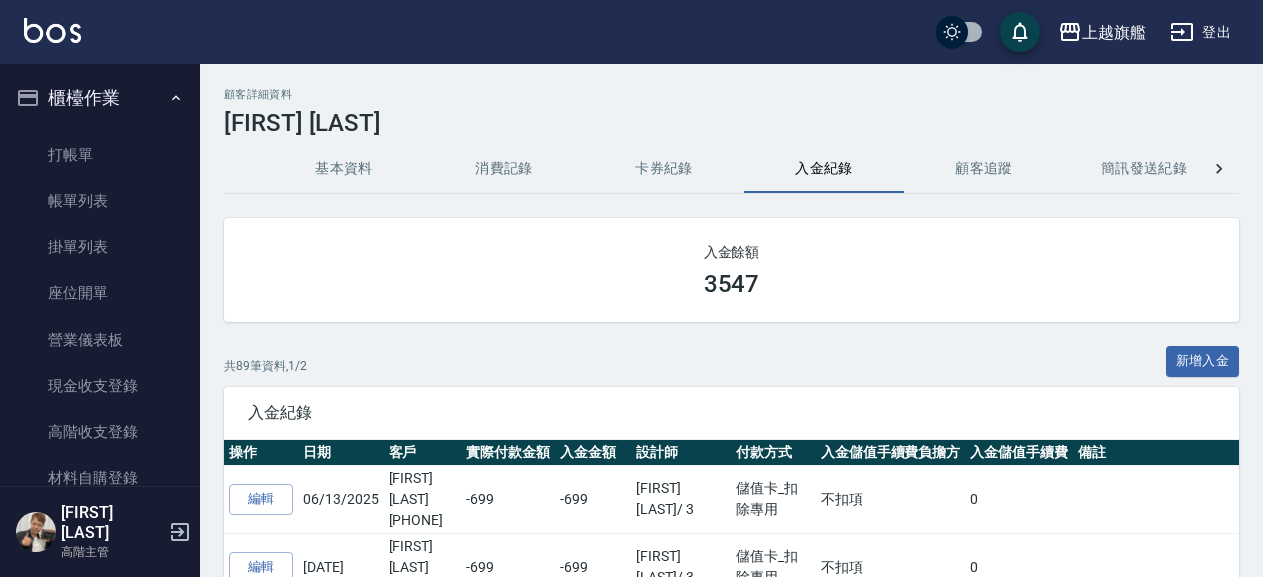 scroll, scrollTop: 0, scrollLeft: 0, axis: both 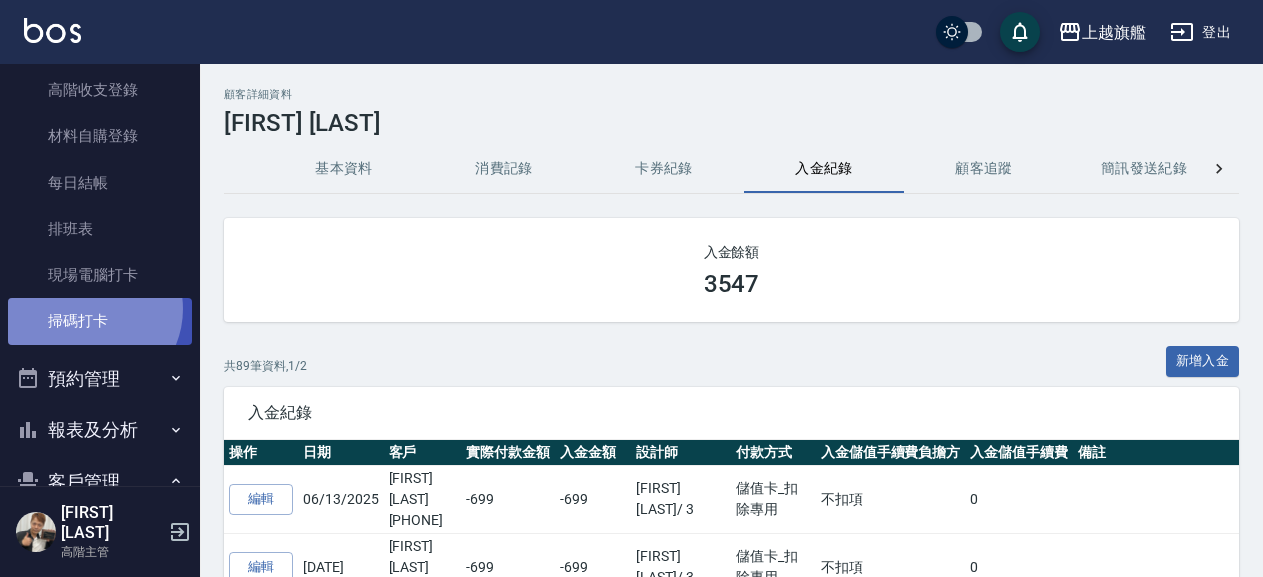 click on "掃碼打卡" at bounding box center (100, 321) 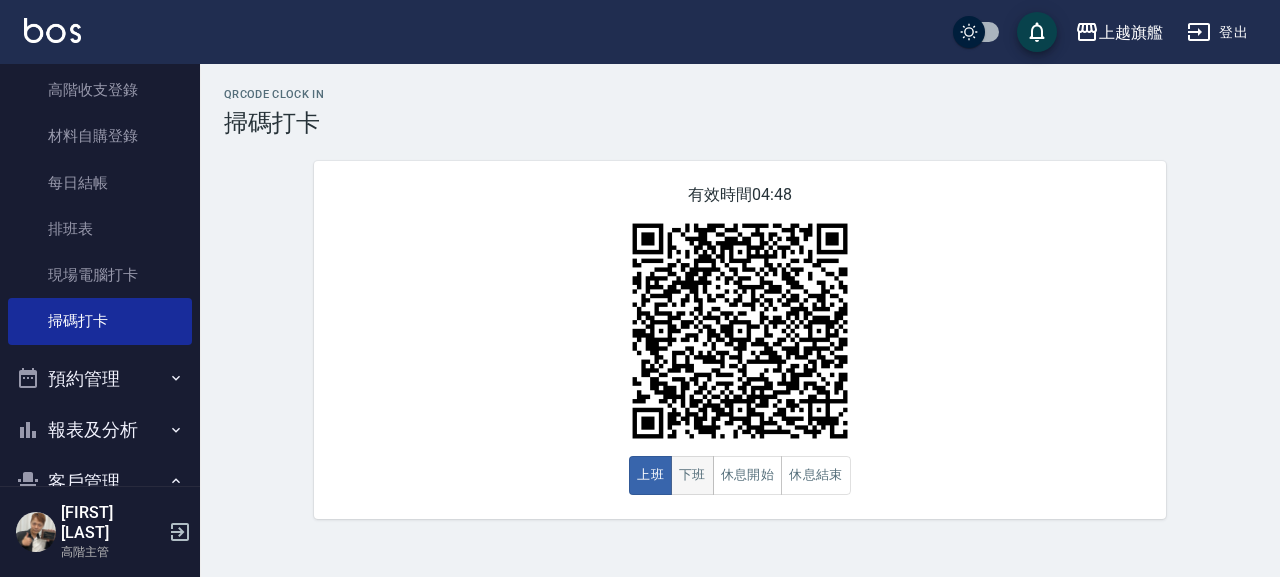 click on "下班" at bounding box center [692, 475] 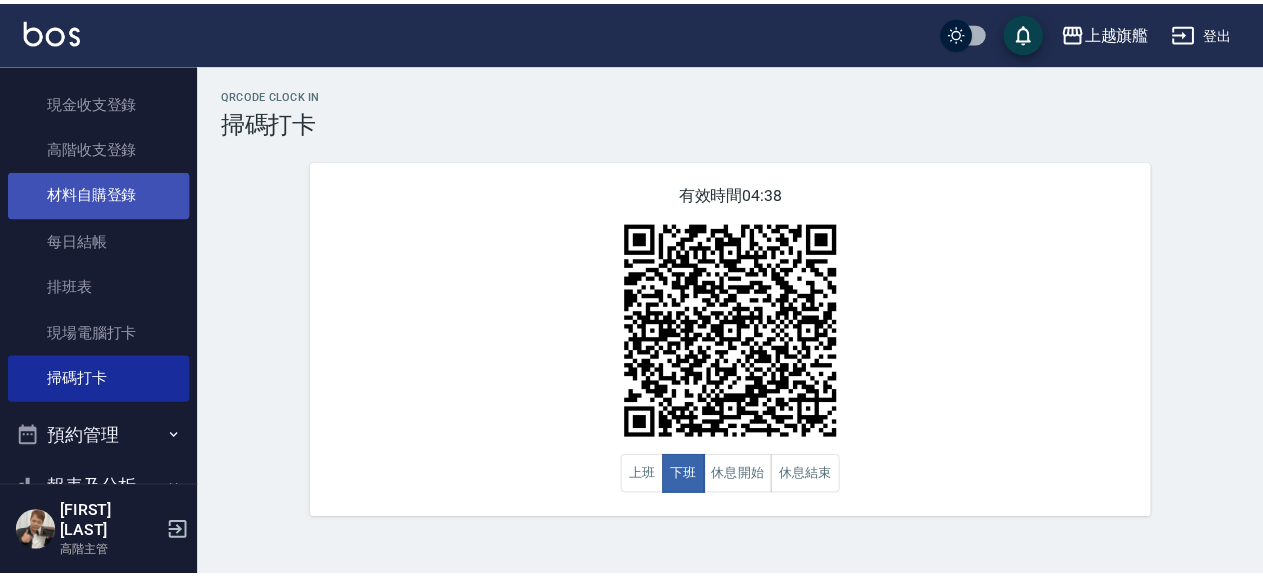scroll, scrollTop: 228, scrollLeft: 0, axis: vertical 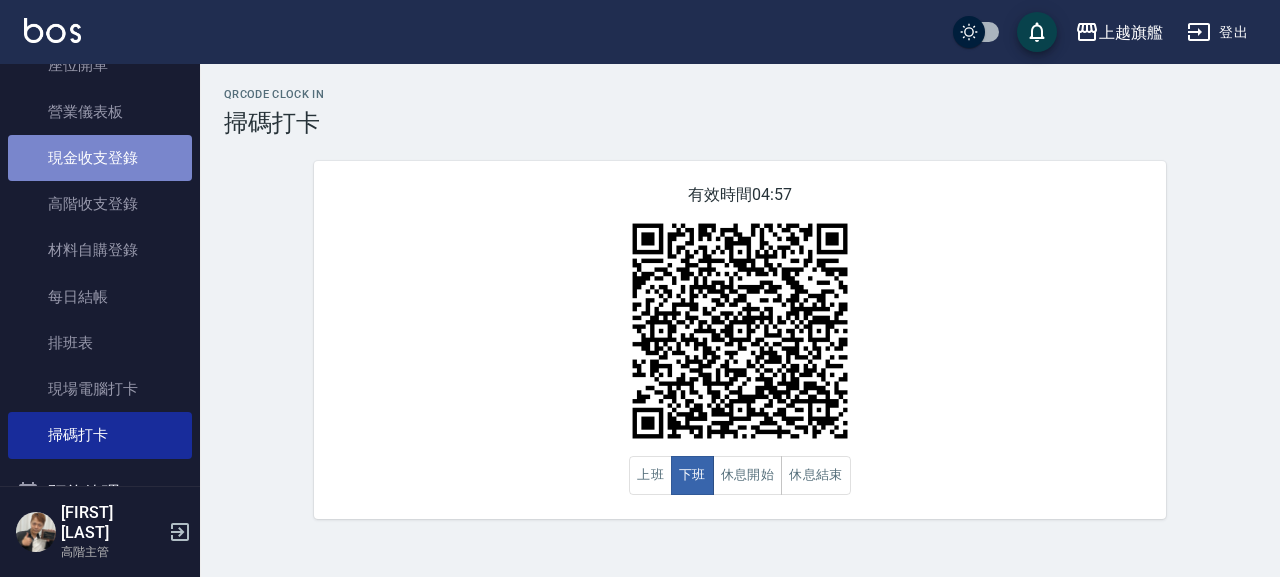 click on "現金收支登錄" at bounding box center [100, 158] 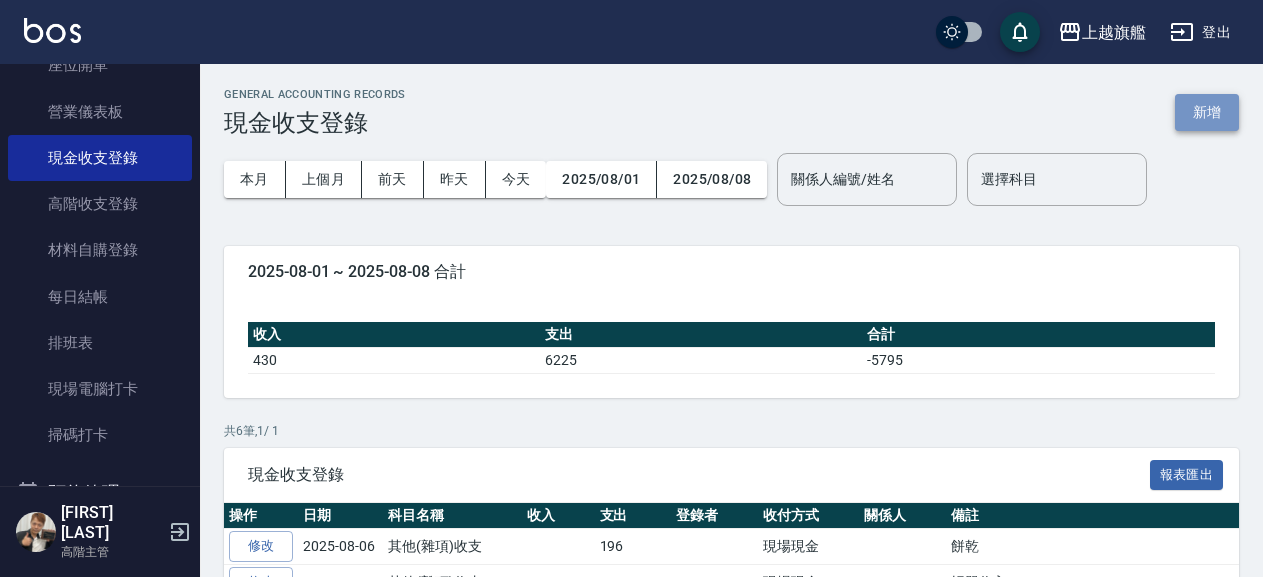 click on "新增" at bounding box center (1207, 112) 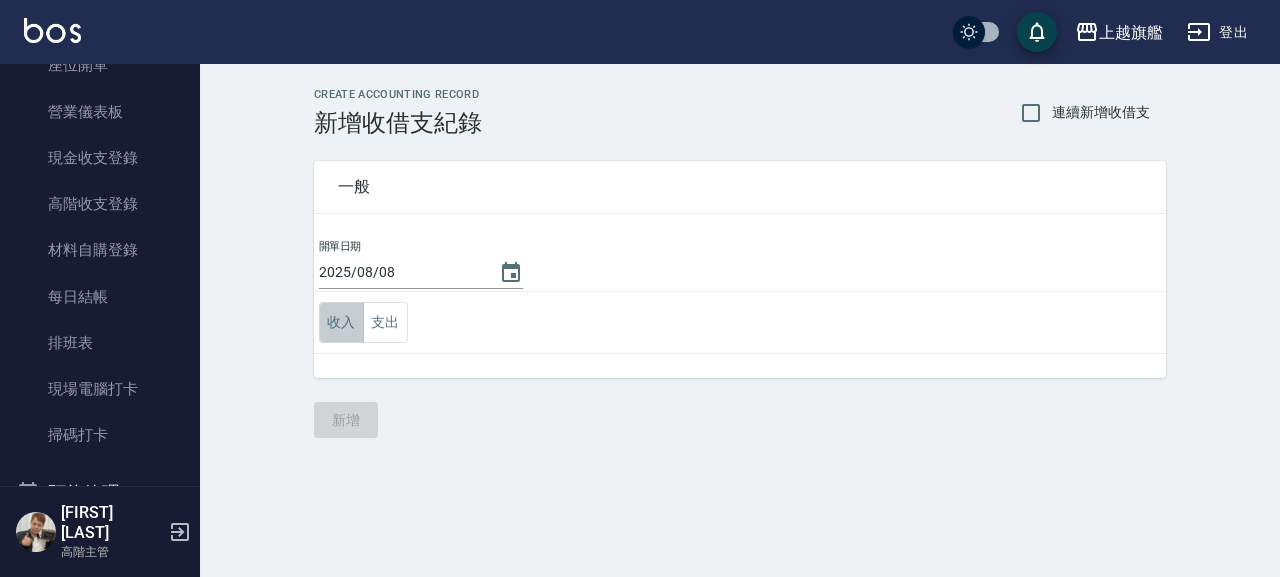 click on "收入" at bounding box center (341, 322) 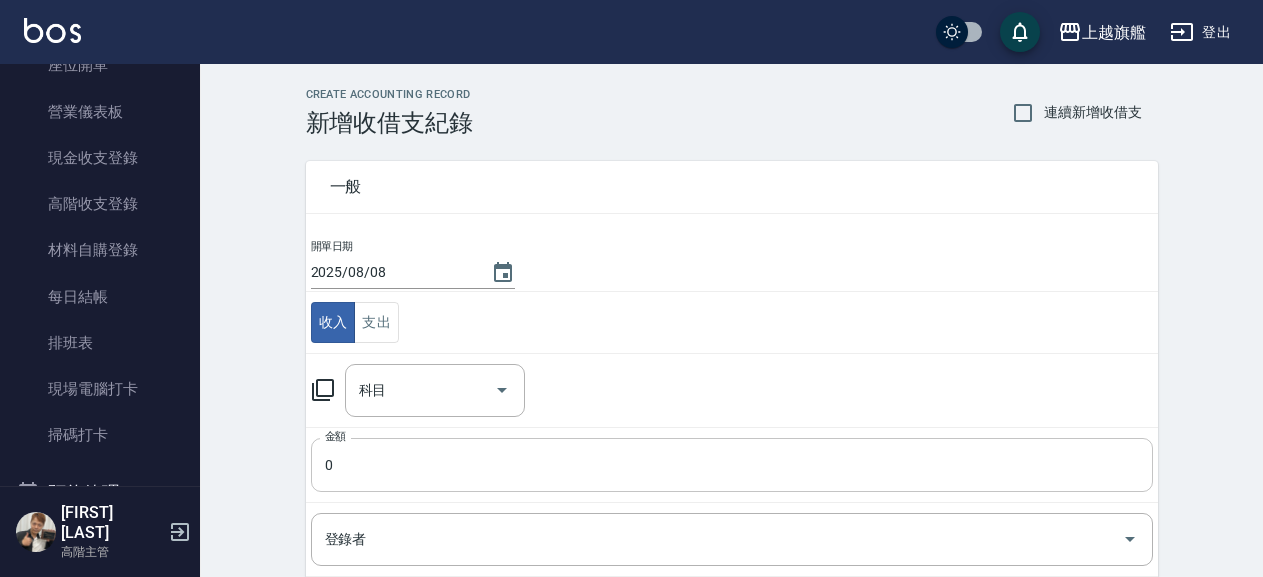 click on "0" at bounding box center [732, 465] 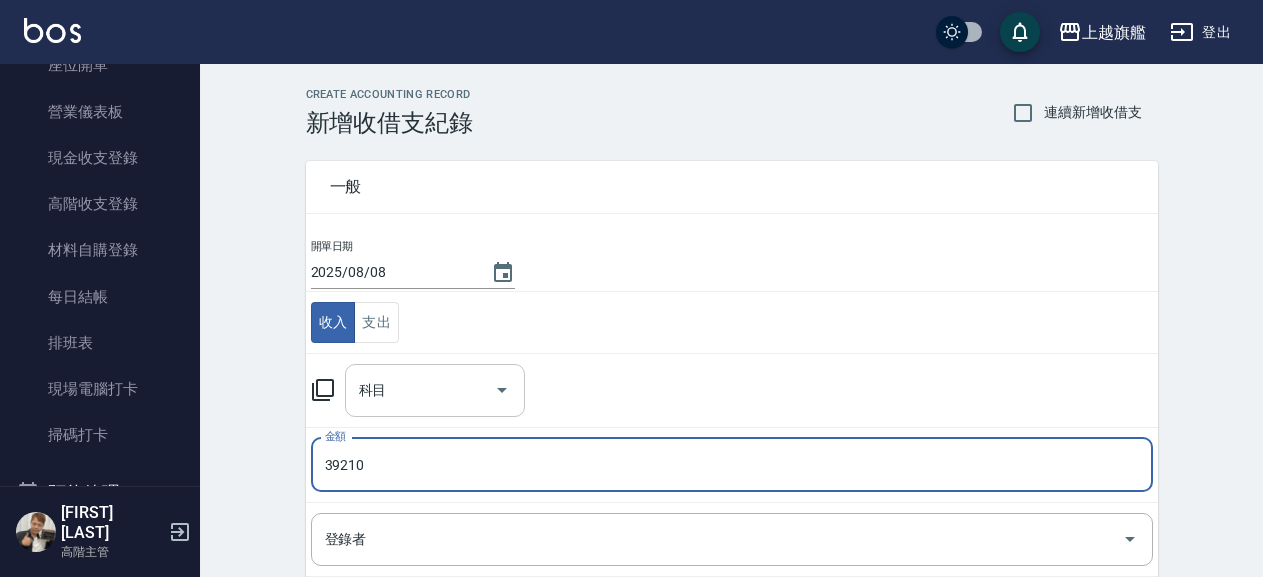 type on "39210" 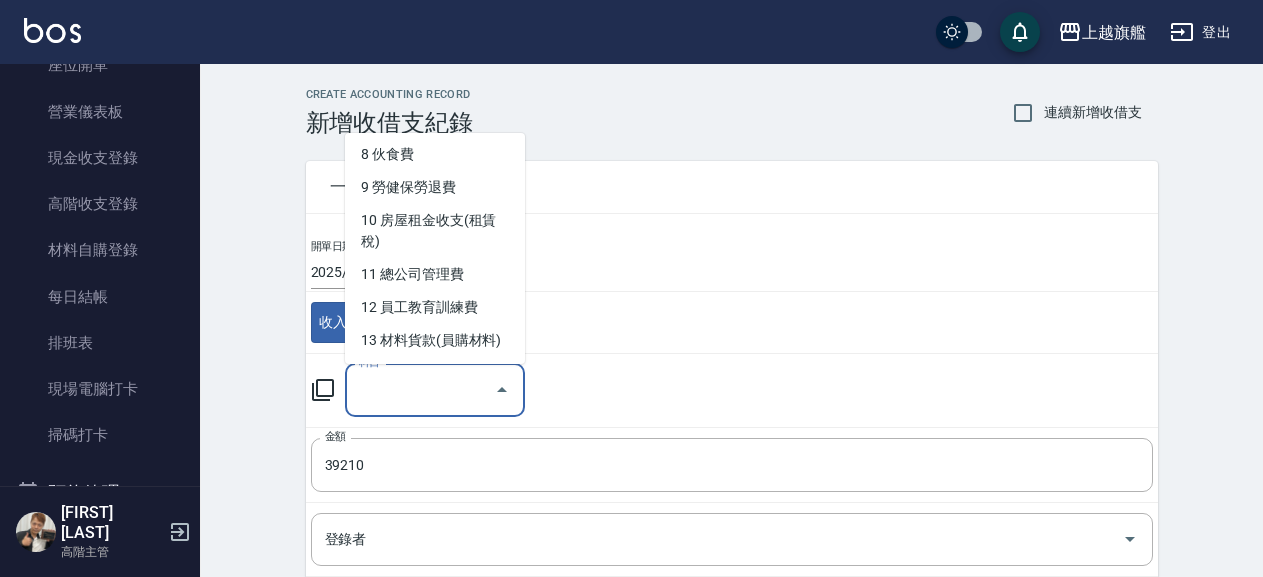 scroll, scrollTop: 0, scrollLeft: 0, axis: both 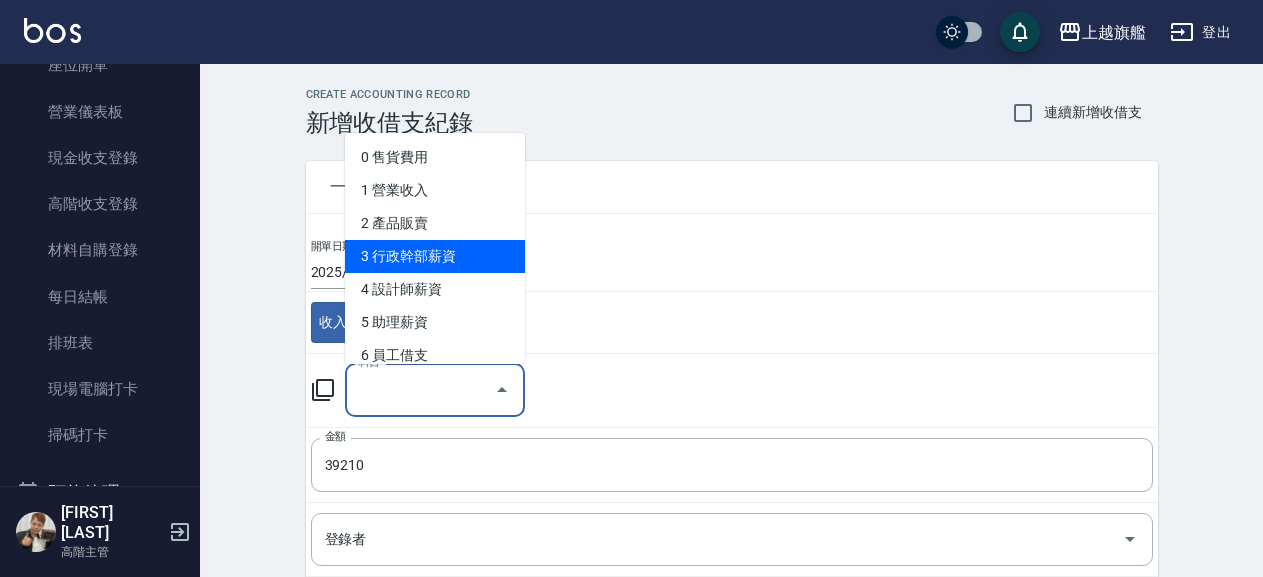 click on "3 行政幹部薪資" at bounding box center [435, 256] 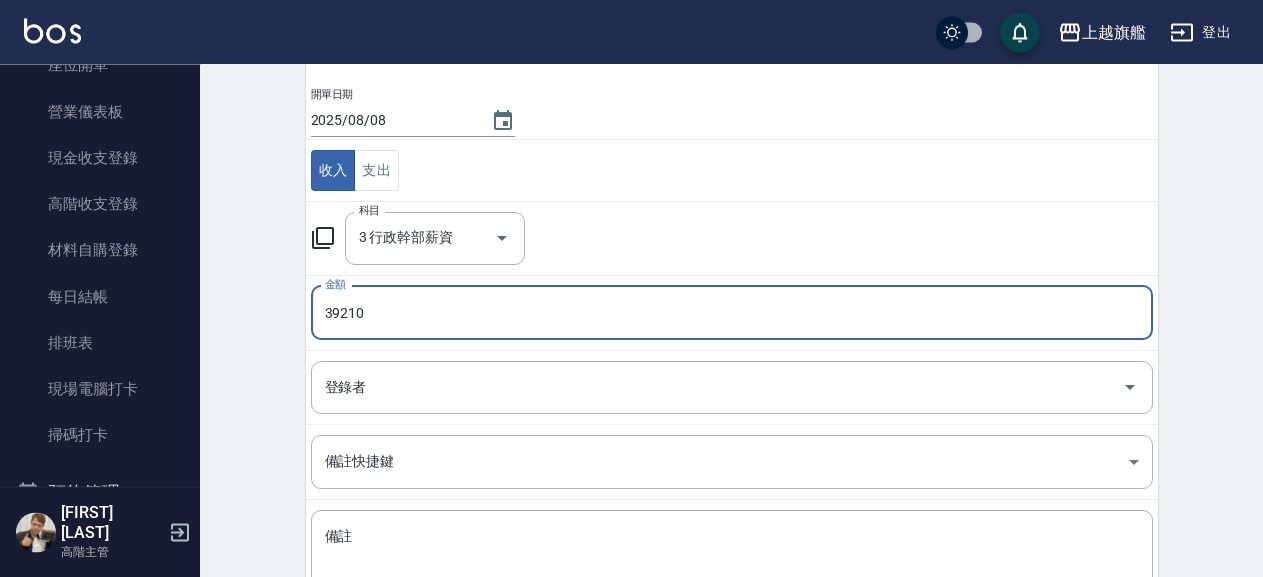 scroll, scrollTop: 306, scrollLeft: 0, axis: vertical 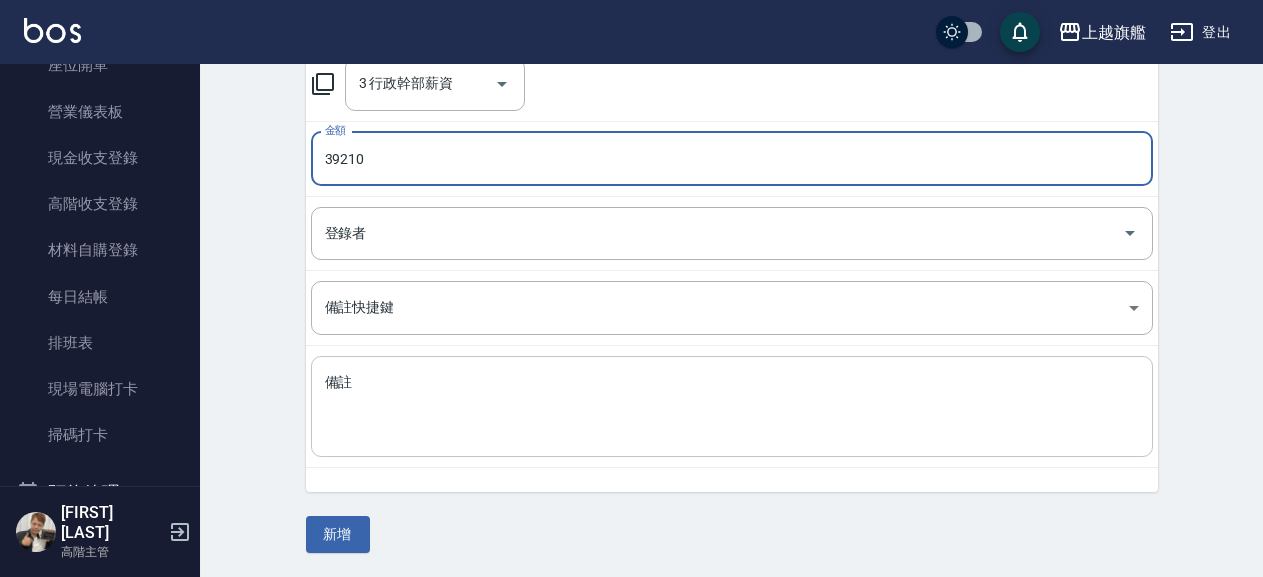 click on "備註" at bounding box center [732, 407] 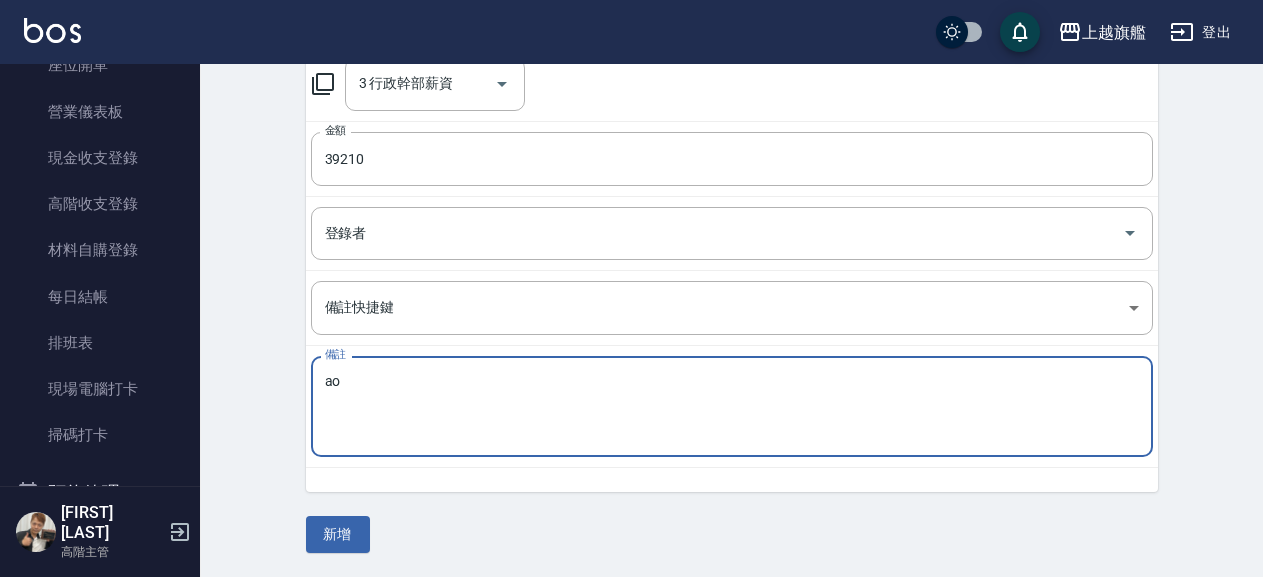 type on "a" 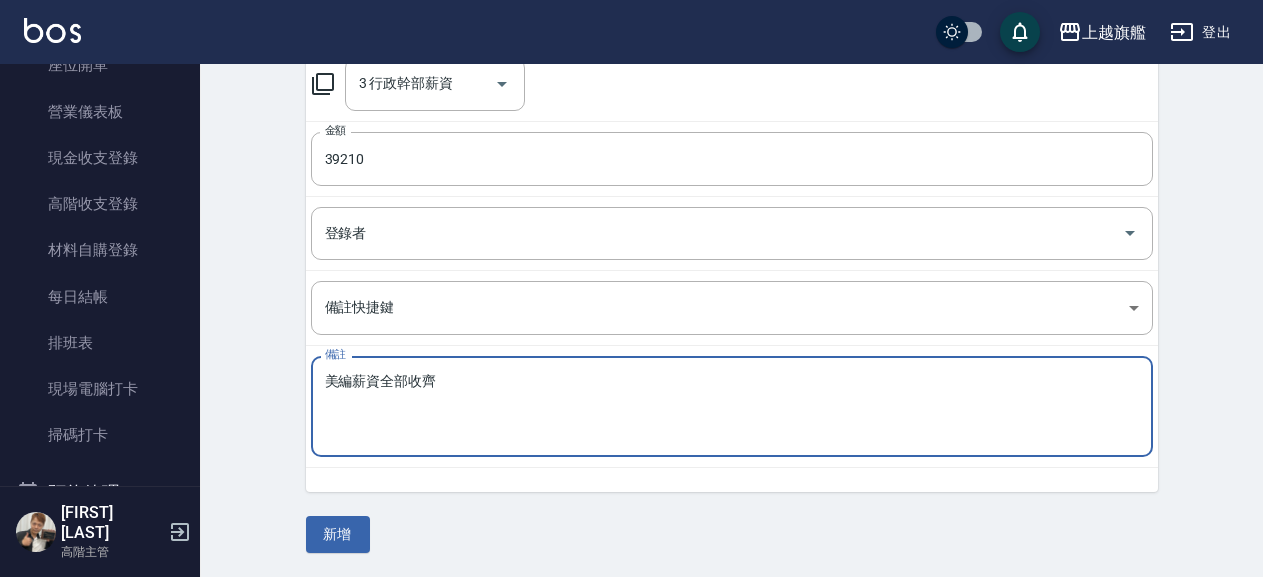 type on "美編薪資全部收齊" 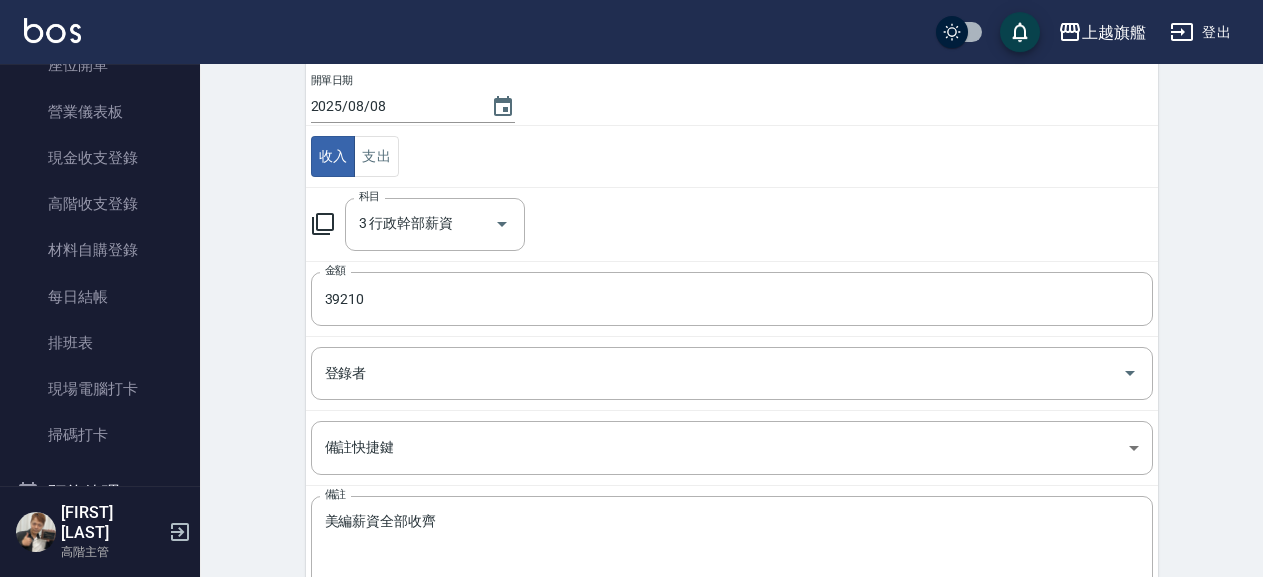 scroll, scrollTop: 306, scrollLeft: 0, axis: vertical 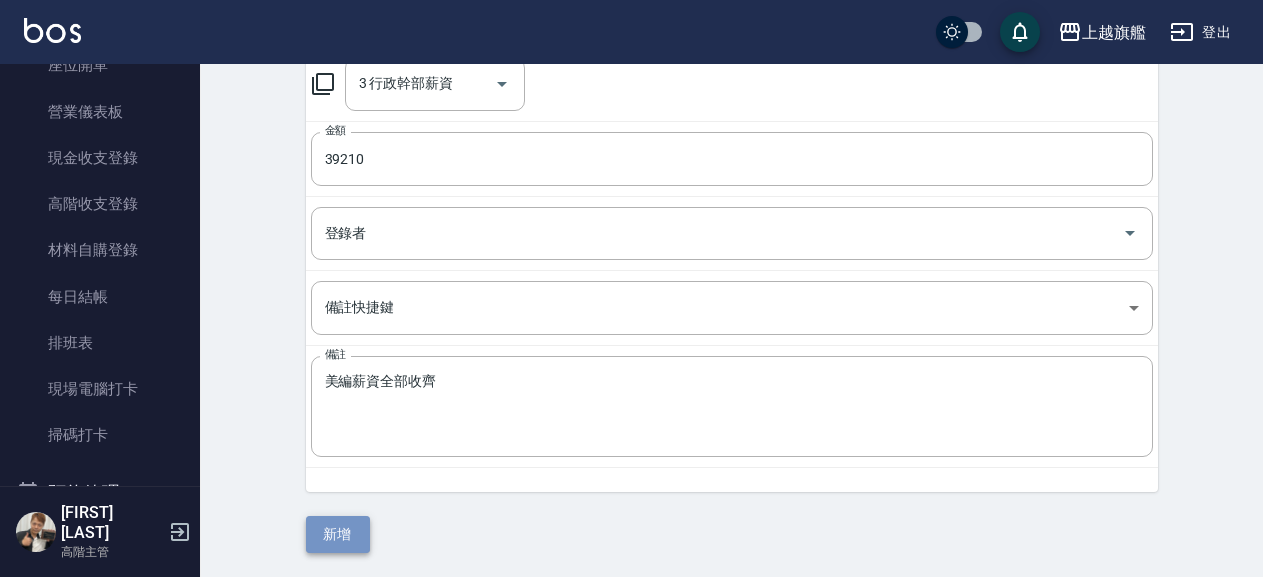 click on "新增" at bounding box center [338, 534] 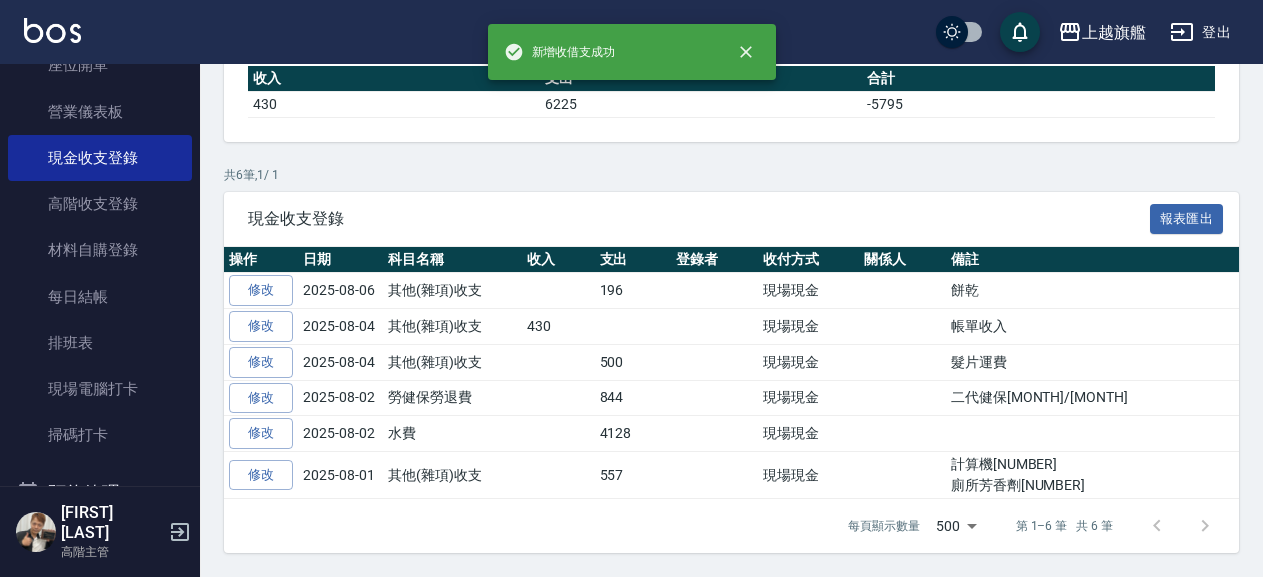 scroll, scrollTop: 0, scrollLeft: 0, axis: both 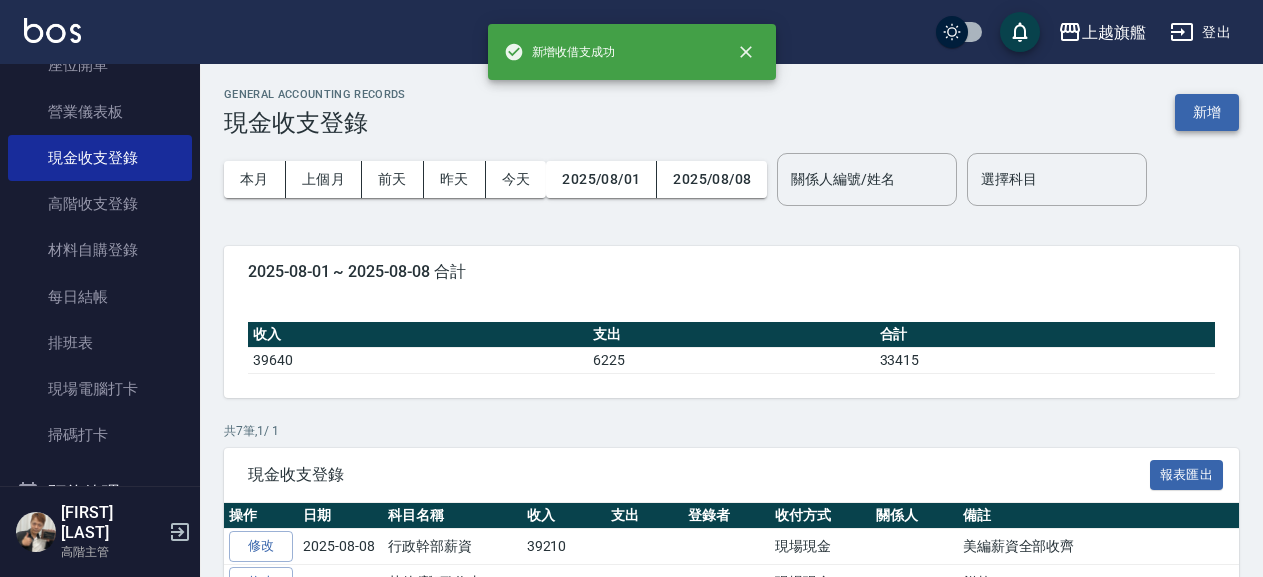 click on "新增" at bounding box center [1207, 112] 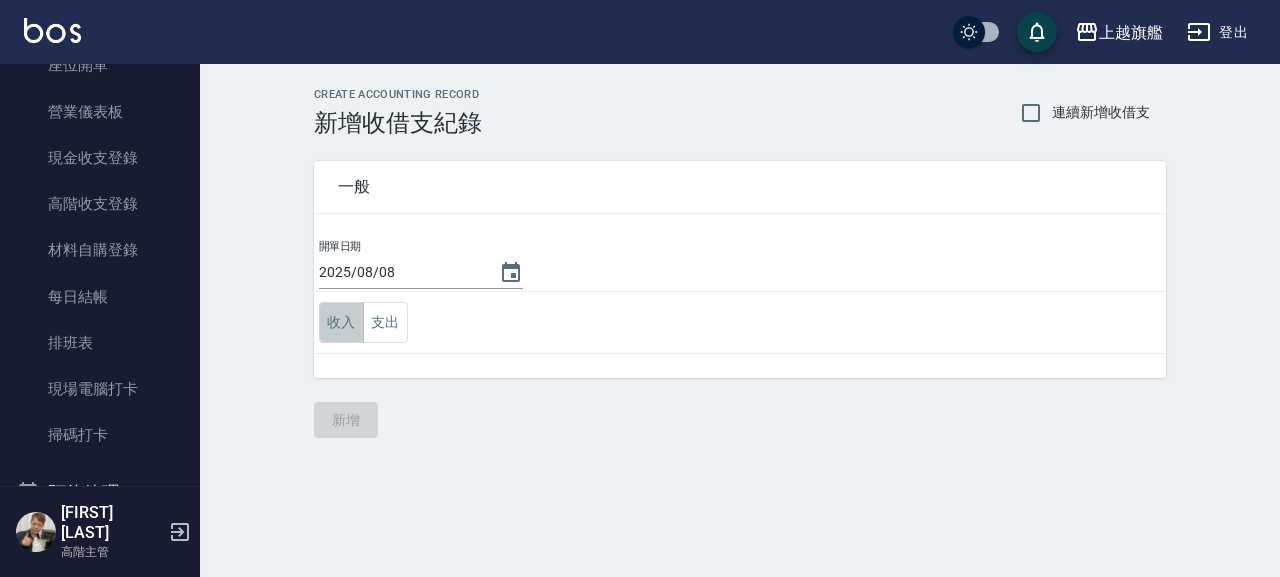 click on "收入" at bounding box center [341, 322] 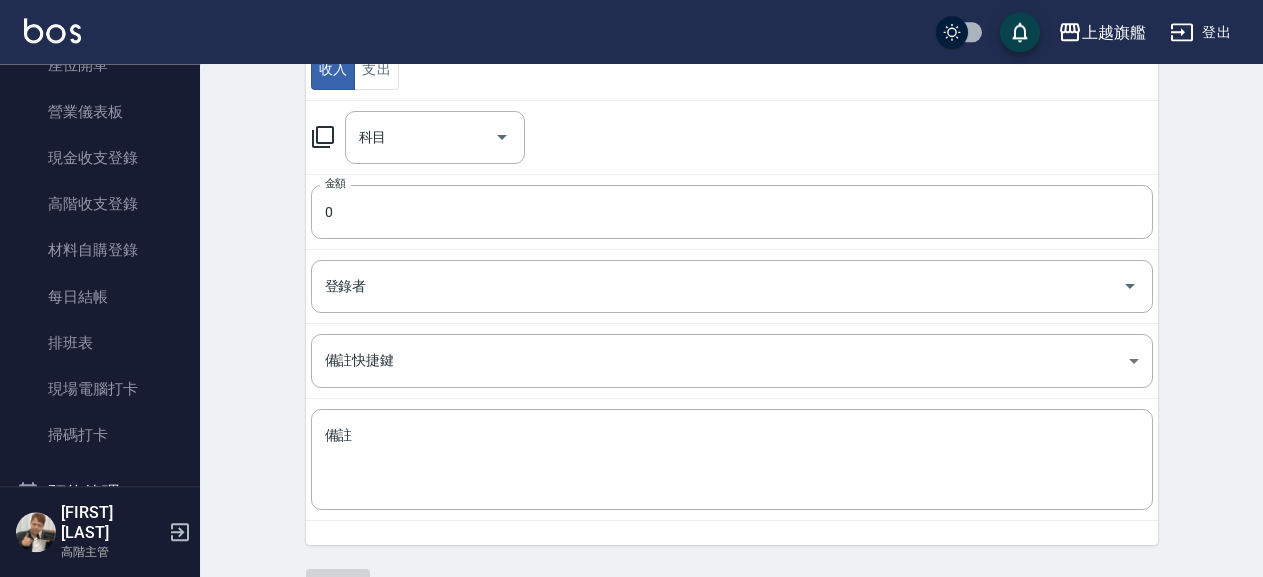 scroll, scrollTop: 198, scrollLeft: 0, axis: vertical 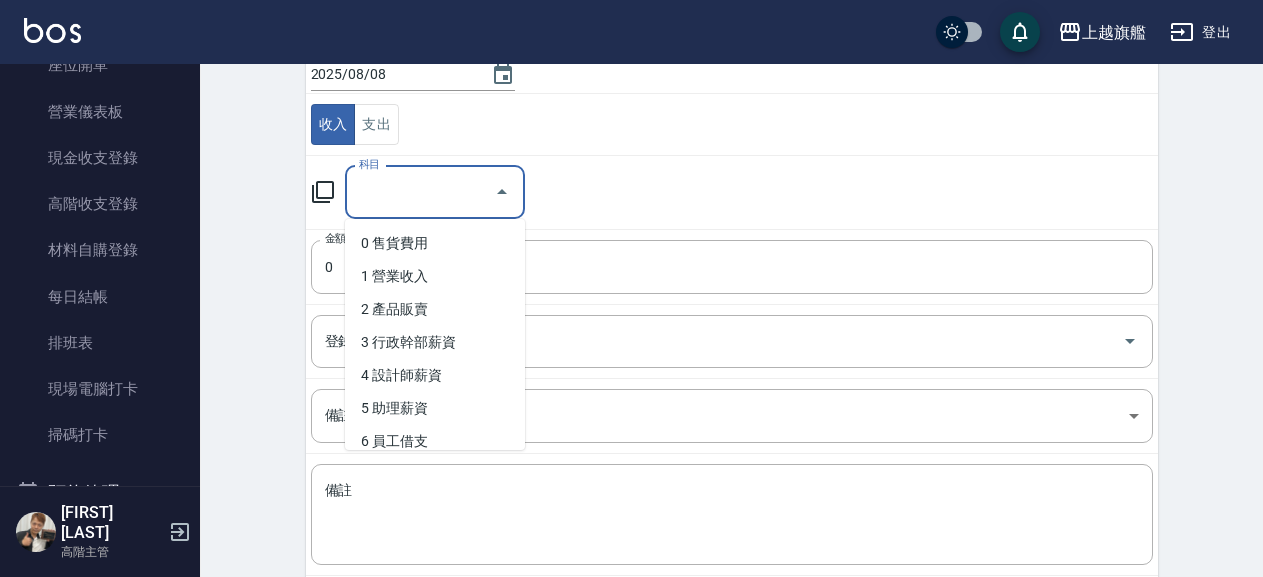 click on "科目" at bounding box center (420, 192) 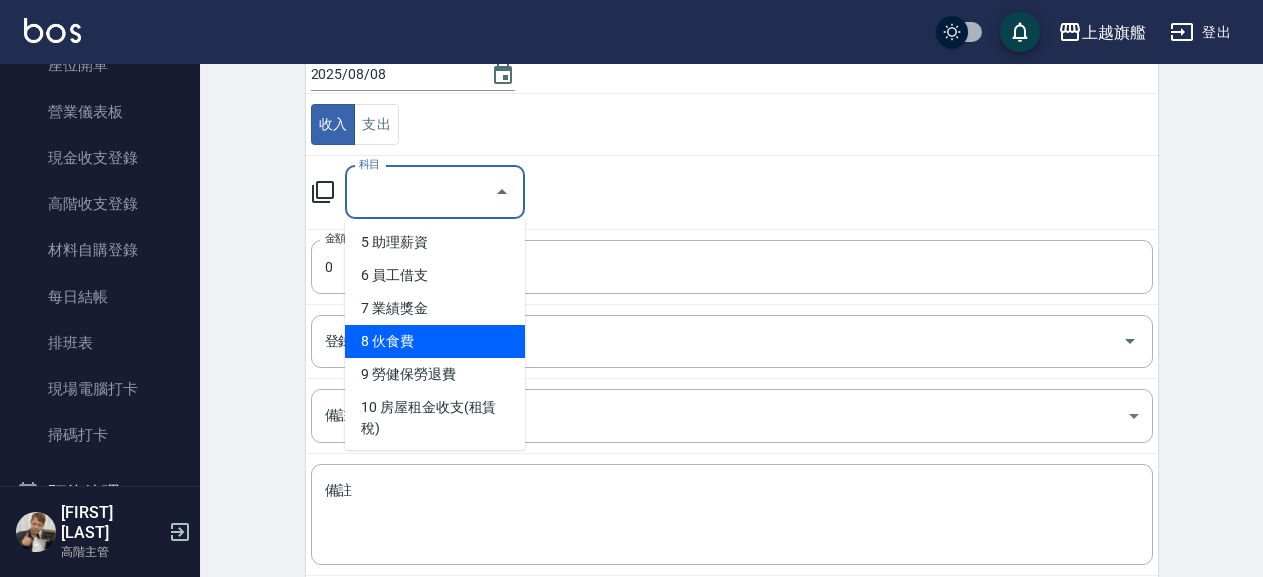 scroll, scrollTop: 204, scrollLeft: 0, axis: vertical 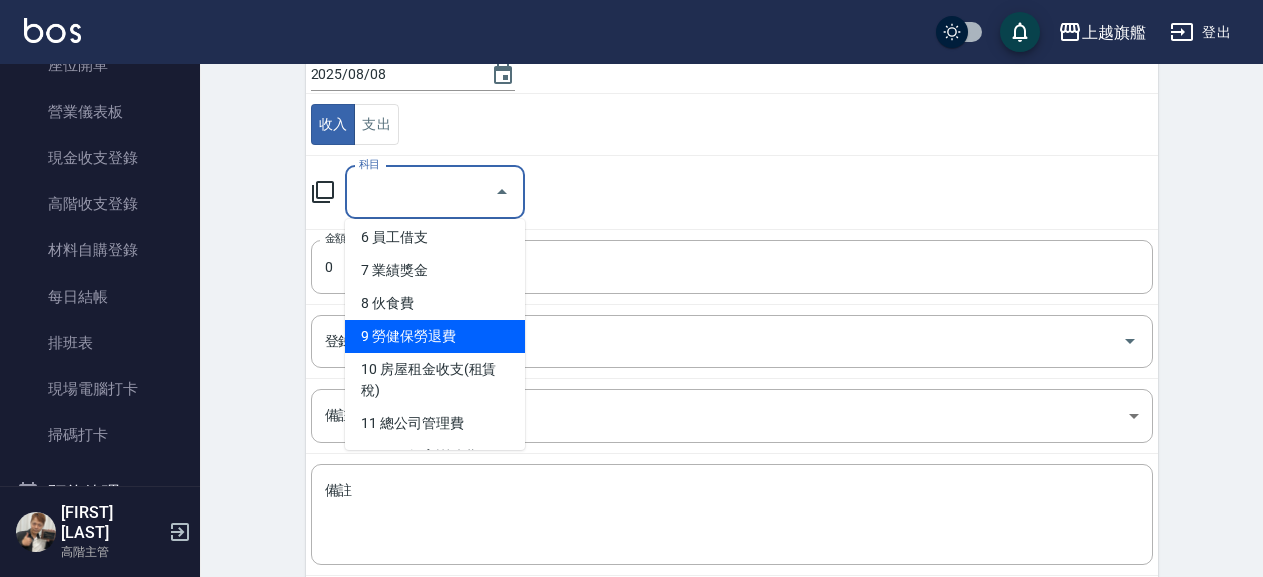 click on "9 勞健保勞退費" at bounding box center [435, 336] 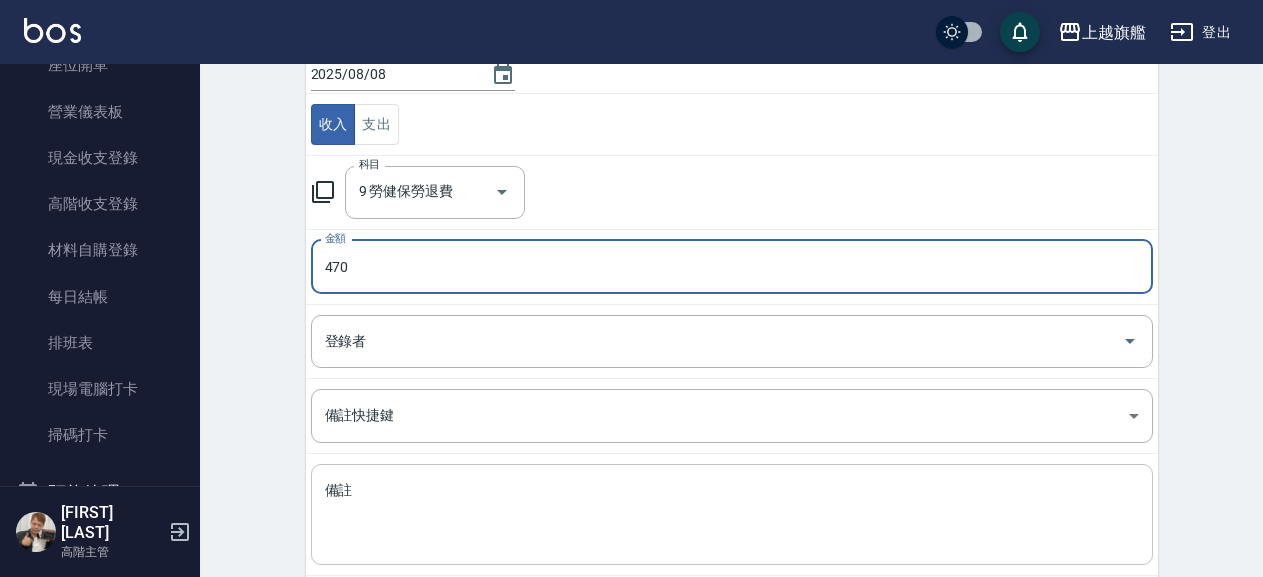 scroll, scrollTop: 306, scrollLeft: 0, axis: vertical 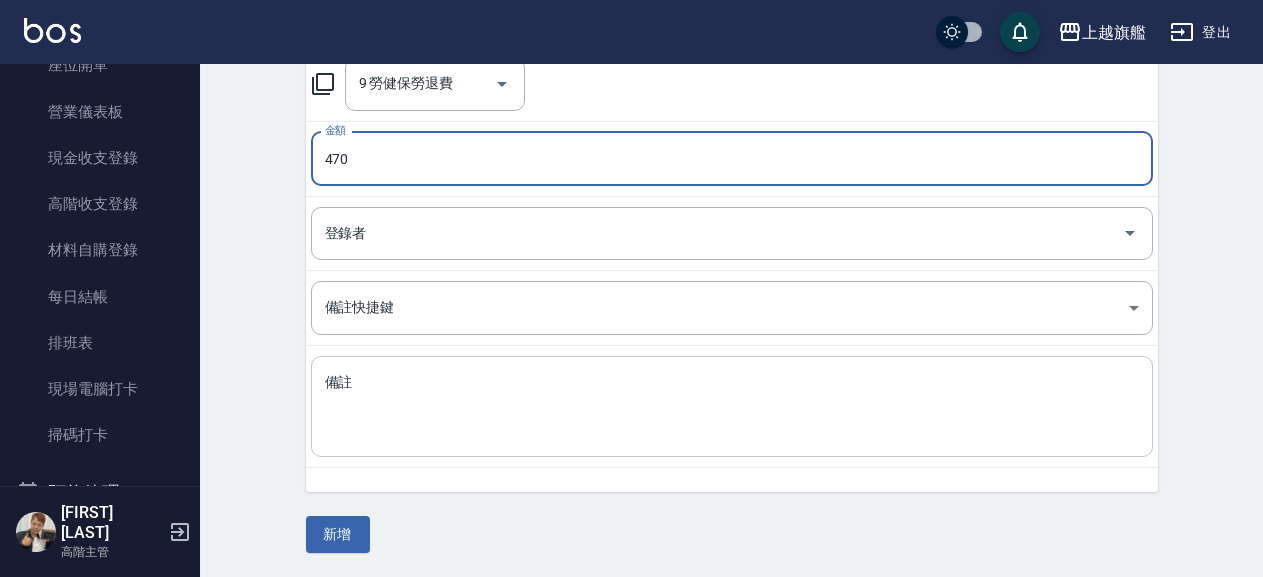 type on "470" 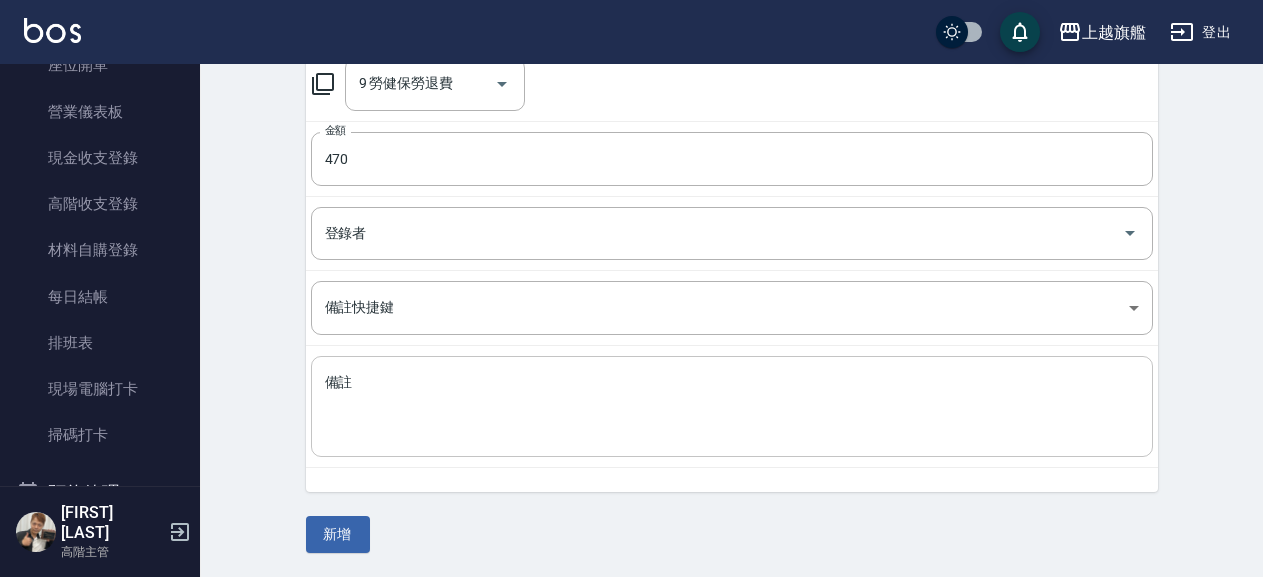 click on "開單日期 2025/08/08 收入 支出 科目 9 勞健保勞退費 科目 金額 470 金額 登錄者 登錄者 備註快捷鍵 ​ 備註快捷鍵 備註 x 備註" at bounding box center (732, 212) 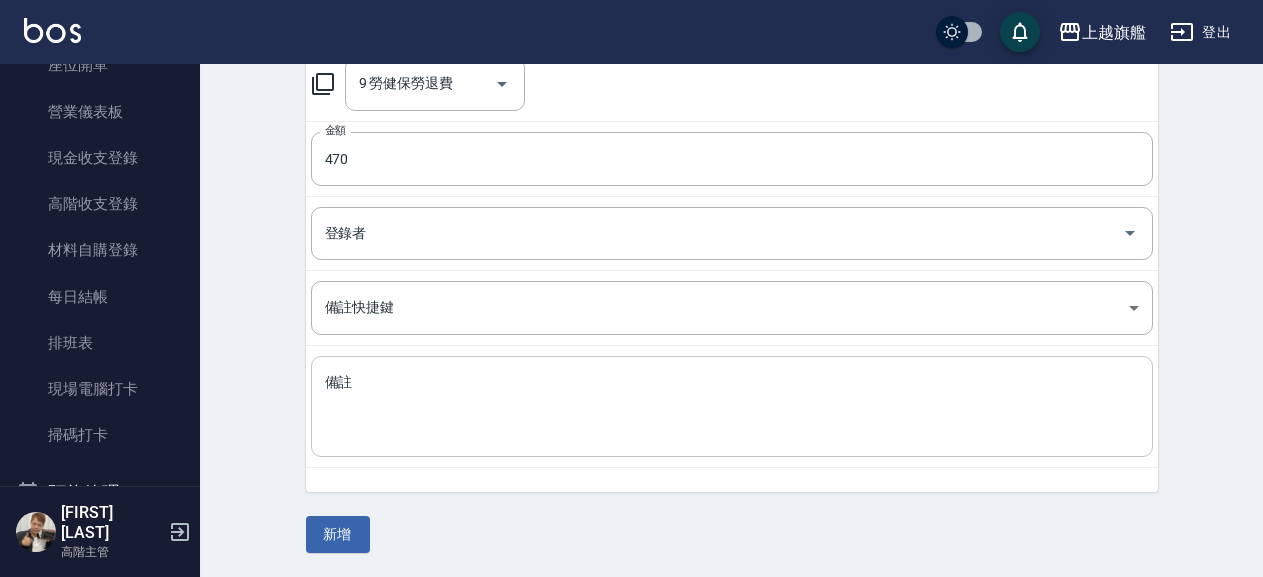 click on "備註" at bounding box center (732, 407) 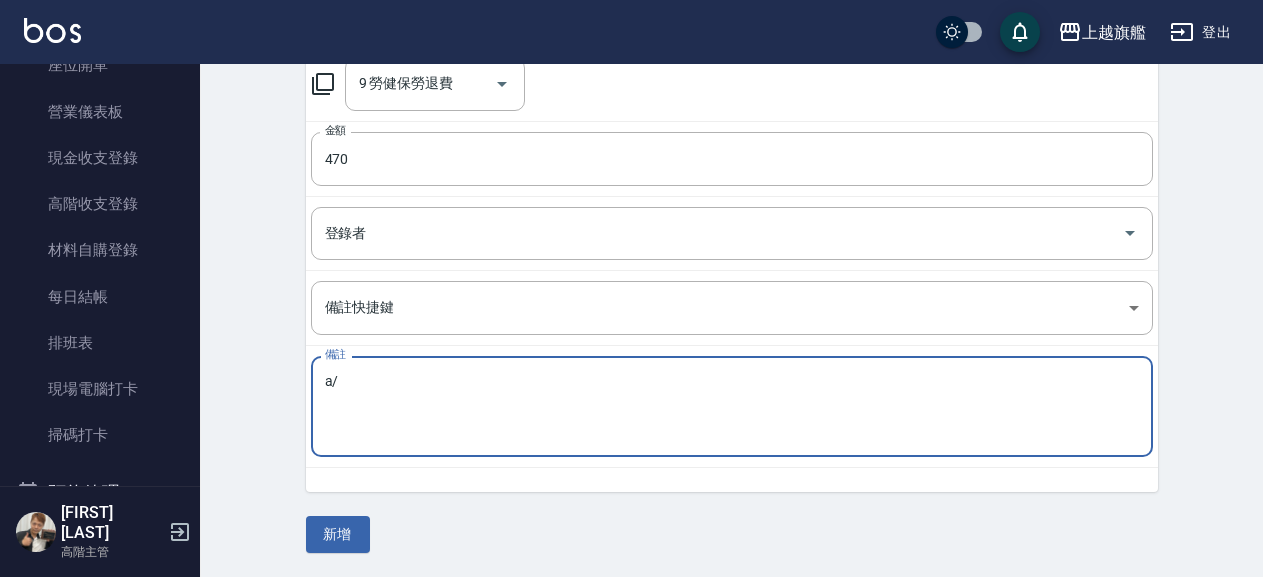 type on "a" 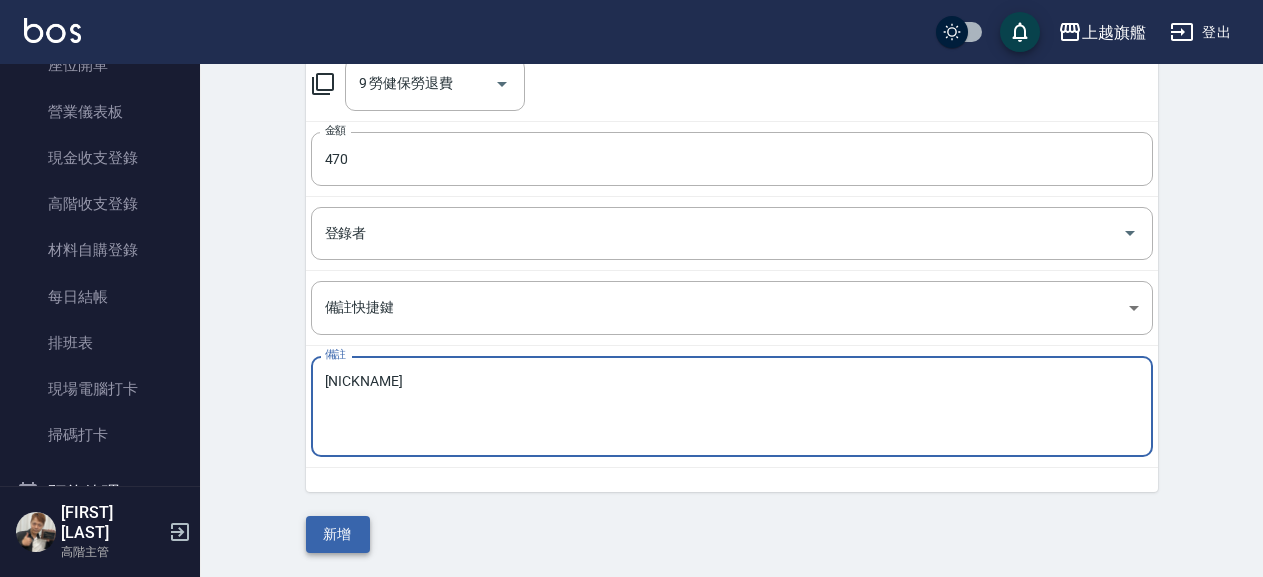 type on "[NAME]" 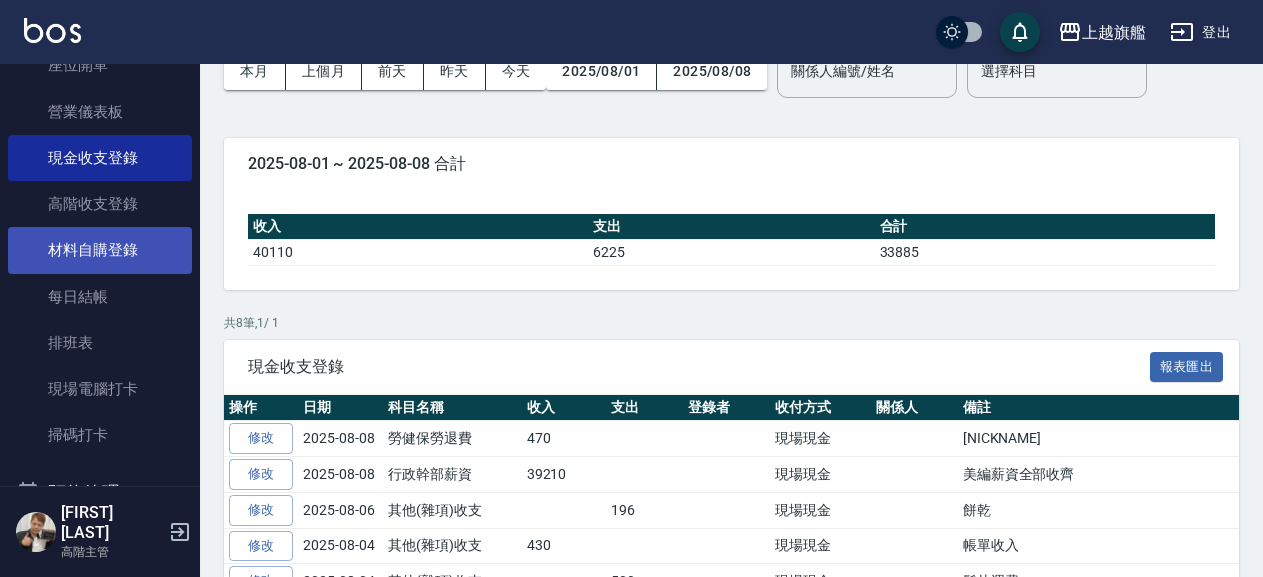 scroll, scrollTop: 0, scrollLeft: 0, axis: both 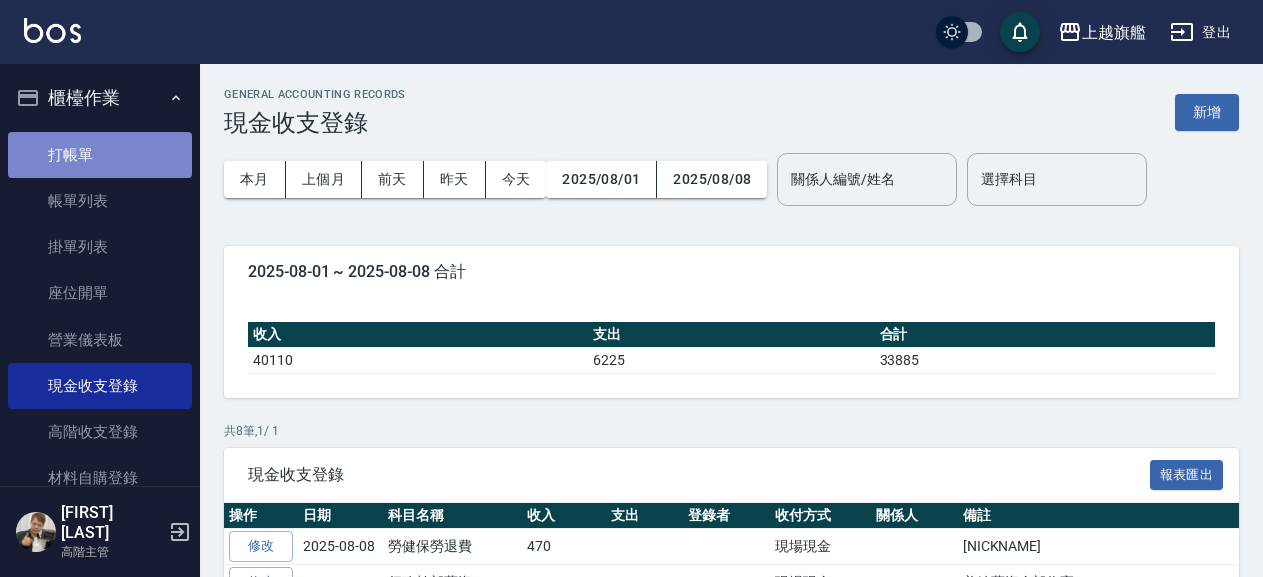 click on "打帳單" at bounding box center [100, 155] 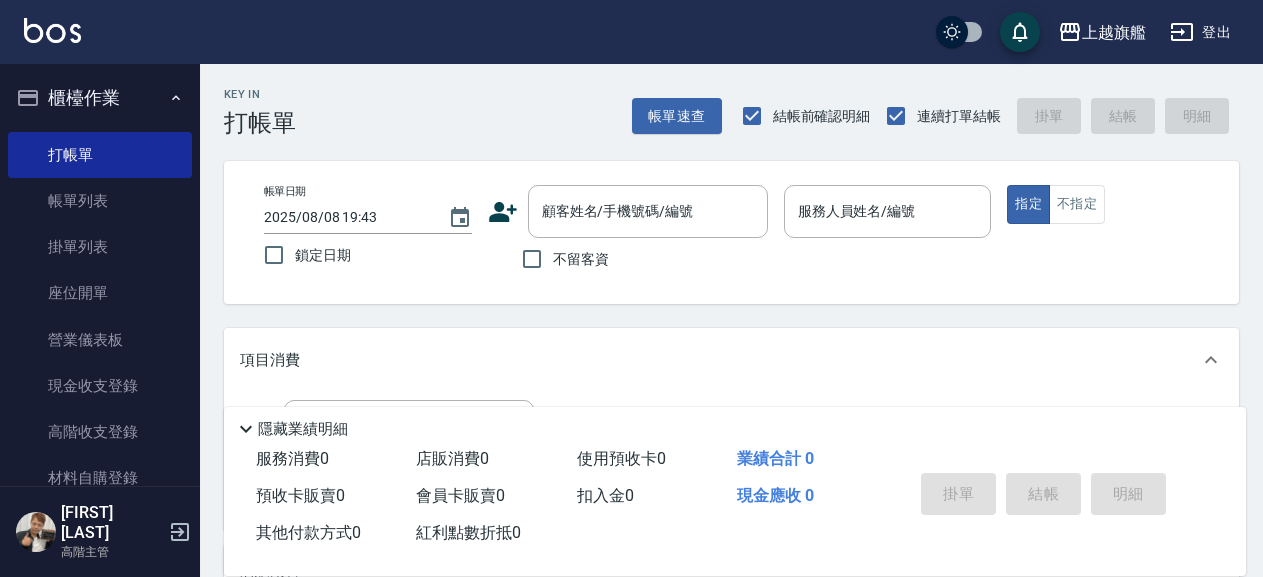 click on "不留客資" at bounding box center (581, 259) 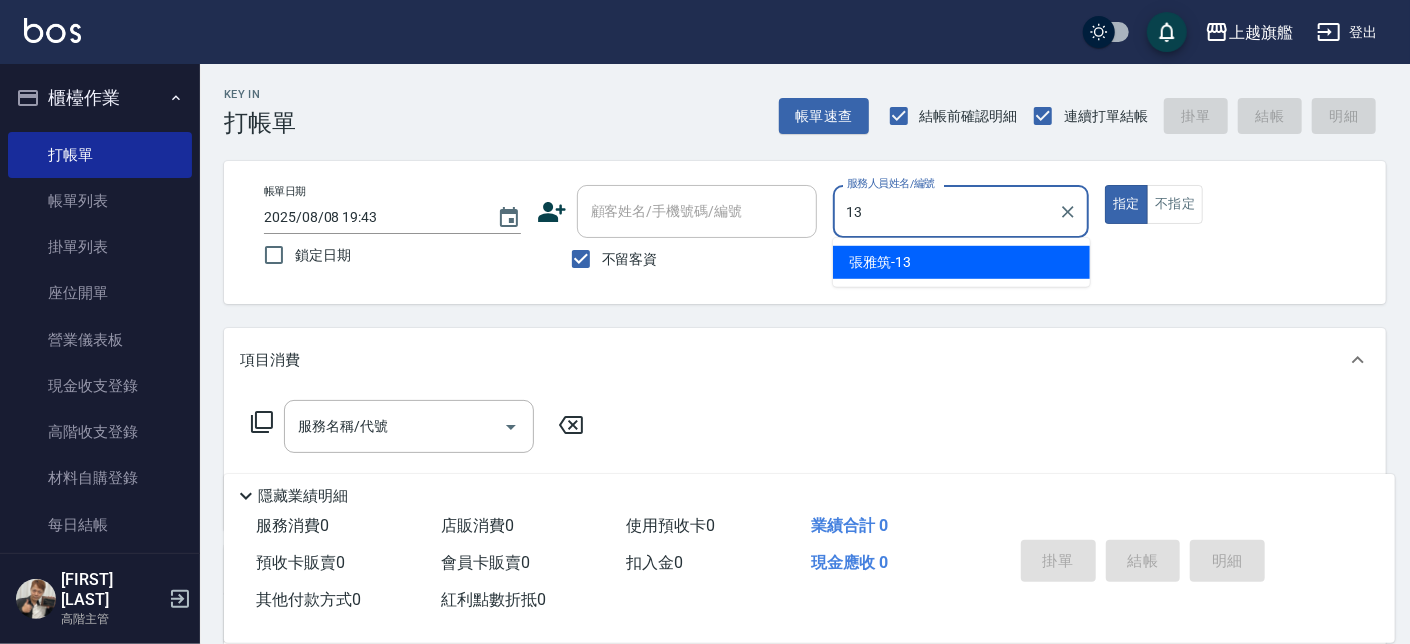 type on "[NAME]-13" 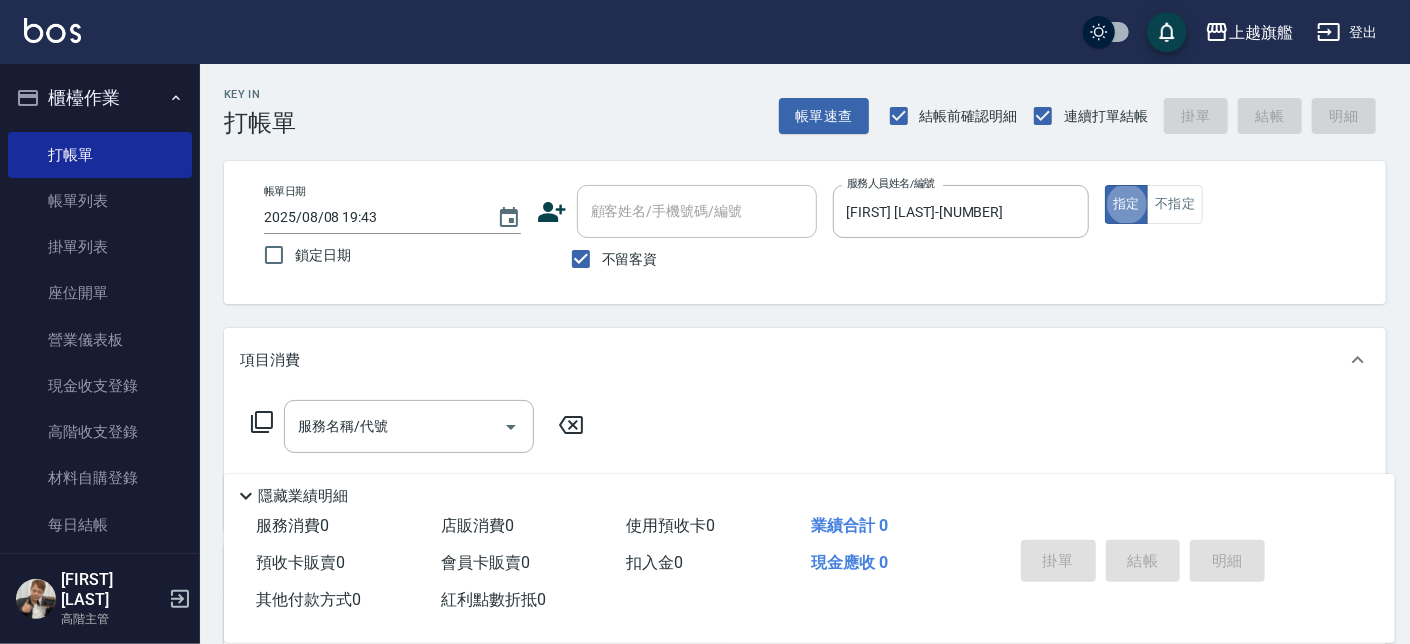 type on "true" 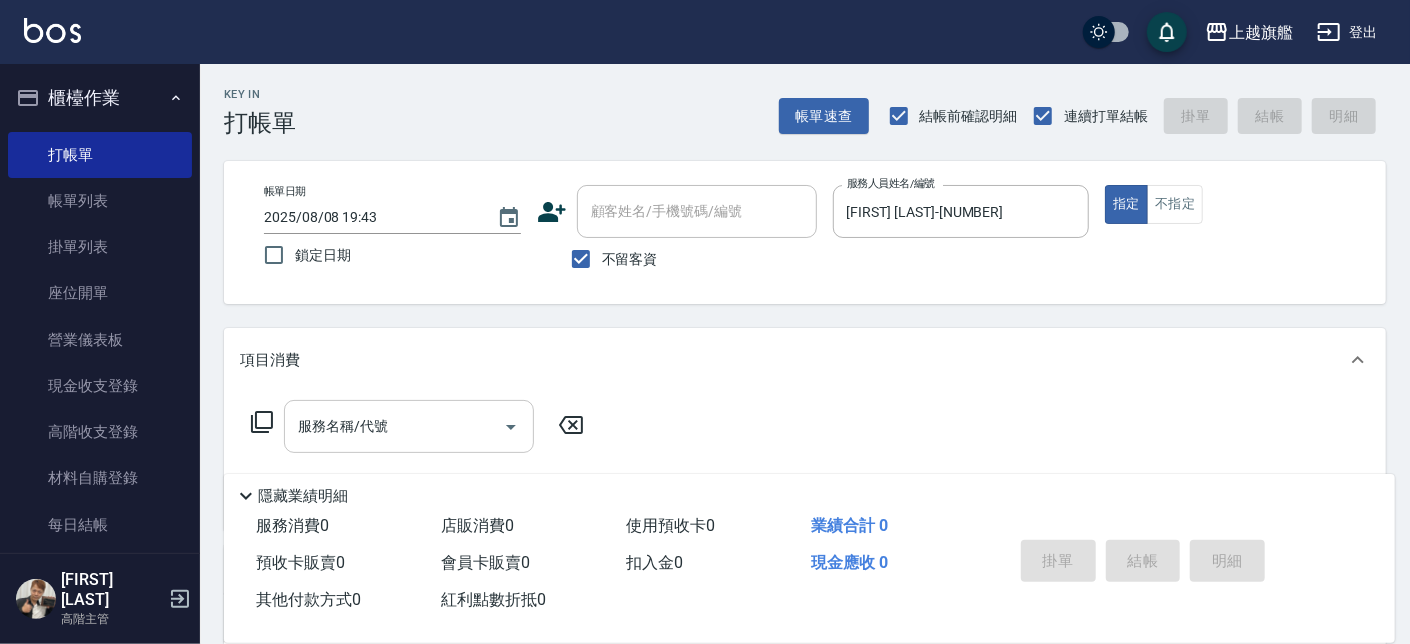 click on "服務名稱/代號" at bounding box center [394, 426] 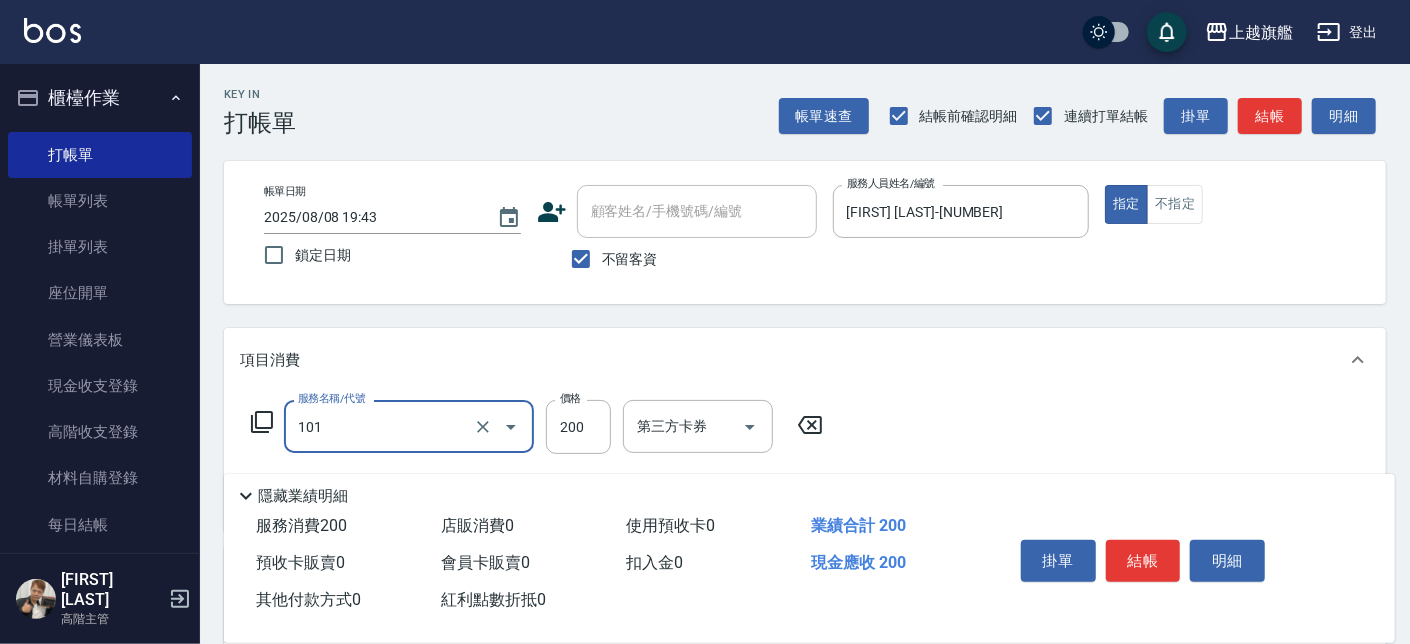 type on "一般洗(101)" 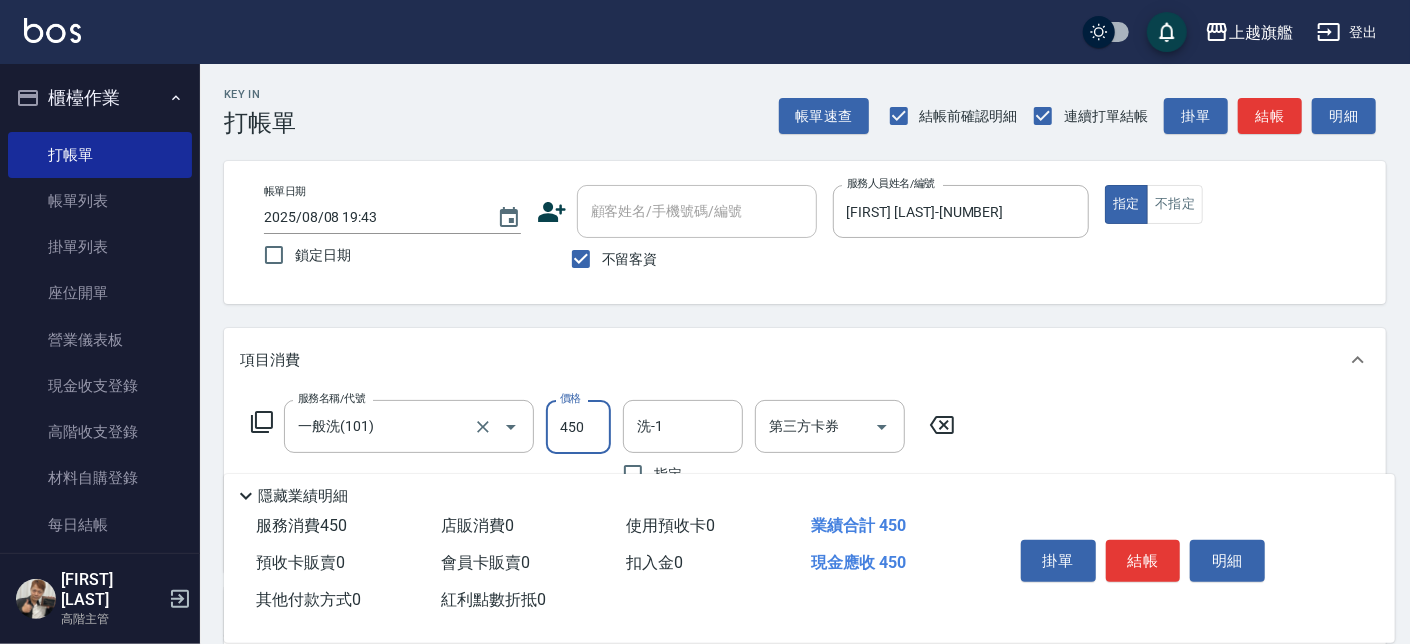 type on "450" 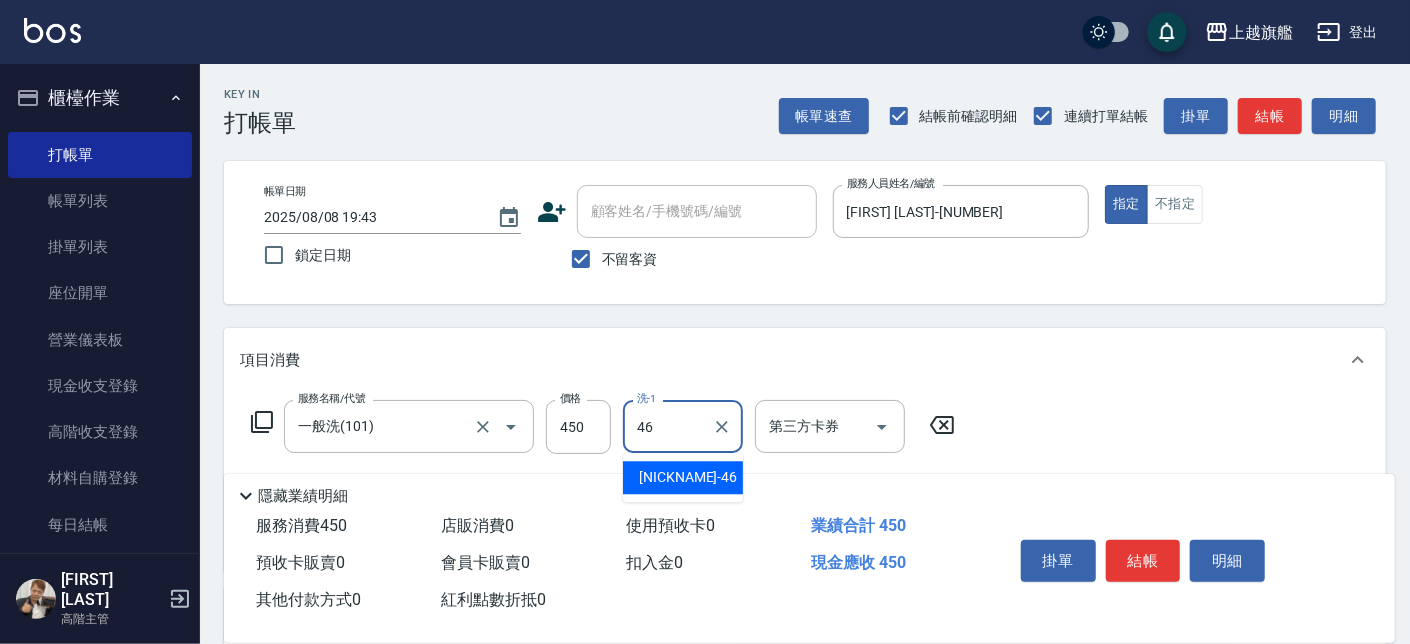 type on "[NAME]-46" 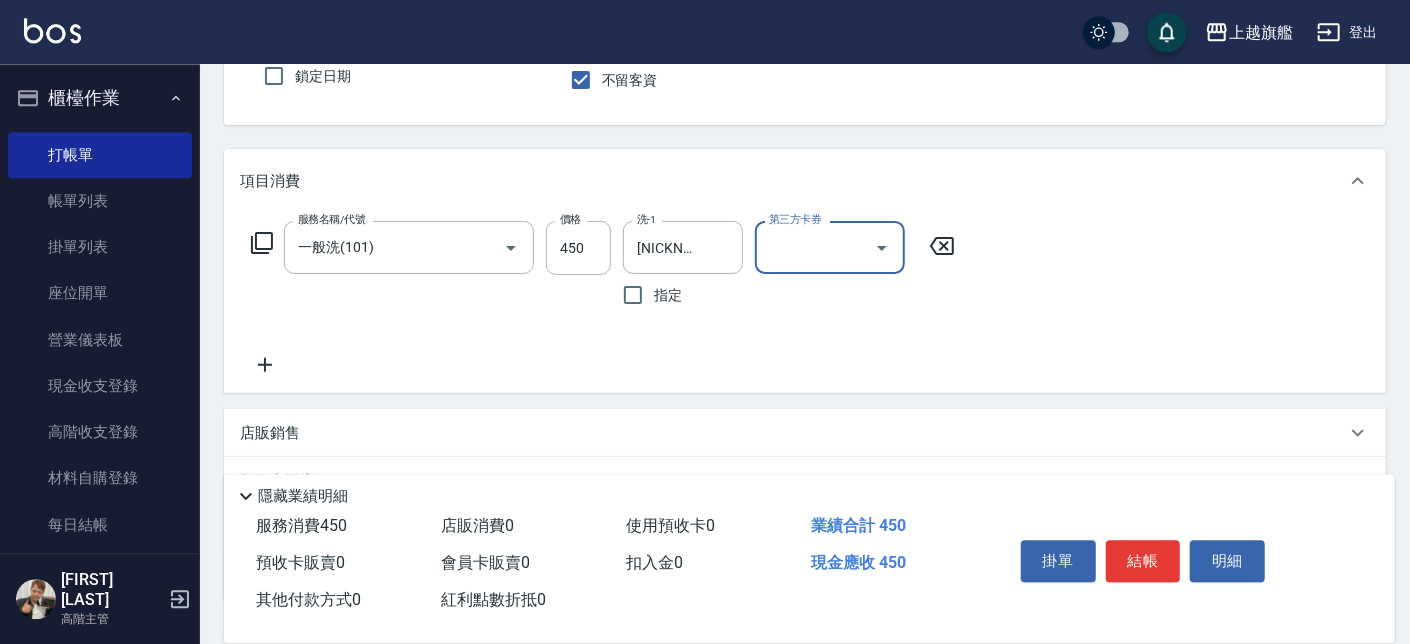 scroll, scrollTop: 227, scrollLeft: 0, axis: vertical 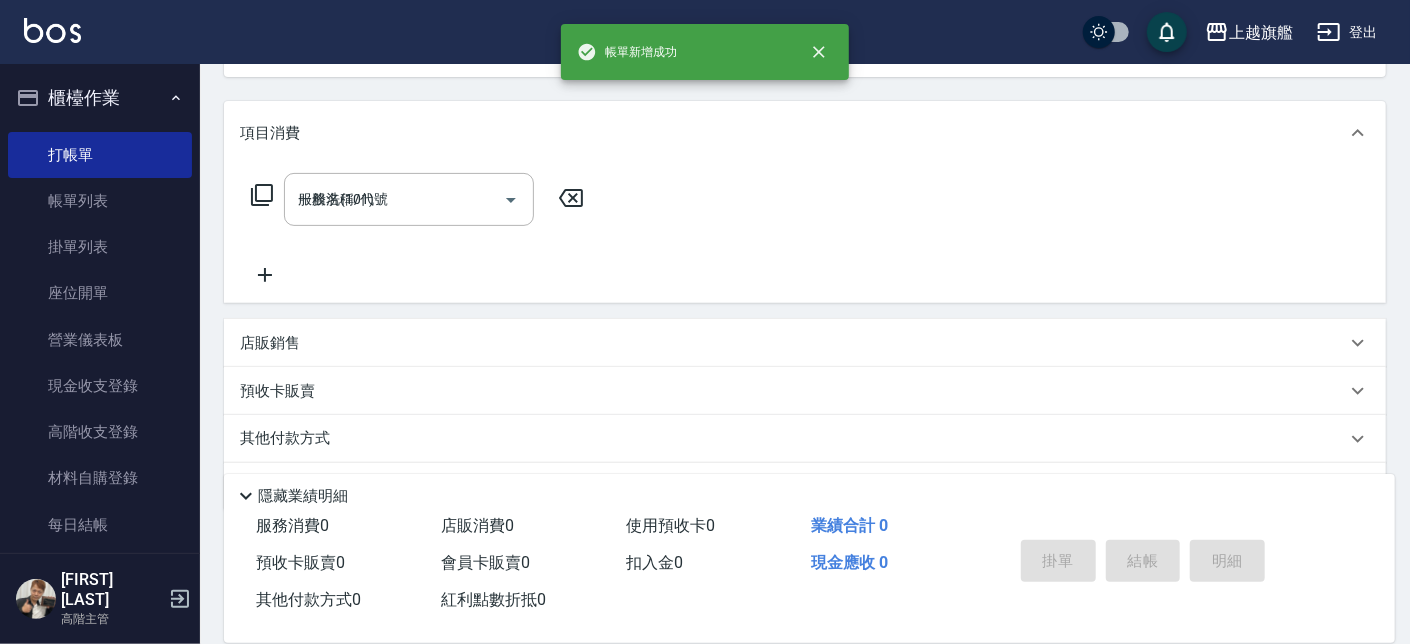 type on "2025/08/08 20:01" 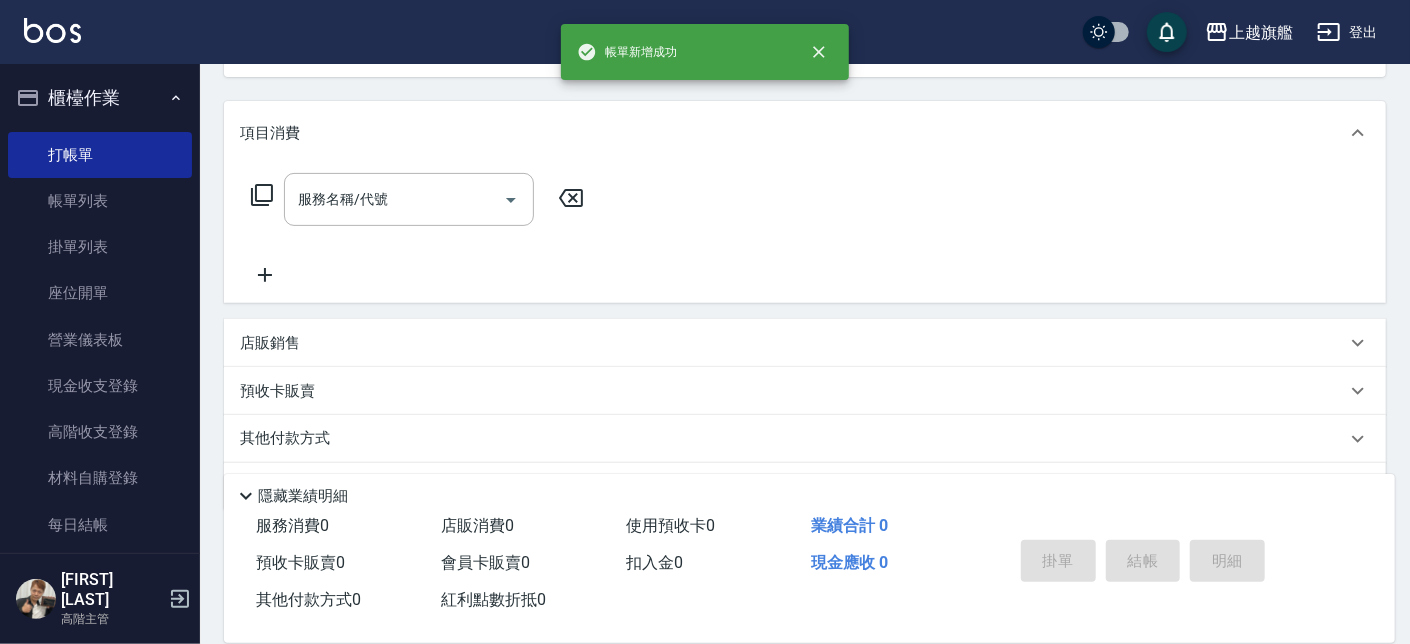 scroll, scrollTop: 0, scrollLeft: 0, axis: both 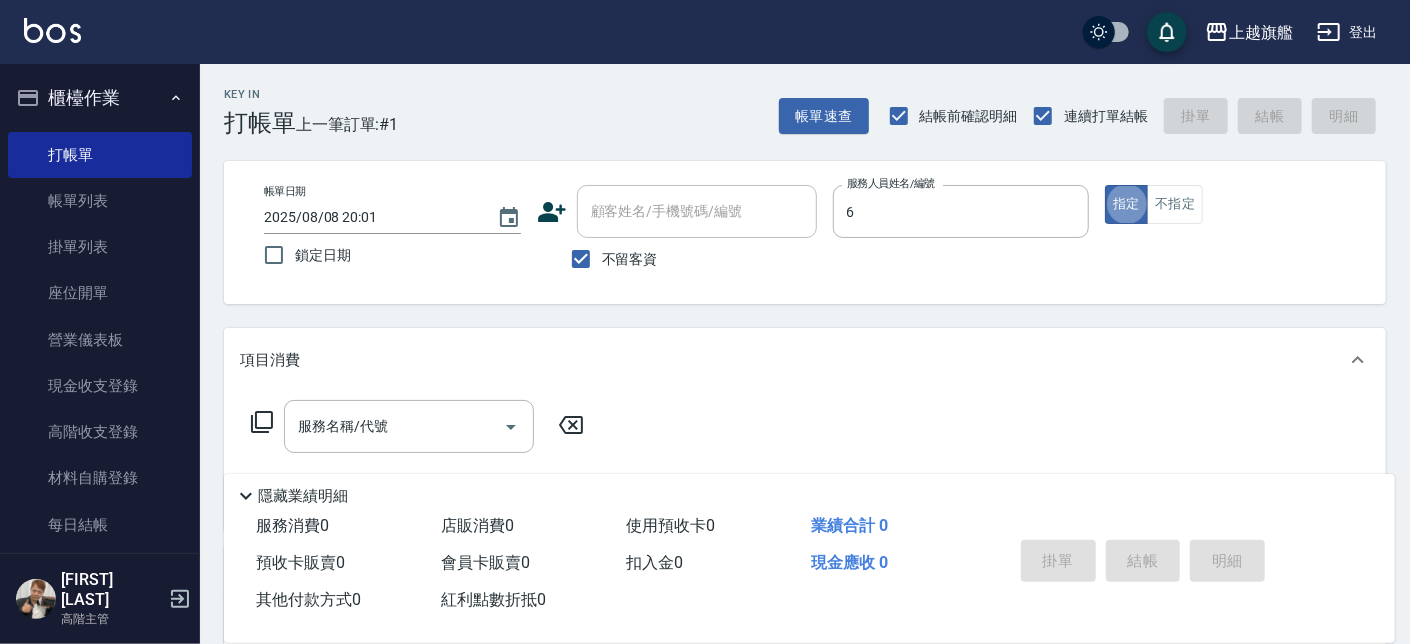 type on "[NAME]-6" 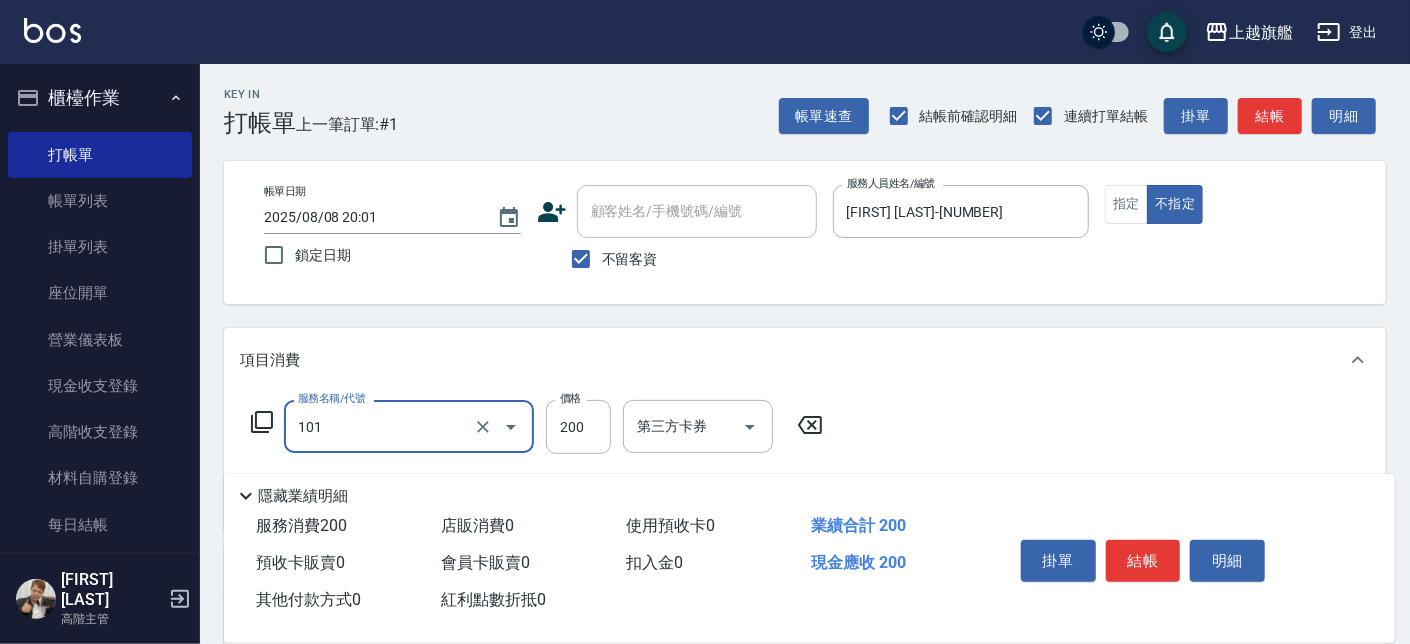 type on "一般洗(101)" 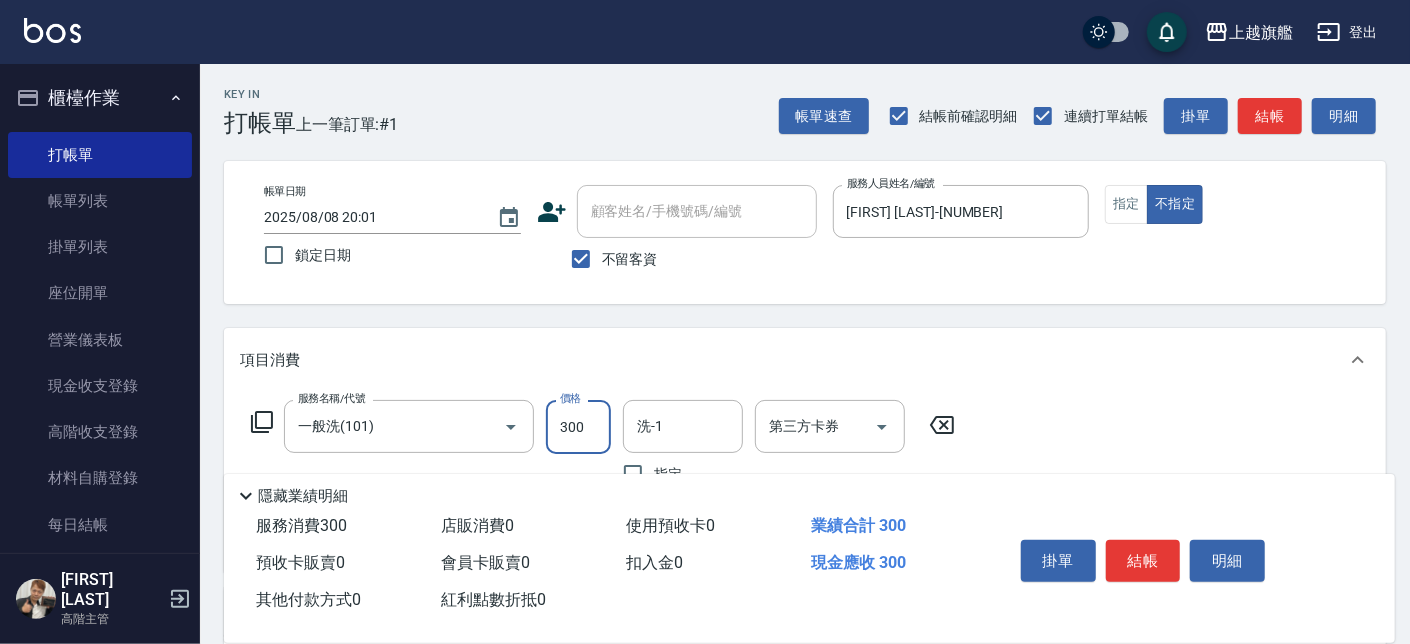 type on "300" 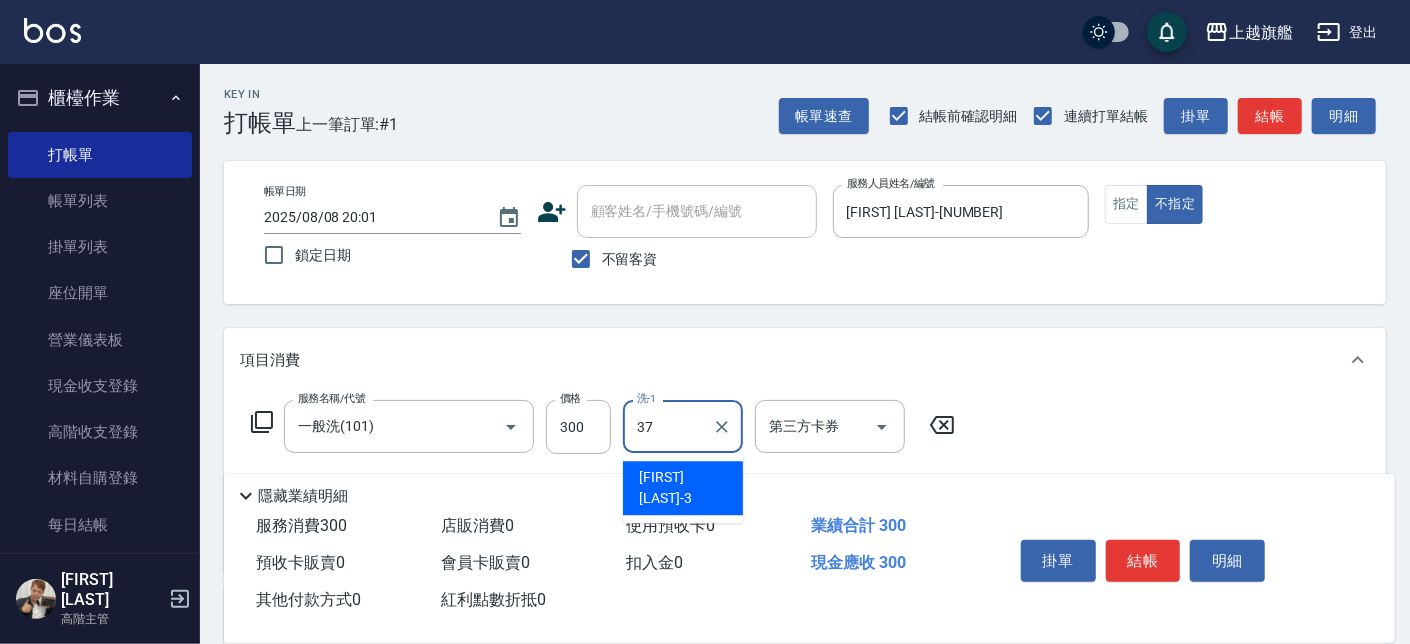 type on "[NAME]-37" 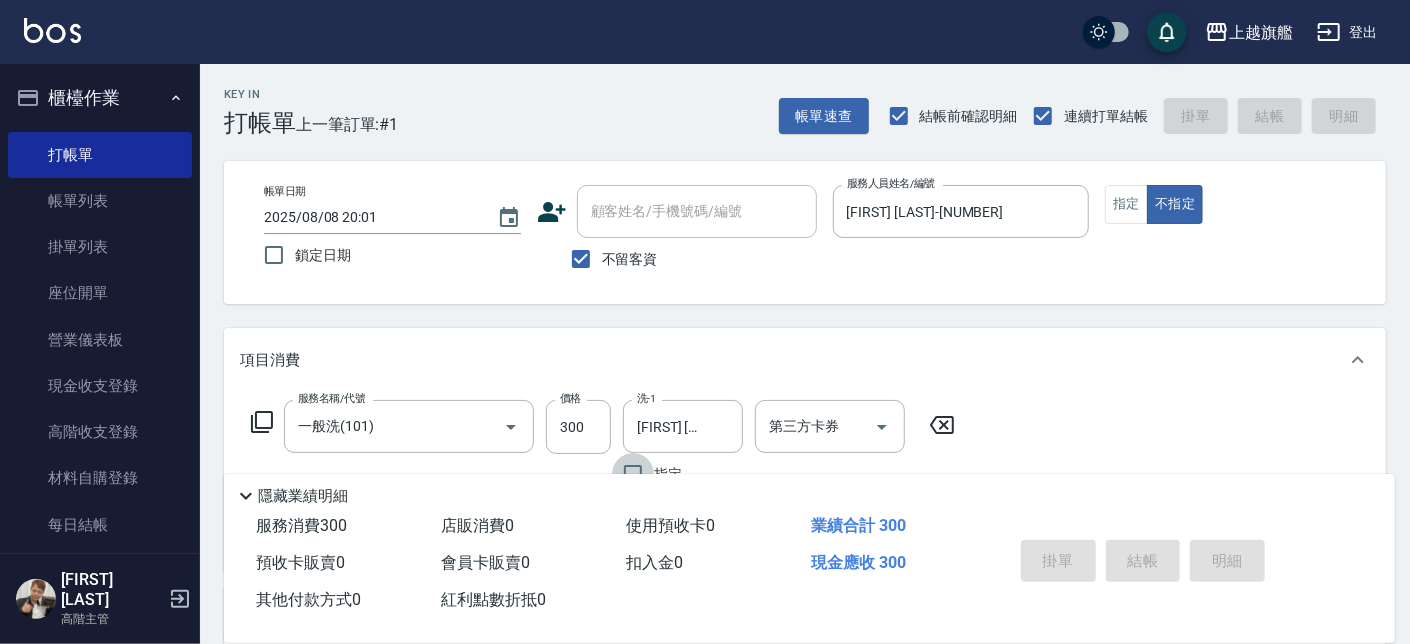 type 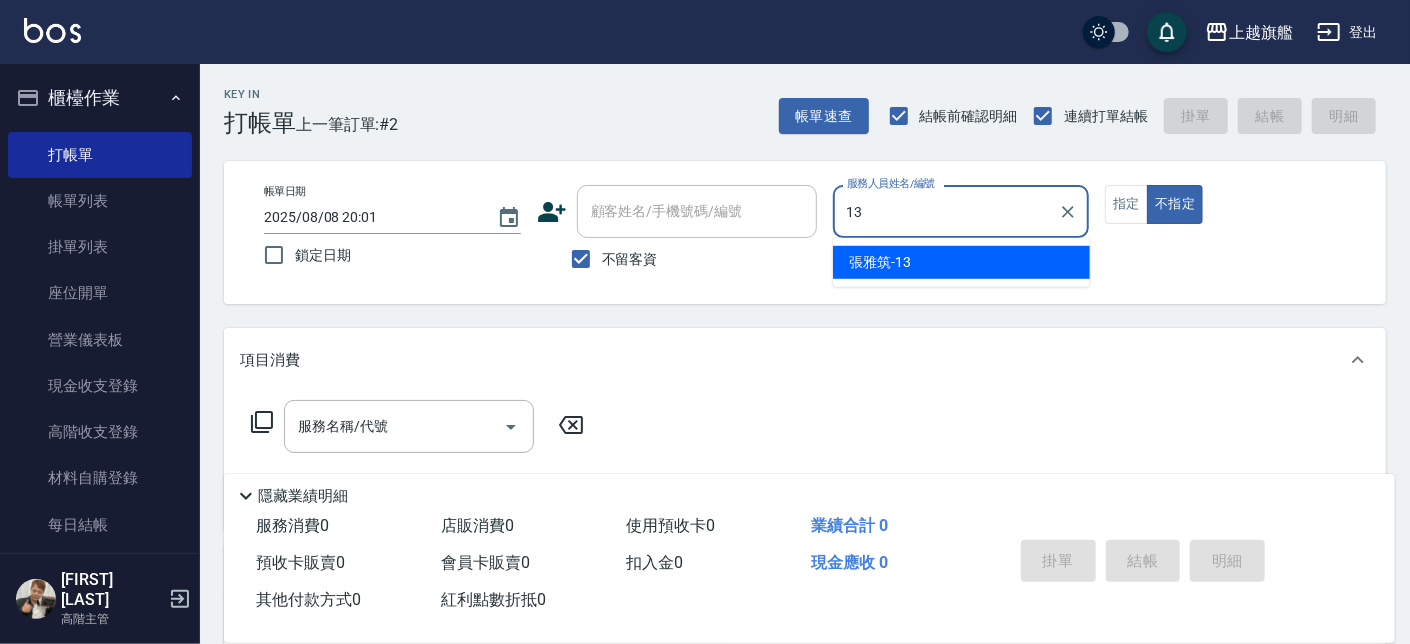 type on "[NAME]-13" 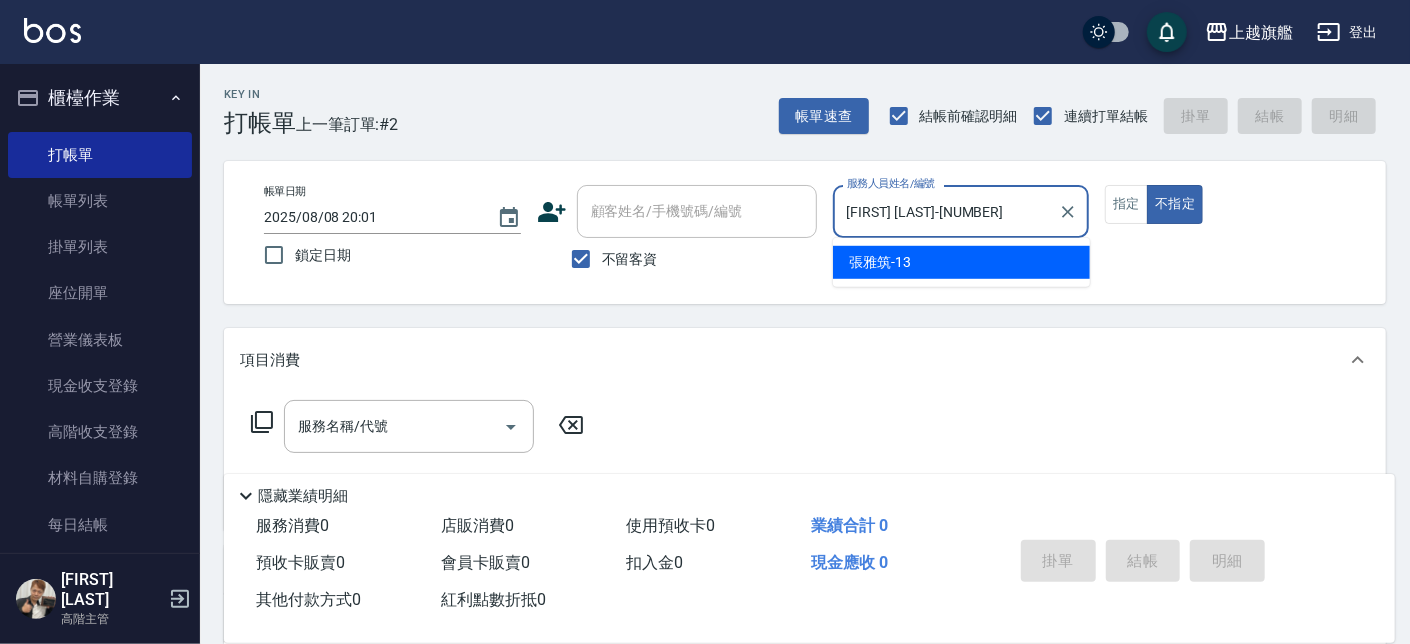 type on "false" 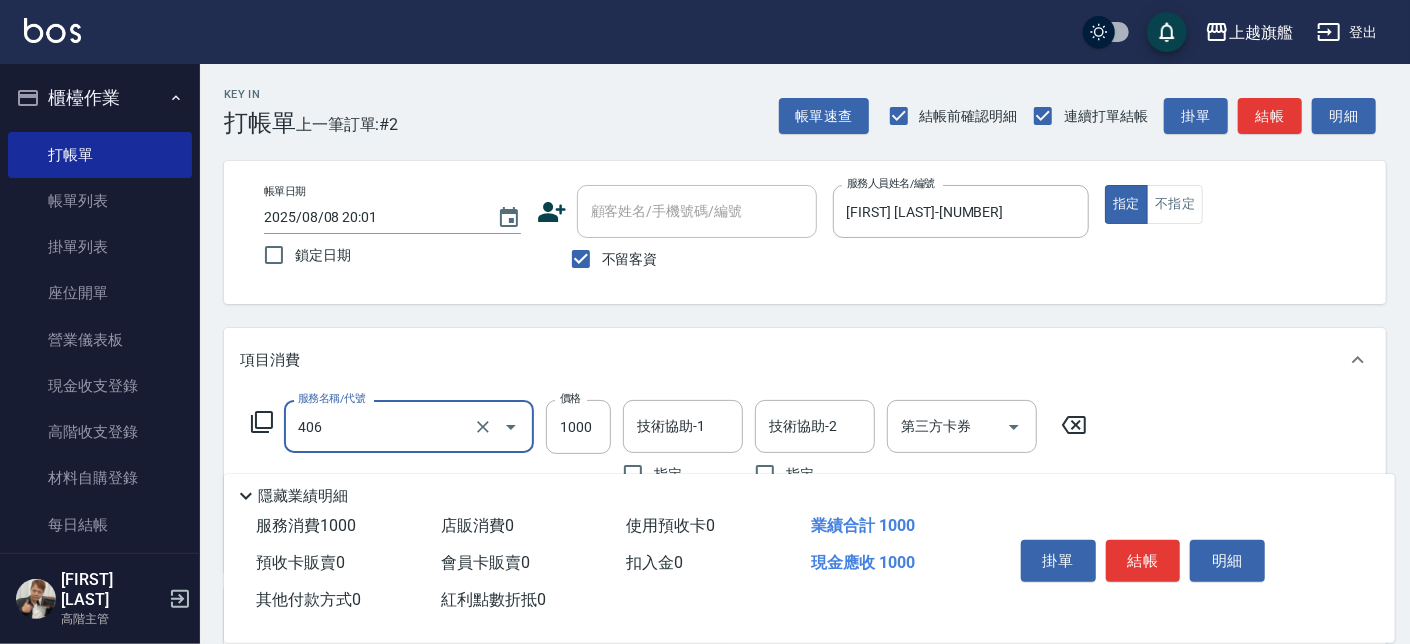 type on "水漾護1000(406)" 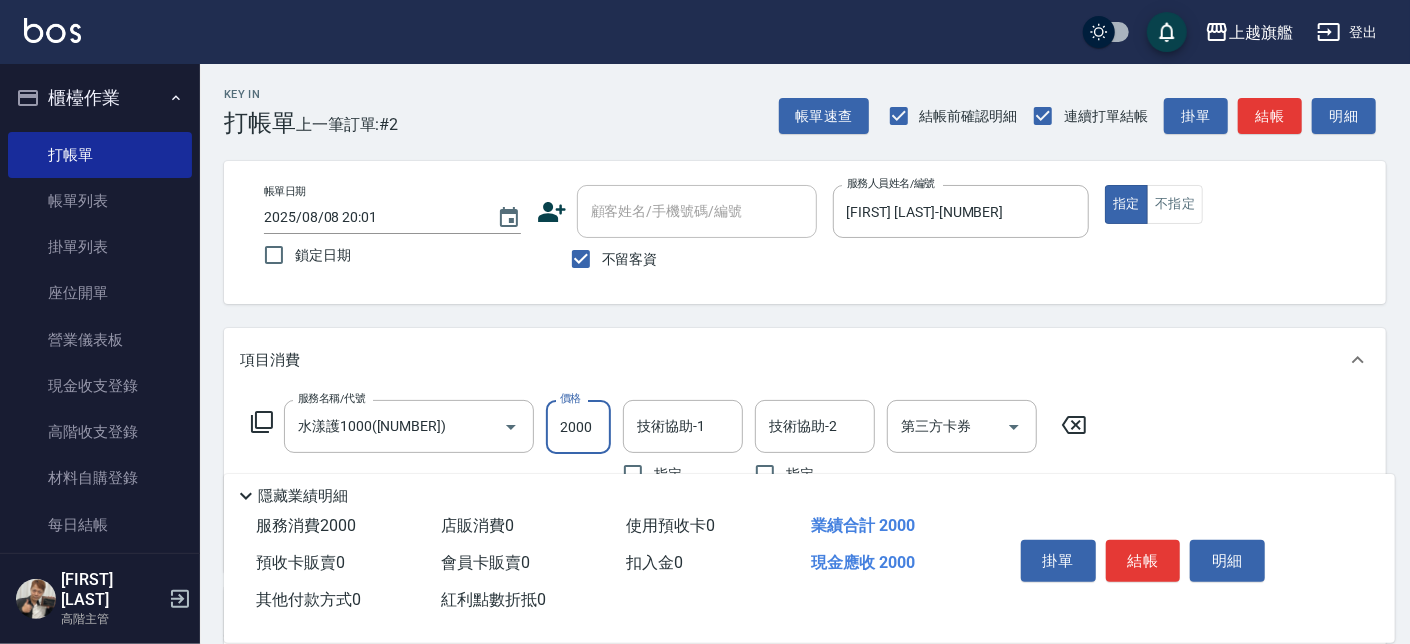 type on "2000" 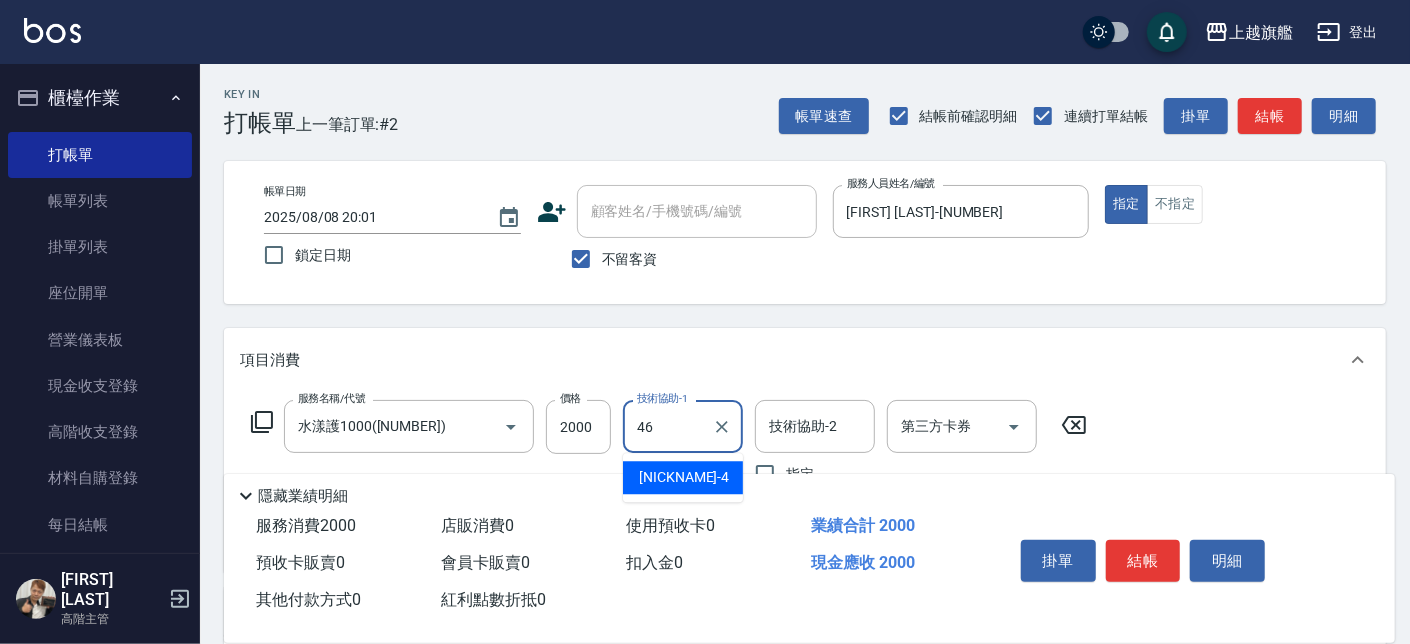type on "[NAME]-46" 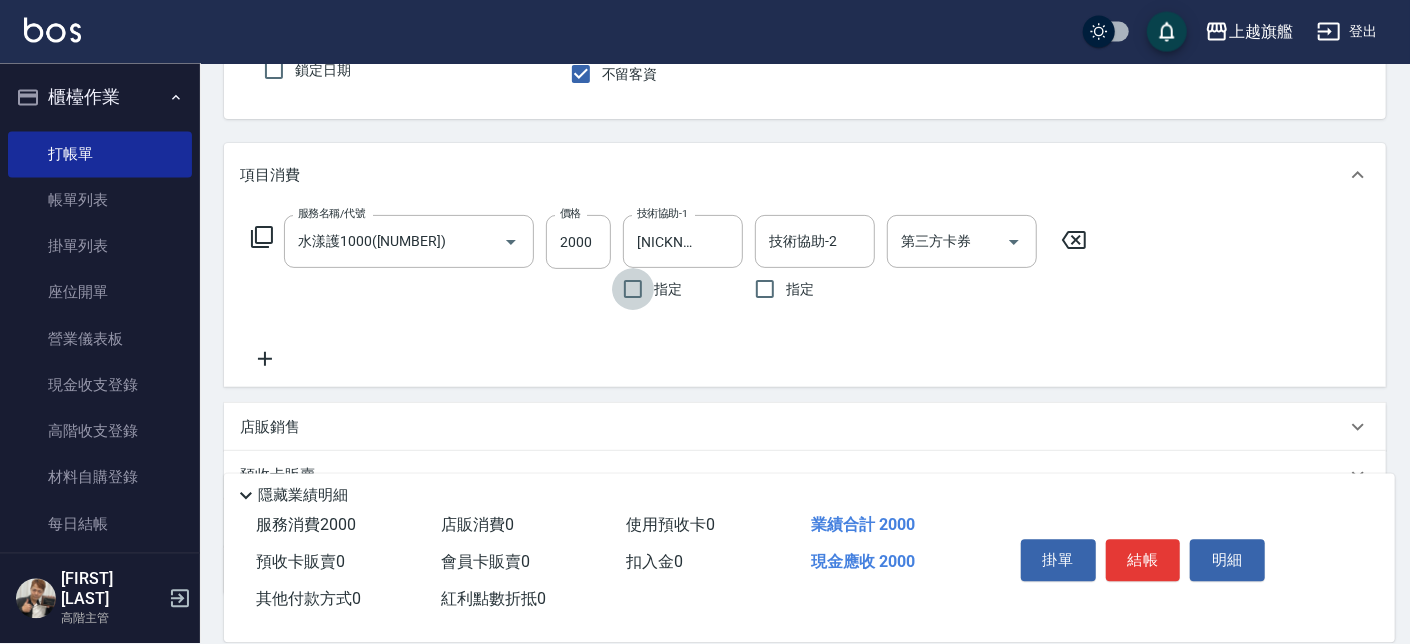 scroll, scrollTop: 227, scrollLeft: 0, axis: vertical 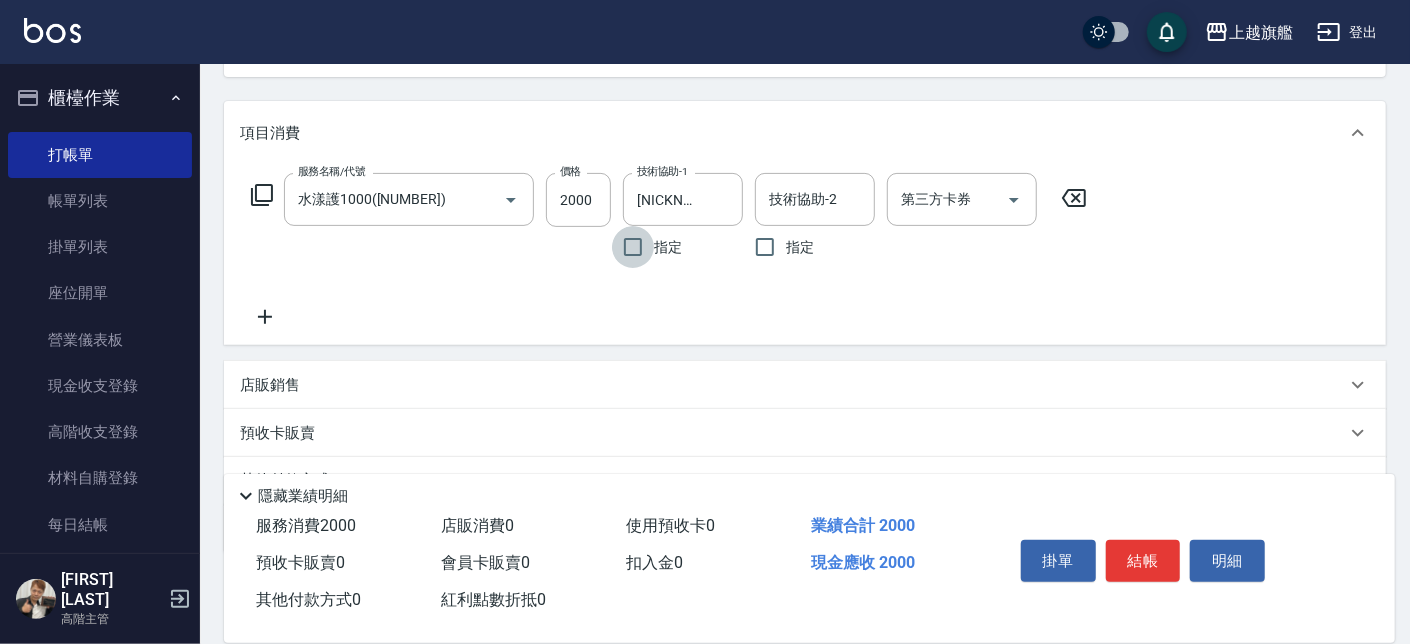 click 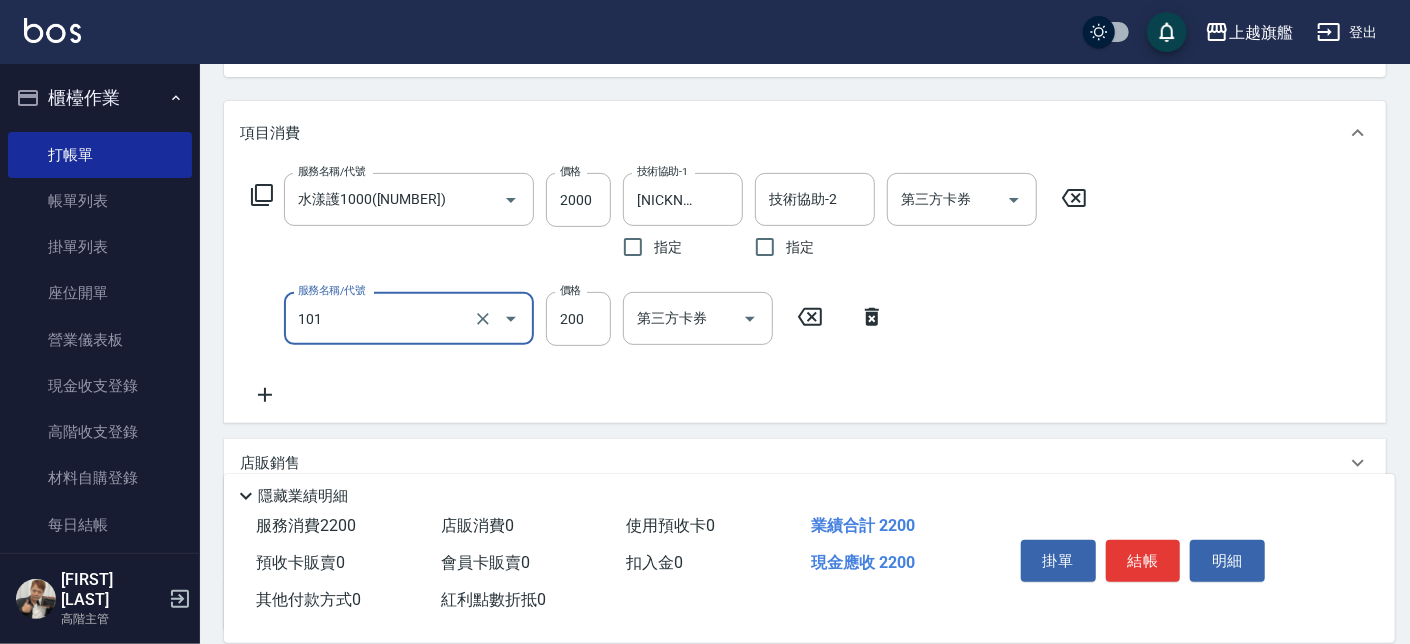 type on "一般洗(101)" 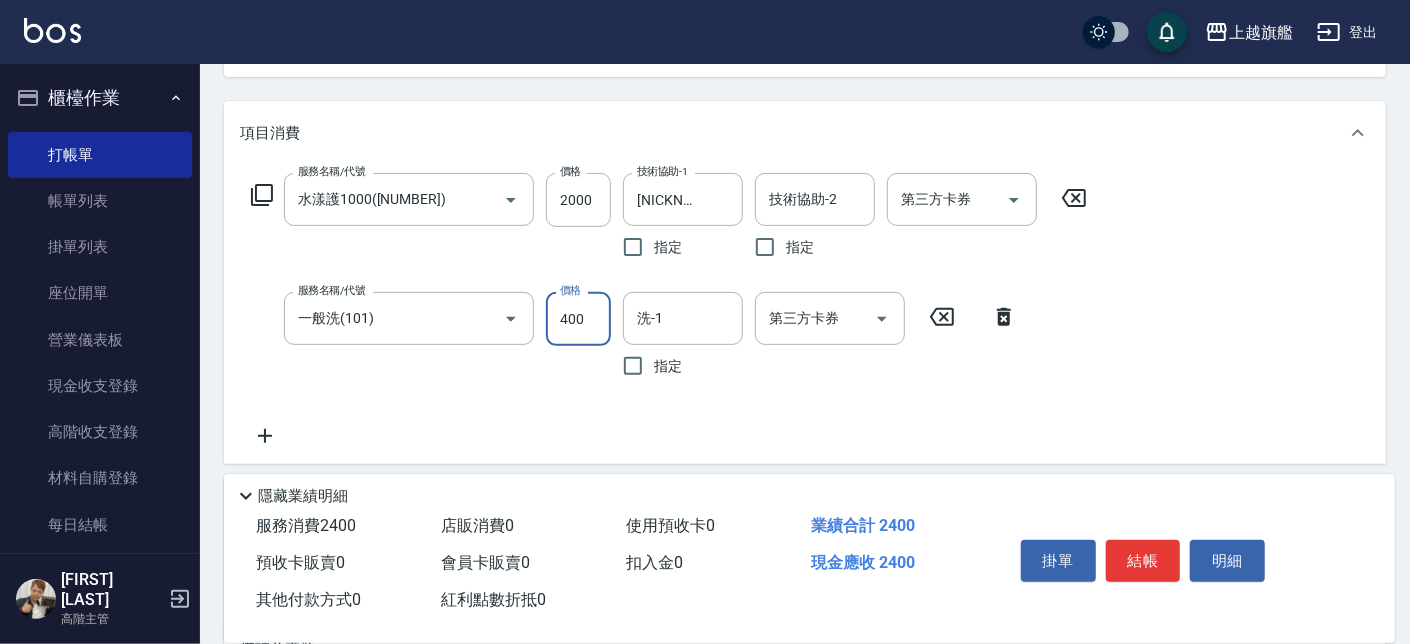 type on "400" 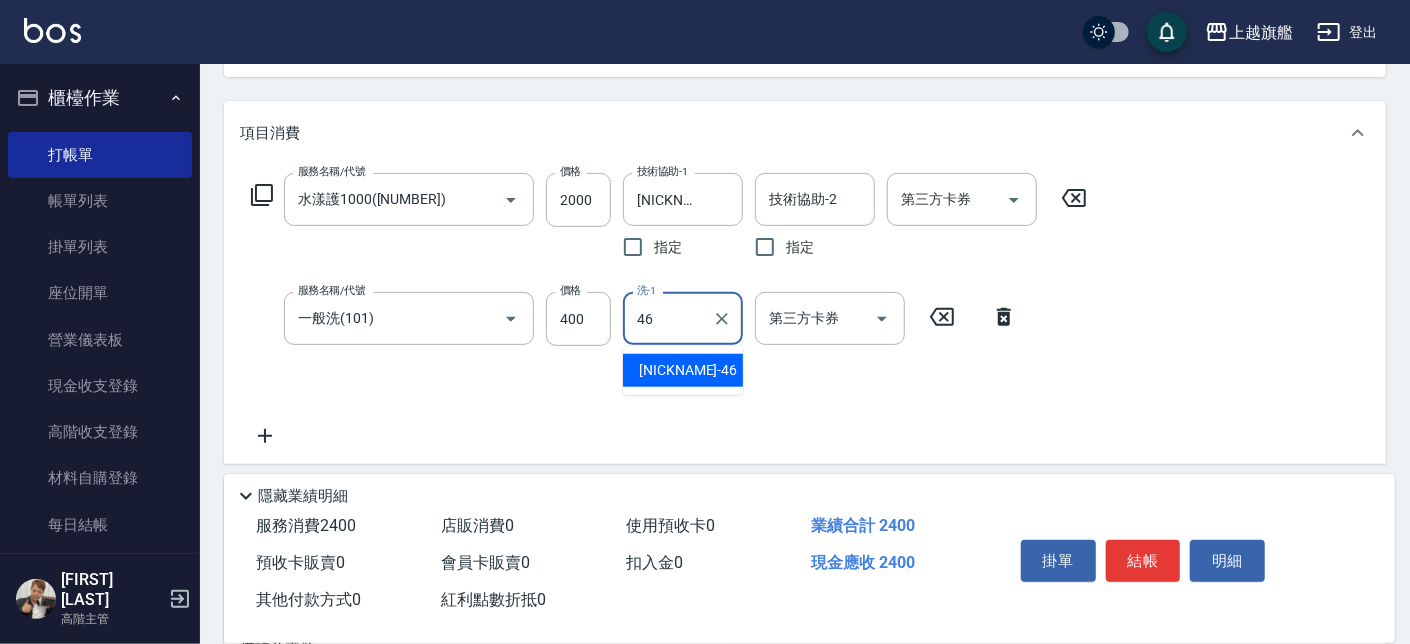 type on "[NAME]-46" 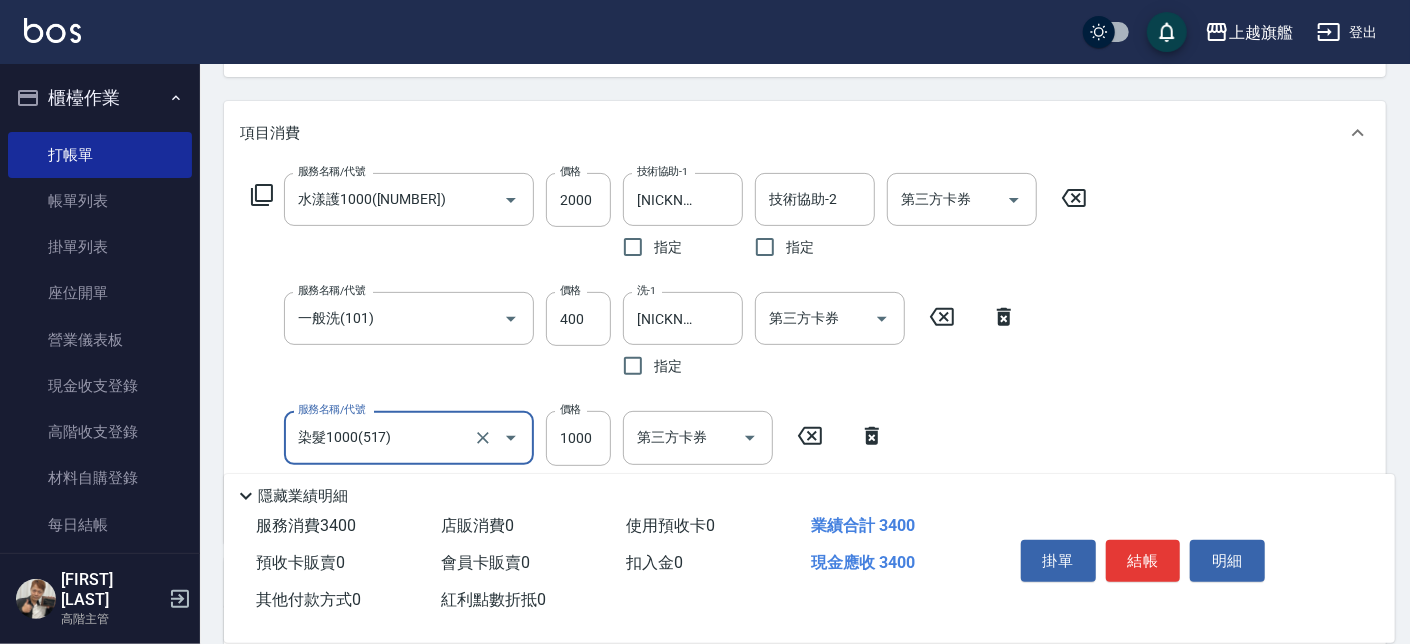 type on "染髮1000(517)" 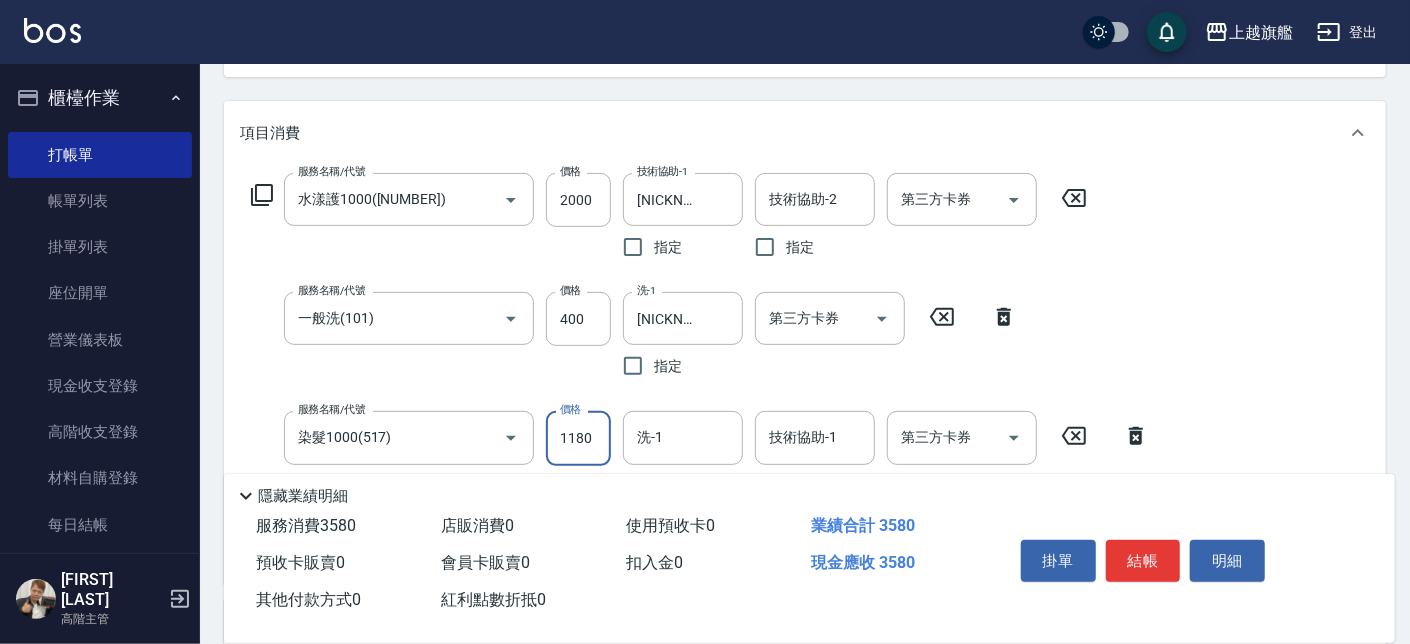 type on "1180" 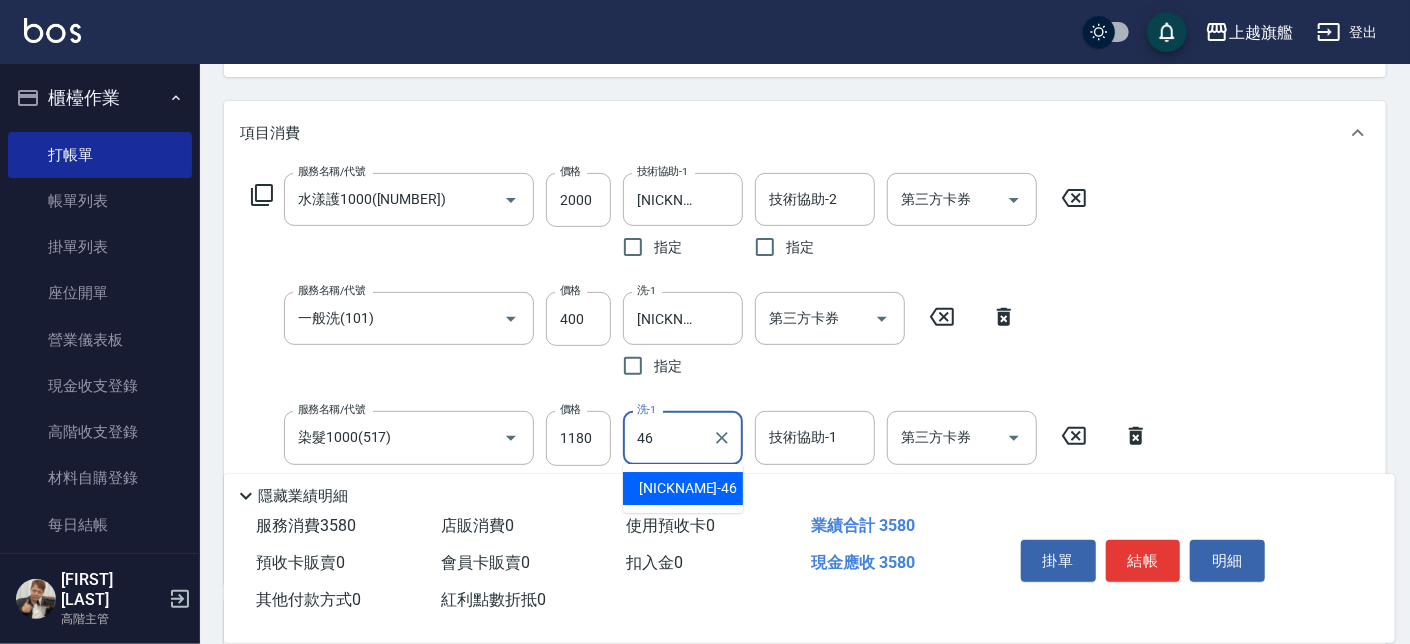 type on "[NAME]-46" 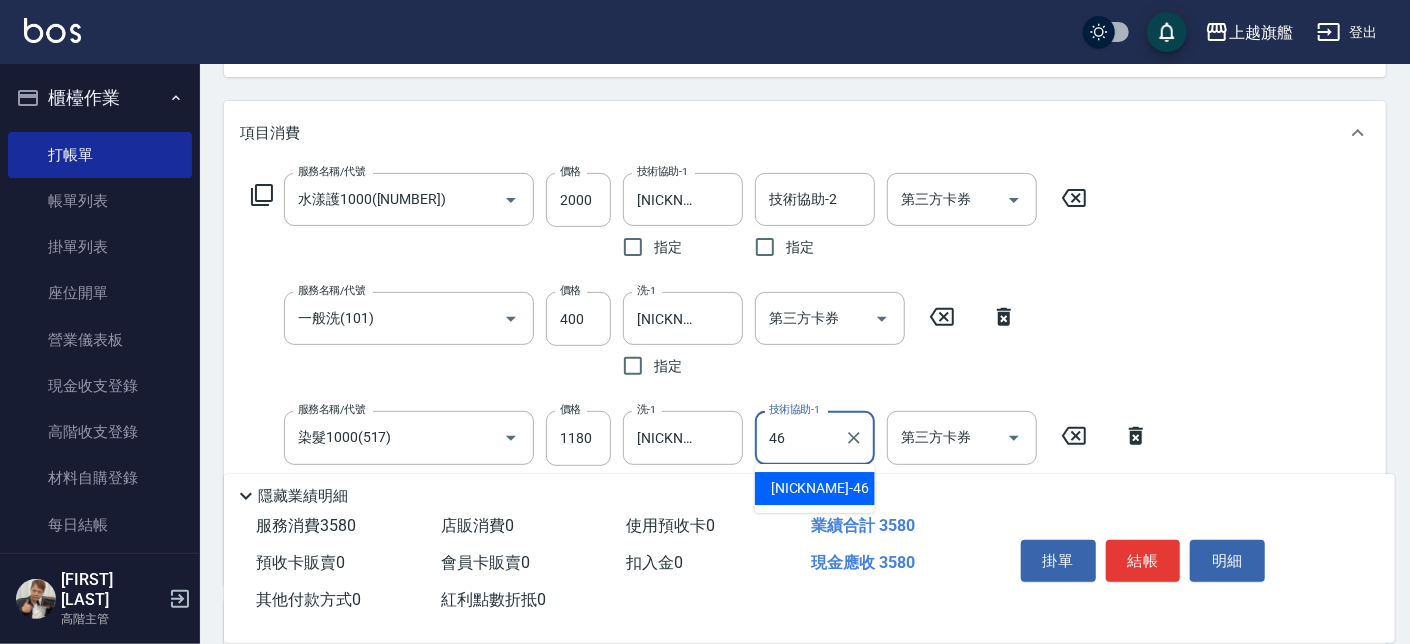type on "[NAME]-46" 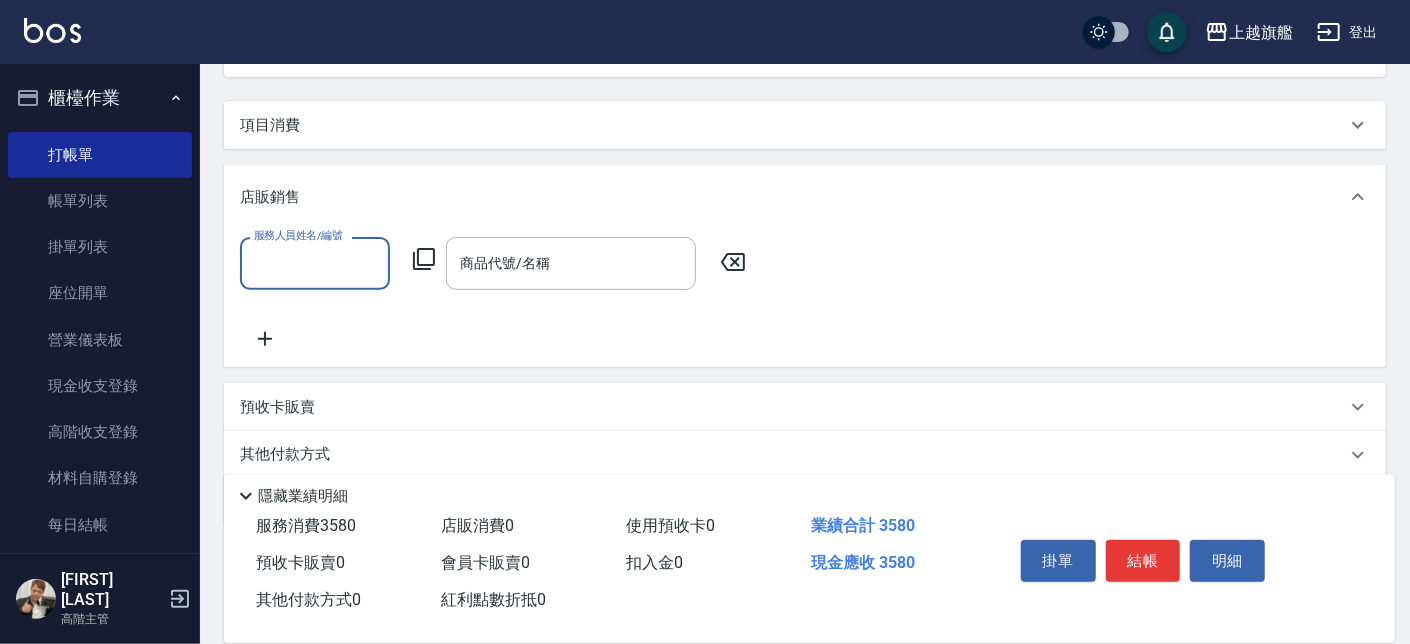 scroll, scrollTop: 2, scrollLeft: 0, axis: vertical 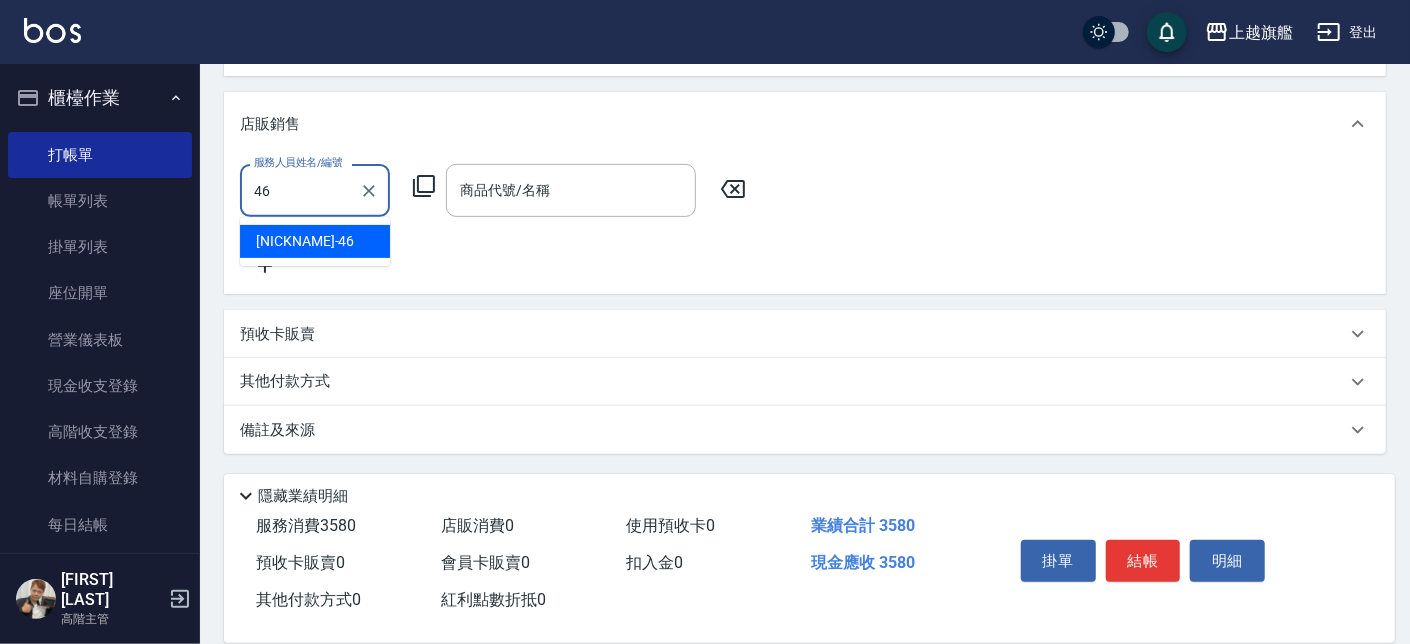 type on "[NAME]-46" 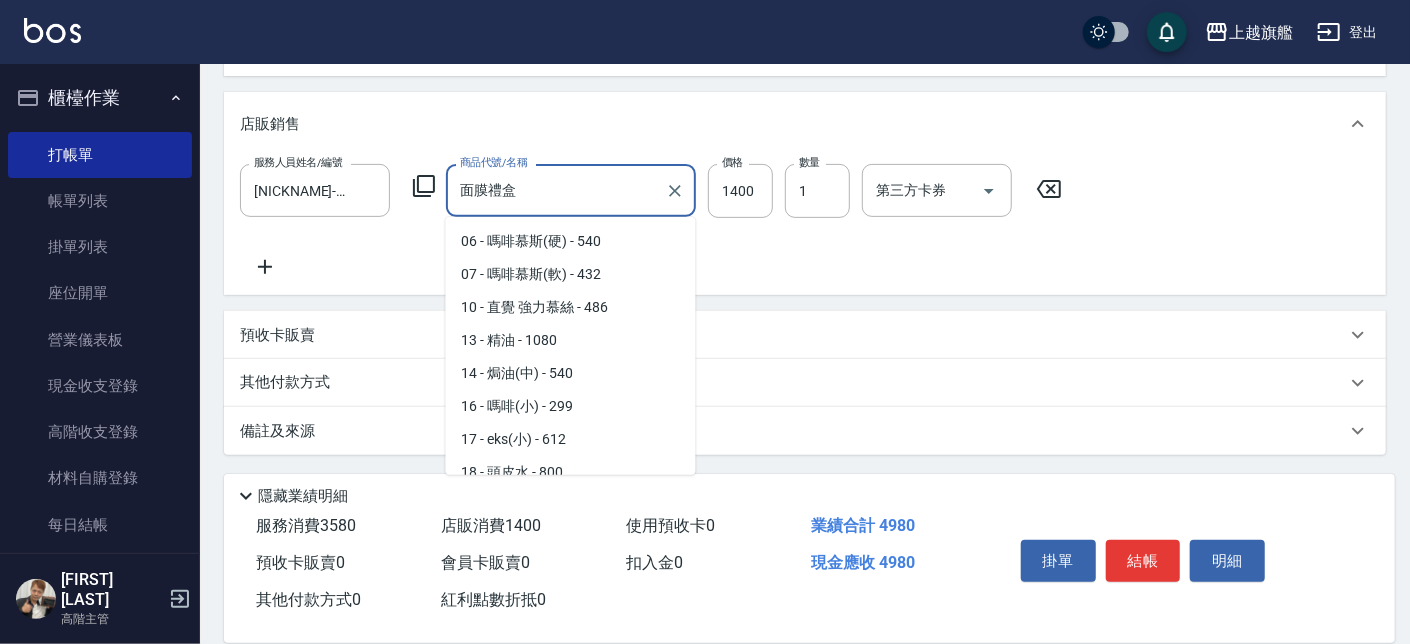 scroll, scrollTop: 1994, scrollLeft: 0, axis: vertical 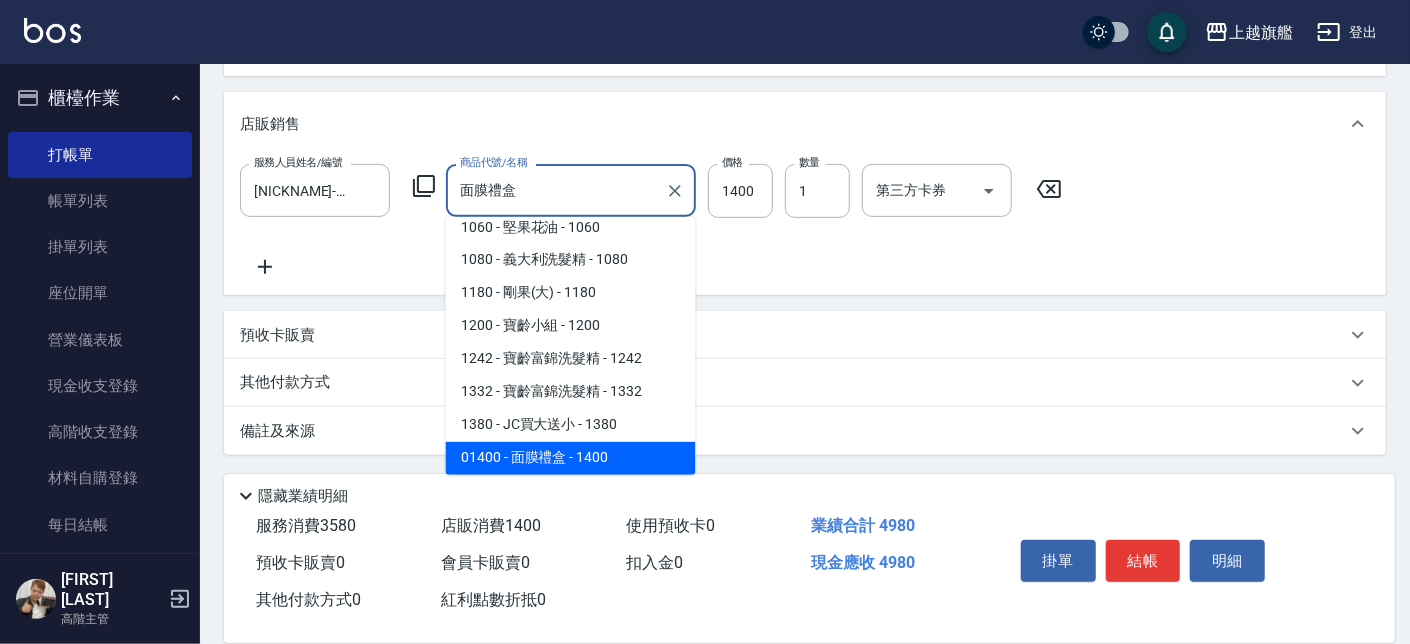 drag, startPoint x: 563, startPoint y: 193, endPoint x: 414, endPoint y: 169, distance: 150.9205 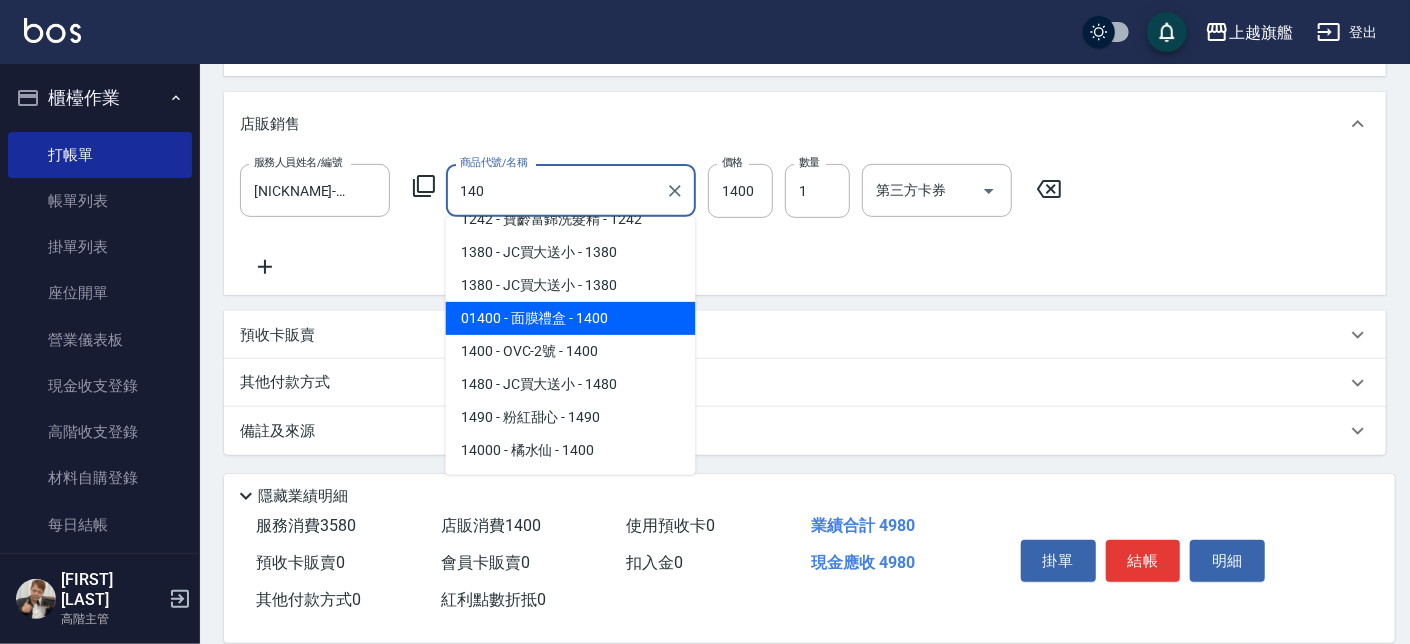scroll, scrollTop: 22, scrollLeft: 0, axis: vertical 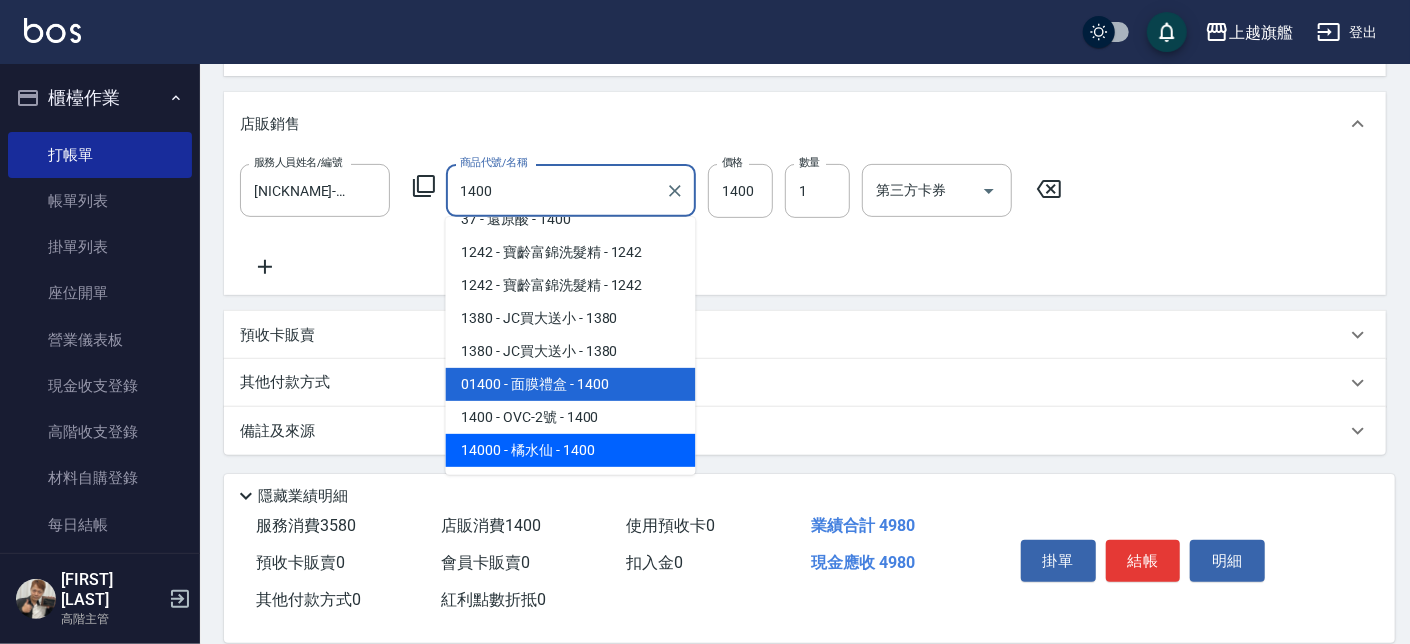 type on "橘水仙" 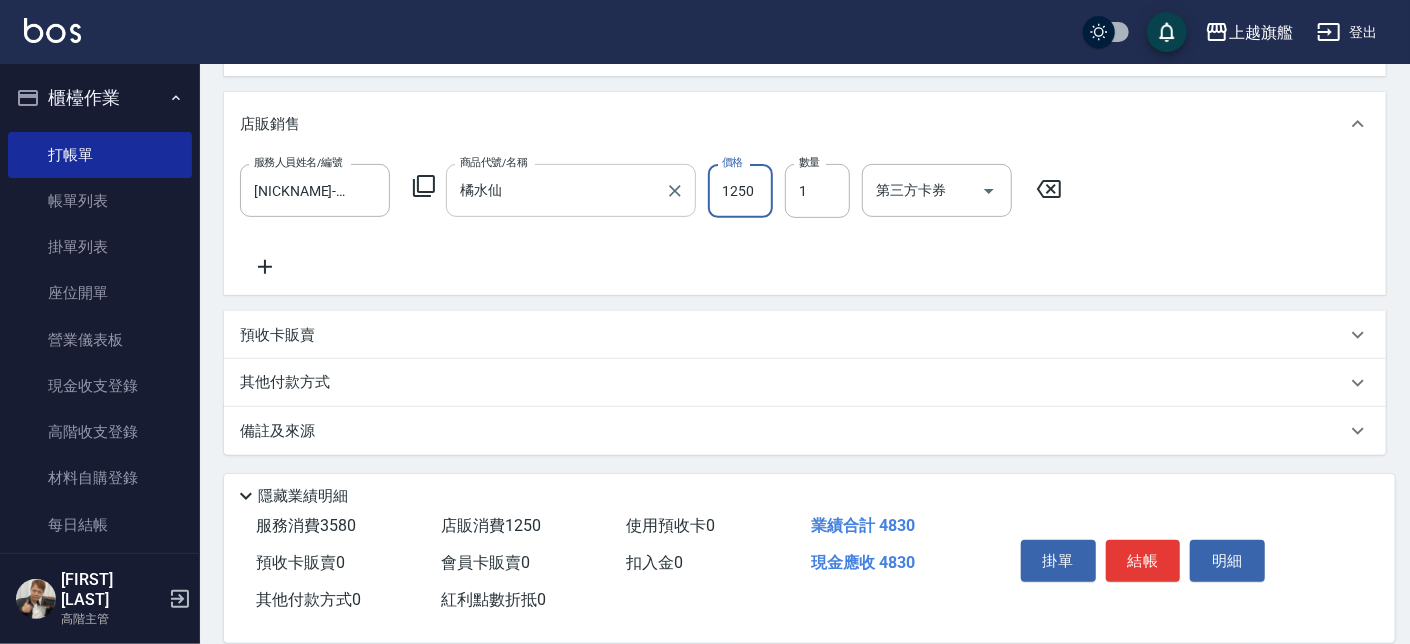 type on "1250" 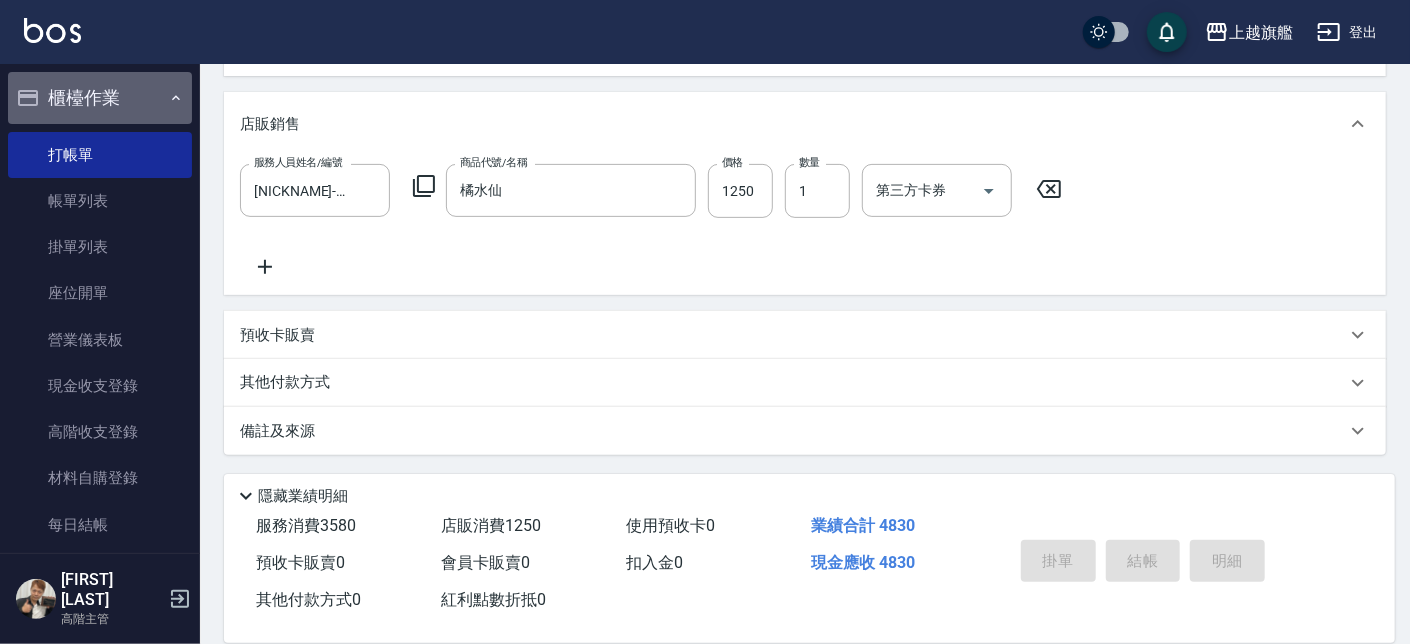 click on "櫃檯作業" at bounding box center [100, 98] 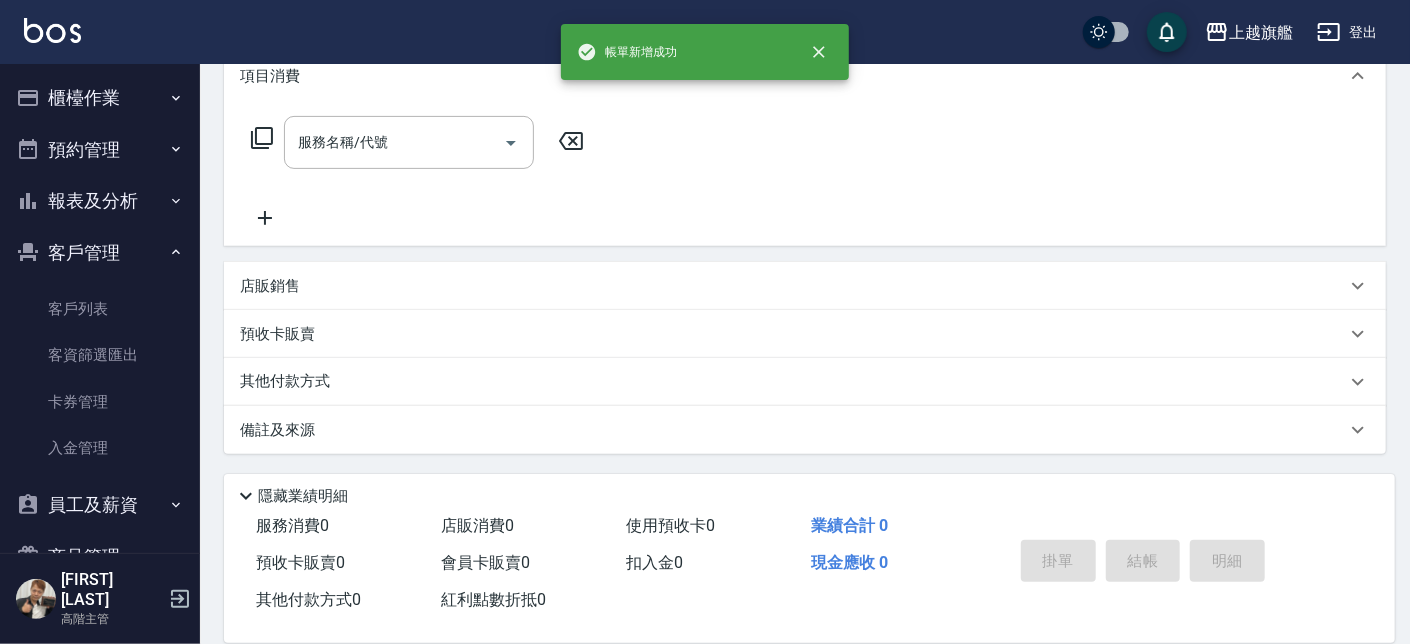 scroll, scrollTop: 0, scrollLeft: 0, axis: both 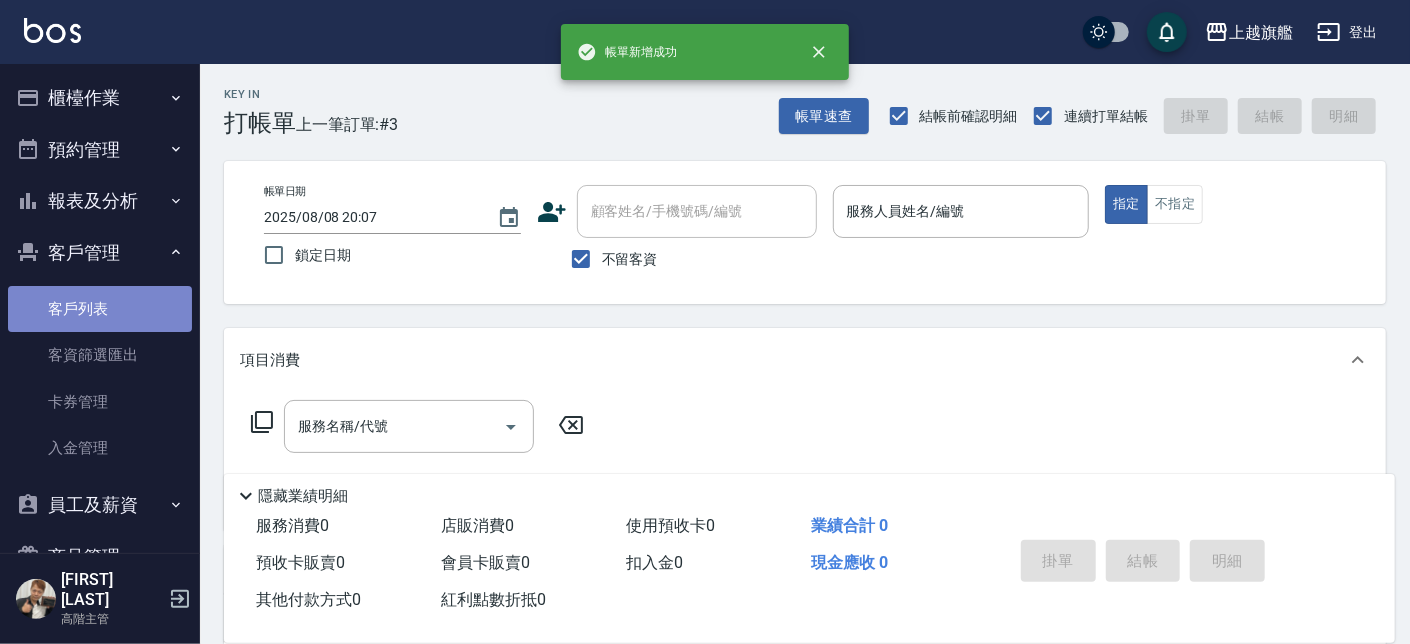 click on "客戶列表" at bounding box center [100, 309] 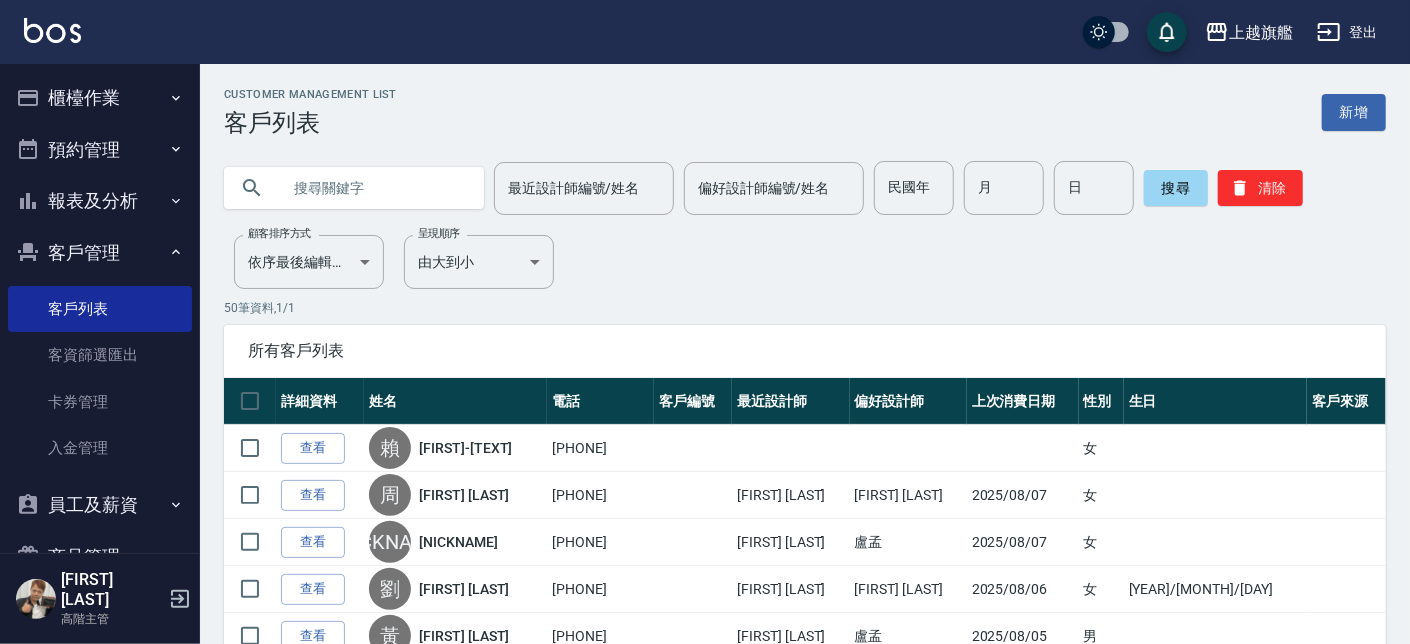 click at bounding box center (374, 188) 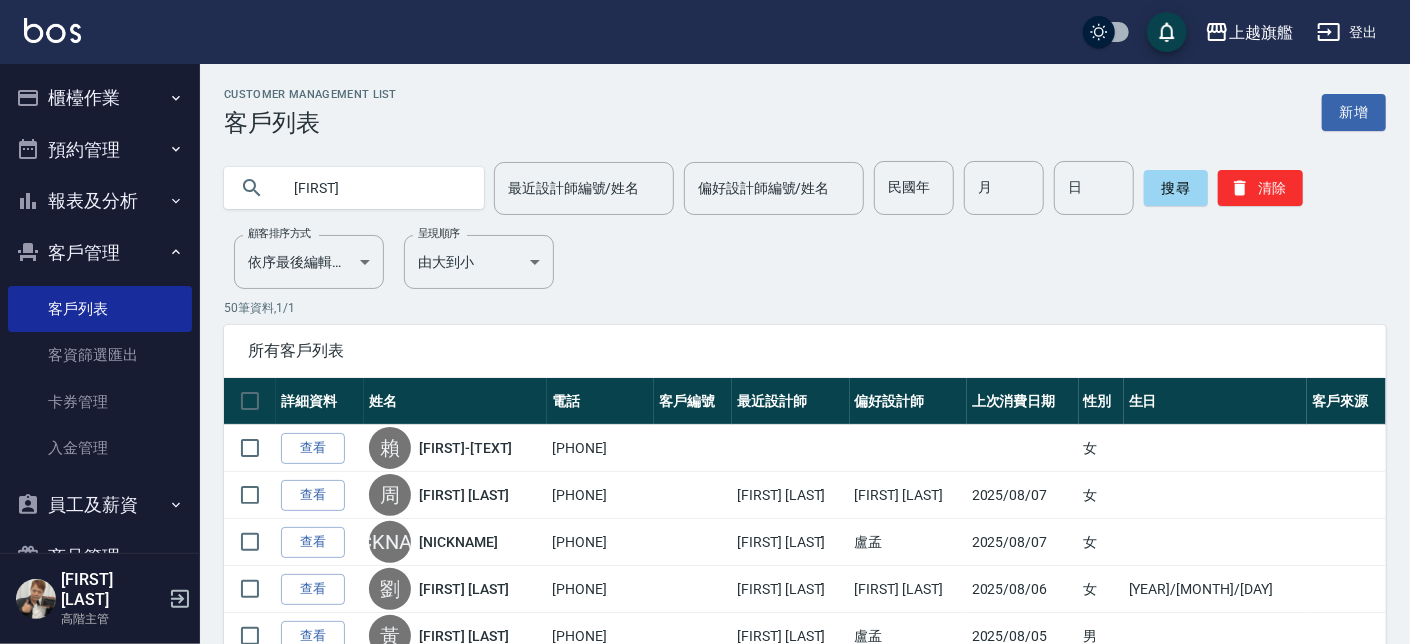 type on "[NAME]" 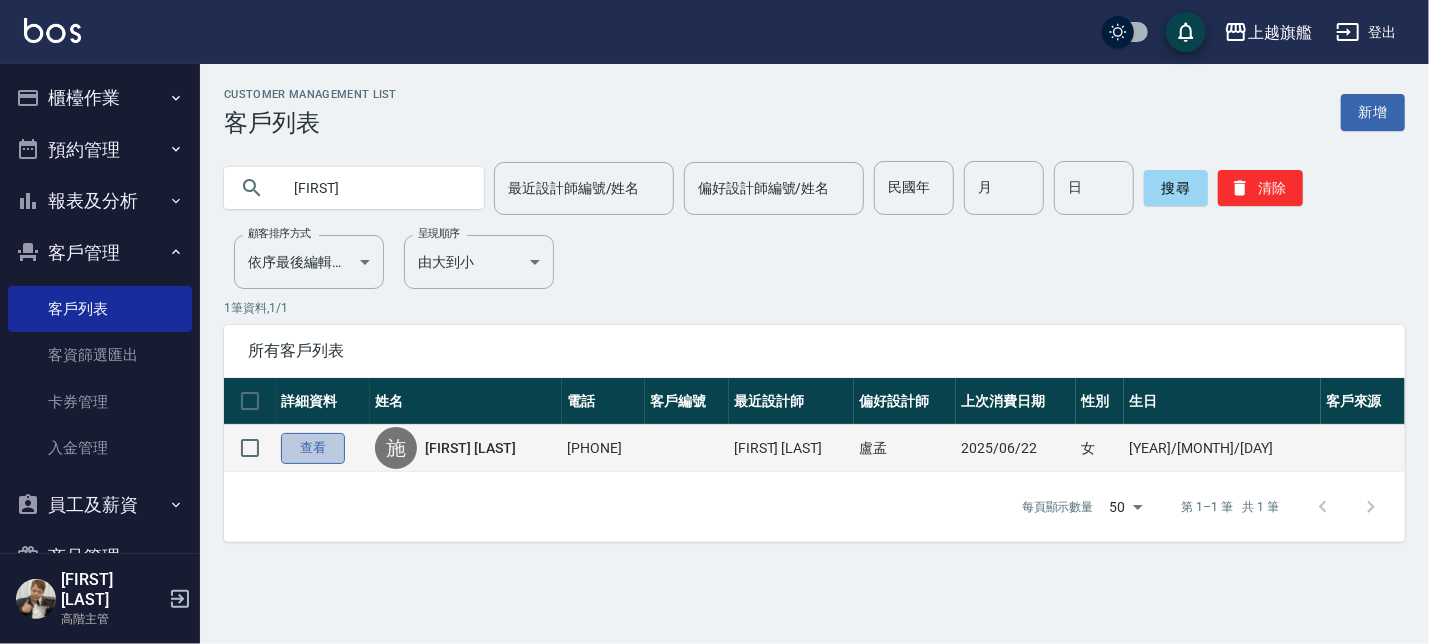 click on "查看" at bounding box center (313, 448) 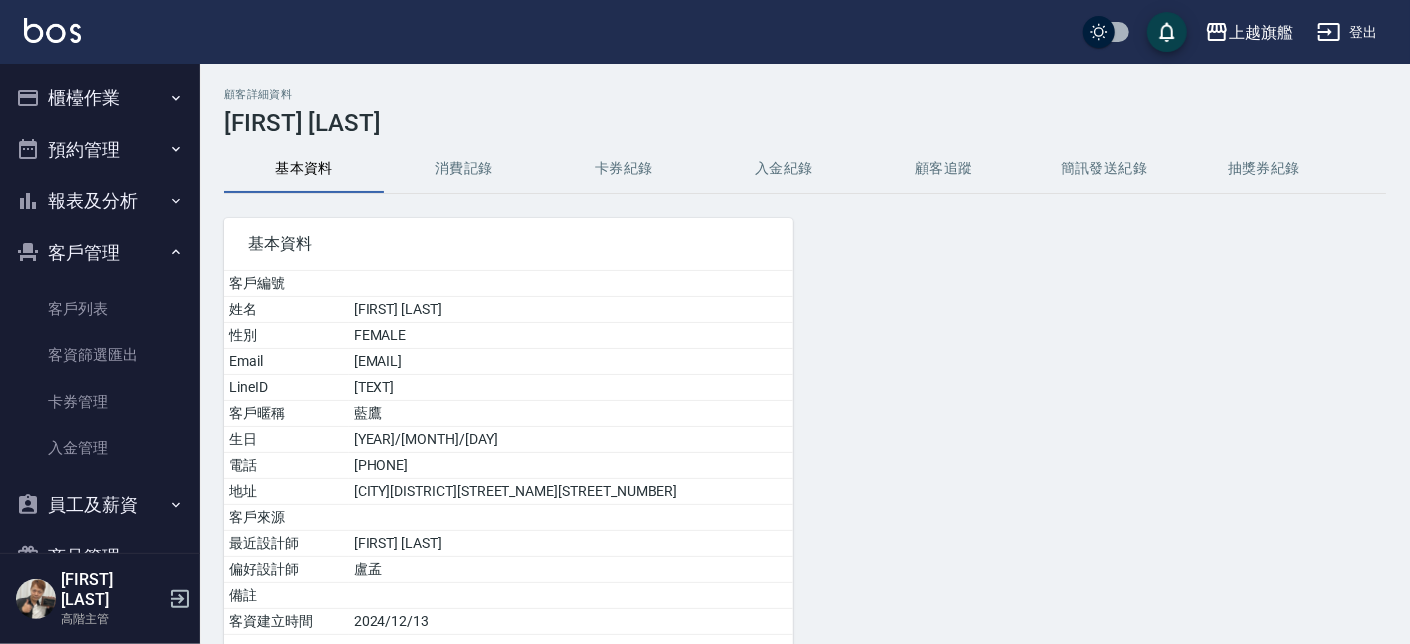 click on "入金紀錄" at bounding box center [784, 169] 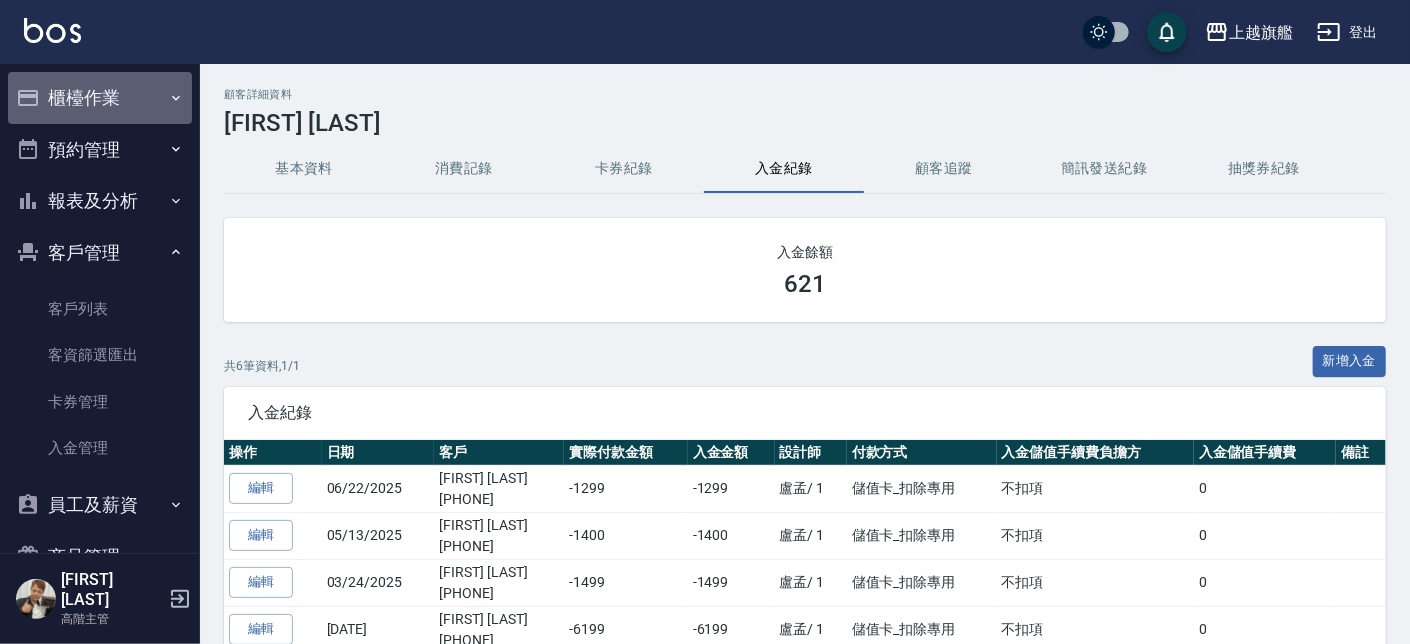 click on "櫃檯作業" at bounding box center (100, 98) 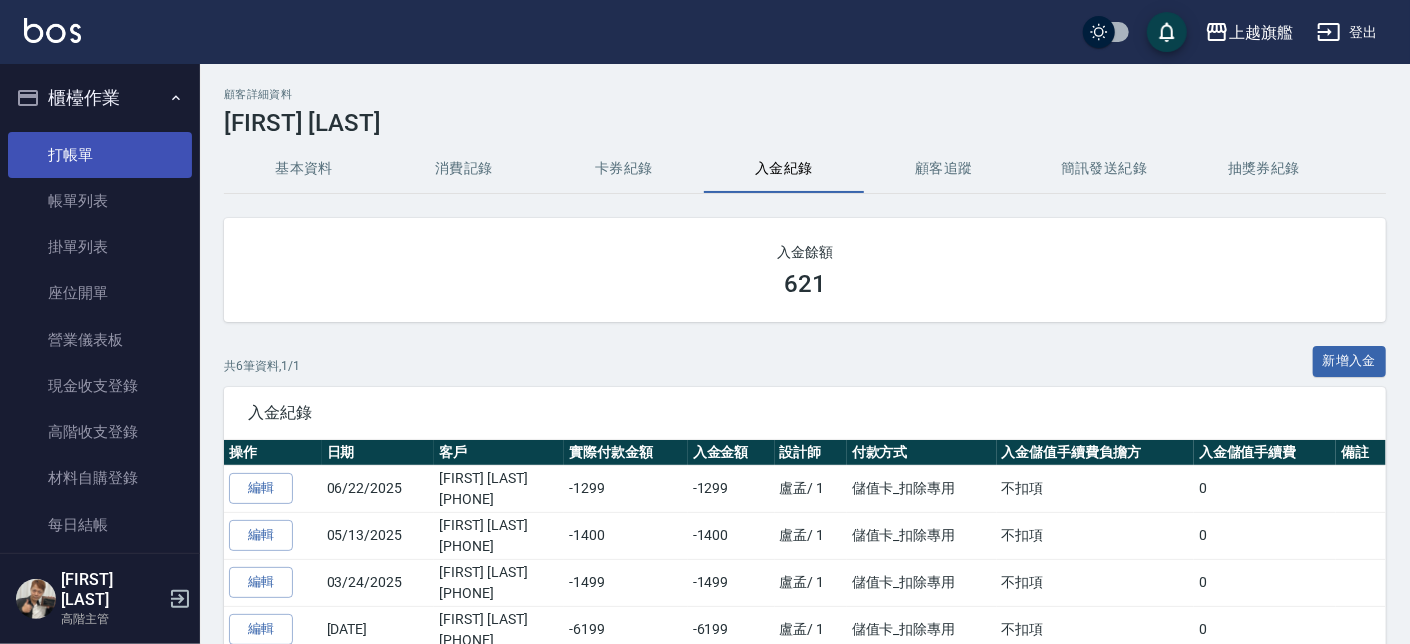 click on "打帳單" at bounding box center (100, 155) 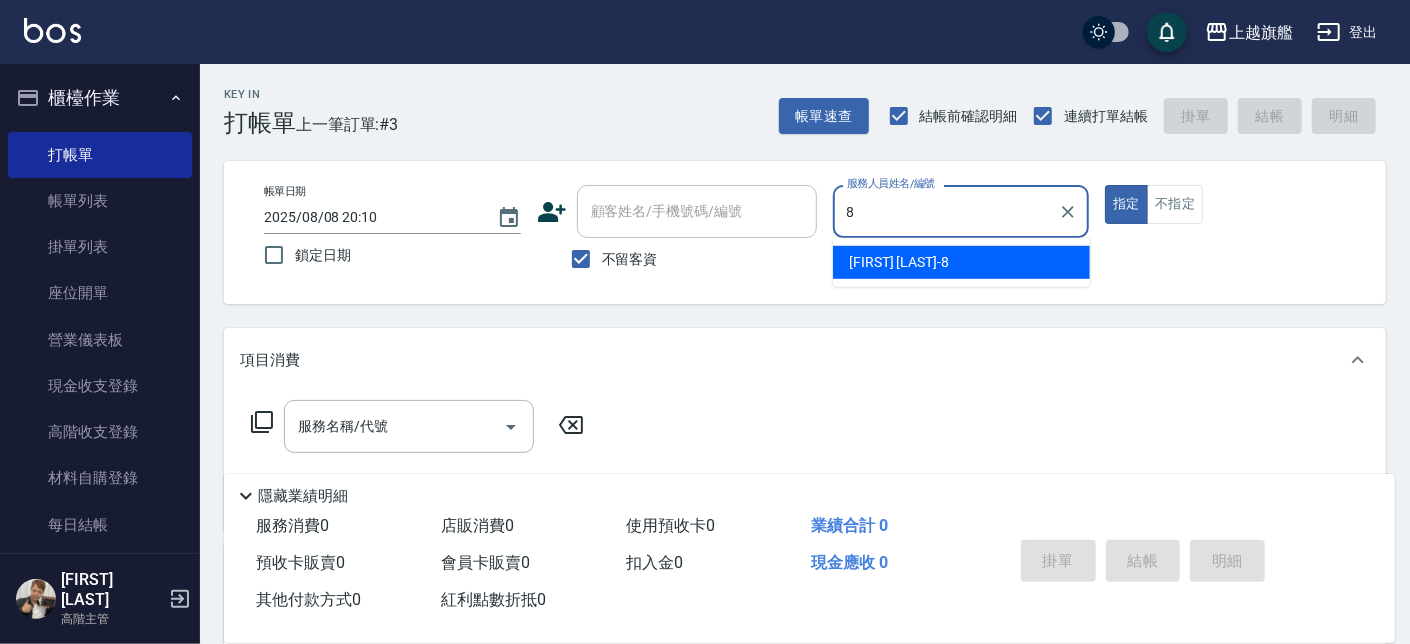type on "[NAME]-8" 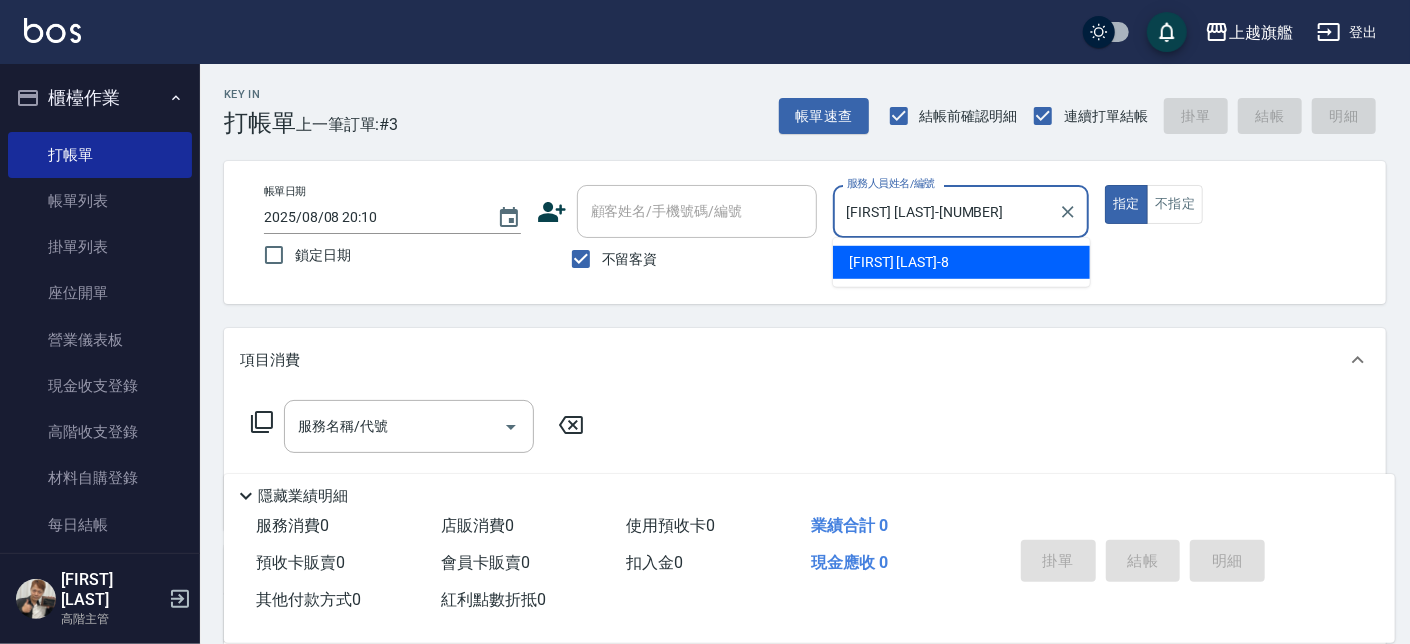 type on "true" 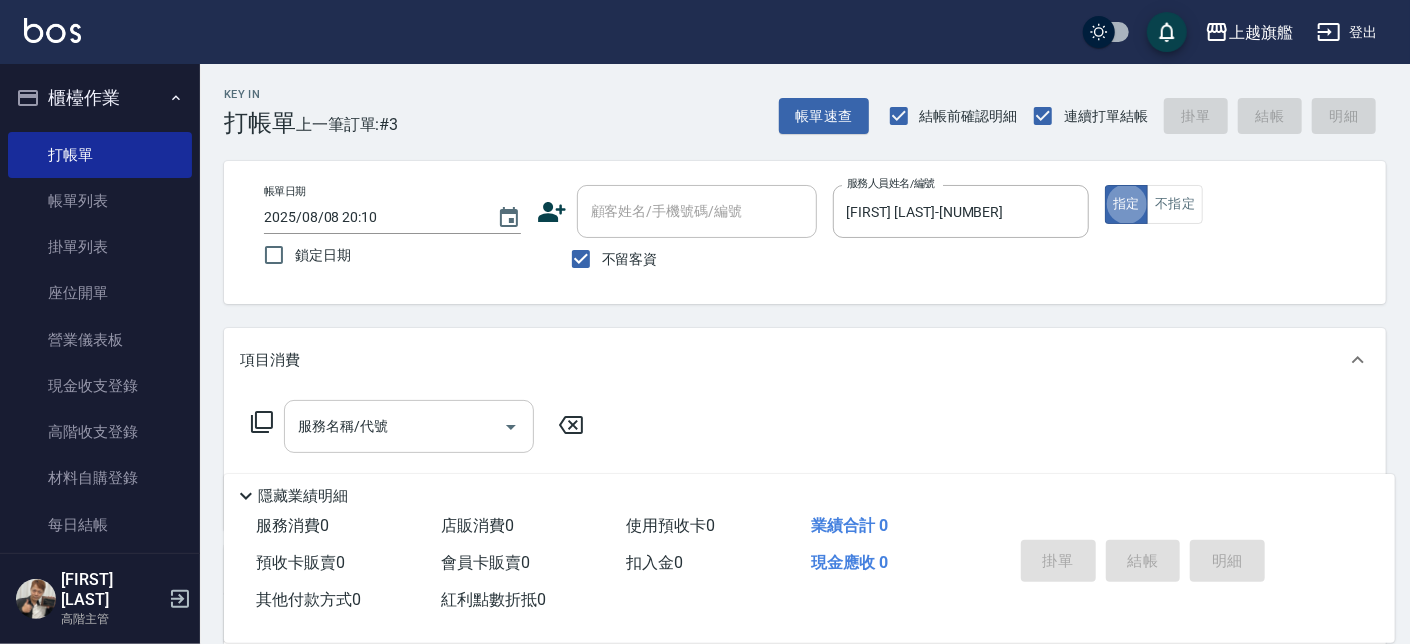 click on "服務名稱/代號" at bounding box center (394, 426) 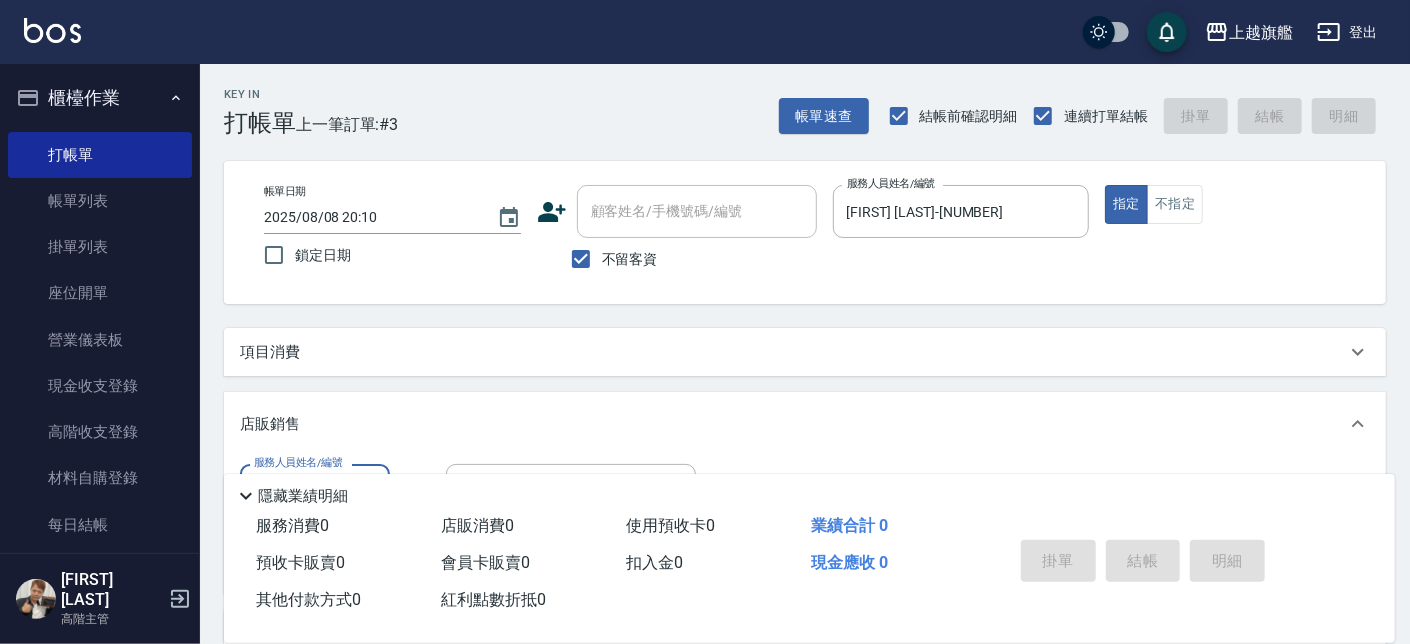 scroll, scrollTop: 0, scrollLeft: 0, axis: both 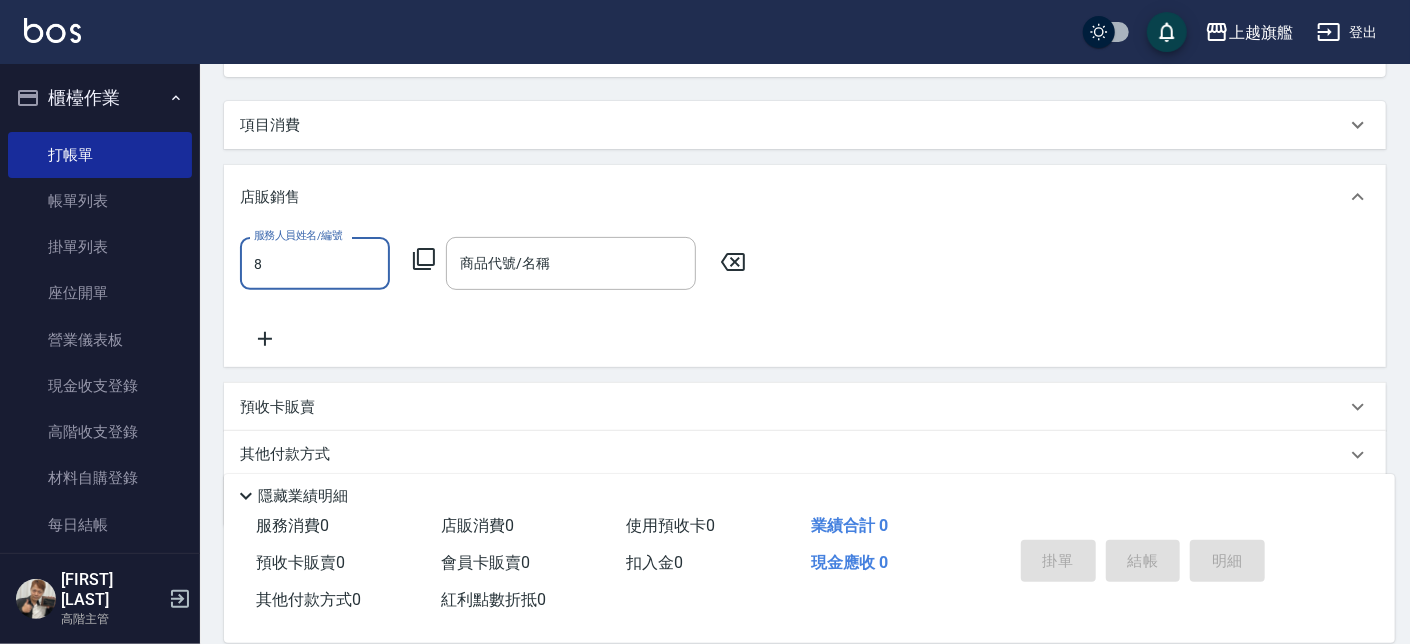 type on "[NAME]-8" 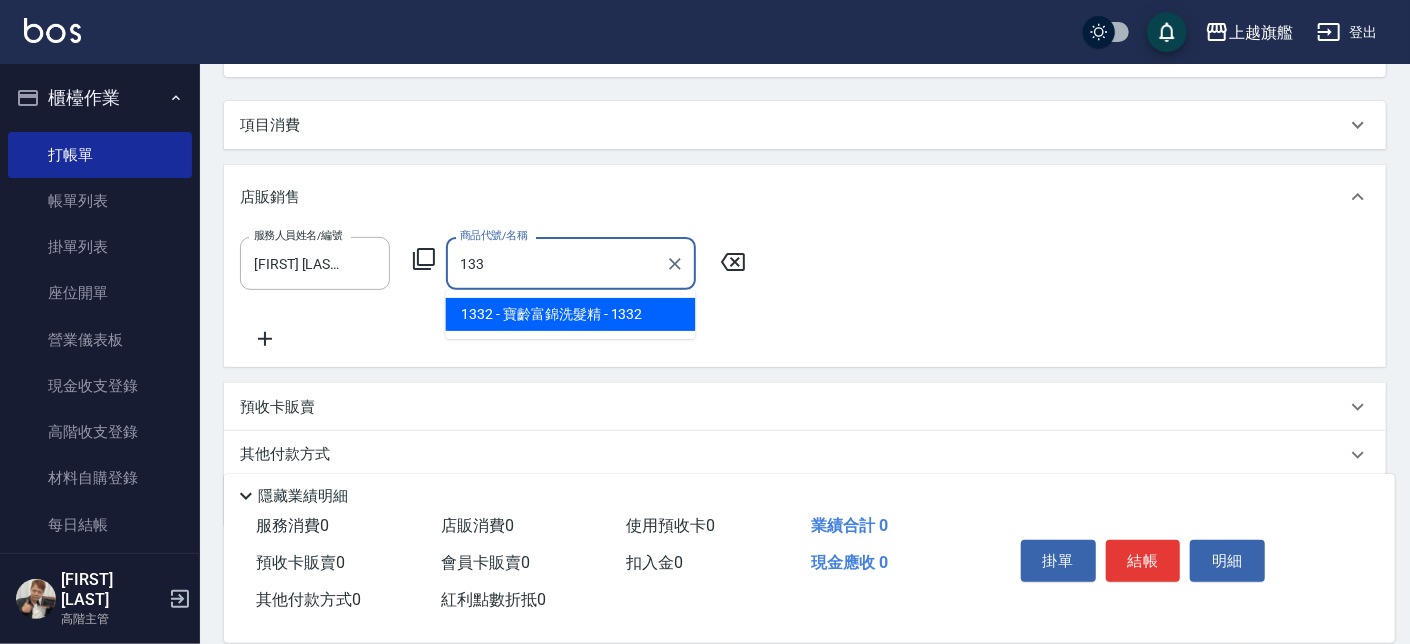 type on "寶齡富錦洗髮精" 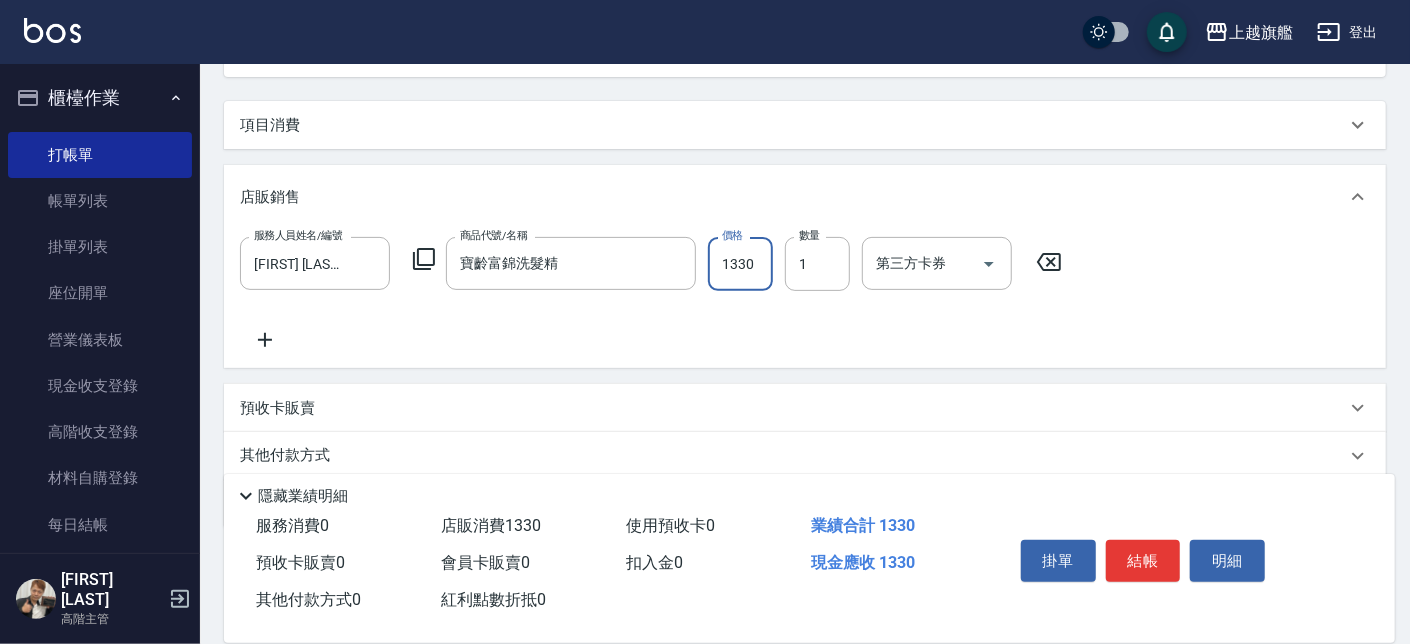 type on "1330" 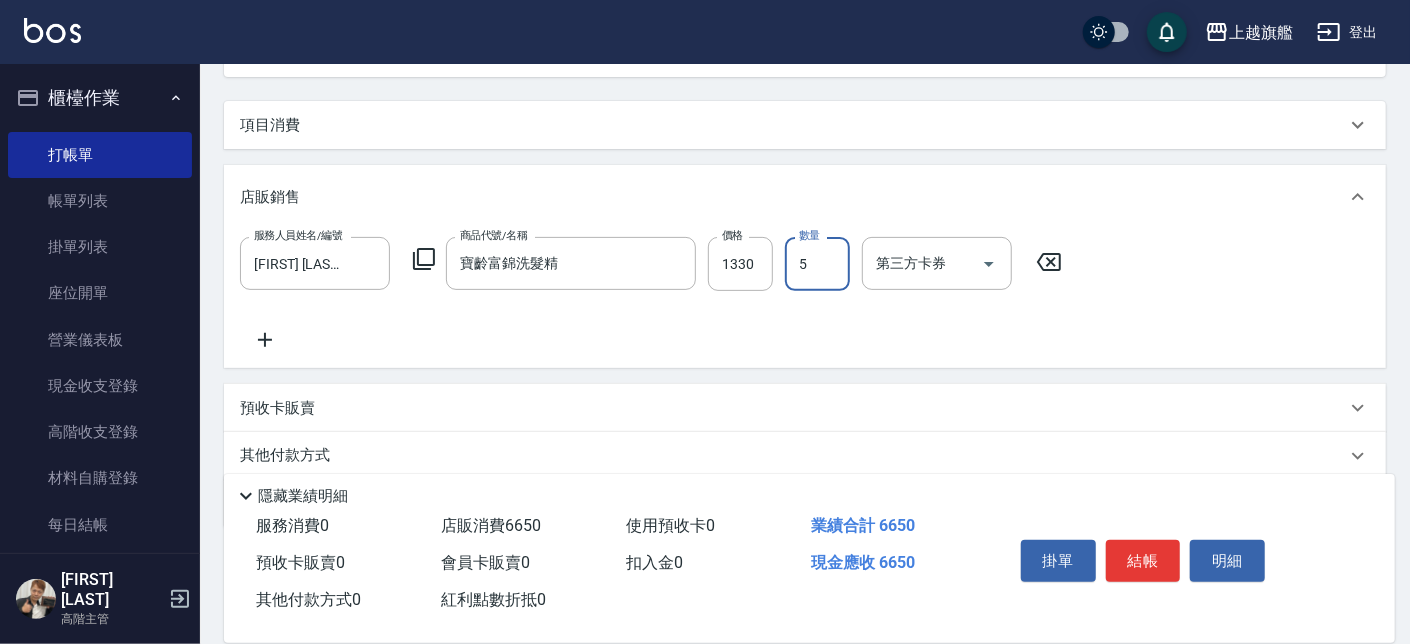 type on "5" 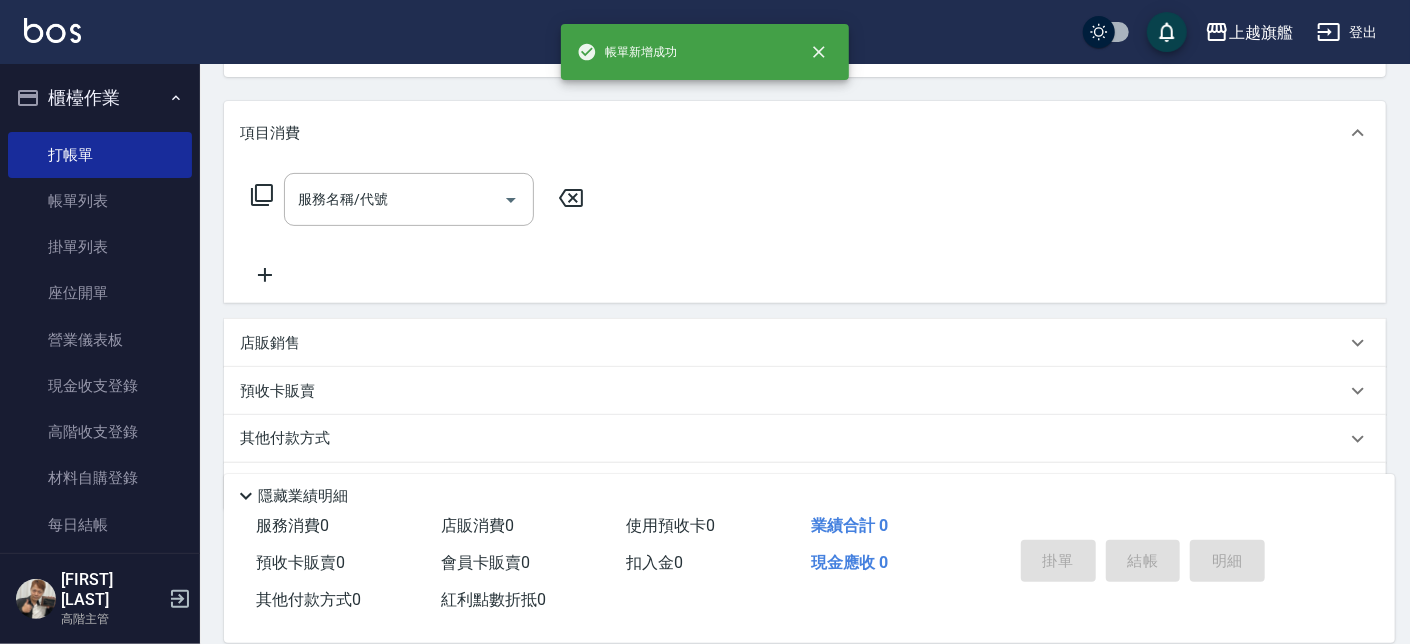 type on "2025/08/08 20:11" 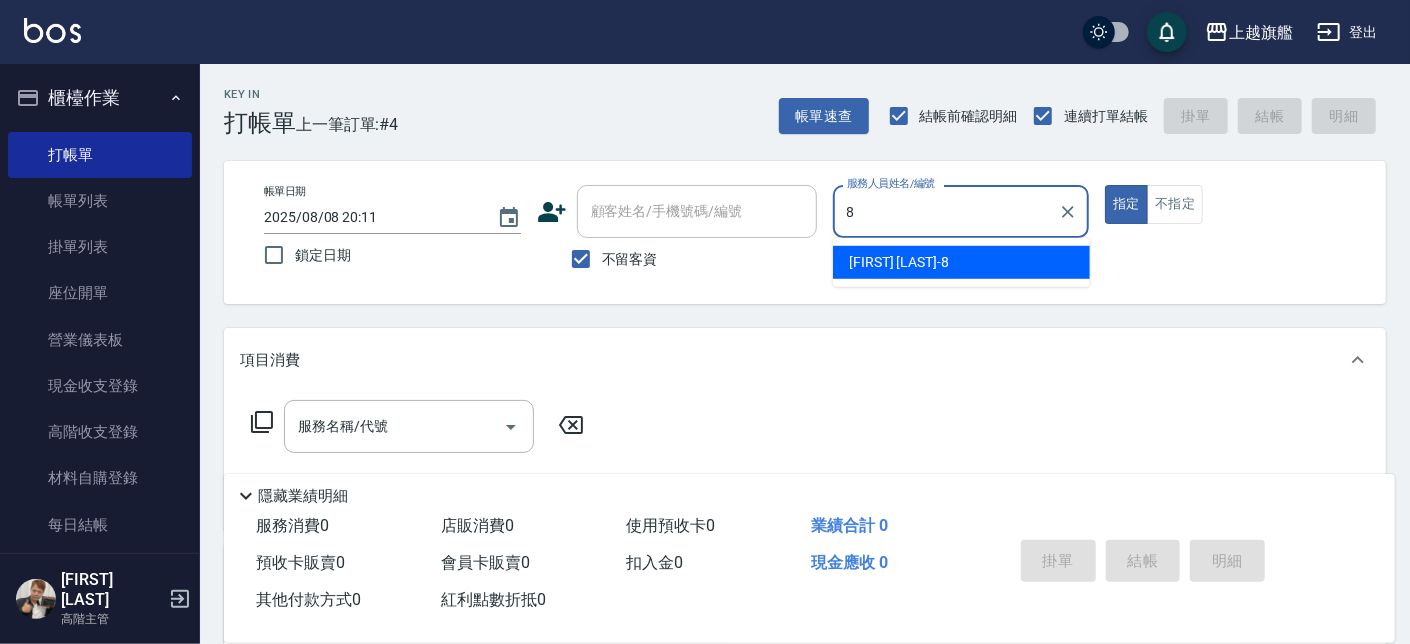type on "[NAME]-8" 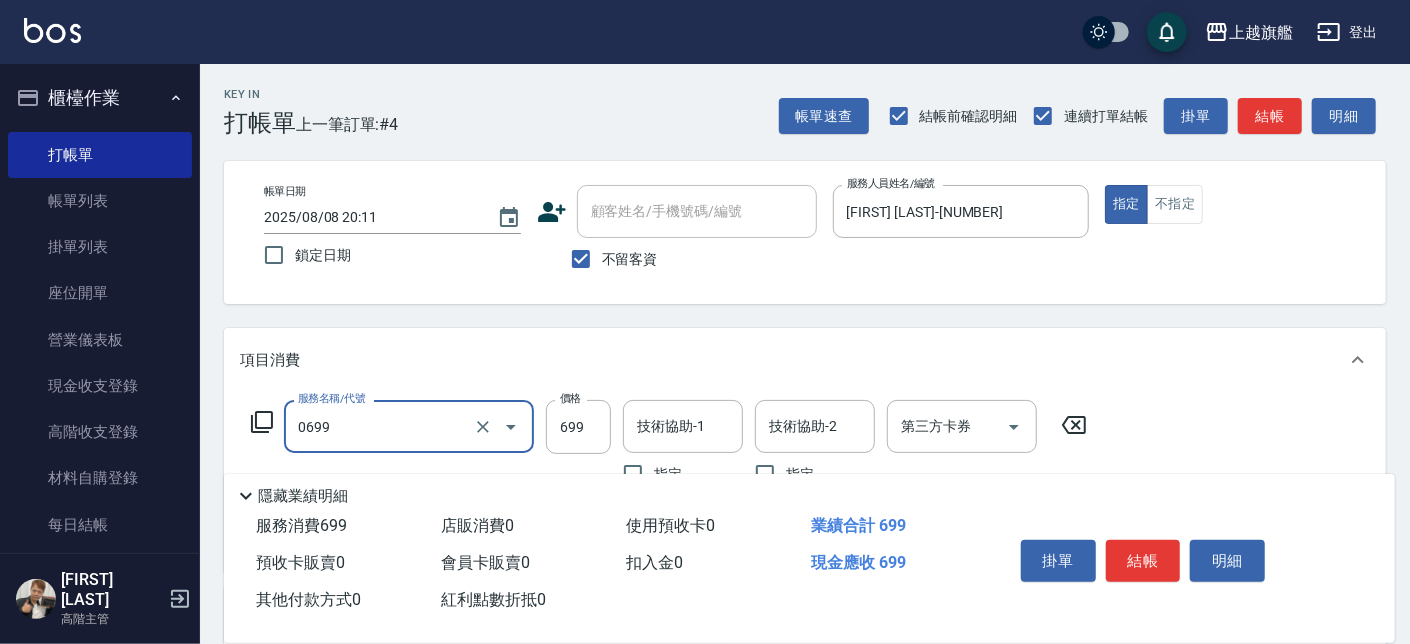 type on "精油SPA(0699)" 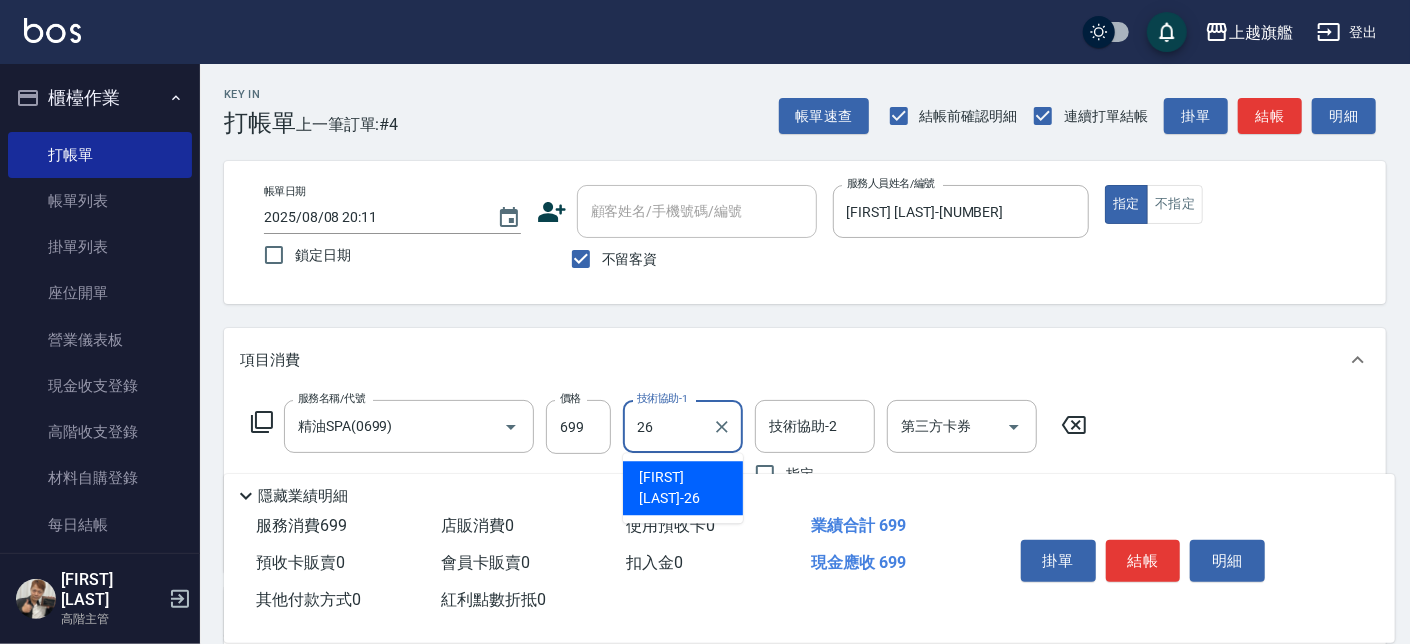 type on "[NAME]-26" 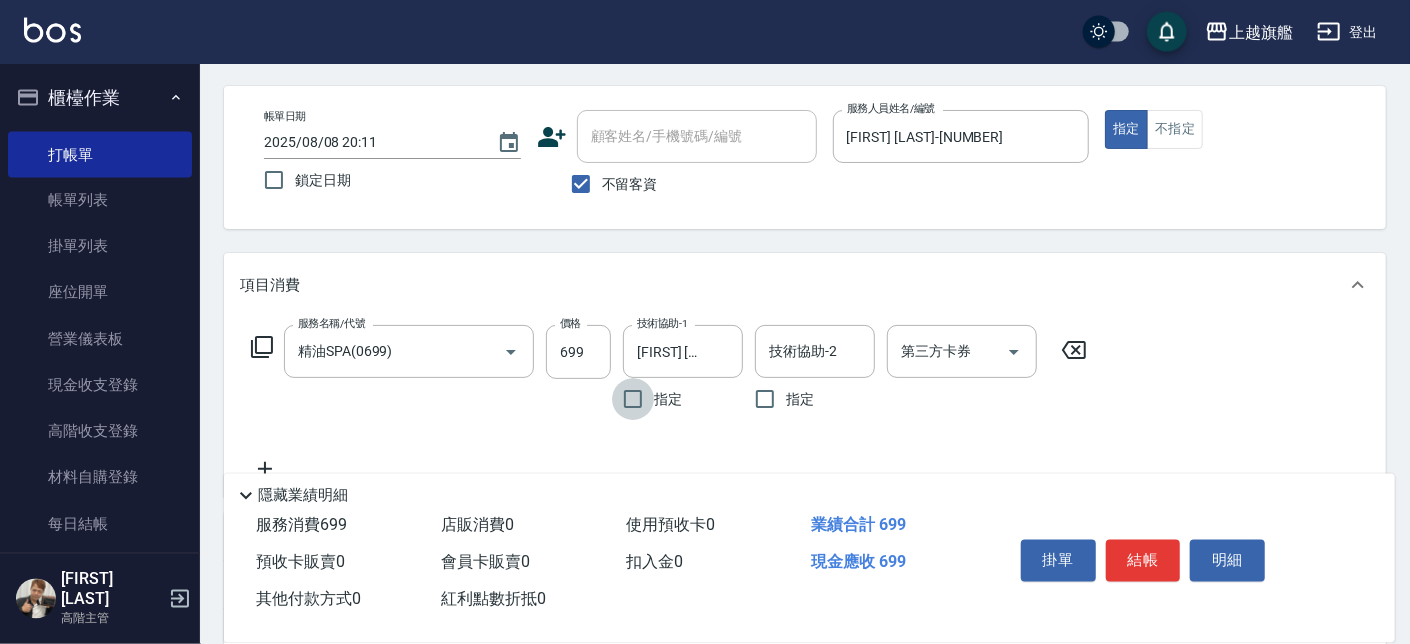 scroll, scrollTop: 113, scrollLeft: 0, axis: vertical 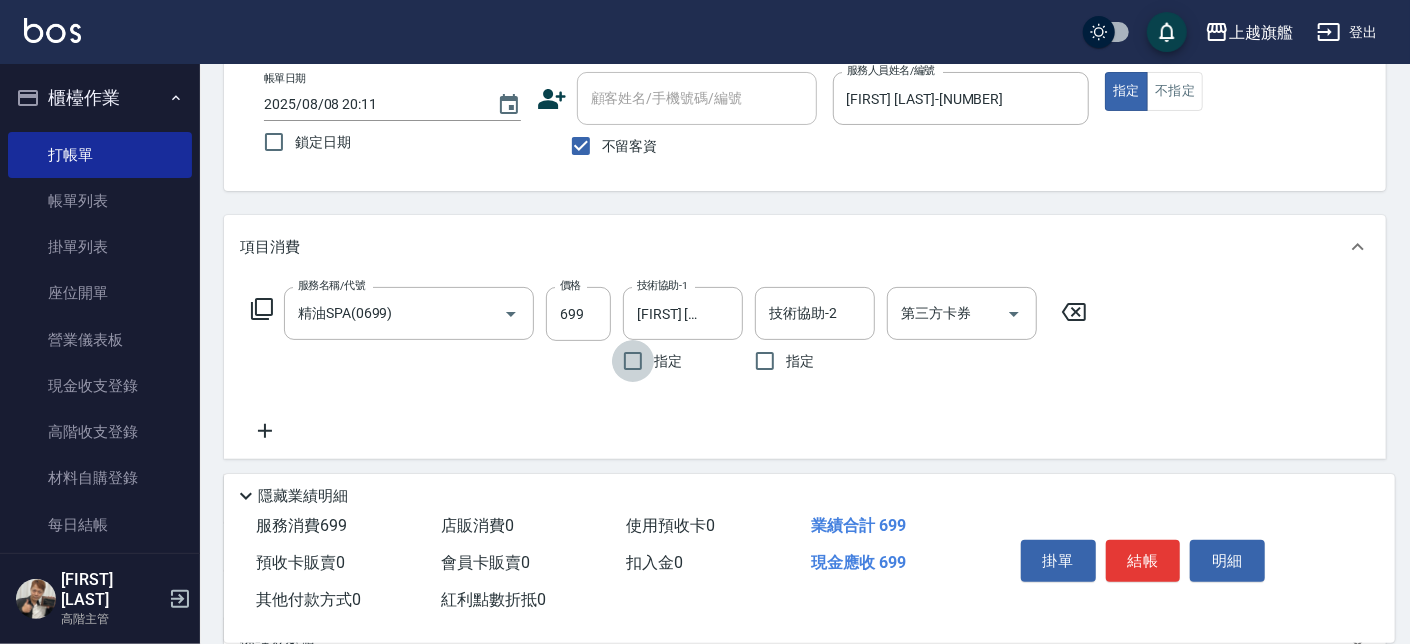 click 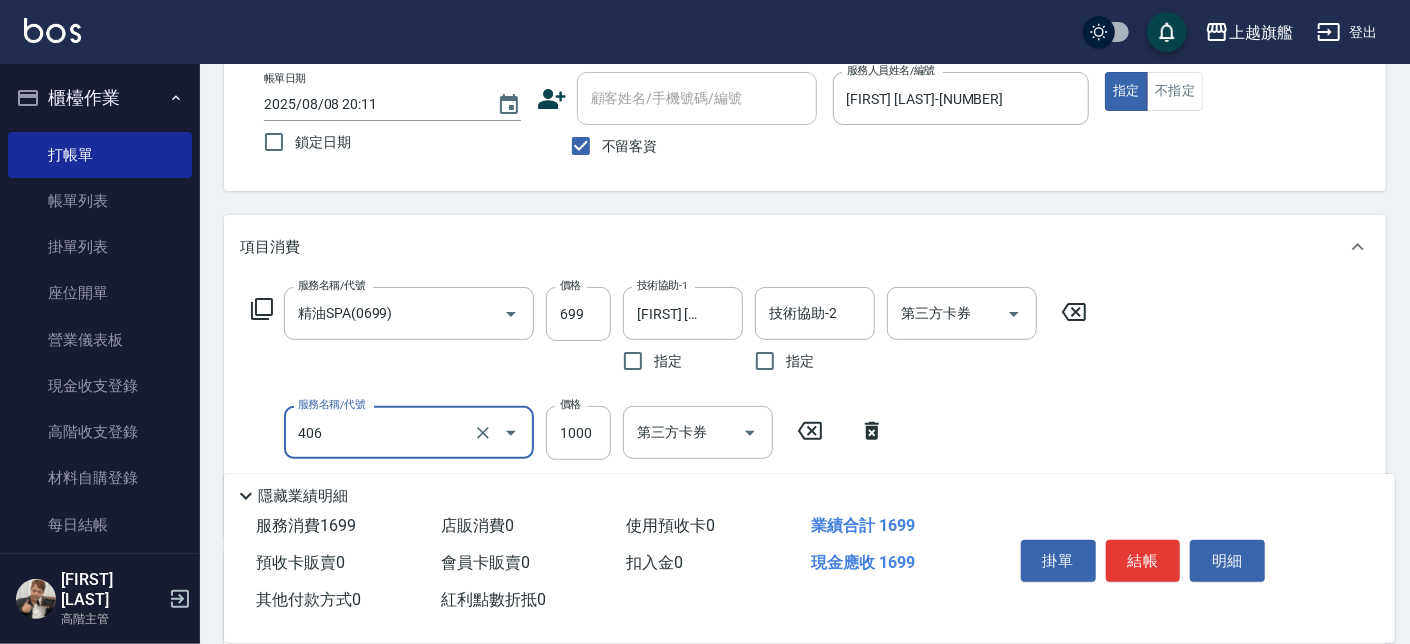 type on "水漾護1000(406)" 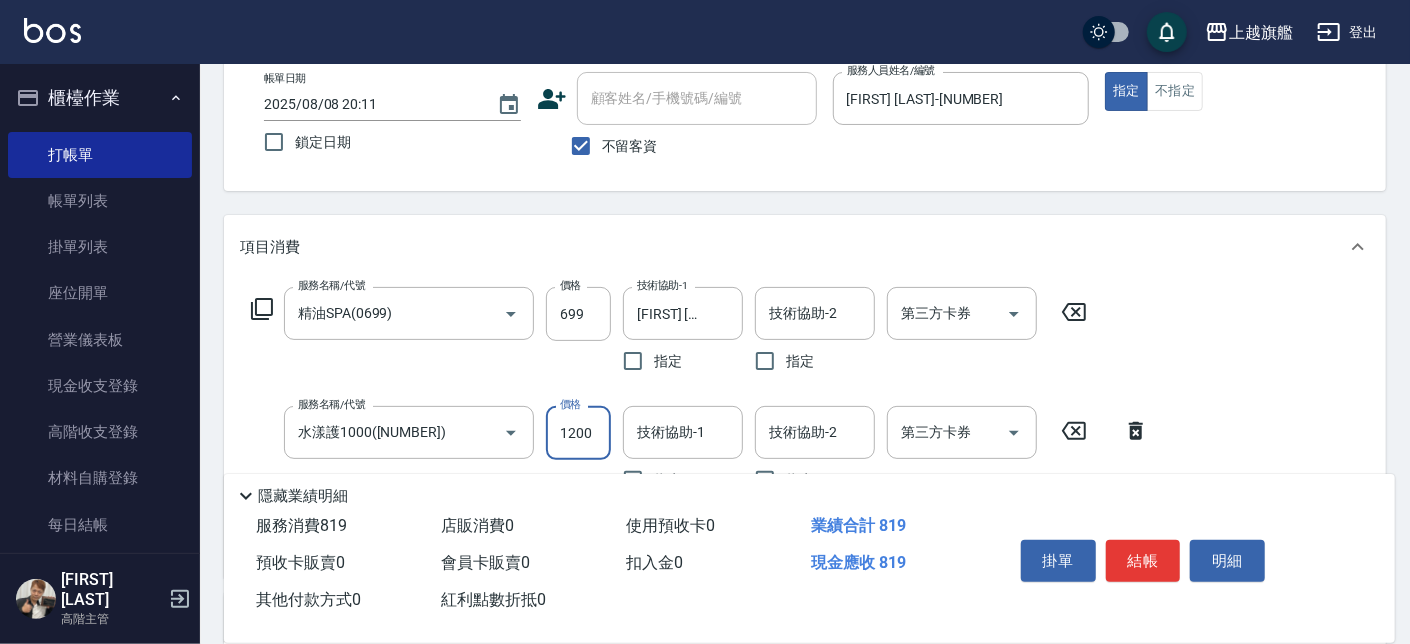 type on "1200" 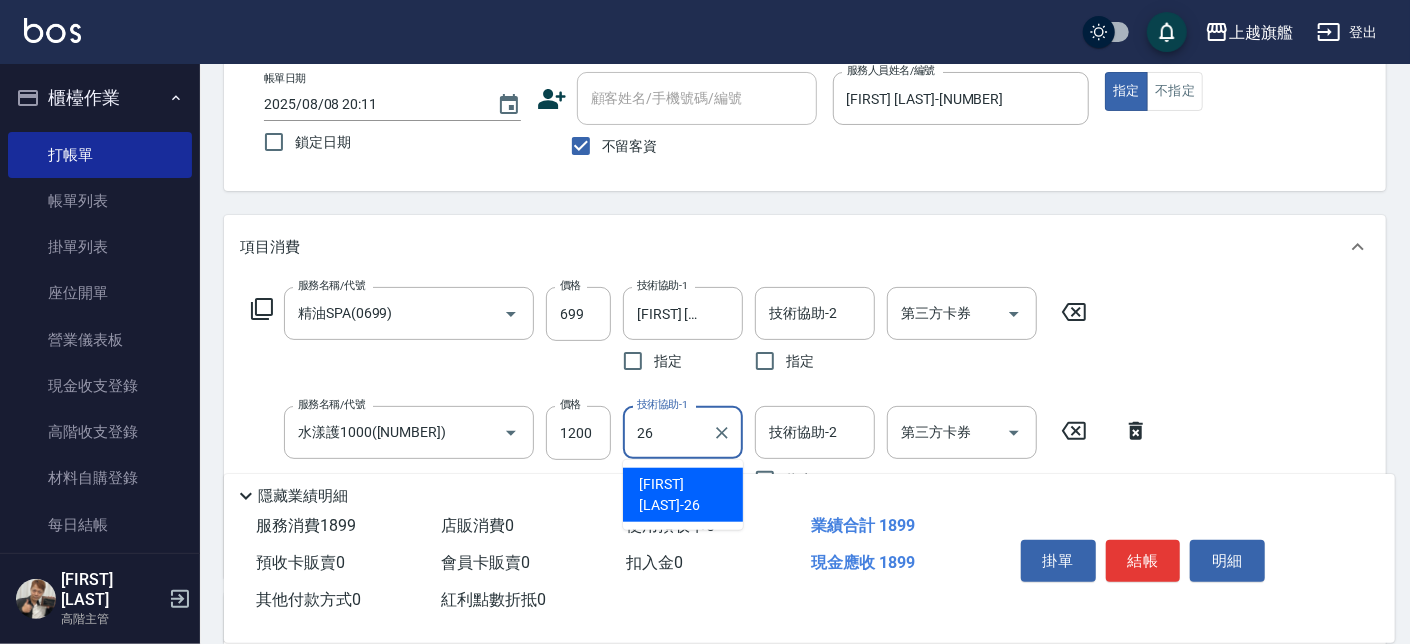 type on "[NAME]-26" 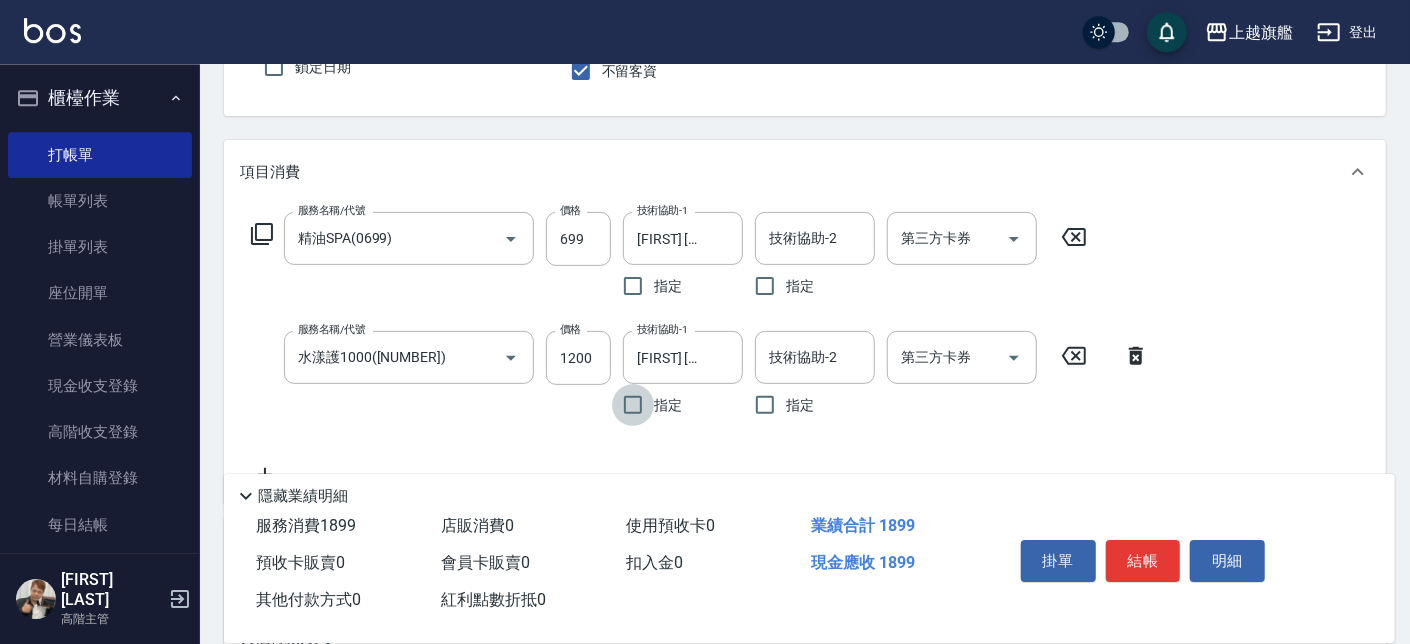 scroll, scrollTop: 227, scrollLeft: 0, axis: vertical 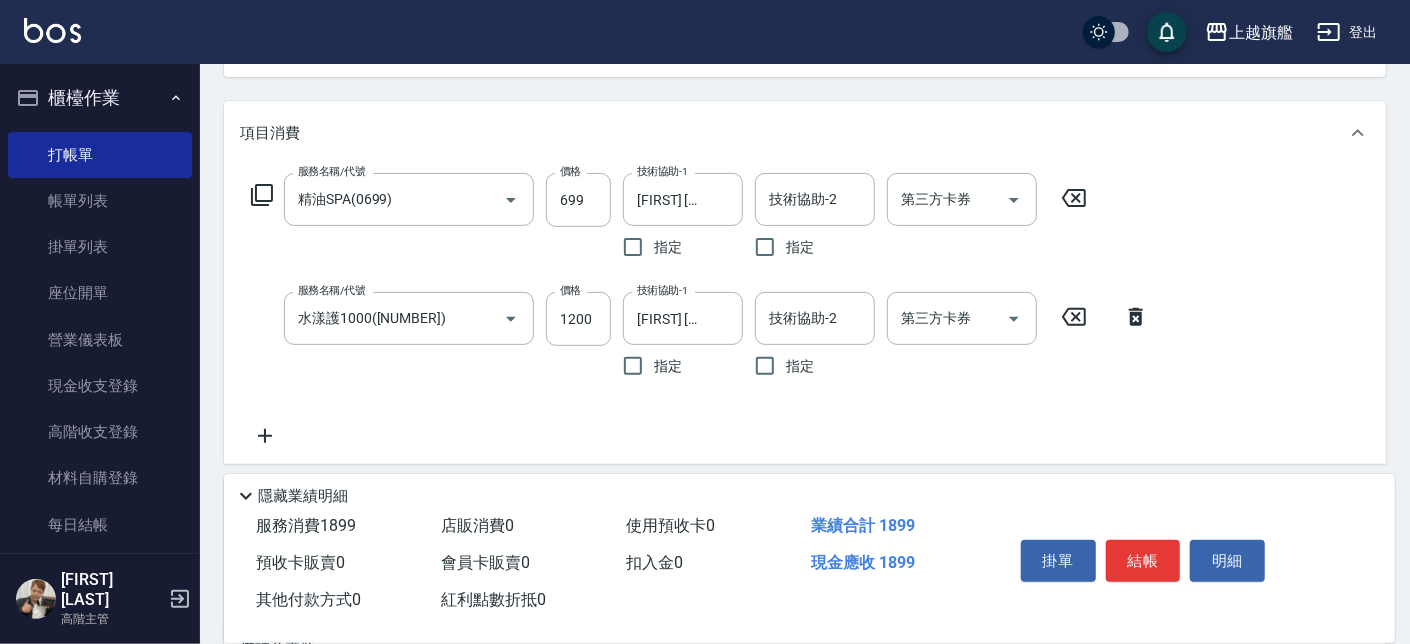 click 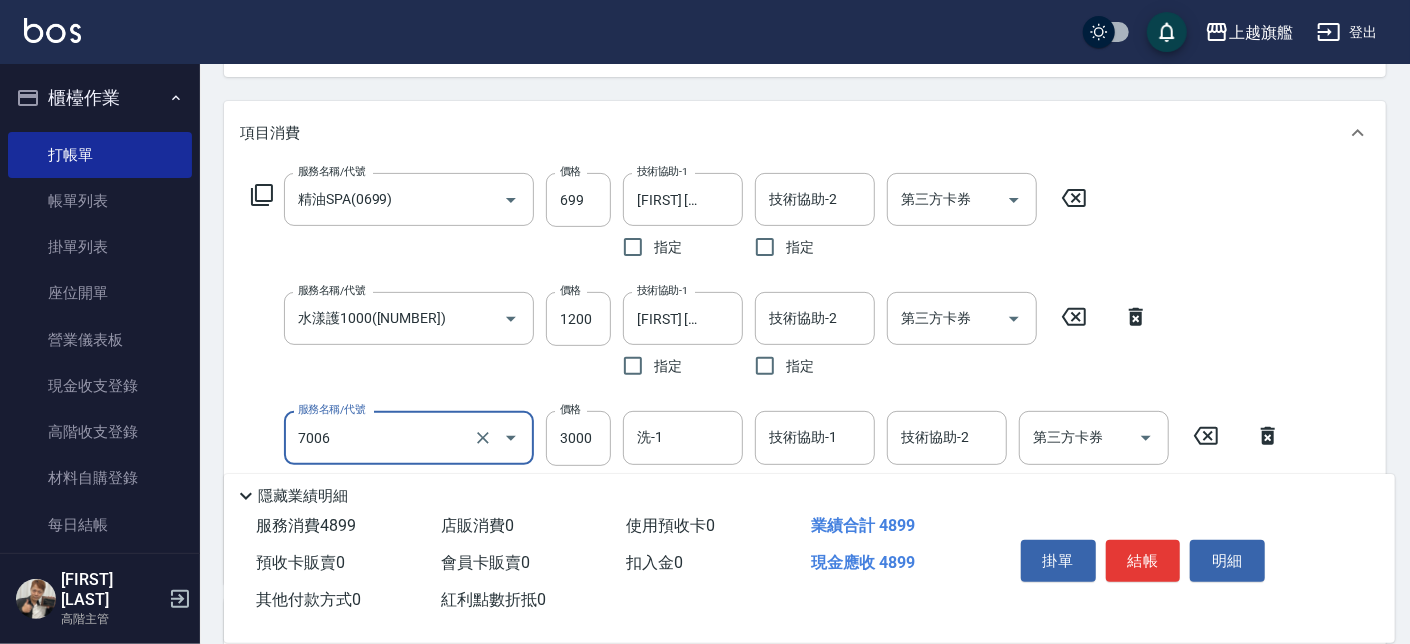 type on "重整(7006)" 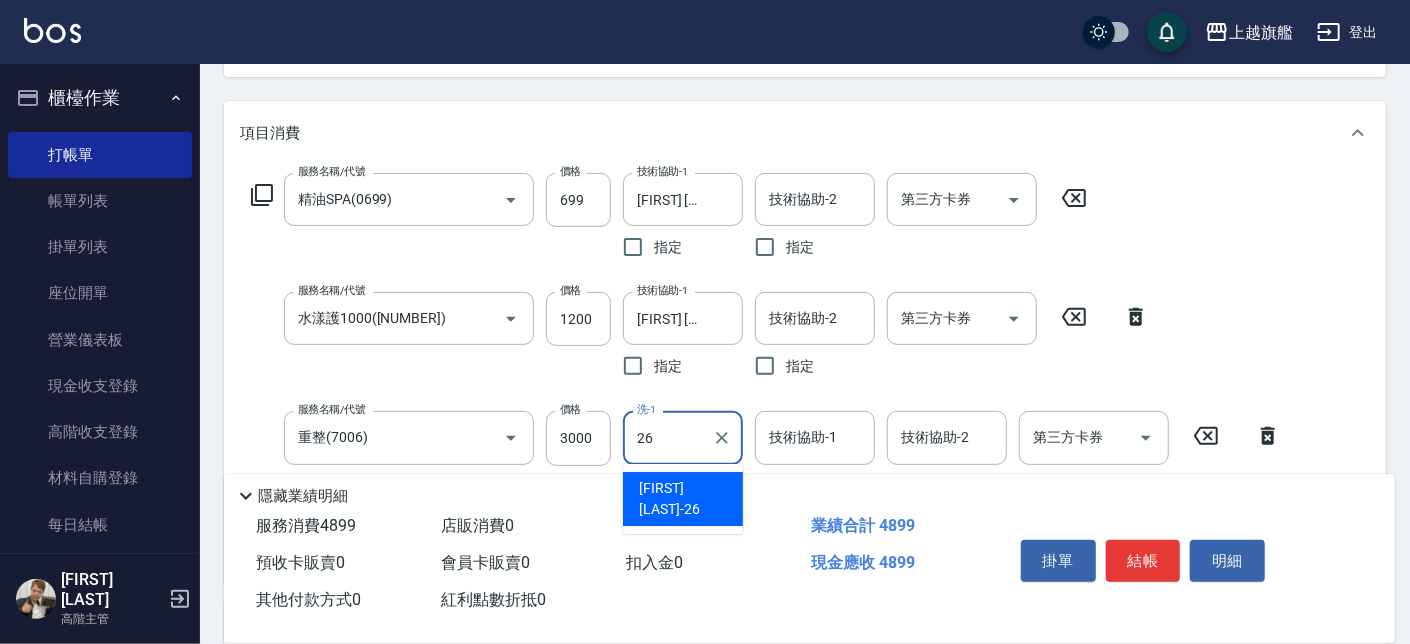 type on "[NAME]-26" 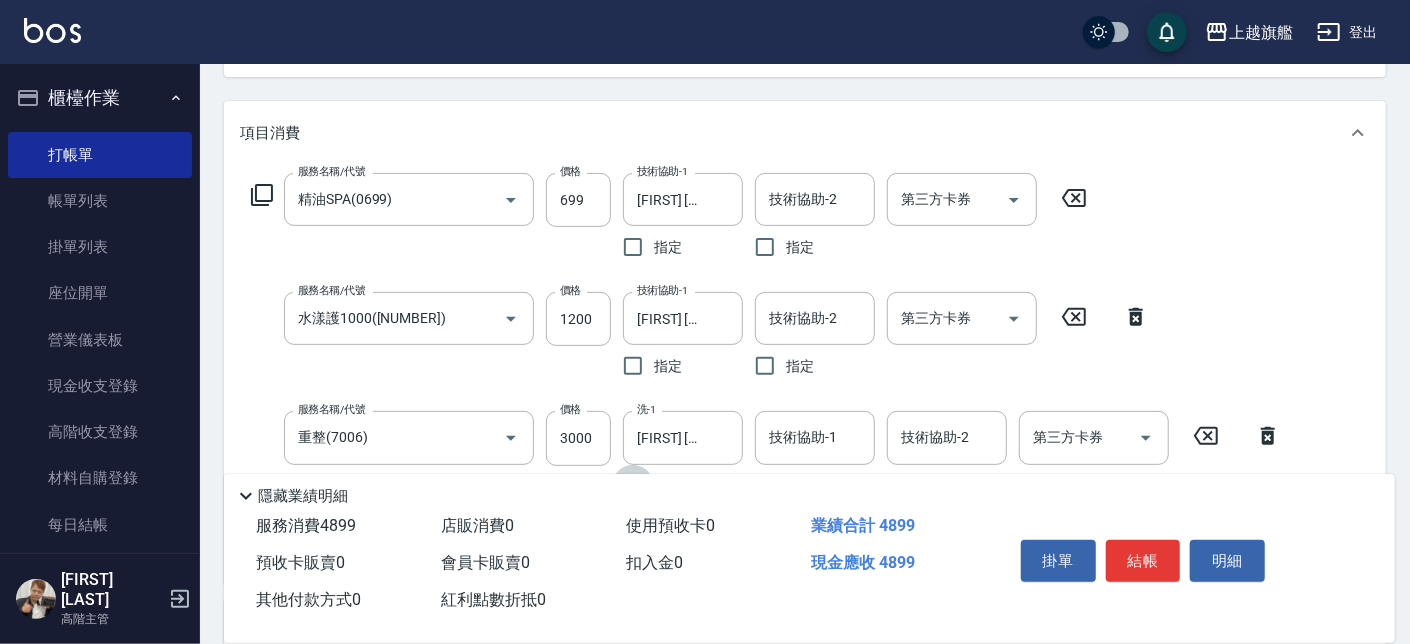 scroll, scrollTop: 455, scrollLeft: 0, axis: vertical 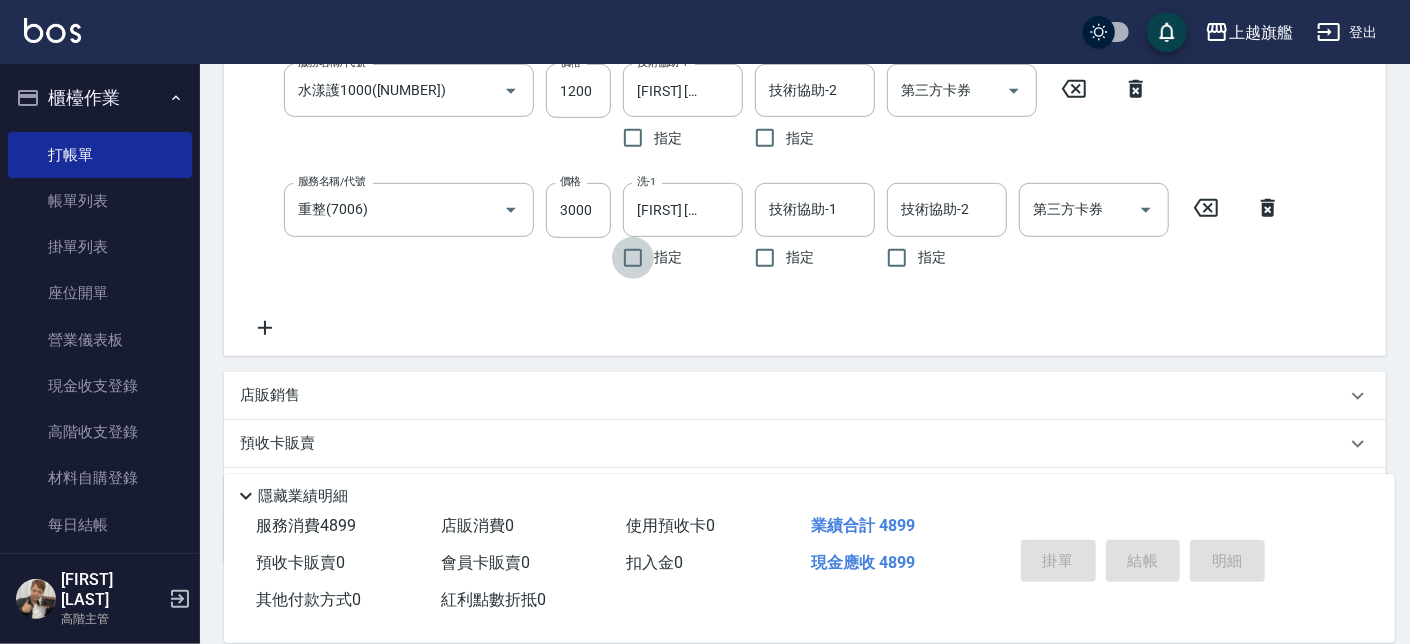 type 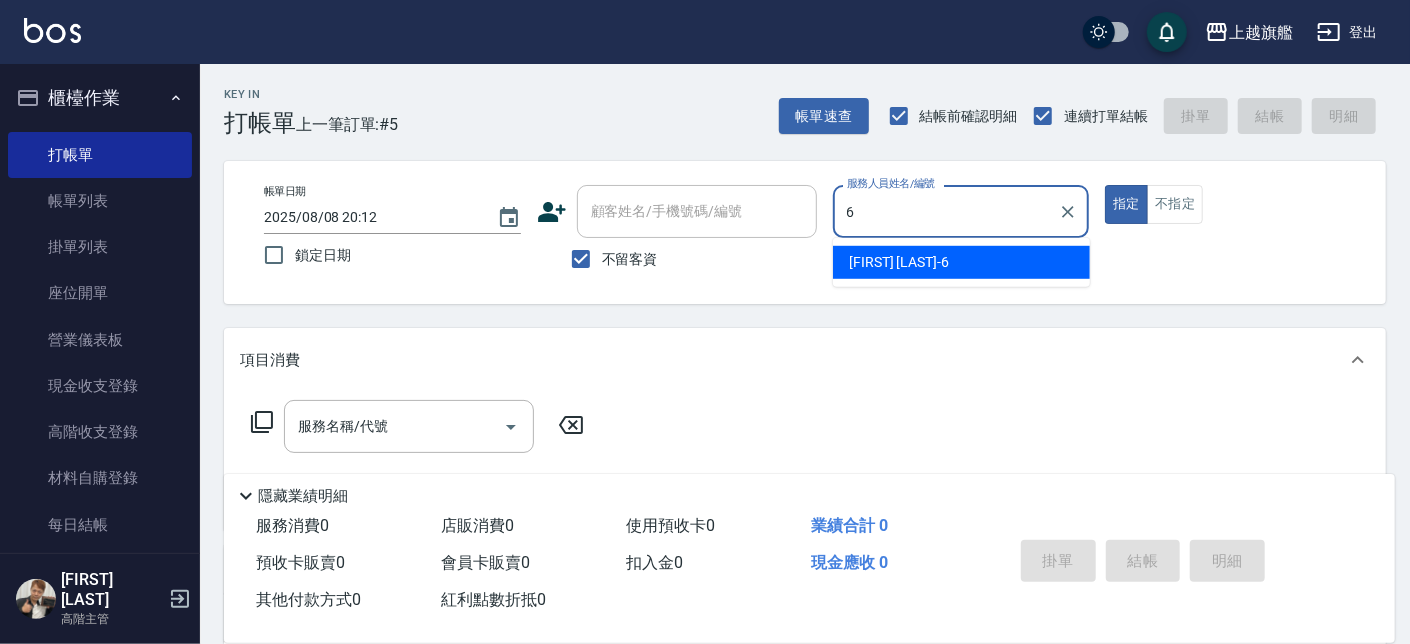 type on "[NAME]-6" 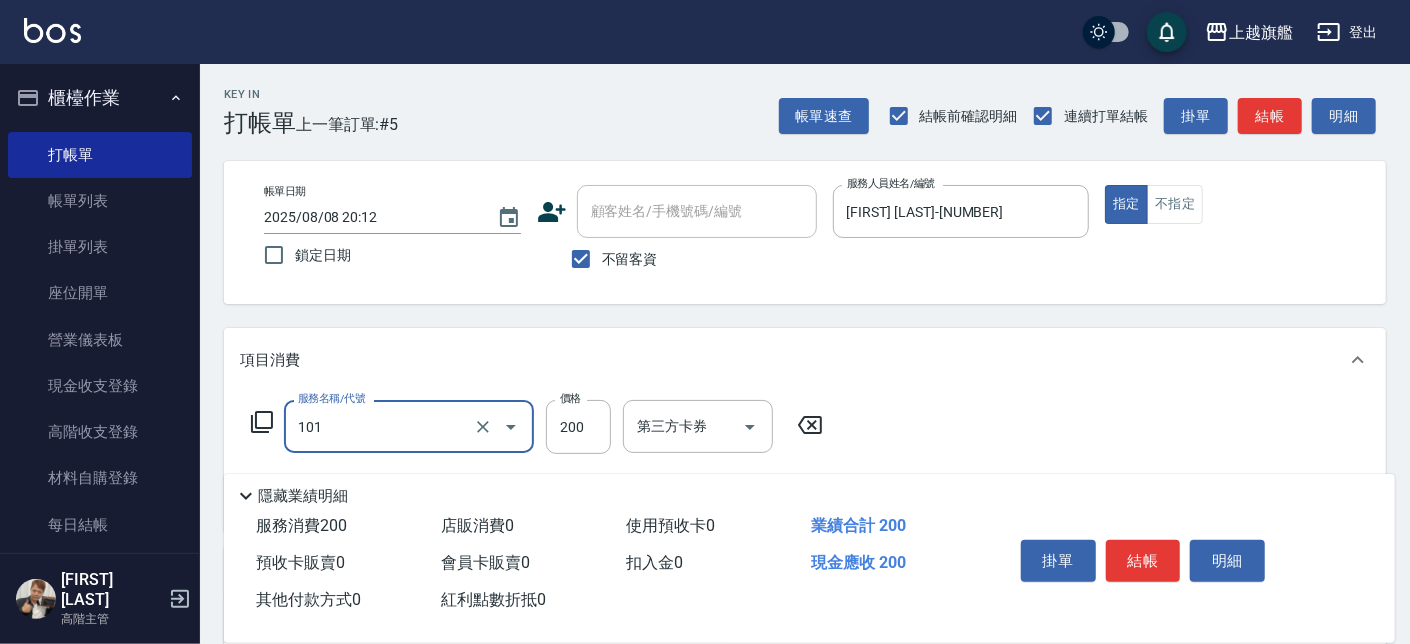 type on "一般洗(101)" 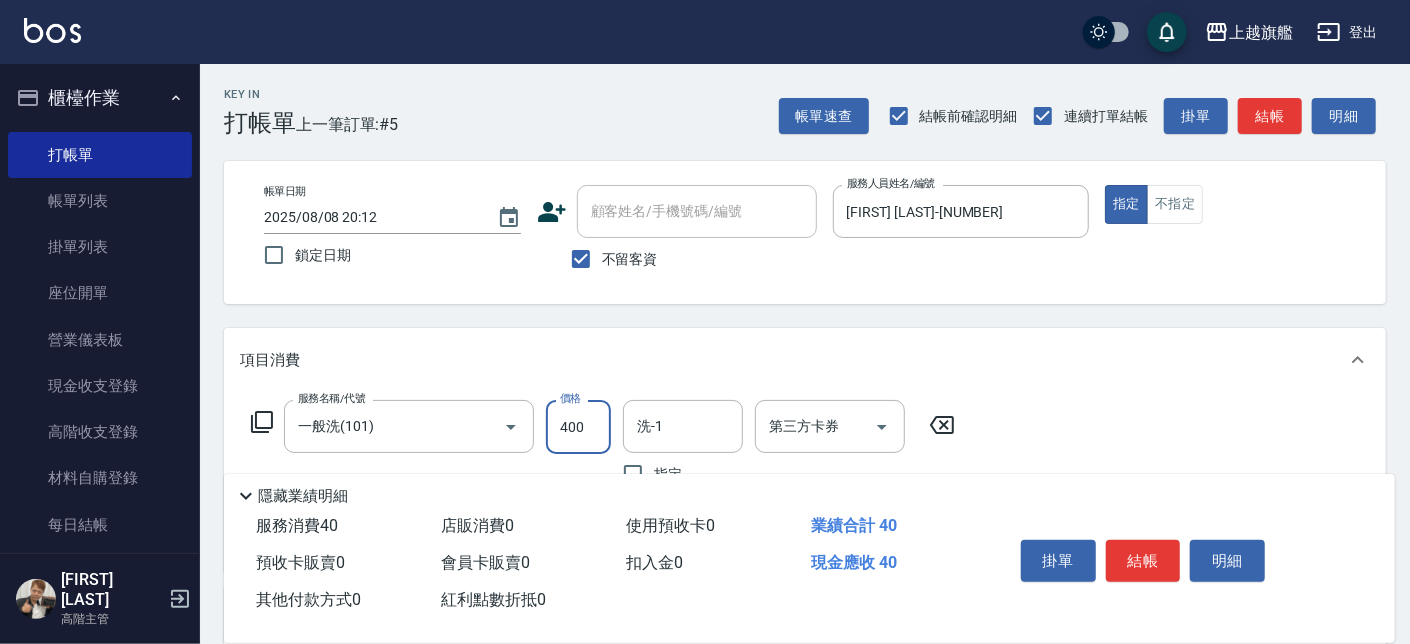 type on "400" 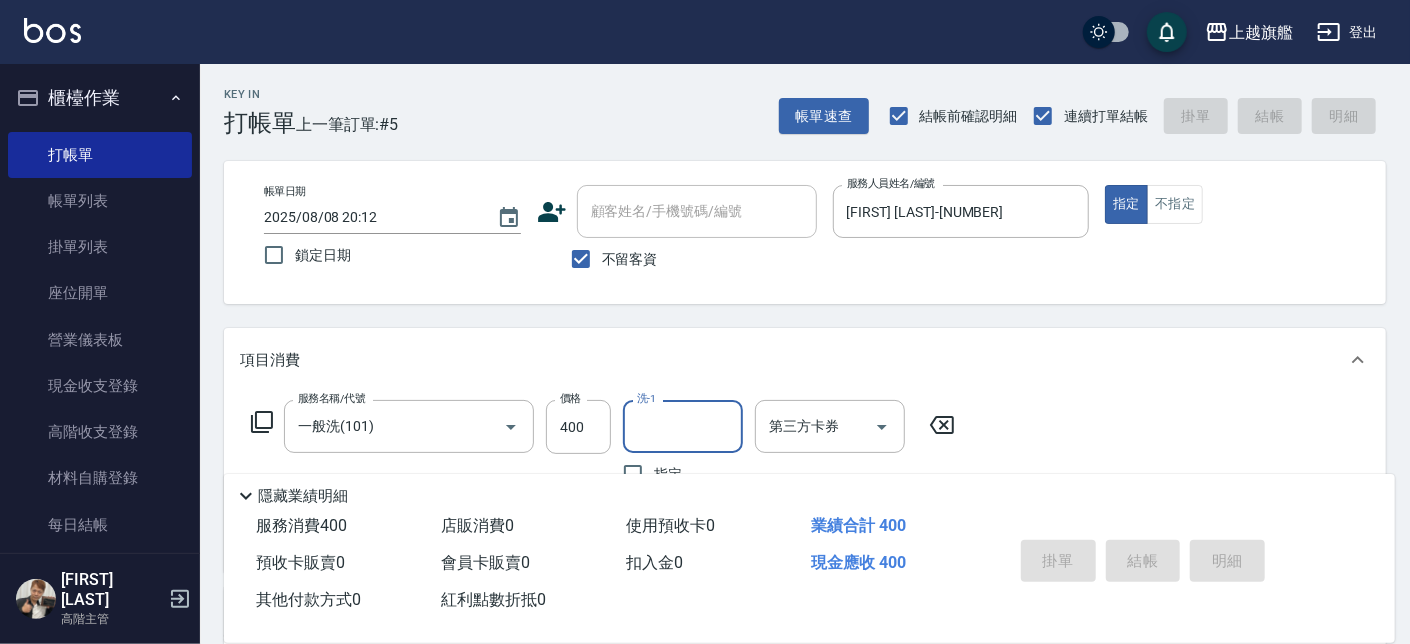 type 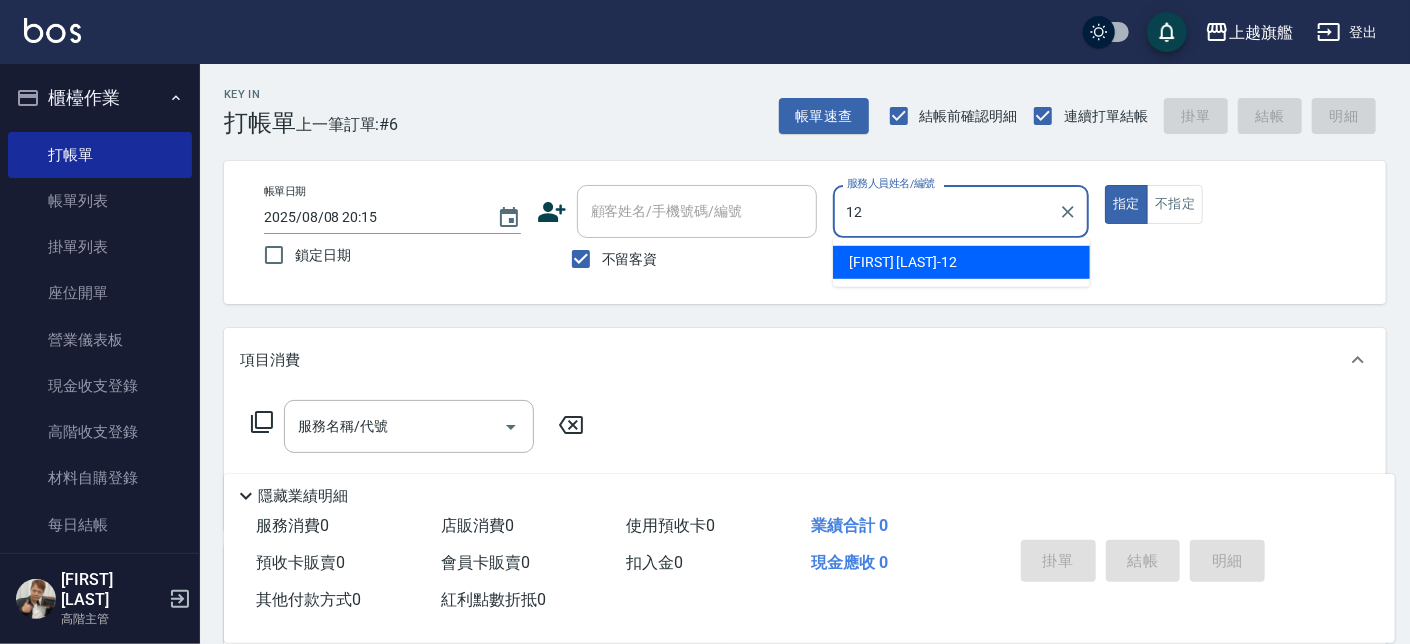 type on "[NAME]-12" 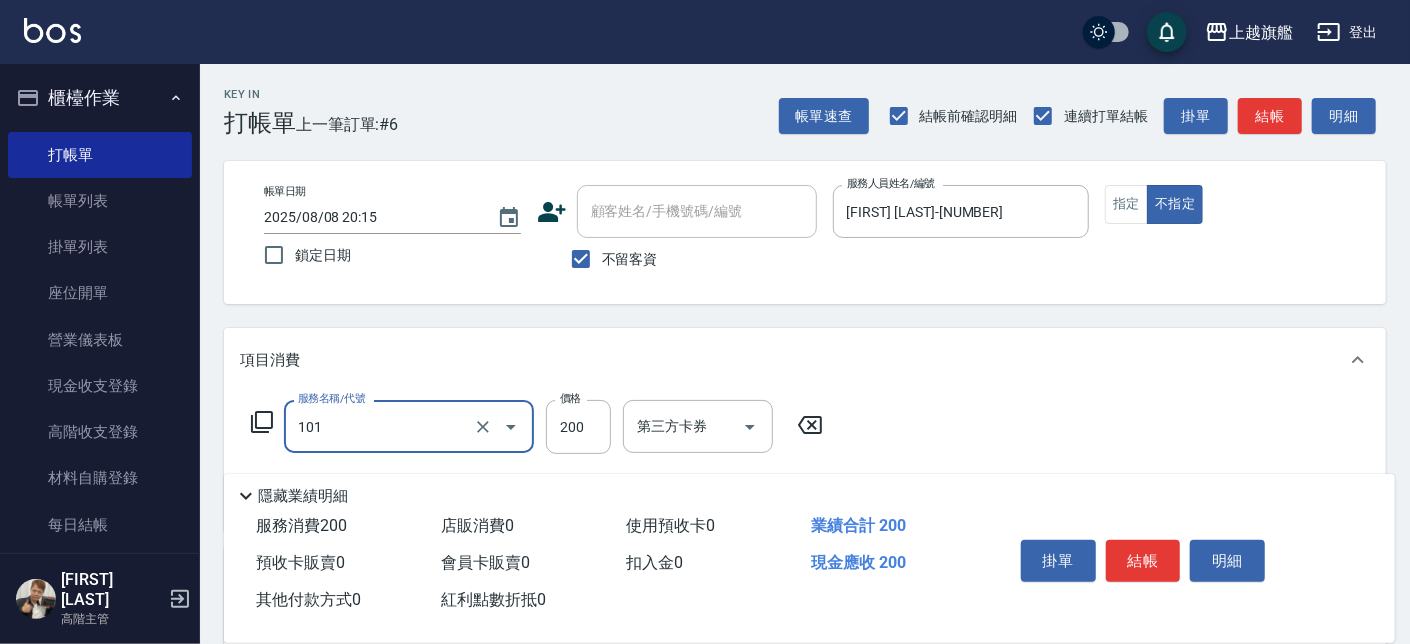 type on "一般洗(101)" 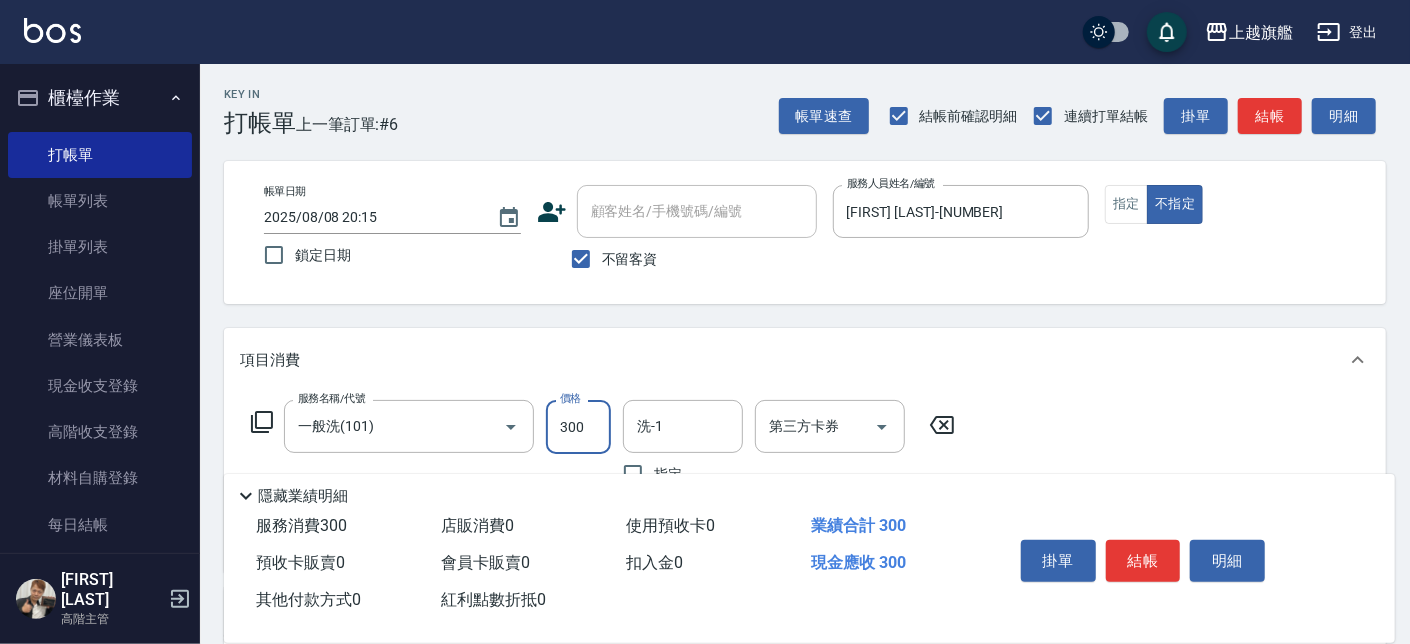 type on "300" 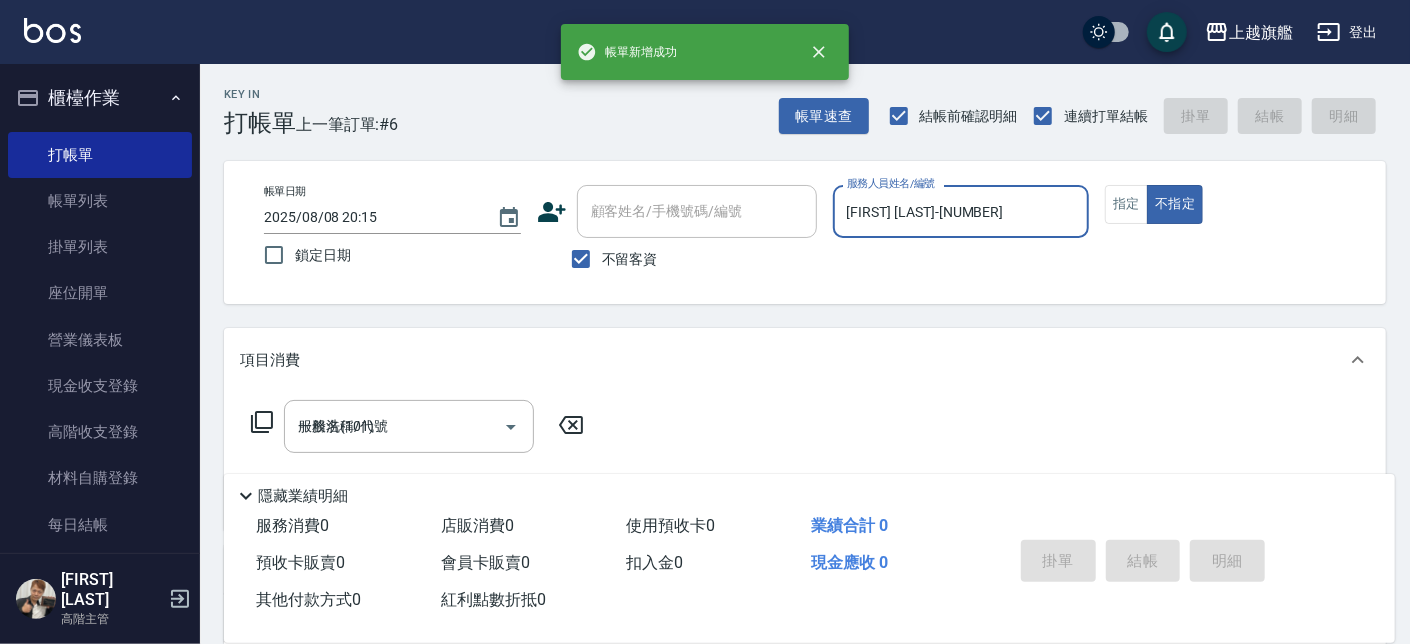type 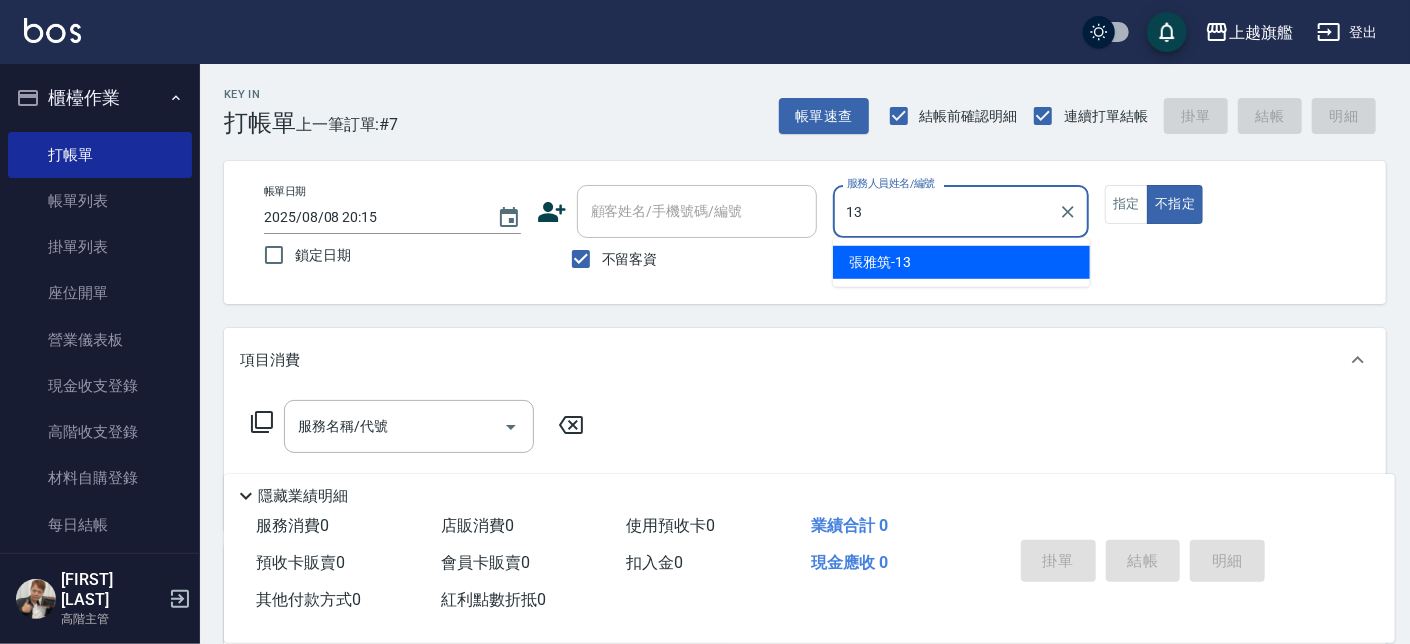 type on "[NAME]-13" 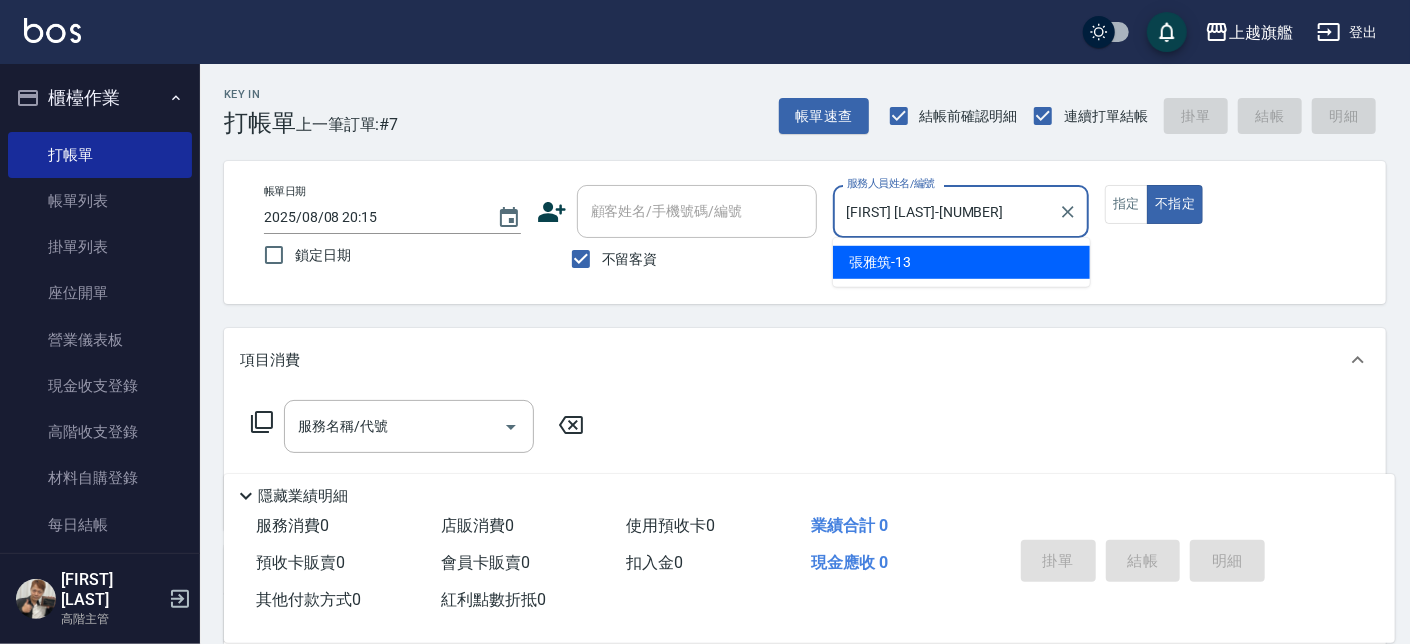 type on "false" 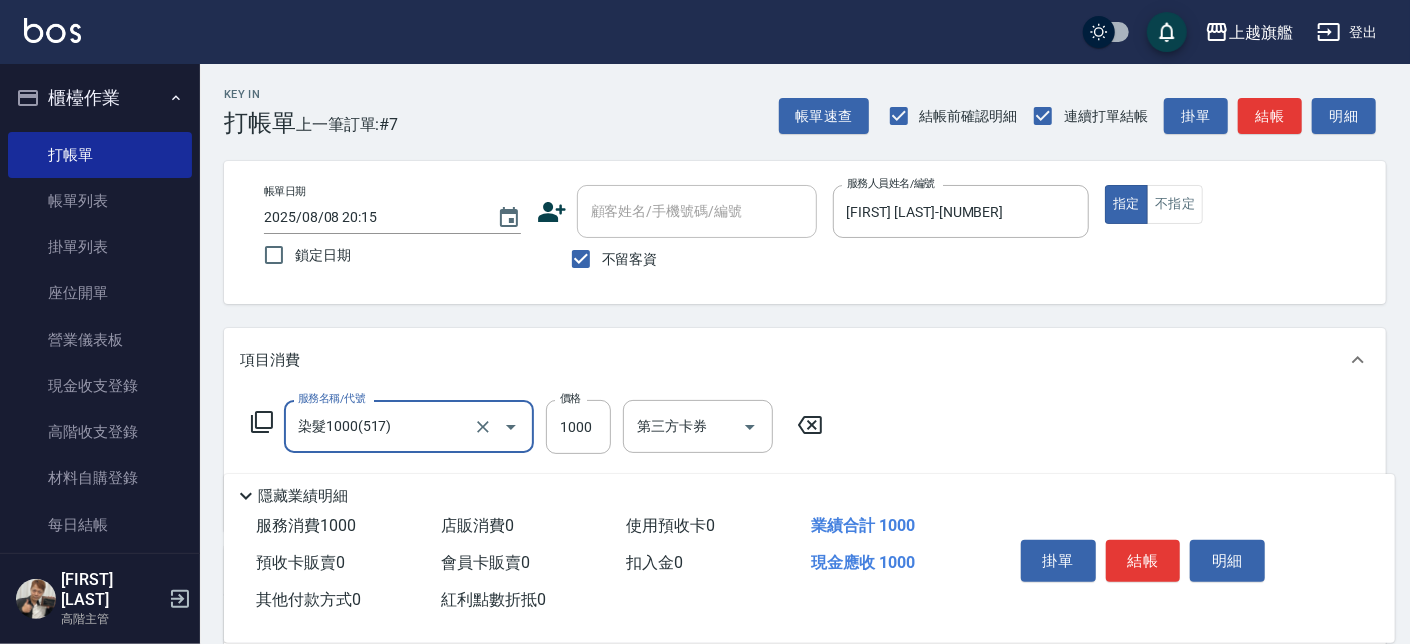 type on "染髮1000(517)" 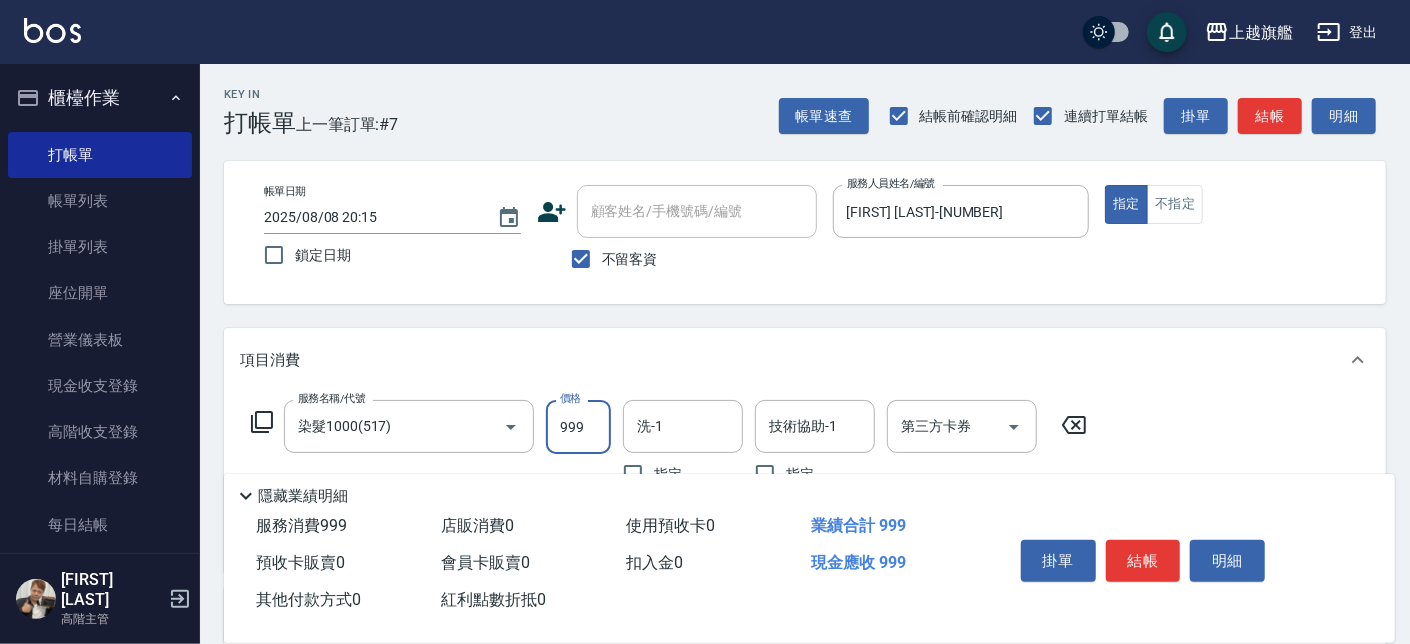 type on "999" 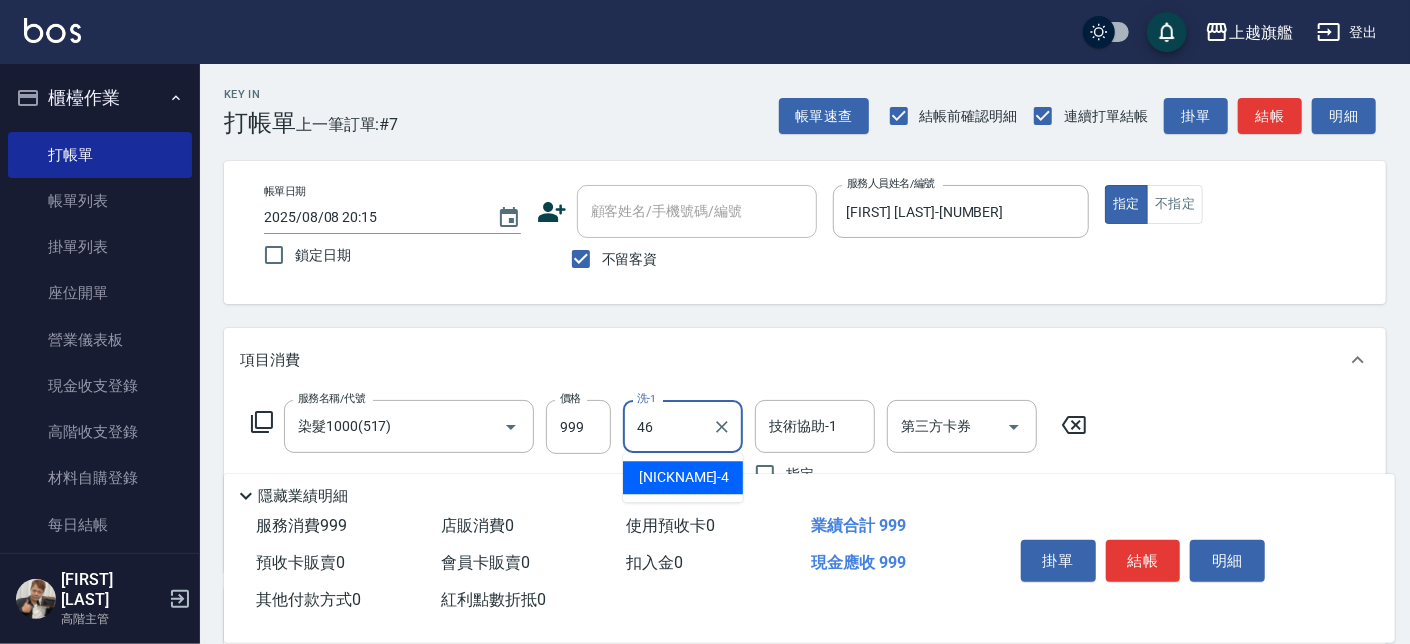 type on "[NAME]-46" 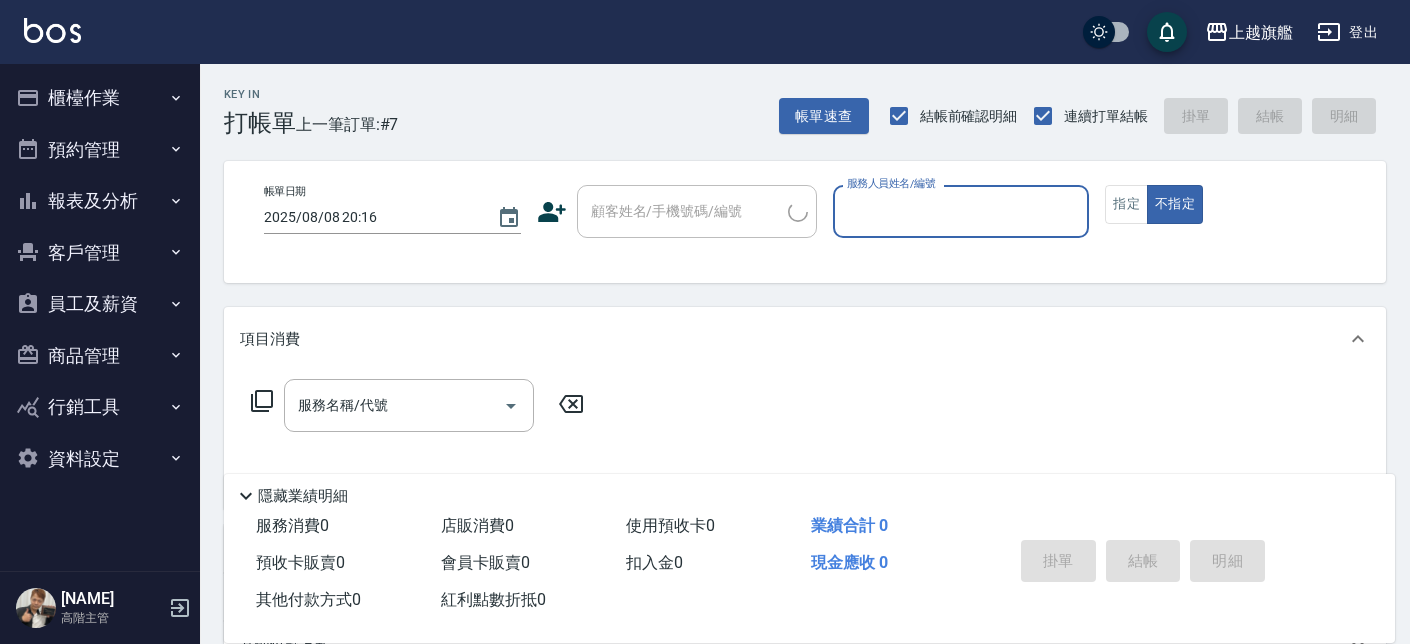 scroll, scrollTop: 0, scrollLeft: 0, axis: both 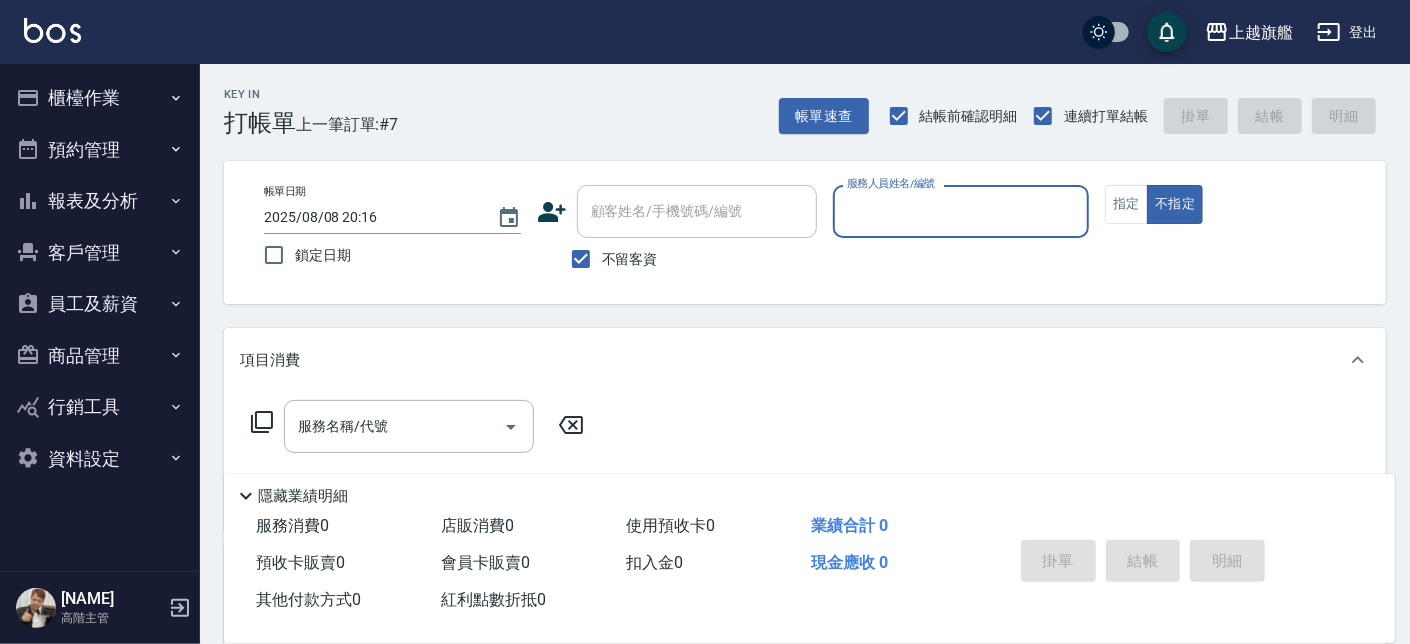 click on "報表及分析" at bounding box center (100, 201) 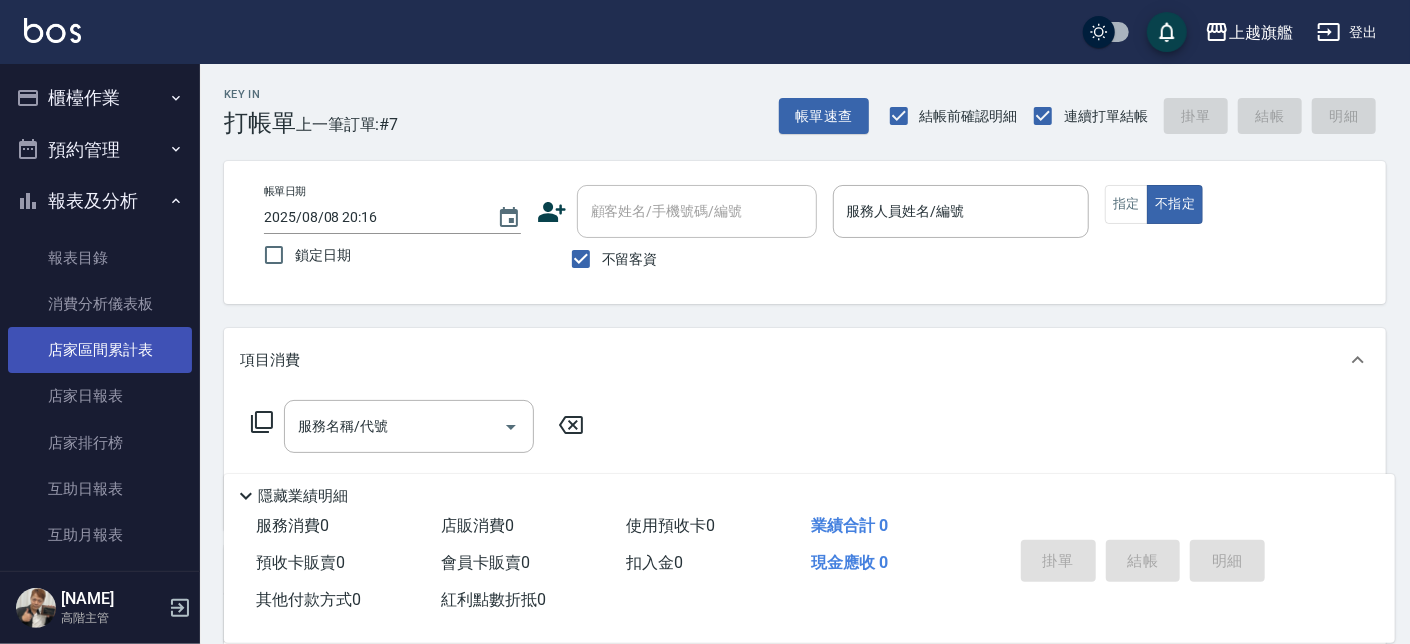 scroll, scrollTop: 120, scrollLeft: 0, axis: vertical 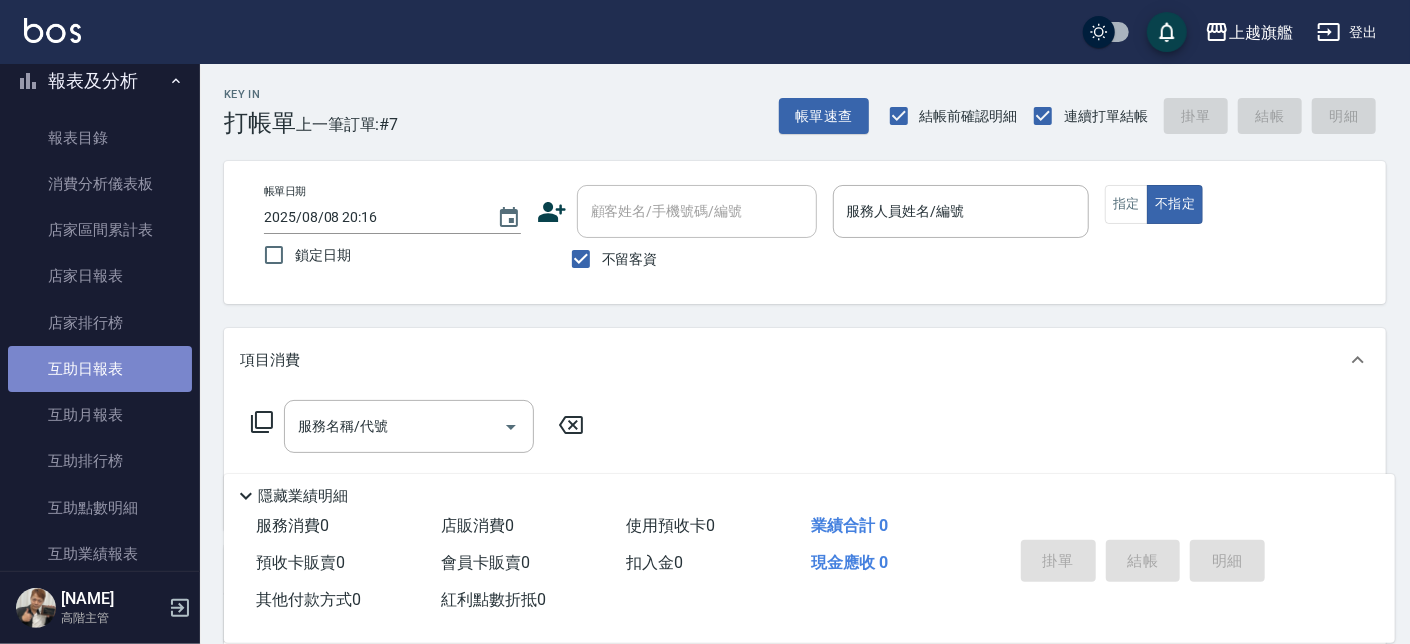 click on "互助日報表" at bounding box center (100, 369) 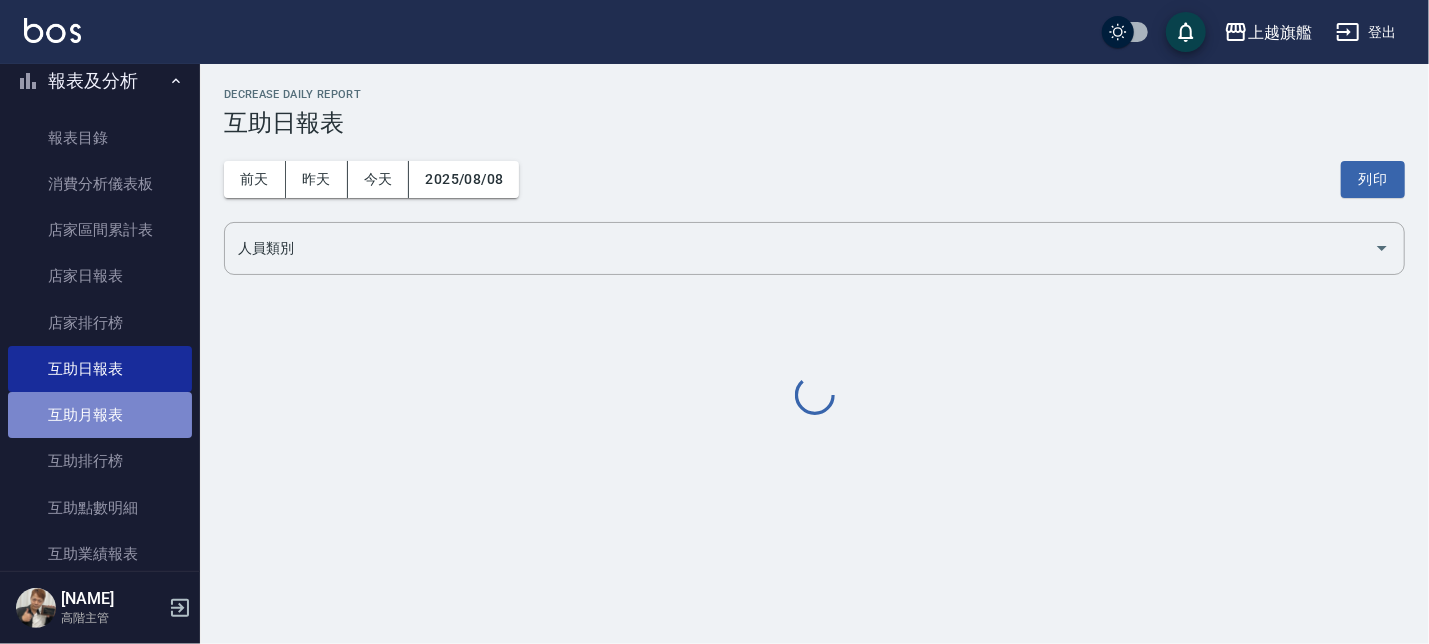 click on "互助月報表" at bounding box center [100, 415] 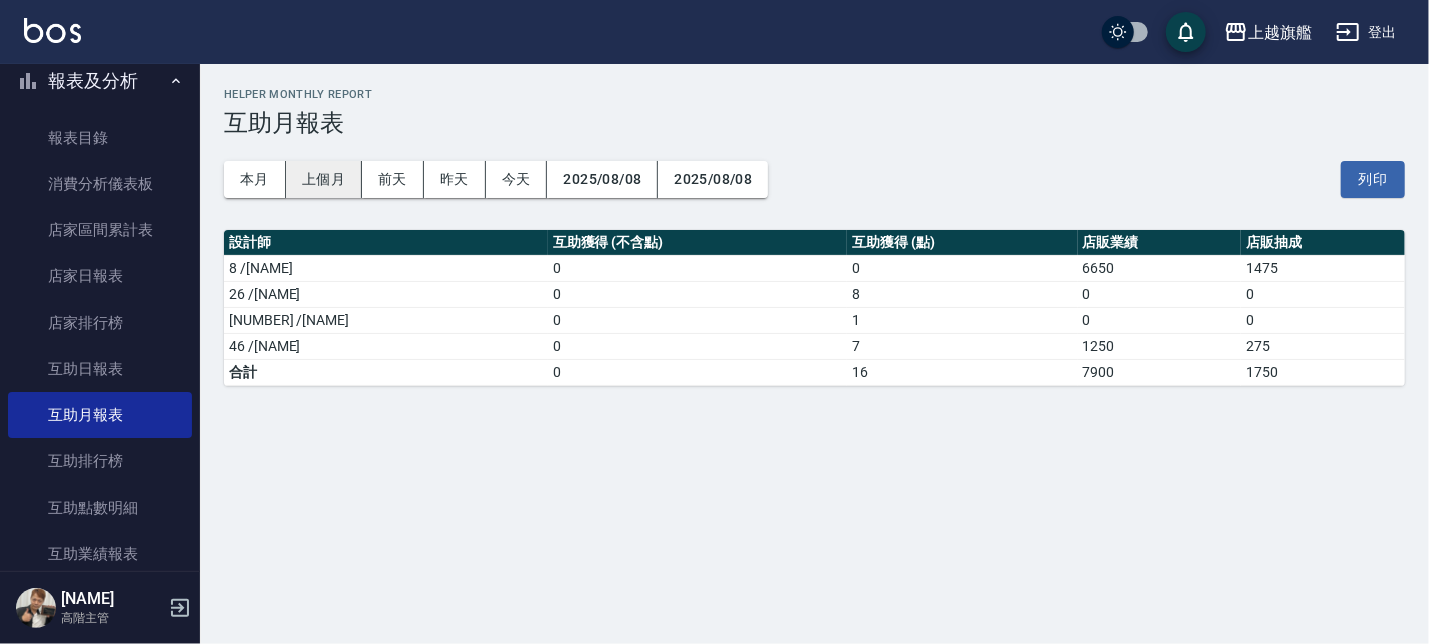 click on "上個月" at bounding box center [324, 179] 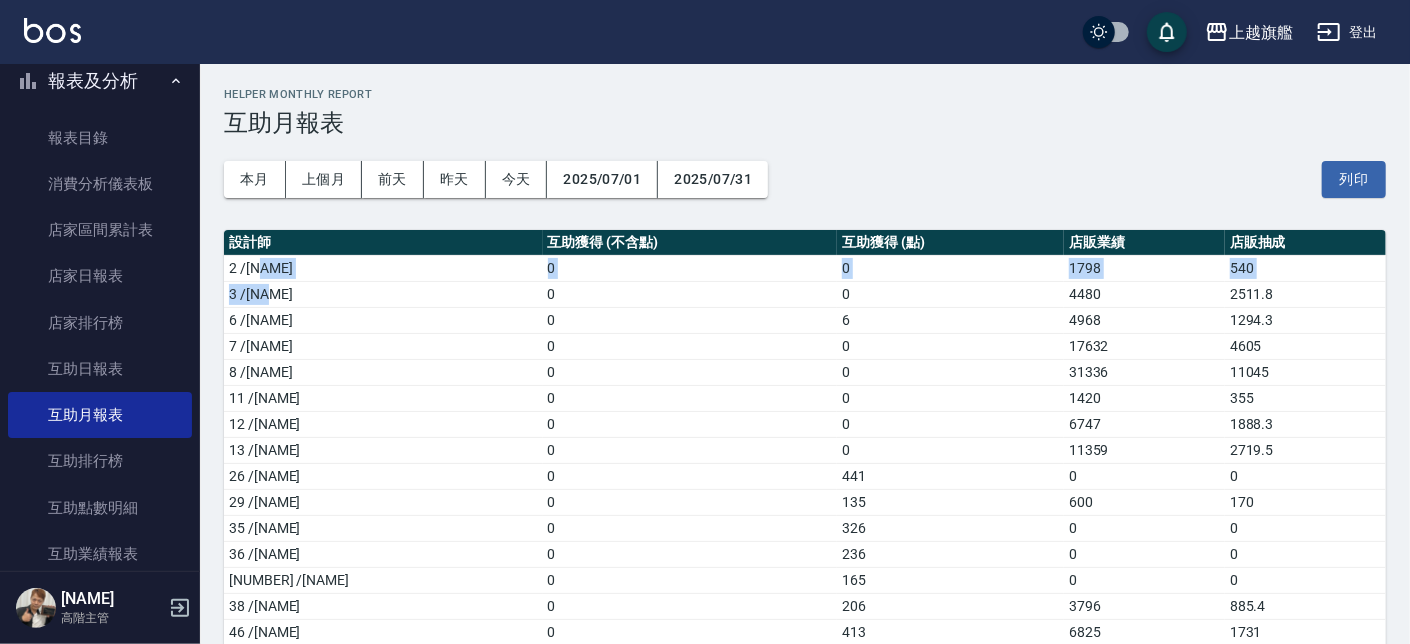 drag, startPoint x: 271, startPoint y: 272, endPoint x: 318, endPoint y: 287, distance: 49.335587 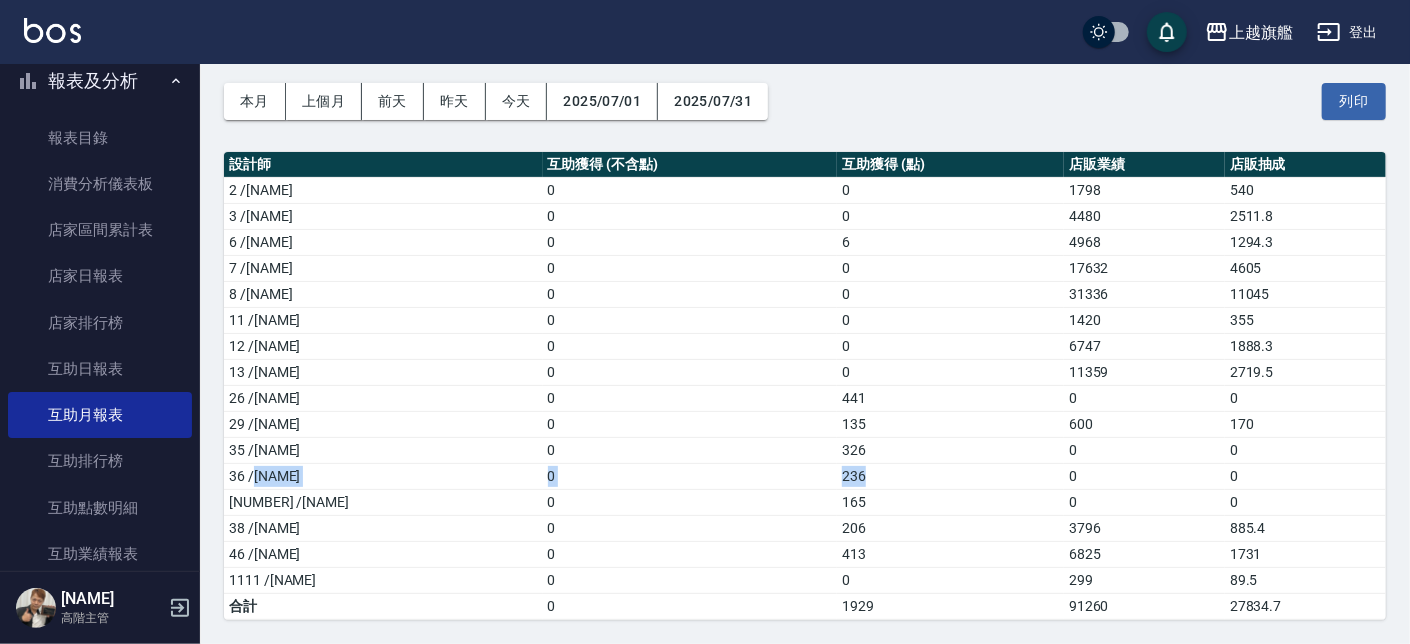 drag, startPoint x: 251, startPoint y: 476, endPoint x: 881, endPoint y: 475, distance: 630.0008 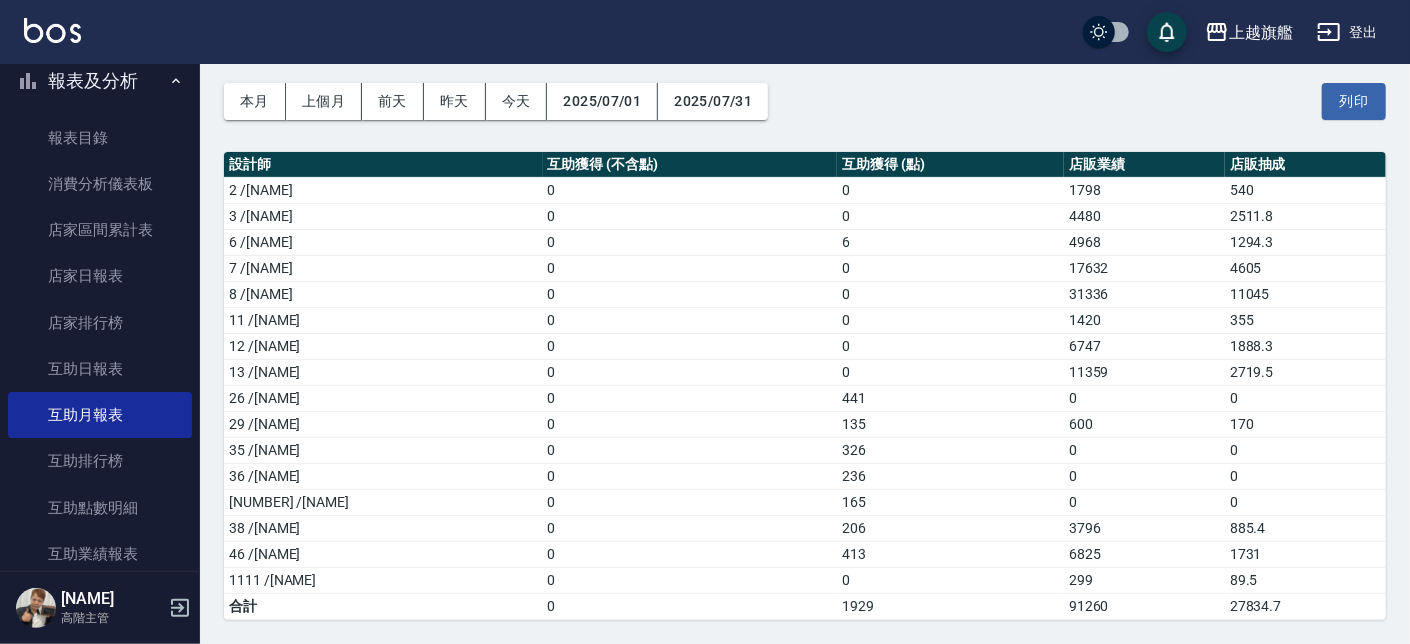 click on "326" at bounding box center [950, 450] 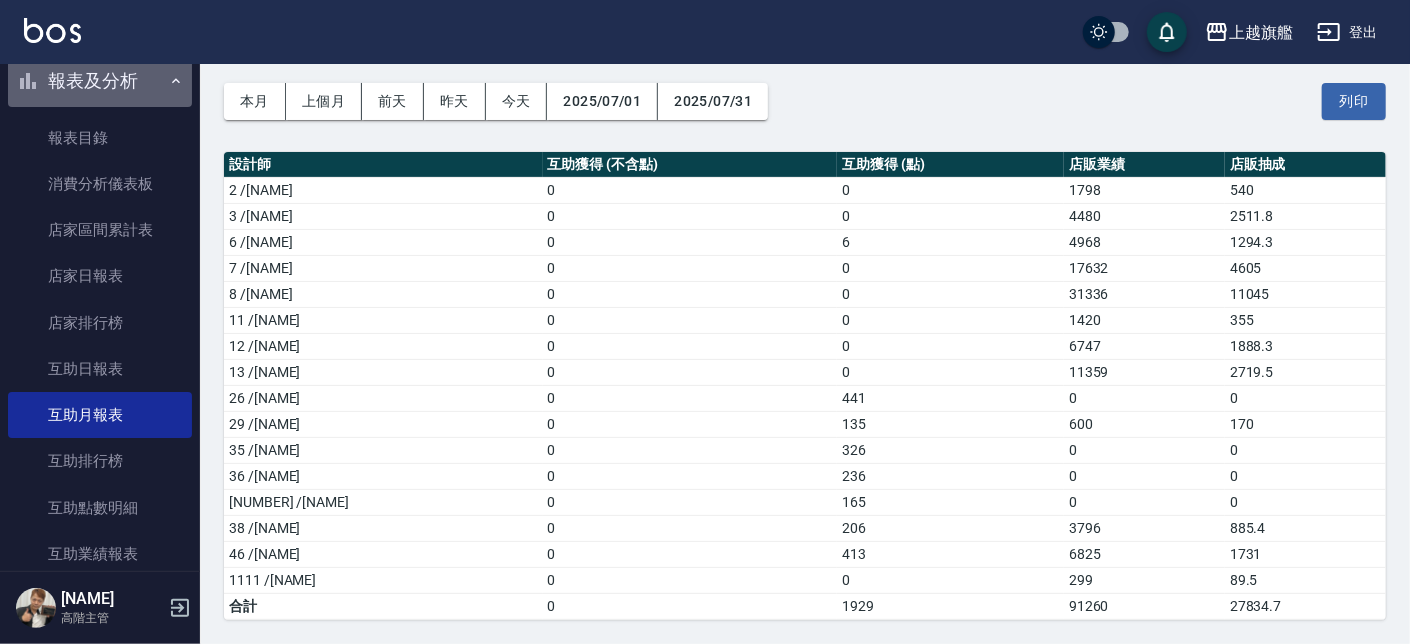 click on "報表及分析" at bounding box center [100, 81] 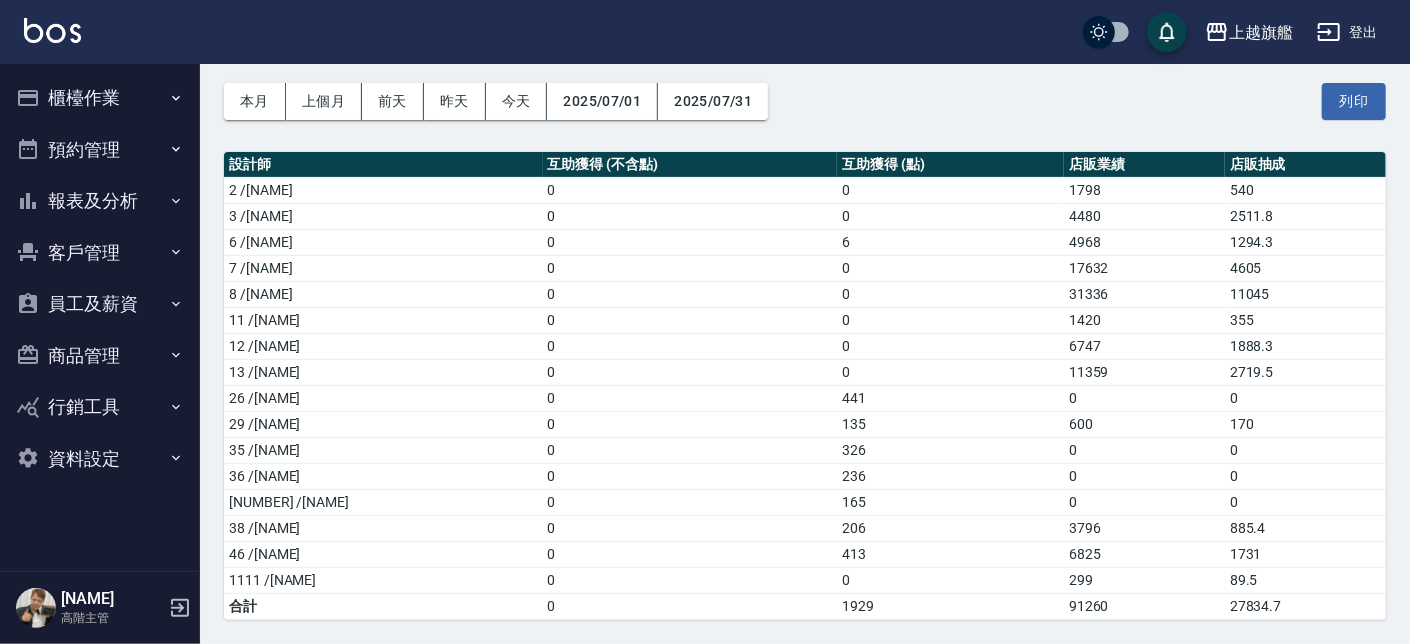 scroll, scrollTop: 0, scrollLeft: 0, axis: both 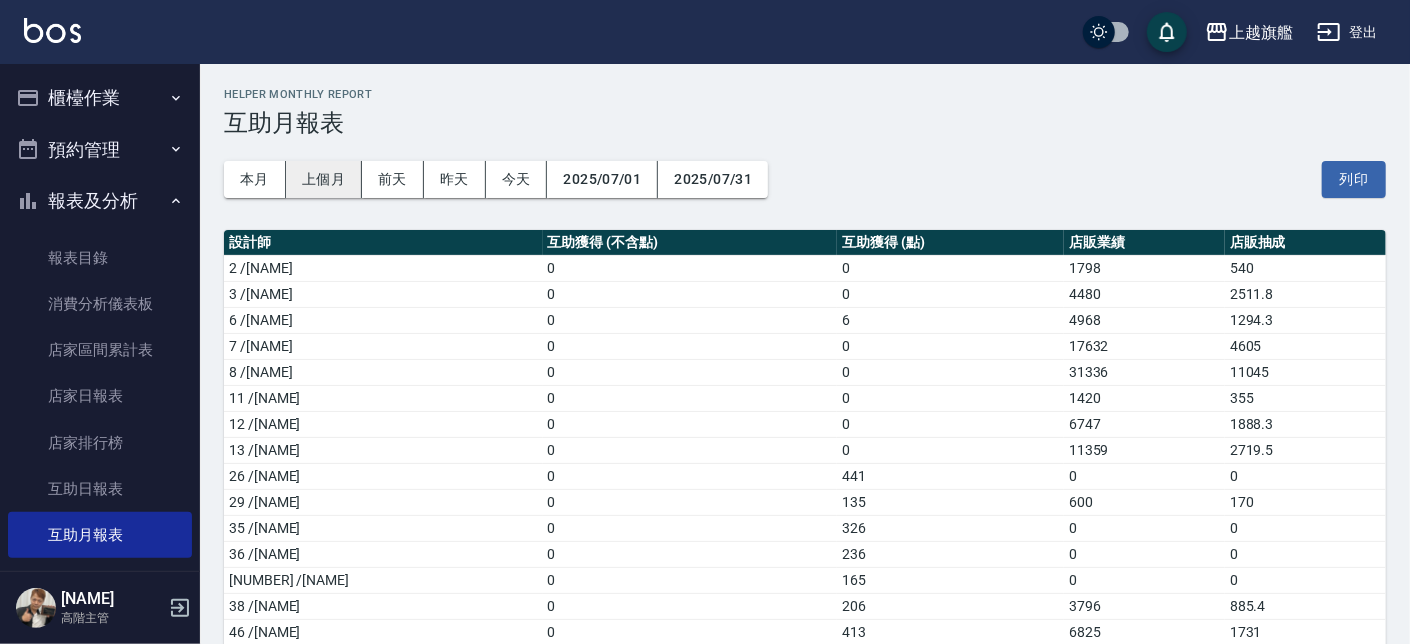 click on "上個月" at bounding box center (324, 179) 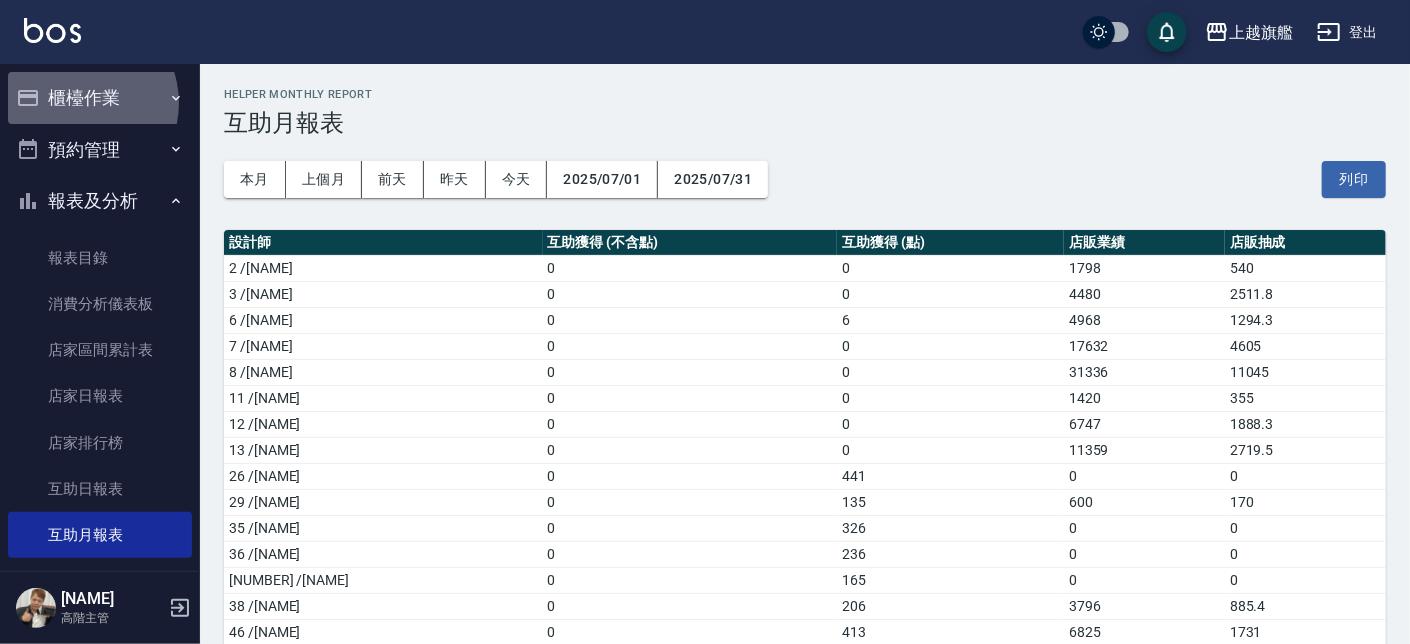 click on "櫃檯作業" at bounding box center (100, 98) 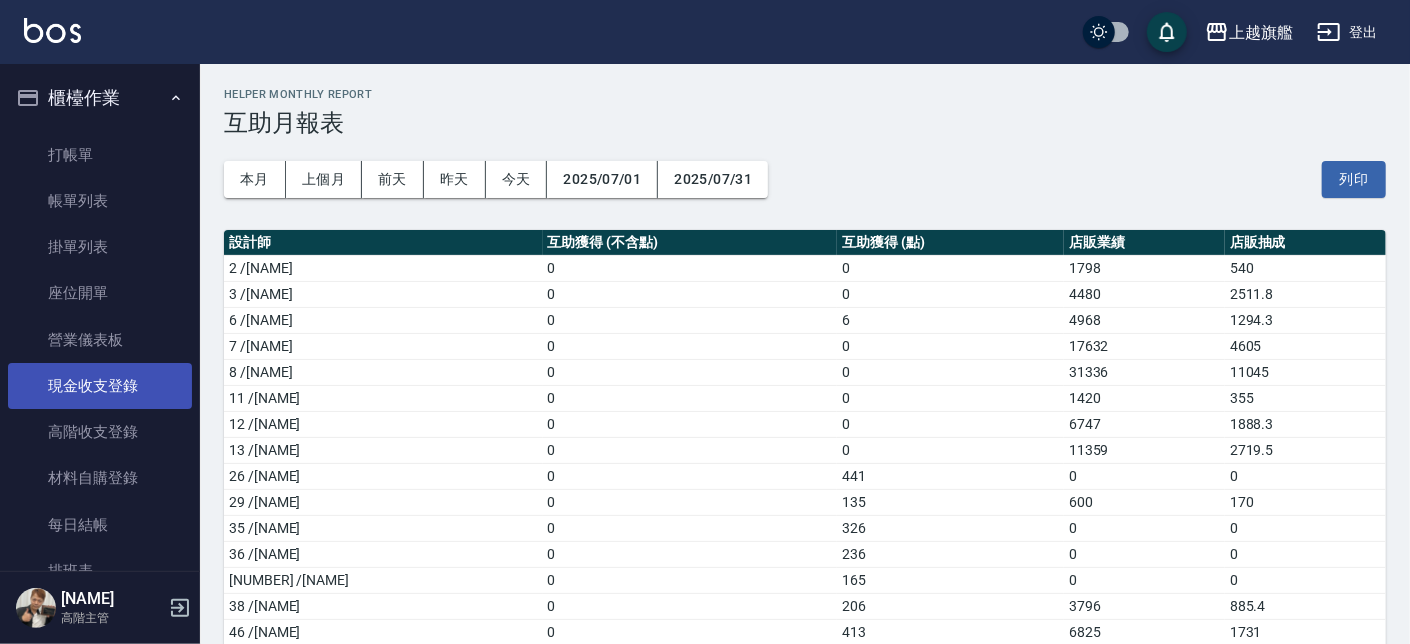 click on "現金收支登錄" at bounding box center (100, 386) 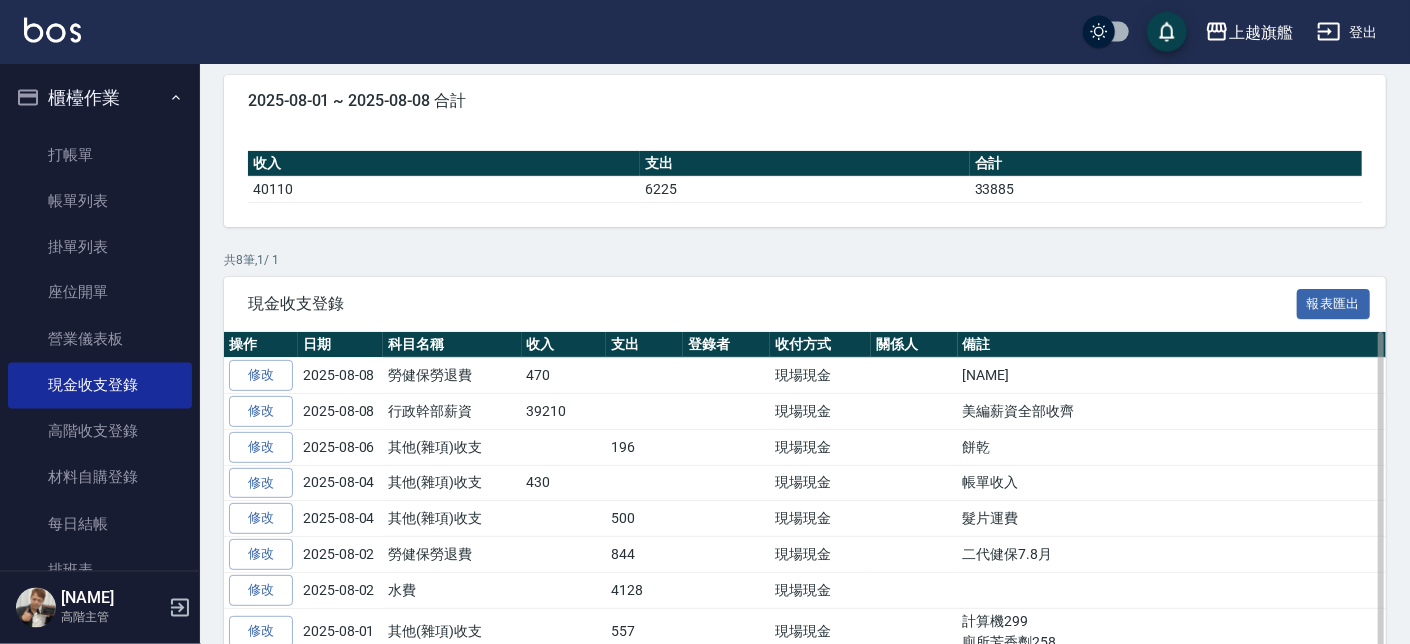 scroll, scrollTop: 227, scrollLeft: 0, axis: vertical 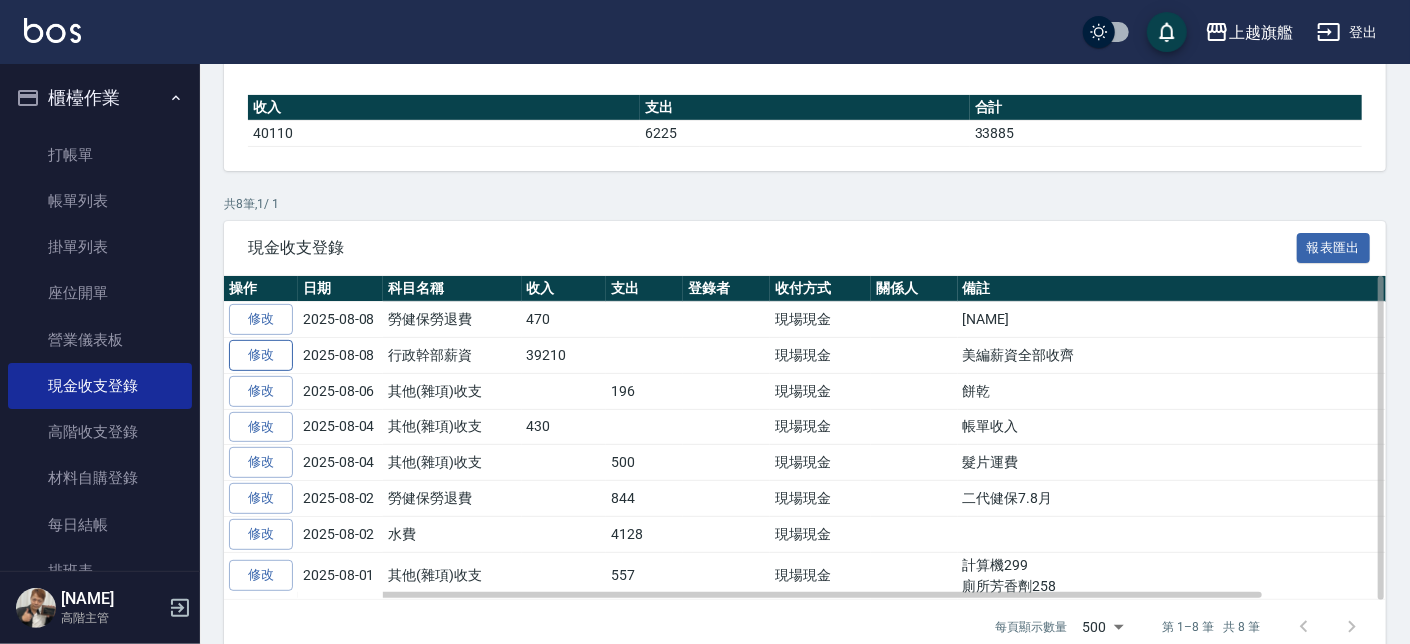 click on "修改" at bounding box center (261, 355) 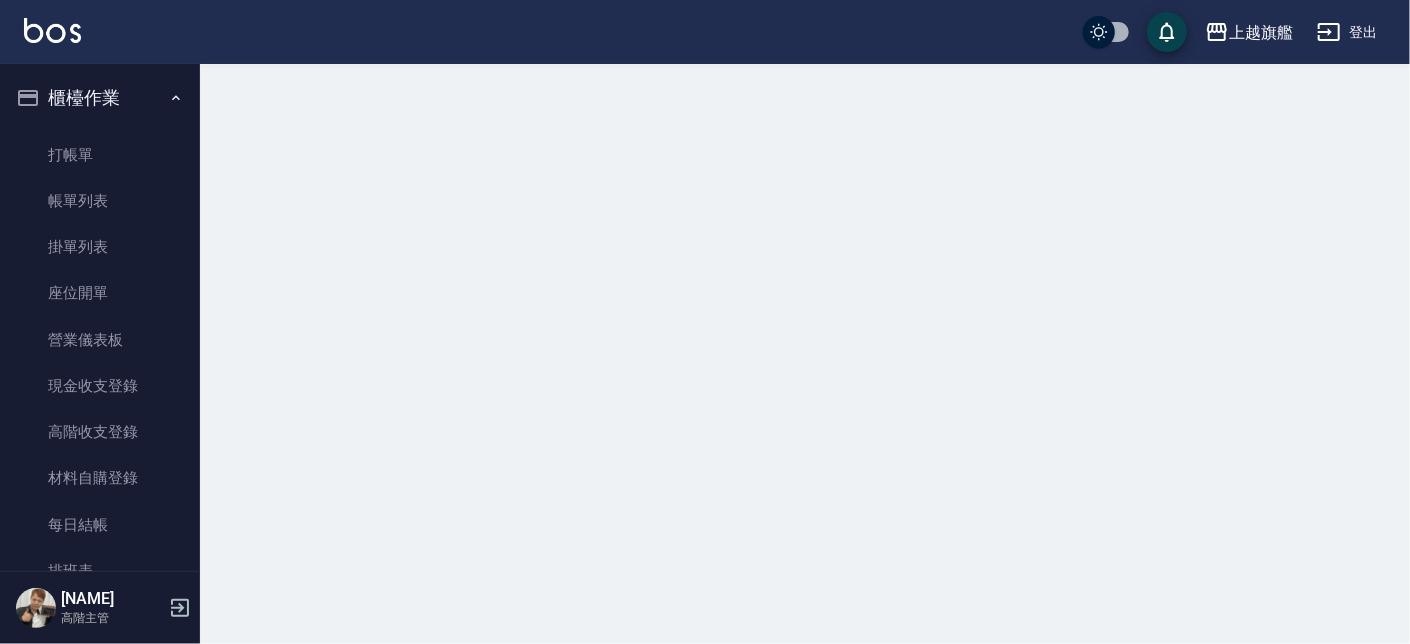 scroll, scrollTop: 0, scrollLeft: 0, axis: both 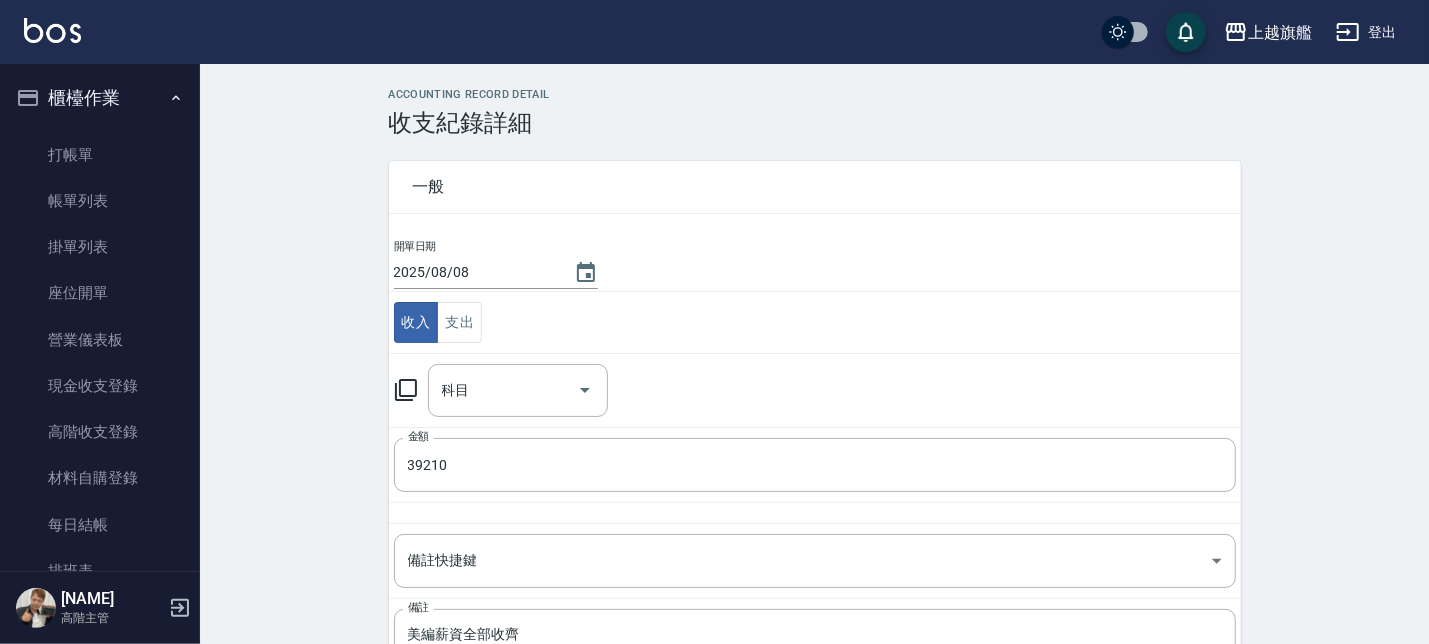type on "3 行政幹部薪資" 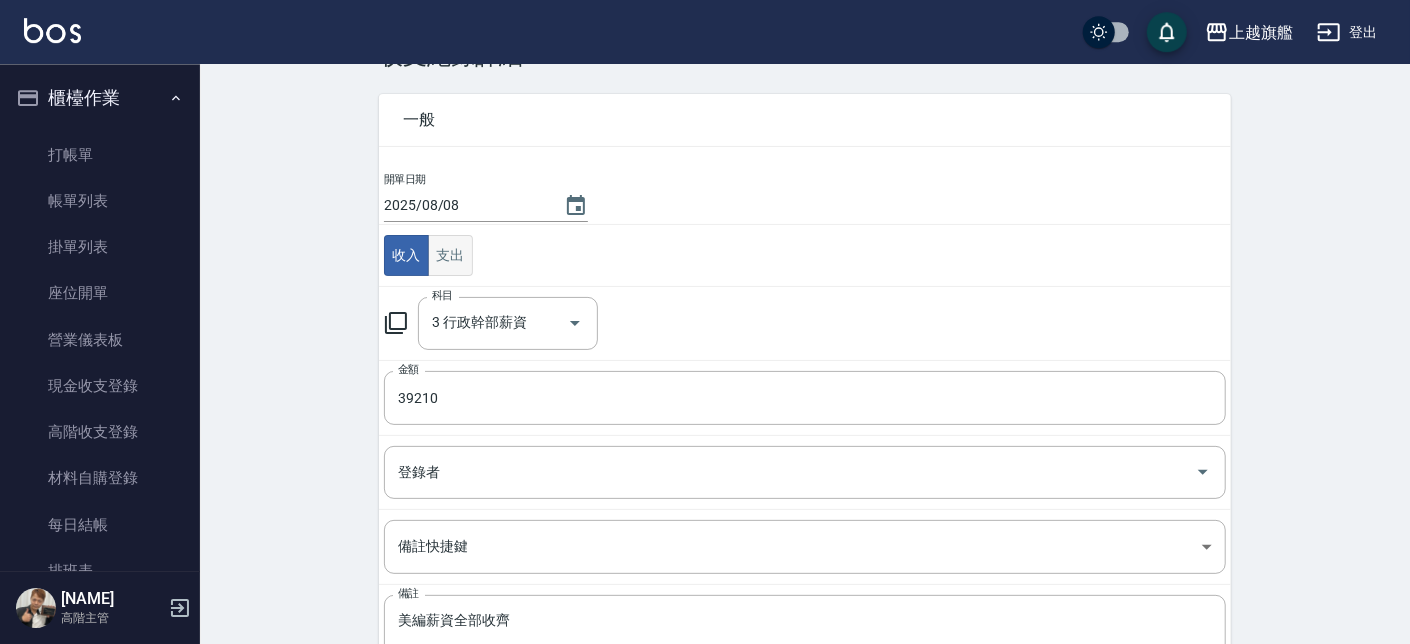 scroll, scrollTop: 113, scrollLeft: 0, axis: vertical 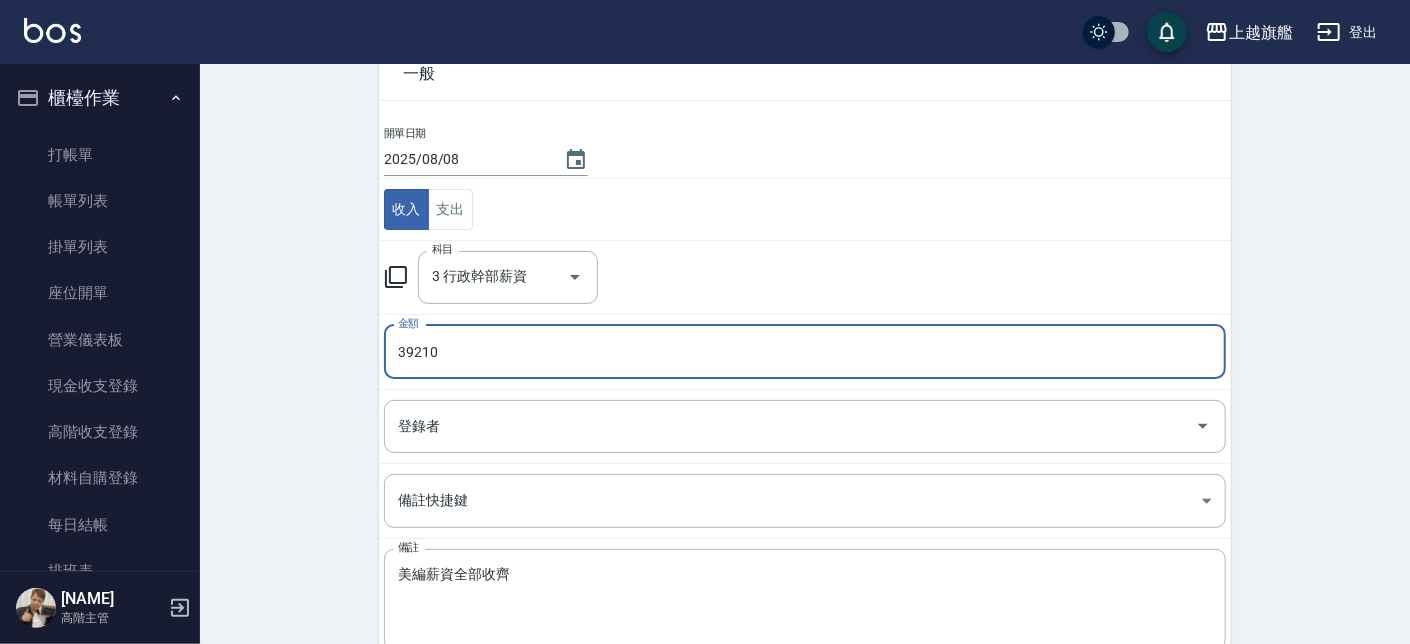 click on "39210" at bounding box center (805, 352) 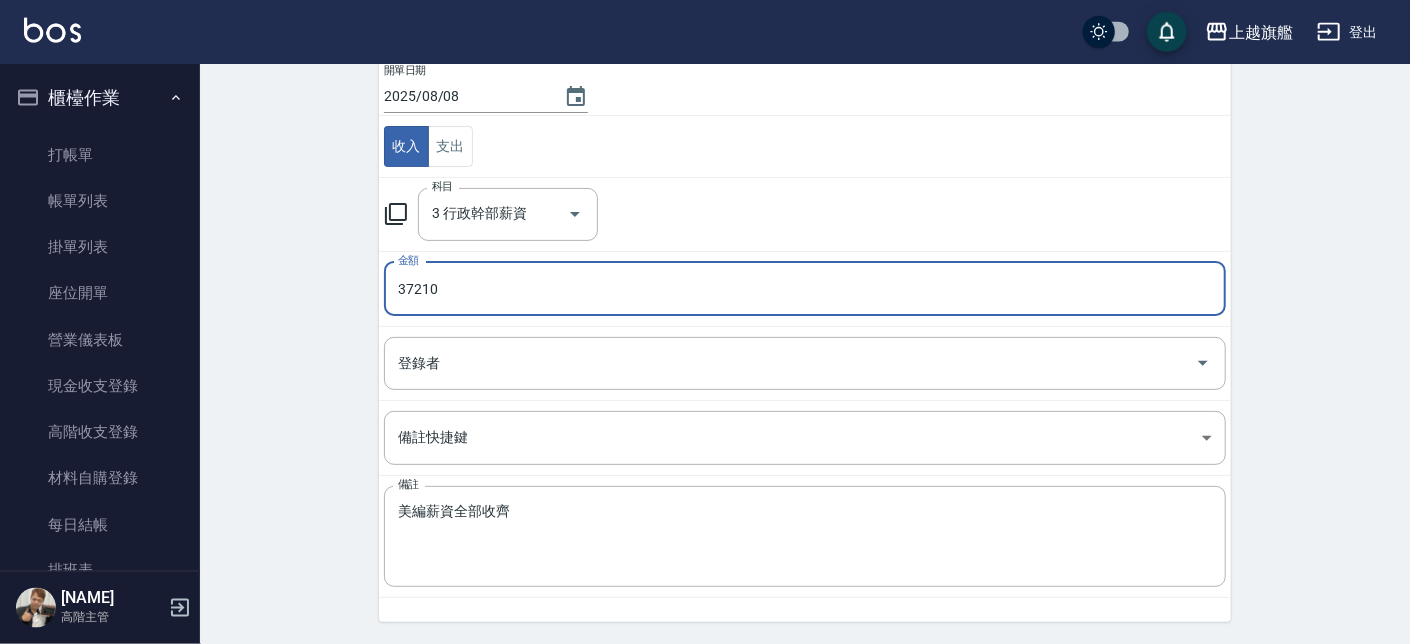 scroll, scrollTop: 215, scrollLeft: 0, axis: vertical 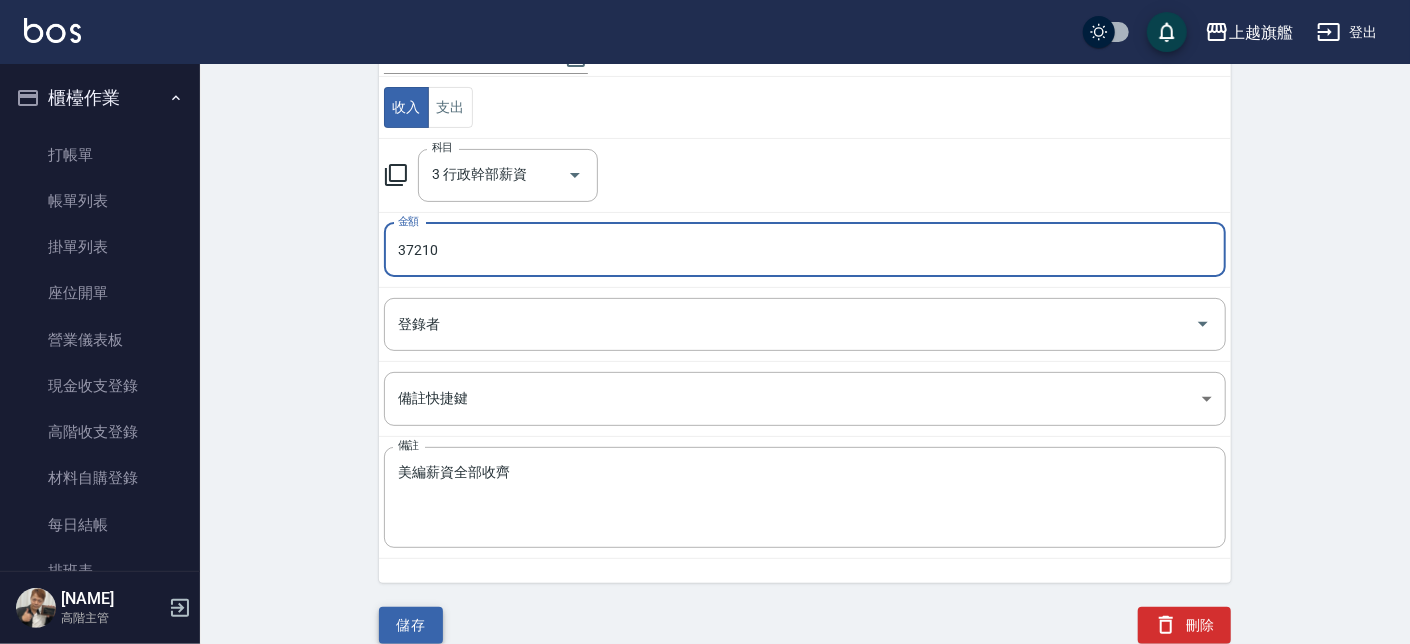 type on "37210" 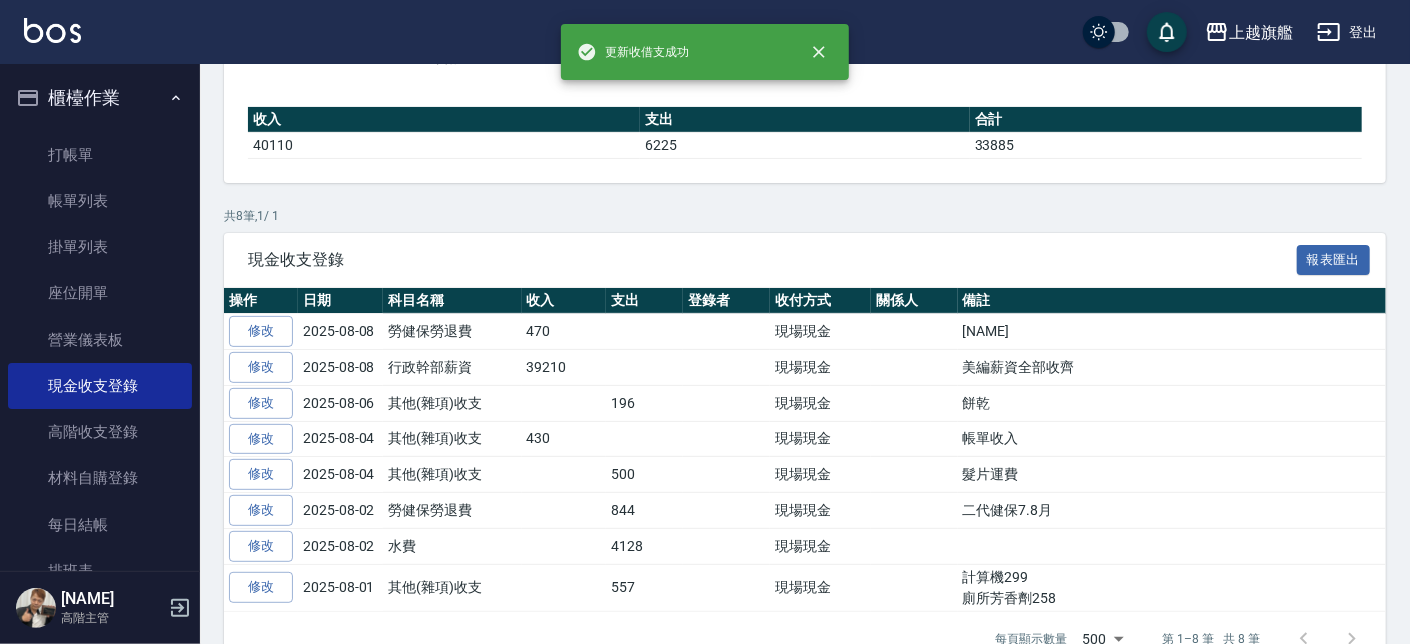 scroll, scrollTop: 0, scrollLeft: 0, axis: both 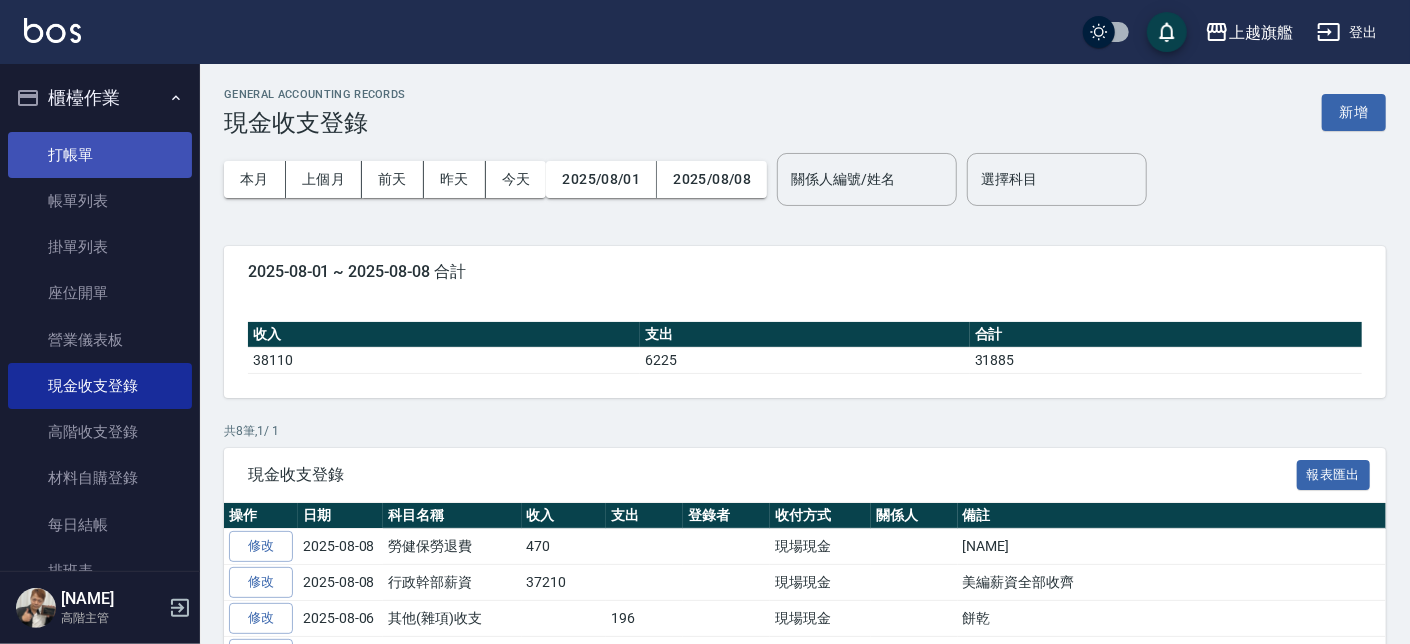 click on "打帳單" at bounding box center [100, 155] 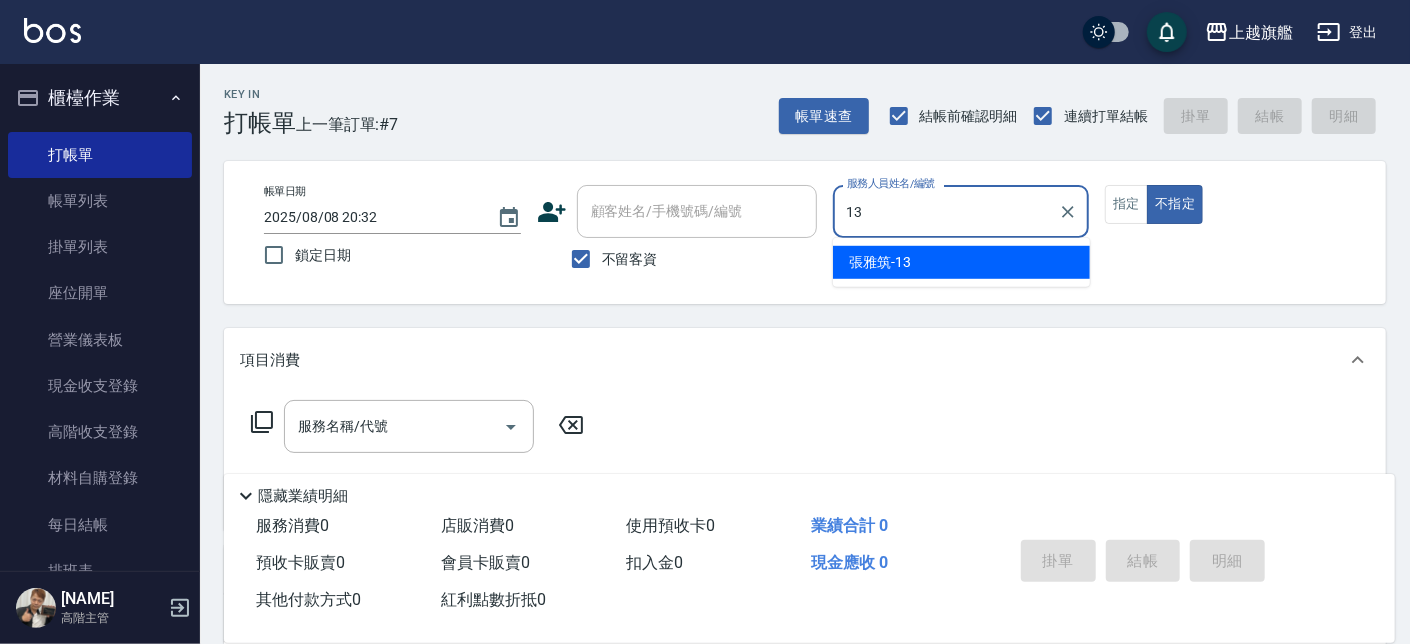 type on "[NAME]-13" 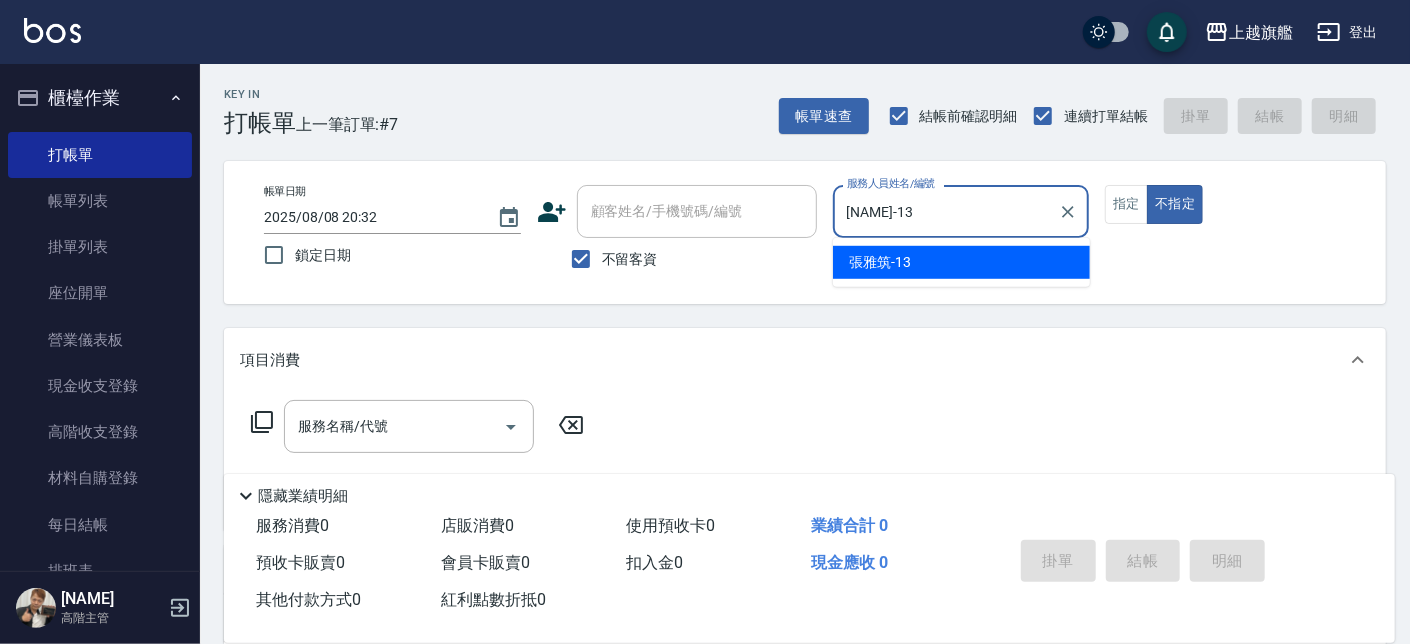 type on "false" 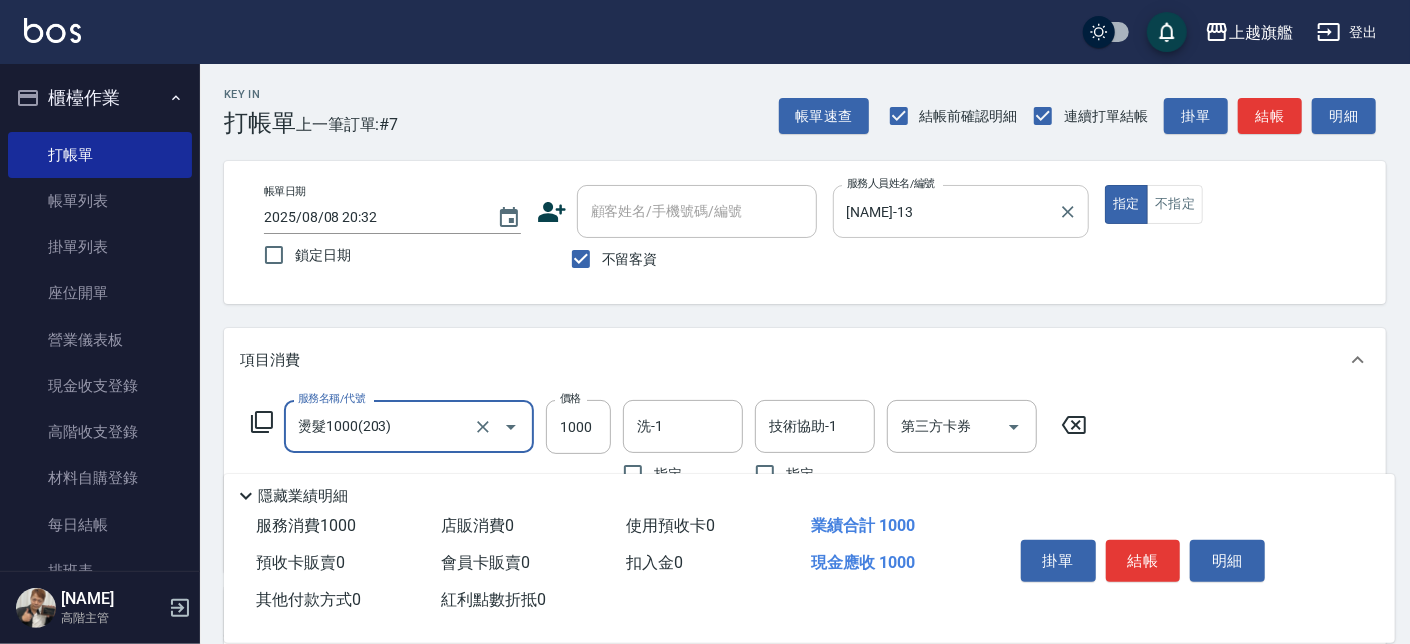 type on "燙髮1000(203)" 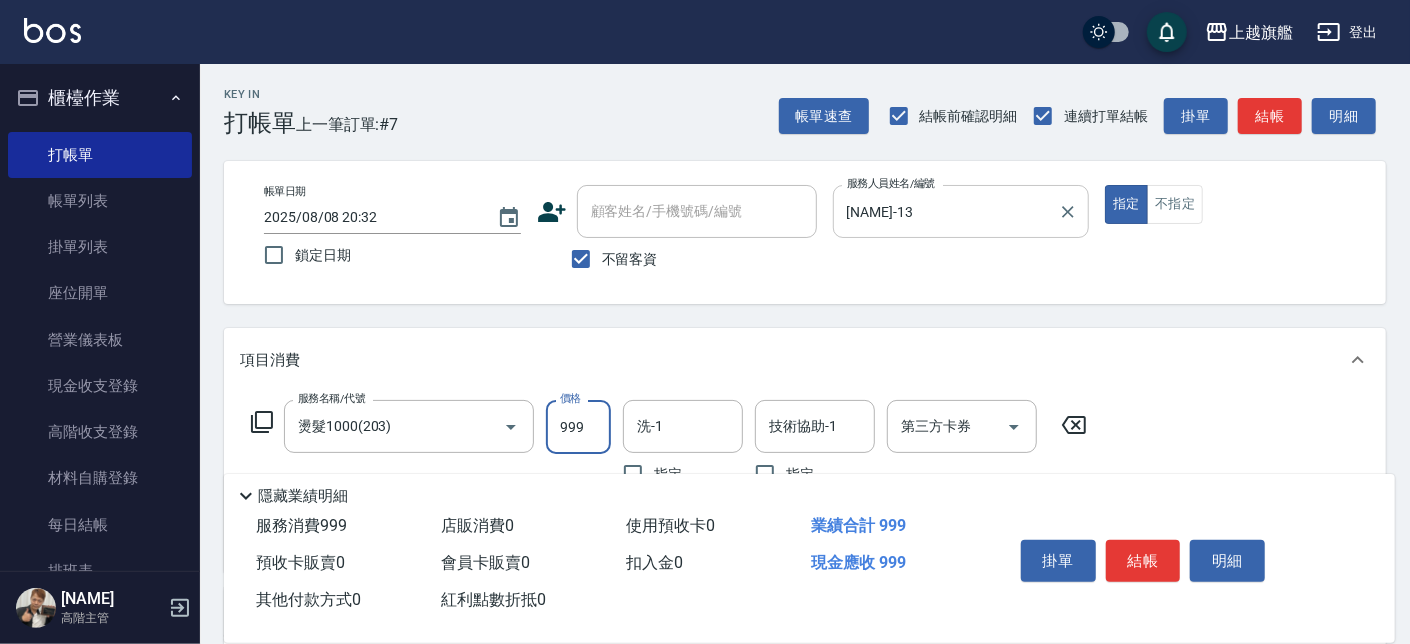 type on "999" 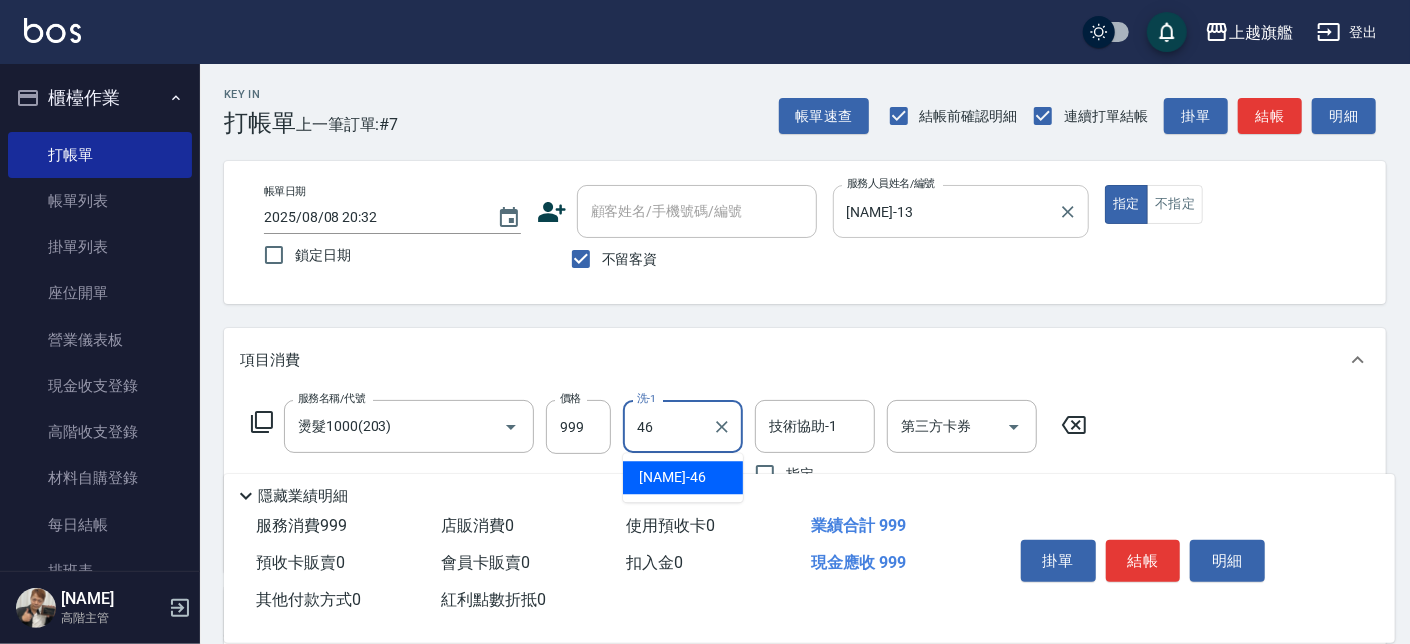 type on "[NAME]-46" 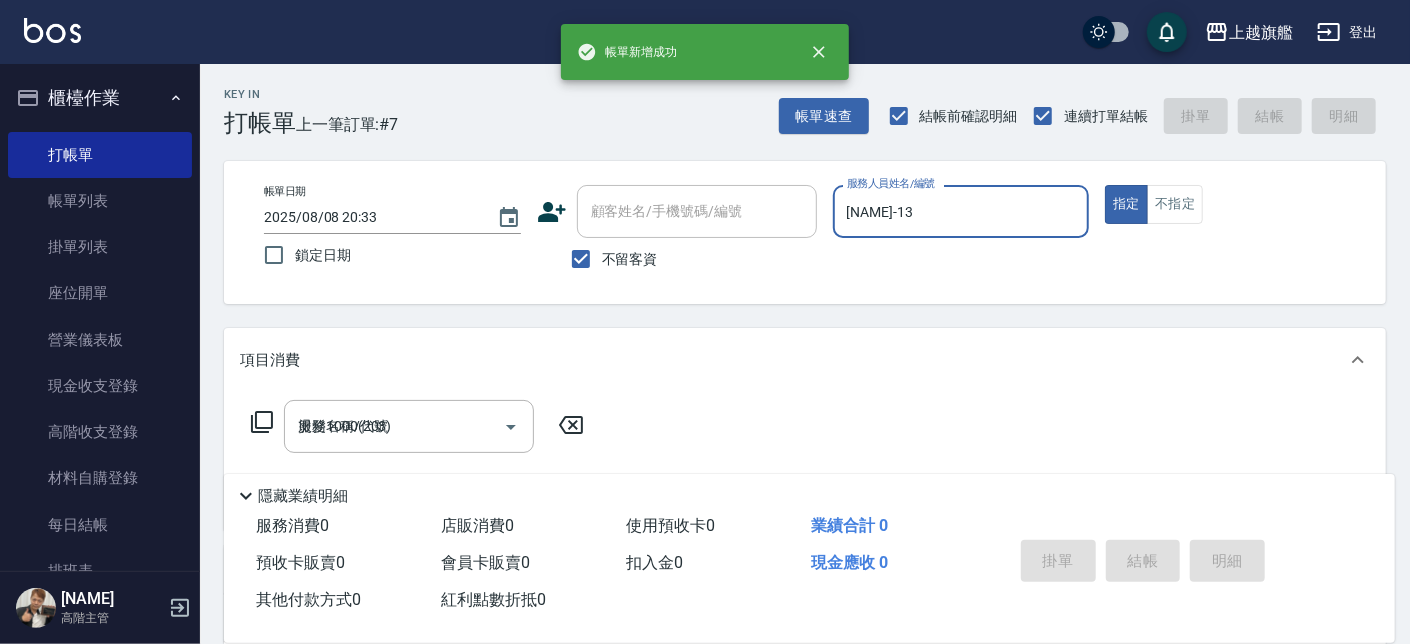 type on "2025/08/08 20:33" 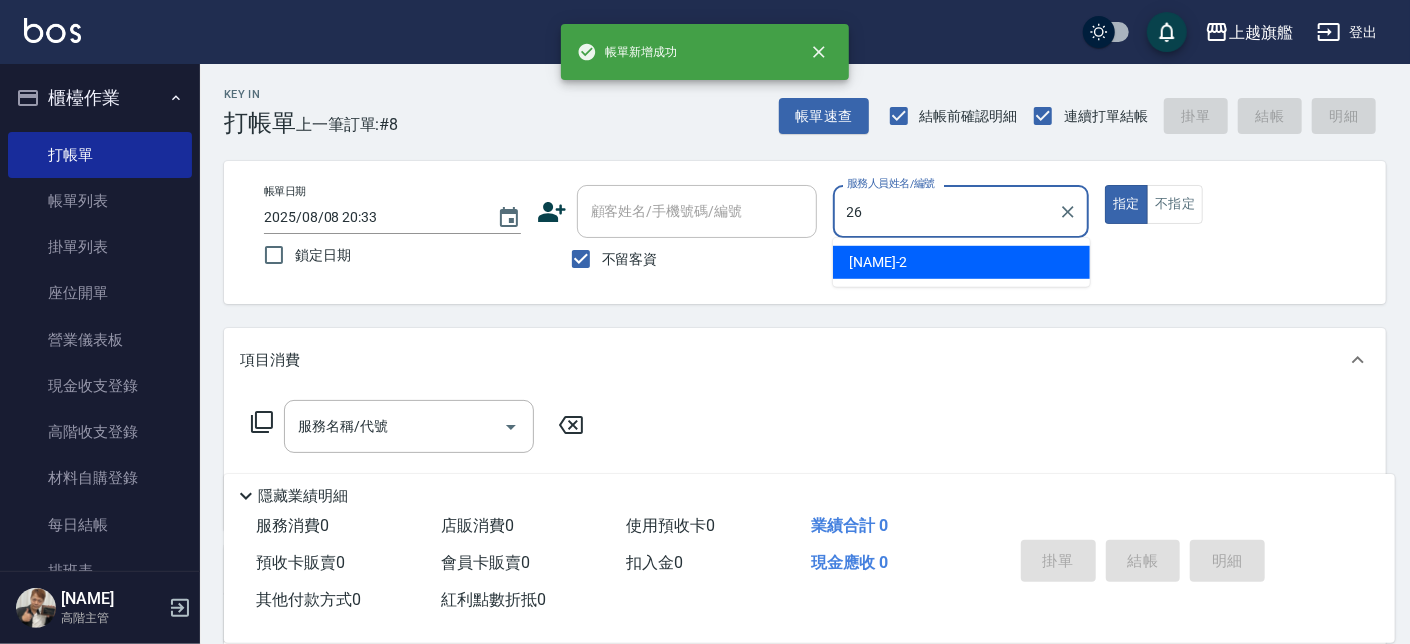 type on "[NAME]-26" 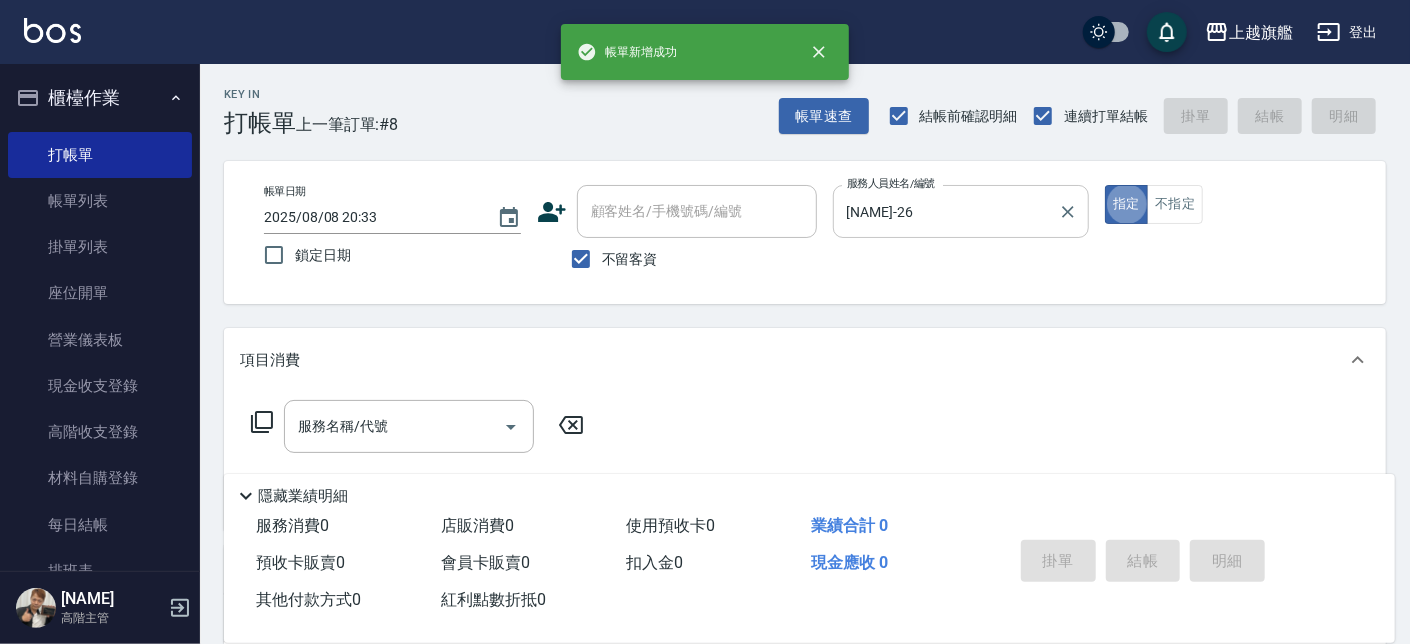 type on "true" 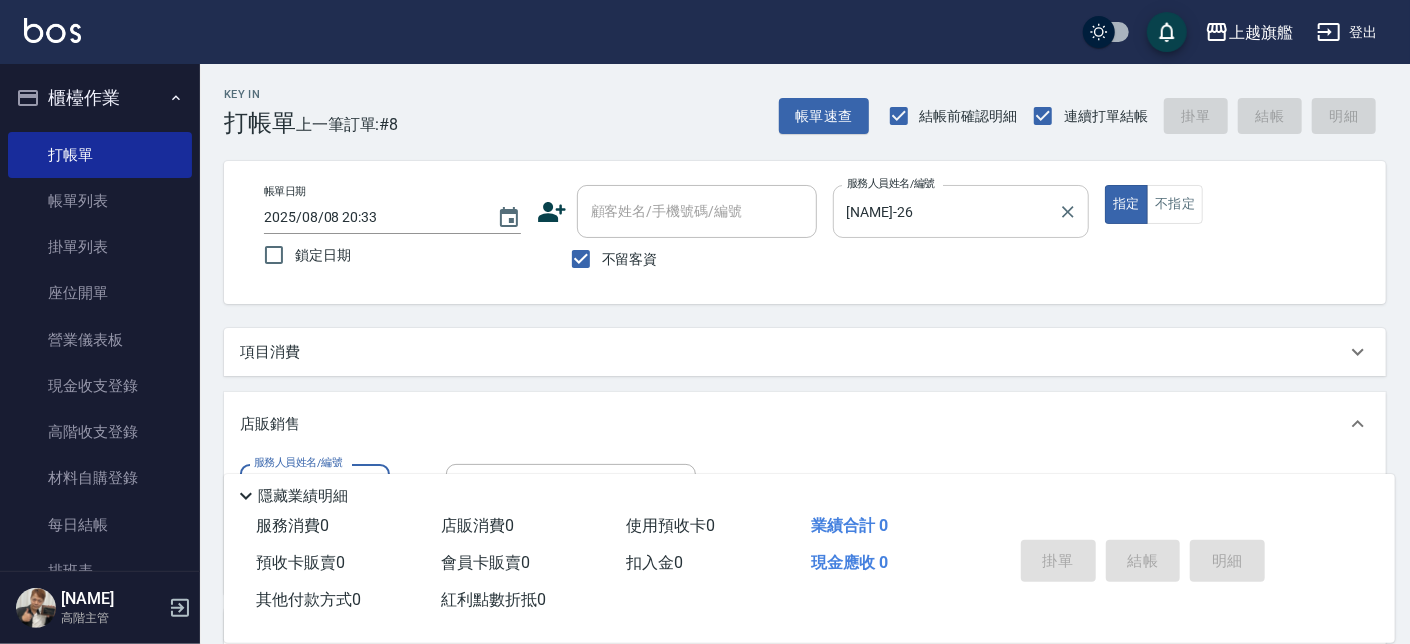 scroll, scrollTop: 0, scrollLeft: 0, axis: both 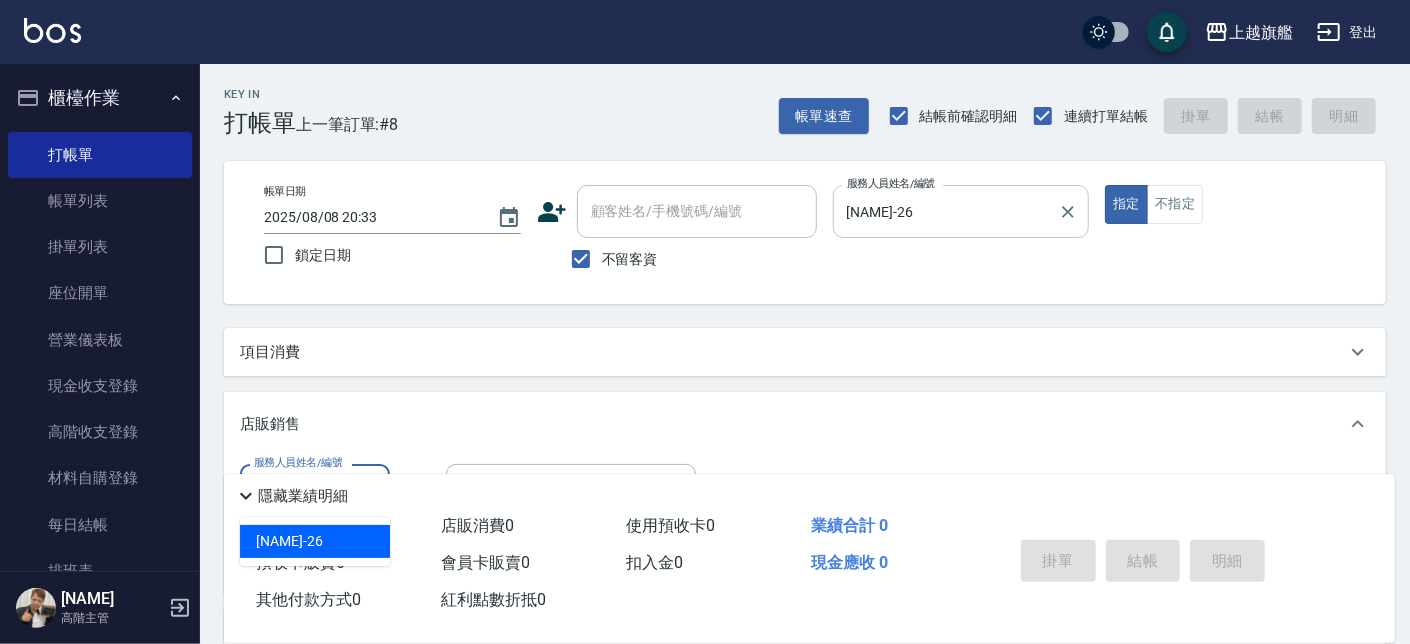 type on "[NAME]-26" 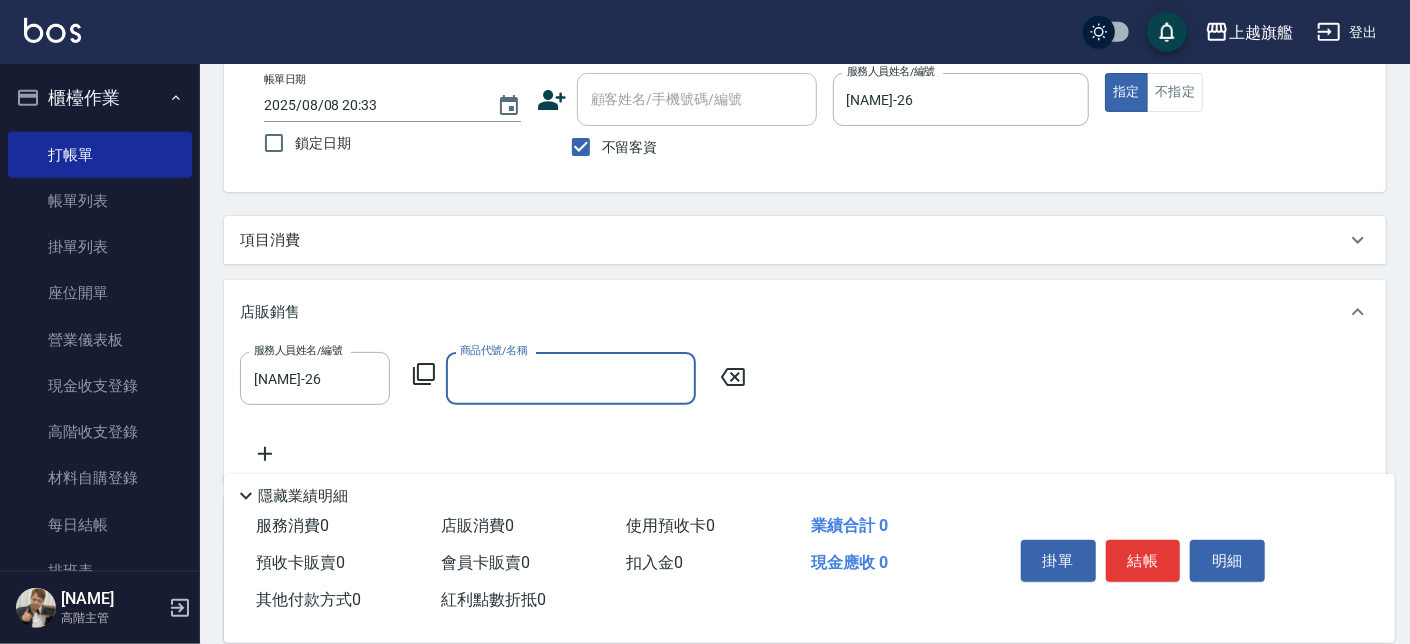 scroll, scrollTop: 113, scrollLeft: 0, axis: vertical 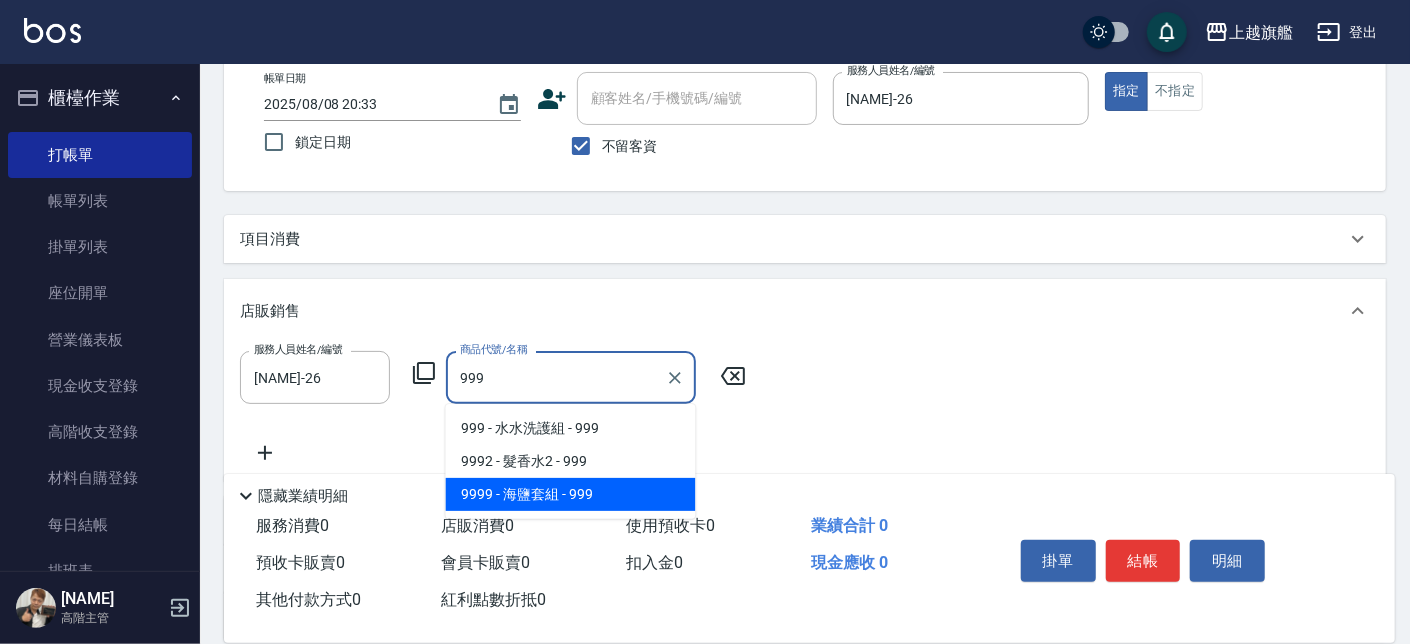 type on "海鹽套組" 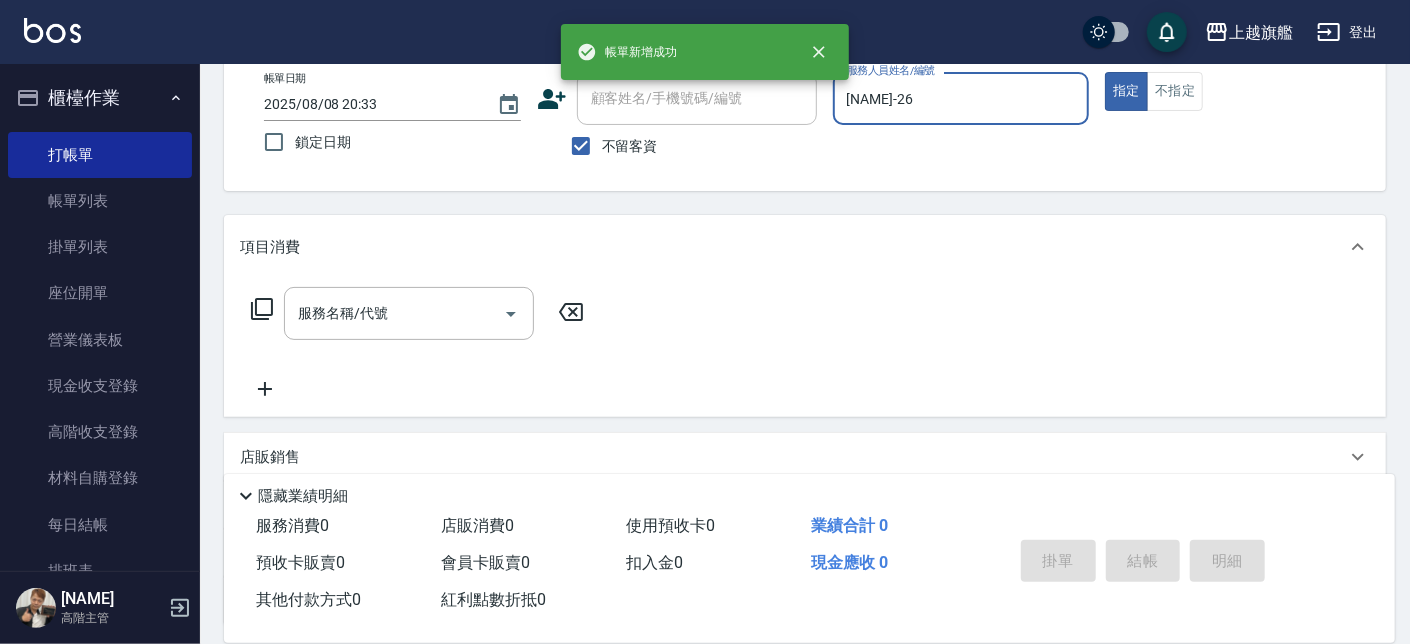 type 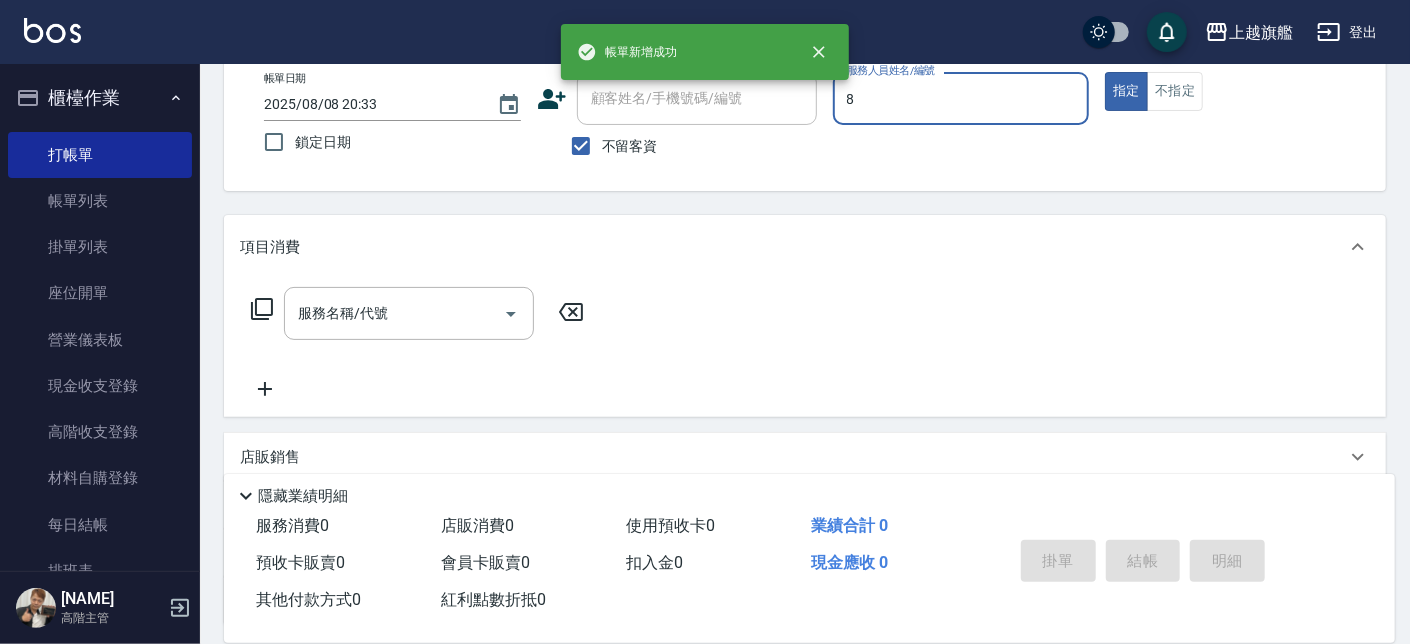 type on "[NAME]-8" 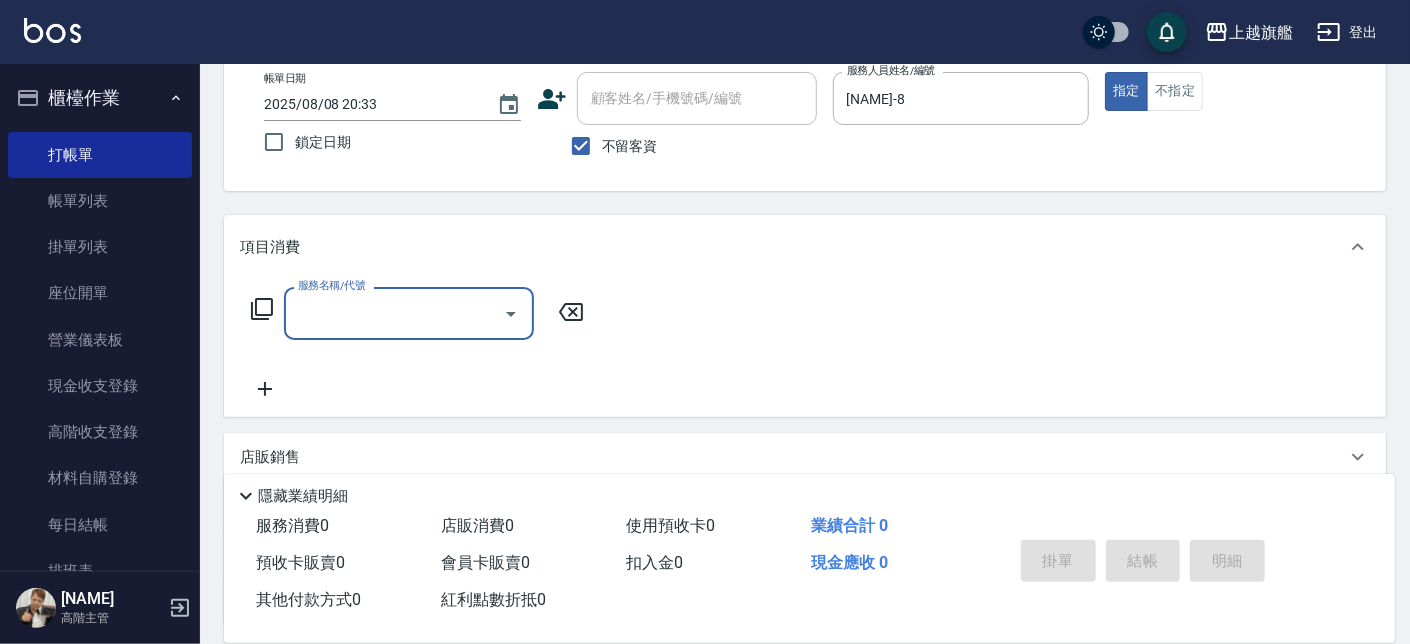 type on "1" 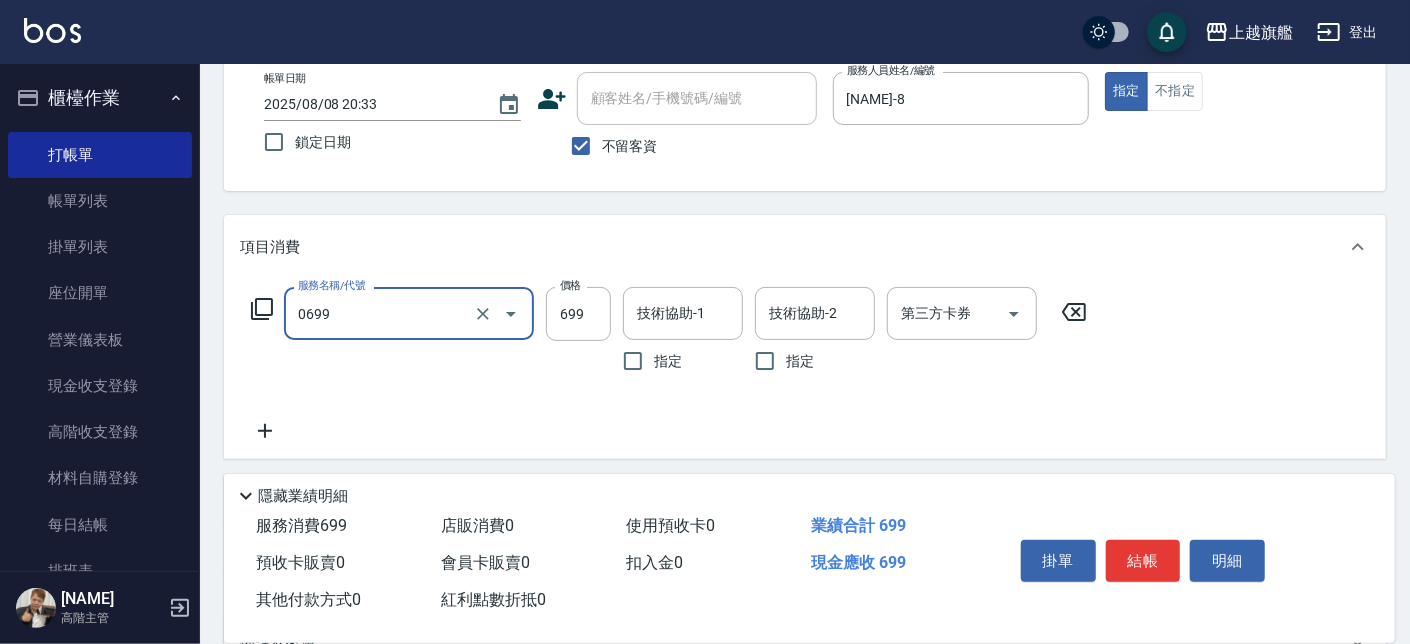 type on "精油SPA(0699)" 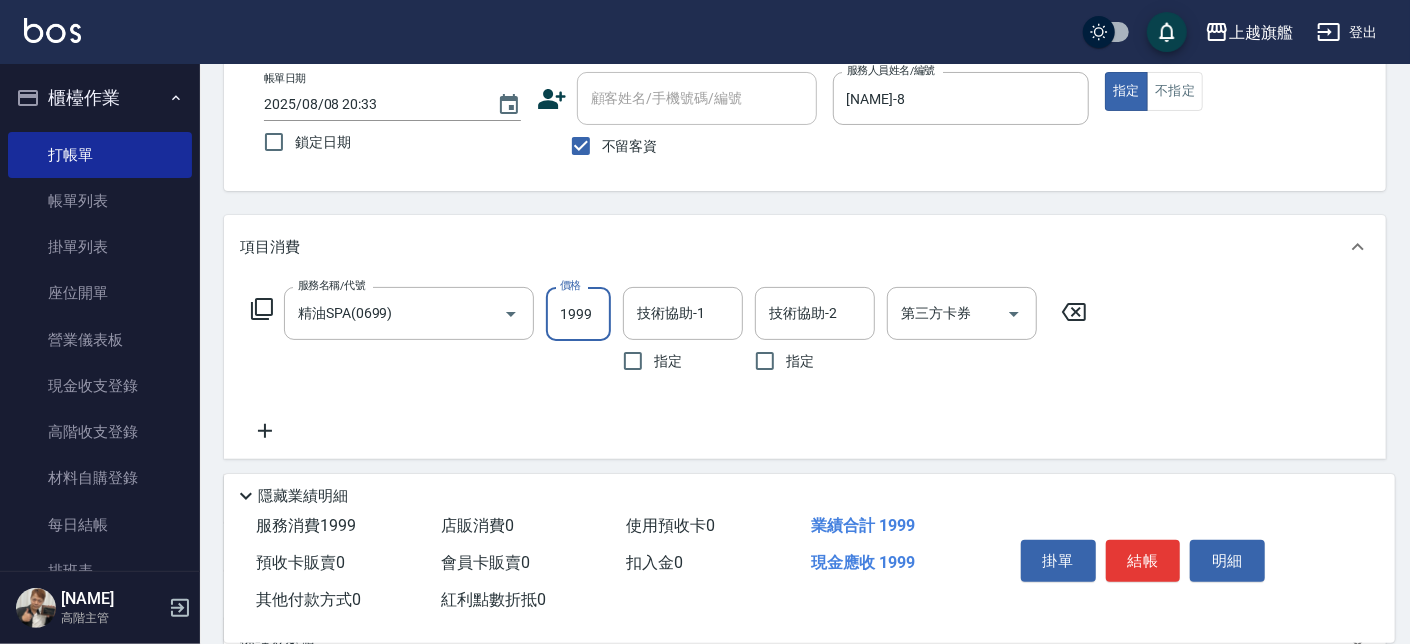 type on "1999" 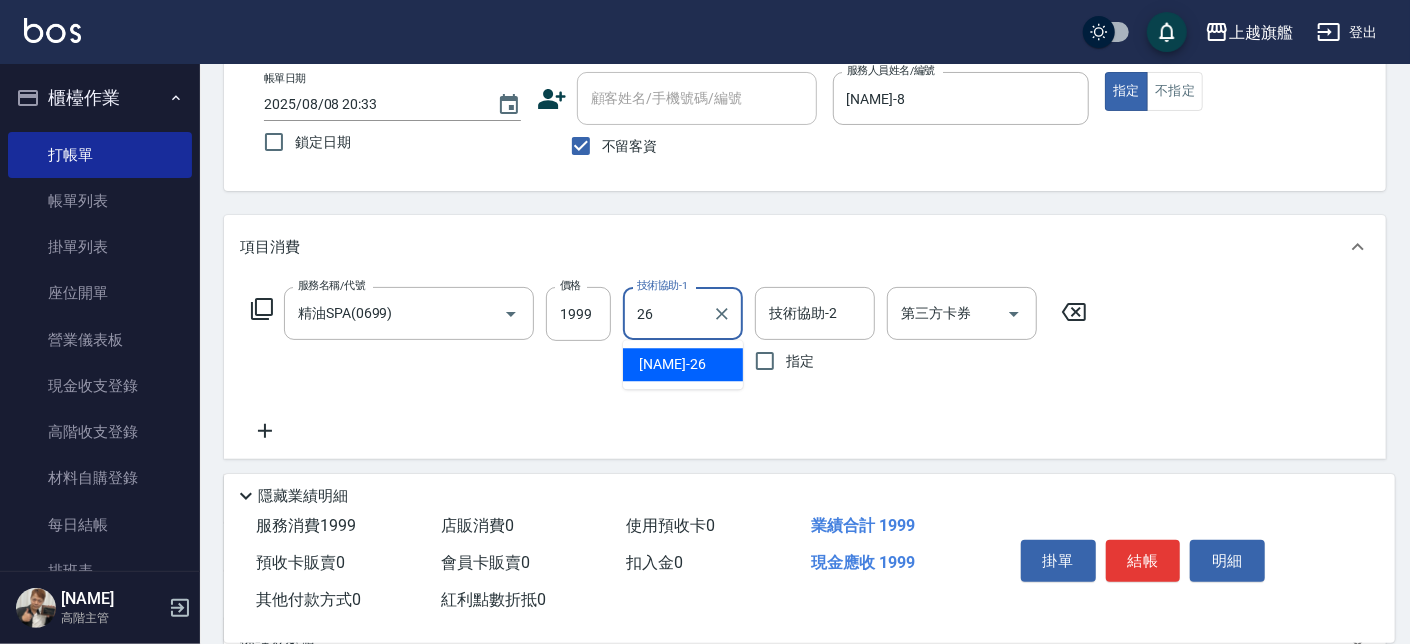 type on "[NAME]-26" 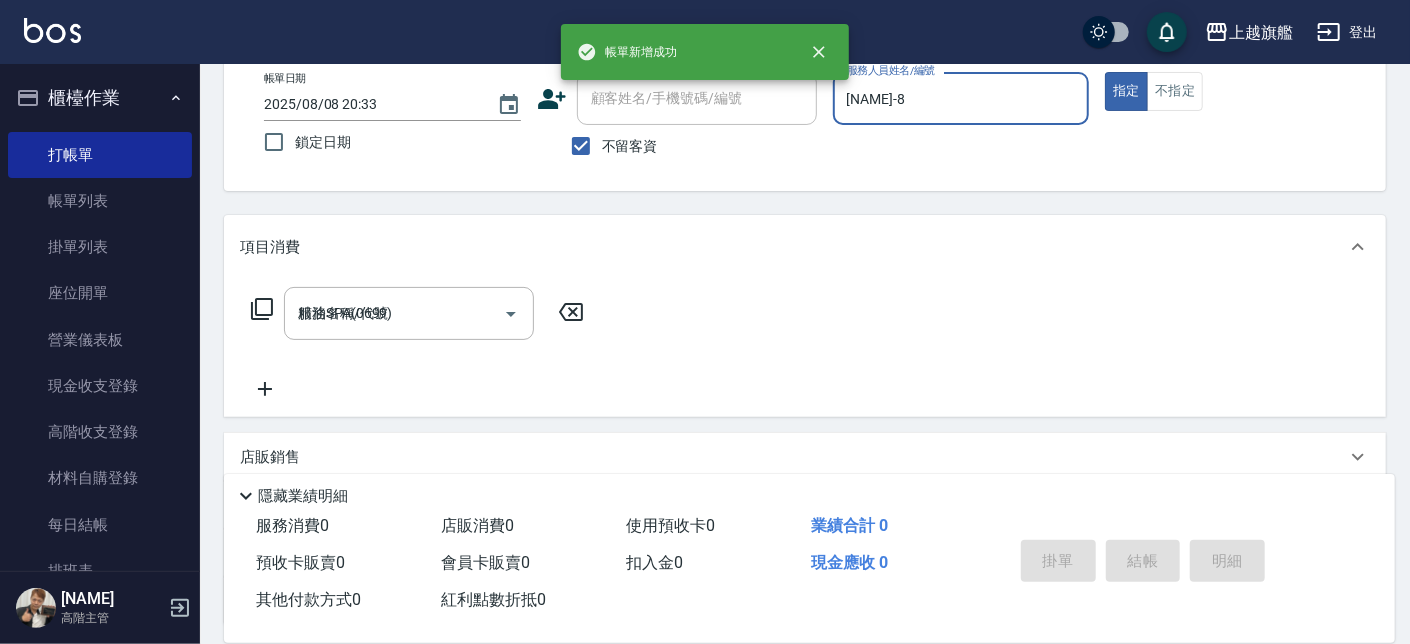 type 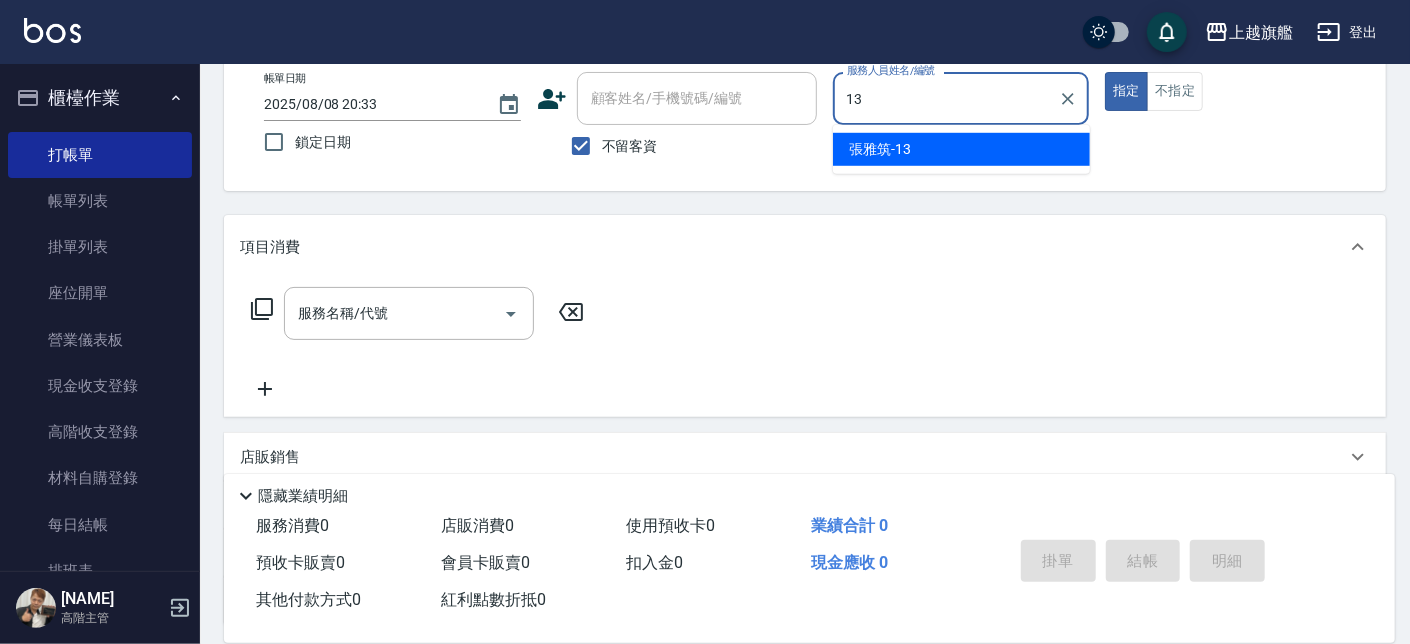 type on "[NAME]-13" 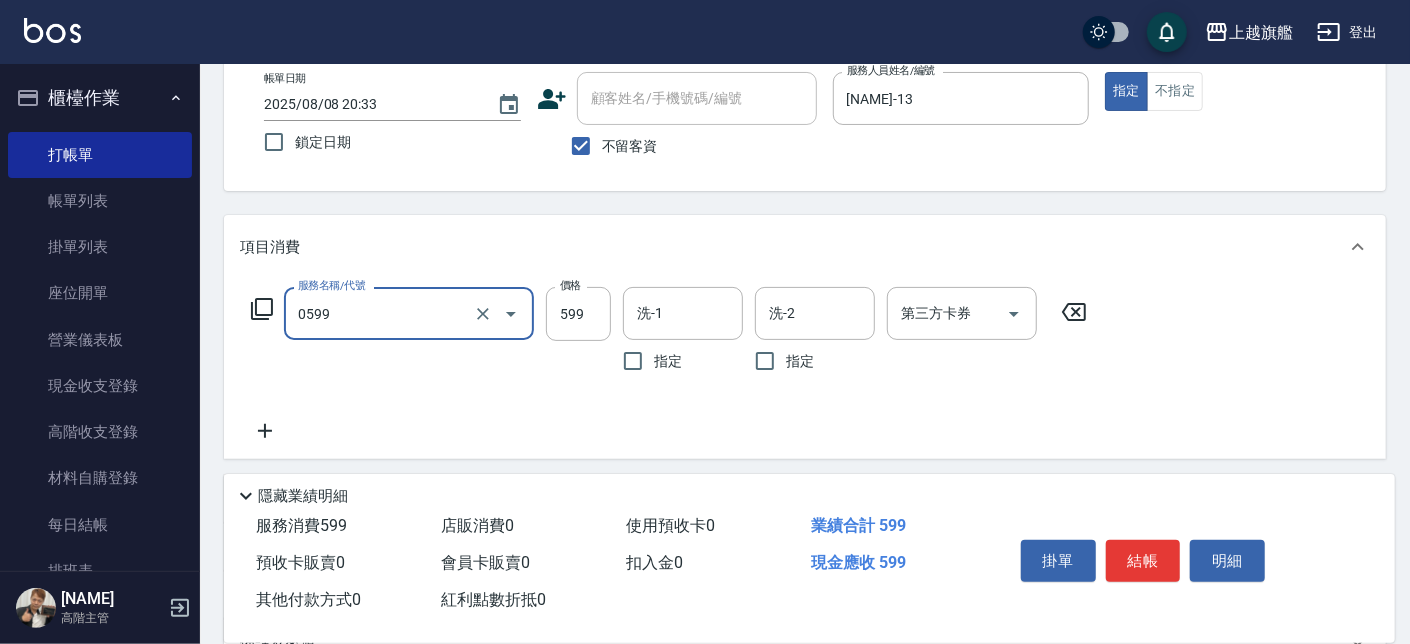 type on "去角質ITELY.(0599)" 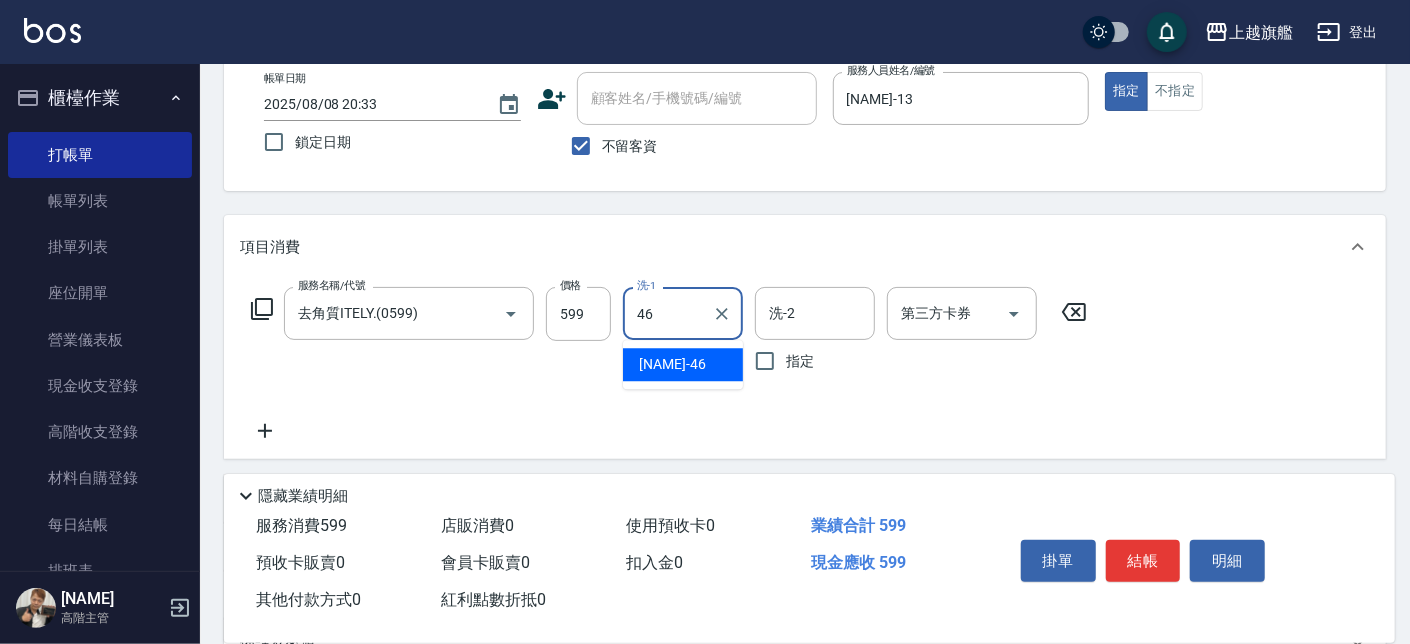 type on "[NAME]-46" 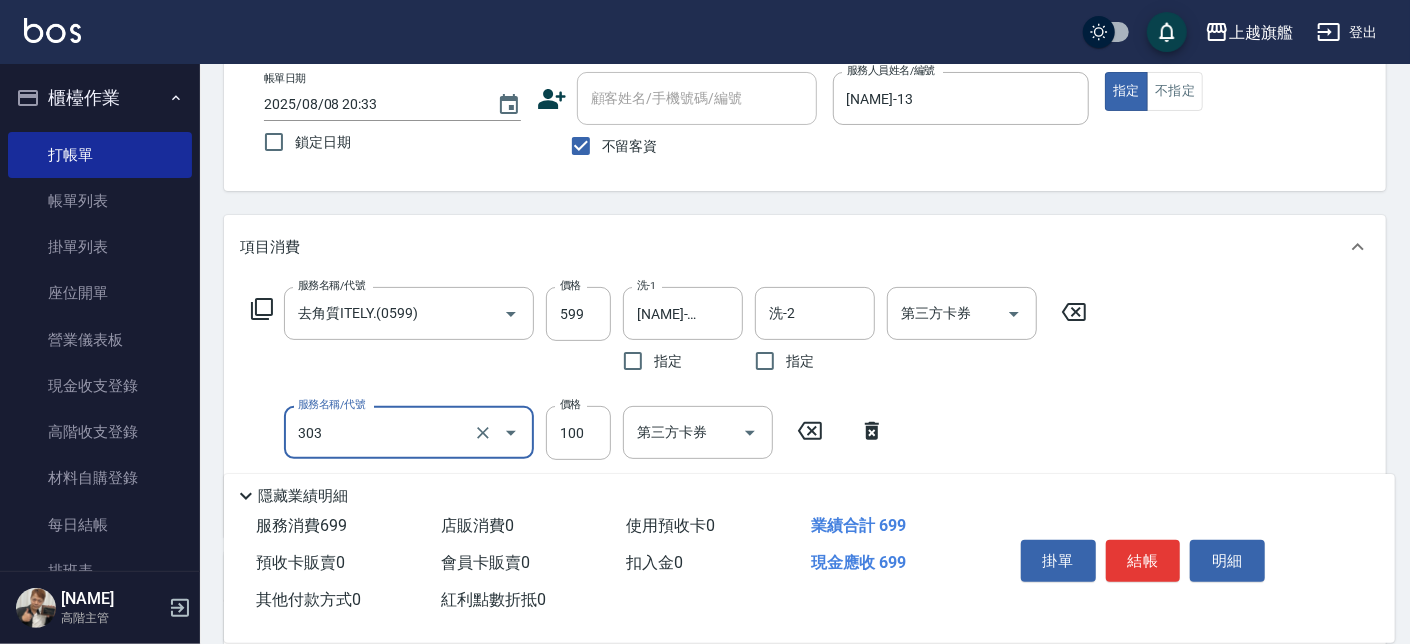 type on "剪髮100(303)" 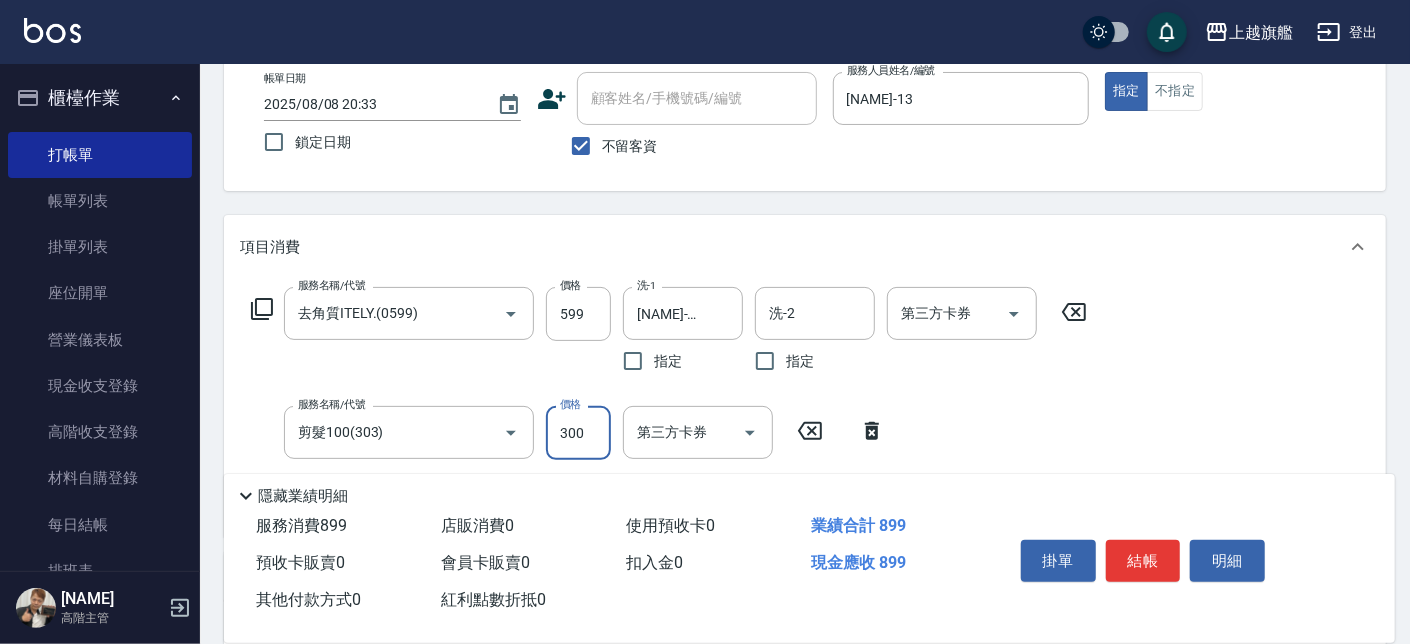 type on "300" 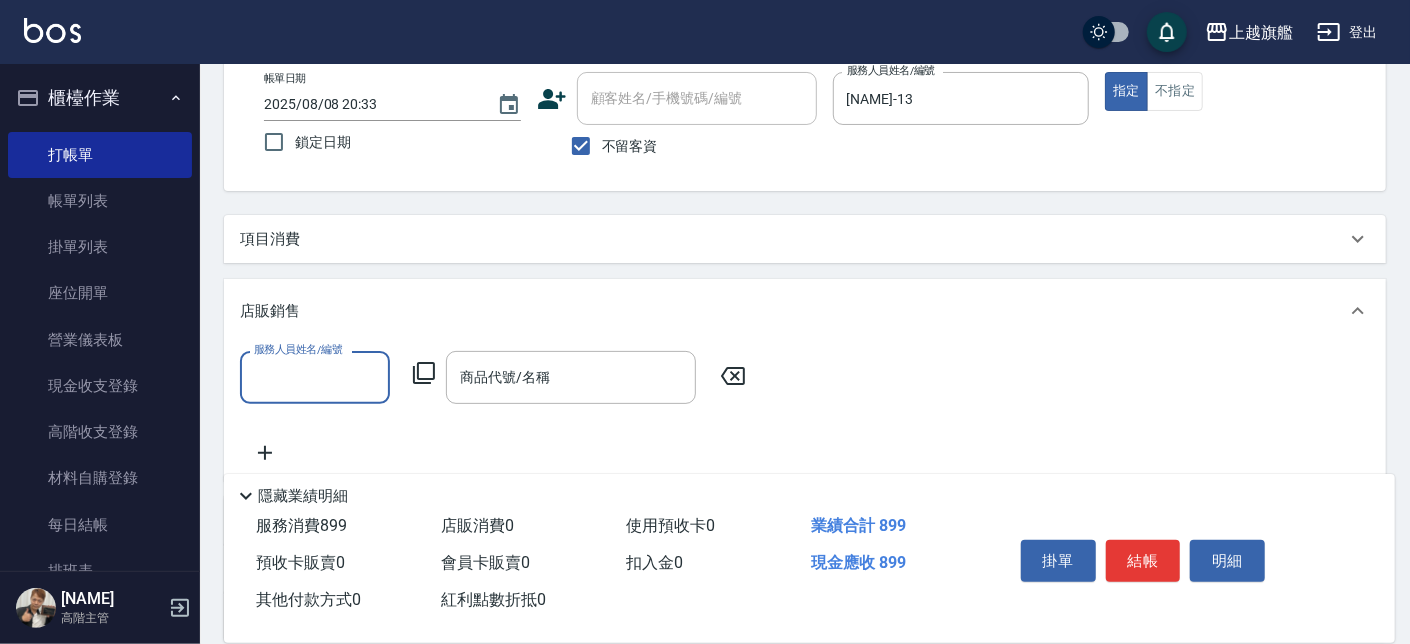 scroll, scrollTop: 0, scrollLeft: 0, axis: both 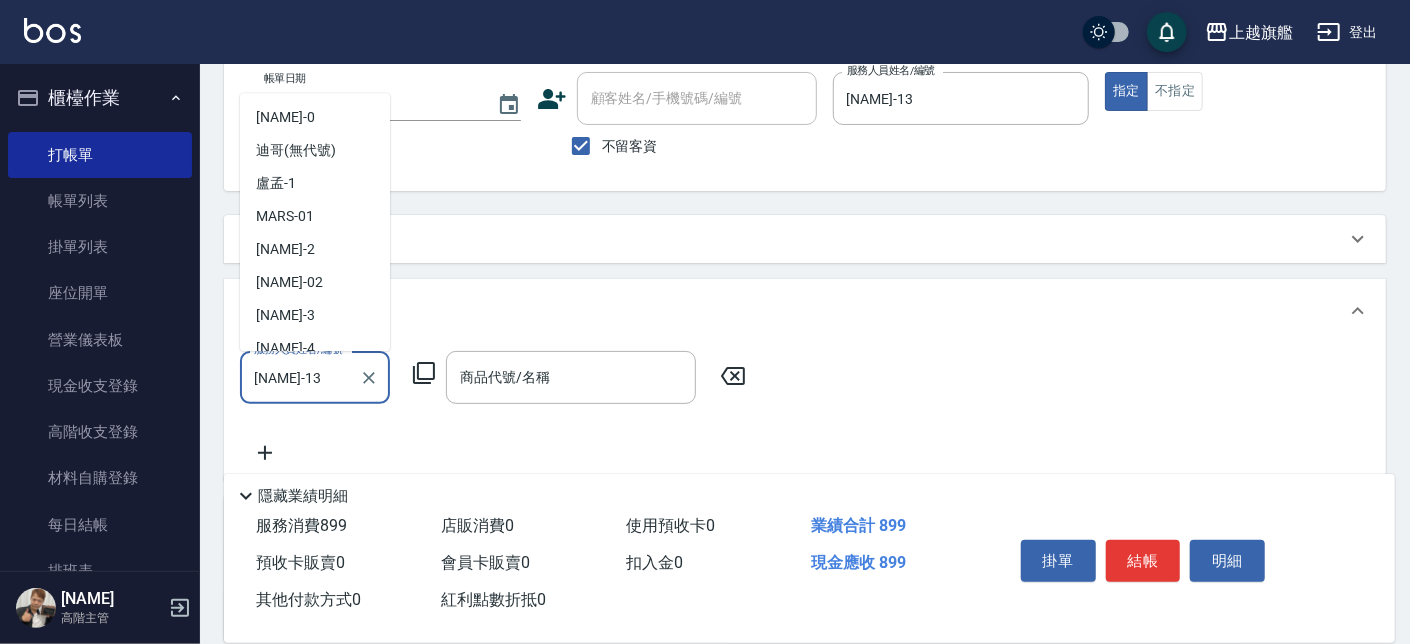 drag, startPoint x: 324, startPoint y: 379, endPoint x: 199, endPoint y: 372, distance: 125.19585 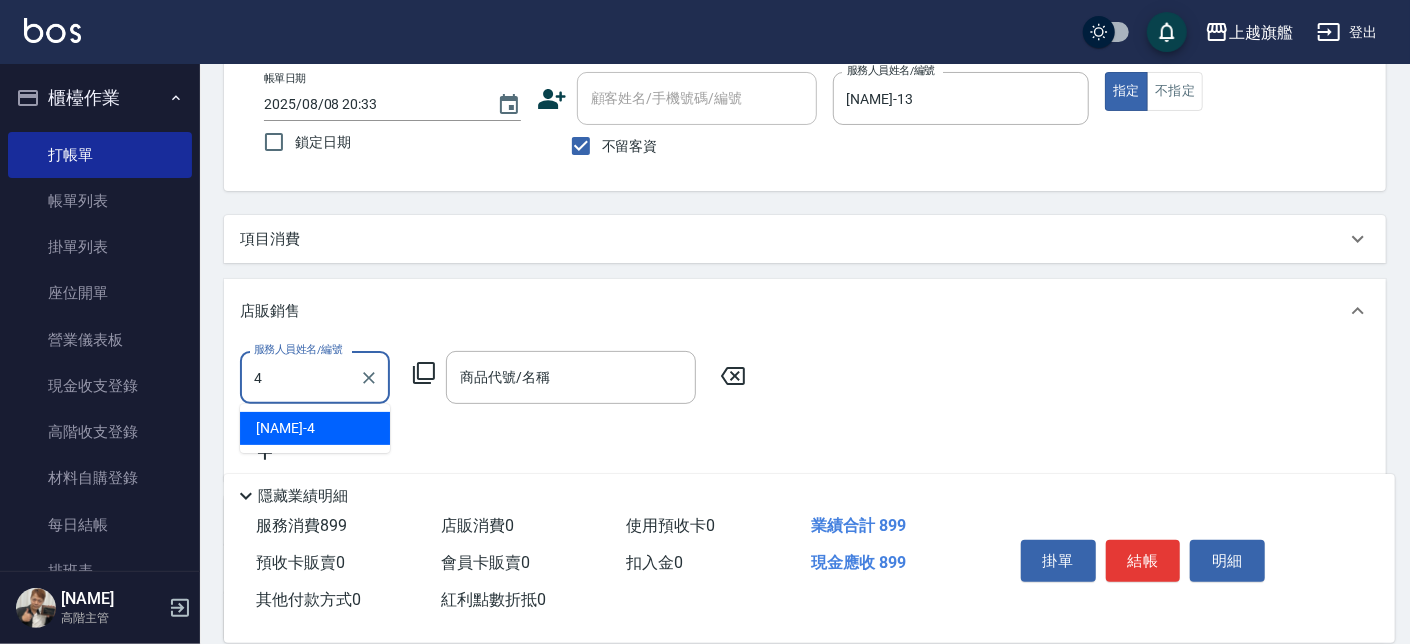 scroll, scrollTop: 0, scrollLeft: 0, axis: both 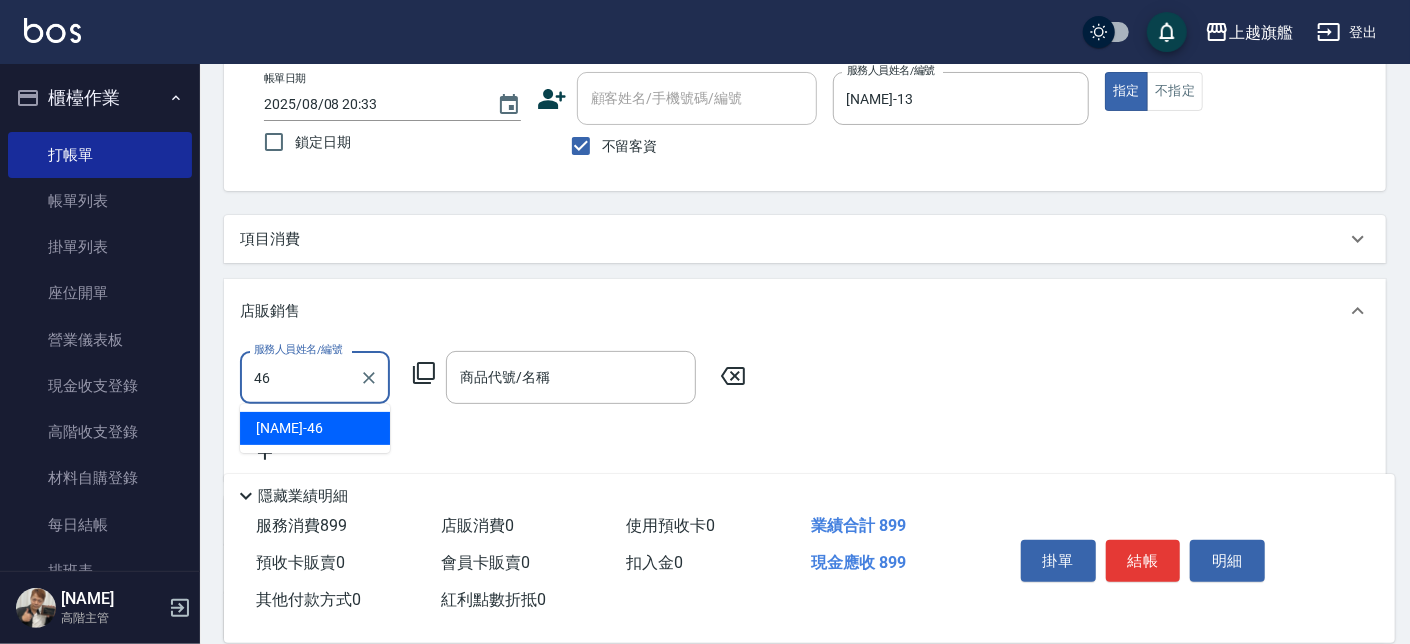 type on "[NAME]-46" 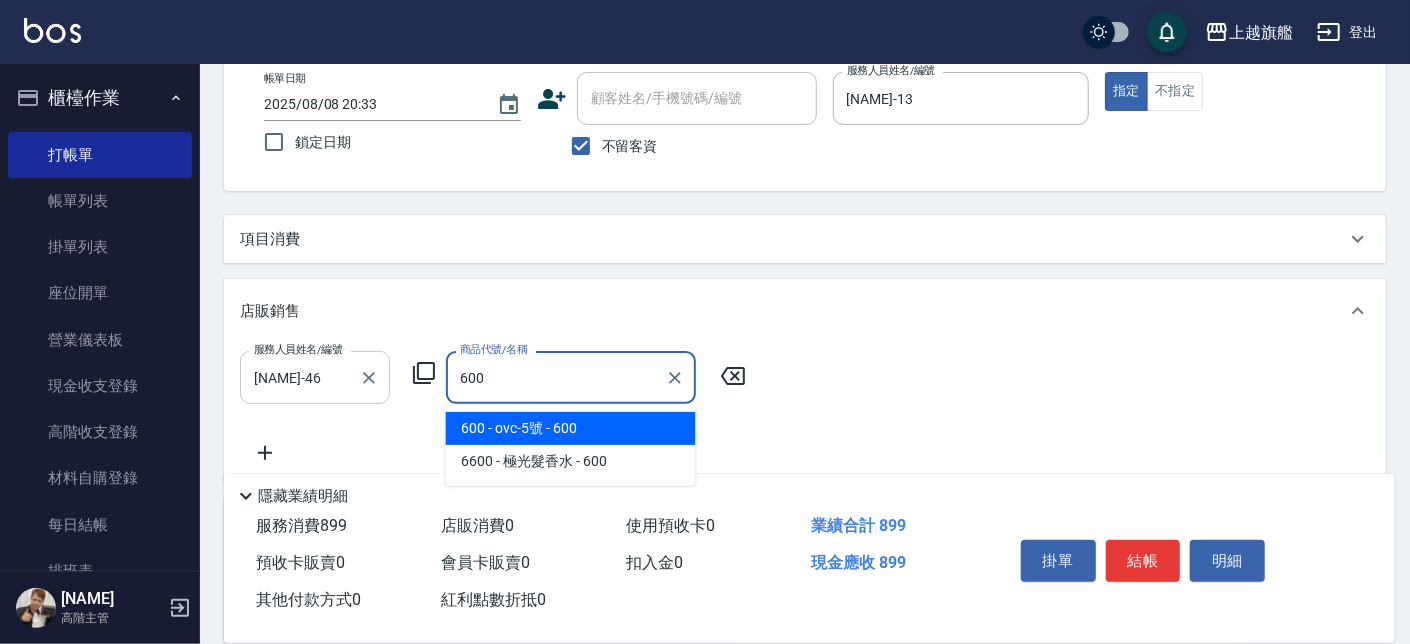 type on "ovc-5號" 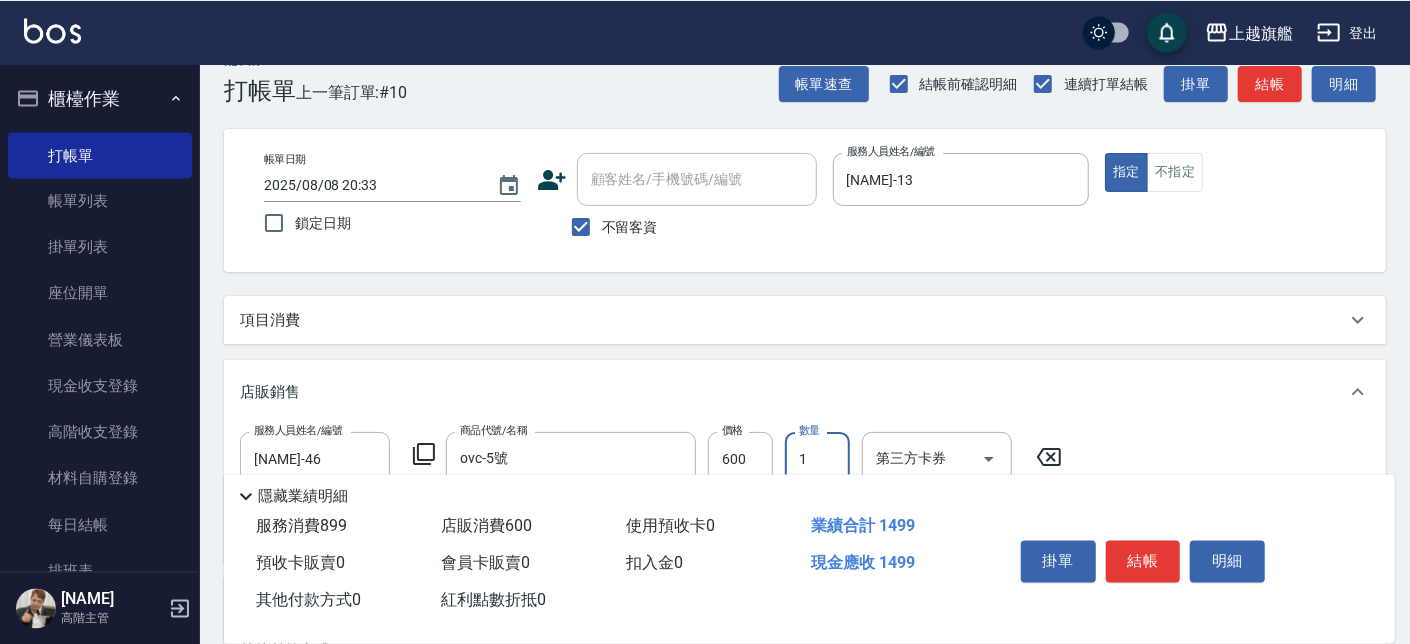 scroll, scrollTop: 0, scrollLeft: 0, axis: both 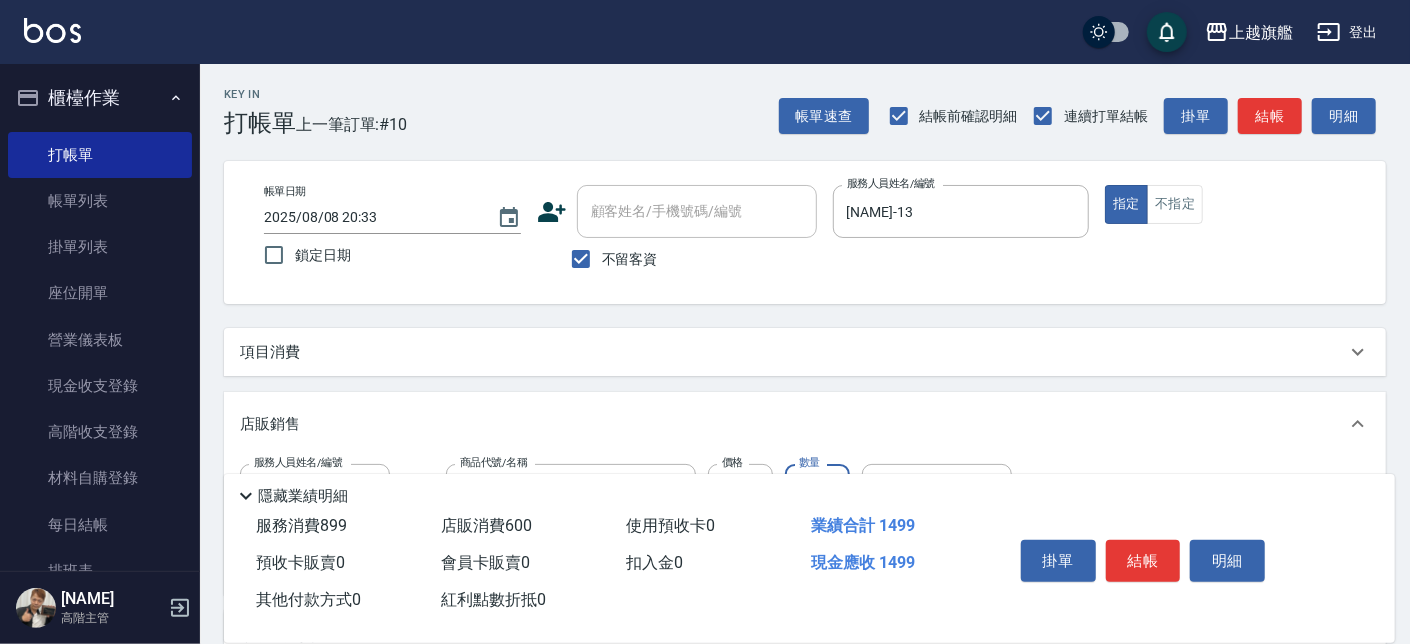 click on "項目消費" at bounding box center [793, 352] 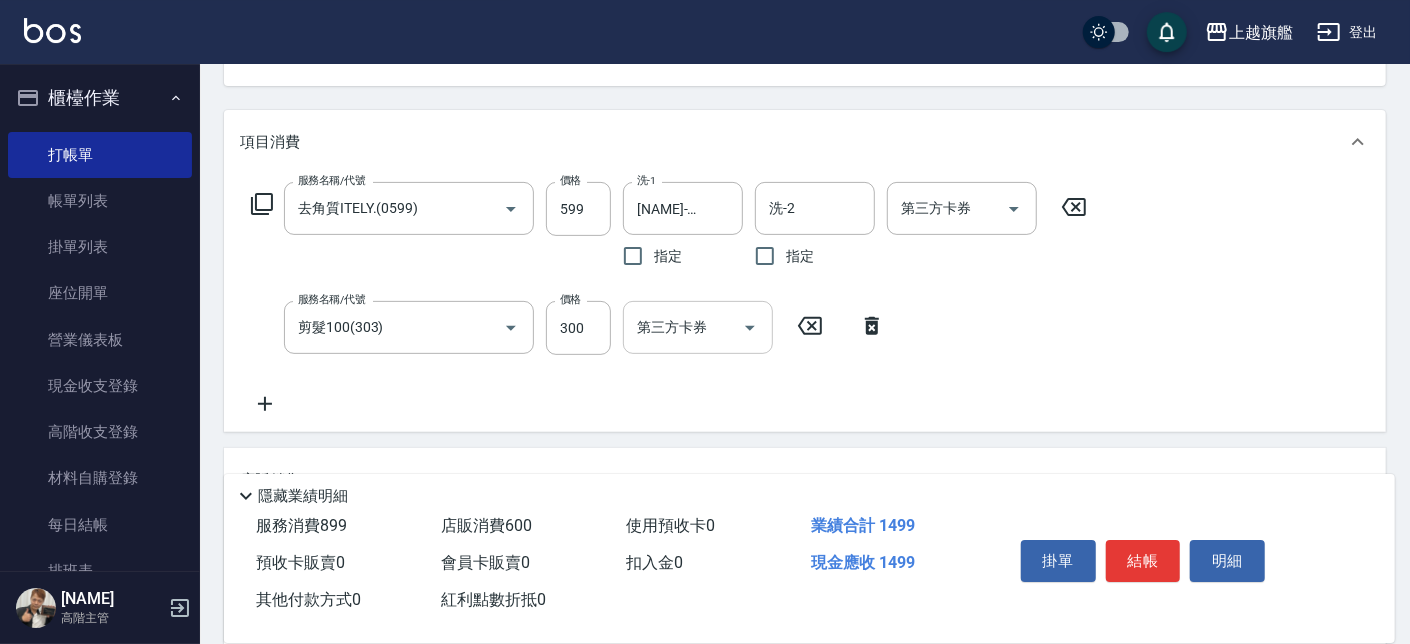 scroll, scrollTop: 227, scrollLeft: 0, axis: vertical 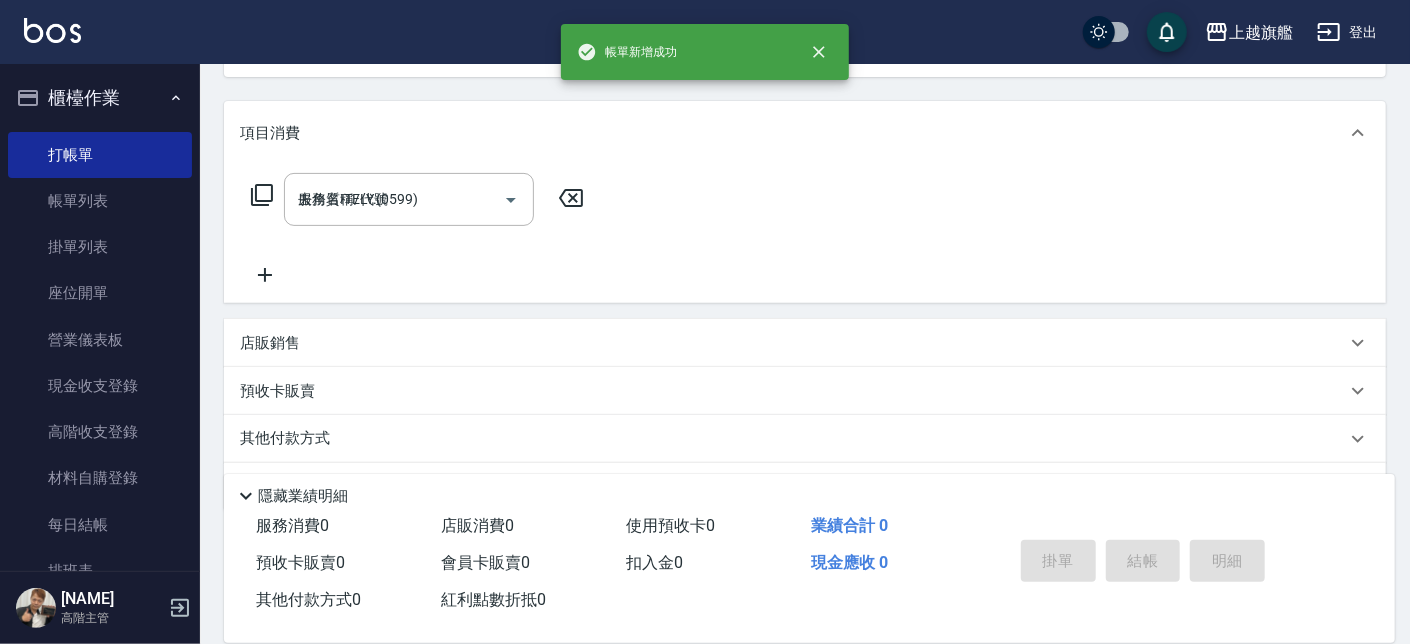 type on "2025/08/08 20:36" 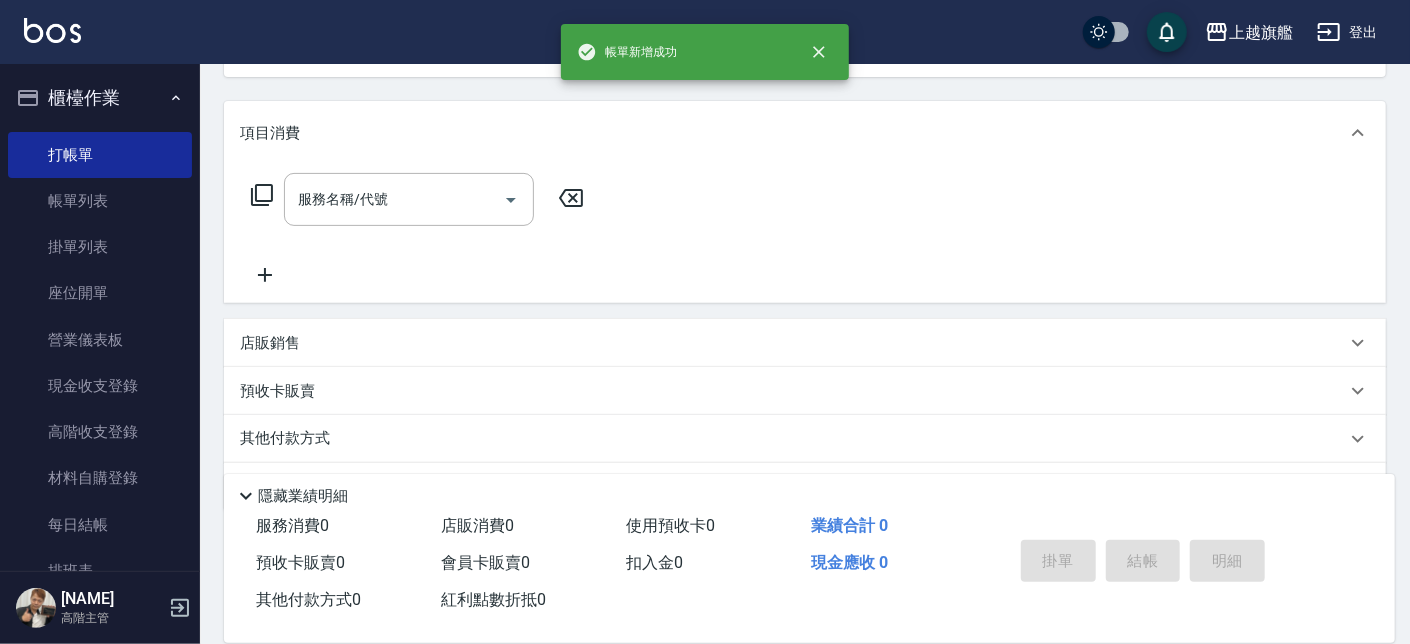 scroll, scrollTop: 0, scrollLeft: 0, axis: both 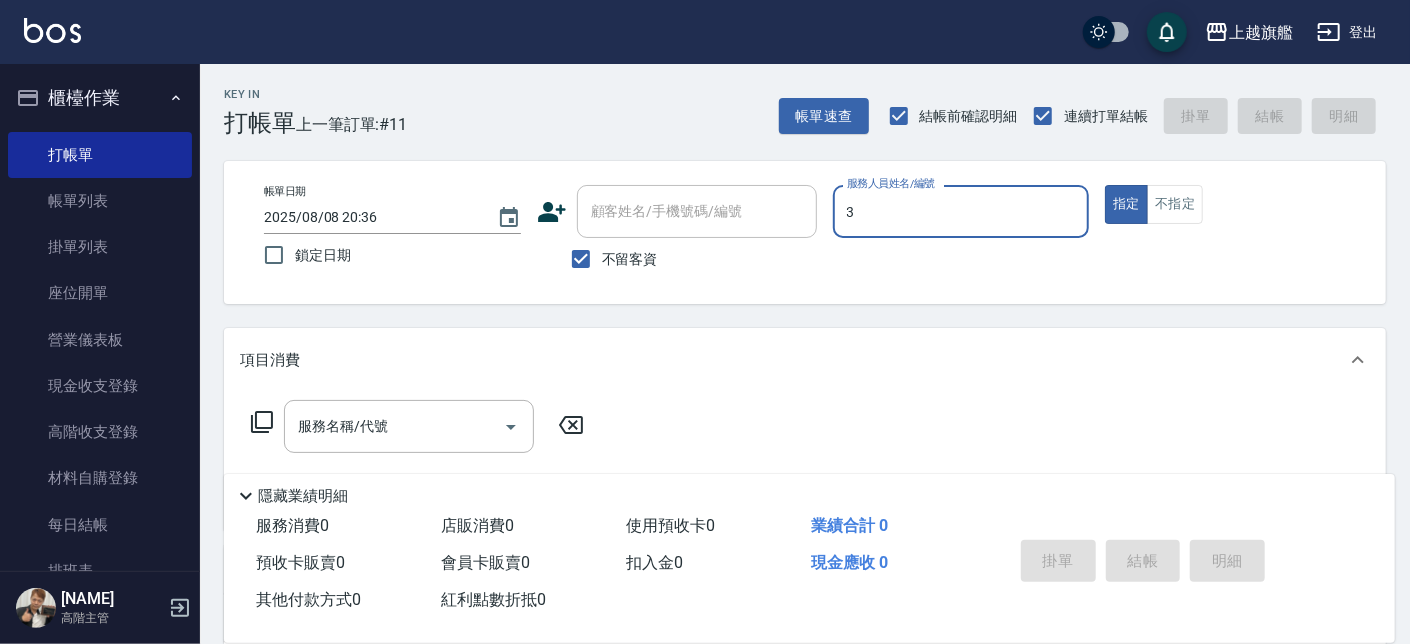 type on "[NAME]-3" 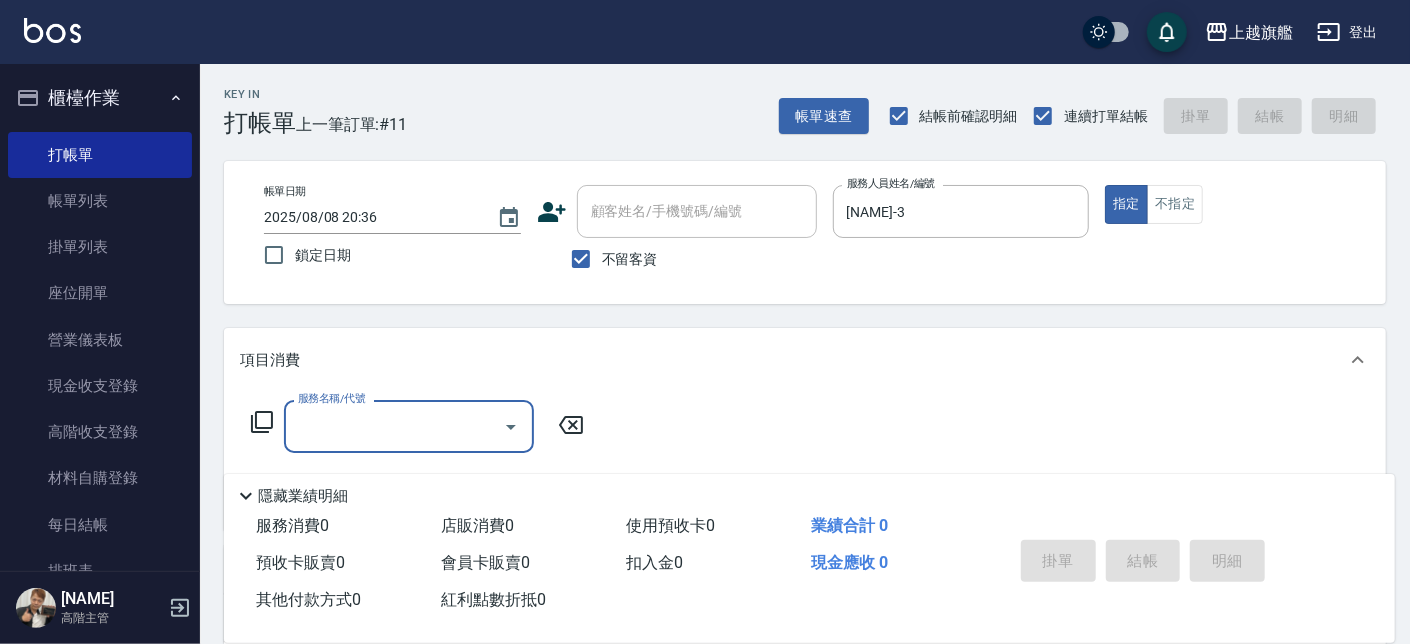 click on "不留客資" at bounding box center [630, 259] 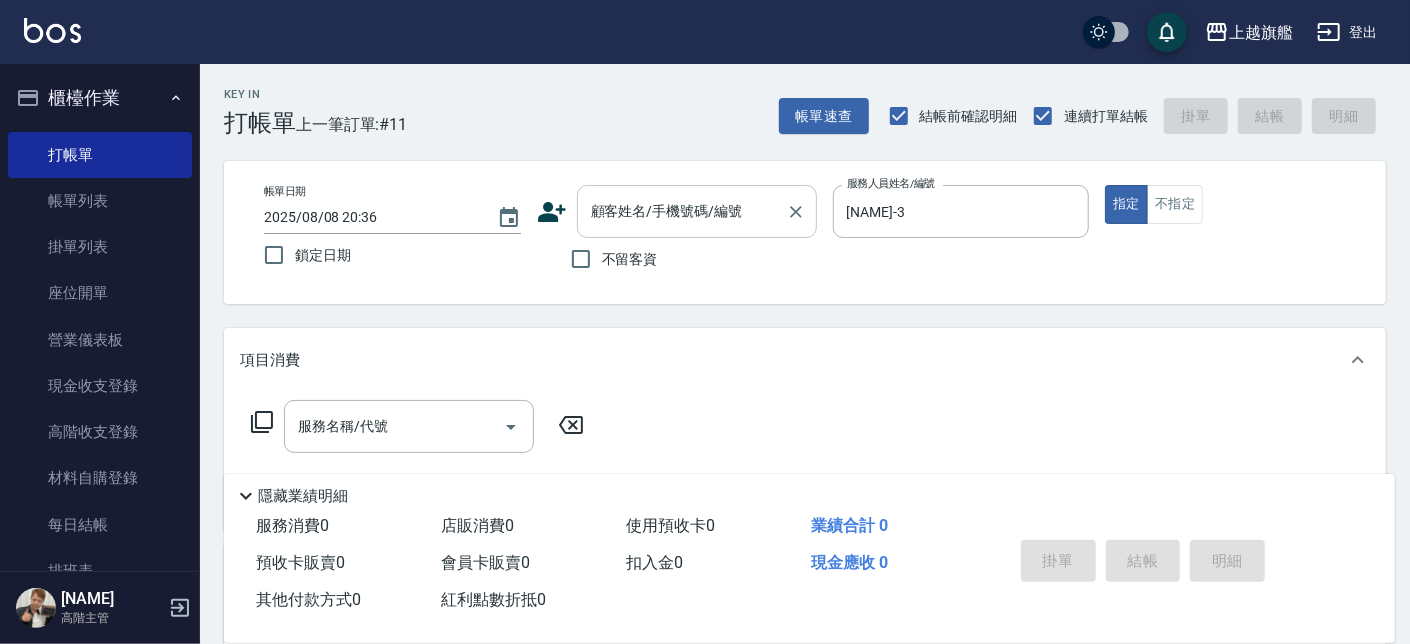 click on "顧客姓名/手機號碼/編號" at bounding box center (682, 211) 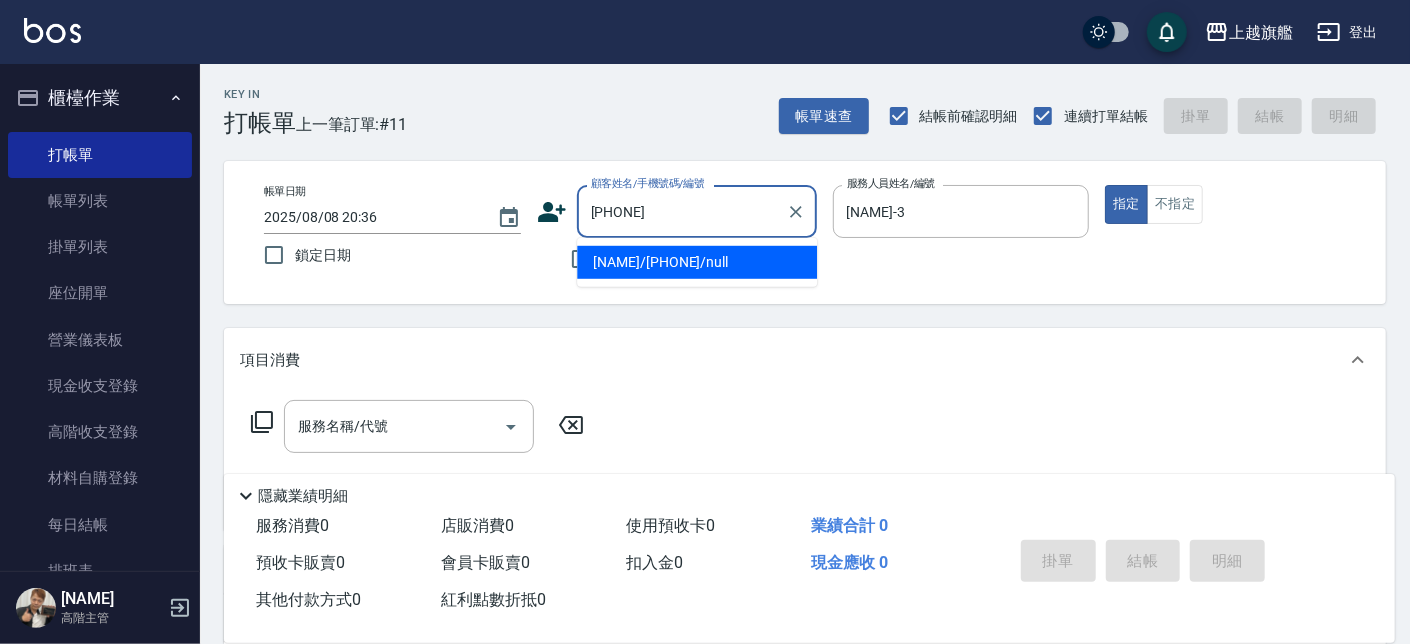 type on "[NAME]/[PHONE]/null" 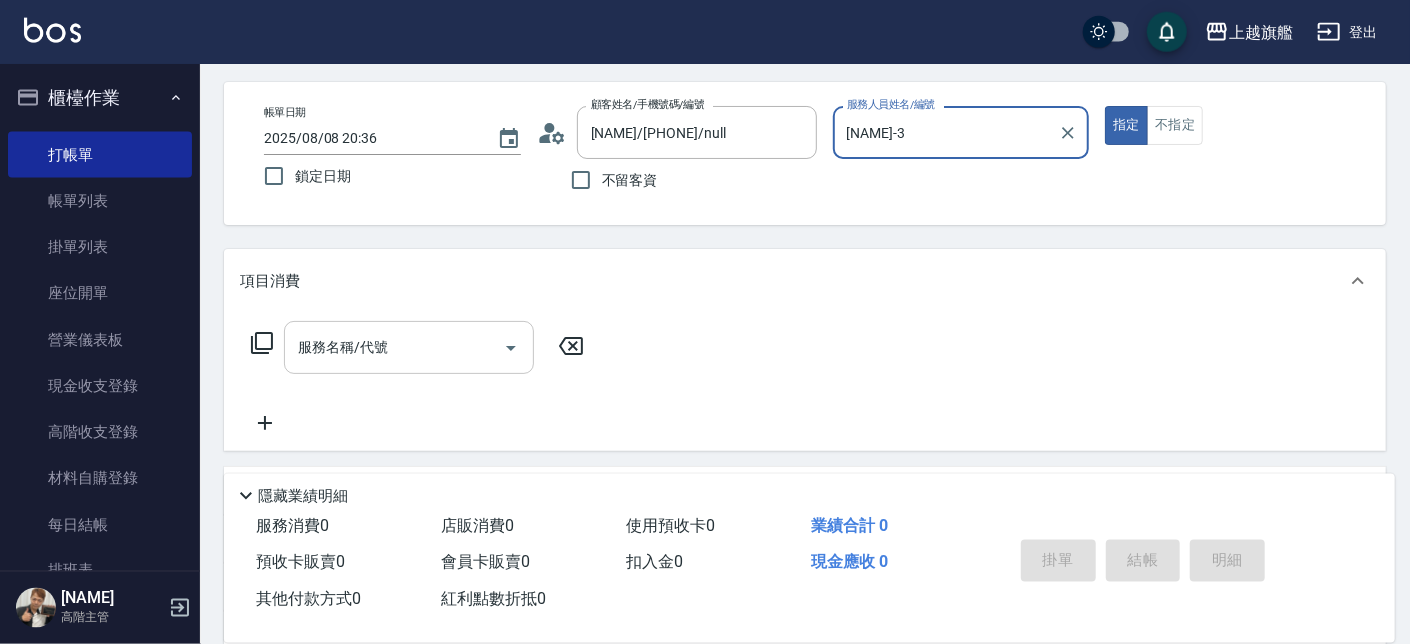 scroll, scrollTop: 113, scrollLeft: 0, axis: vertical 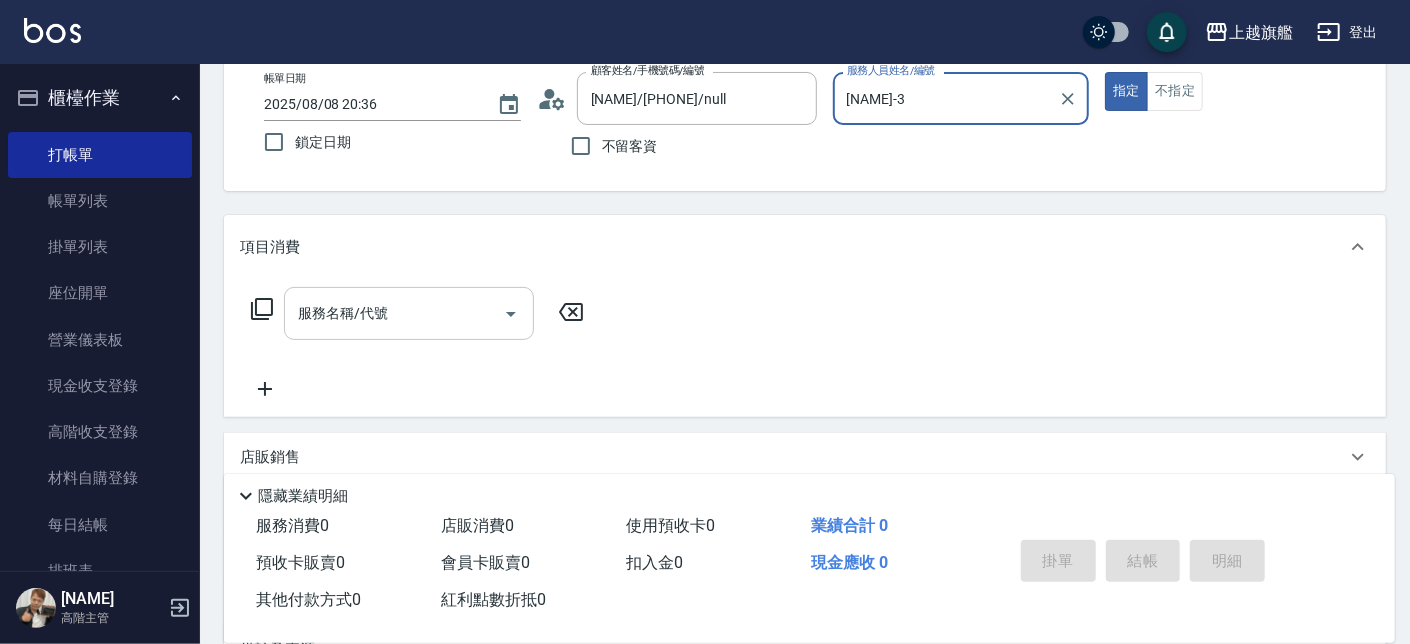 click on "服務名稱/代號" at bounding box center [394, 313] 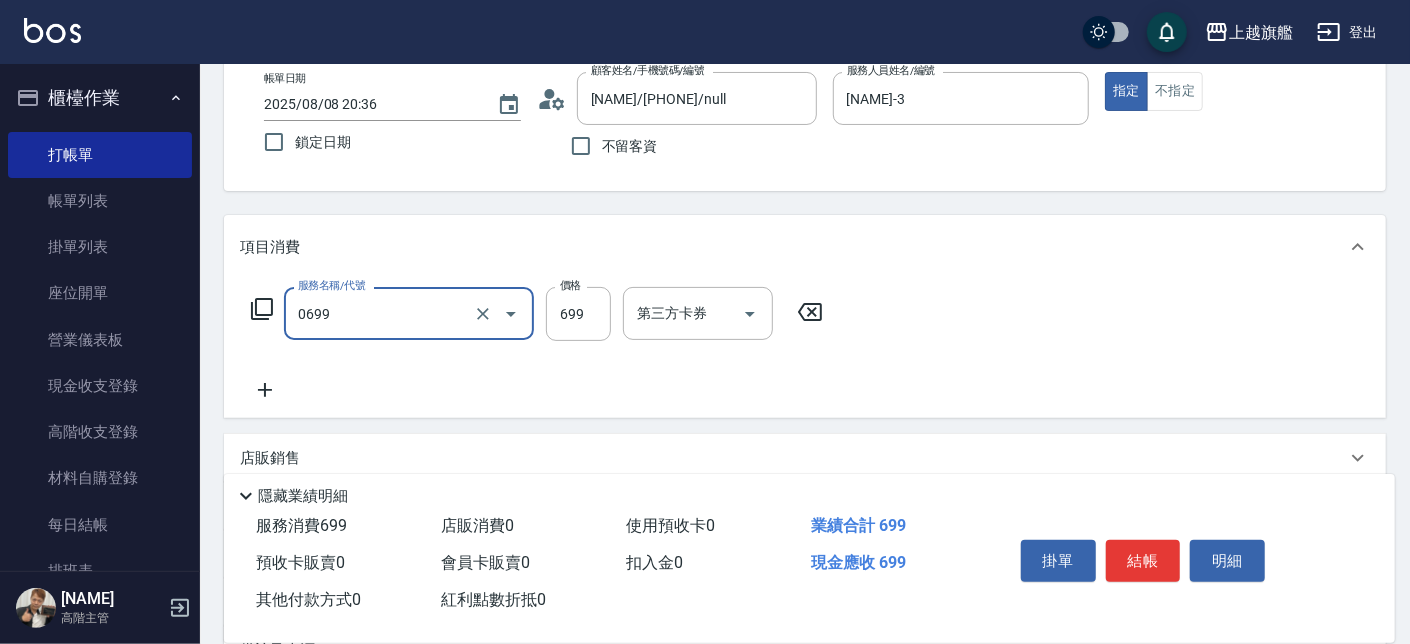 type on "精油SPA(0699)" 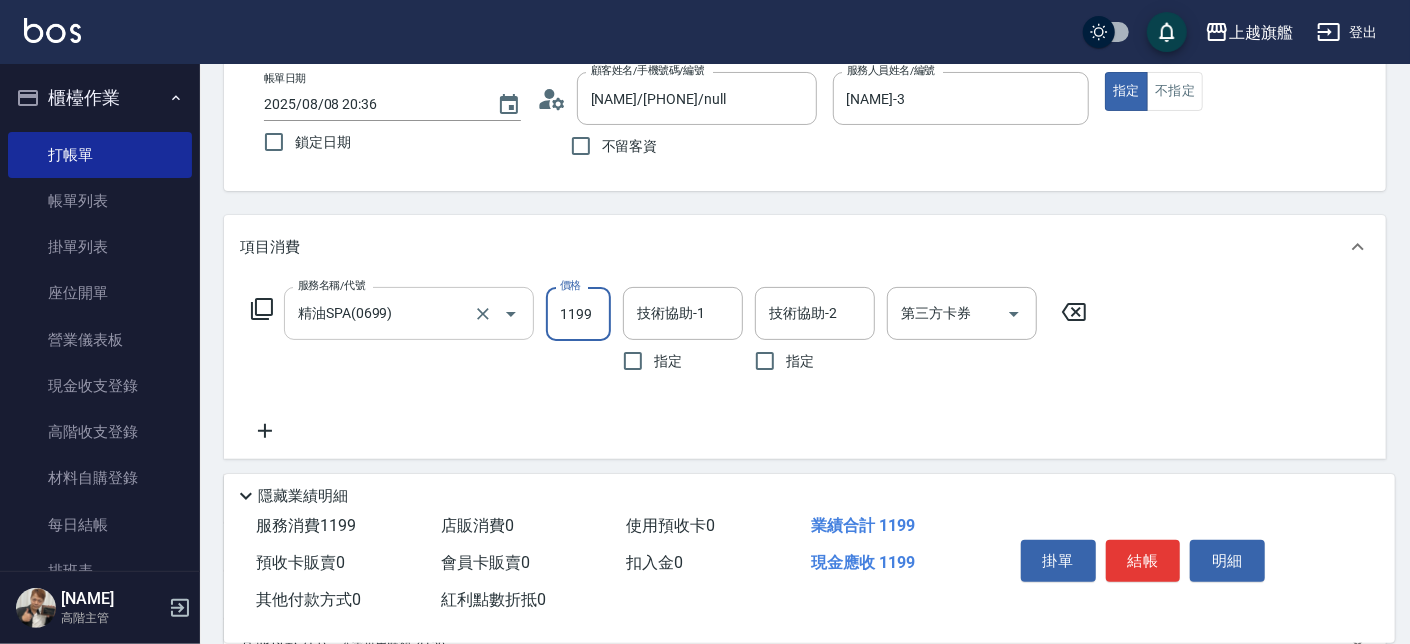 type on "1199" 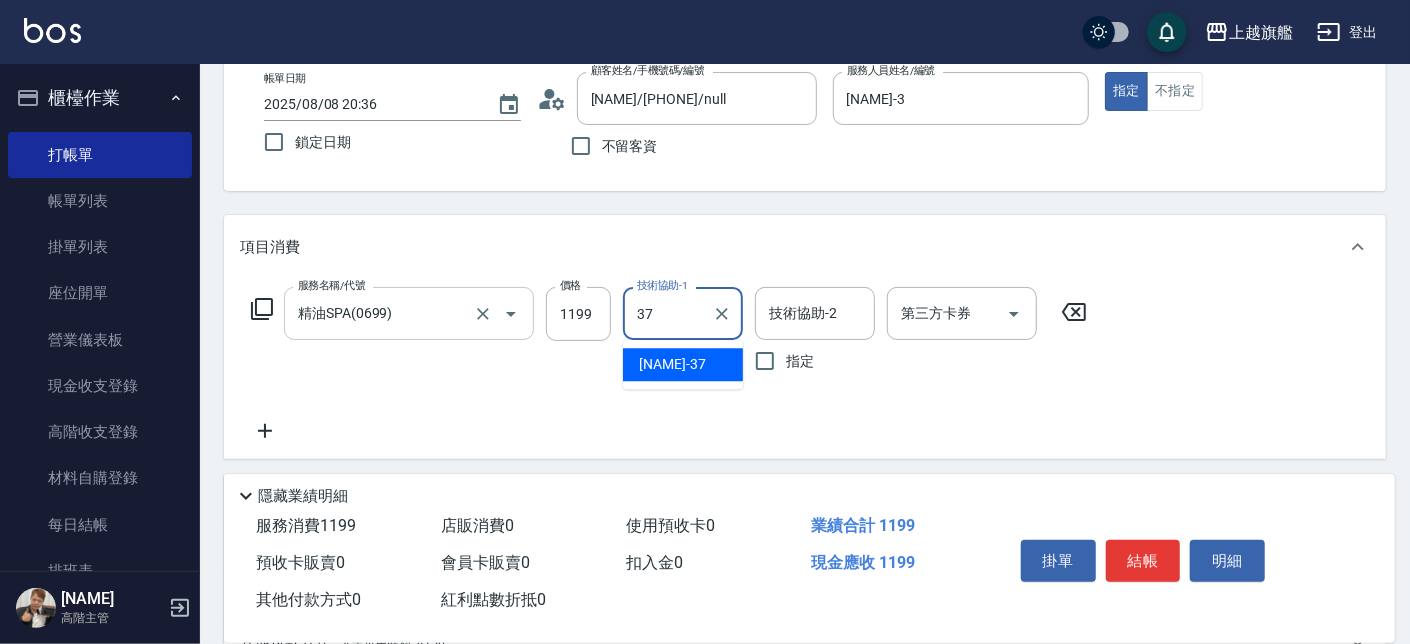 type on "[NAME]-37" 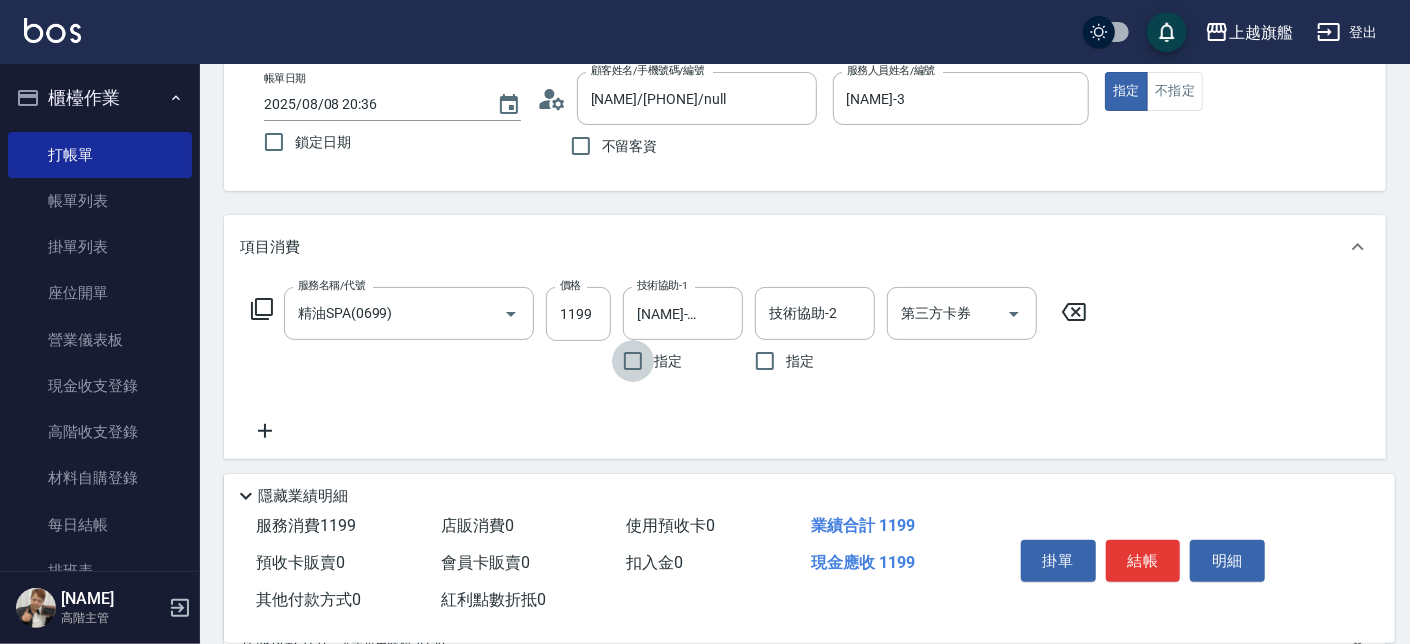 scroll, scrollTop: 341, scrollLeft: 0, axis: vertical 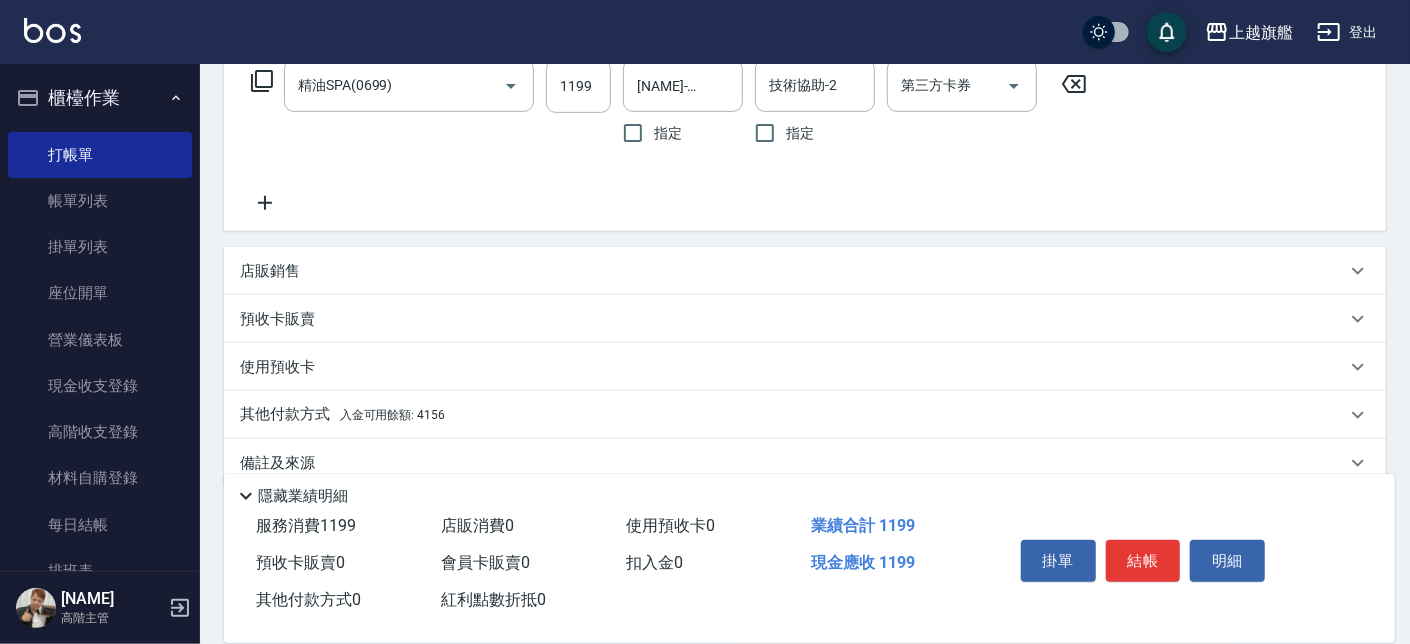 click on "入金可用餘額: 4156" at bounding box center (392, 415) 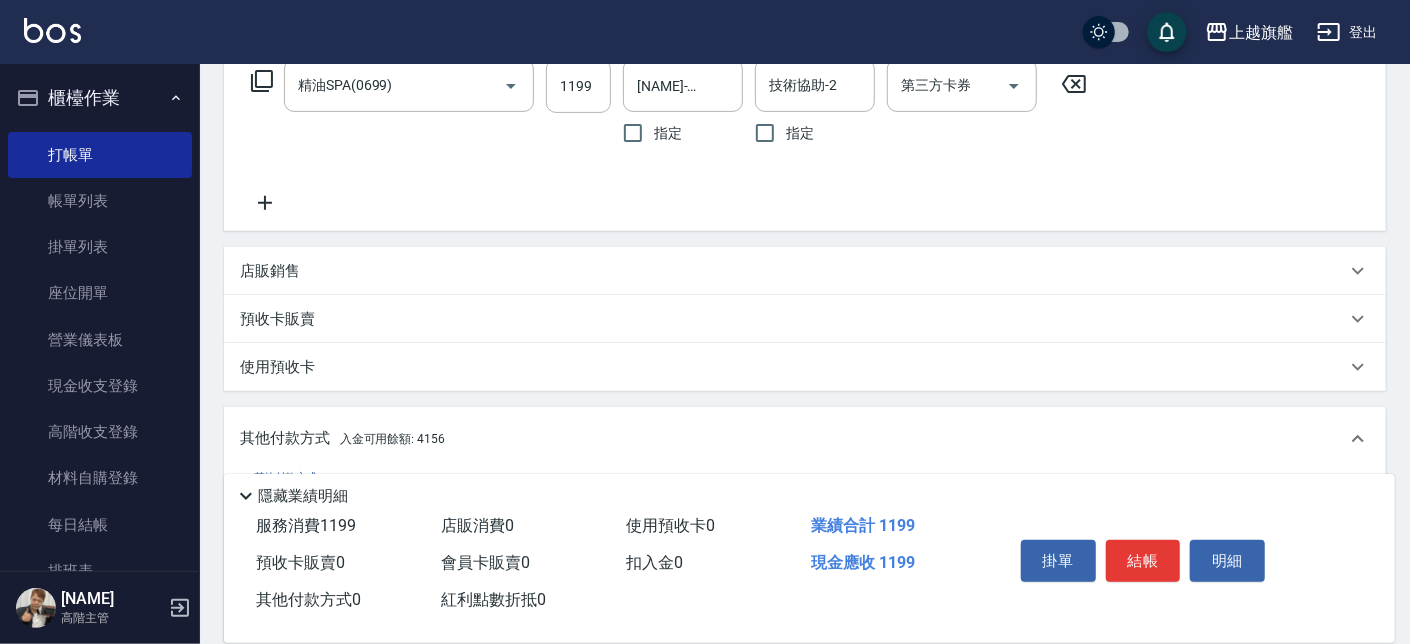 scroll, scrollTop: 476, scrollLeft: 0, axis: vertical 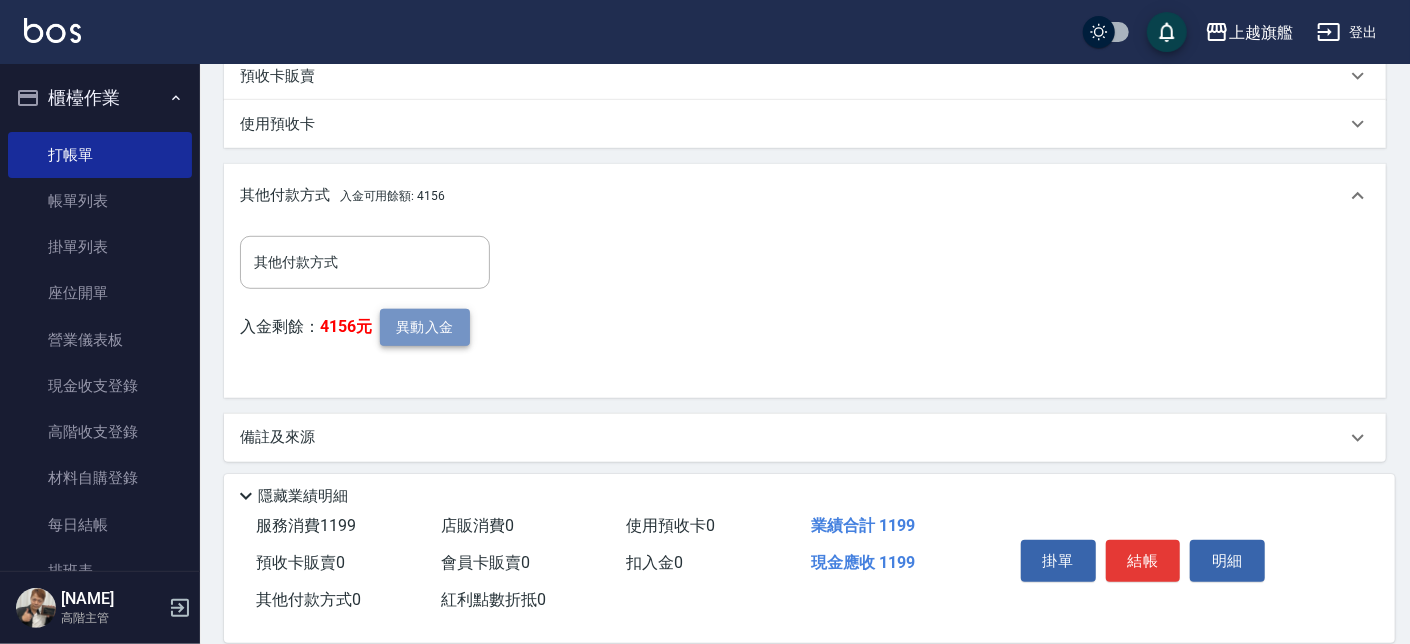 click on "異動入金" at bounding box center (425, 327) 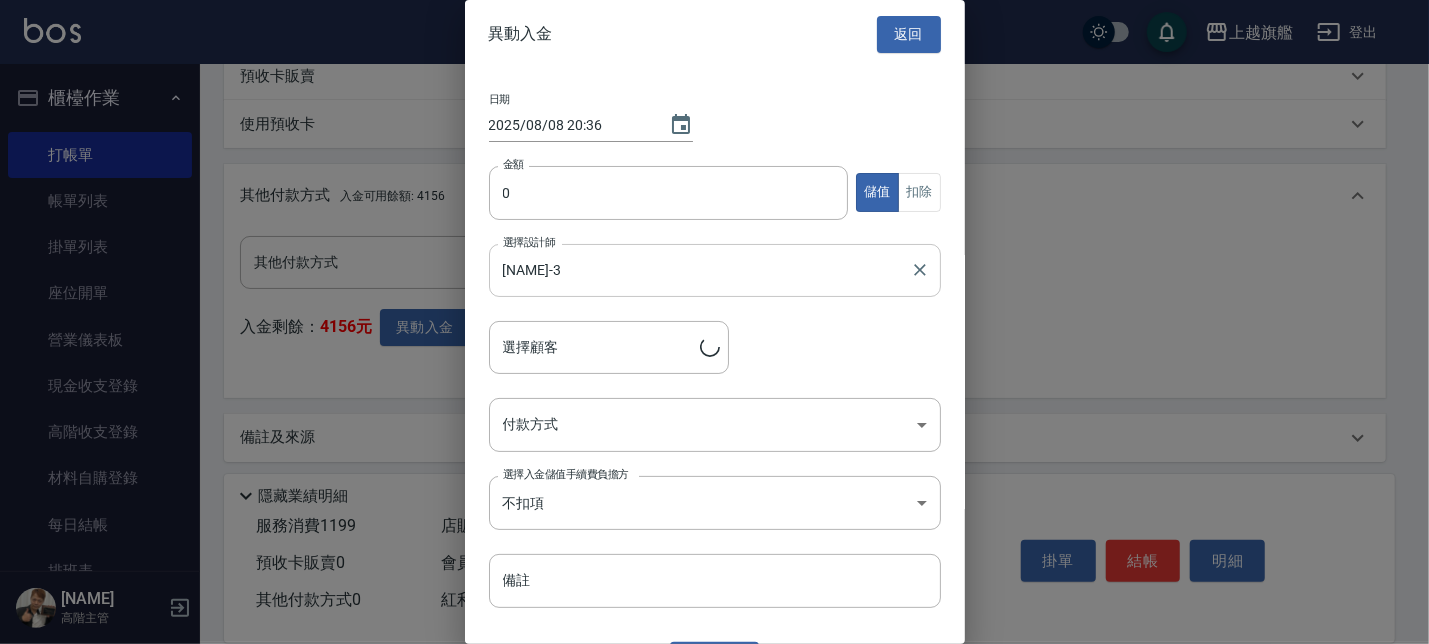 type on "[NAME]/[PHONE]" 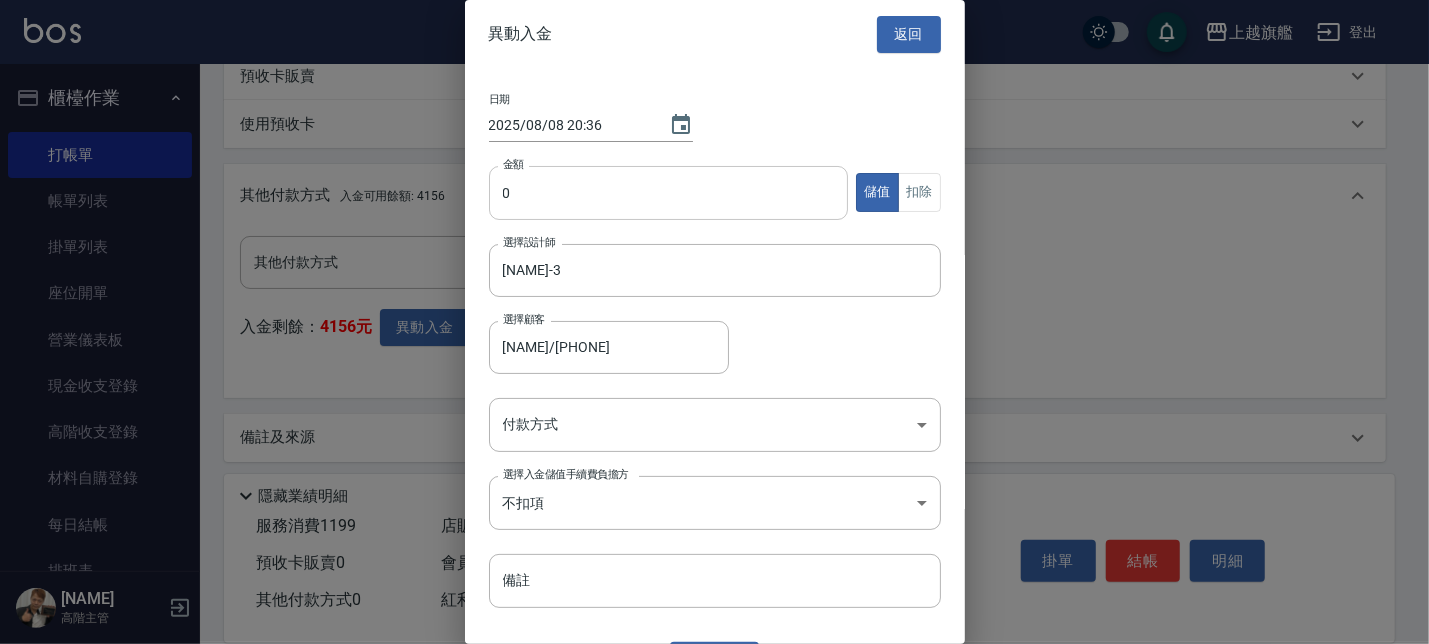 click on "0" at bounding box center (669, 193) 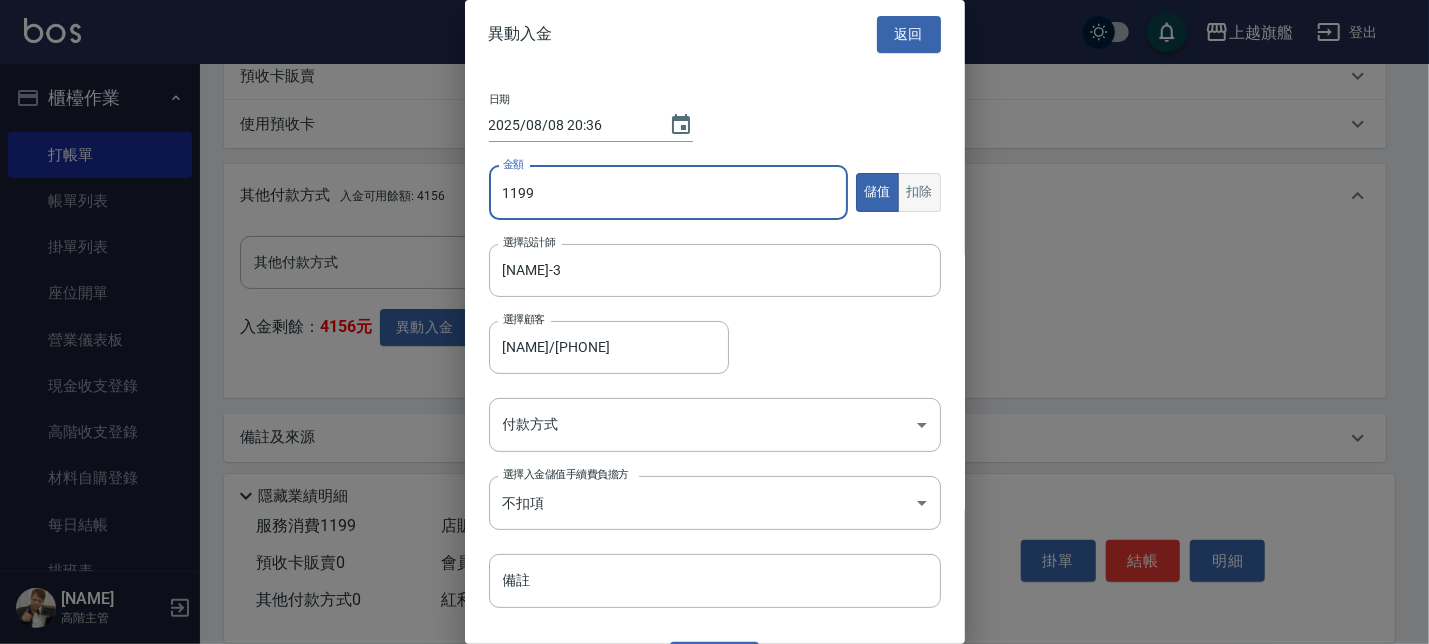 type on "1199" 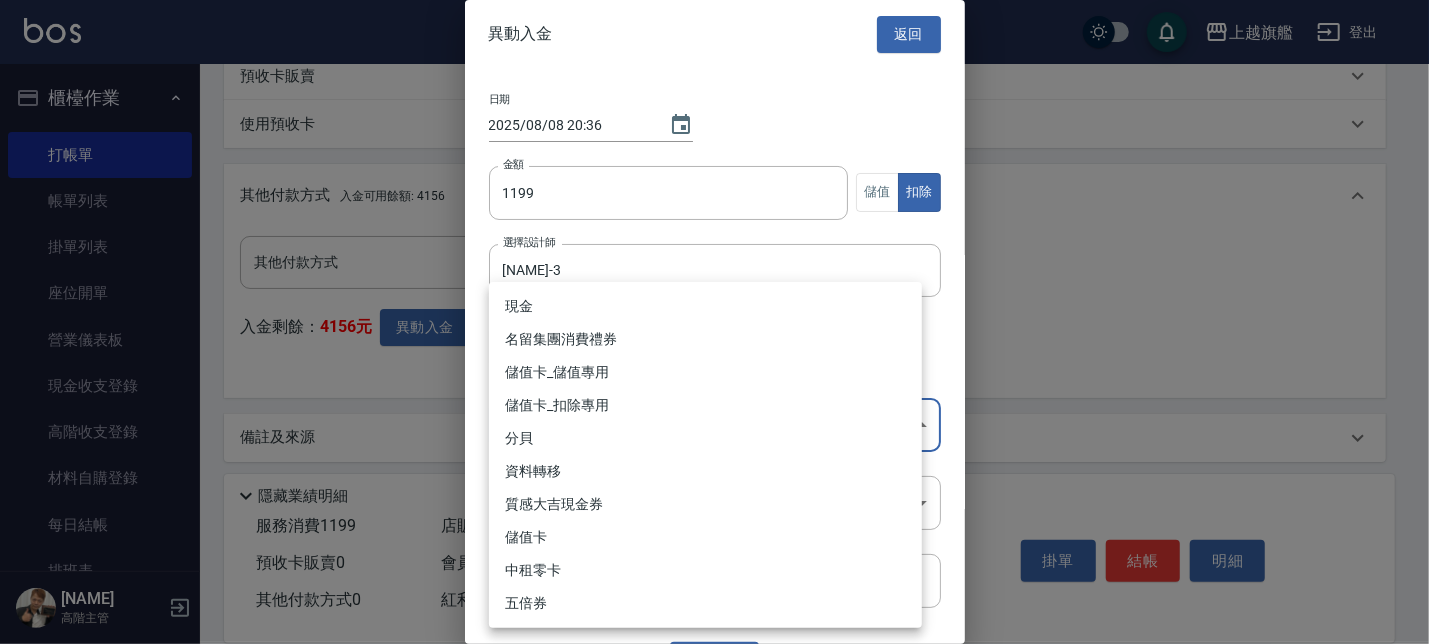 click on "上越旗艦 登出 櫃檯作業 打帳單 帳單列表 掛單列表 座位開單 營業儀表板 現金收支登錄 高階收支登錄 材料自購登錄 每日結帳 排班表 現場電腦打卡 掃碼打卡 預約管理 預約管理 單日預約紀錄 單週預約紀錄 報表及分析 報表目錄 消費分析儀表板 店家區間累計表 店家日報表 店家排行榜 互助日報表 互助月報表 互助排行榜 互助點數明細 互助業績報表 全店業績分析表 每日業績分析表 營業統計分析表 營業項目月分析表 設計師業績表 設計師日報表 設計師業績分析表 設計師業績月報表 設計師抽成報表 設計師排行榜 商品銷售排行榜 商品消耗明細 商品進銷貨報表 商品庫存表 商品庫存盤點表 會員卡銷售報表 服務扣項明細表 單一服務項目查詢 店販抽成明細 店販分類抽成明細 顧客入金餘額表 顧客卡券餘額表 每日非現金明細 每日收支明細 收支分類明細表 收支匯款表 0" at bounding box center [714, 34] 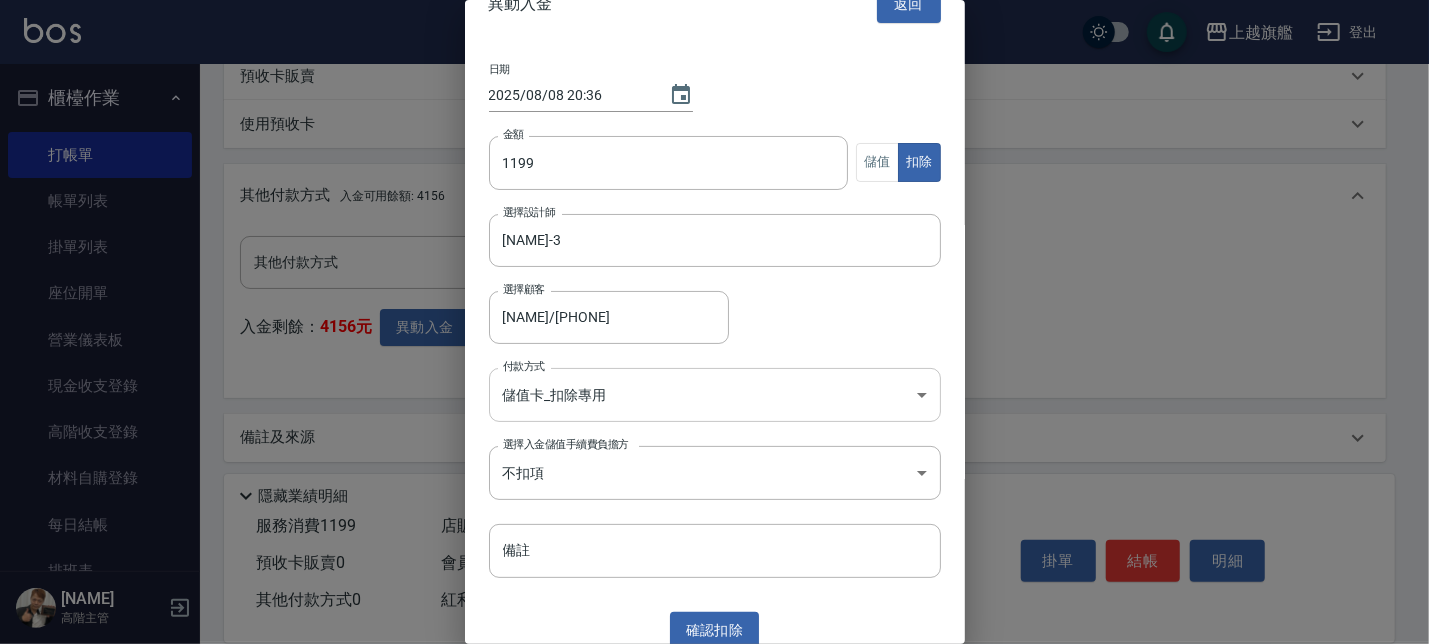 scroll, scrollTop: 44, scrollLeft: 0, axis: vertical 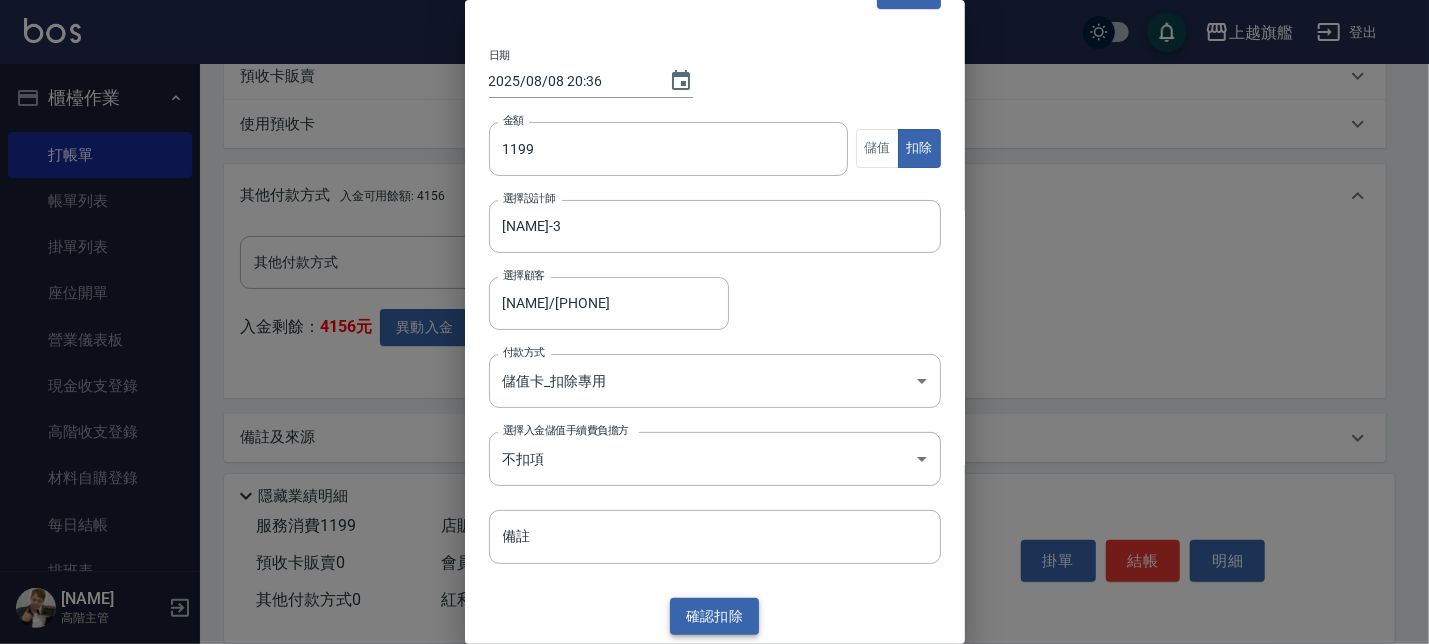 click on "確認 扣除" at bounding box center (715, 616) 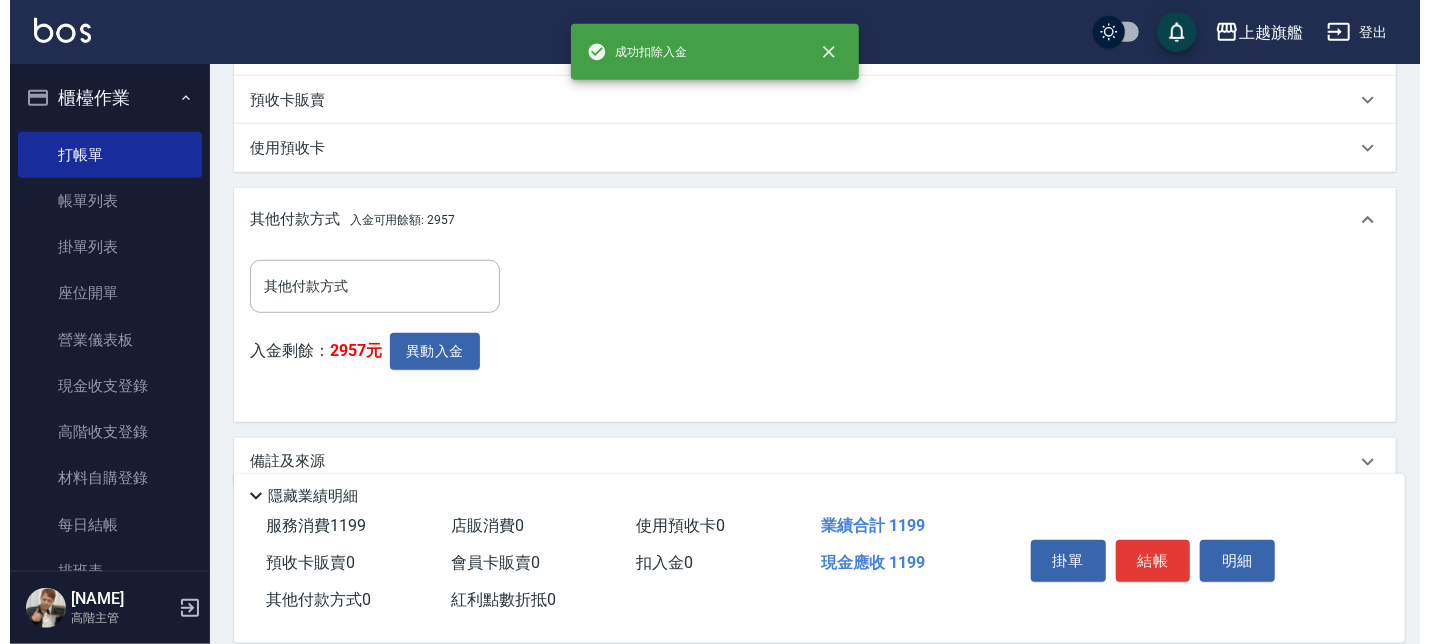 scroll, scrollTop: 591, scrollLeft: 0, axis: vertical 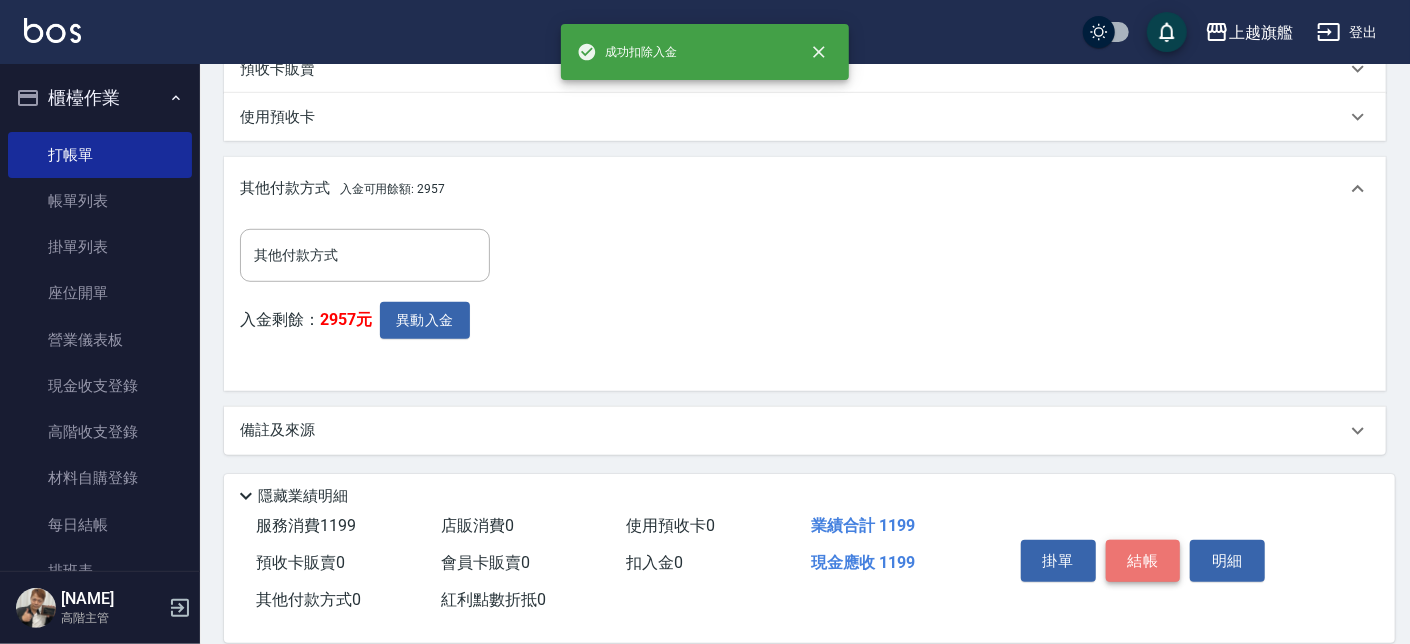 click on "結帳" at bounding box center [1143, 561] 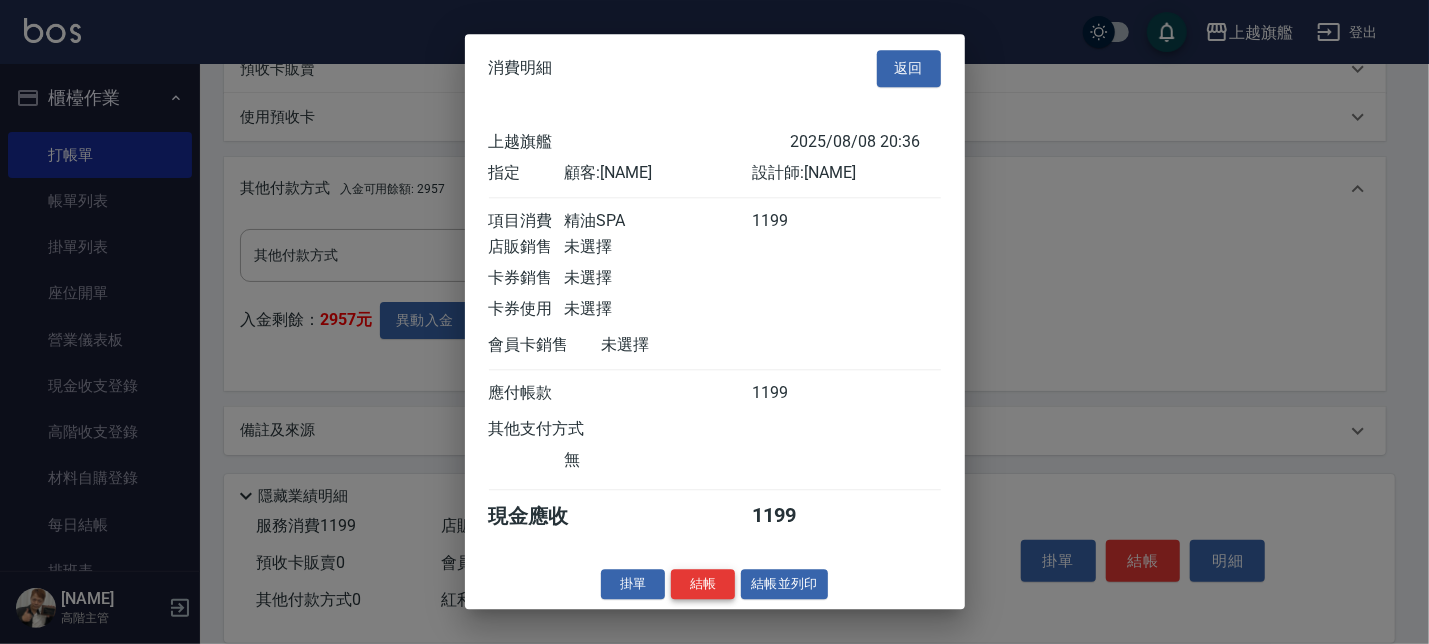 click on "結帳" at bounding box center (703, 584) 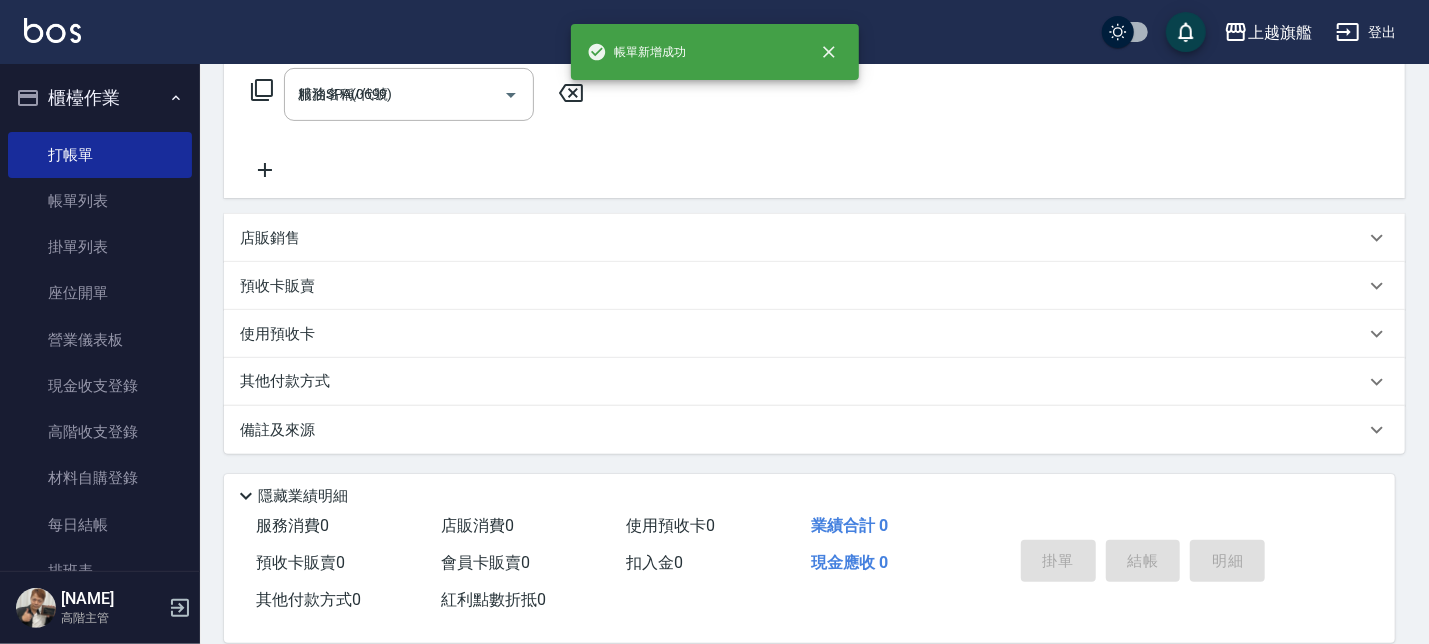 type 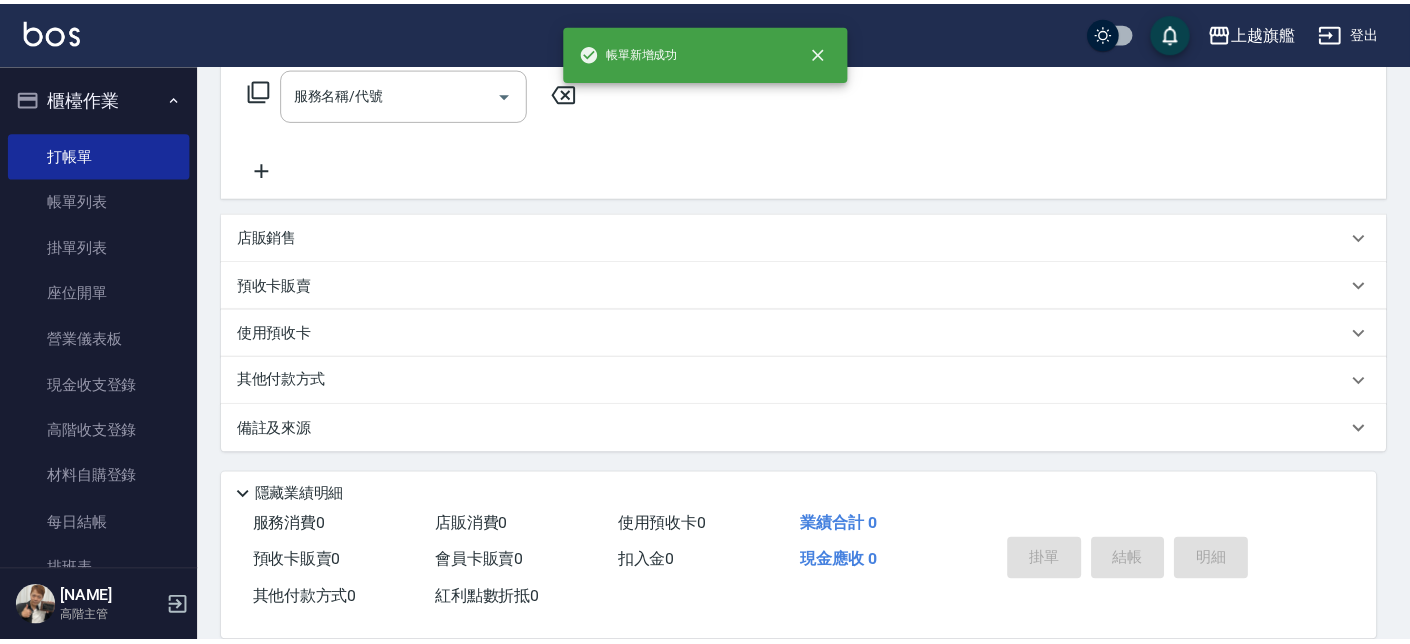 scroll, scrollTop: 0, scrollLeft: 0, axis: both 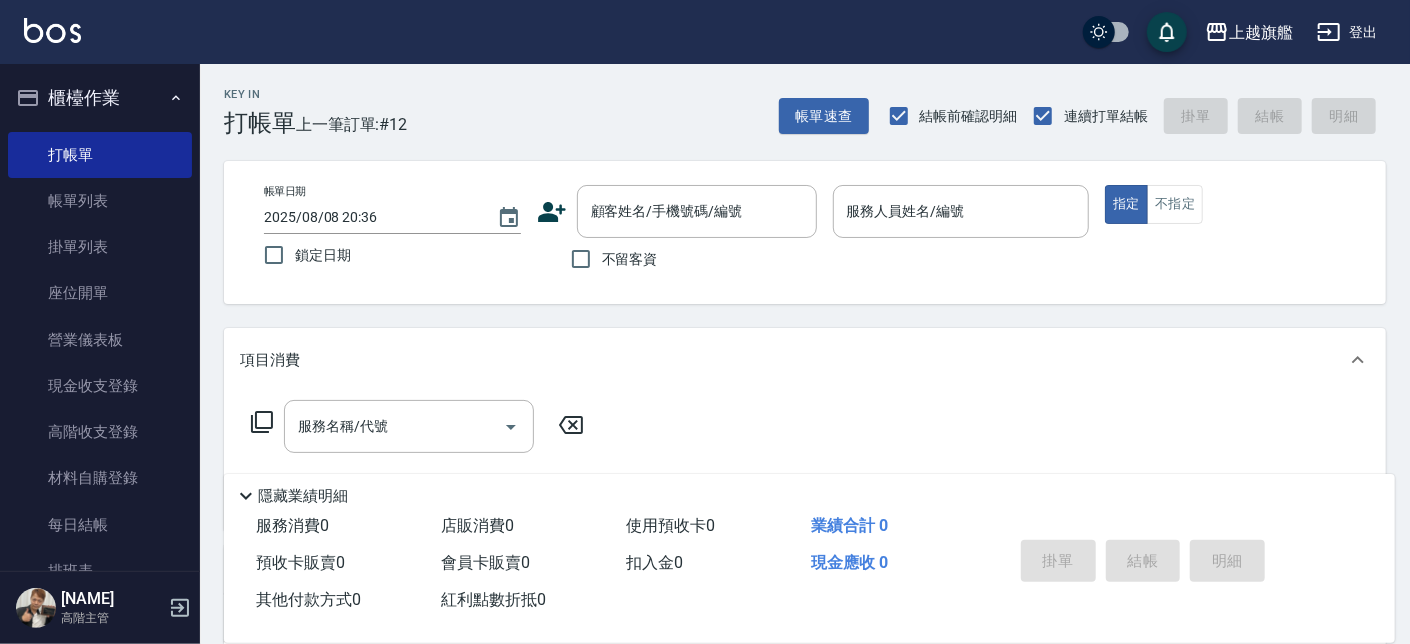 click on "不留客資" at bounding box center [630, 259] 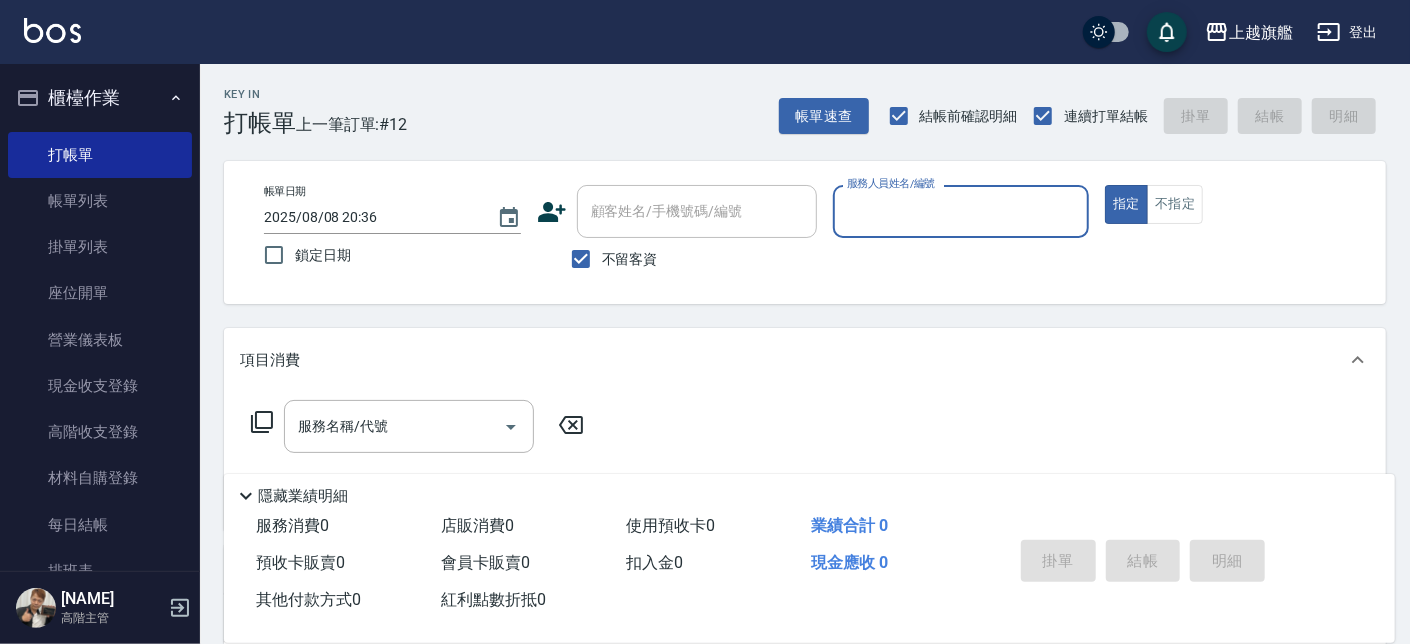 click on "不留客資" at bounding box center [677, 259] 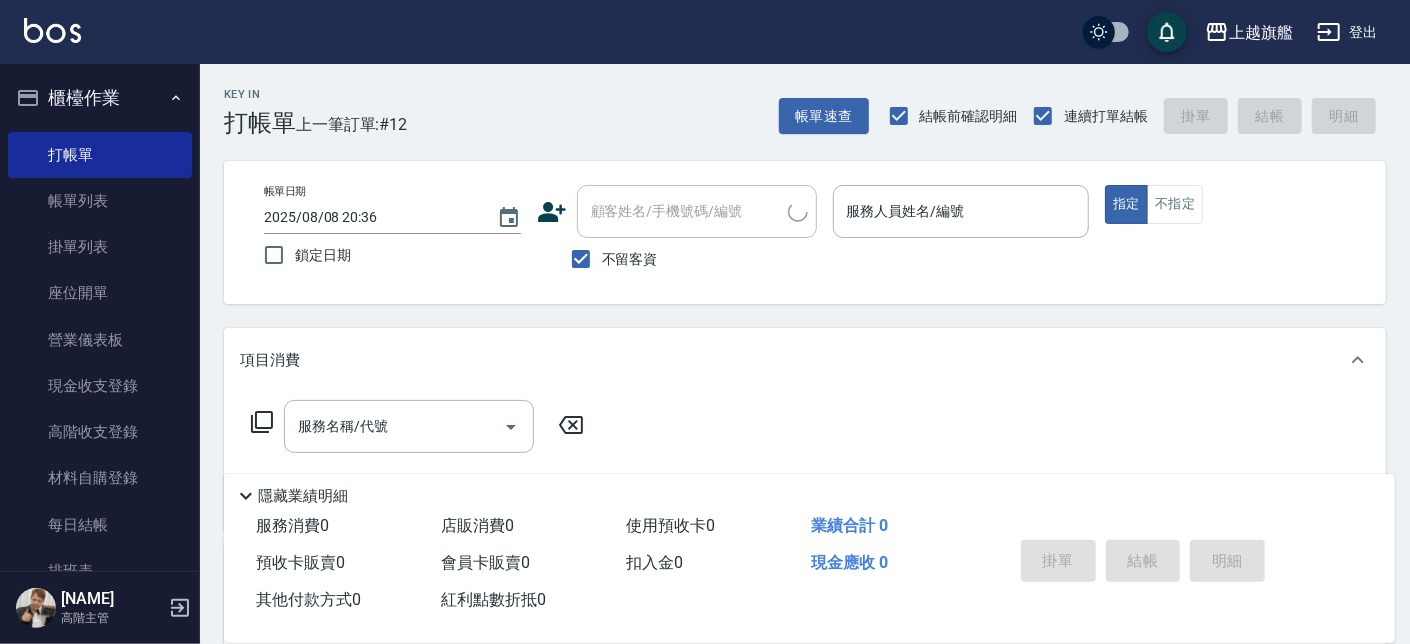 click on "不留客資" at bounding box center (630, 259) 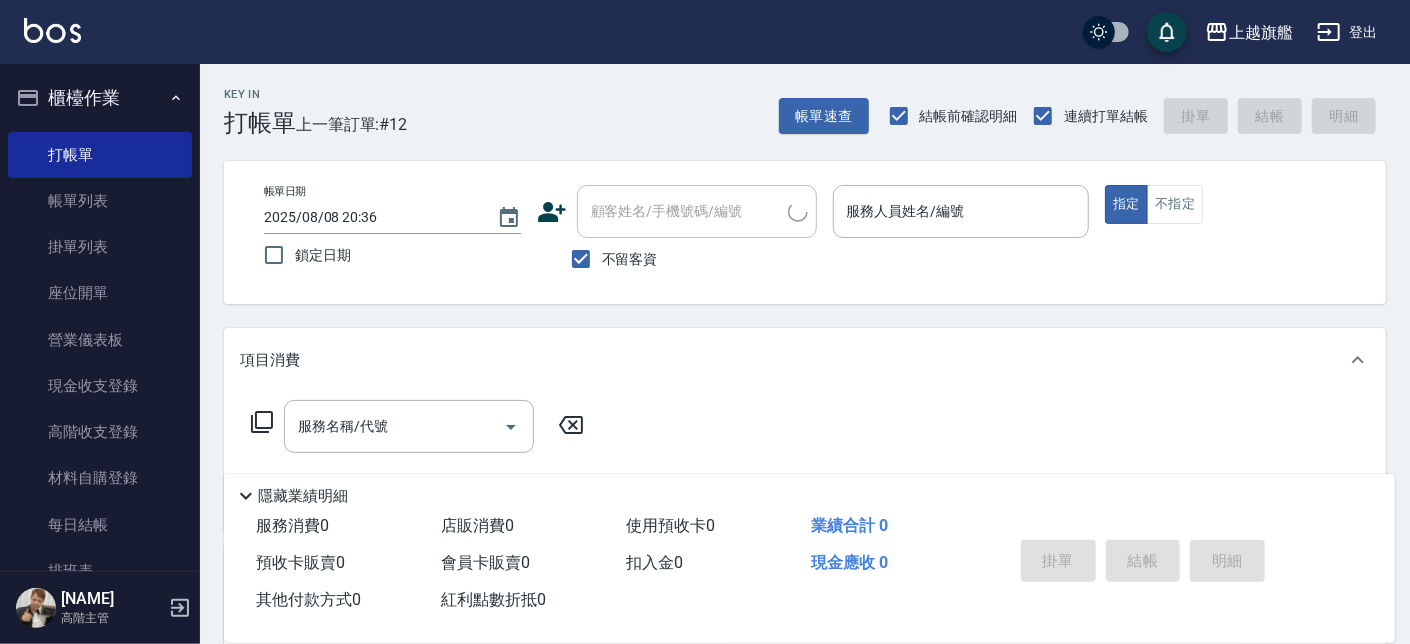 click on "不留客資" at bounding box center (581, 259) 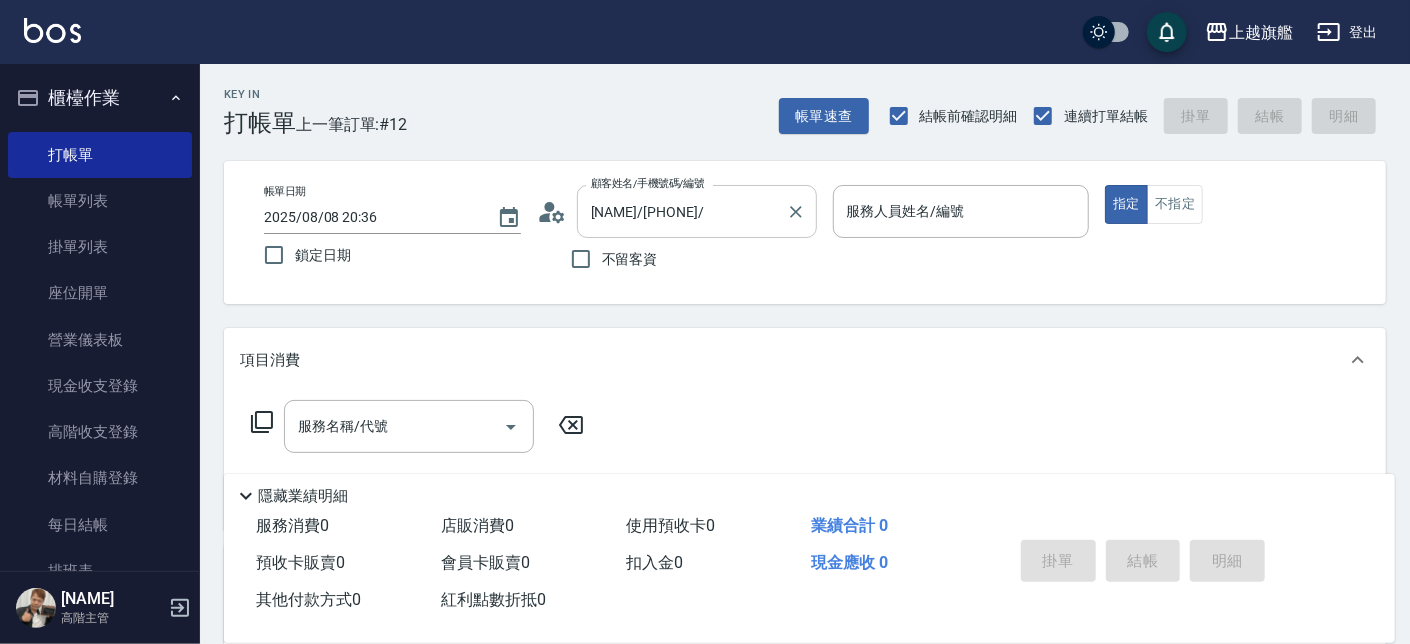 type on "[NAME]-6" 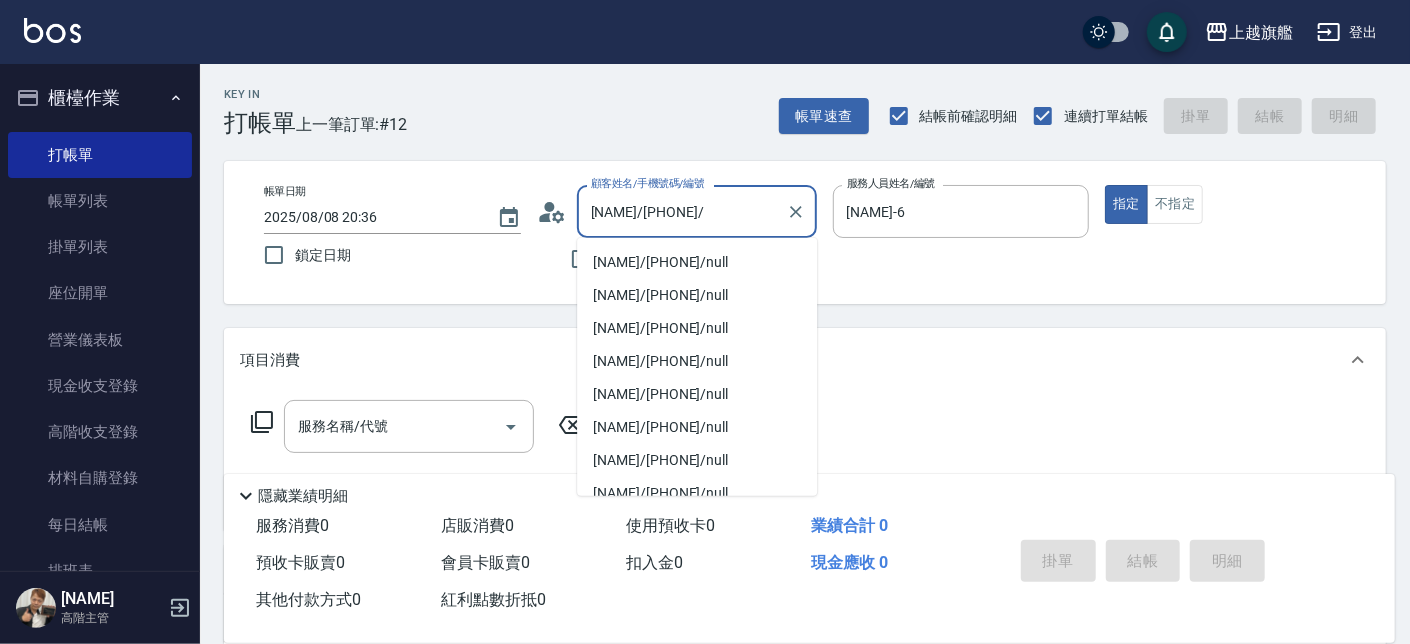 click on "[NAME]/[PHONE]/" at bounding box center [682, 211] 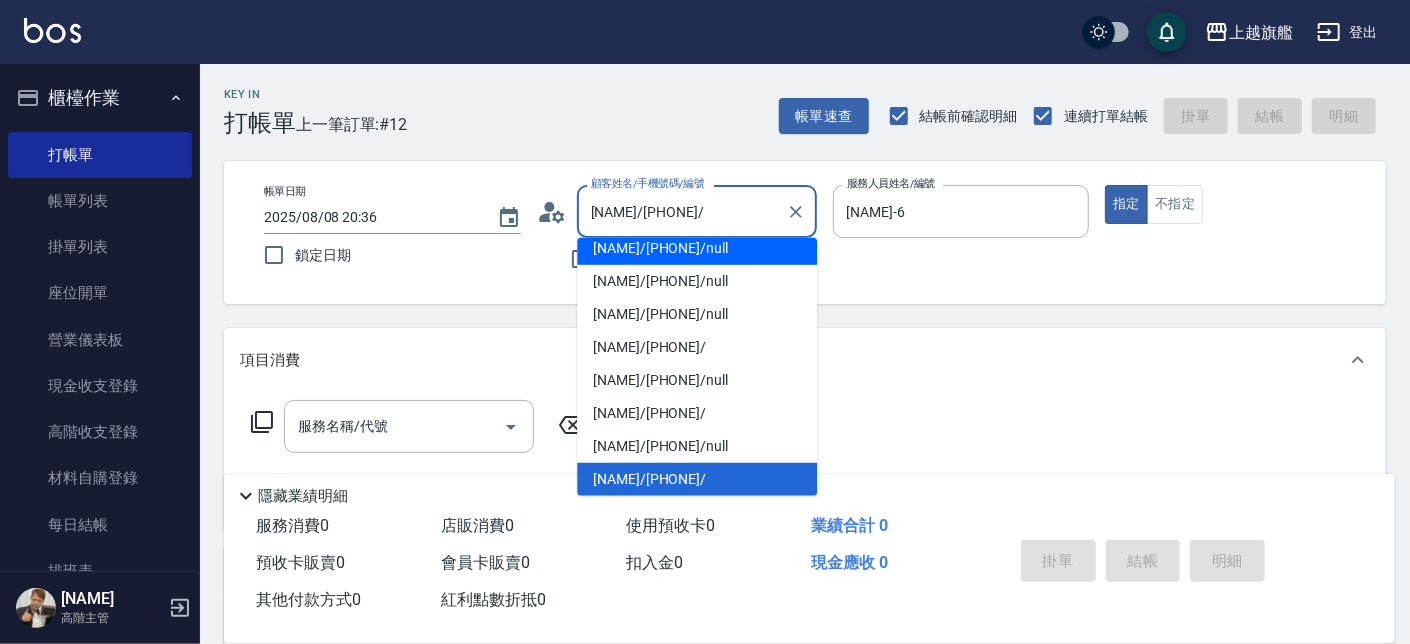 drag, startPoint x: 760, startPoint y: 205, endPoint x: 447, endPoint y: 184, distance: 313.70367 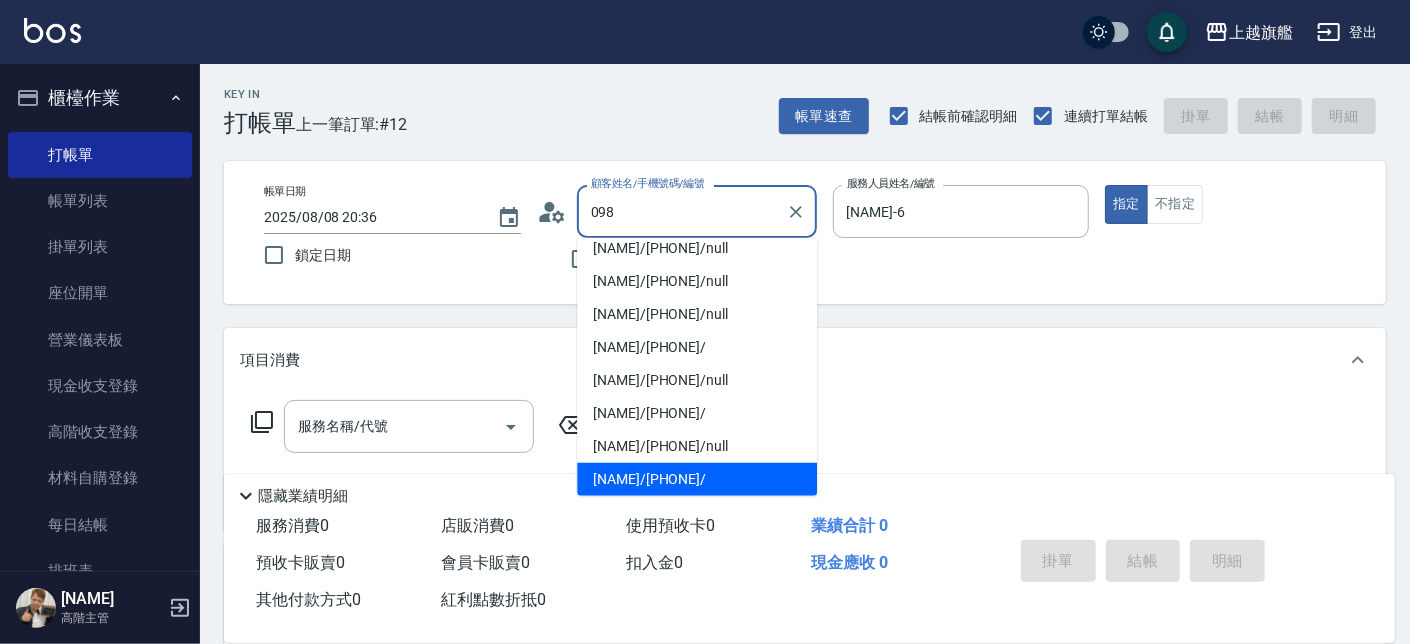 scroll, scrollTop: 0, scrollLeft: 0, axis: both 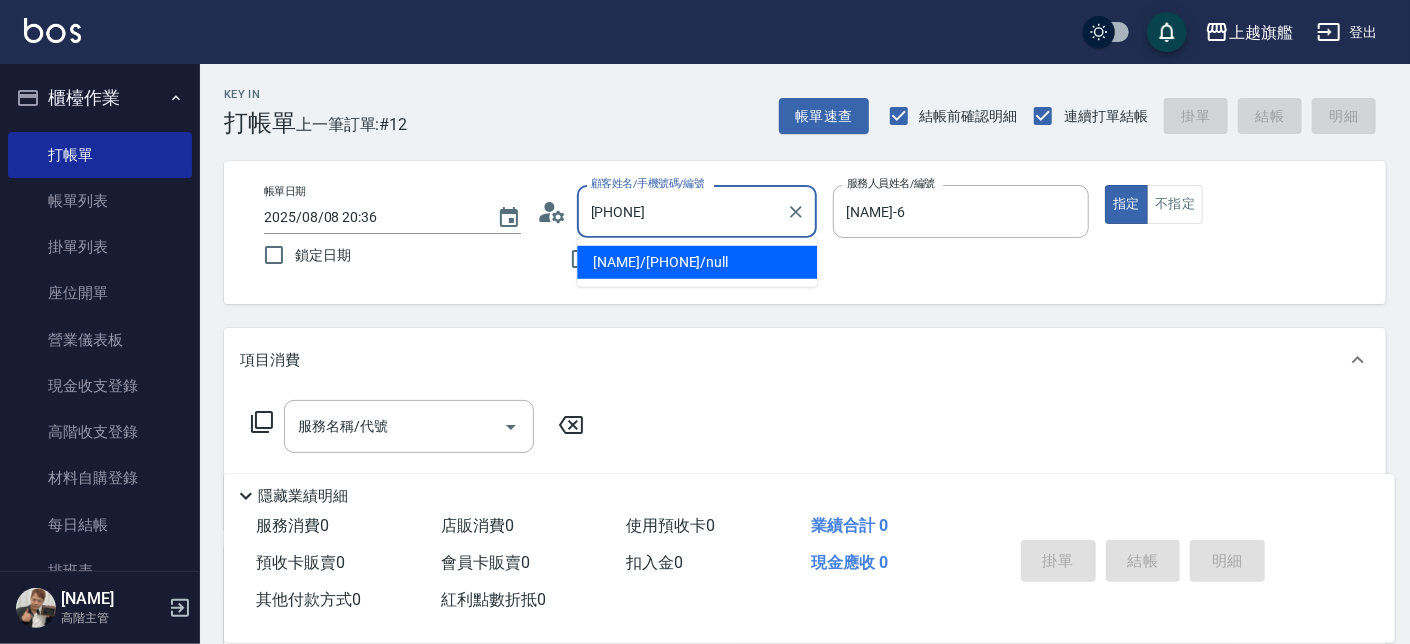 type on "[NAME]/[PHONE]/null" 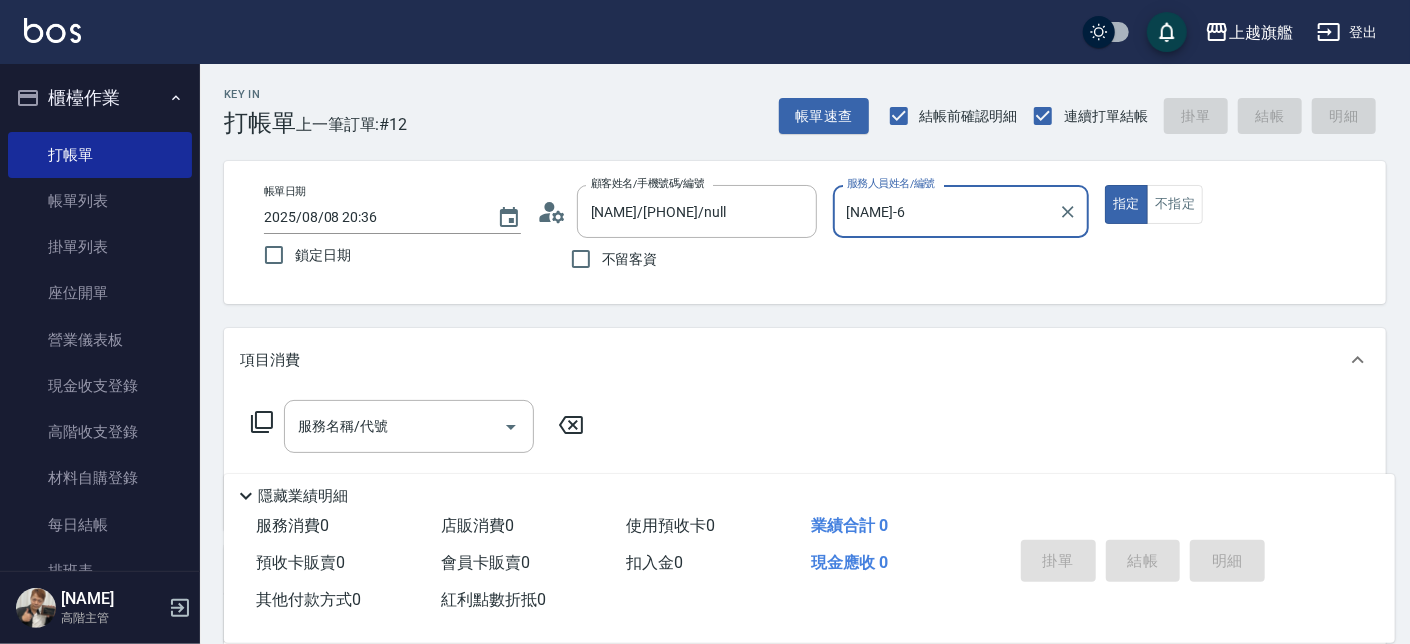 type on "[NAME]-3" 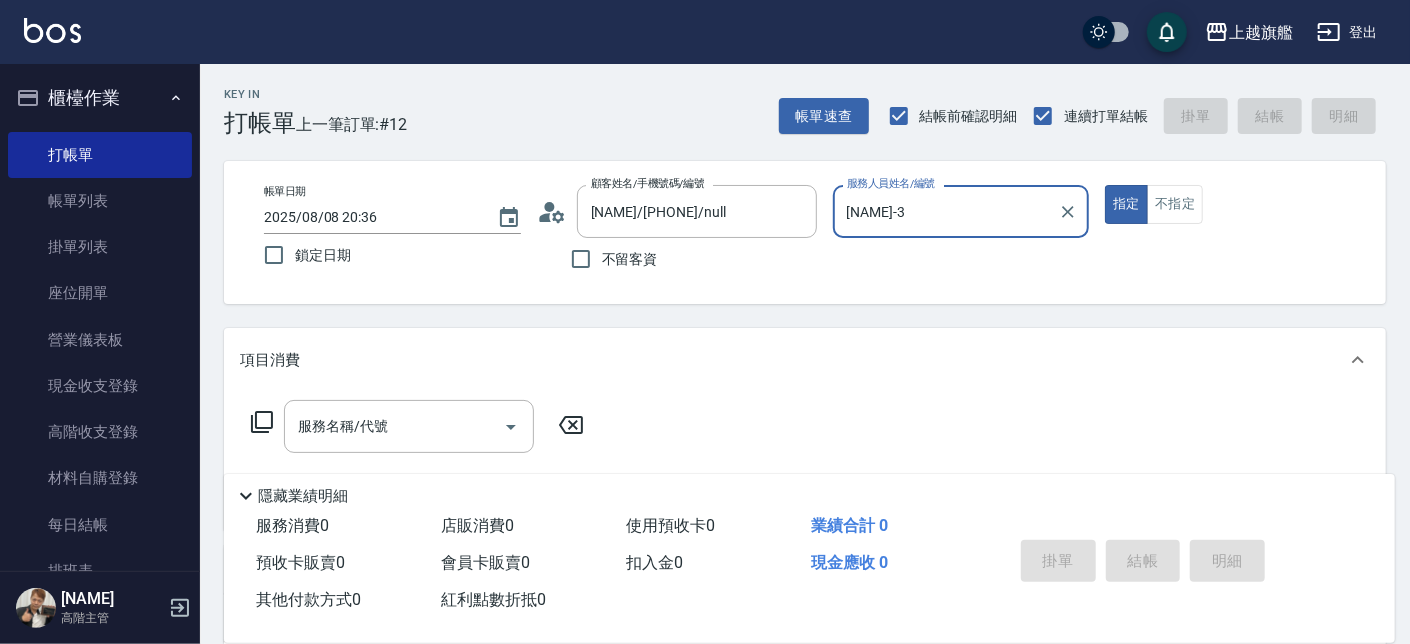 click on "指定" at bounding box center (1126, 204) 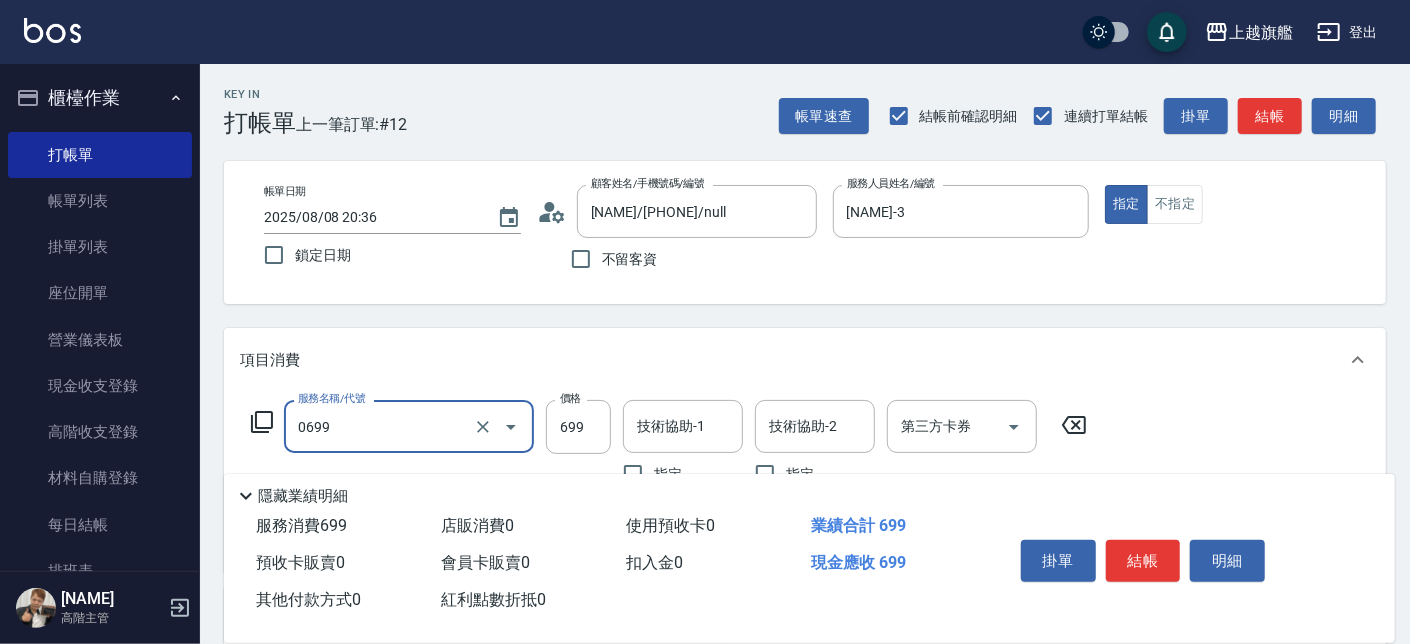 type on "精油SPA(0699)" 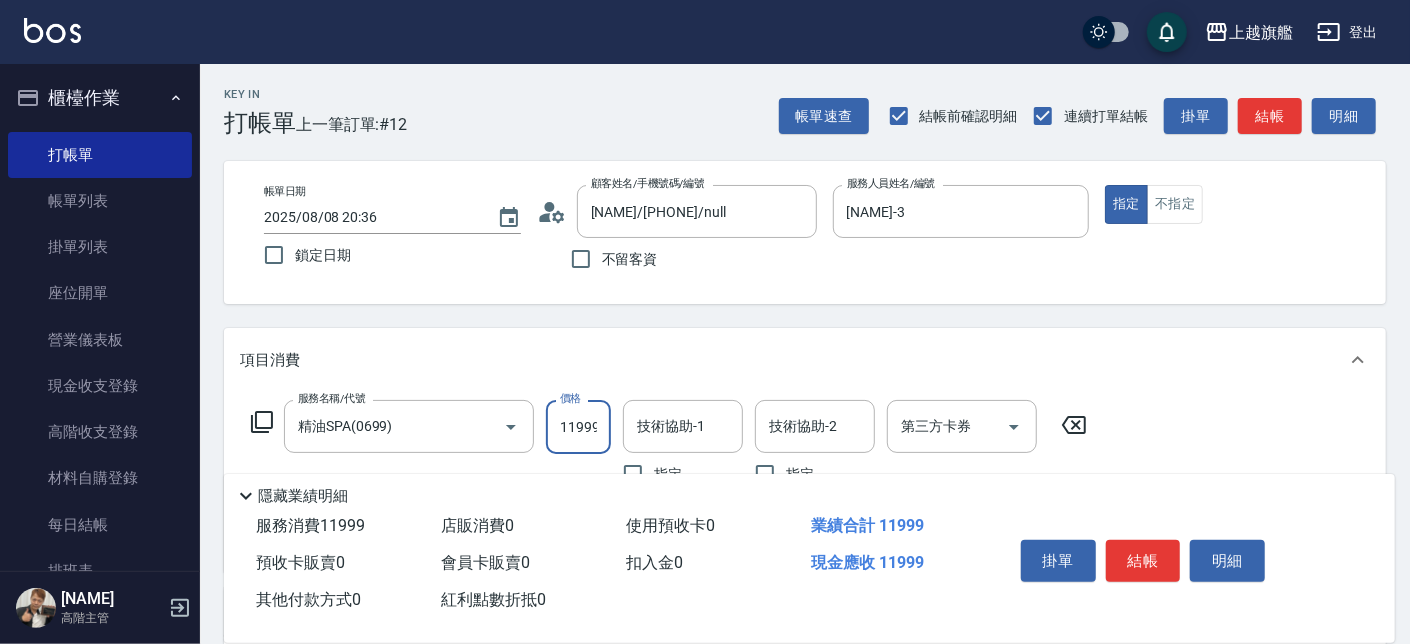 scroll, scrollTop: 0, scrollLeft: 2, axis: horizontal 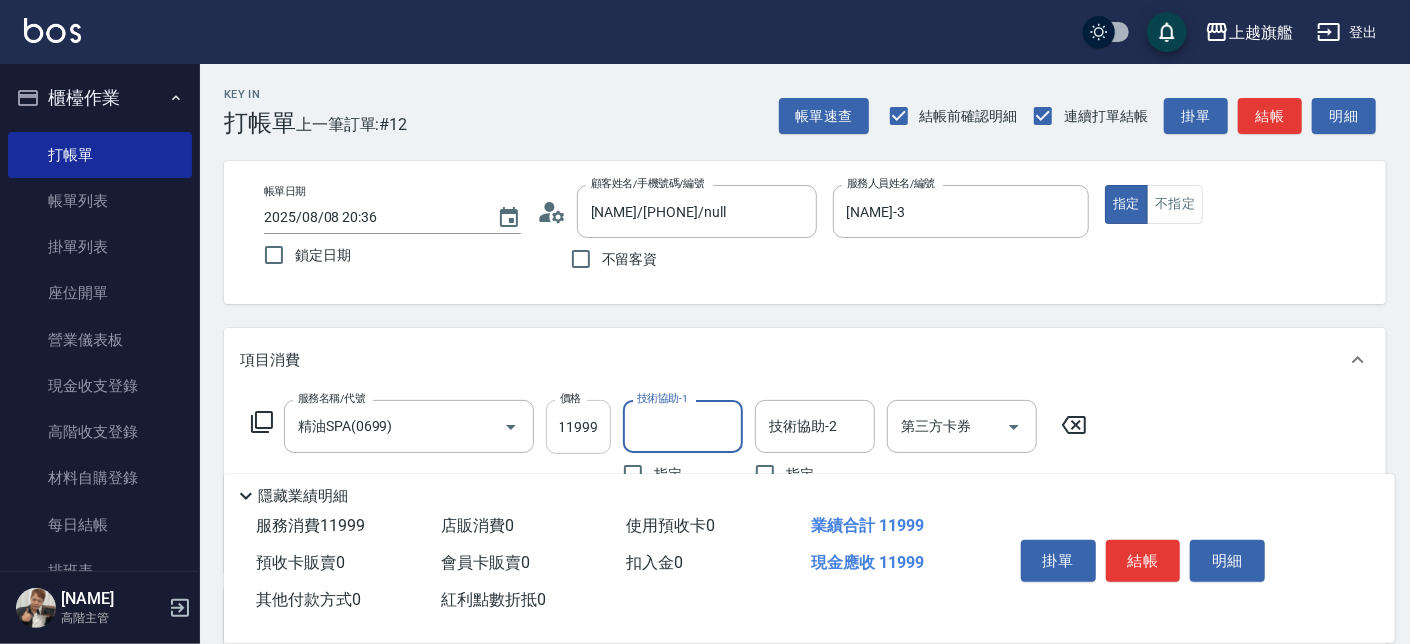 click on "11999" at bounding box center (578, 427) 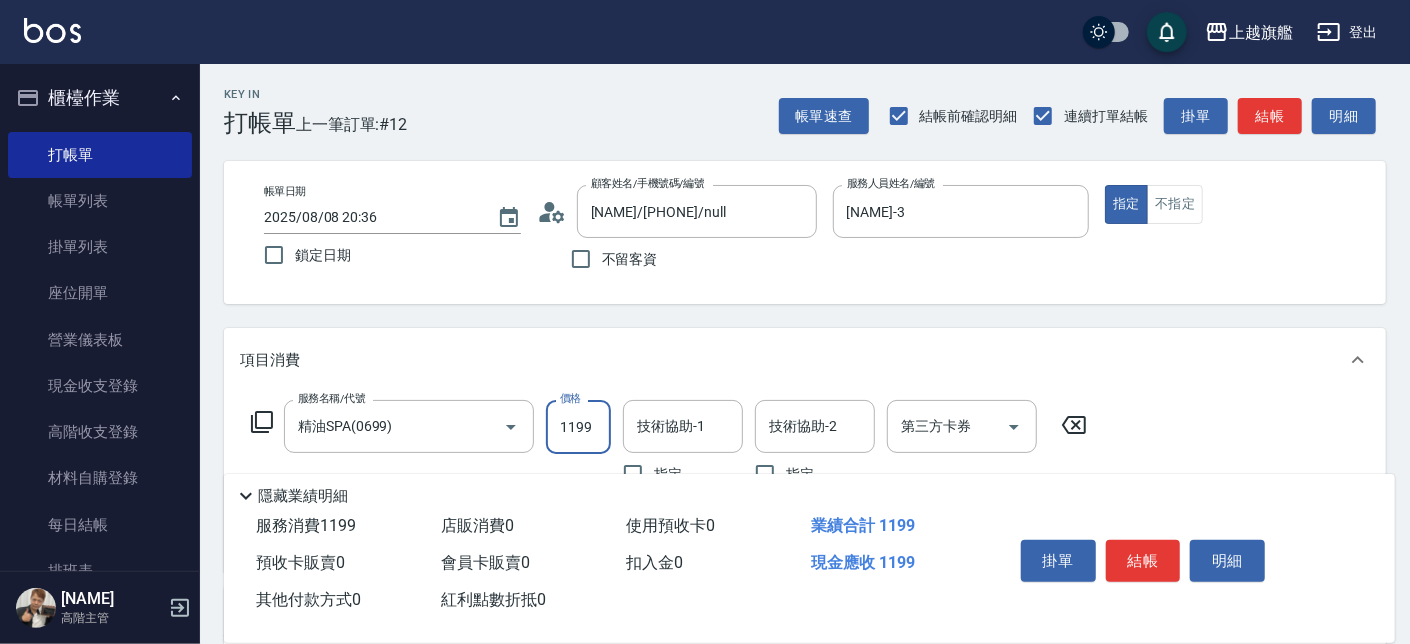 scroll, scrollTop: 0, scrollLeft: 0, axis: both 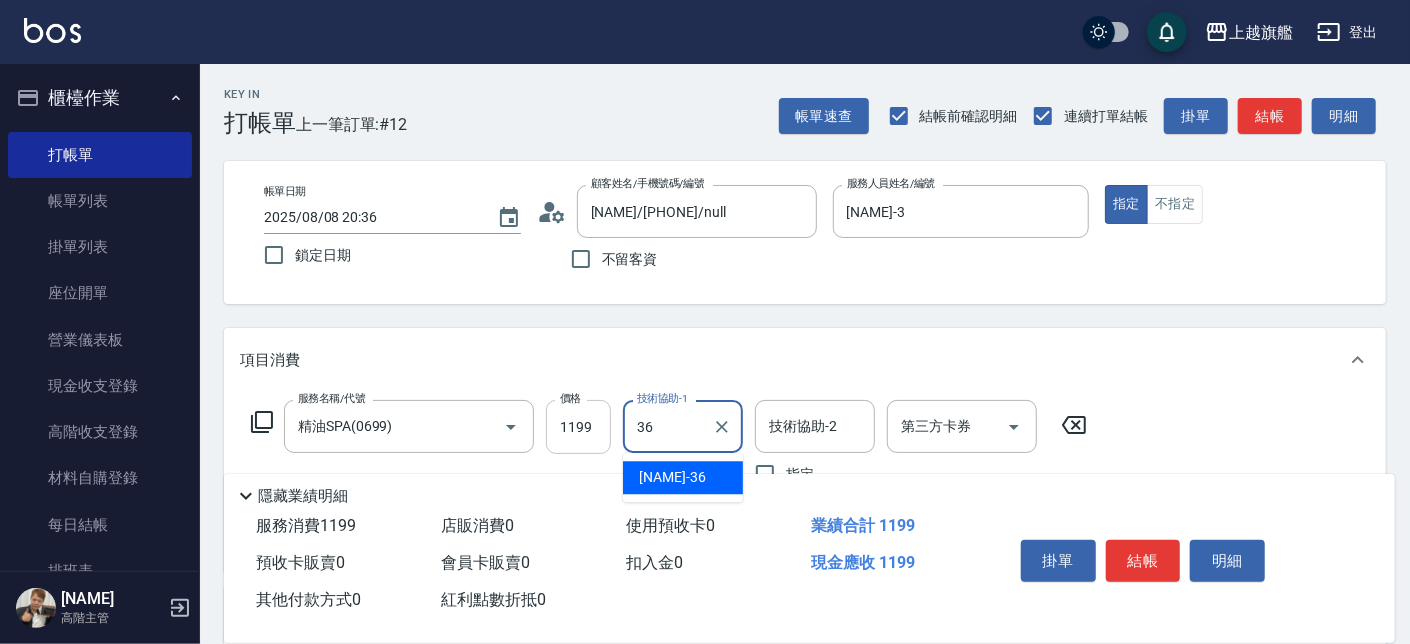 type on "[NAME]-36" 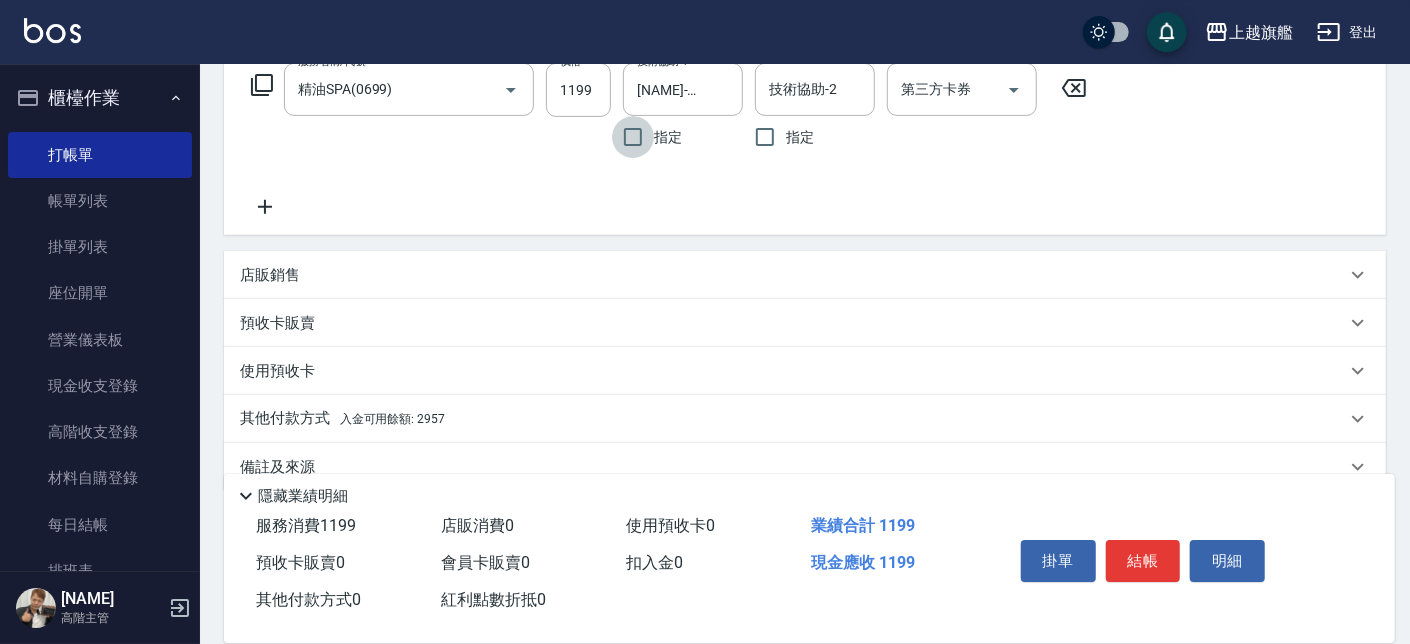 scroll, scrollTop: 374, scrollLeft: 0, axis: vertical 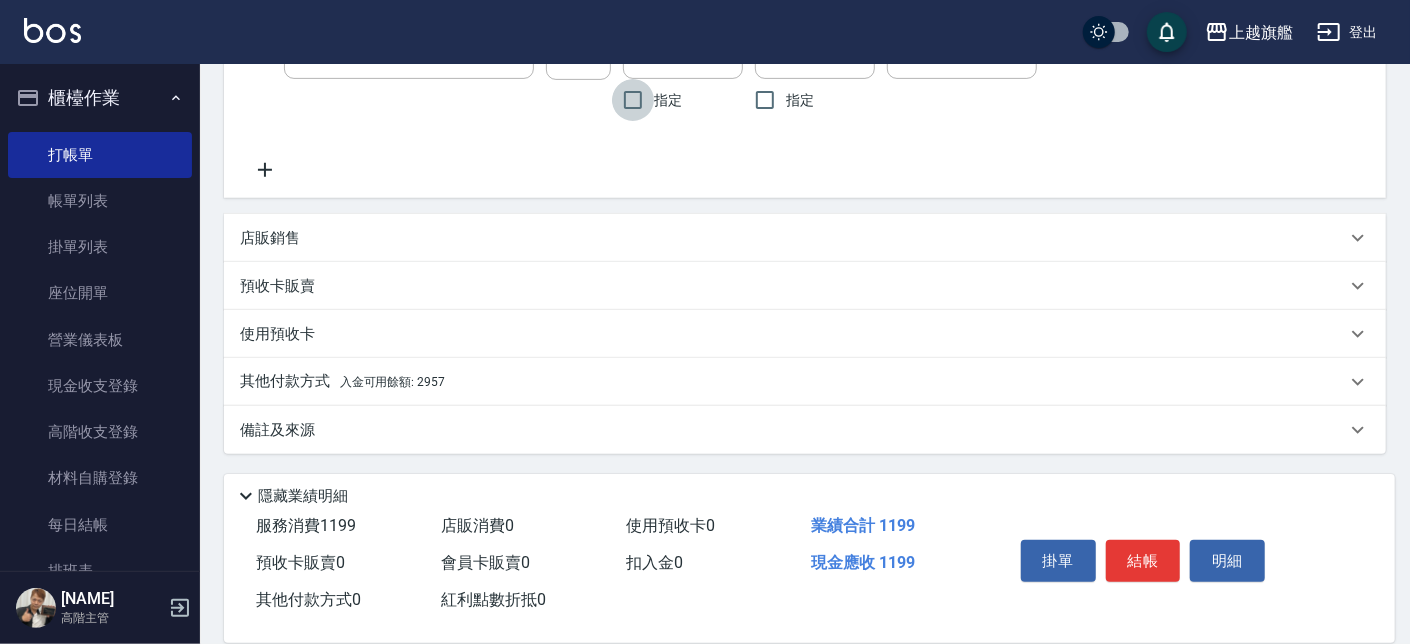 click on "入金可用餘額: 2957" at bounding box center (392, 382) 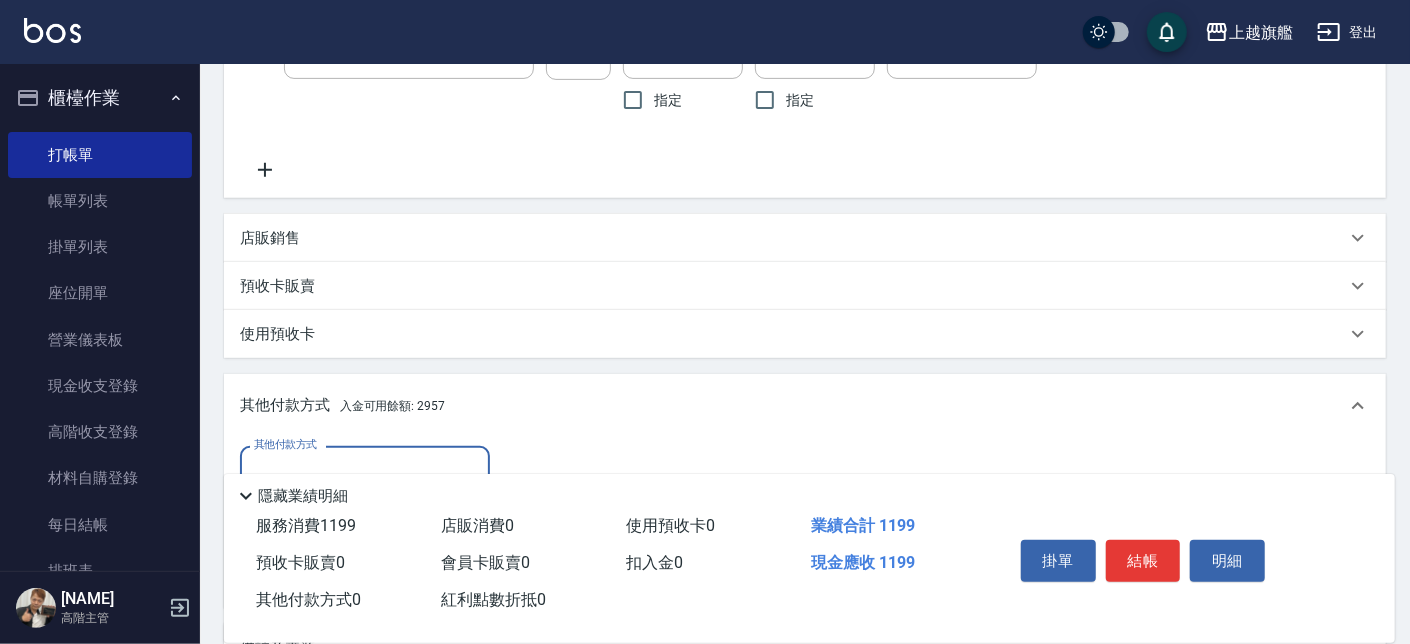 scroll, scrollTop: 0, scrollLeft: 0, axis: both 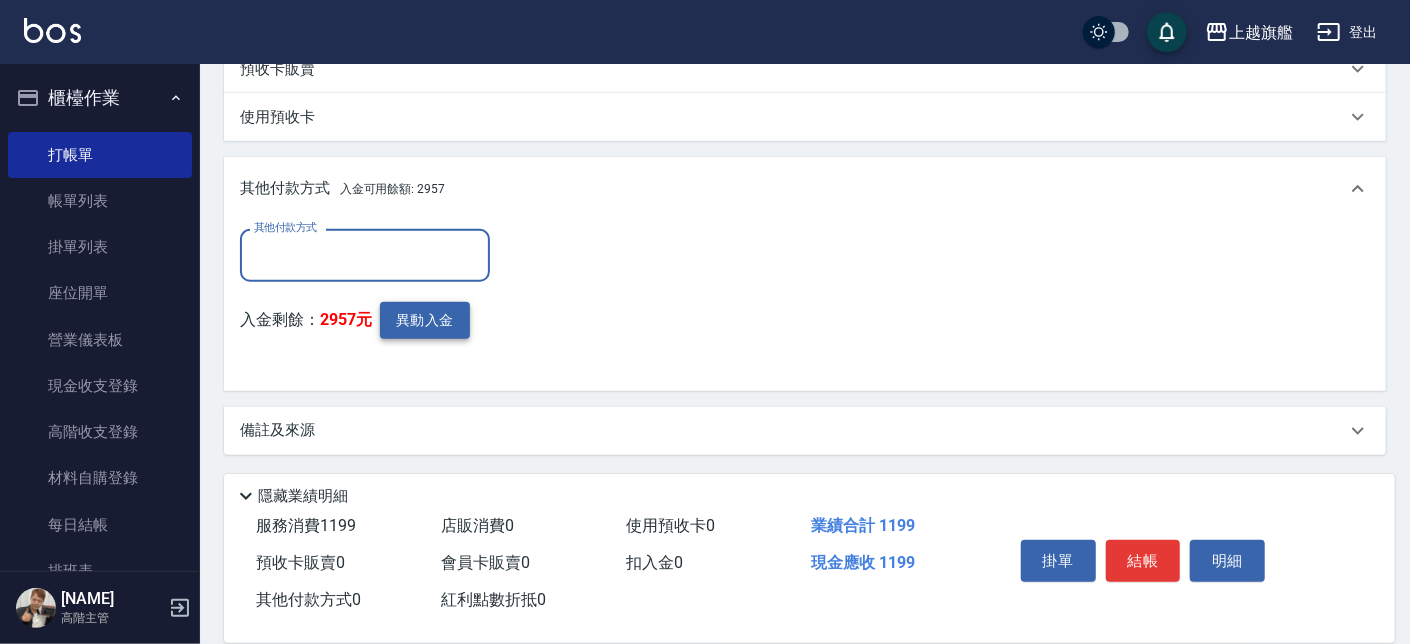 click on "異動入金" at bounding box center (425, 320) 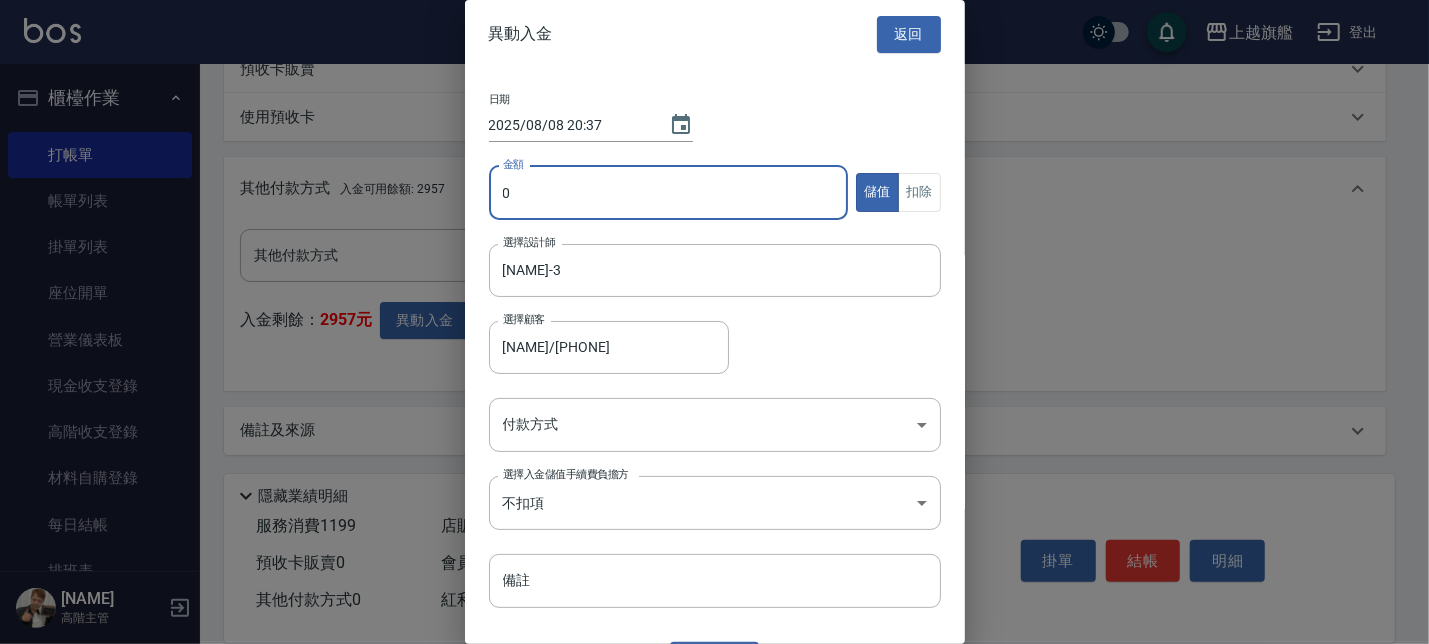 click on "0" at bounding box center (669, 193) 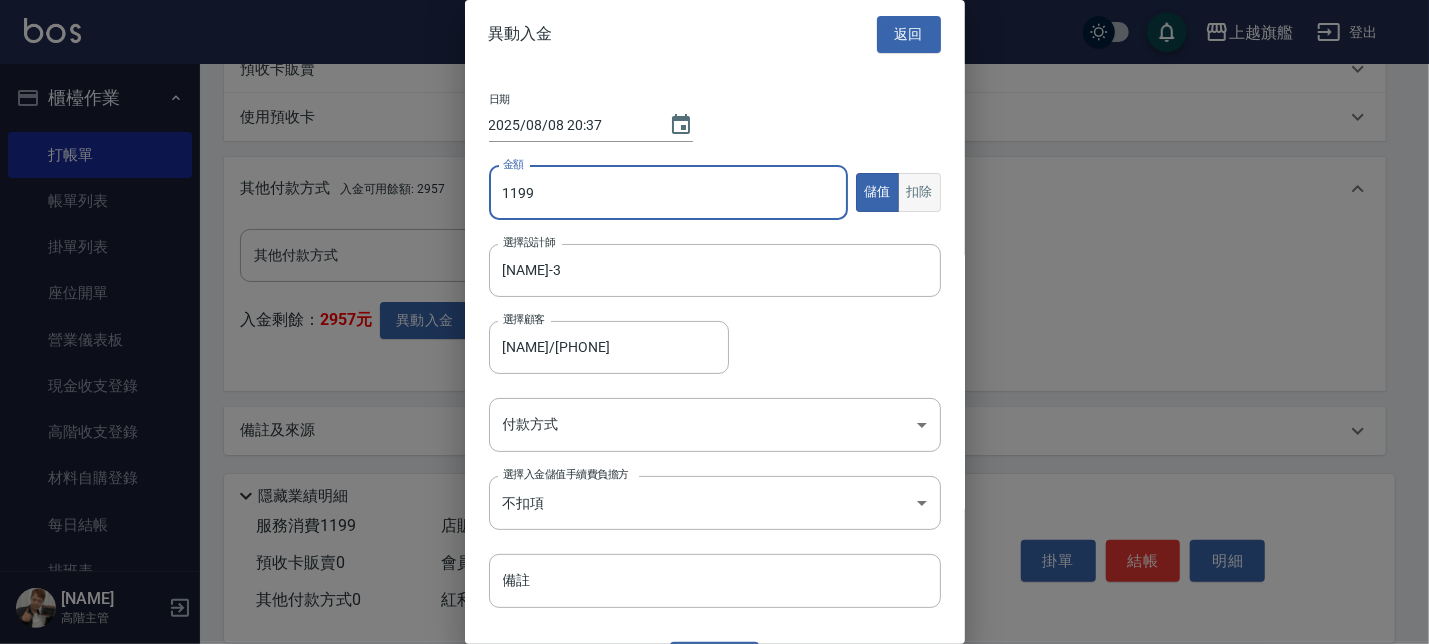 type on "1199" 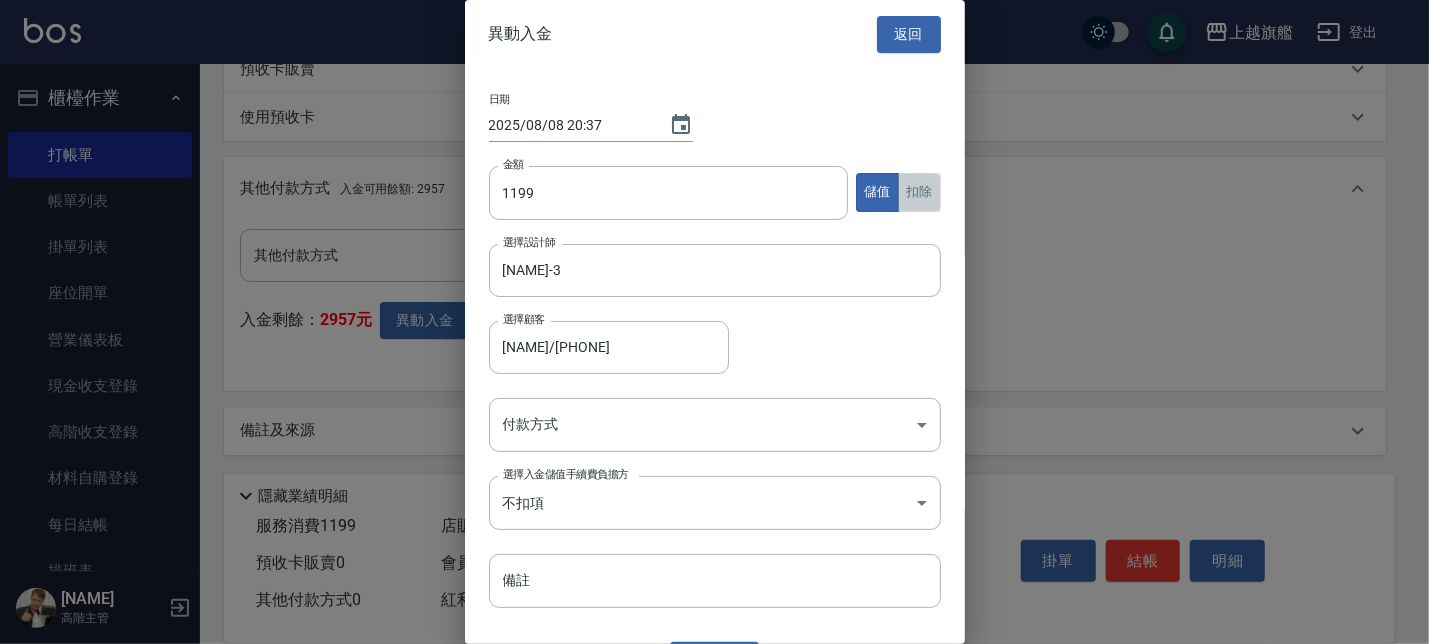 click on "扣除" at bounding box center (919, 192) 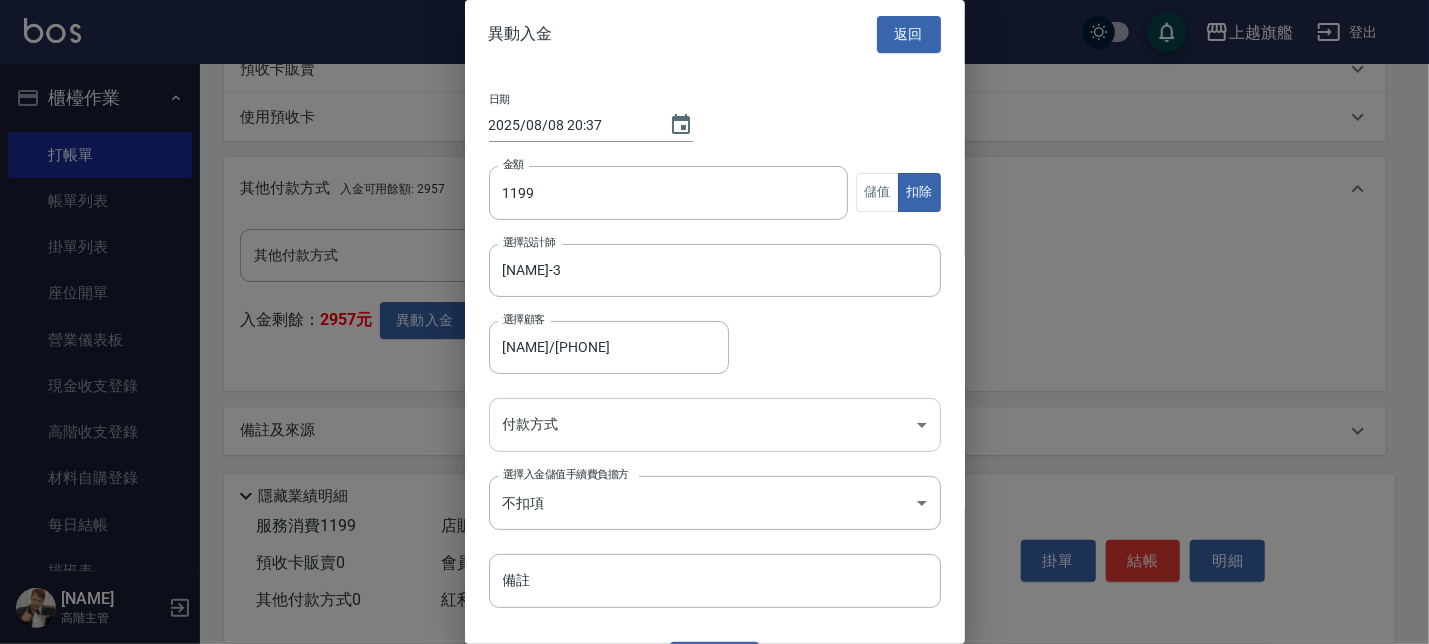 click on "日期 2025/08/08 20:37 金額 1199 金額 儲值 扣除 選擇設計師 [NAME]-3 選擇設計師 選擇顧客 [NAME]/[PHONE] 選擇顧客 付款方式 ​ 付款方式 選擇入金儲值手續費負擔方 不扣項 WITHOUTHANDLINGFEE 選擇入金儲值手續費負擔方 備註 備註" at bounding box center (715, 351) 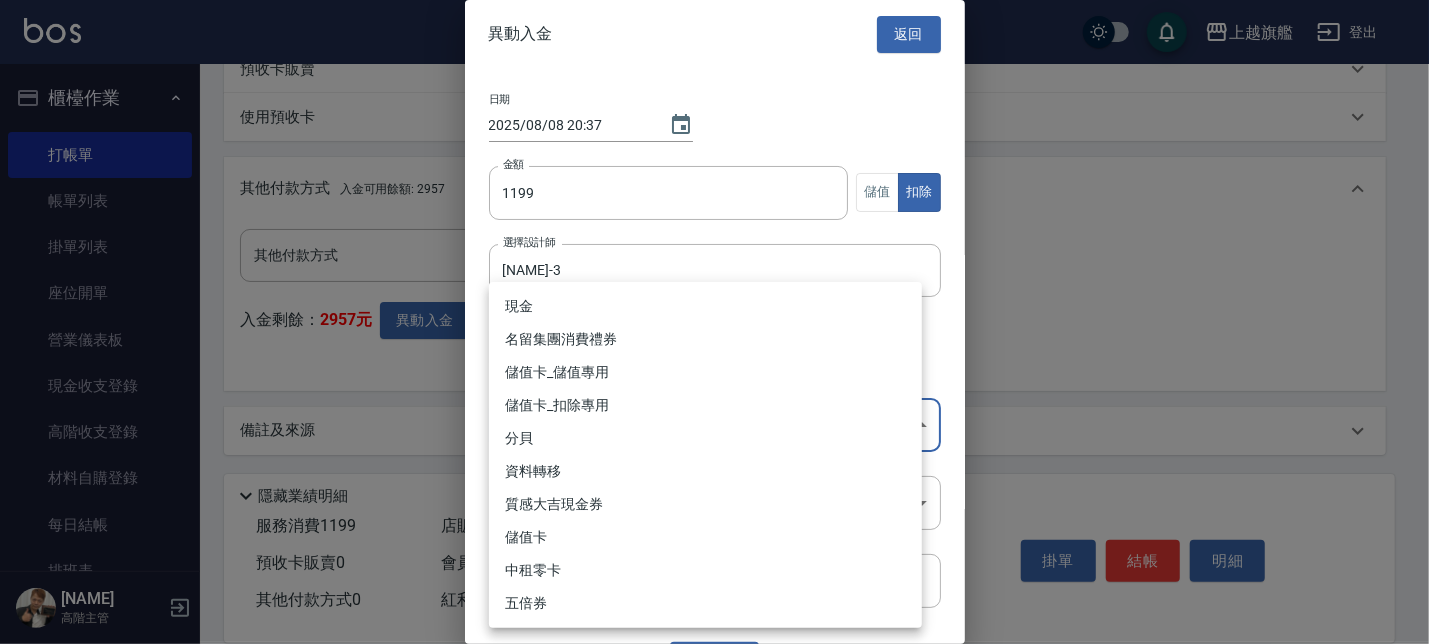 click on "上越旗艦 登出 櫃檯作業 打帳單 帳單列表 掛單列表 座位開單 營業儀表板 現金收支登錄 高階收支登錄 材料自購登錄 每日結帳 排班表 現場電腦打卡 掃碼打卡 預約管理 預約管理 單日預約紀錄 單週預約紀錄 報表及分析 報表目錄 消費分析儀表板 店家區間累計表 店家日報表 店家排行榜 互助日報表 互助月報表 互助排行榜 互助點數明細 互助業績報表 全店業績分析表 每日業績分析表 營業統計分析表 營業項目月分析表 設計師業績表 設計師日報表 設計師業績分析表 設計師業績月報表 設計師抽成報表 設計師排行榜 商品銷售排行榜 商品消耗明細 商品進銷貨報表 商品庫存表 商品庫存盤點表 會員卡銷售報表 服務扣項明細表 單一服務項目查詢 店販抽成明細 店販分類抽成明細 顧客入金餘額表 顧客卡券餘額表 每日非現金明細 每日收支明細 收支分類明細表 收支匯款表 0" at bounding box center [714, 27] 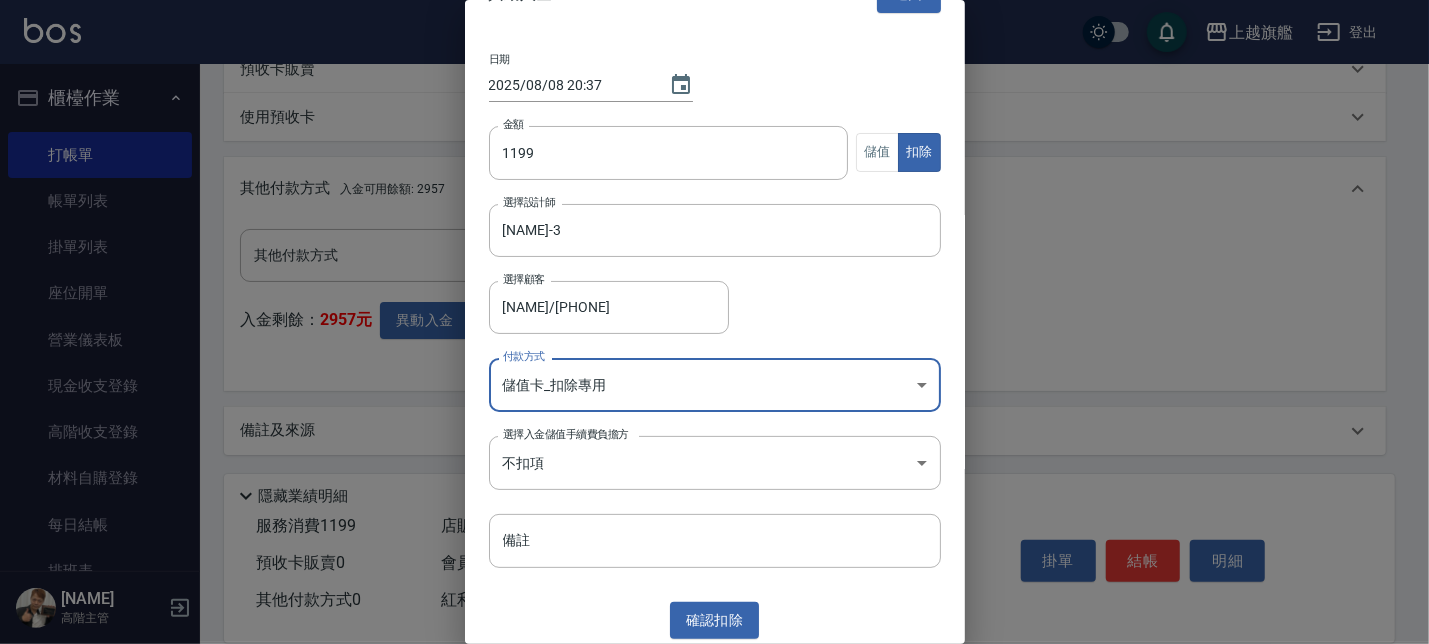 scroll, scrollTop: 44, scrollLeft: 0, axis: vertical 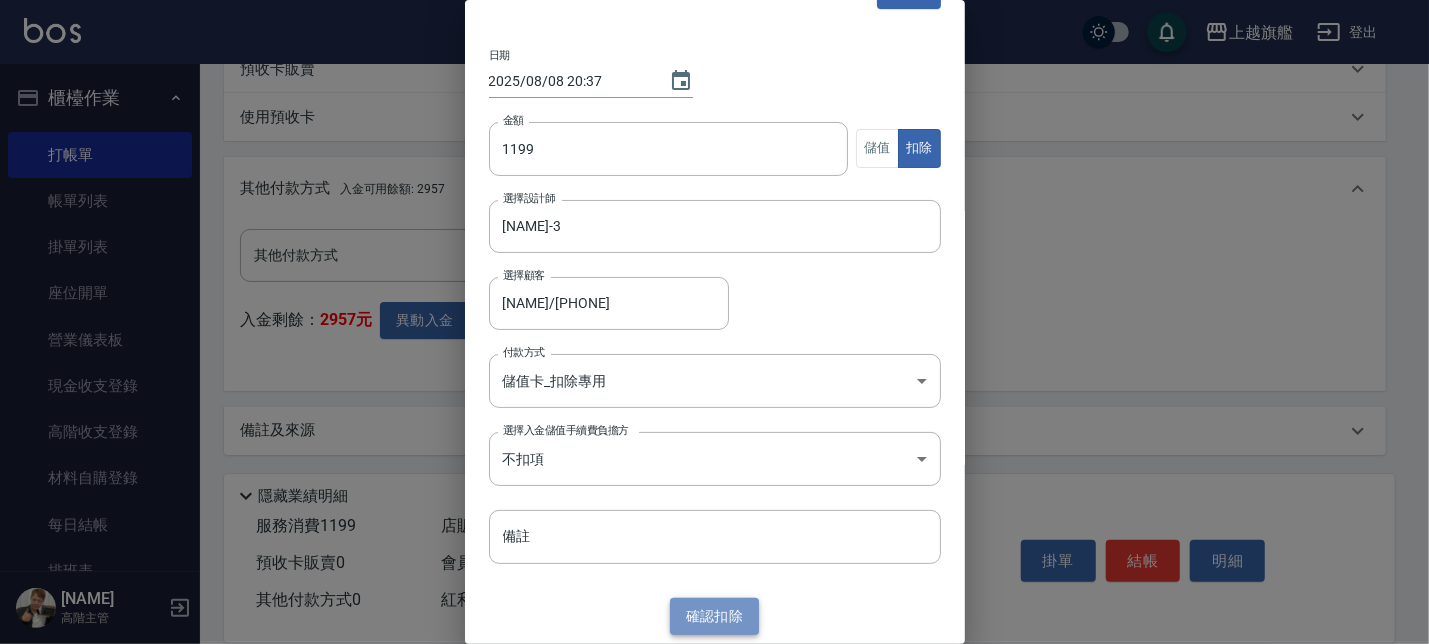 click on "確認 扣除" at bounding box center (715, 616) 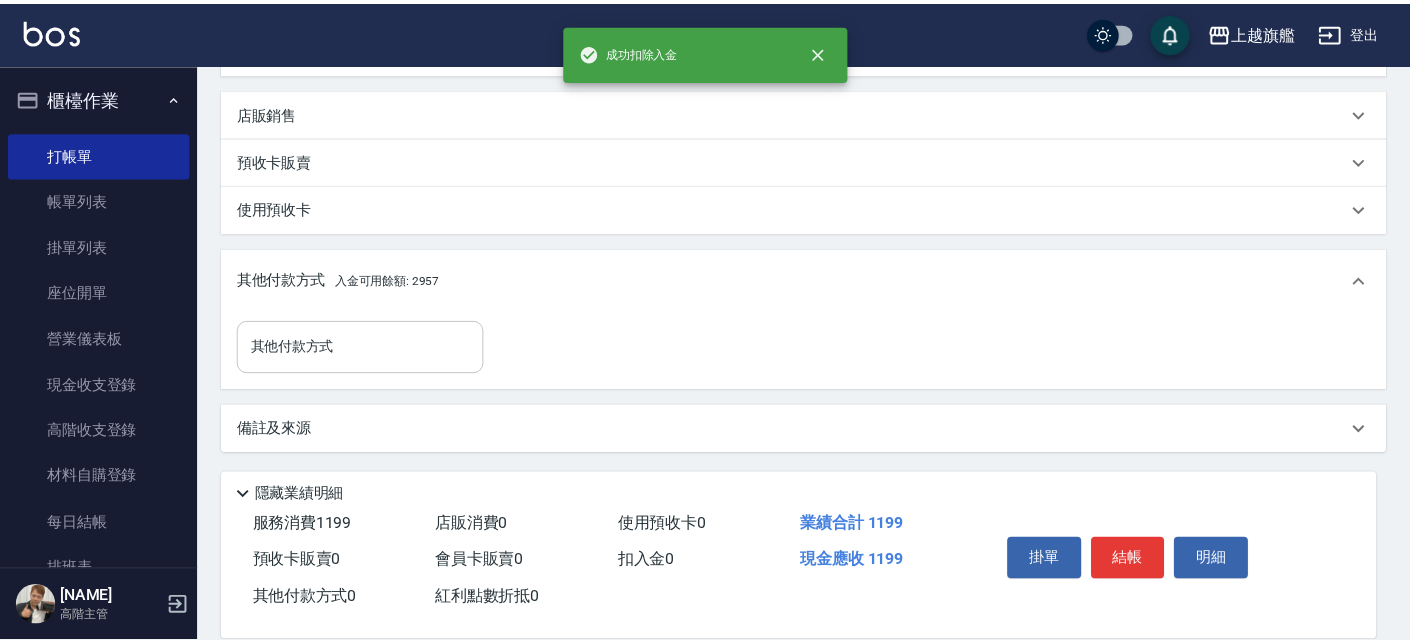 scroll, scrollTop: 499, scrollLeft: 0, axis: vertical 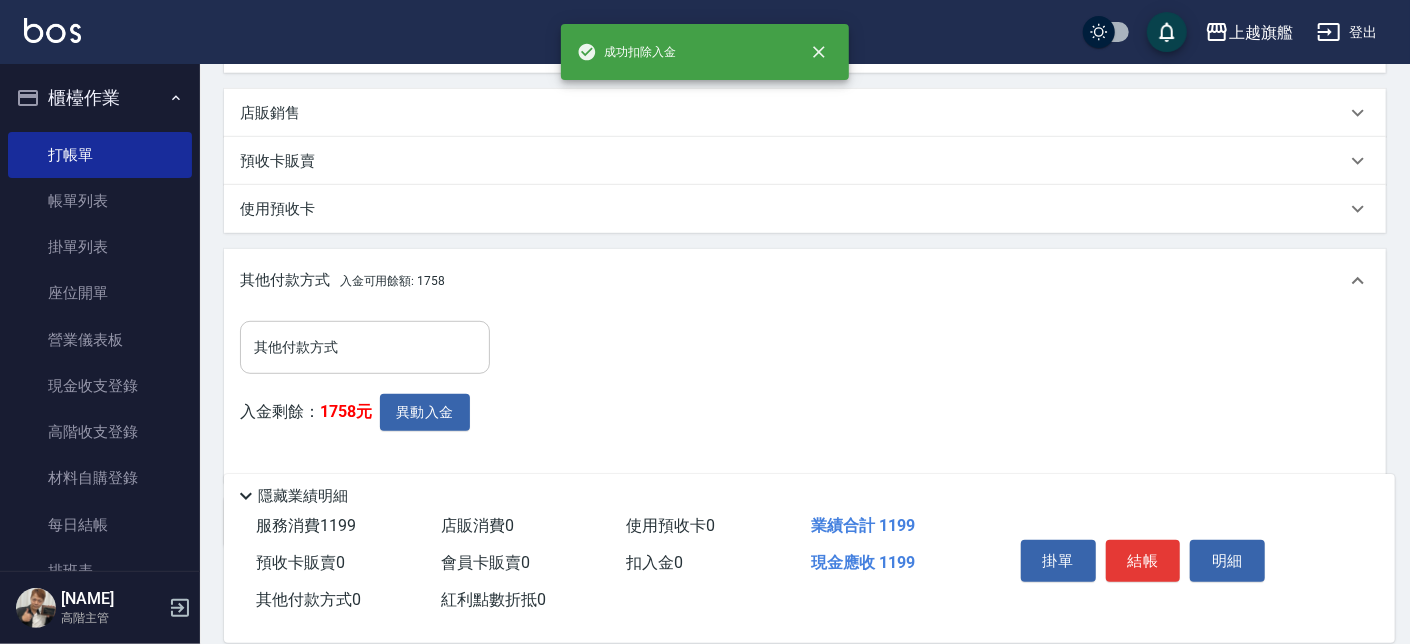 click on "其他付款方式" at bounding box center [365, 347] 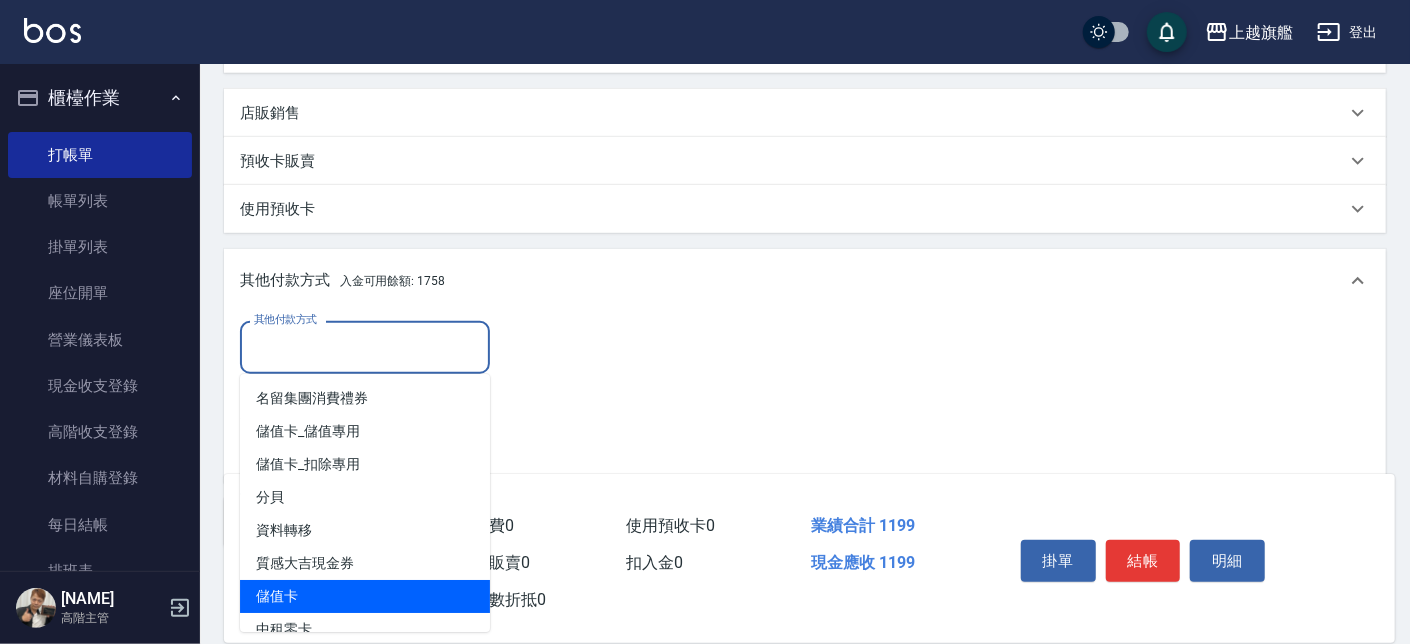 click on "儲值卡" at bounding box center (365, 596) 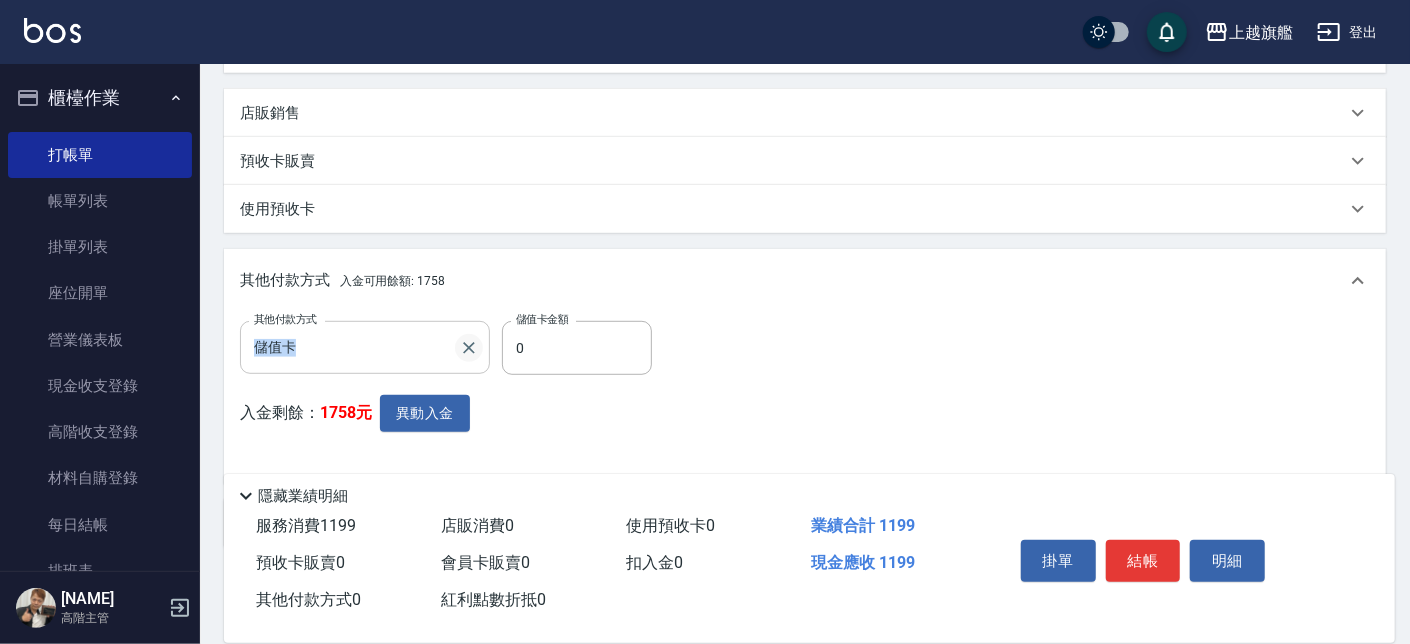 drag, startPoint x: 586, startPoint y: 320, endPoint x: 468, endPoint y: 338, distance: 119.36499 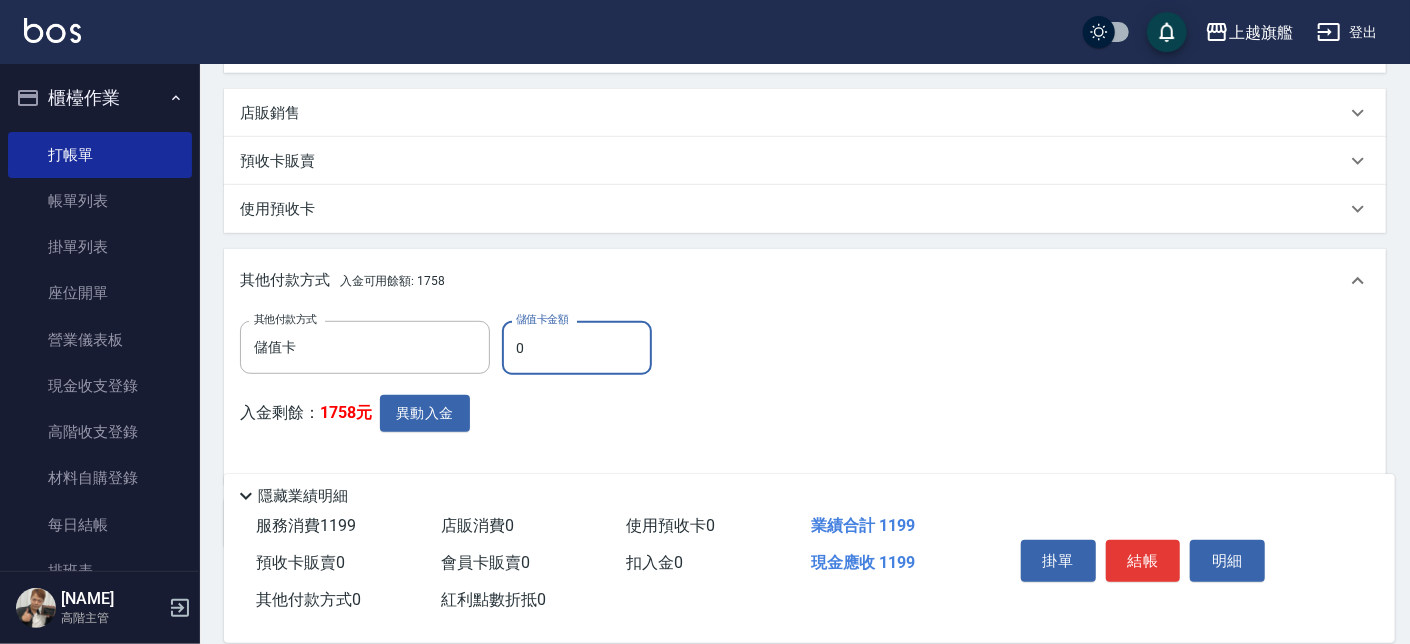 drag, startPoint x: 530, startPoint y: 345, endPoint x: 486, endPoint y: 341, distance: 44.181442 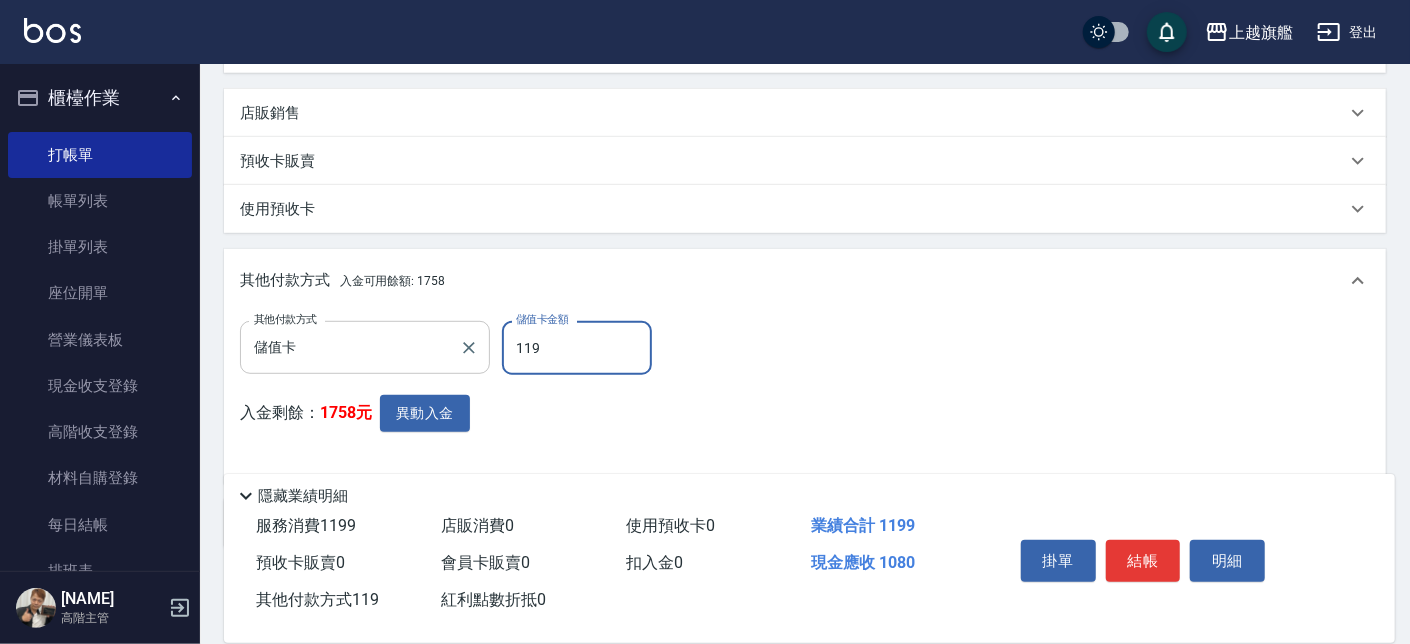 type on "1199" 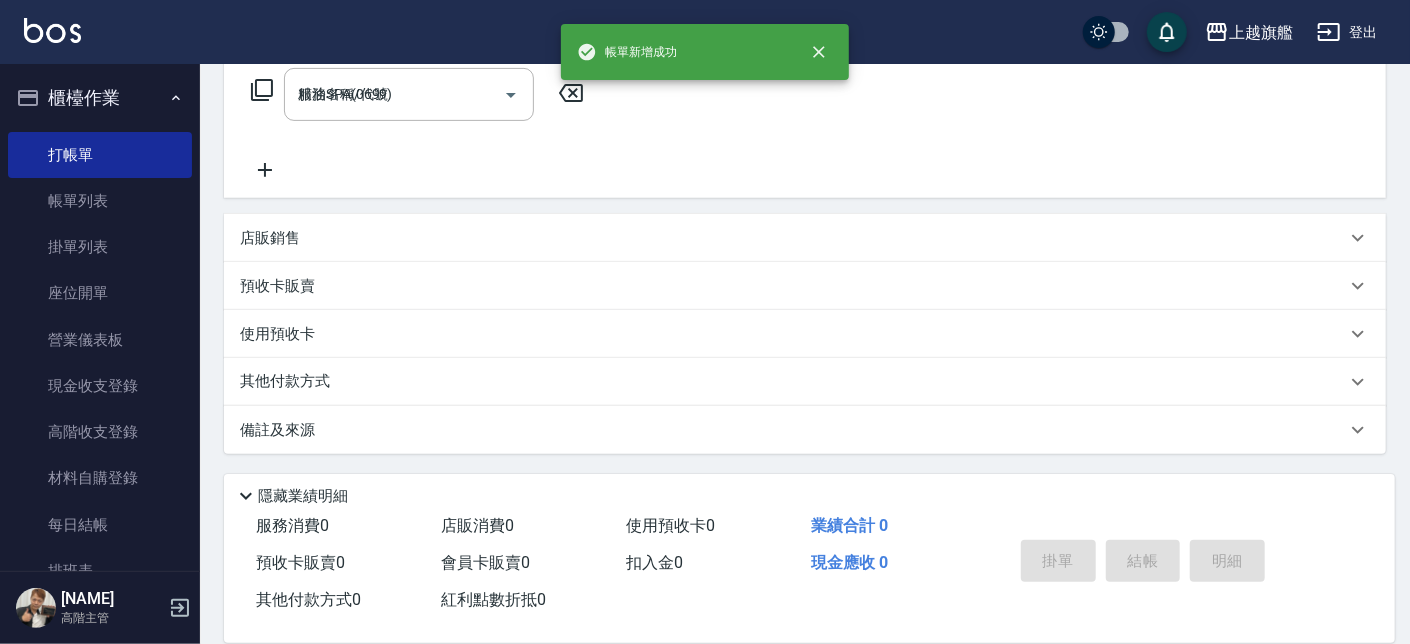 type on "2025/08/08 20:37" 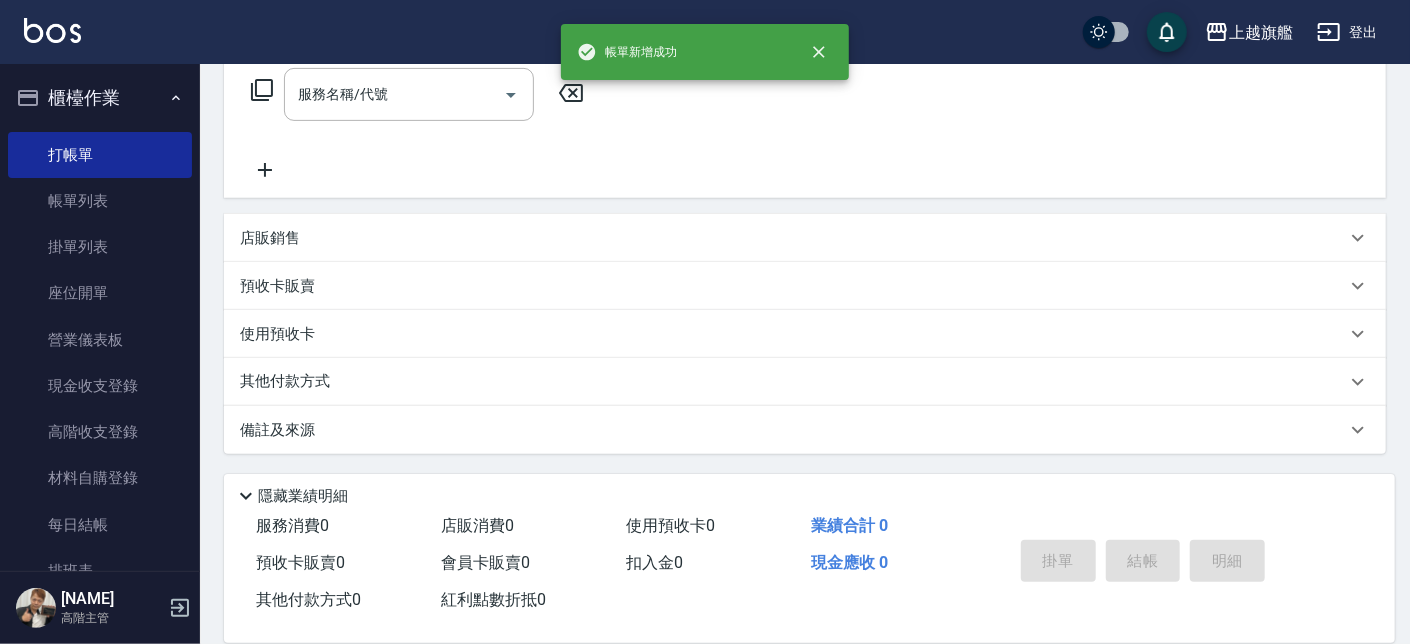 scroll, scrollTop: 0, scrollLeft: 0, axis: both 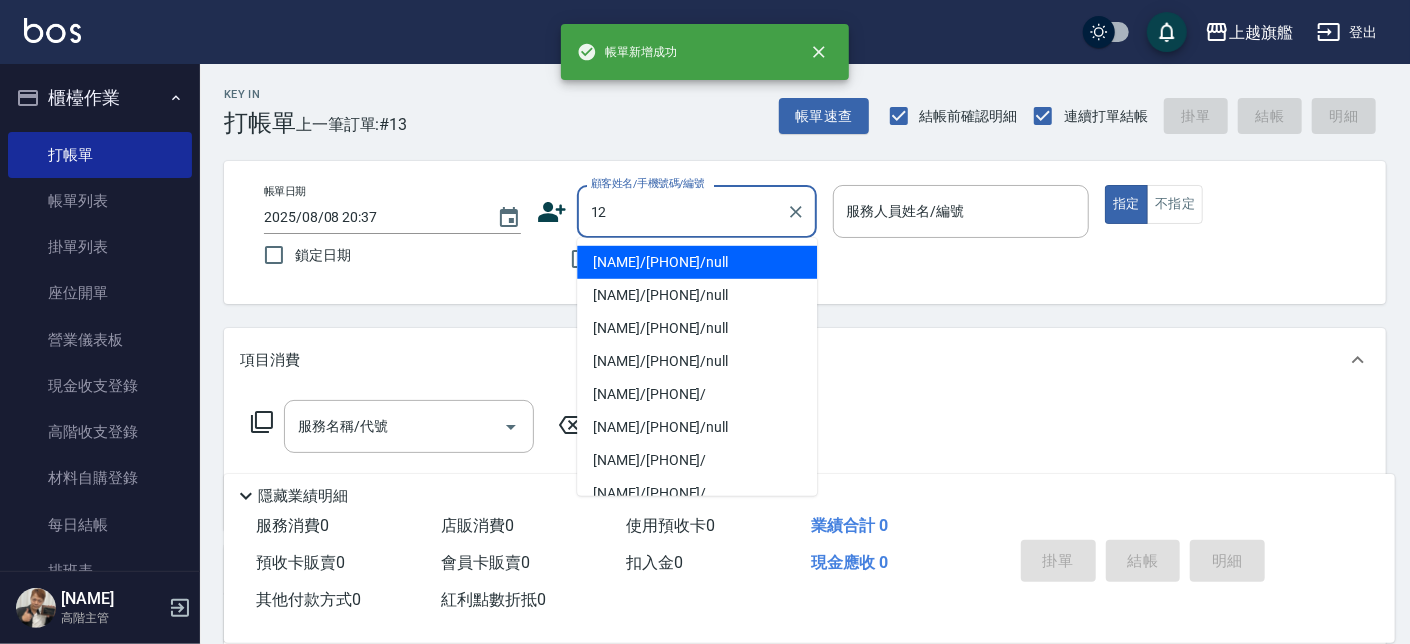 type on "12" 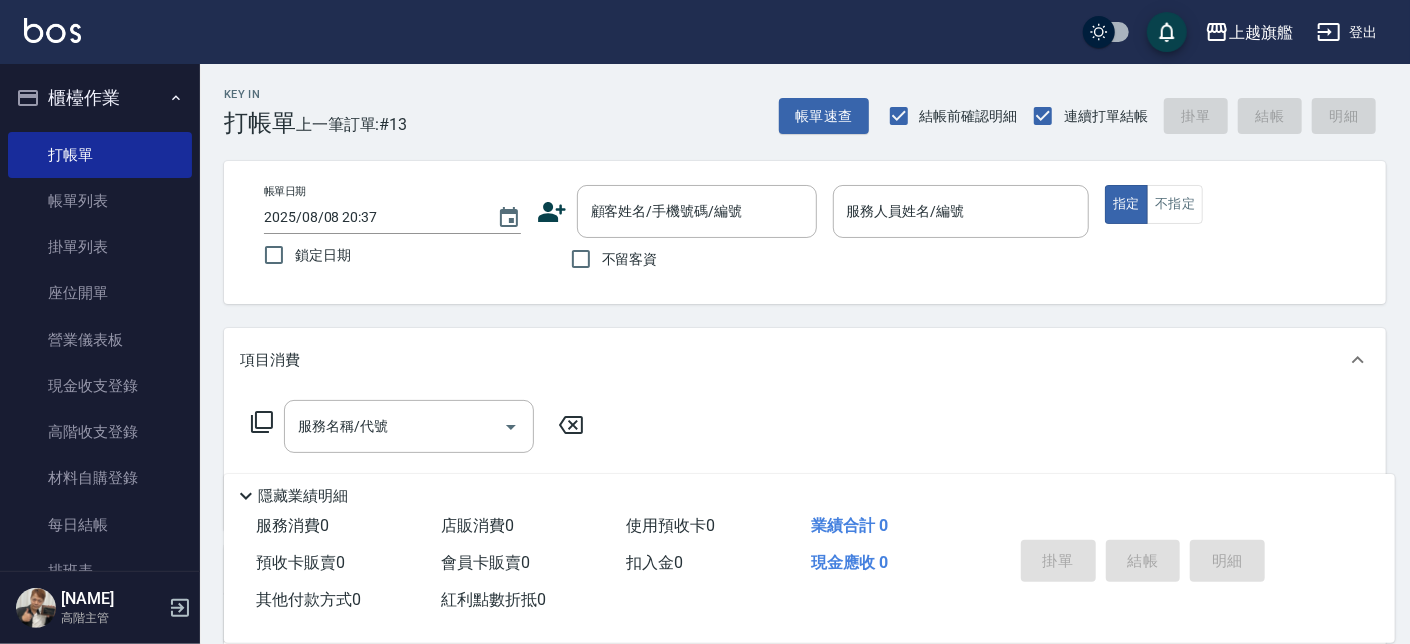 click on "帳單日期 2025/08/08 20:37 鎖定日期 顧客姓名/手機號碼/編號 顧客姓名/手機號碼/編號 不留客資 服務人員姓名/編號 服務人員姓名/編號 指定 不指定" at bounding box center (805, 232) 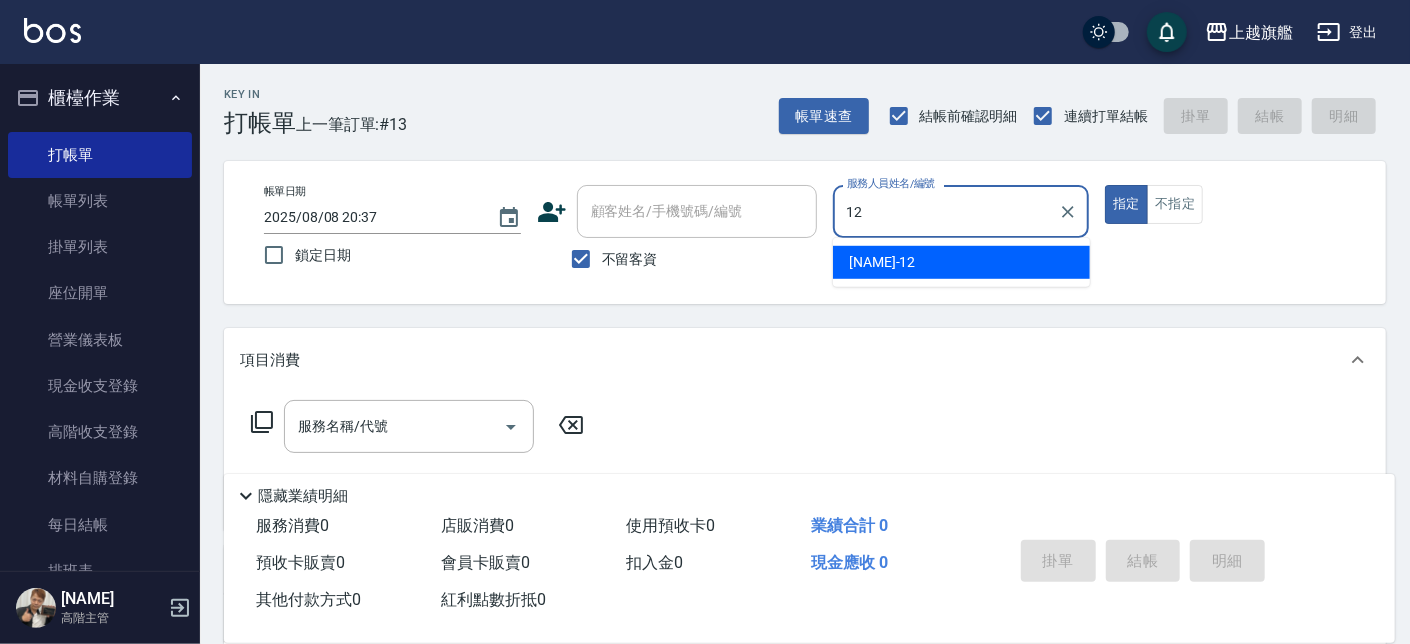 type on "[NAME]-12" 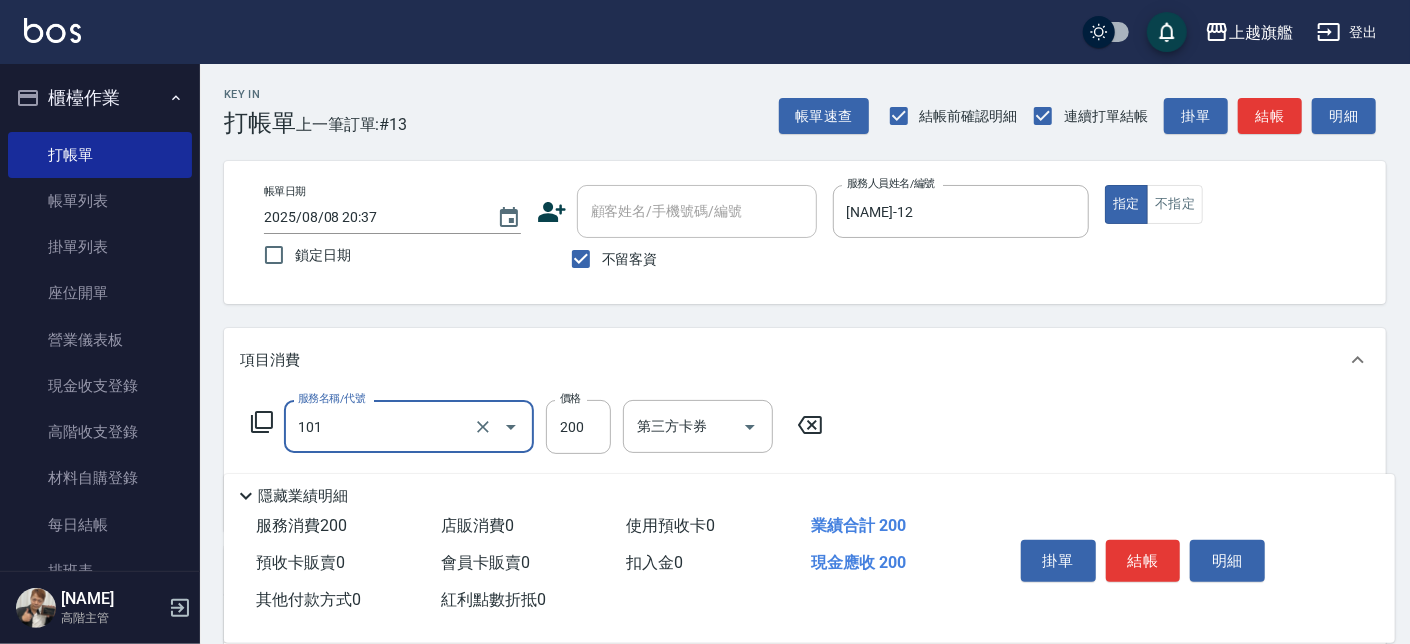 type on "一般洗(101)" 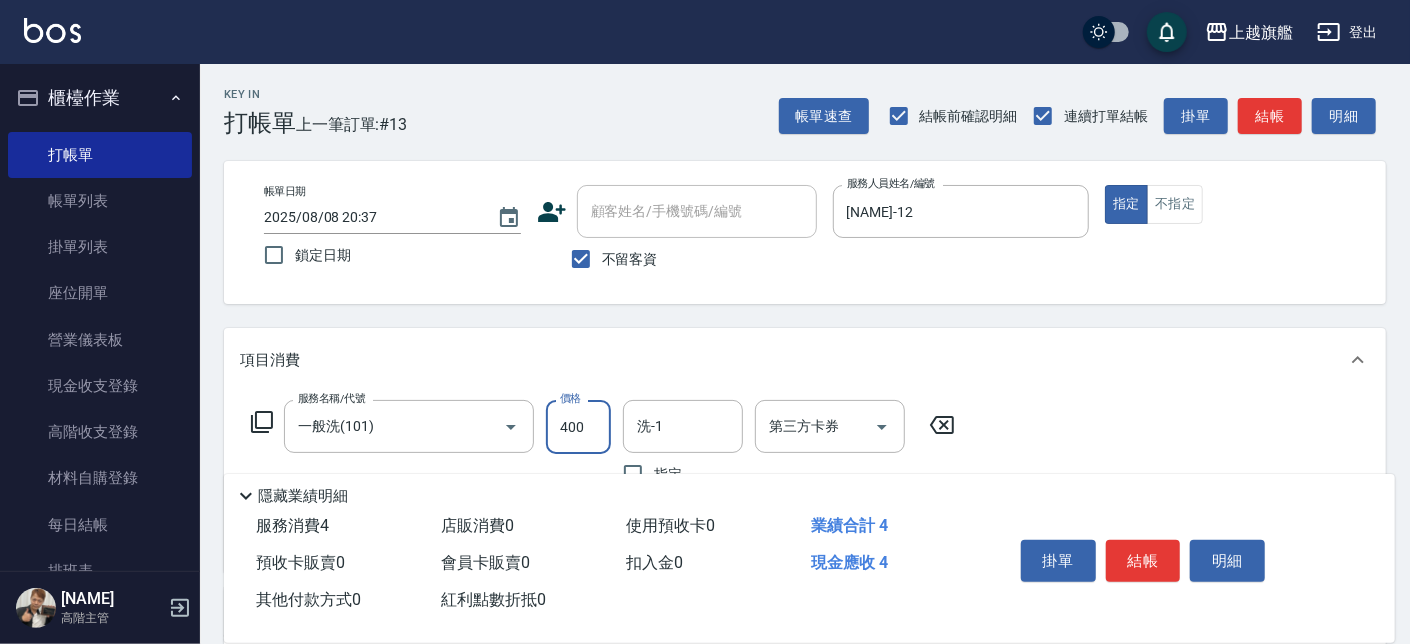 type on "400" 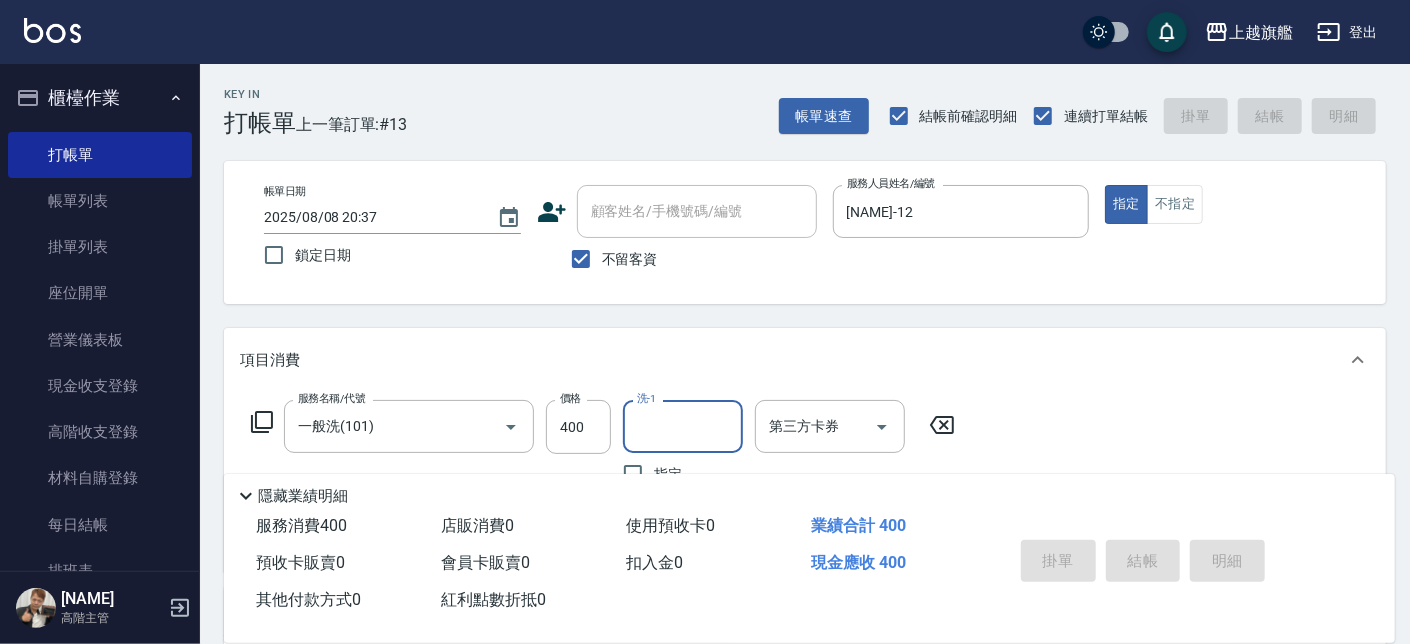 type 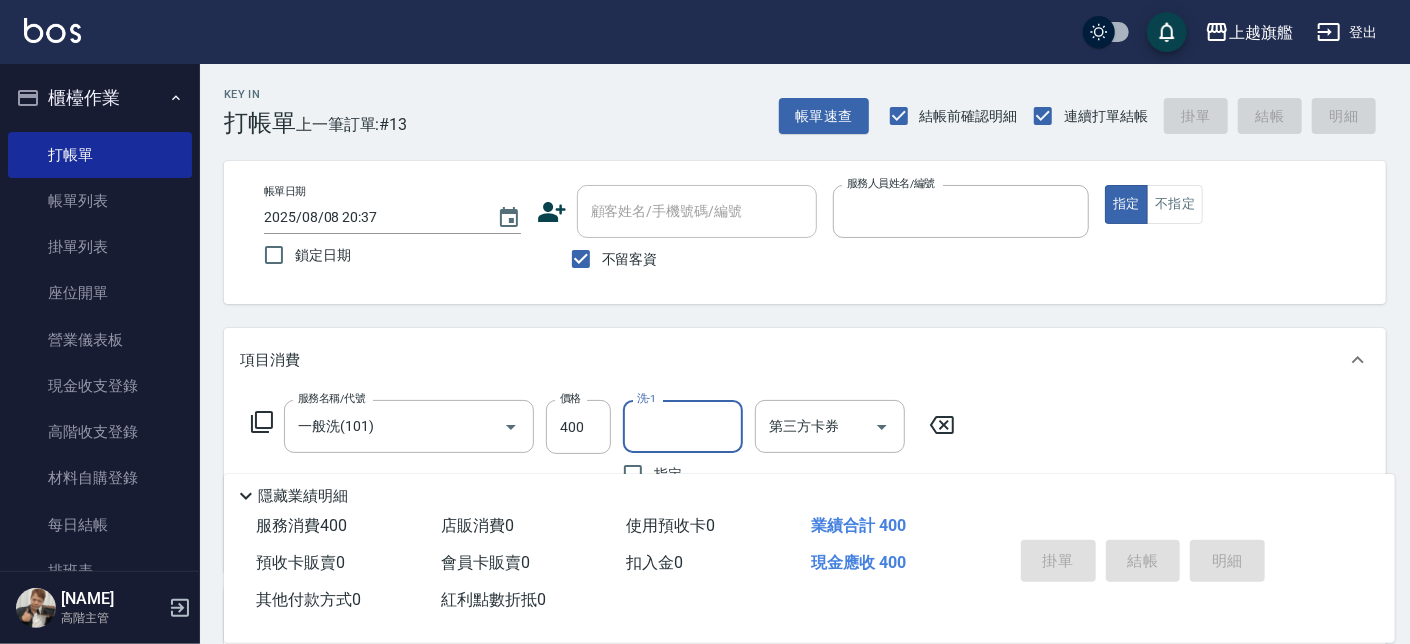 type 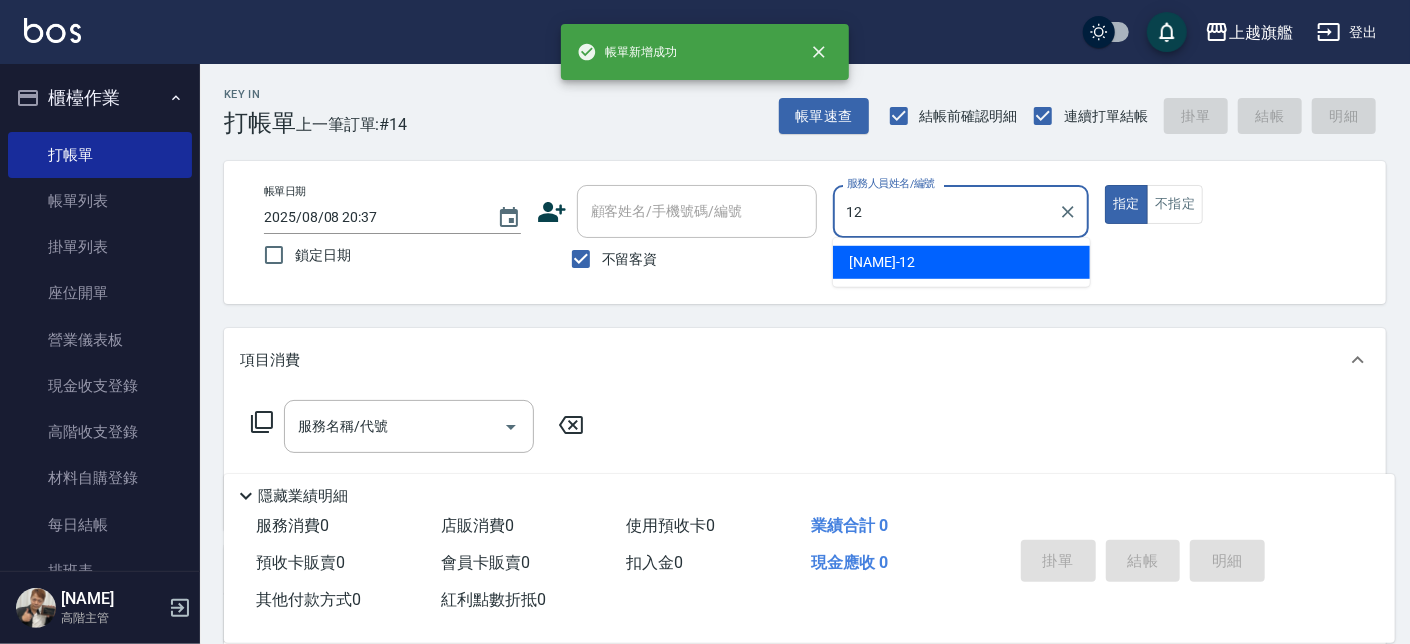 type on "[NAME]-12" 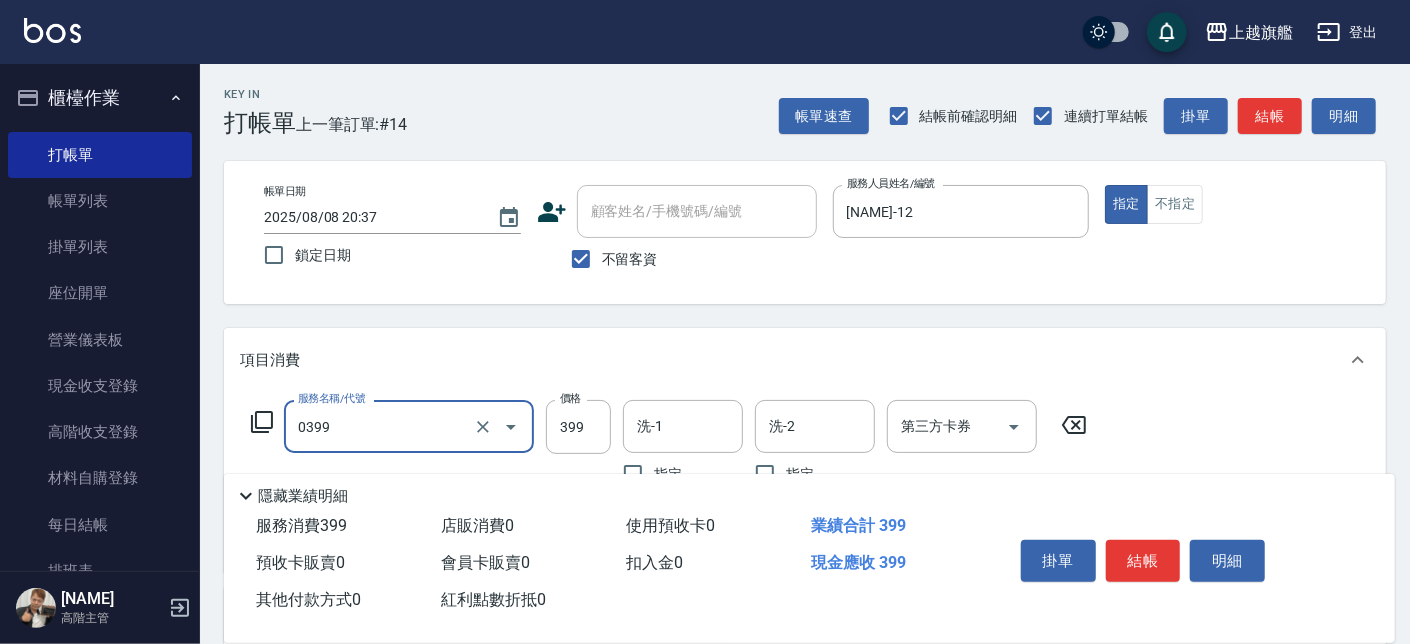 type on "海鹽SPA(0399)" 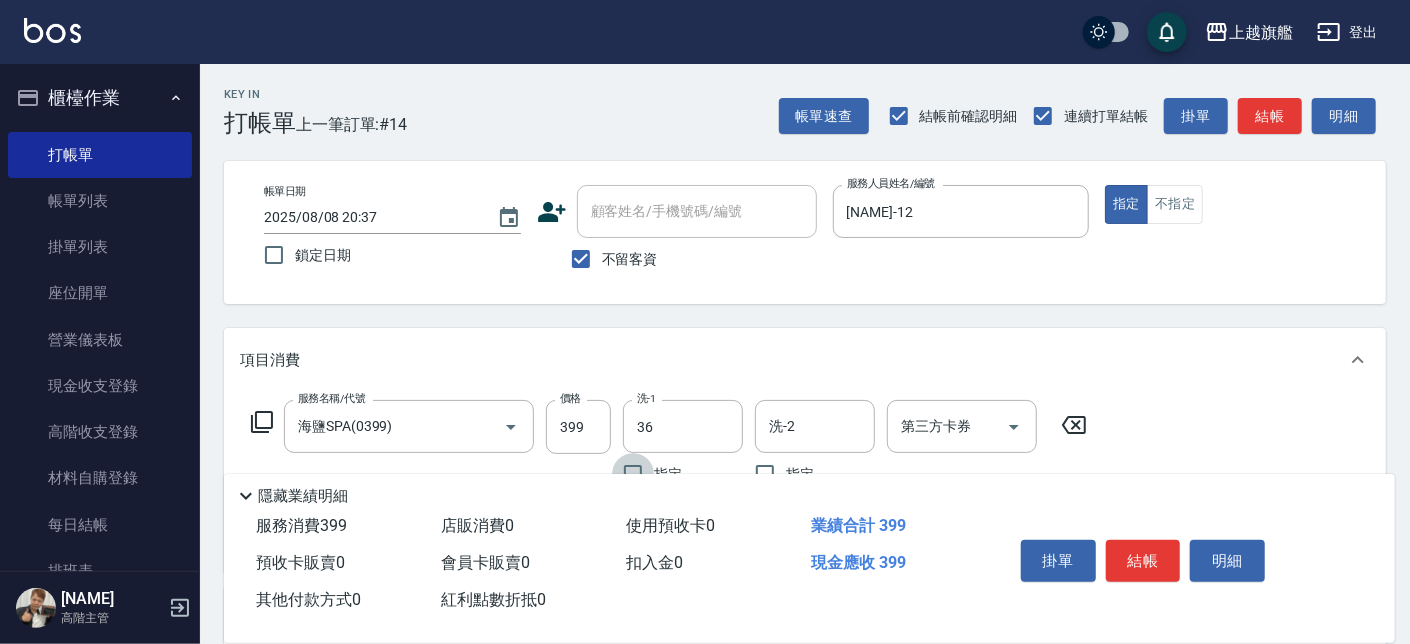 type on "[NAME]-36" 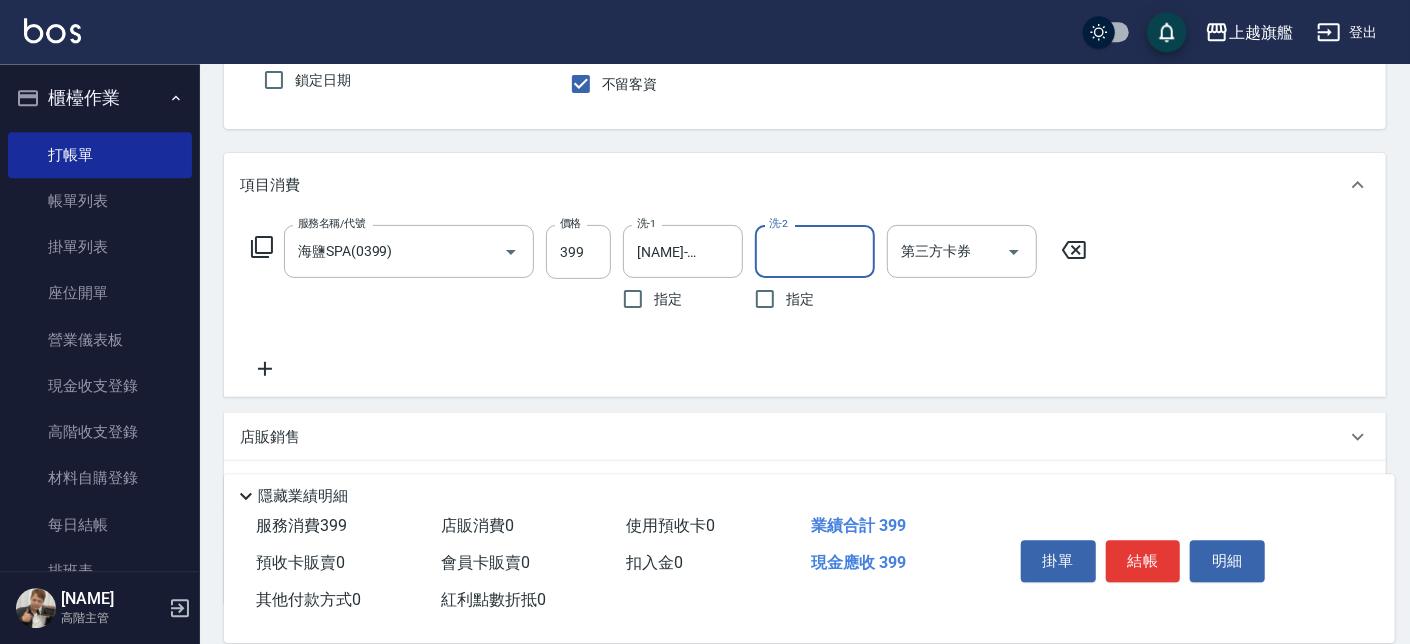 scroll, scrollTop: 227, scrollLeft: 0, axis: vertical 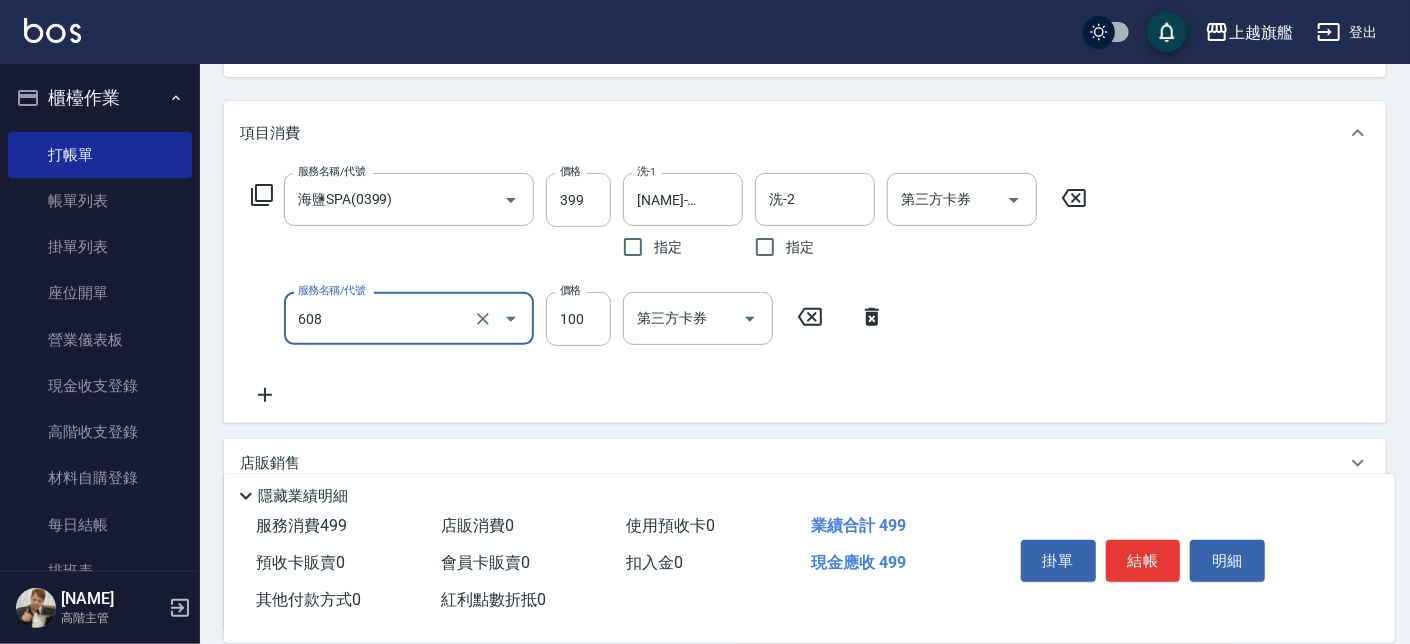 type on "專業/順護100(608)" 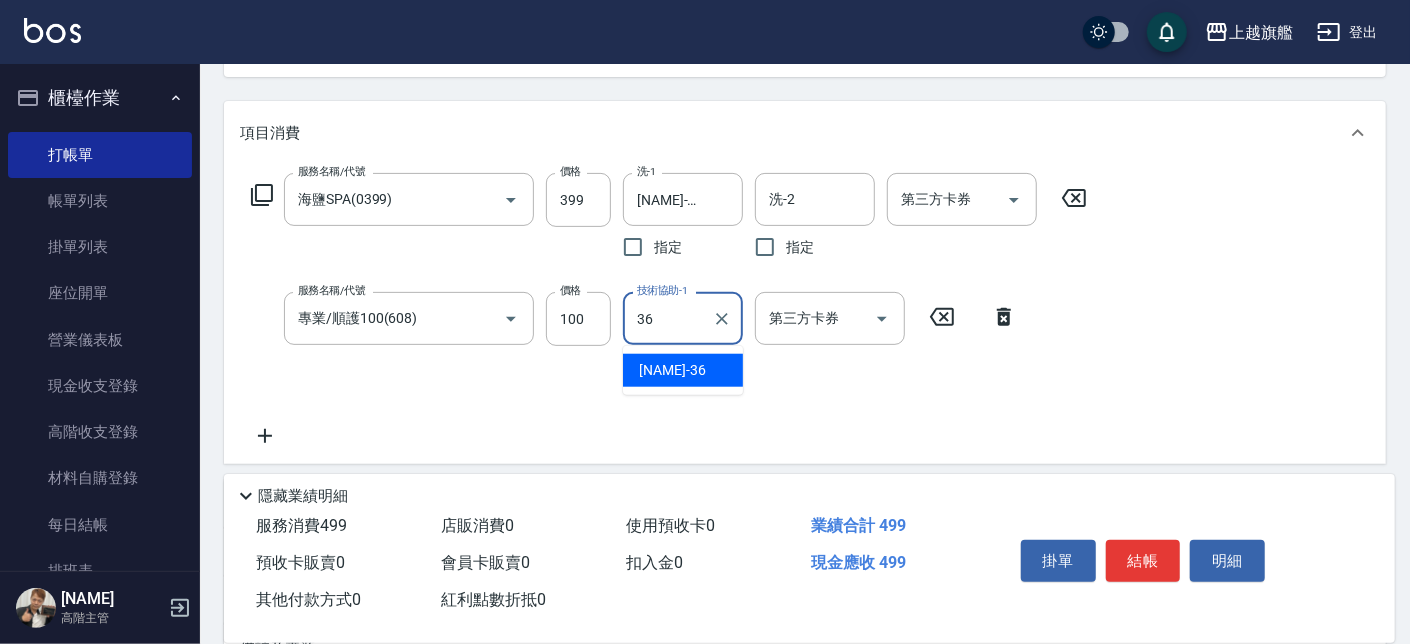 type on "[NAME]-36" 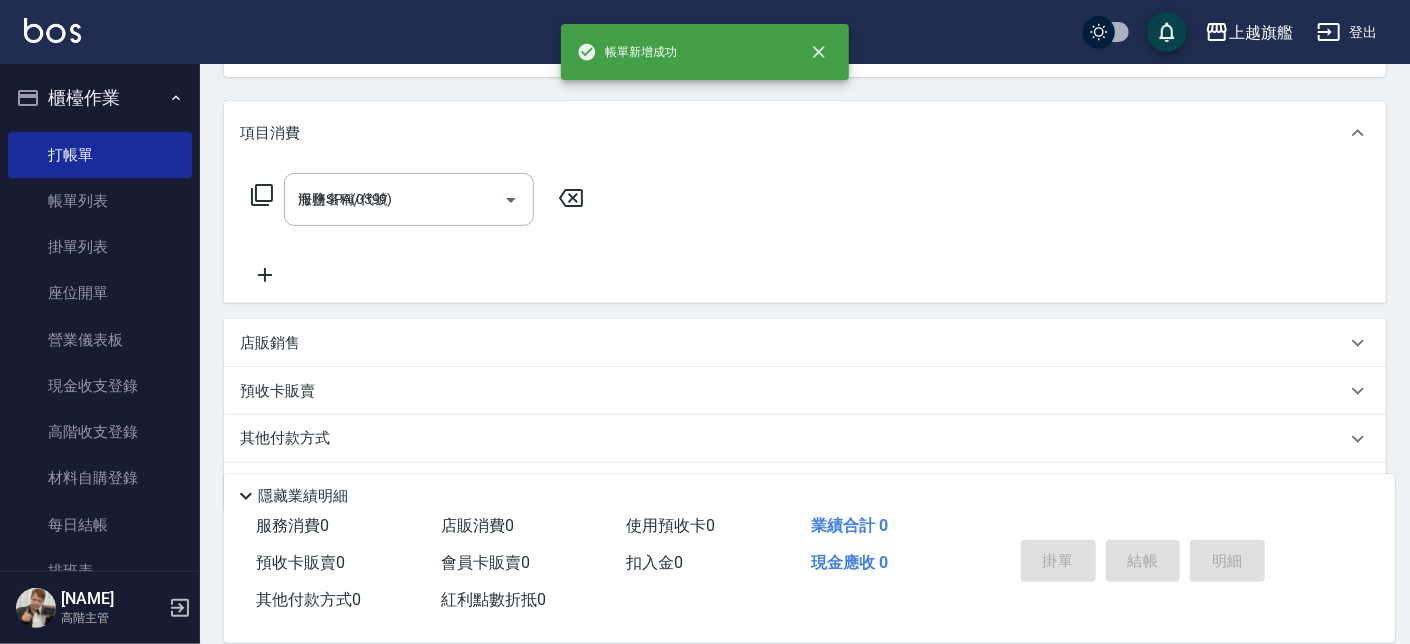 type 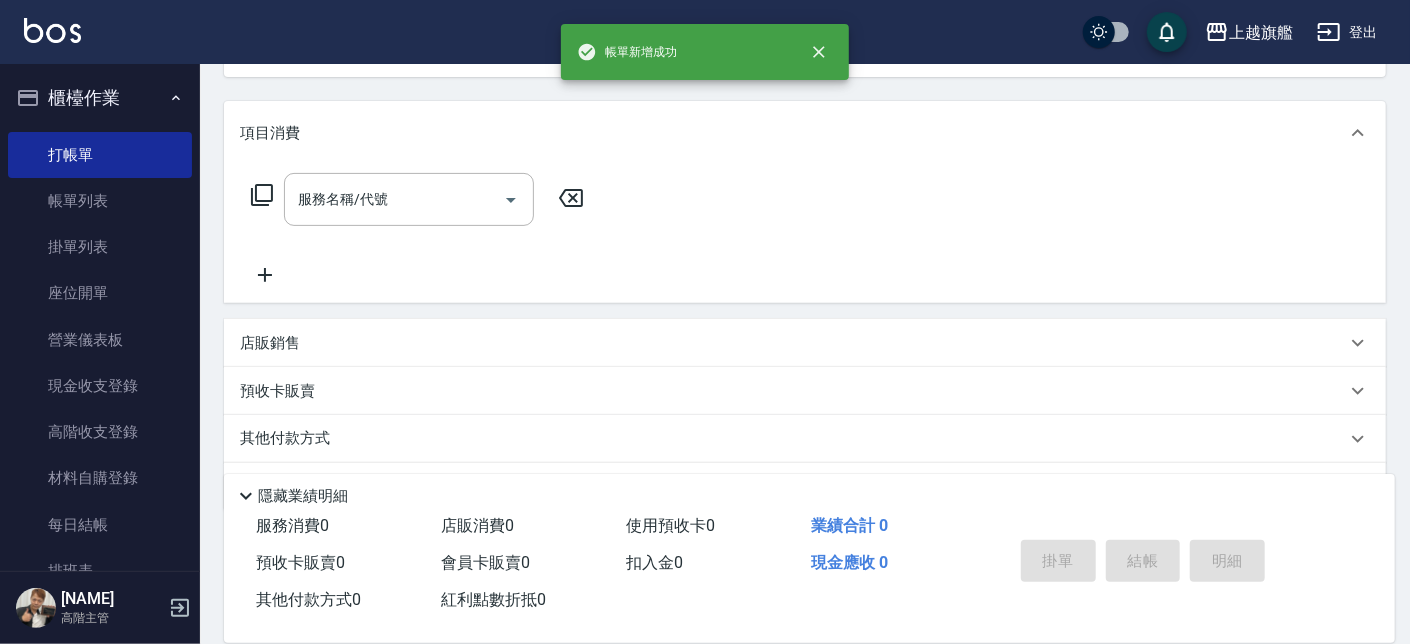 scroll, scrollTop: 0, scrollLeft: 0, axis: both 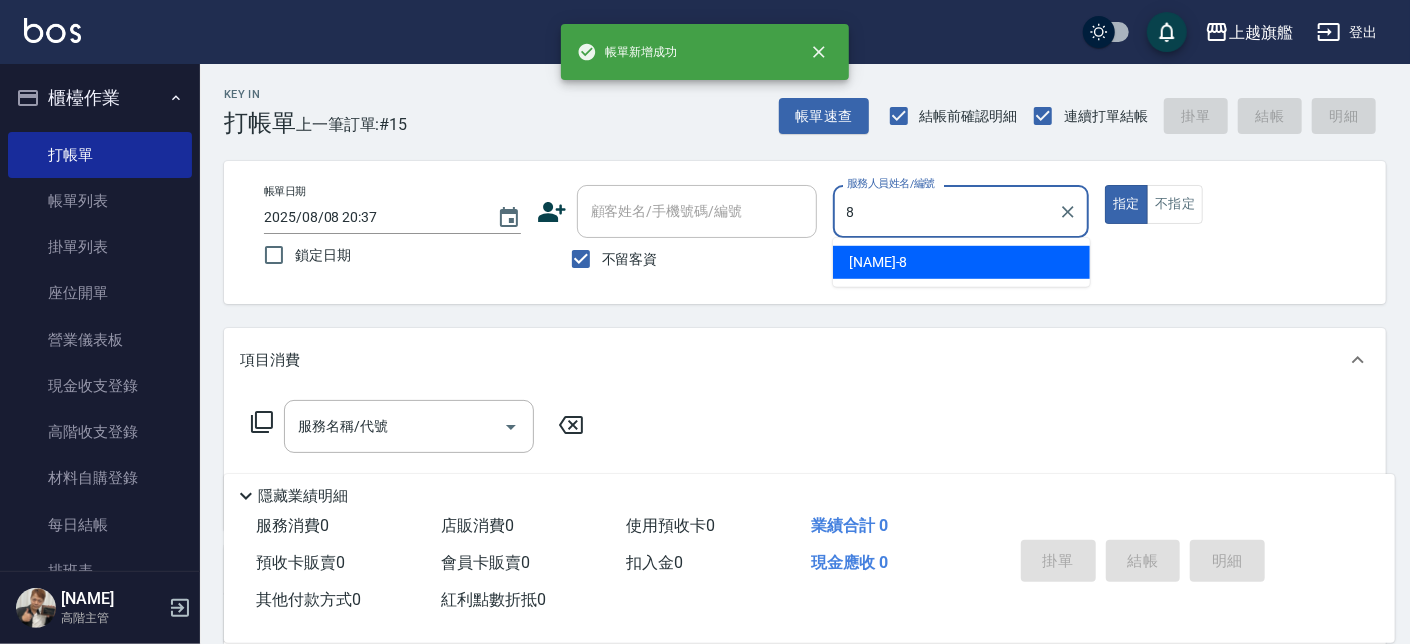 type on "[NAME]-8" 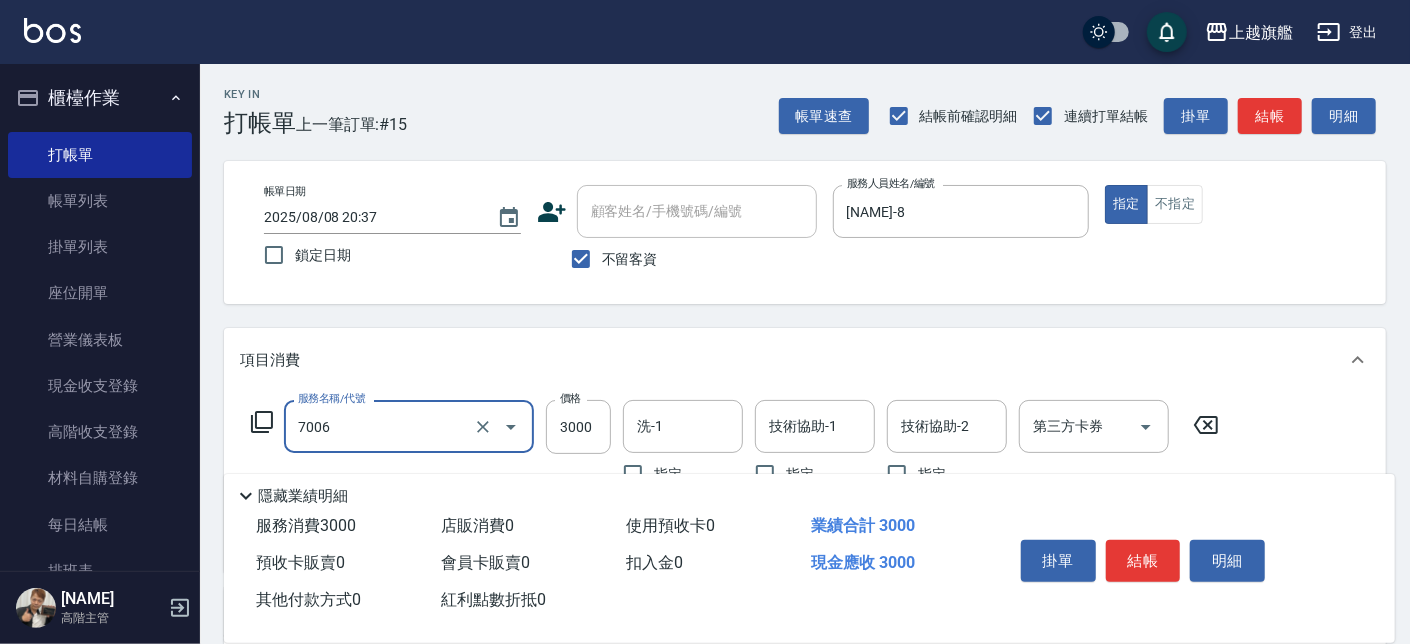 type on "重整(7006)" 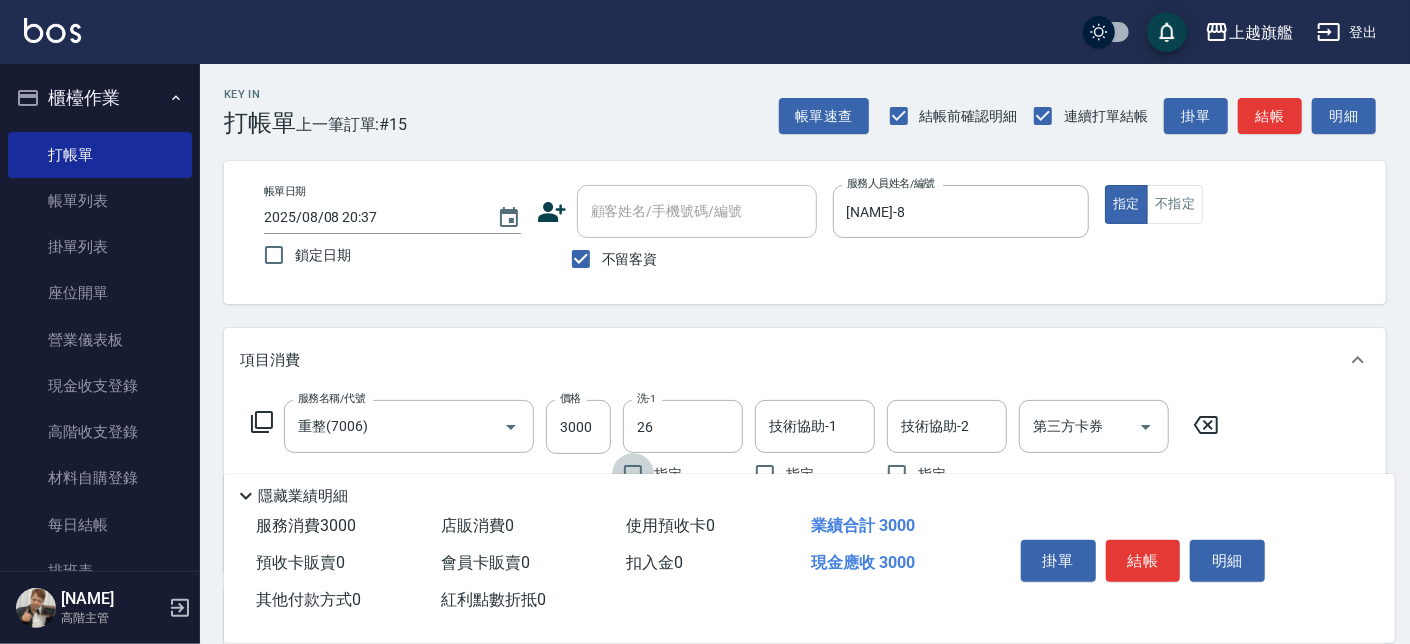type on "[NAME]-26" 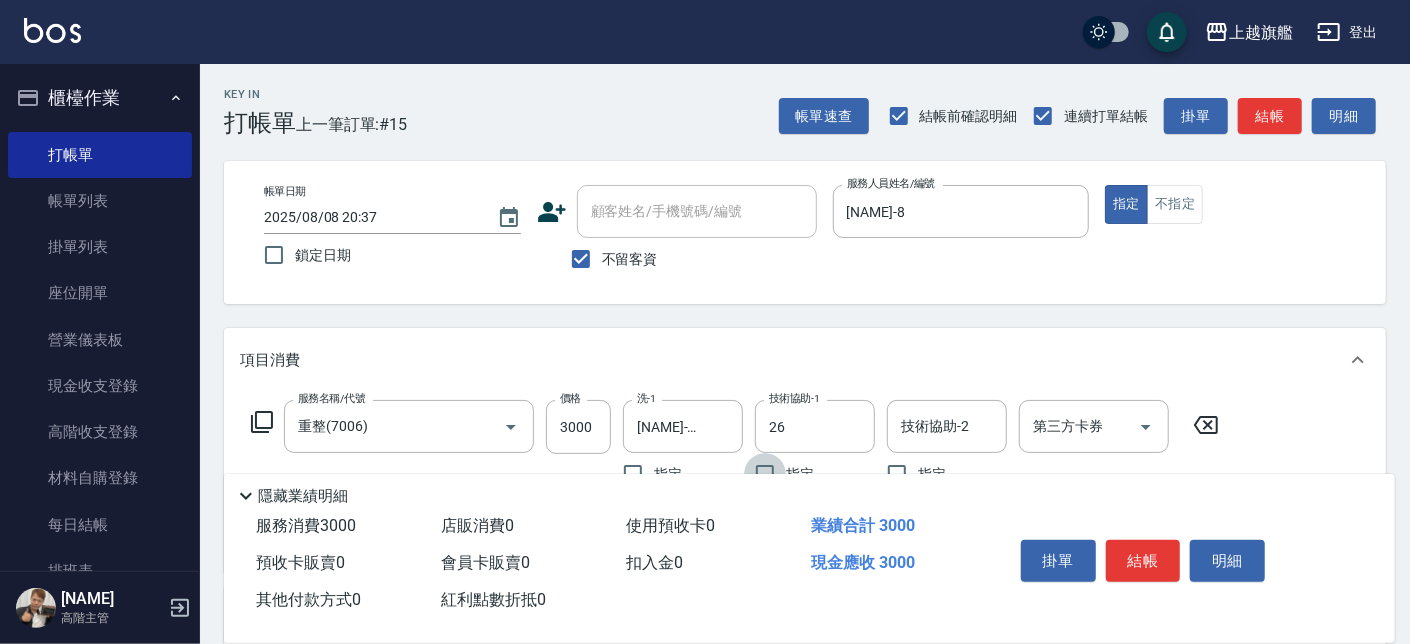 type on "[NAME]-26" 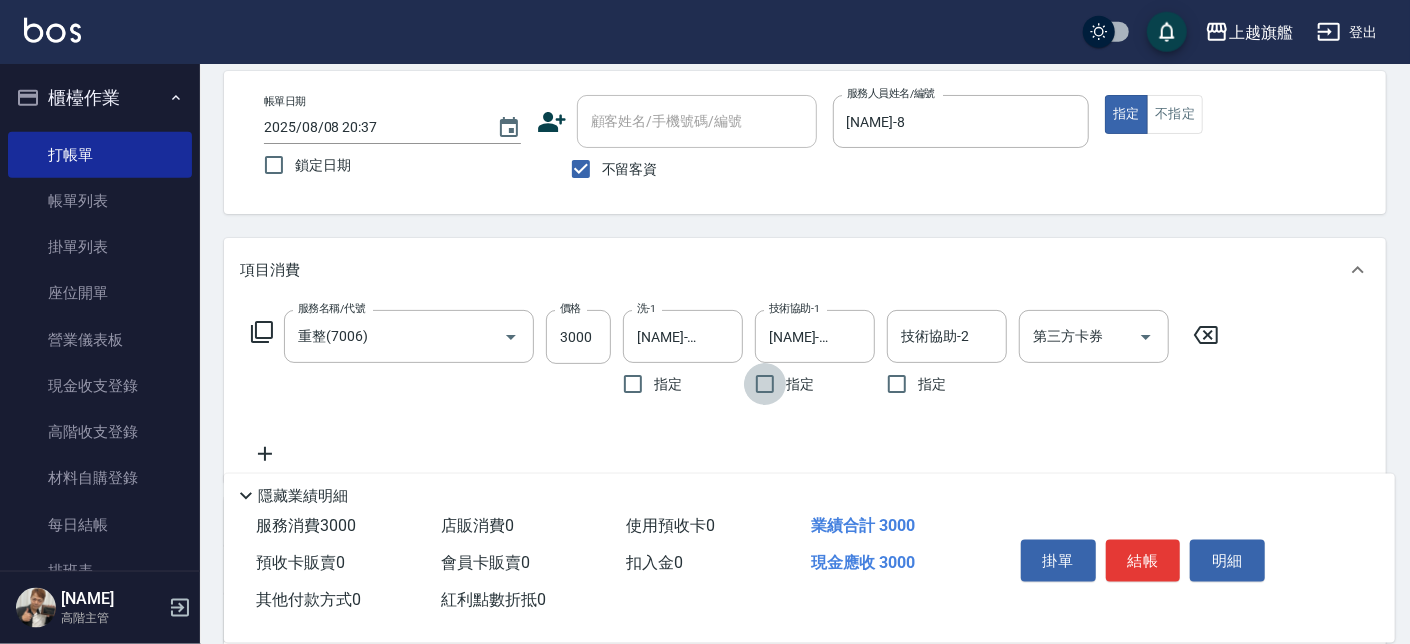 scroll, scrollTop: 113, scrollLeft: 0, axis: vertical 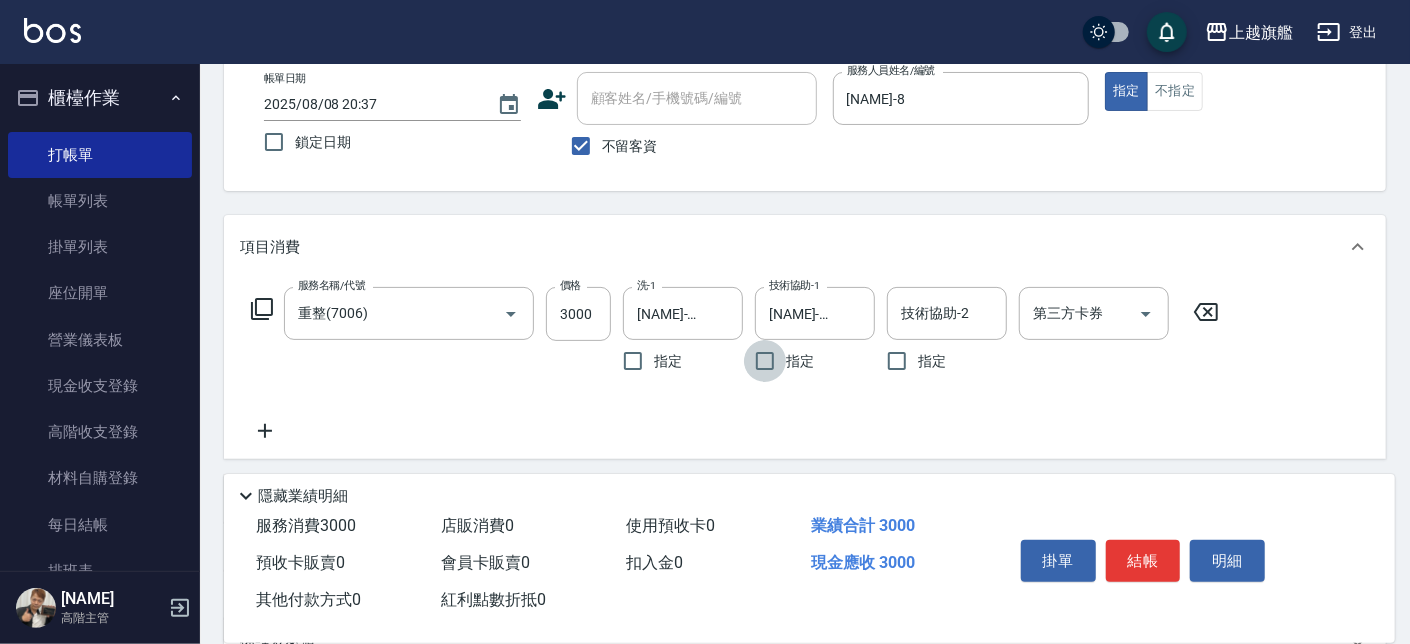 click 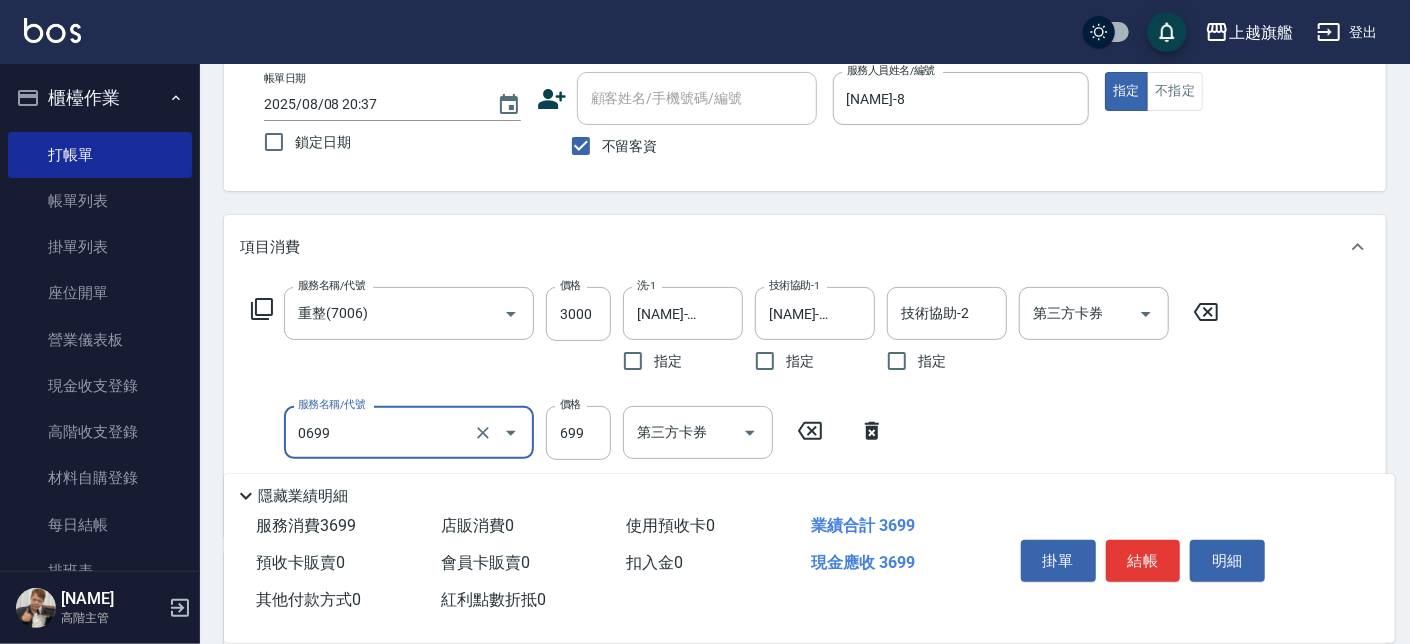type on "精油SPA(0699)" 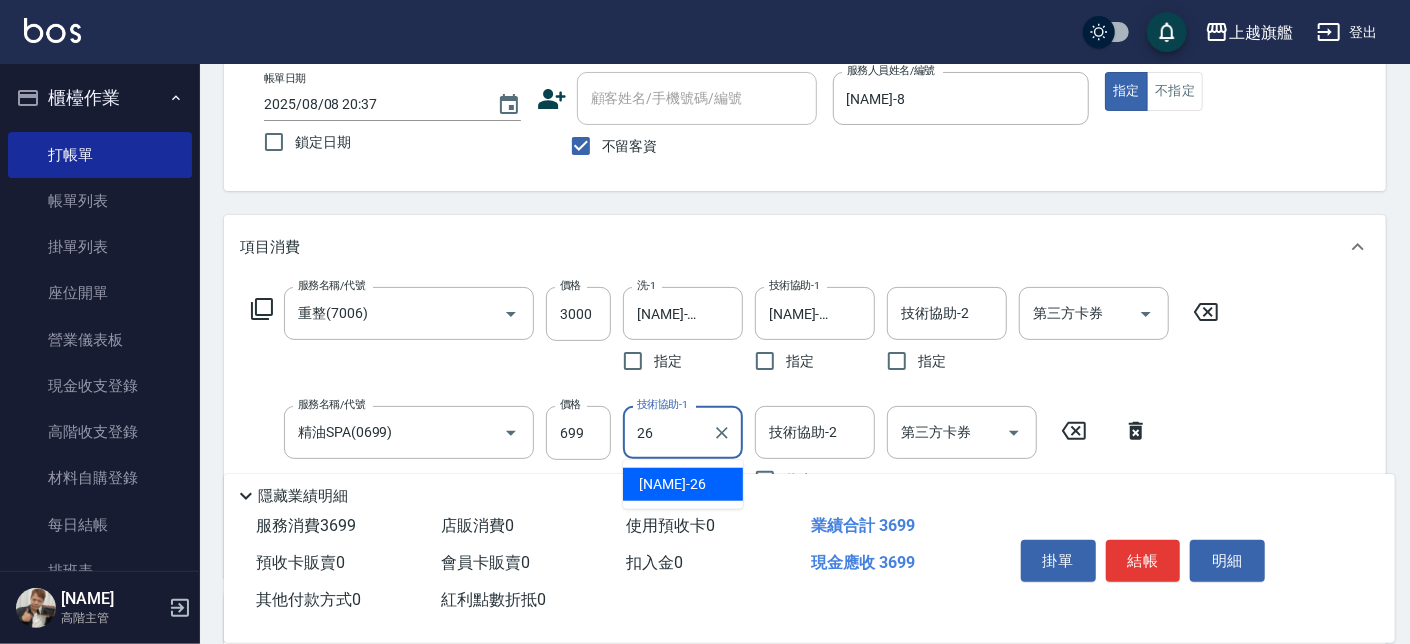type on "[NAME]-26" 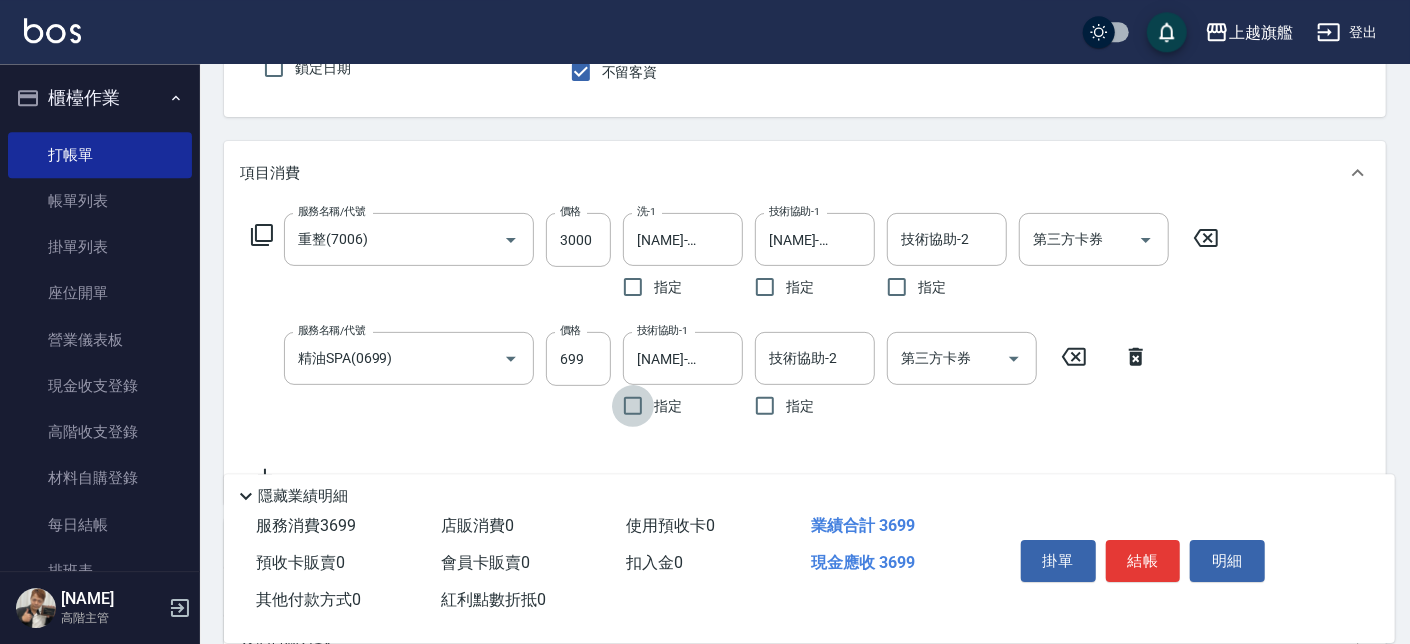 scroll, scrollTop: 227, scrollLeft: 0, axis: vertical 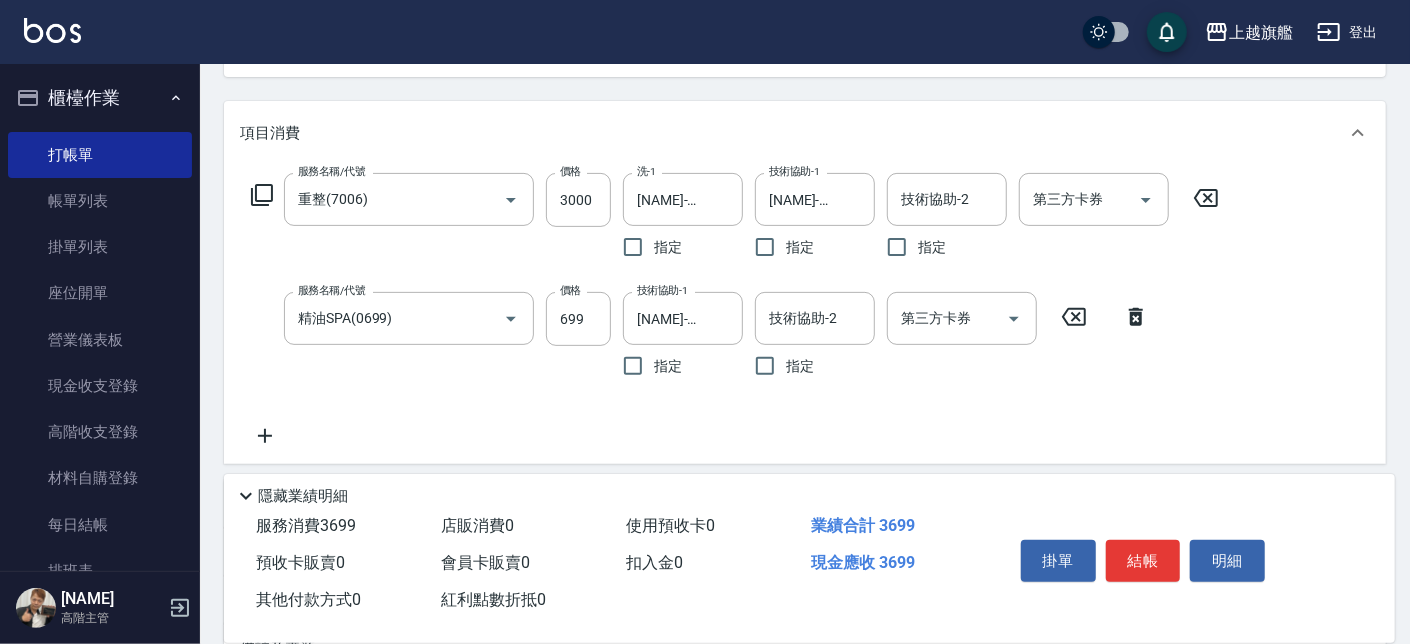 click 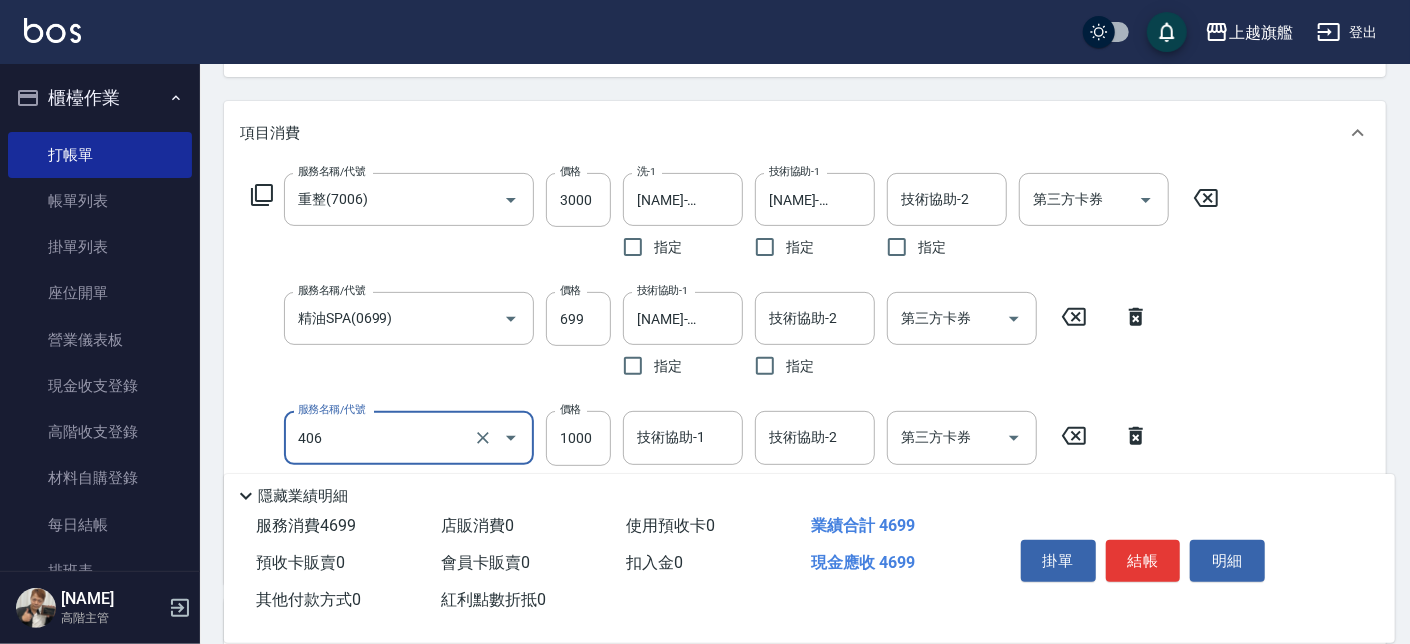 type on "水漾護1000(406)" 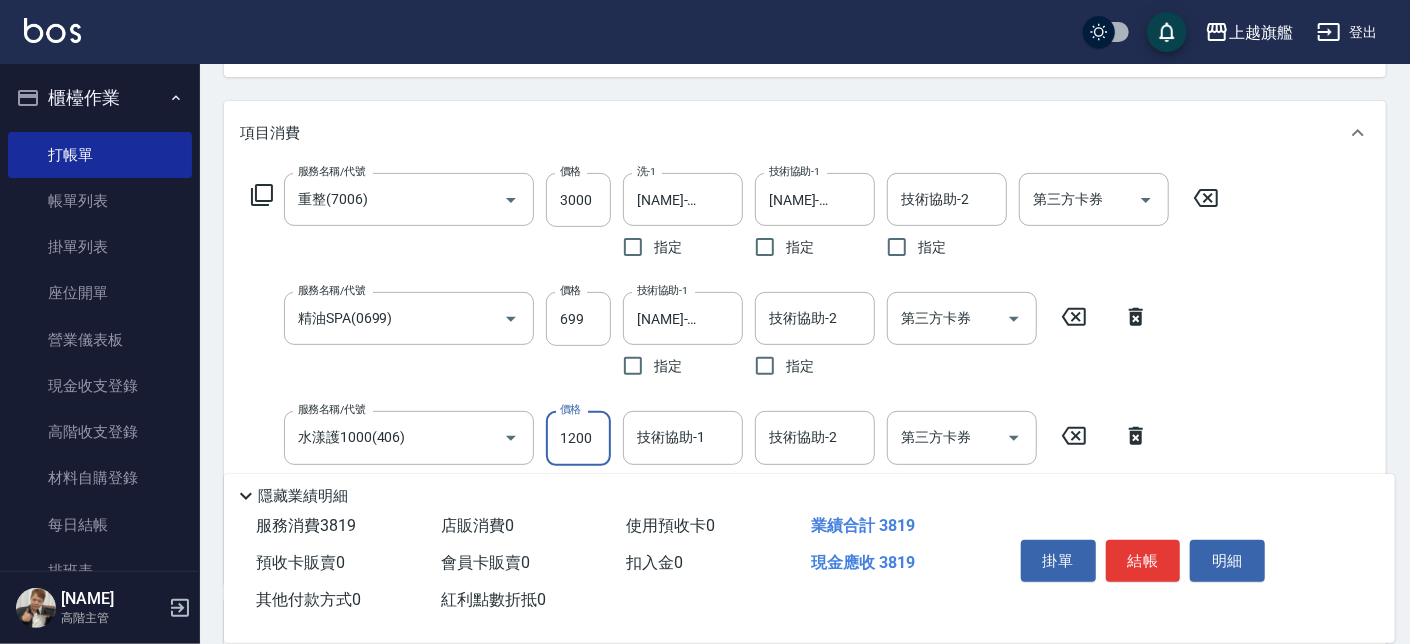 type on "1200" 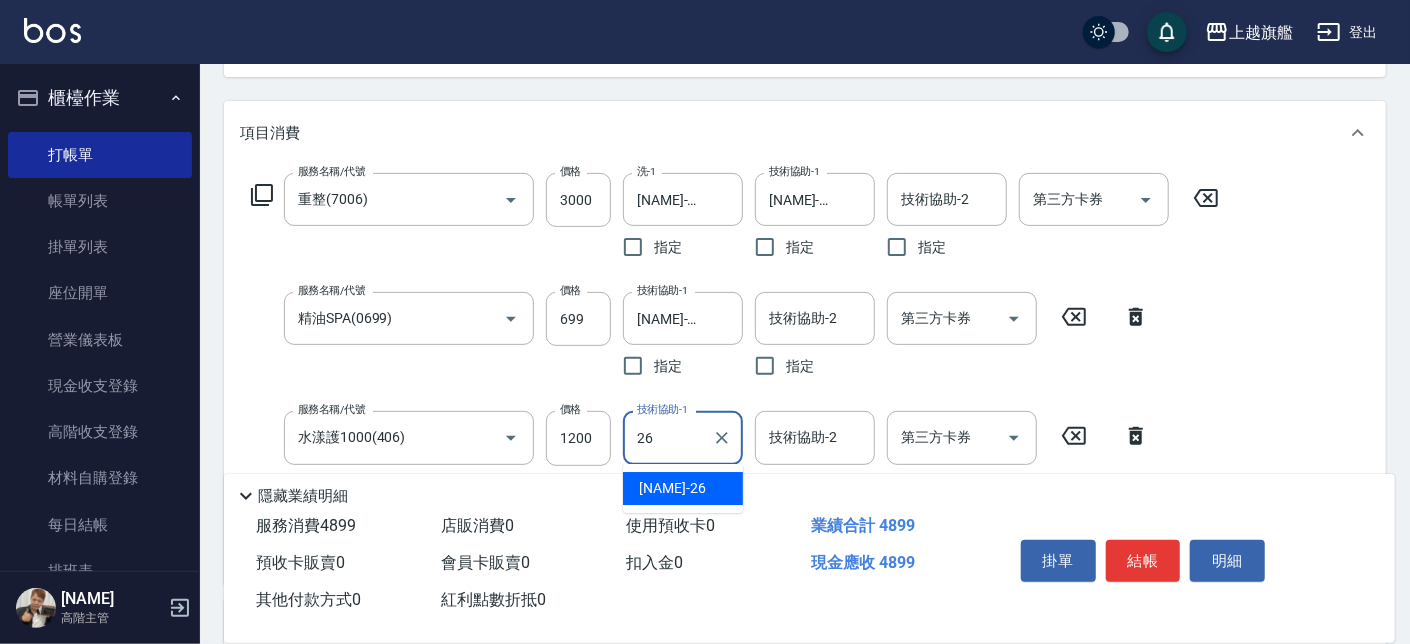 type on "[NAME]-26" 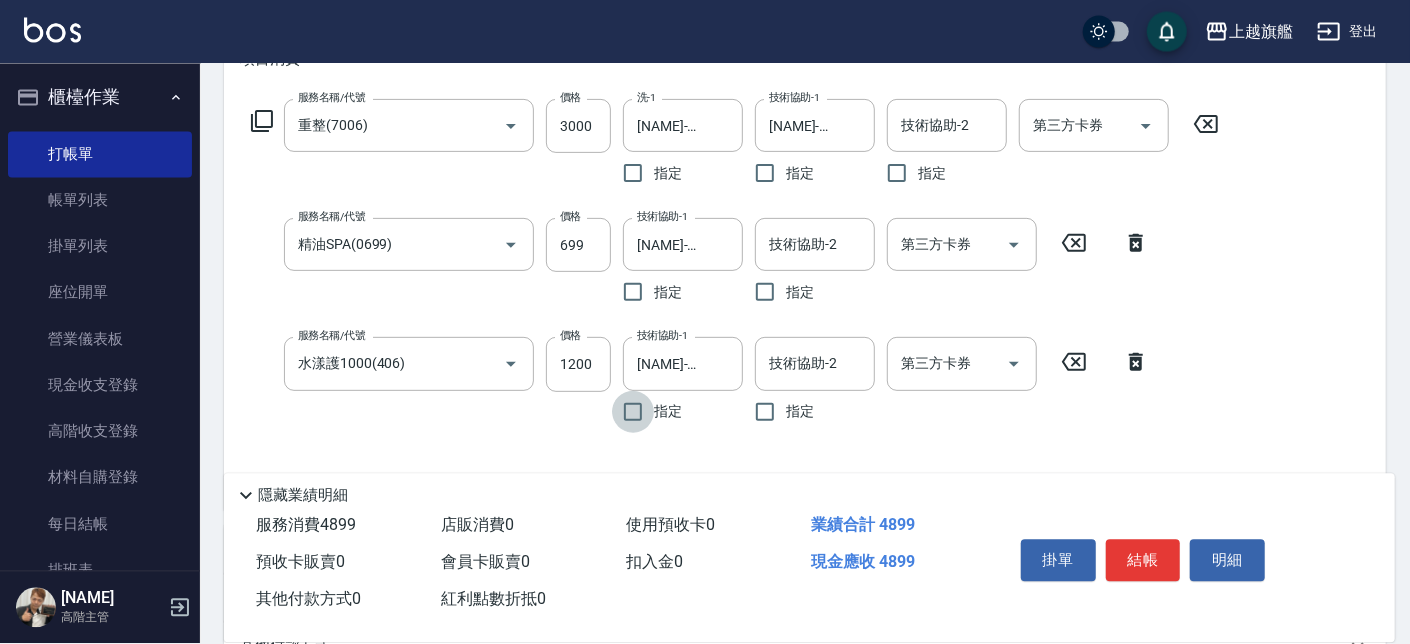 scroll, scrollTop: 341, scrollLeft: 0, axis: vertical 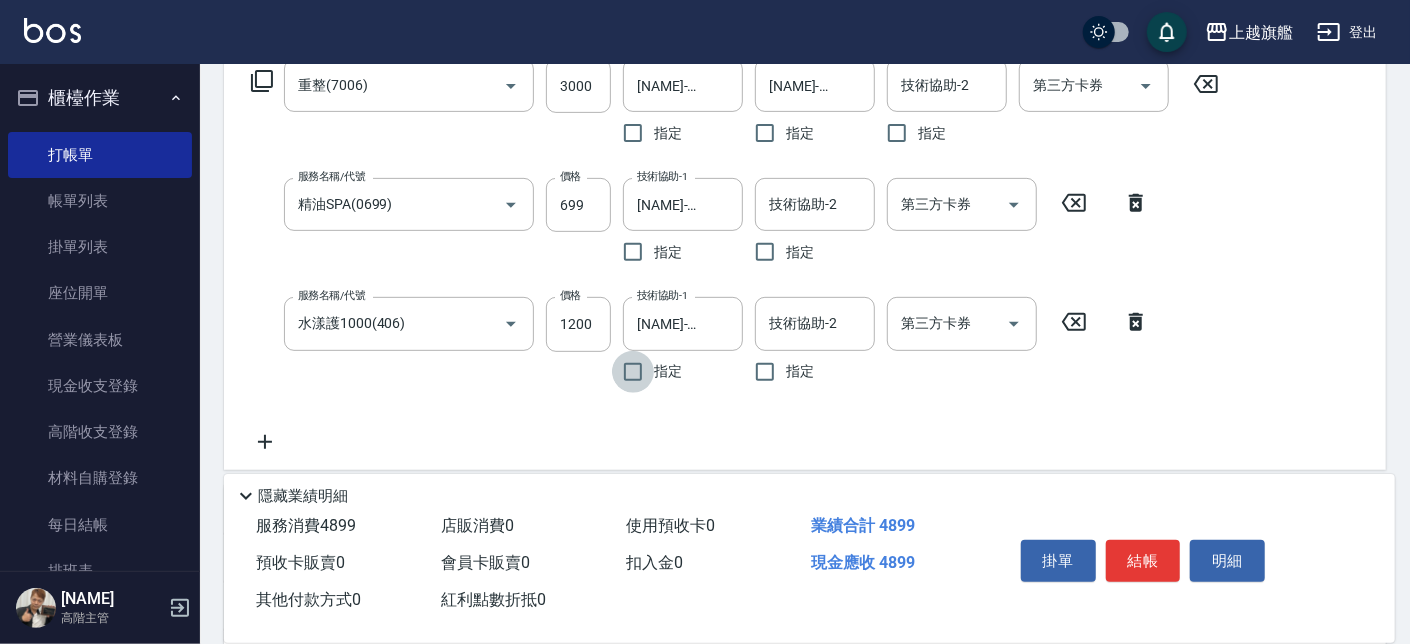 click 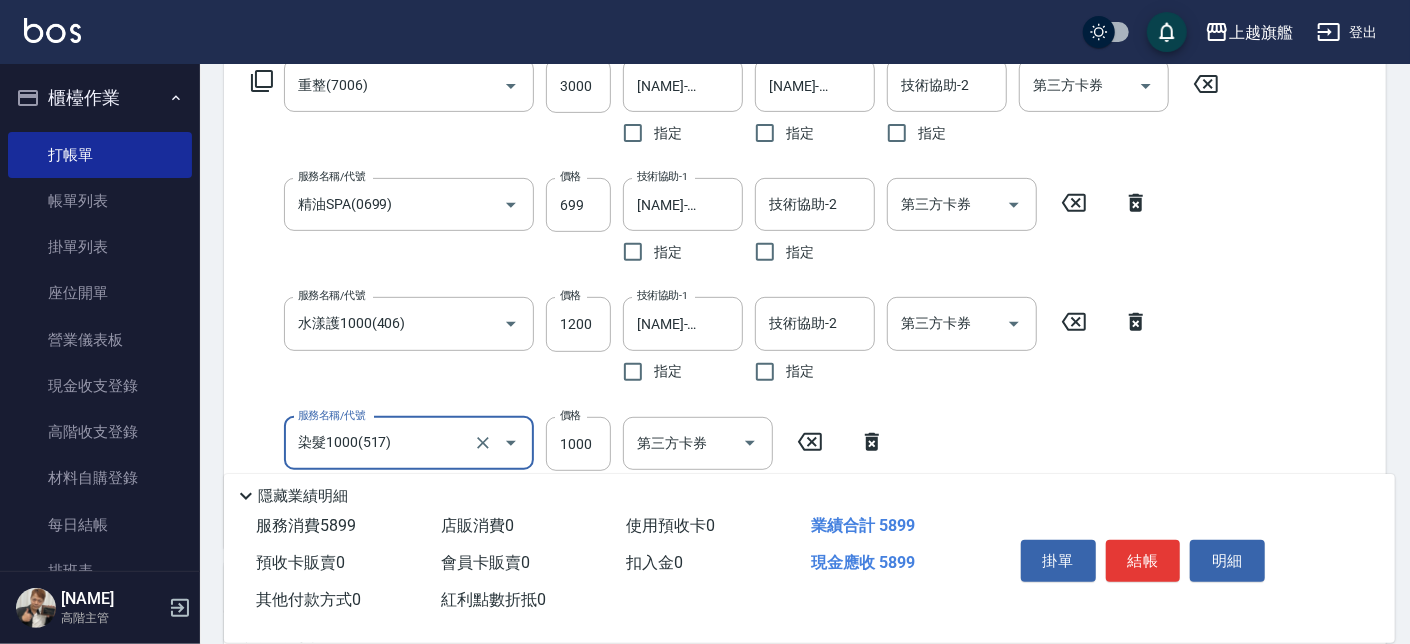 type on "染髮1000(517)" 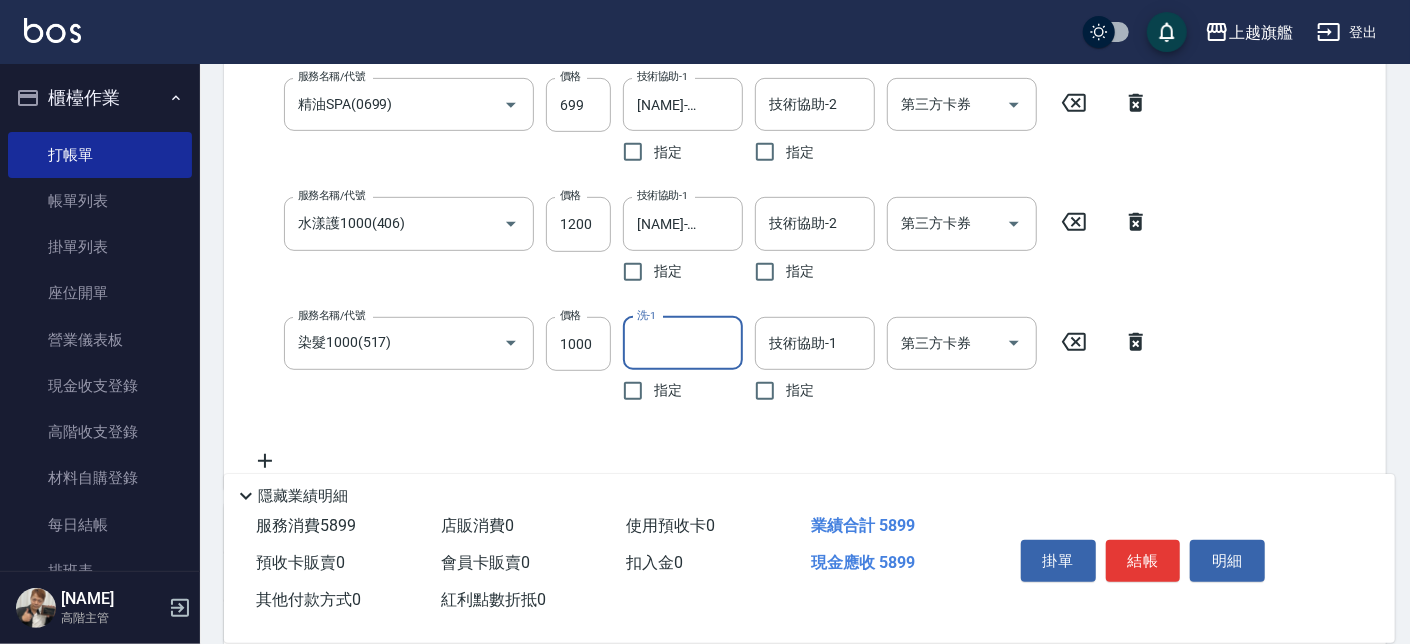scroll, scrollTop: 455, scrollLeft: 0, axis: vertical 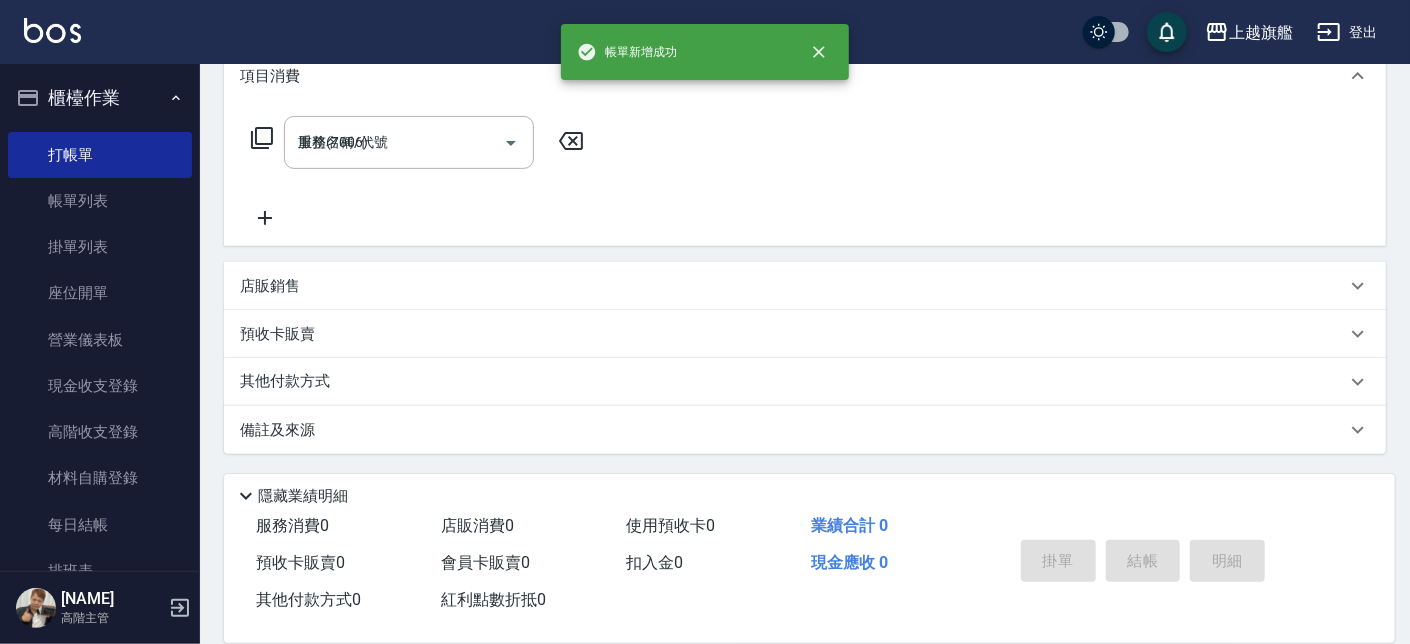 type on "2025/08/08 20:38" 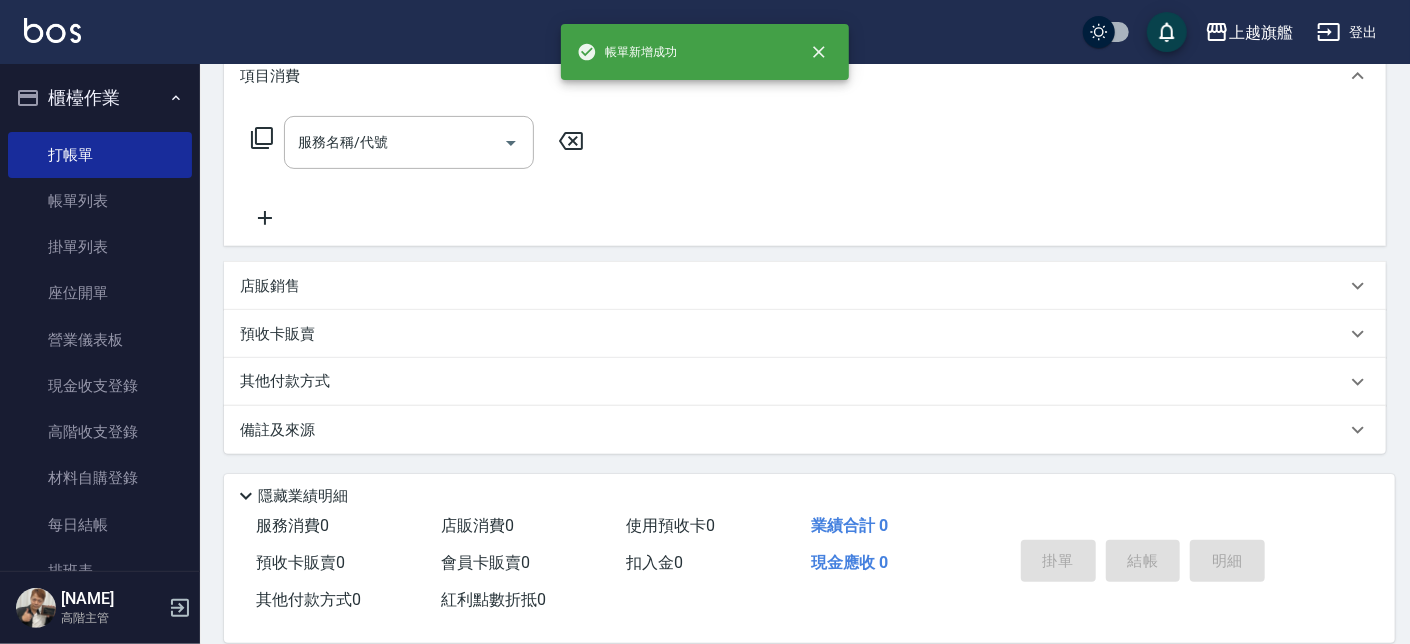 scroll, scrollTop: 0, scrollLeft: 0, axis: both 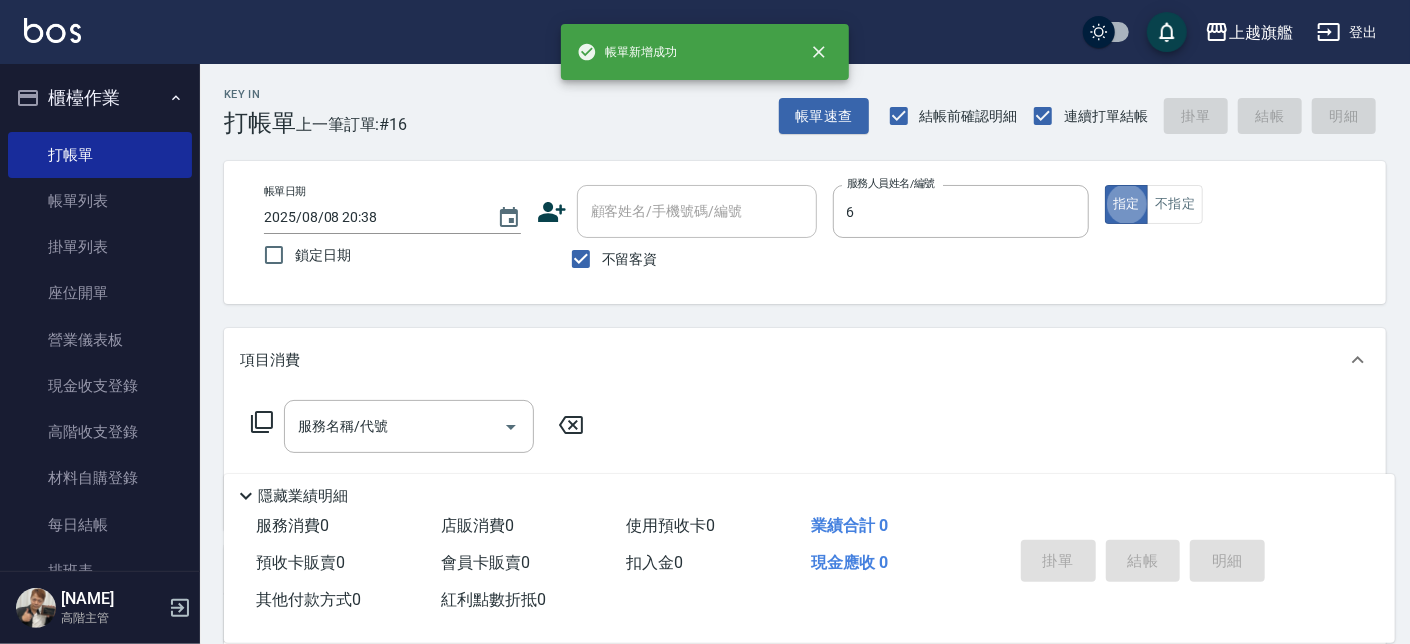 type on "[NAME]-6" 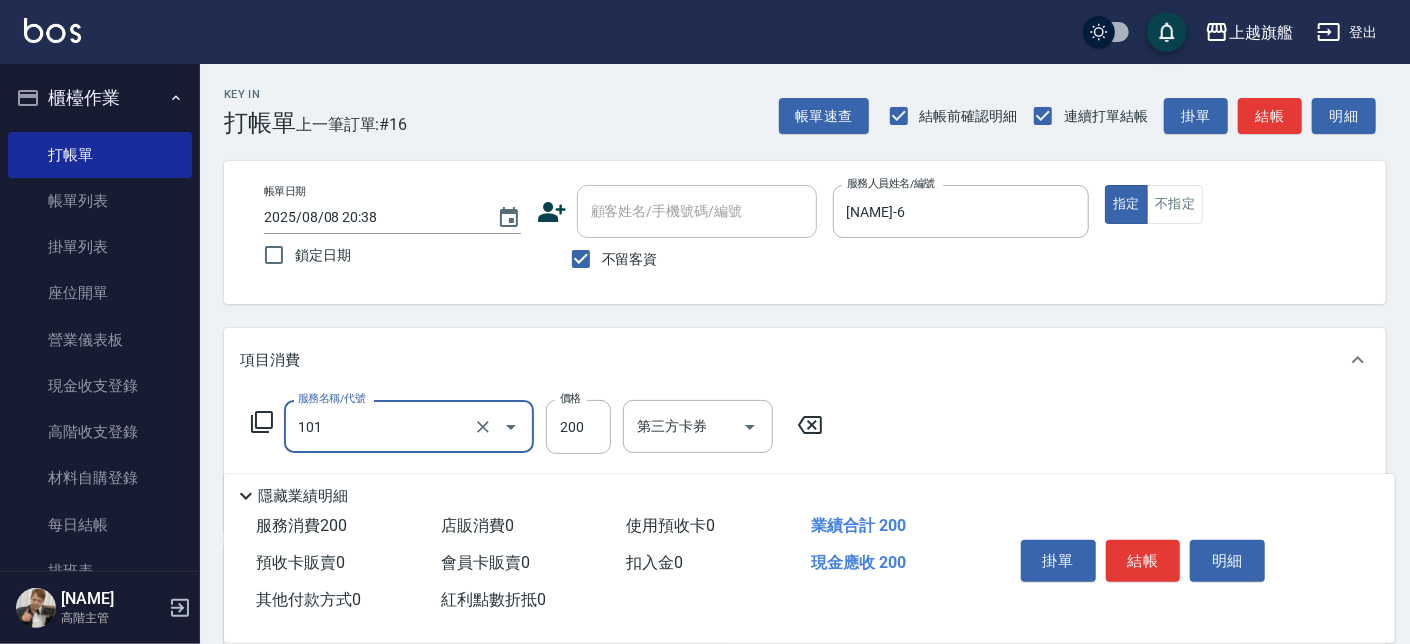 type on "一般洗(101)" 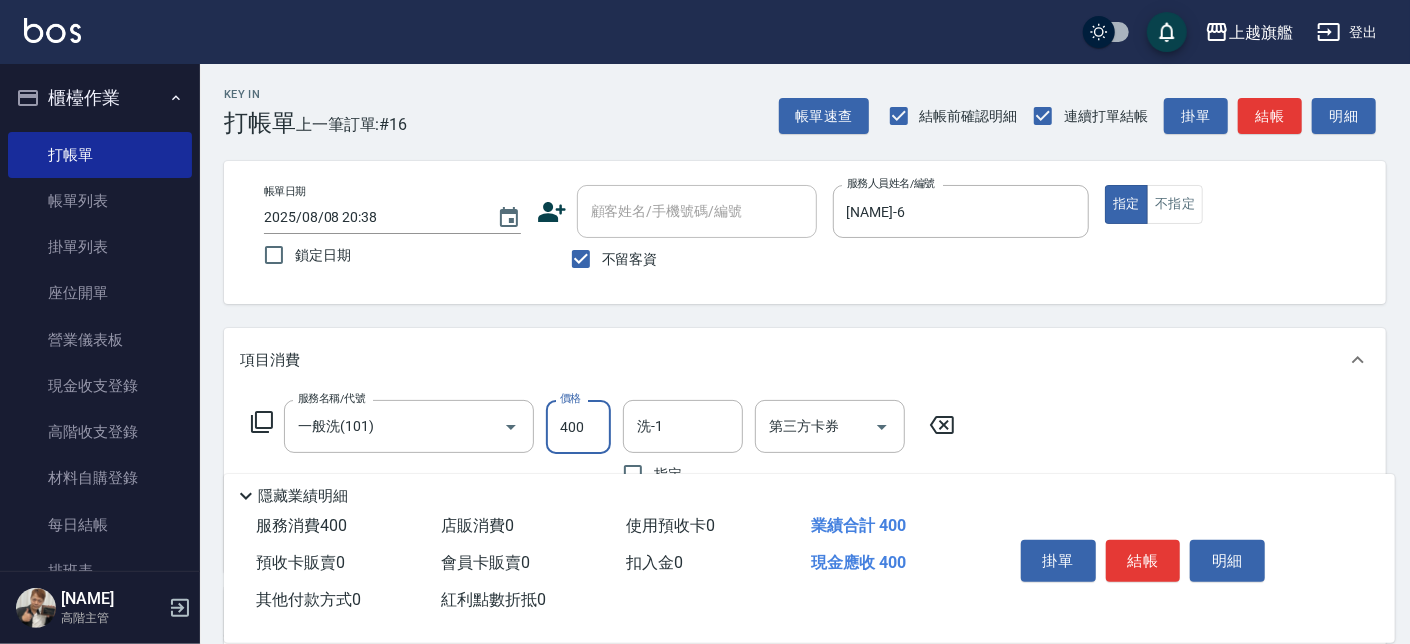 type on "400" 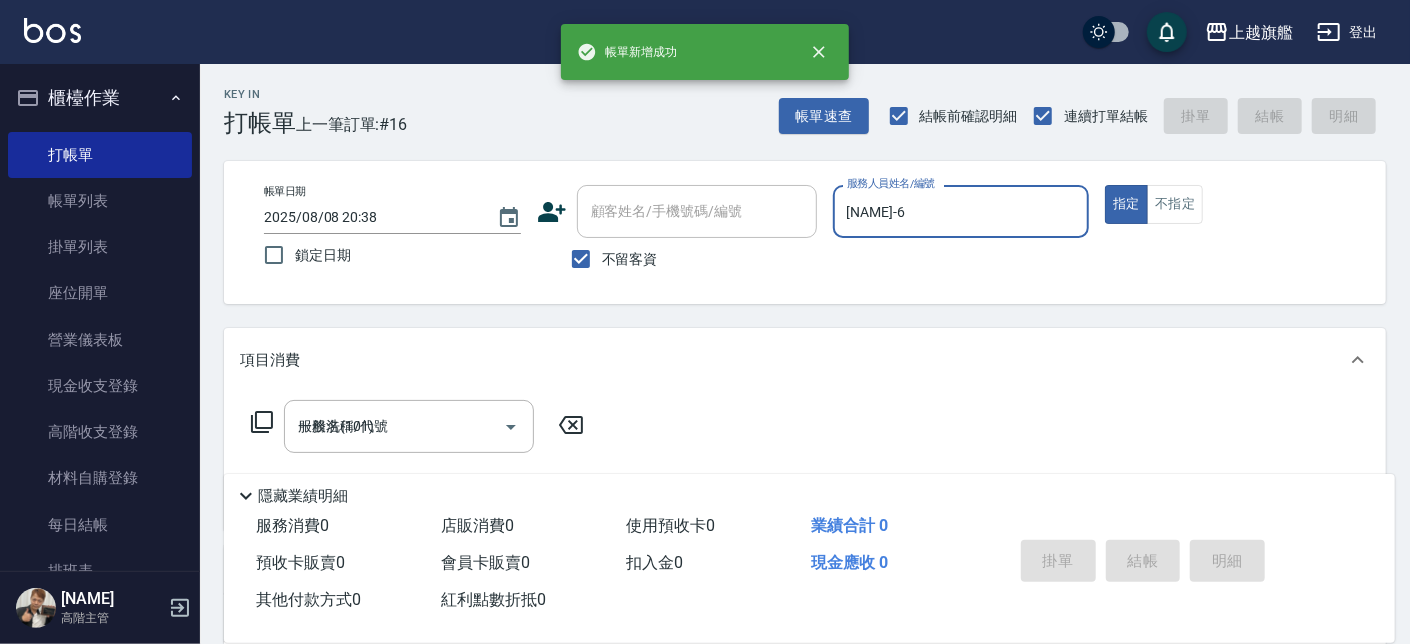 type on "2025/08/08 20:39" 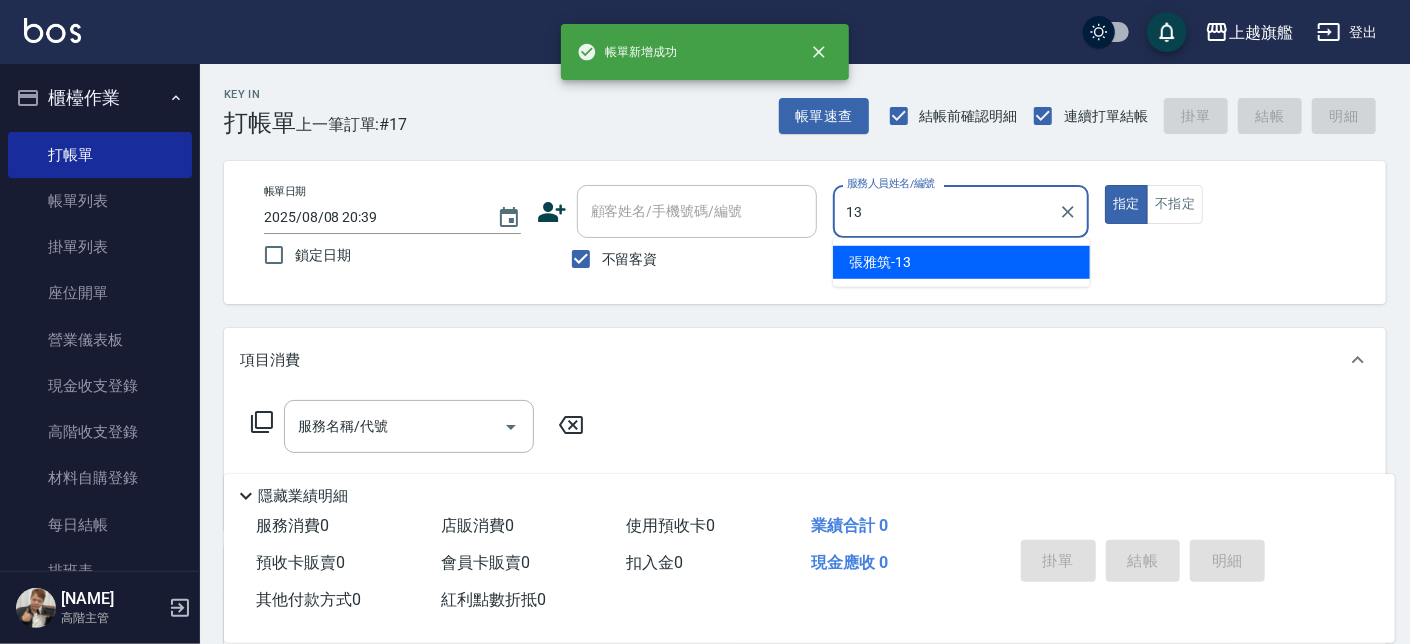 type on "[NAME]-13" 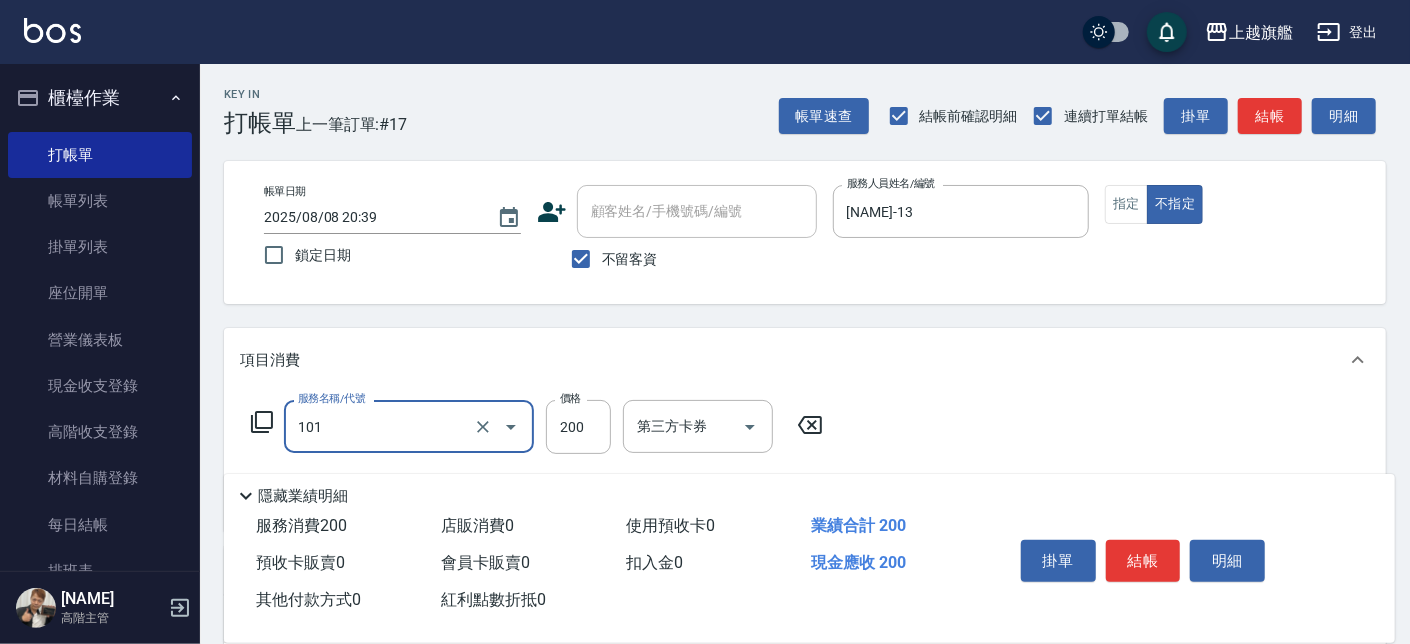 type on "一般洗(101)" 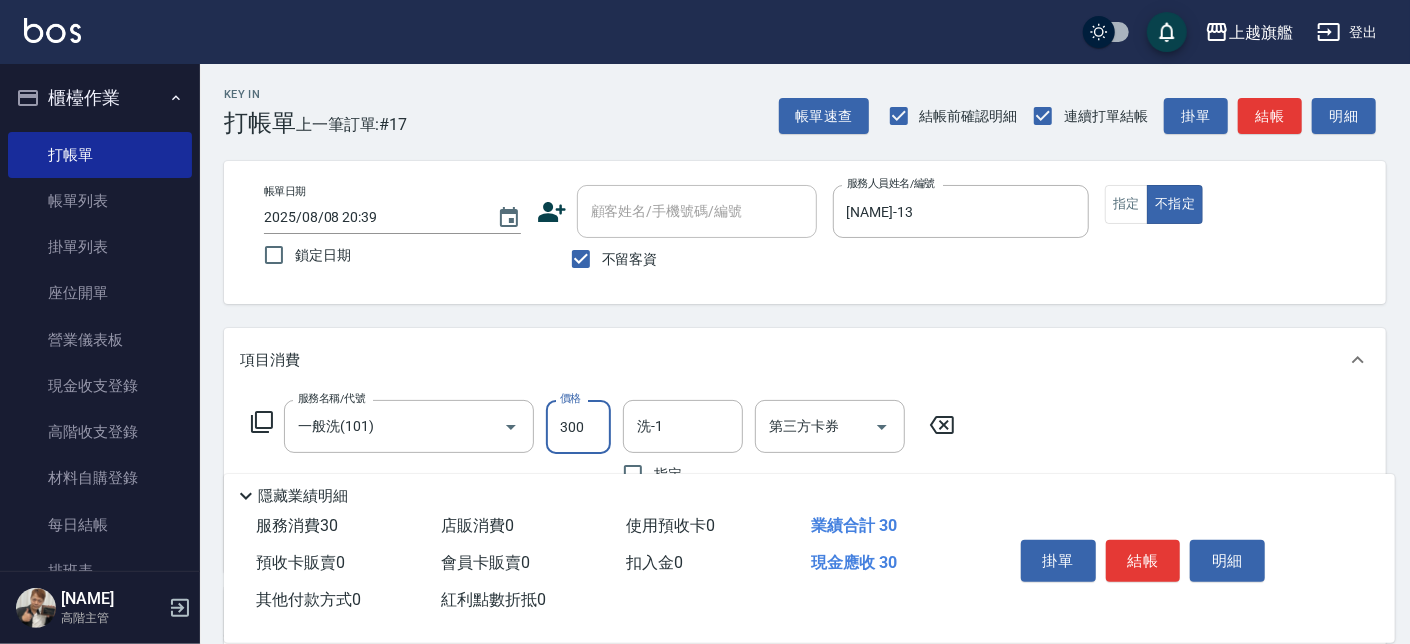 type on "300" 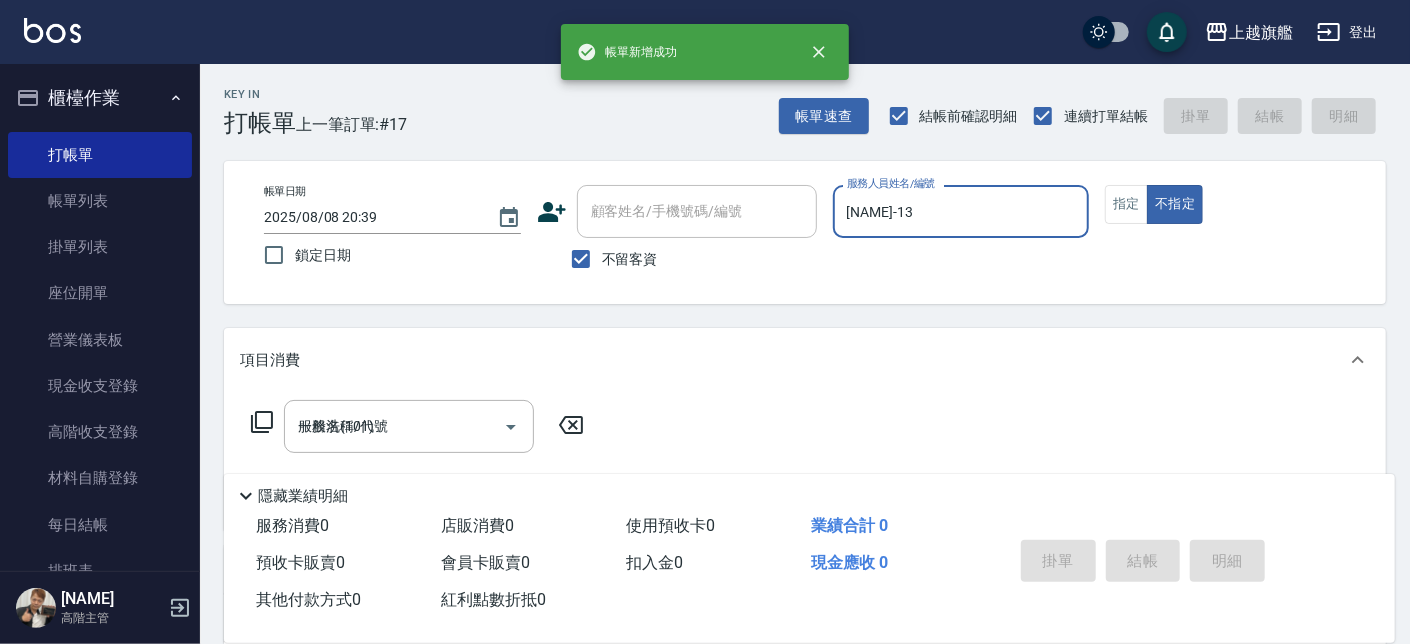 type 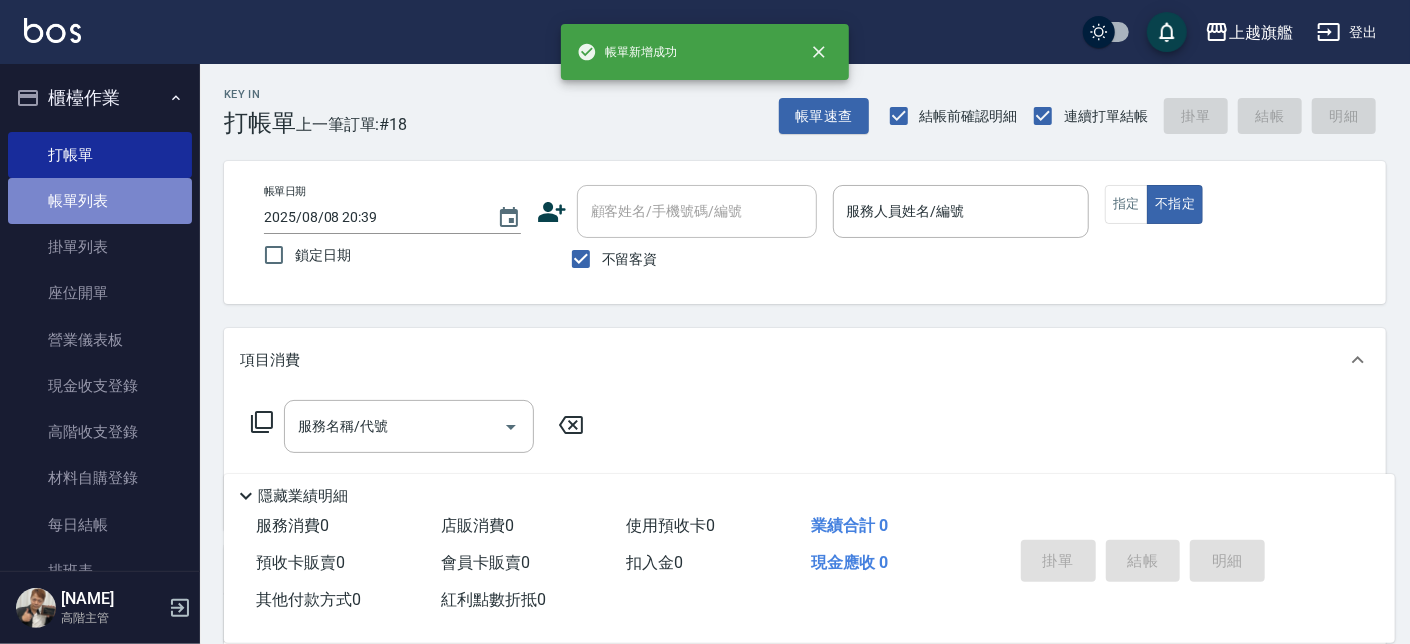 click on "帳單列表" at bounding box center (100, 201) 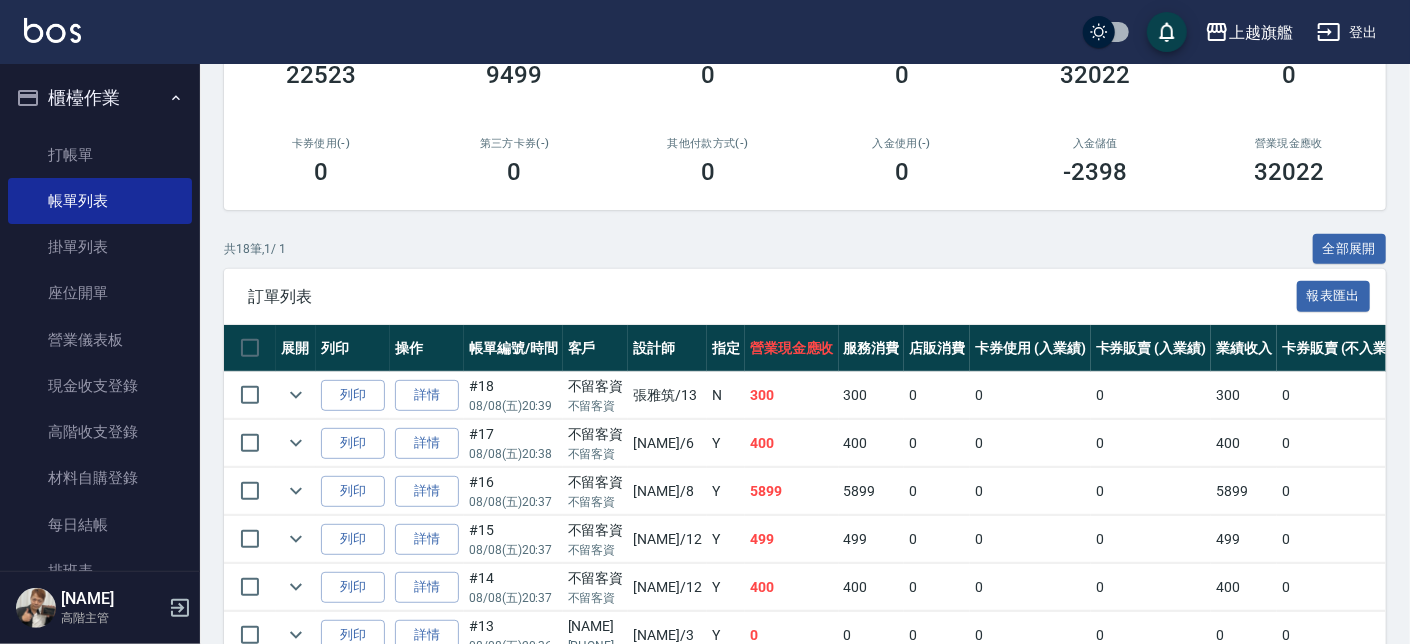 scroll, scrollTop: 341, scrollLeft: 0, axis: vertical 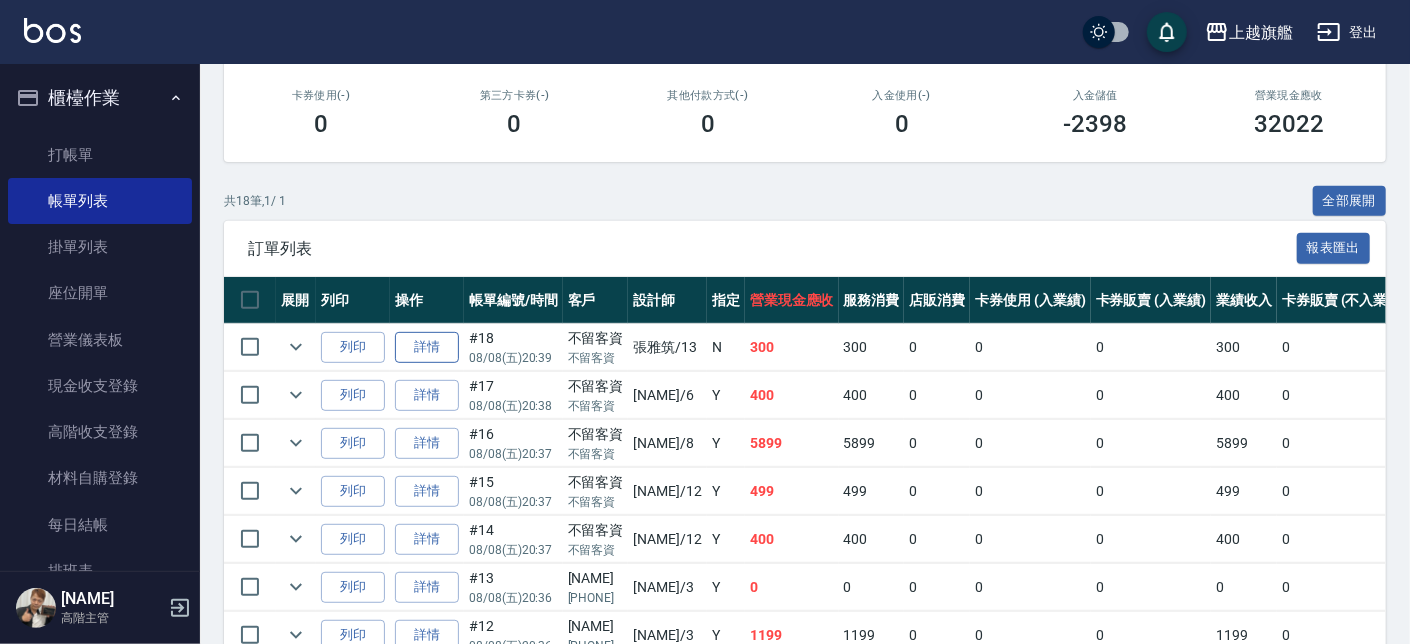 click on "詳情" at bounding box center [427, 347] 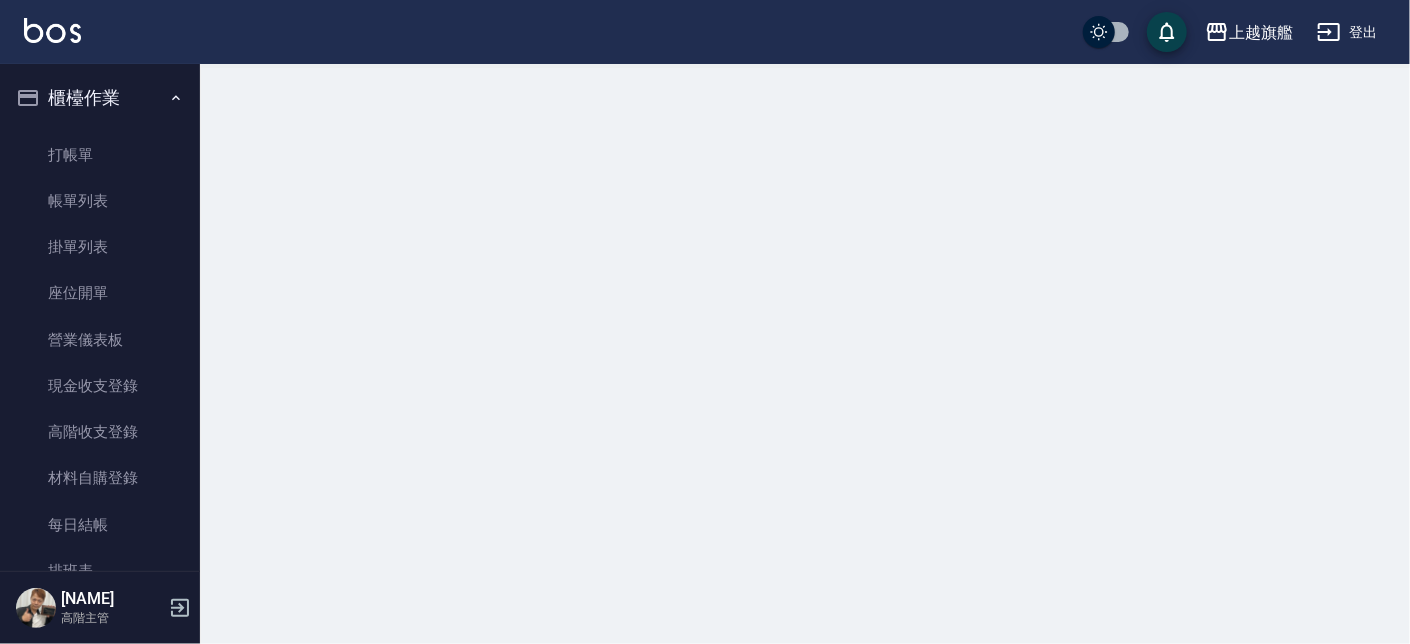 scroll, scrollTop: 0, scrollLeft: 0, axis: both 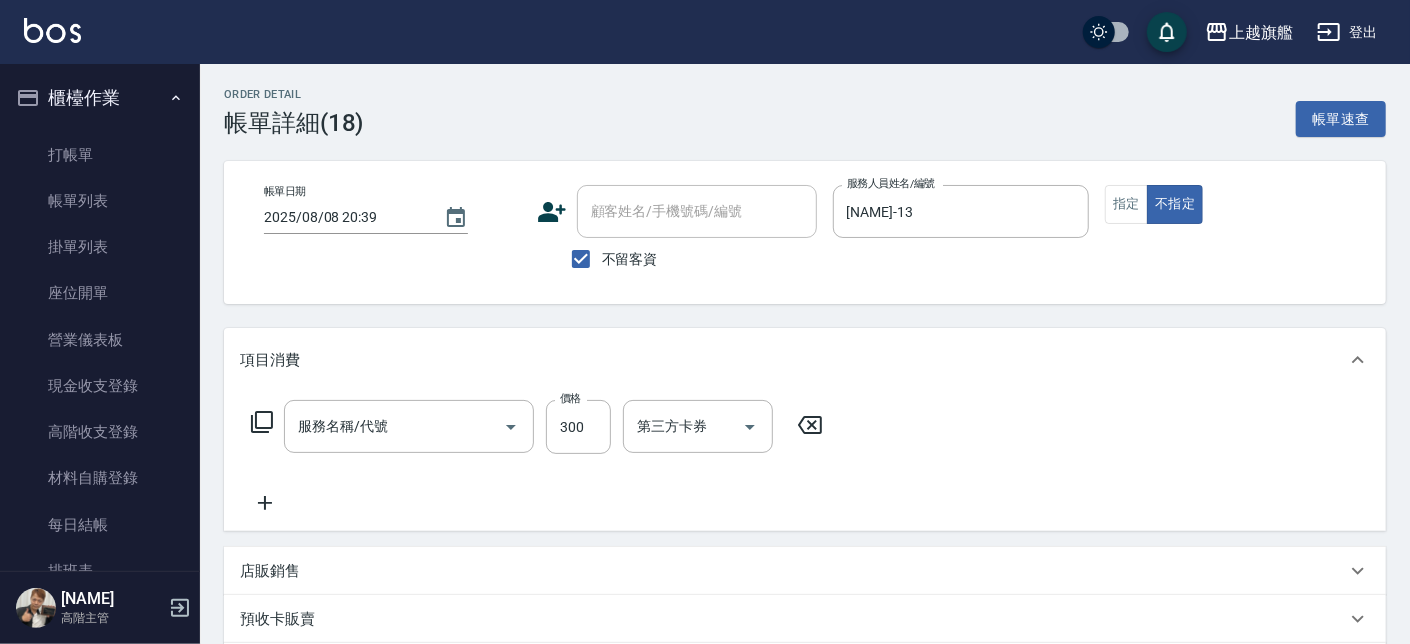 checkbox on "true" 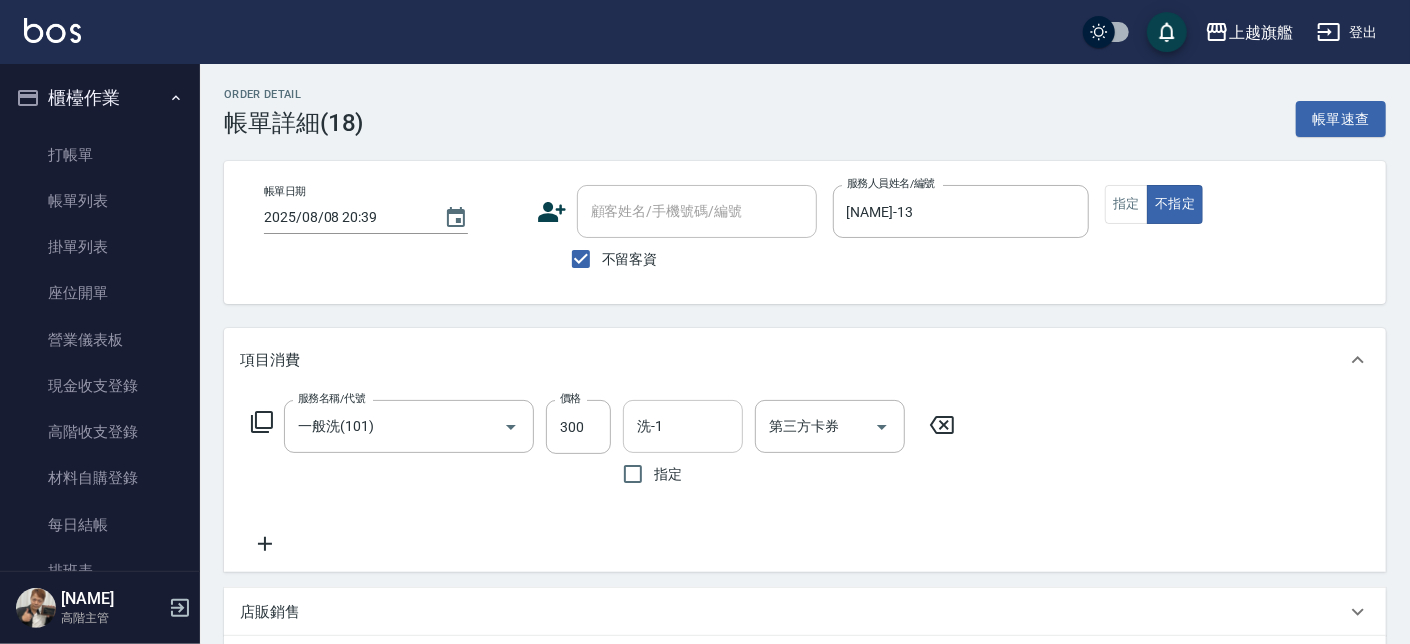 click on "洗-1" at bounding box center [683, 426] 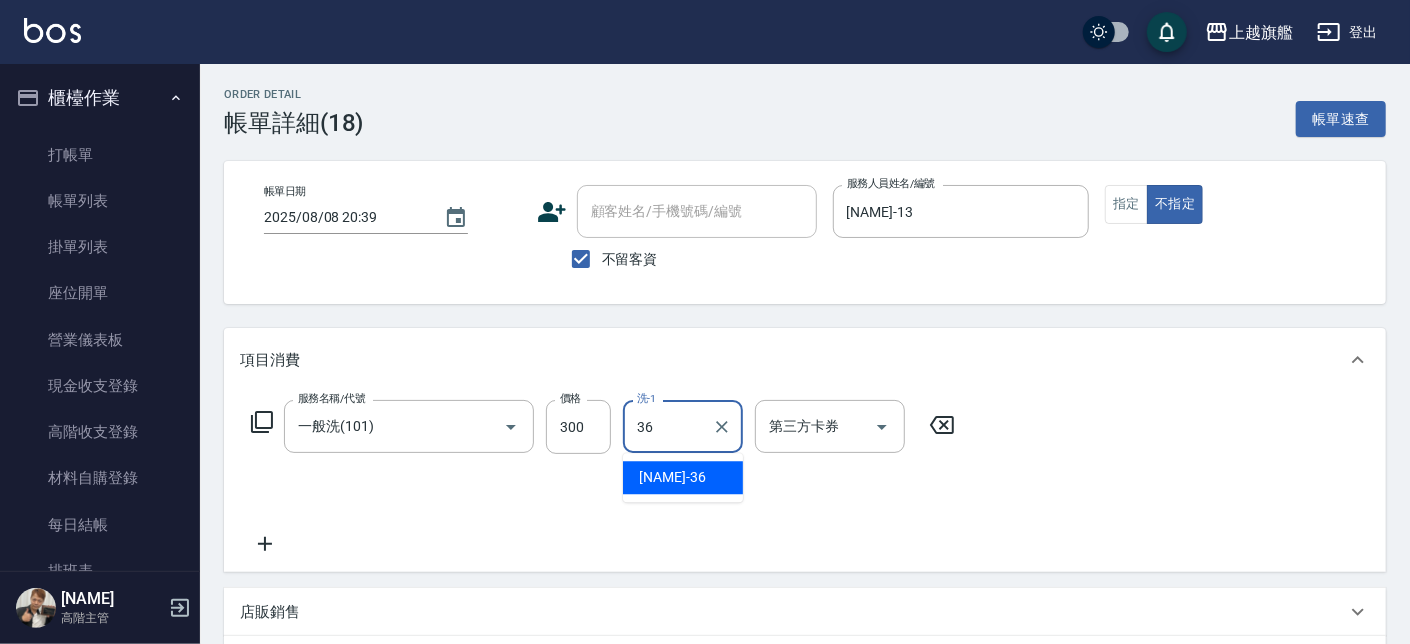 type on "[NAME]-36" 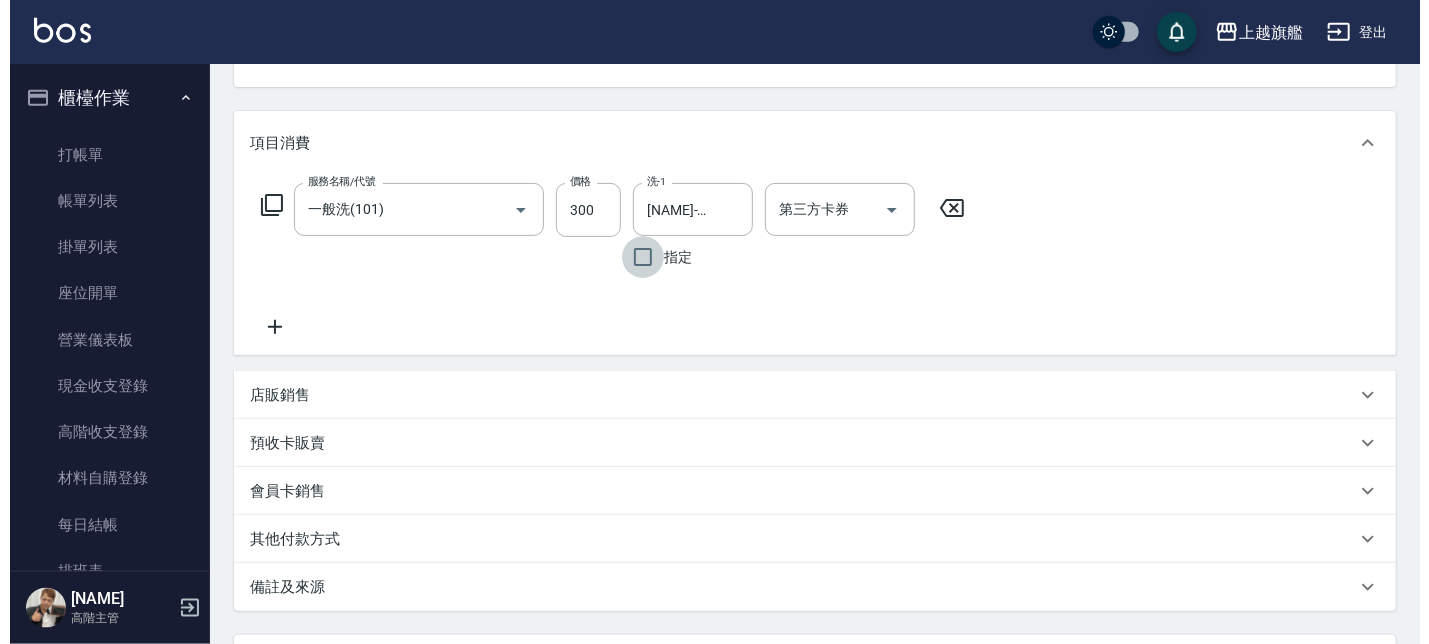 scroll, scrollTop: 341, scrollLeft: 0, axis: vertical 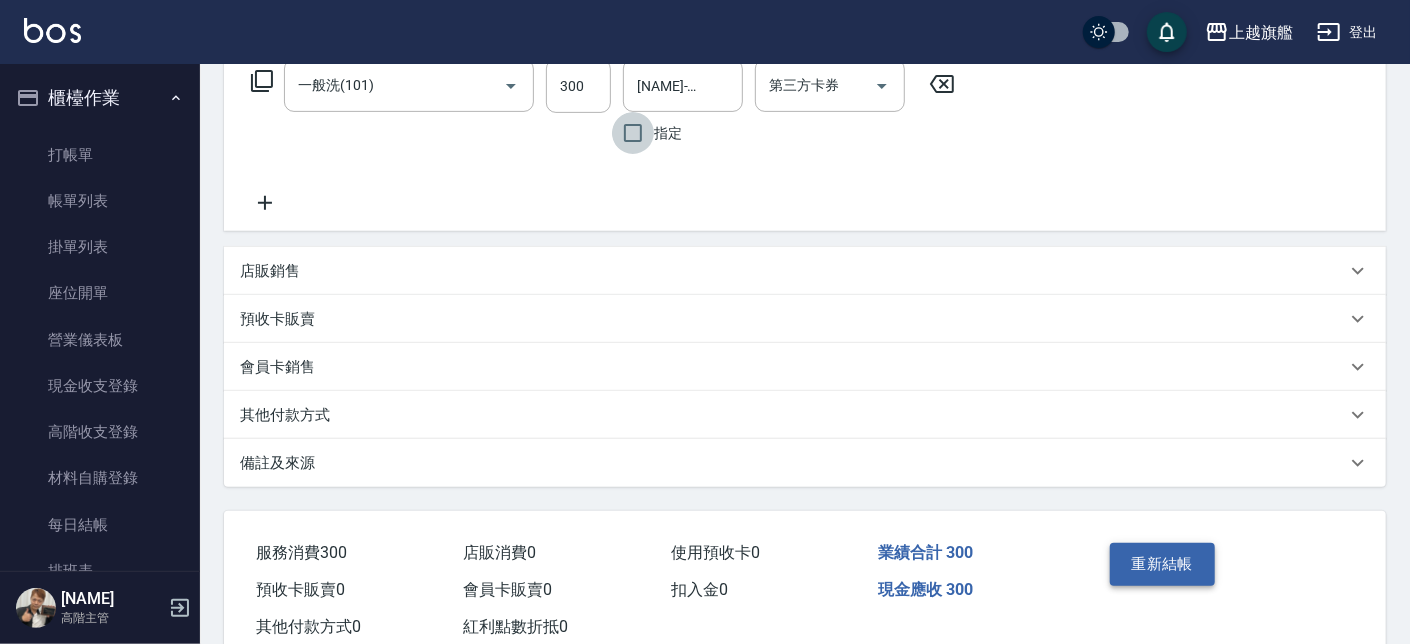 click on "重新結帳" at bounding box center [1163, 564] 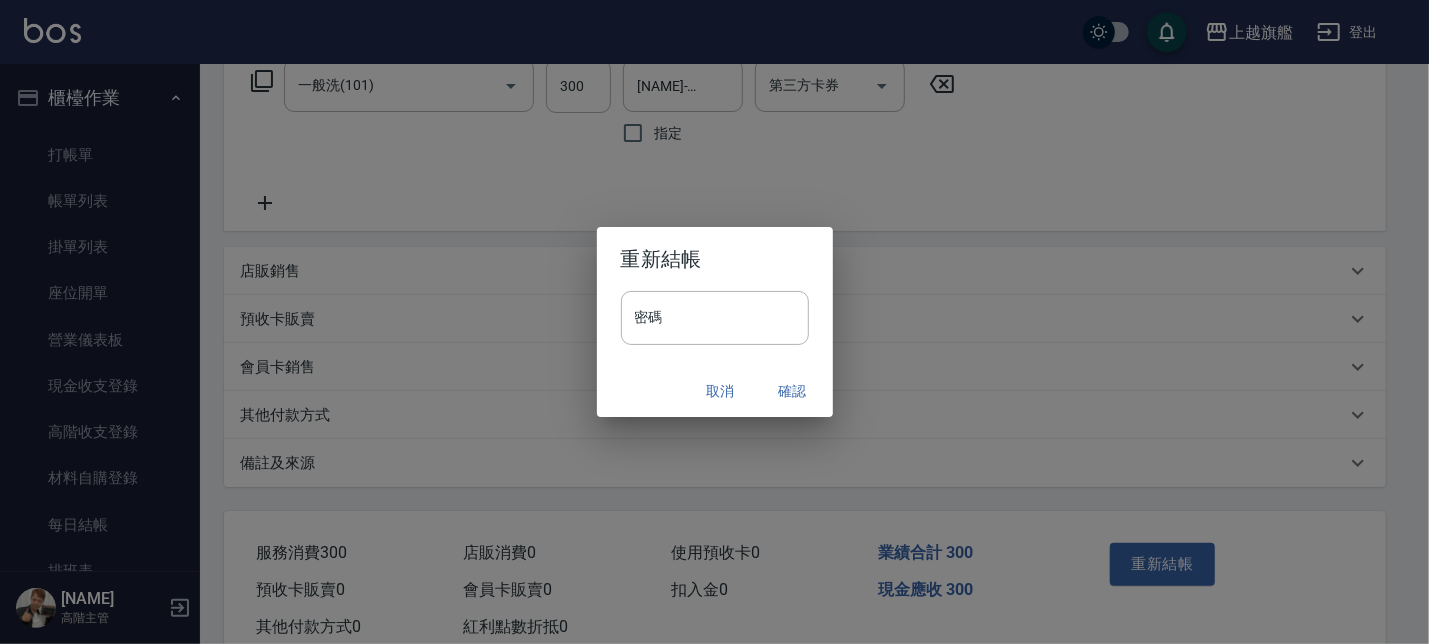 click on "重新結帳 密碼 密碼 取消 確認" at bounding box center (714, 322) 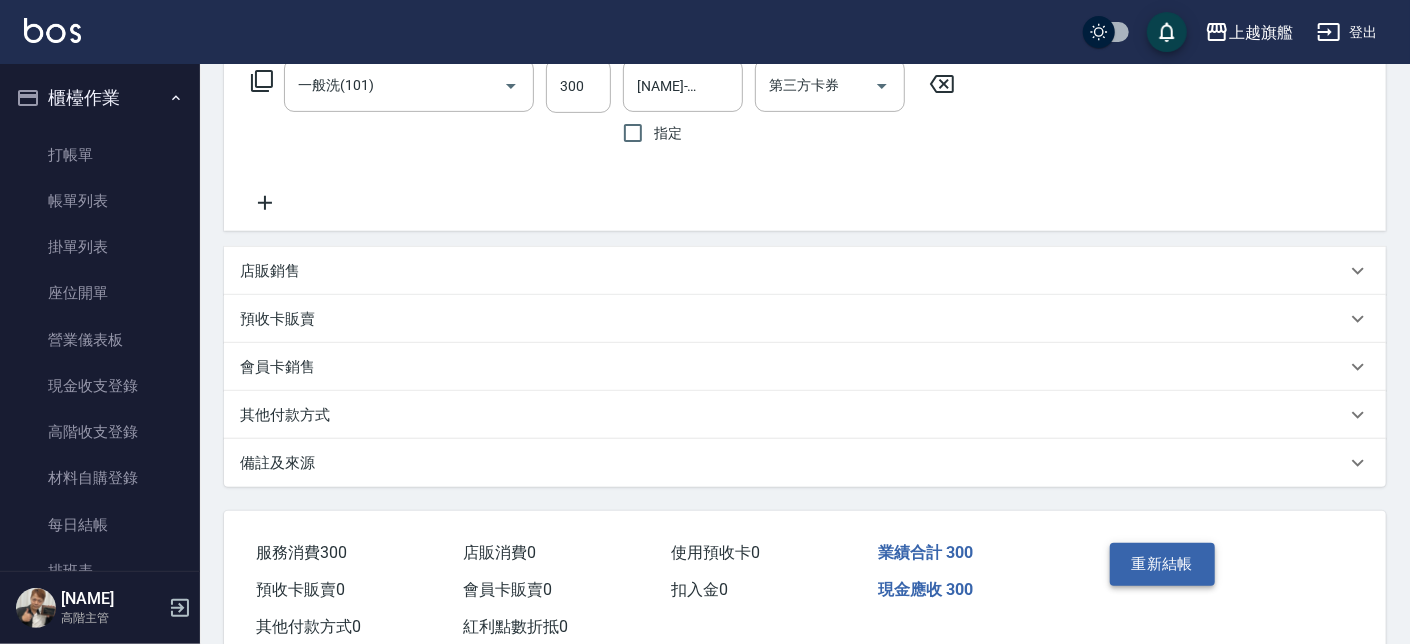 click on "重新結帳" at bounding box center [1163, 564] 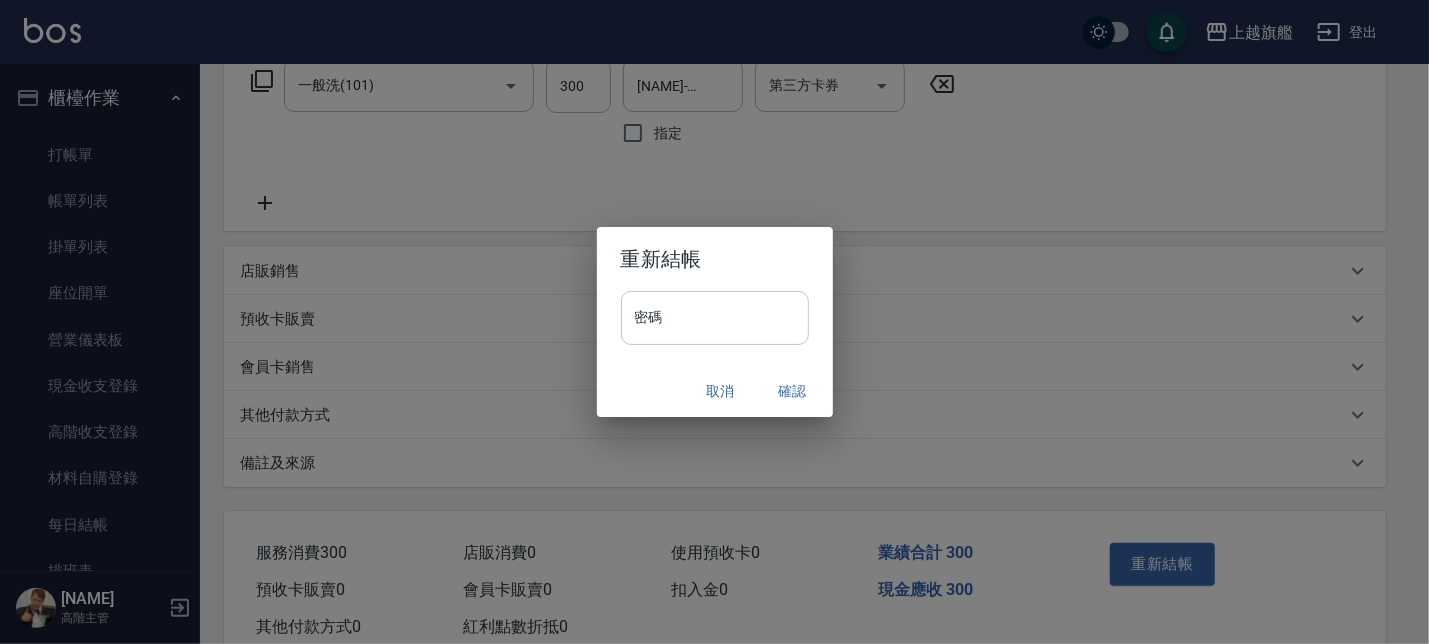 click on "密碼" at bounding box center [715, 318] 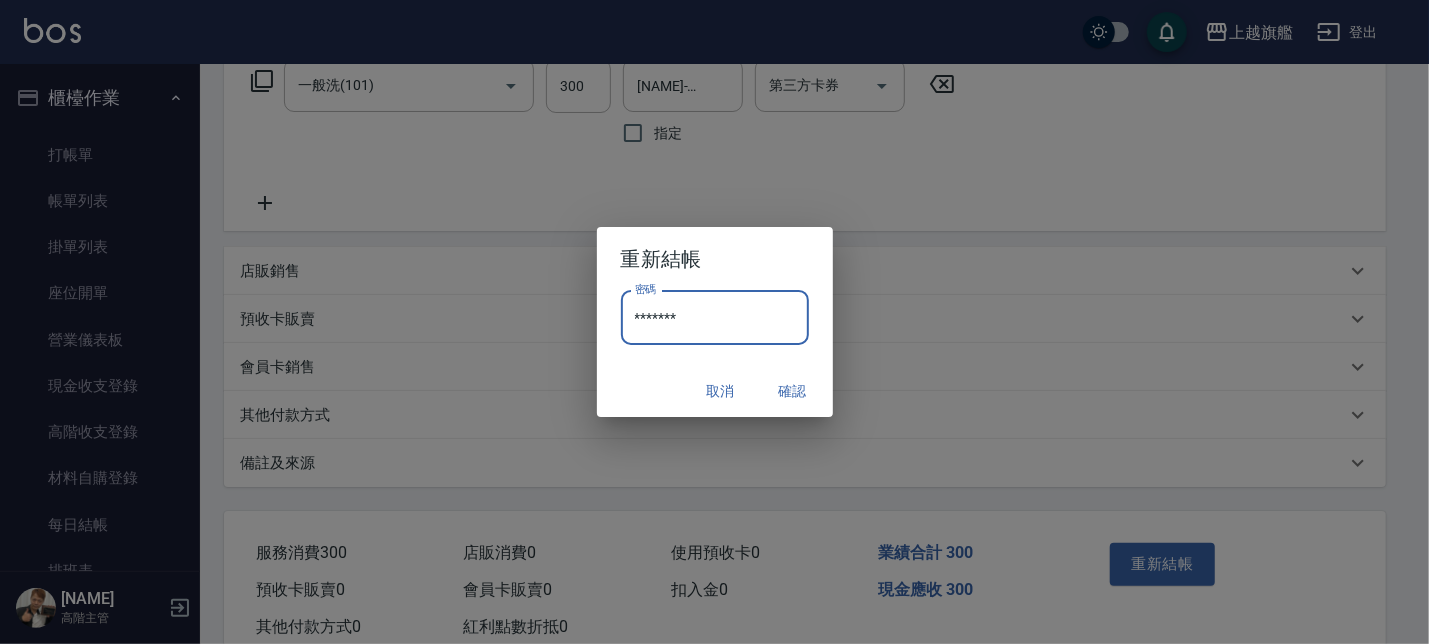type on "*******" 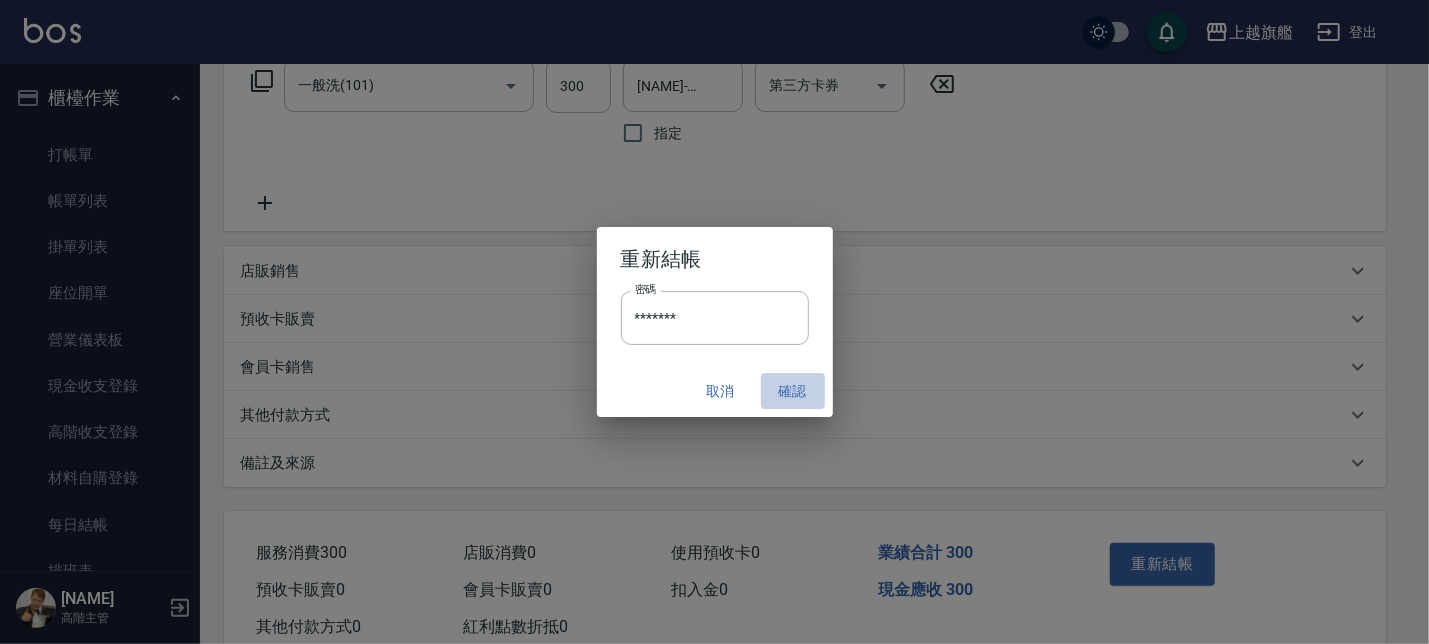 click on "確認" at bounding box center (793, 391) 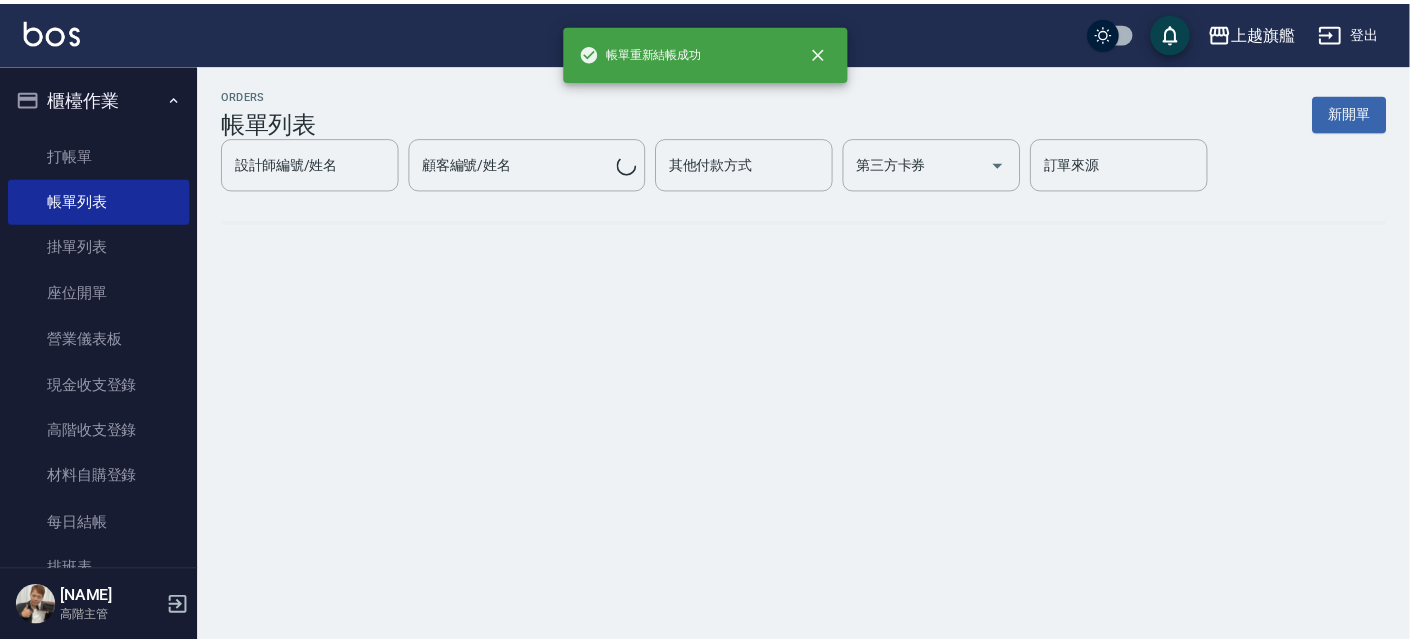scroll, scrollTop: 0, scrollLeft: 0, axis: both 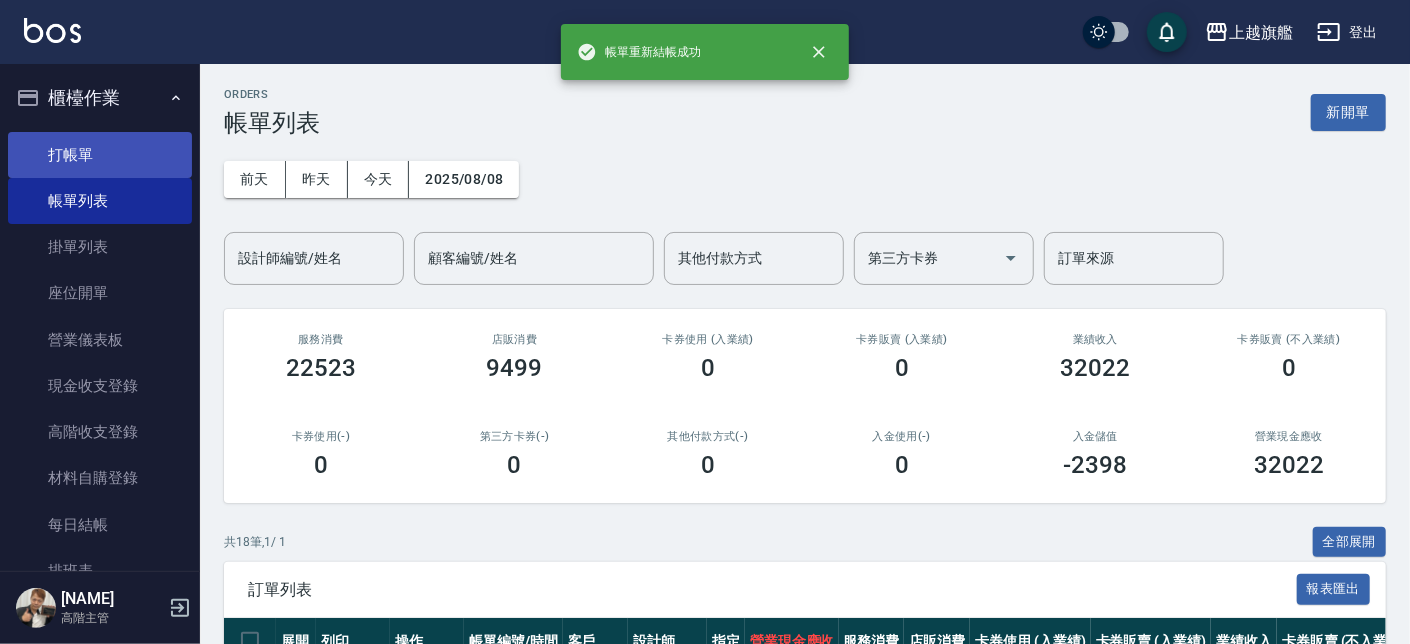 click on "打帳單" at bounding box center (100, 155) 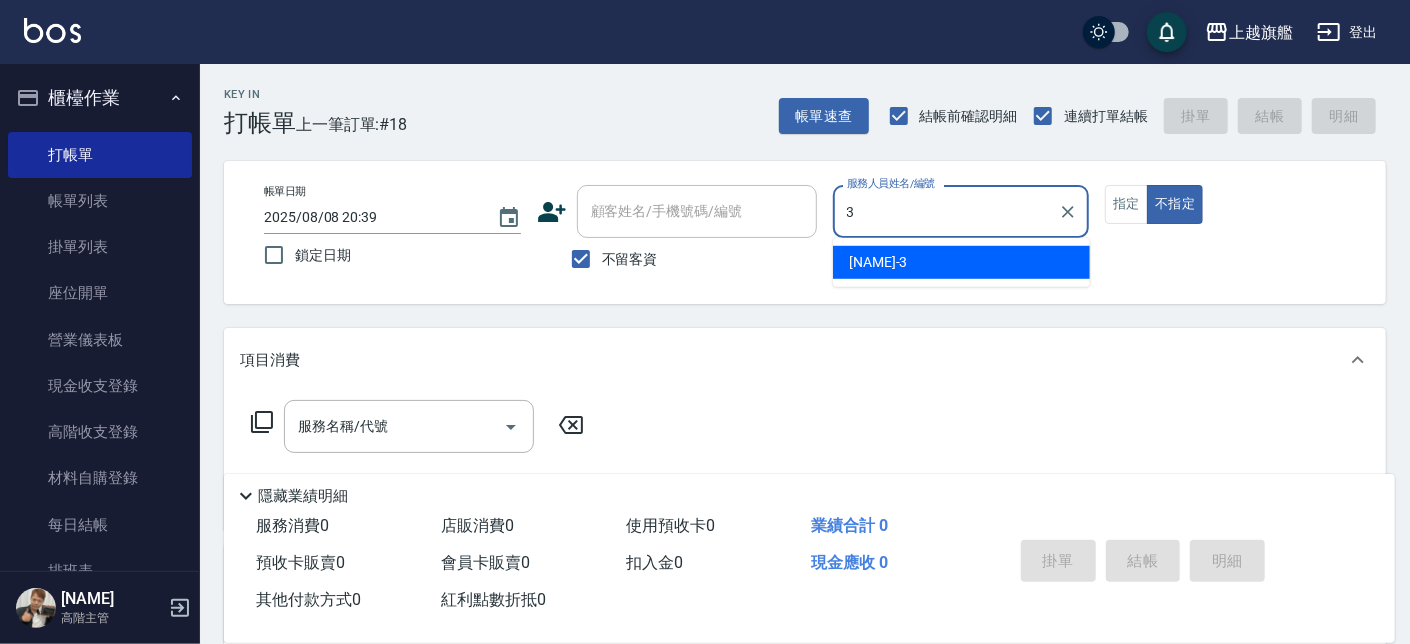 type on "[NAME]-3" 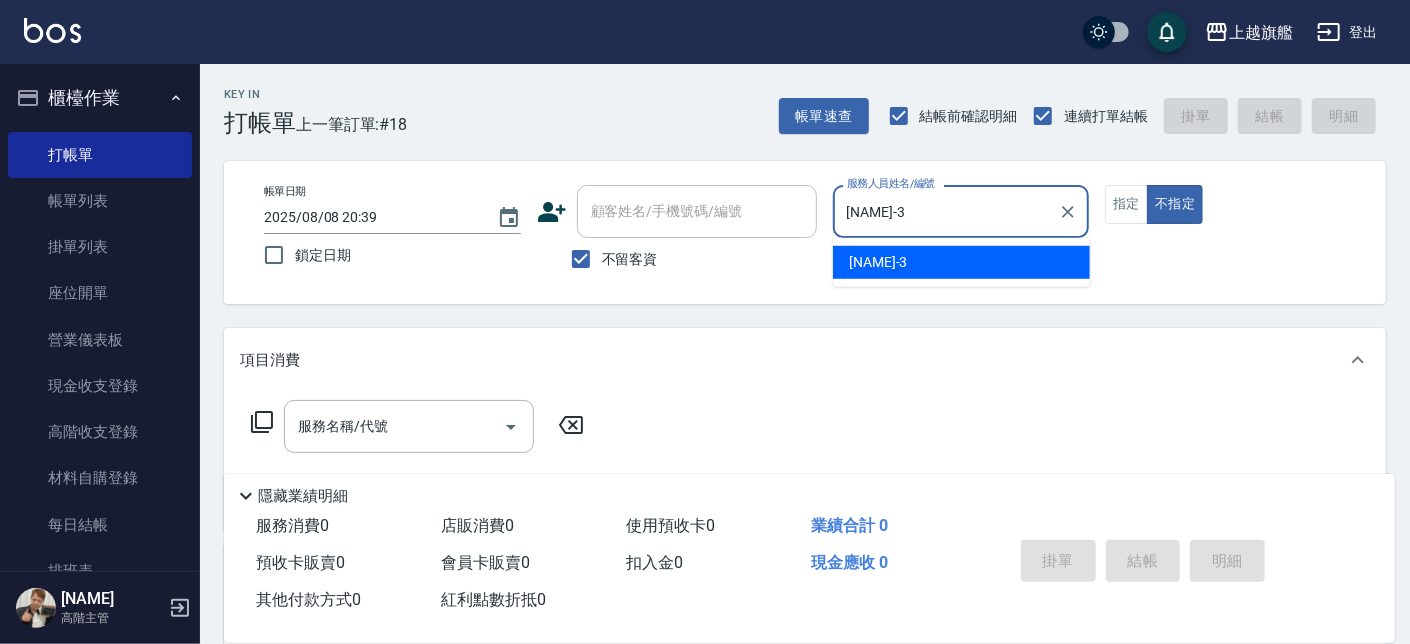 type on "false" 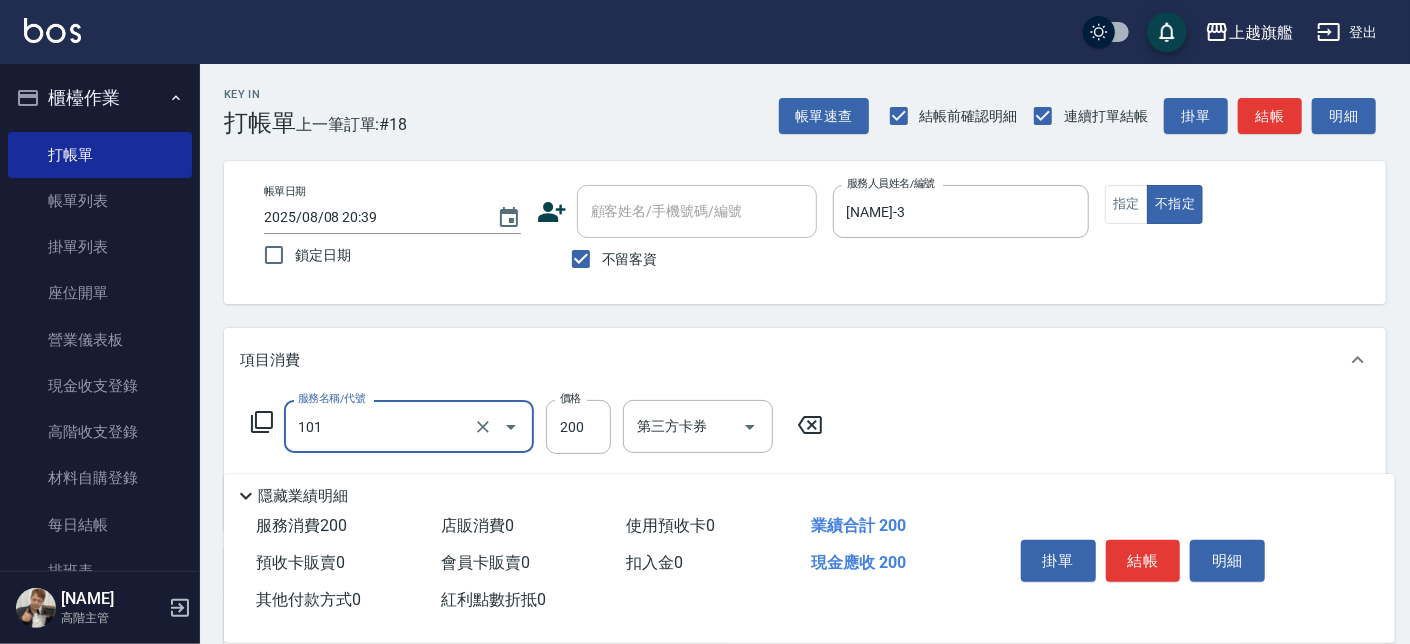 type on "一般洗(101)" 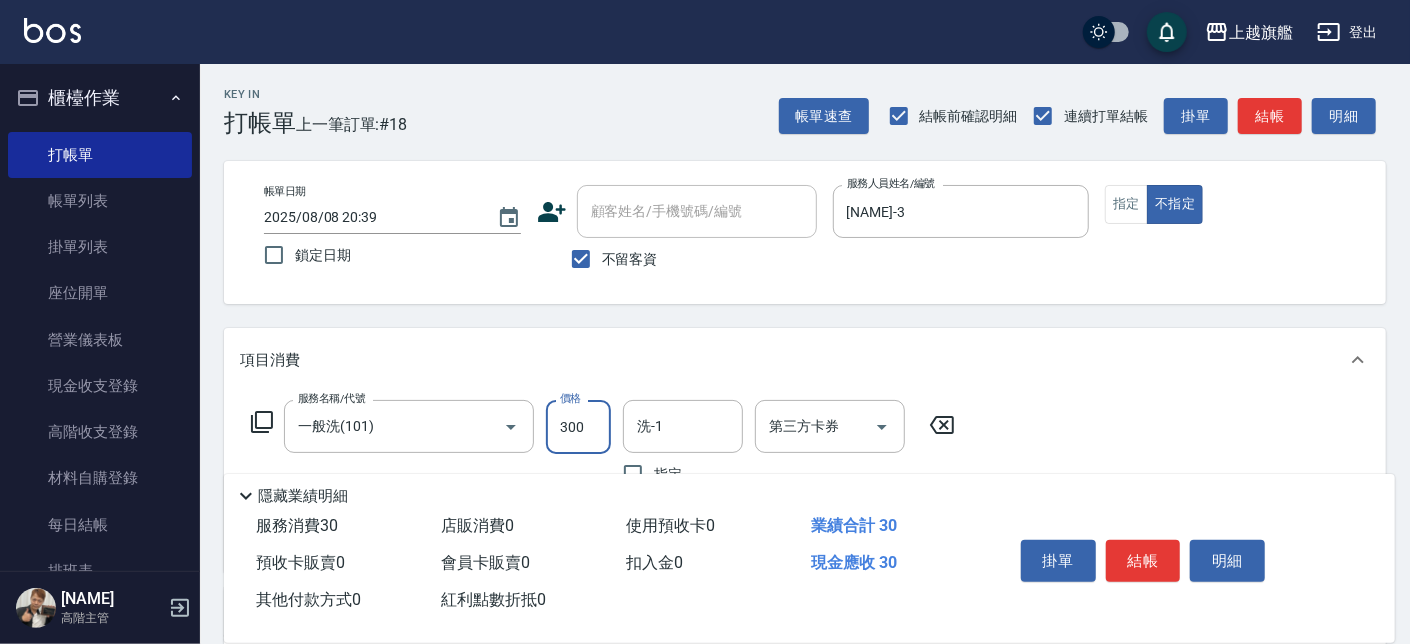 type on "300" 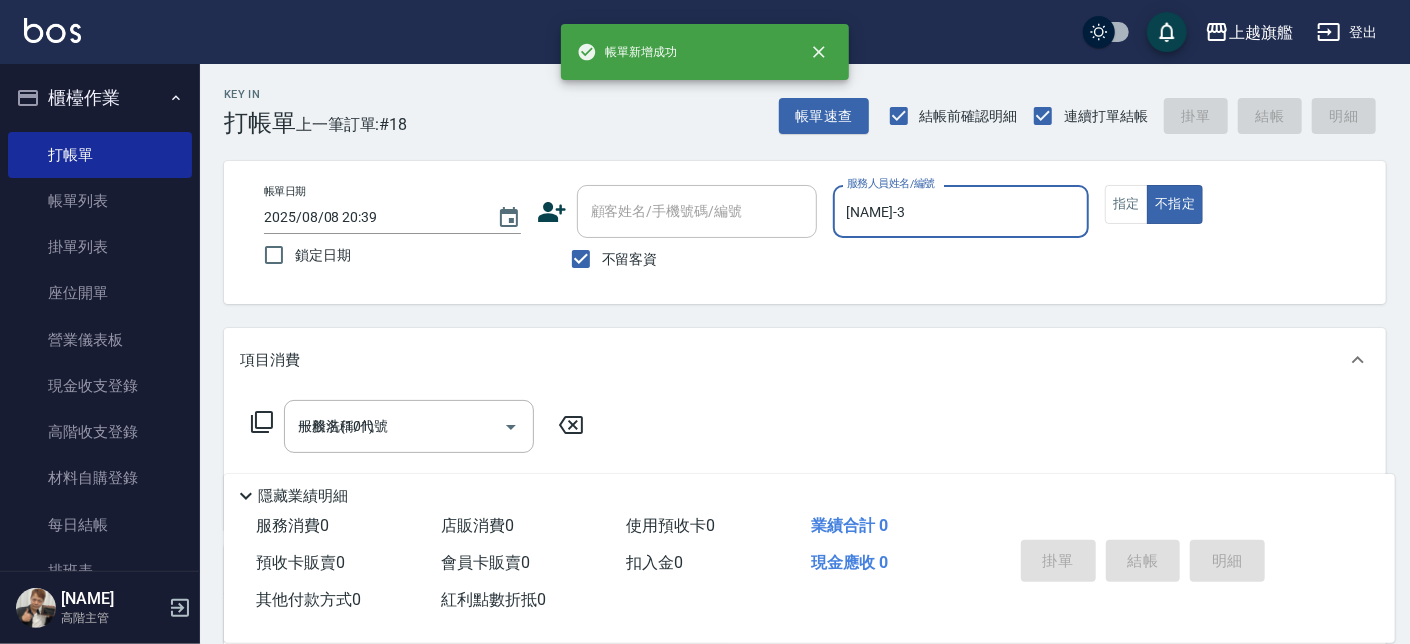 type 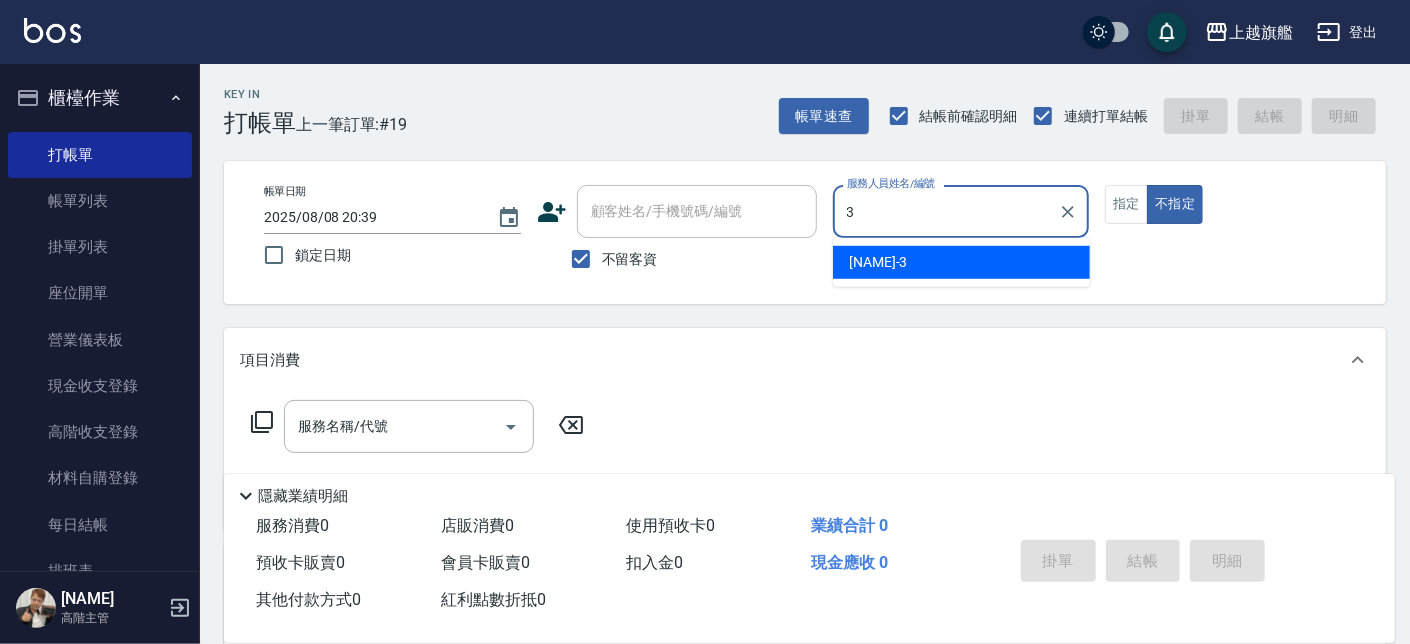 type on "[NAME]-3" 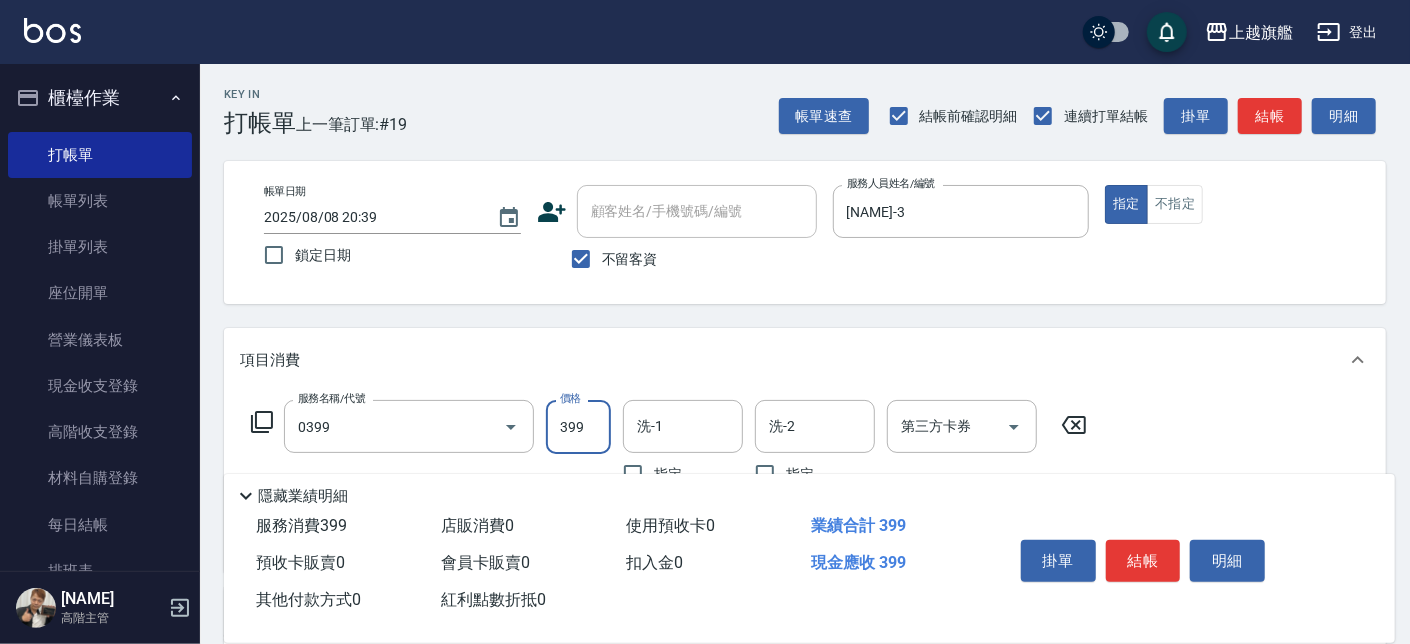 type on "海鹽SPA(0399)" 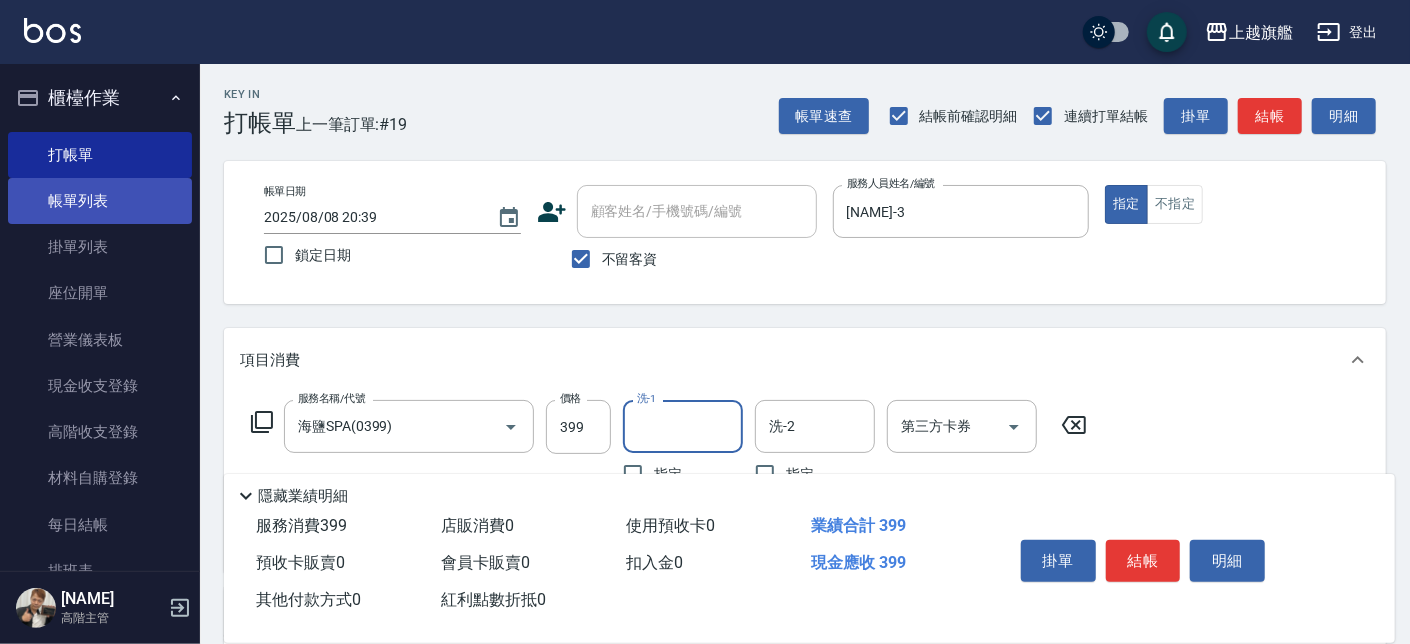 scroll, scrollTop: 120, scrollLeft: 0, axis: vertical 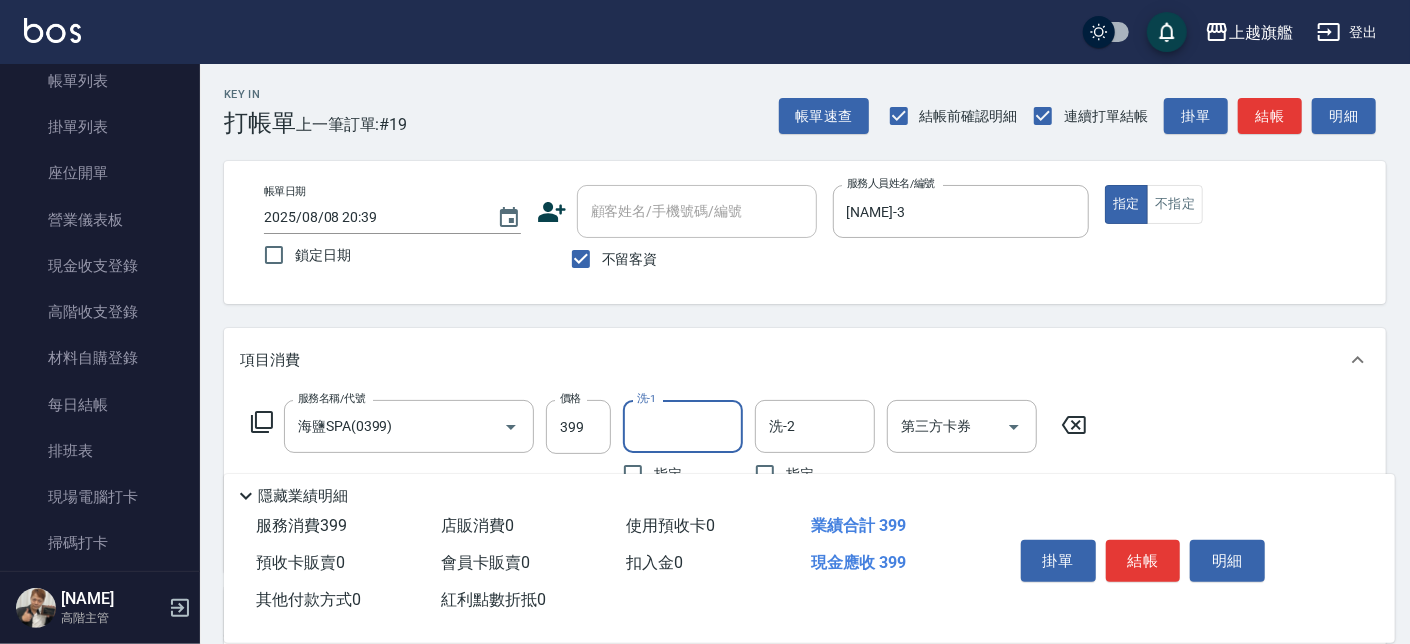click on "不留客資" at bounding box center (630, 259) 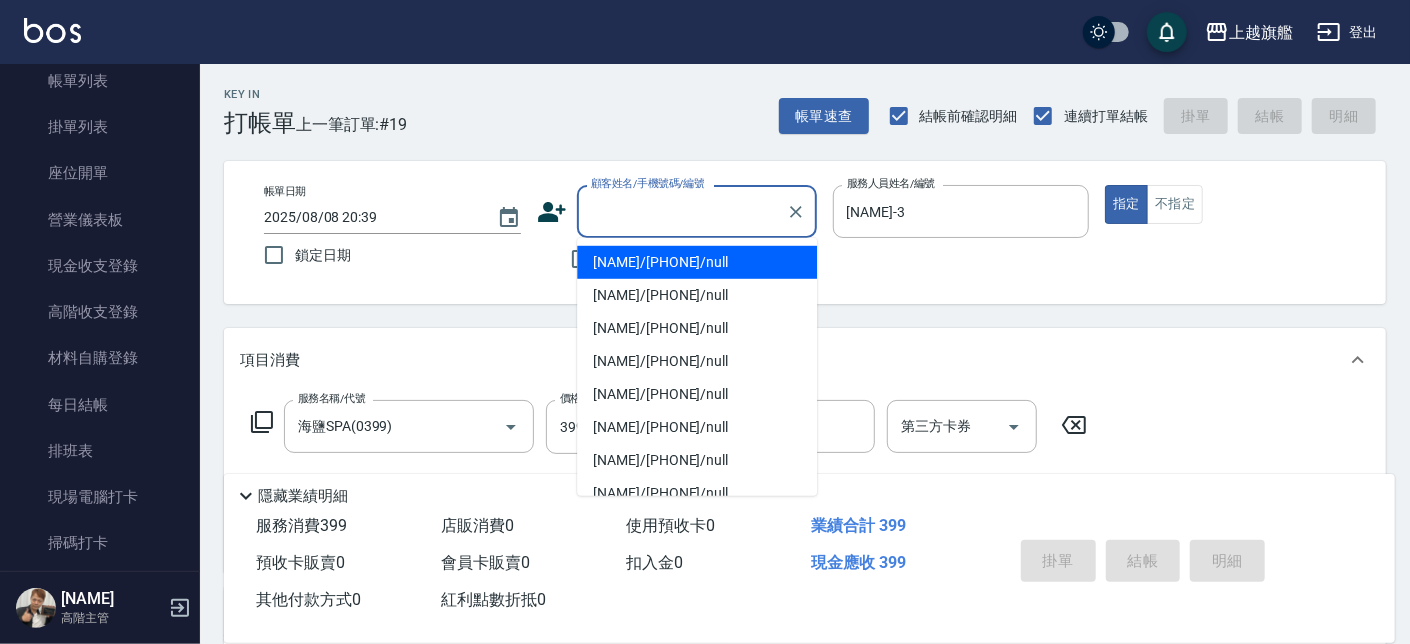 click on "顧客姓名/手機號碼/編號" at bounding box center [682, 211] 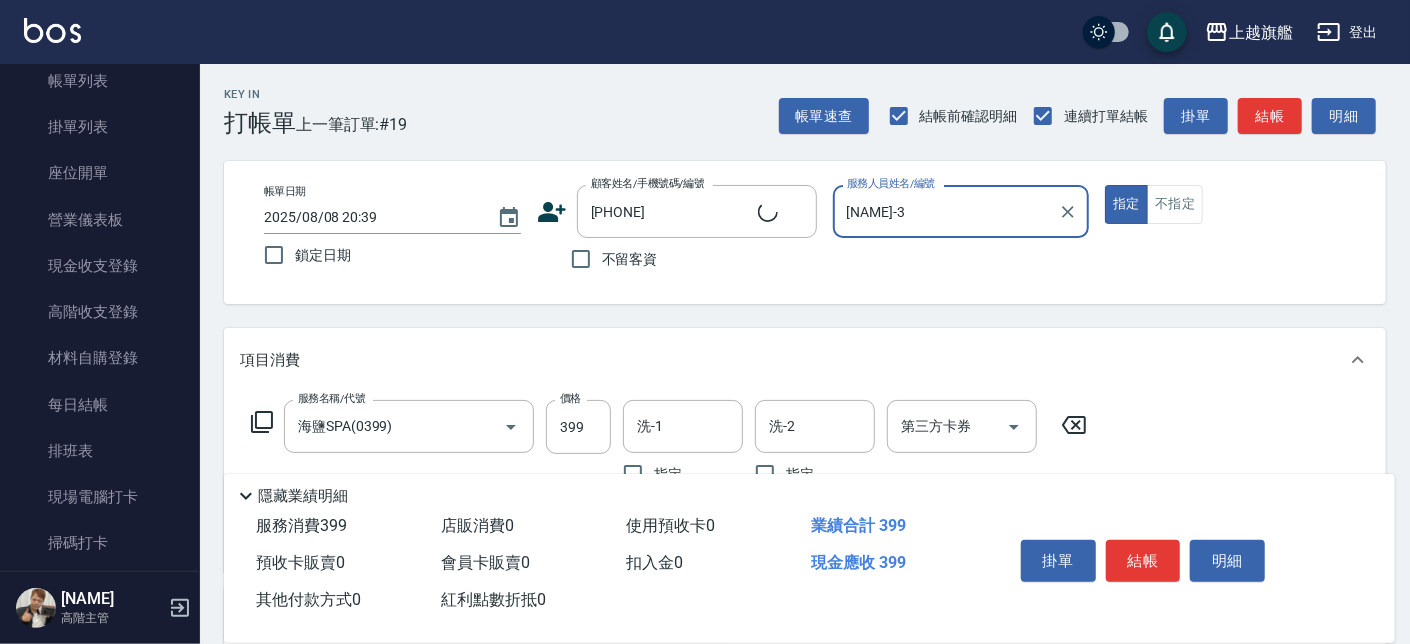 type on "[NAME]/[PHONE]/null" 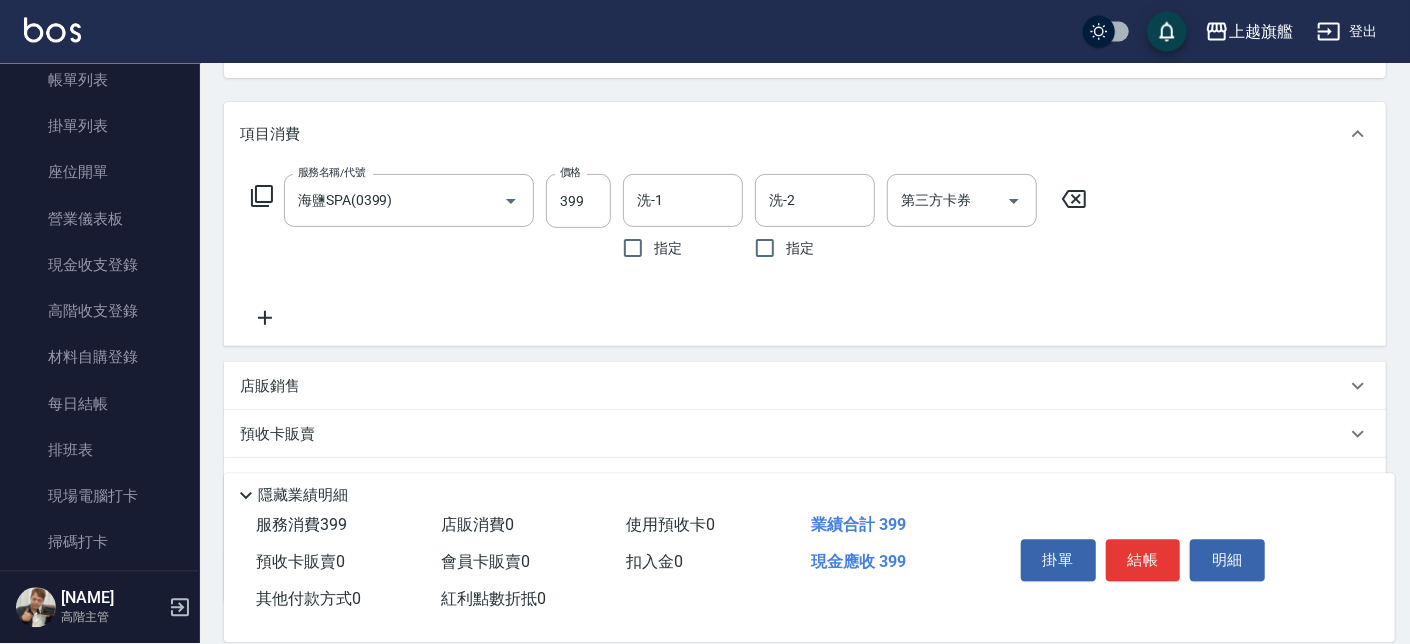 scroll, scrollTop: 227, scrollLeft: 0, axis: vertical 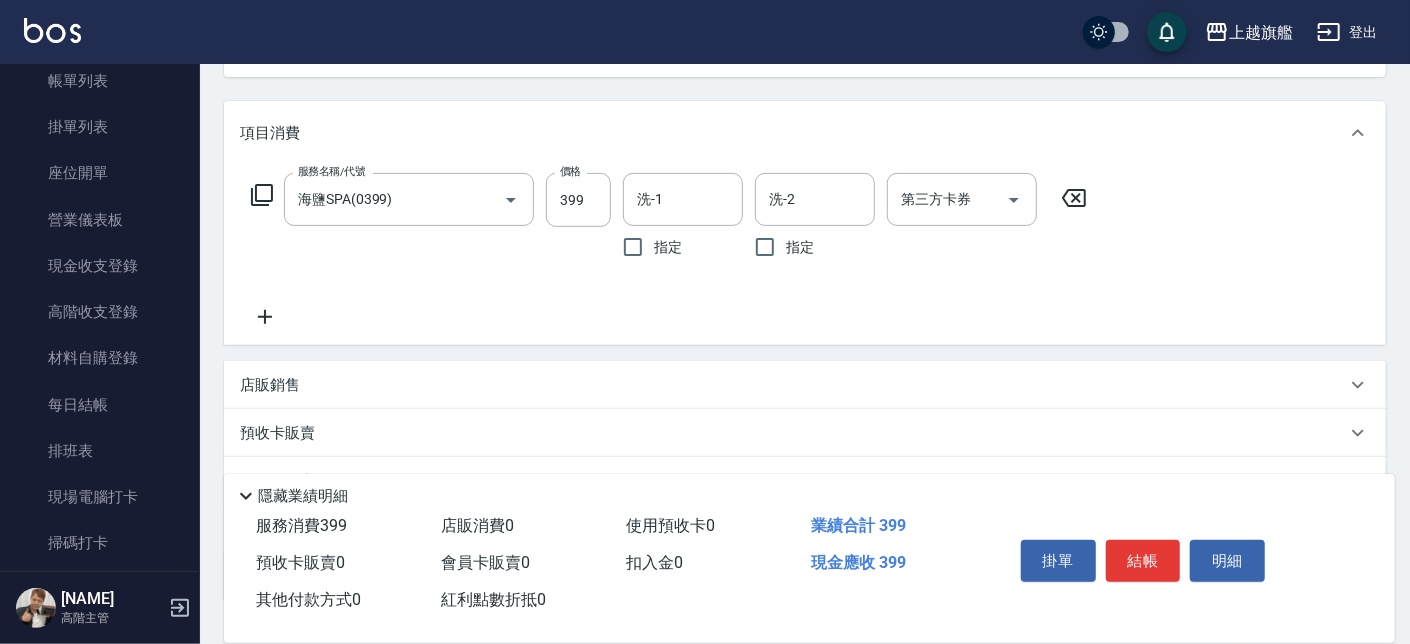 click 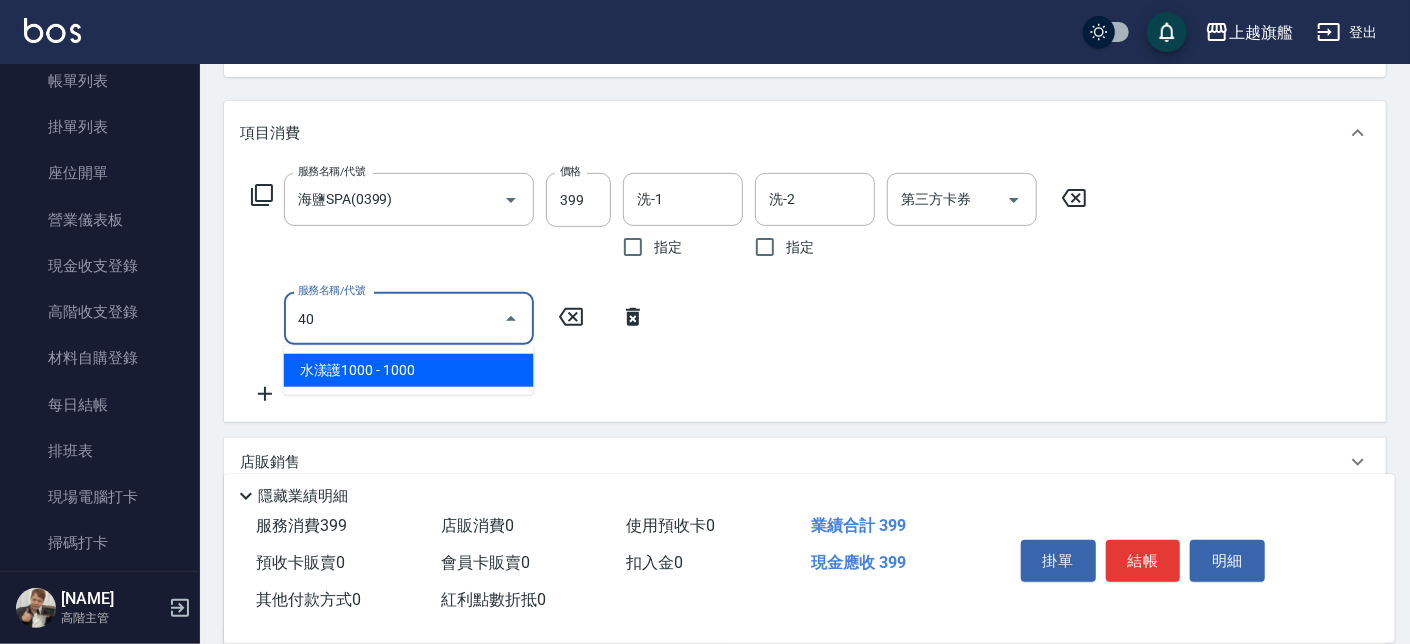type on "4" 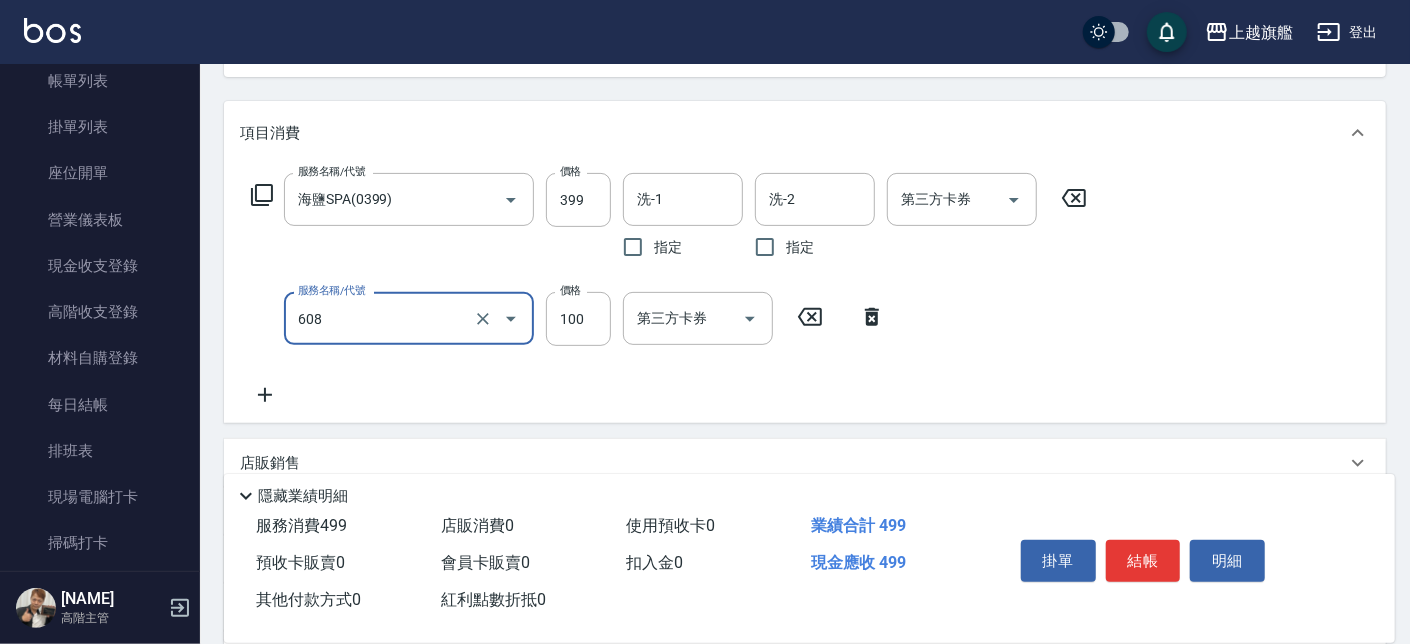 type on "專業/順護100(608)" 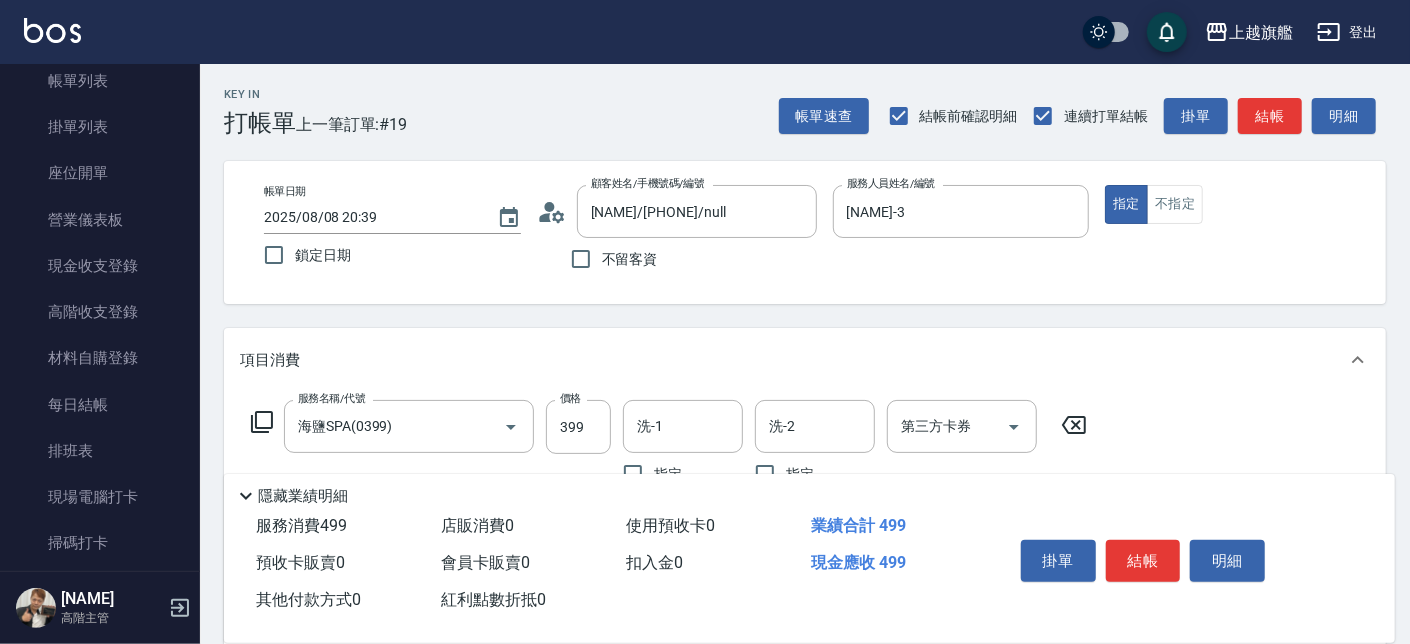 scroll, scrollTop: 493, scrollLeft: 0, axis: vertical 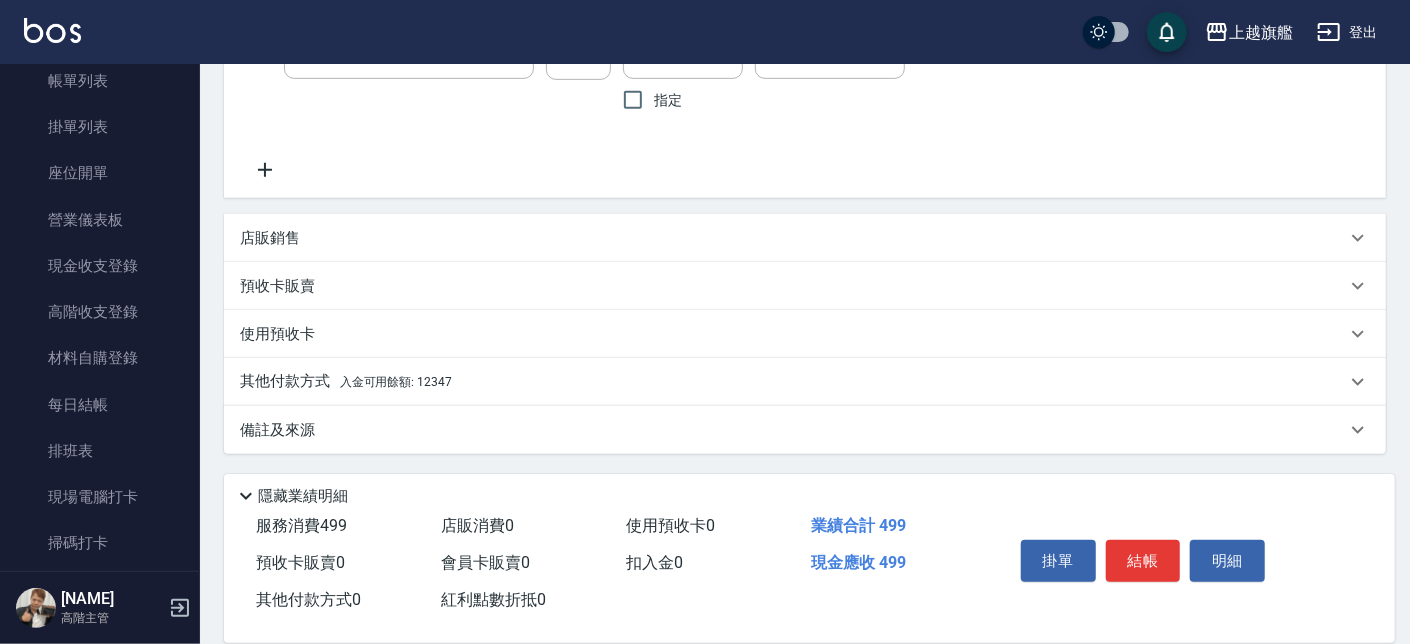 click on "入金可用餘額: 12347" at bounding box center (396, 382) 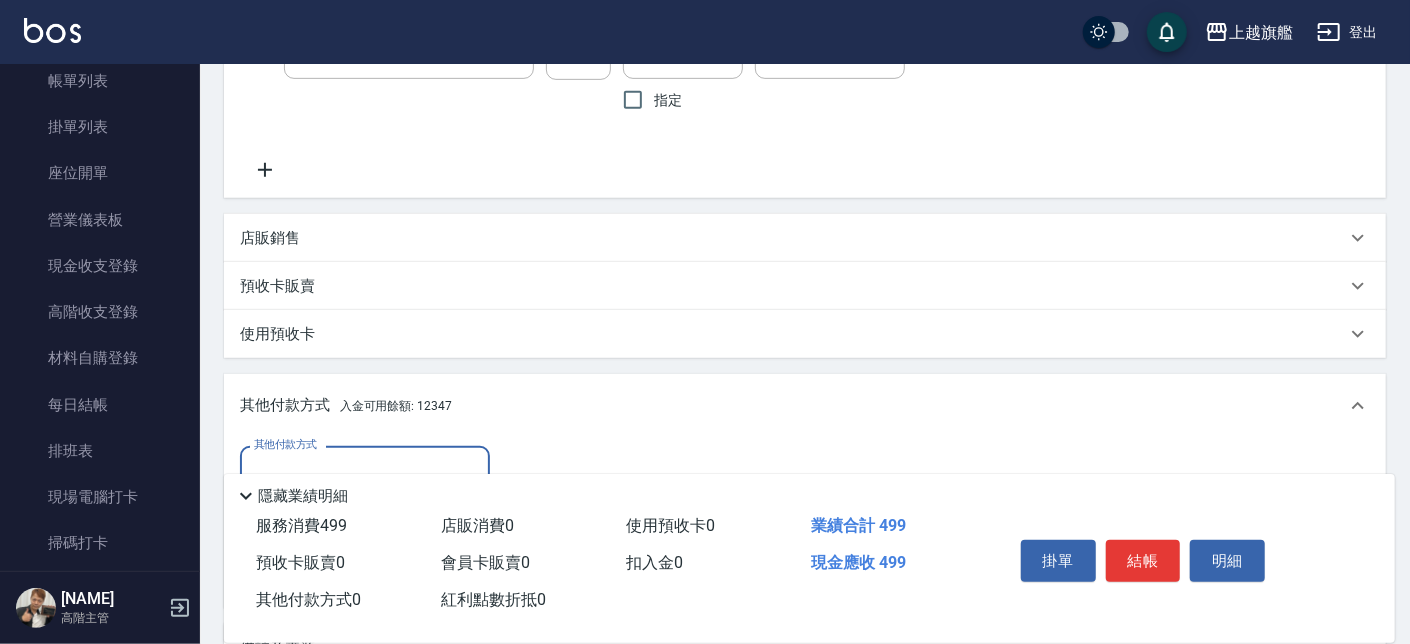 scroll, scrollTop: 0, scrollLeft: 0, axis: both 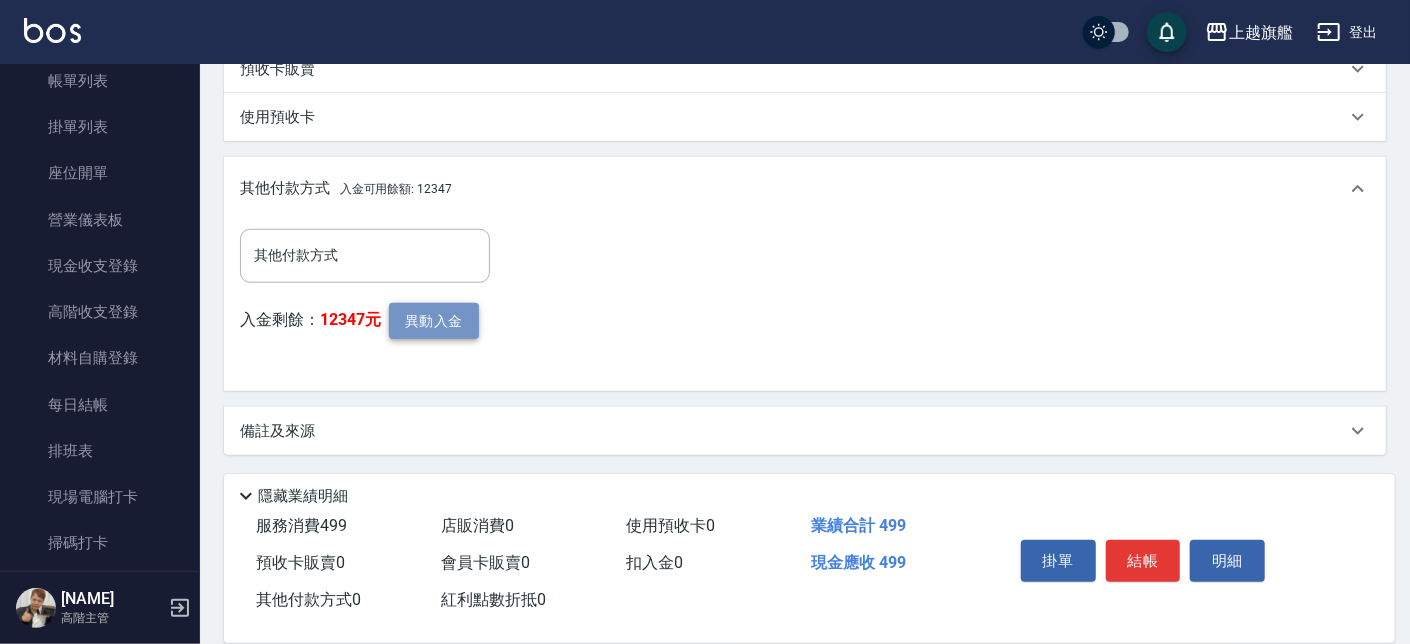 click on "異動入金" at bounding box center [434, 321] 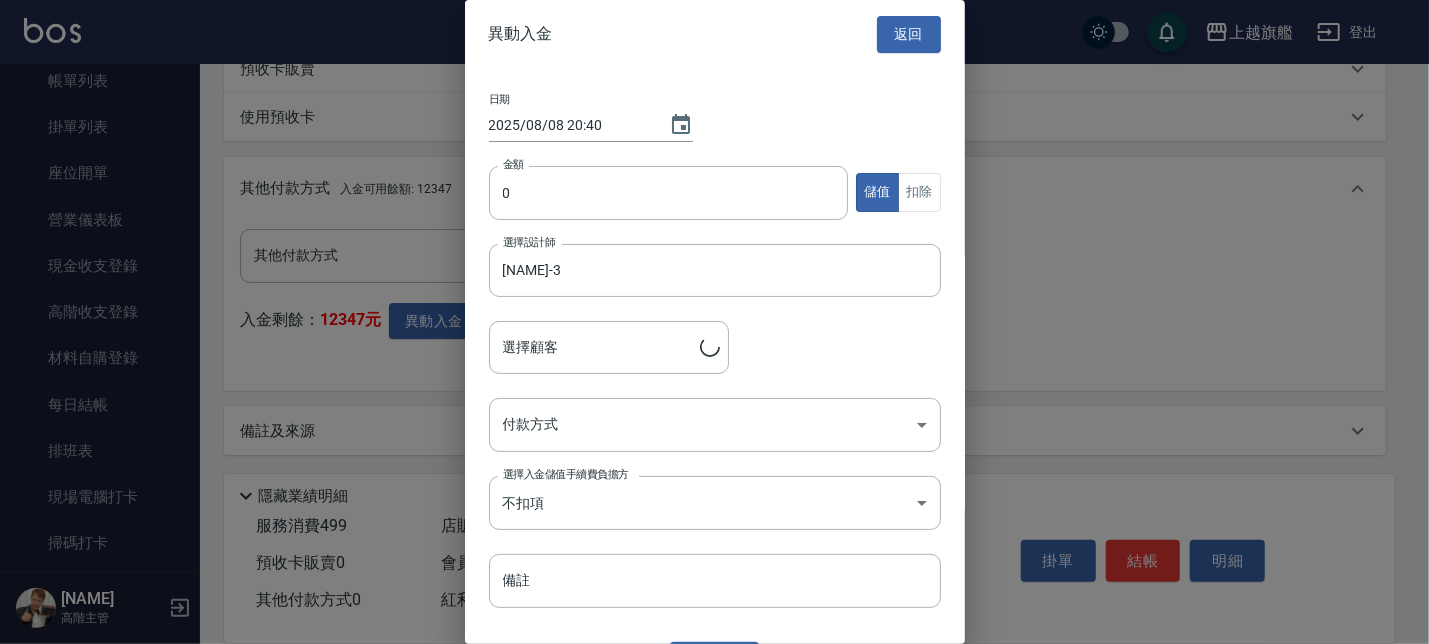 type on "[NAME]/[PHONE]" 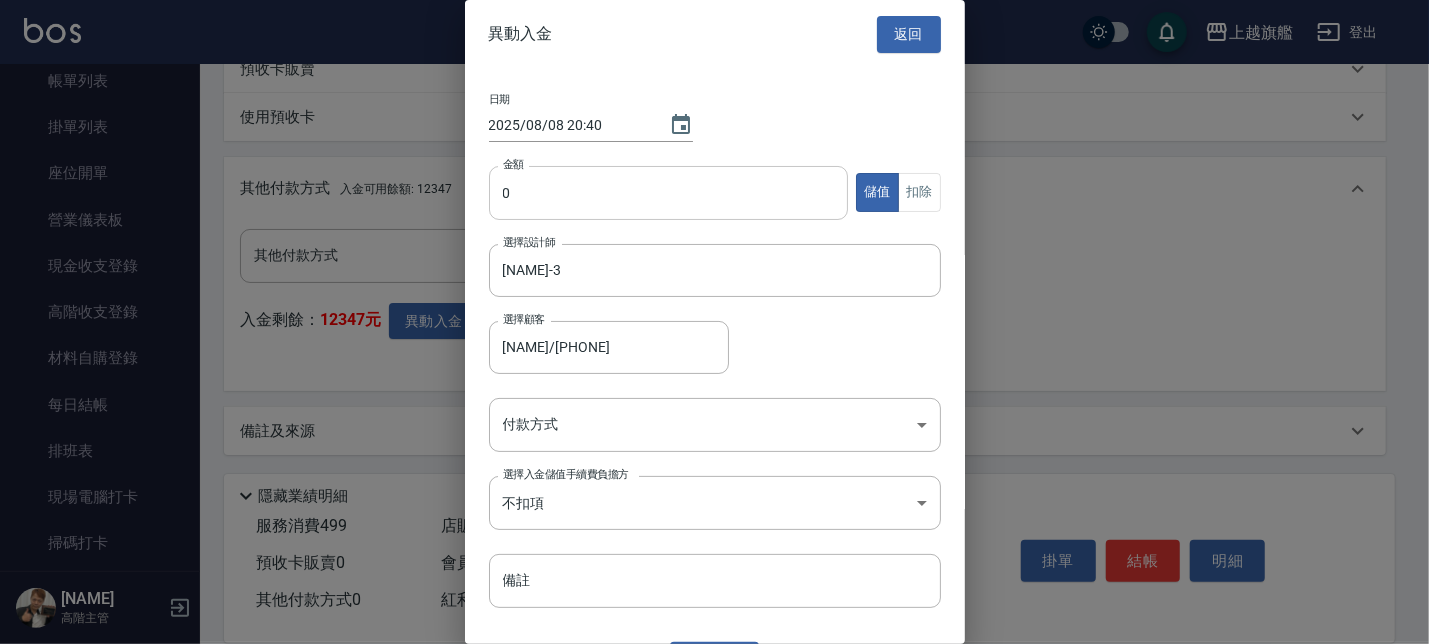 click on "0" at bounding box center (669, 193) 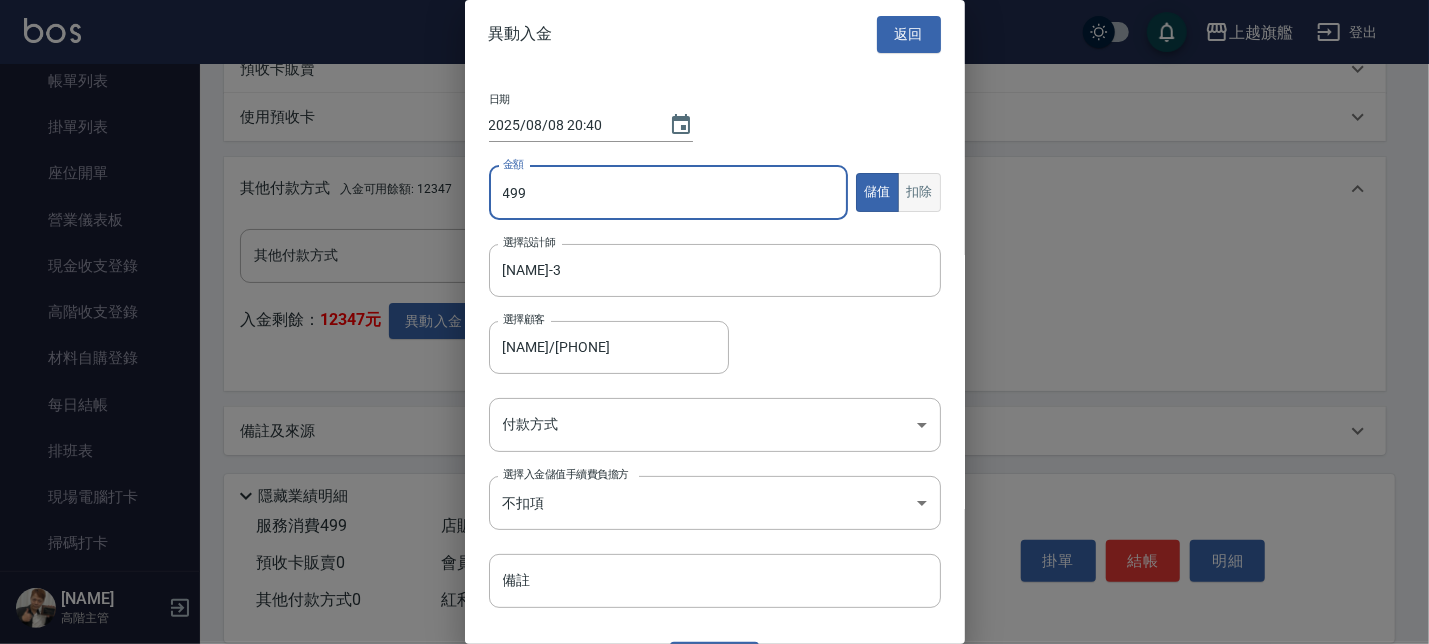 type on "499" 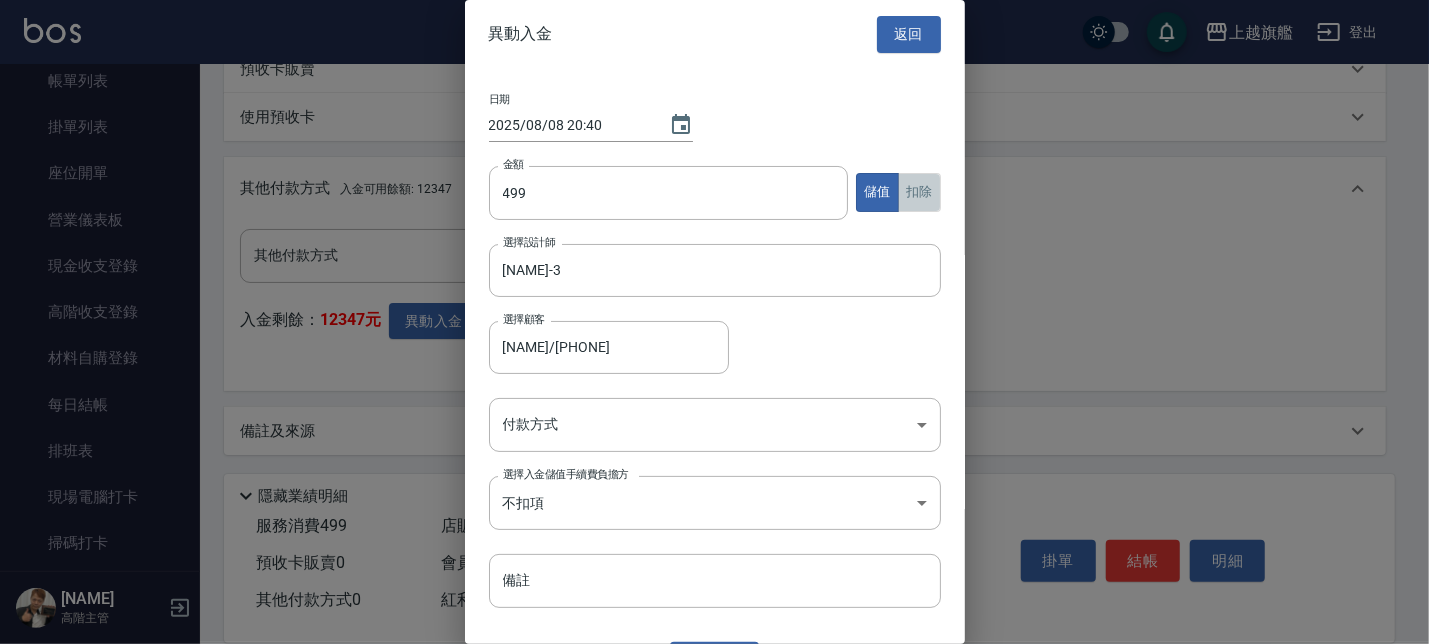 click on "扣除" at bounding box center (919, 192) 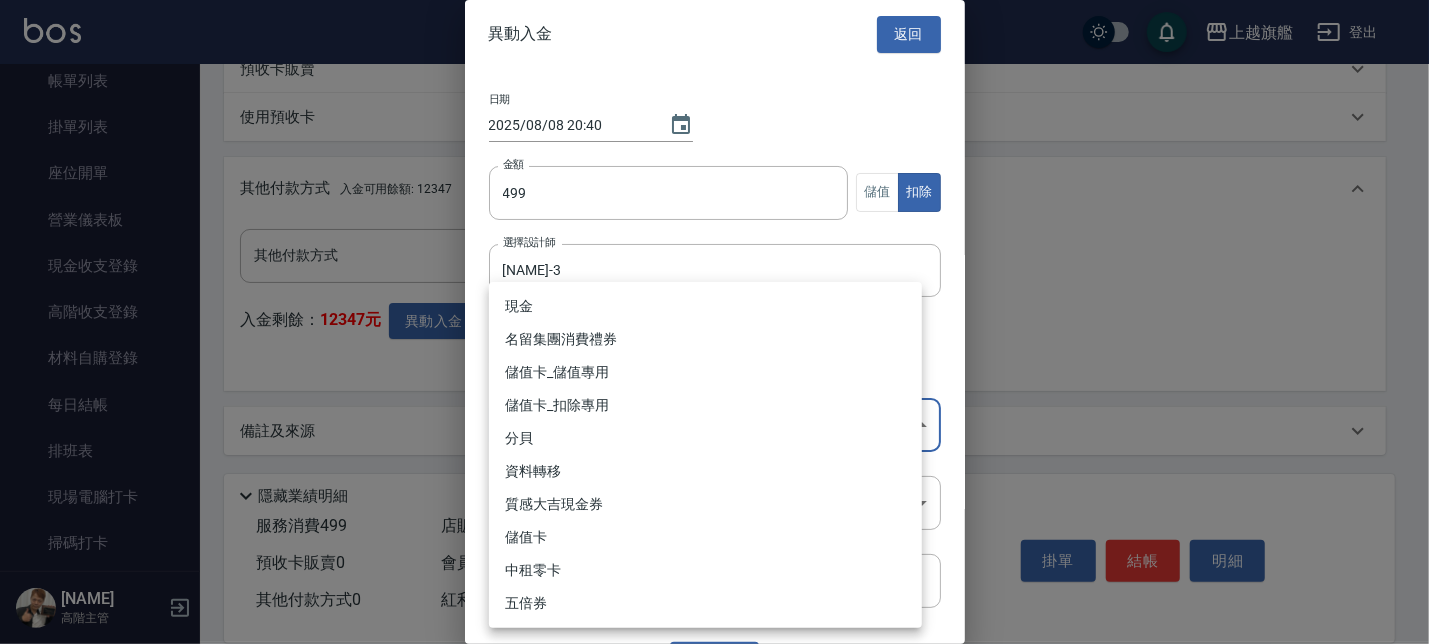 click on "上越旗艦 登出 櫃檯作業 打帳單 帳單列表 掛單列表 座位開單 營業儀表板 現金收支登錄 高階收支登錄 材料自購登錄 每日結帳 排班表 現場電腦打卡 掃碼打卡 預約管理 預約管理 單日預約紀錄 單週預約紀錄 報表及分析 報表目錄 消費分析儀表板 店家區間累計表 店家日報表 店家排行榜 互助日報表 互助月報表 互助排行榜 互助點數明細 互助業績報表 全店業績分析表 每日業績分析表 營業統計分析表 營業項目月分析表 設計師業績表 設計師日報表 設計師業績分析表 設計師業績月報表 設計師抽成報表 設計師排行榜 商品銷售排行榜 商品消耗明細 商品進銷貨報表 商品庫存表 商品庫存盤點表 會員卡銷售報表 服務扣項明細表 單一服務項目查詢 店販抽成明細 店販分類抽成明細 顧客入金餘額表 顧客卡券餘額表 每日非現金明細 每日收支明細 收支分類明細表 收支匯款表 0" at bounding box center (714, -33) 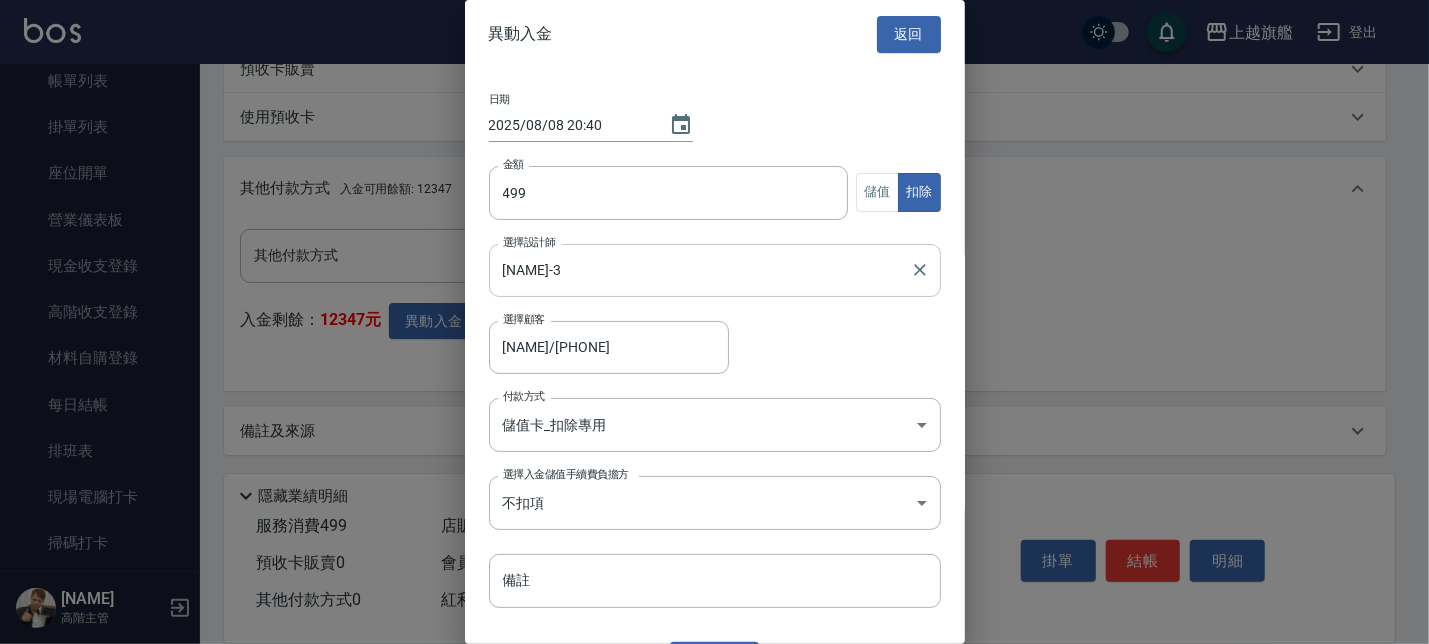 scroll, scrollTop: 44, scrollLeft: 0, axis: vertical 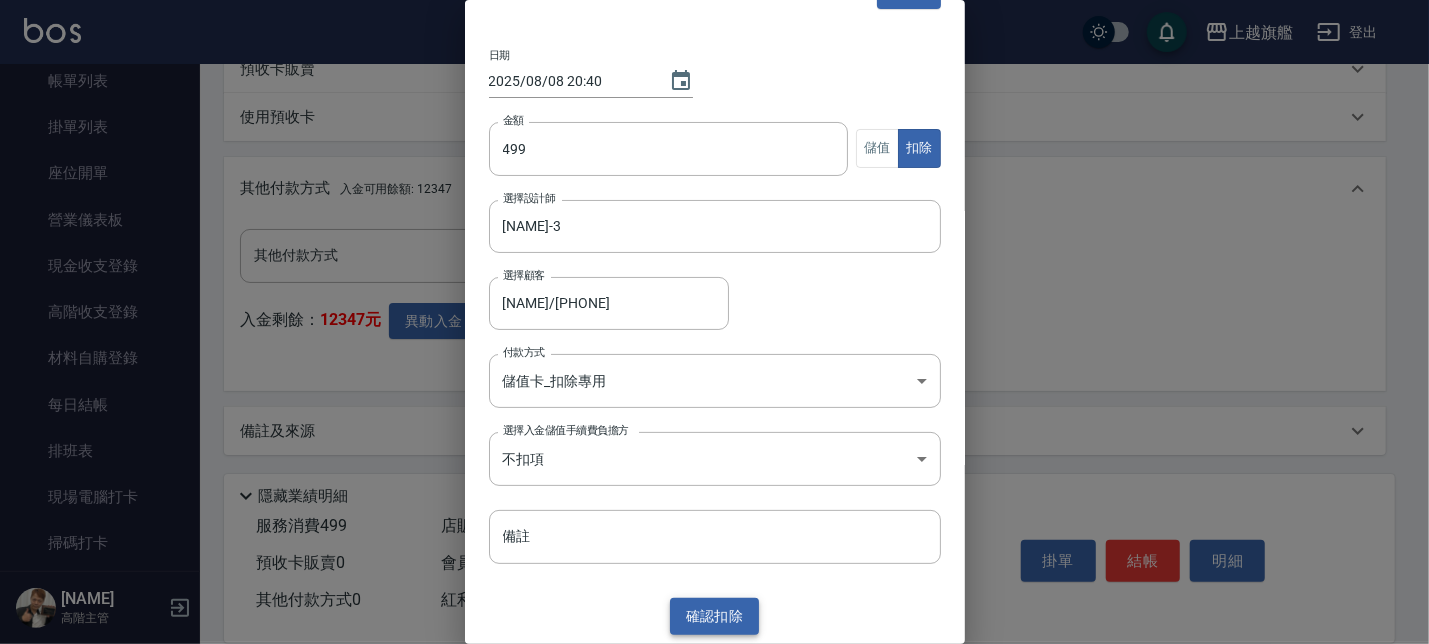 click on "確認 扣除" at bounding box center [715, 616] 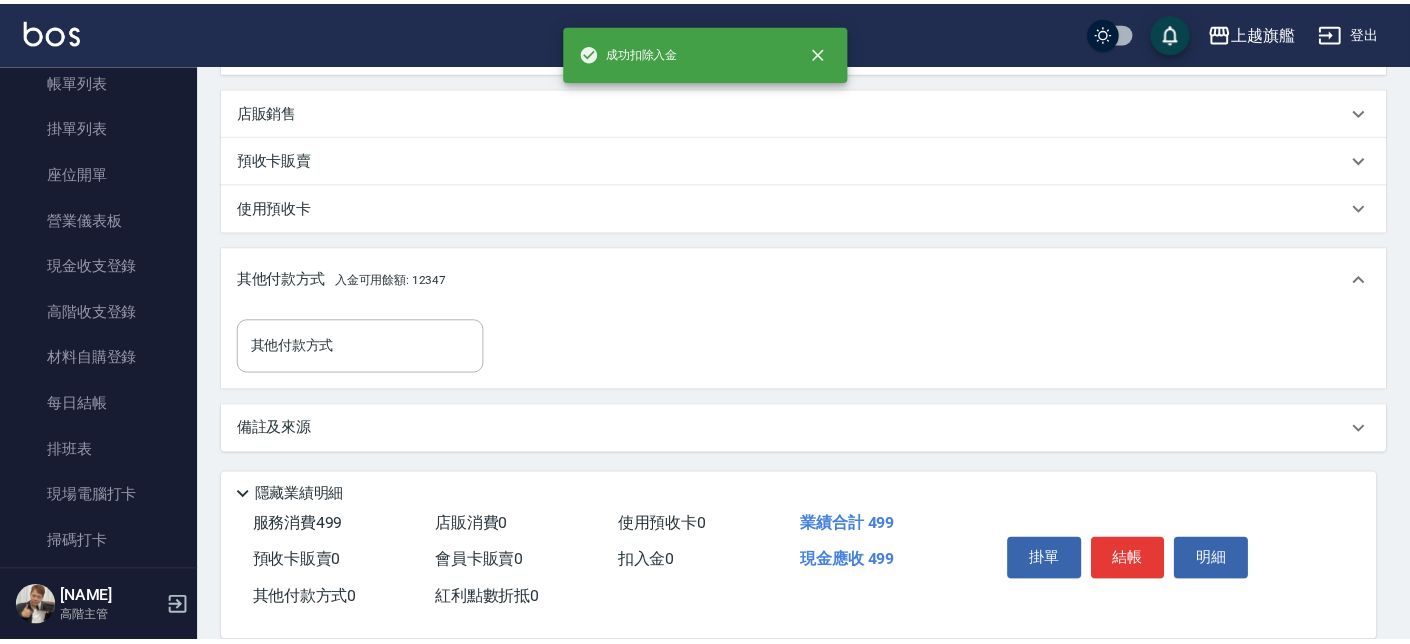 scroll, scrollTop: 618, scrollLeft: 0, axis: vertical 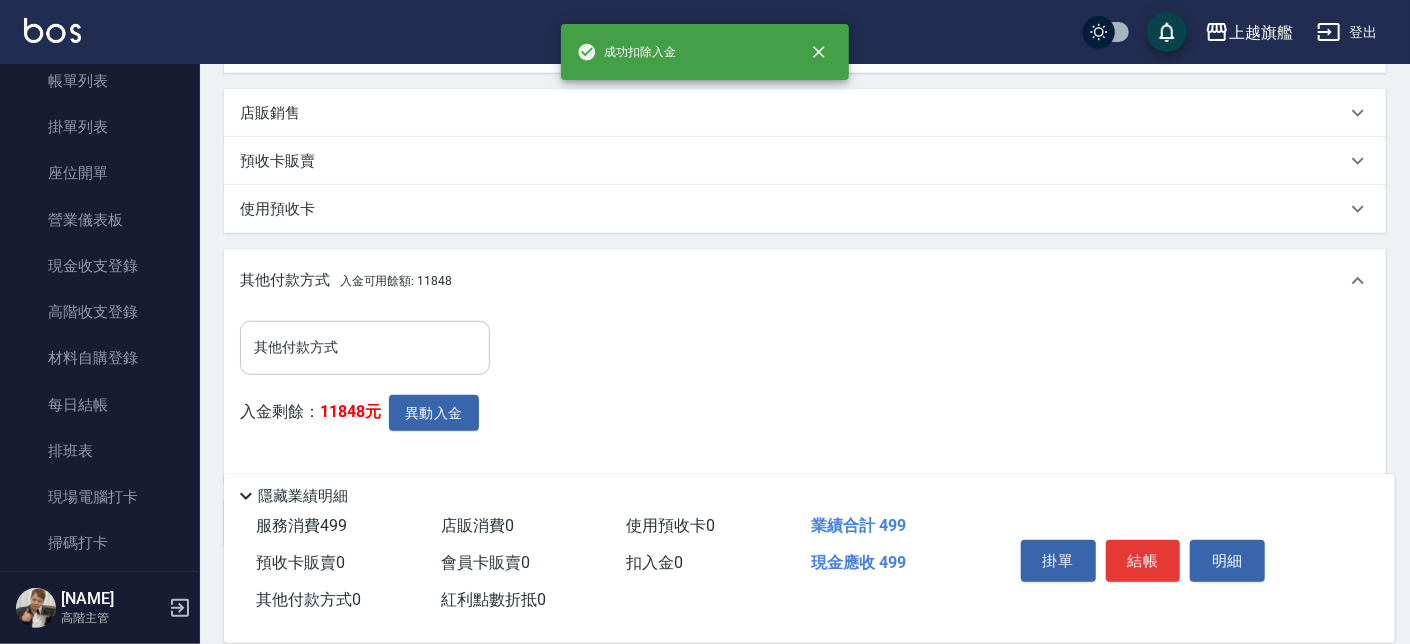 click on "其他付款方式" at bounding box center (365, 347) 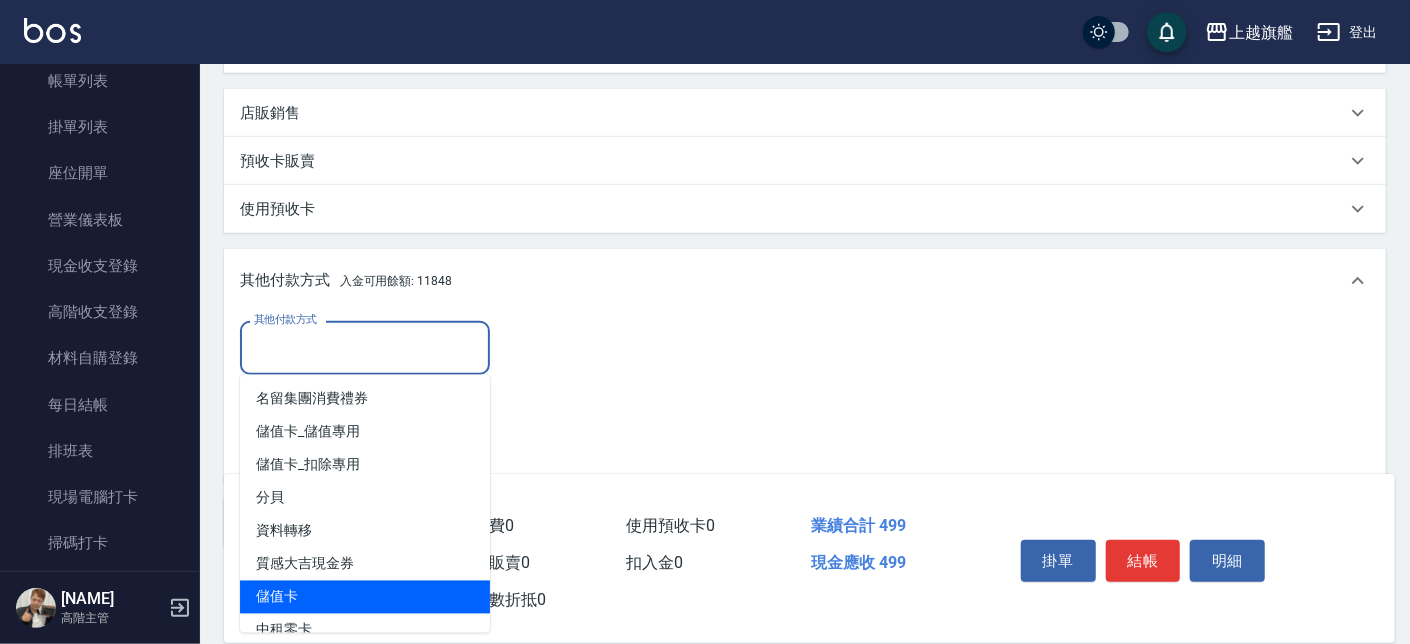 click on "儲值卡" at bounding box center (365, 597) 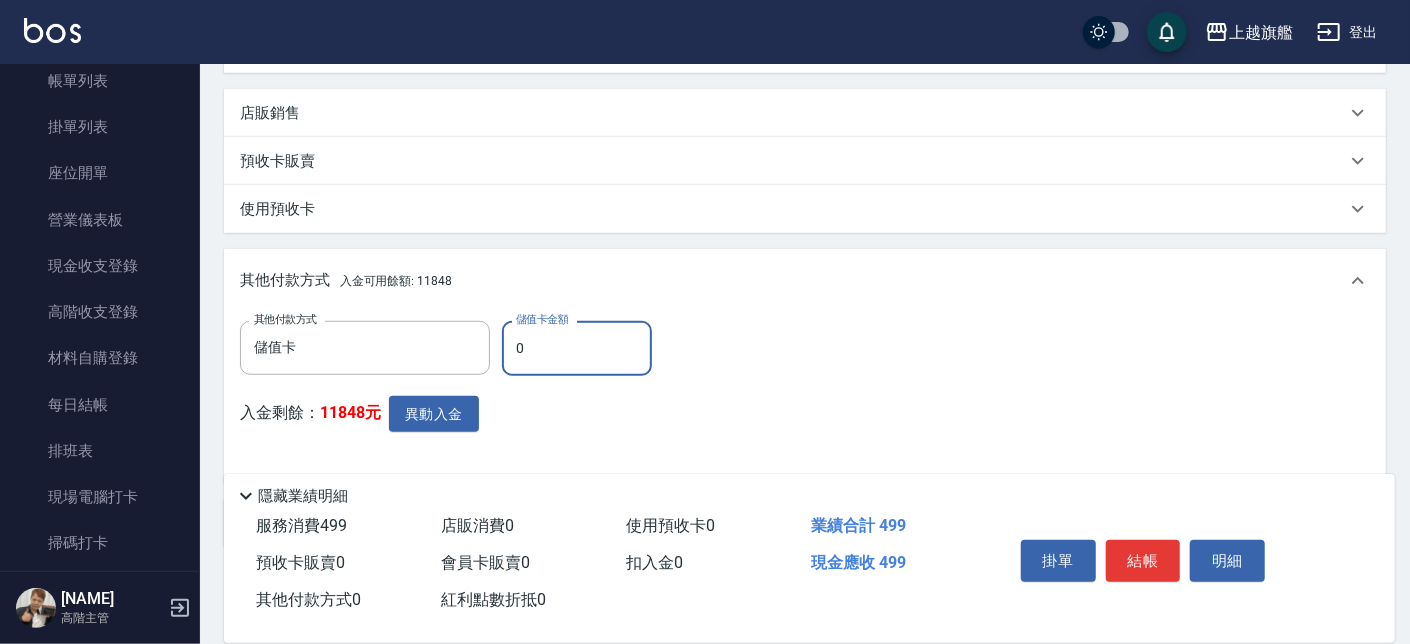 type on "儲值卡" 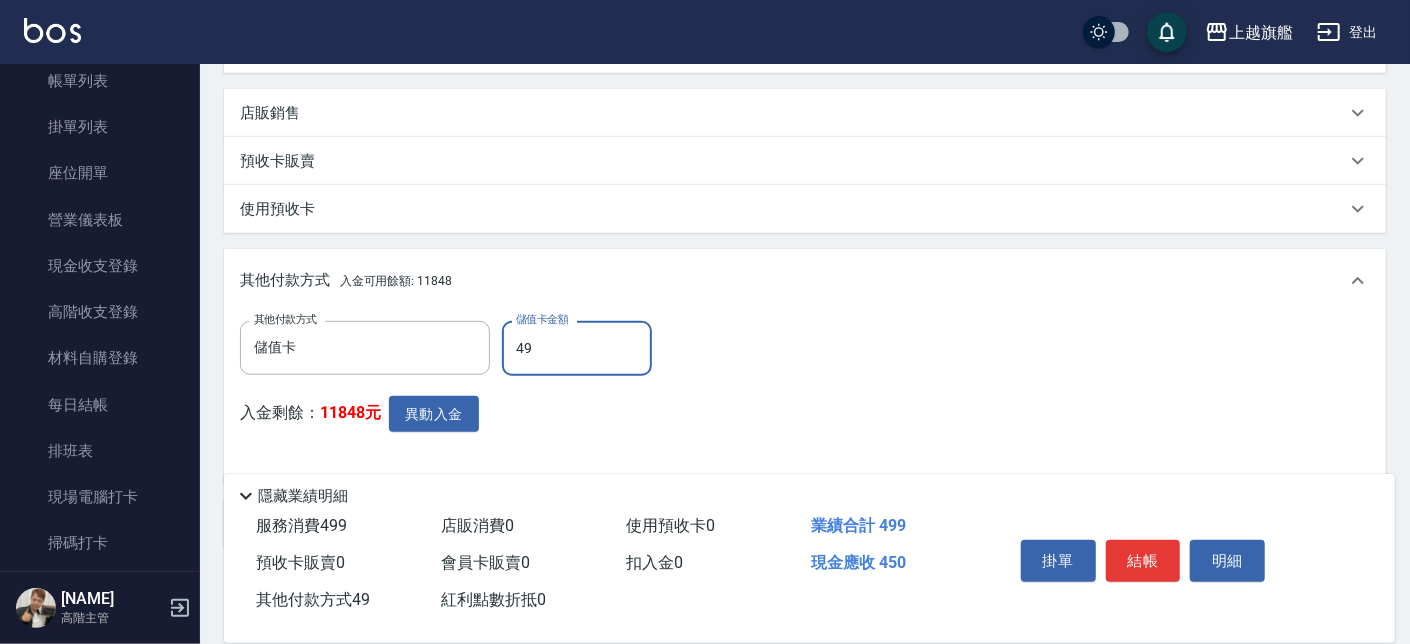type on "499" 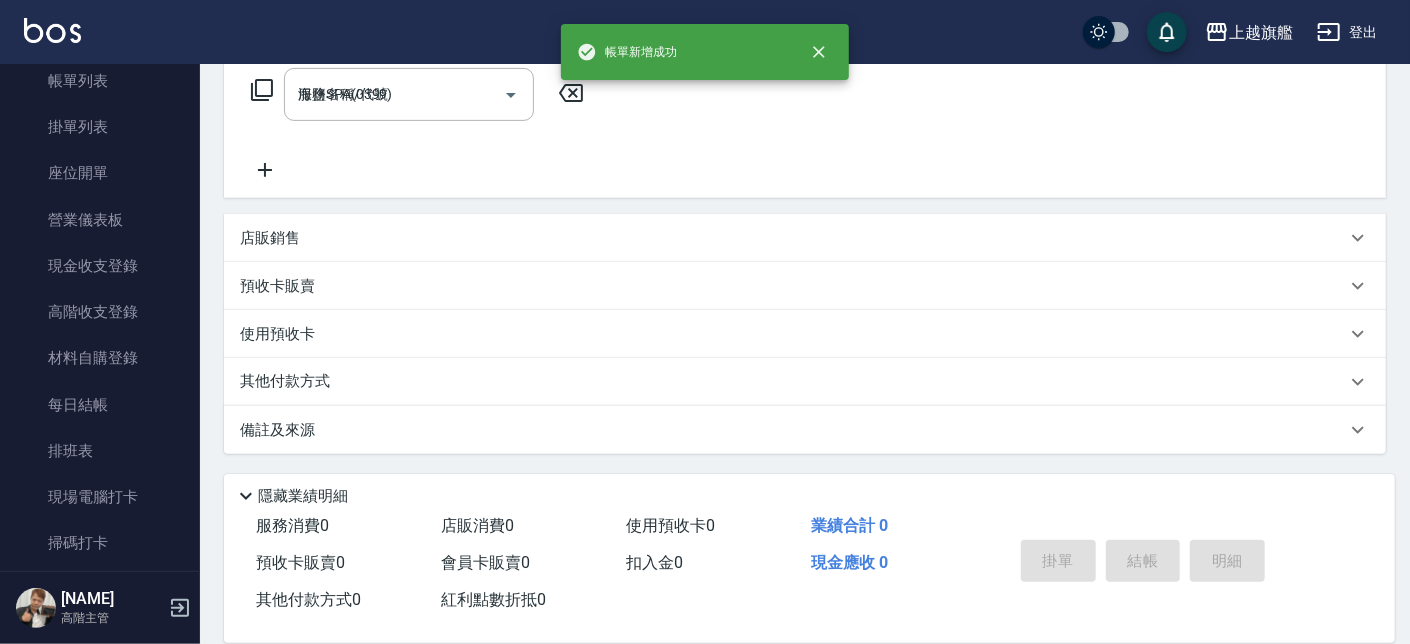 type on "2025/08/08 20:40" 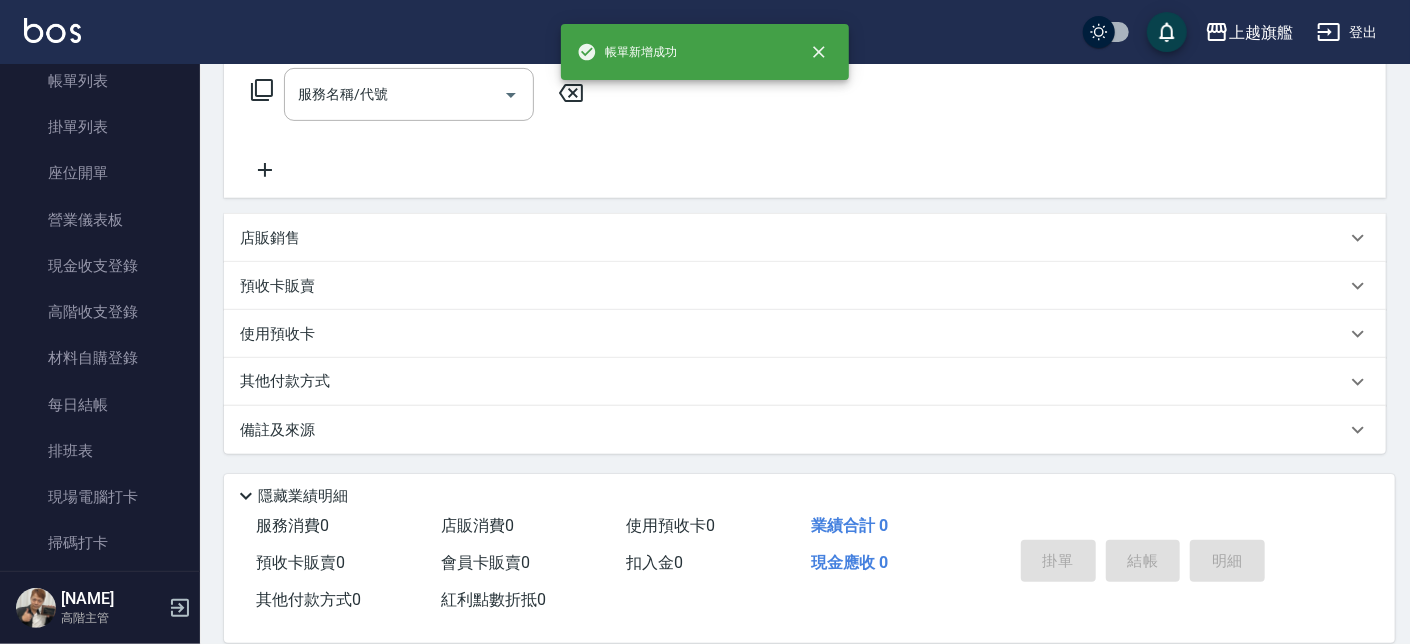 scroll, scrollTop: 0, scrollLeft: 0, axis: both 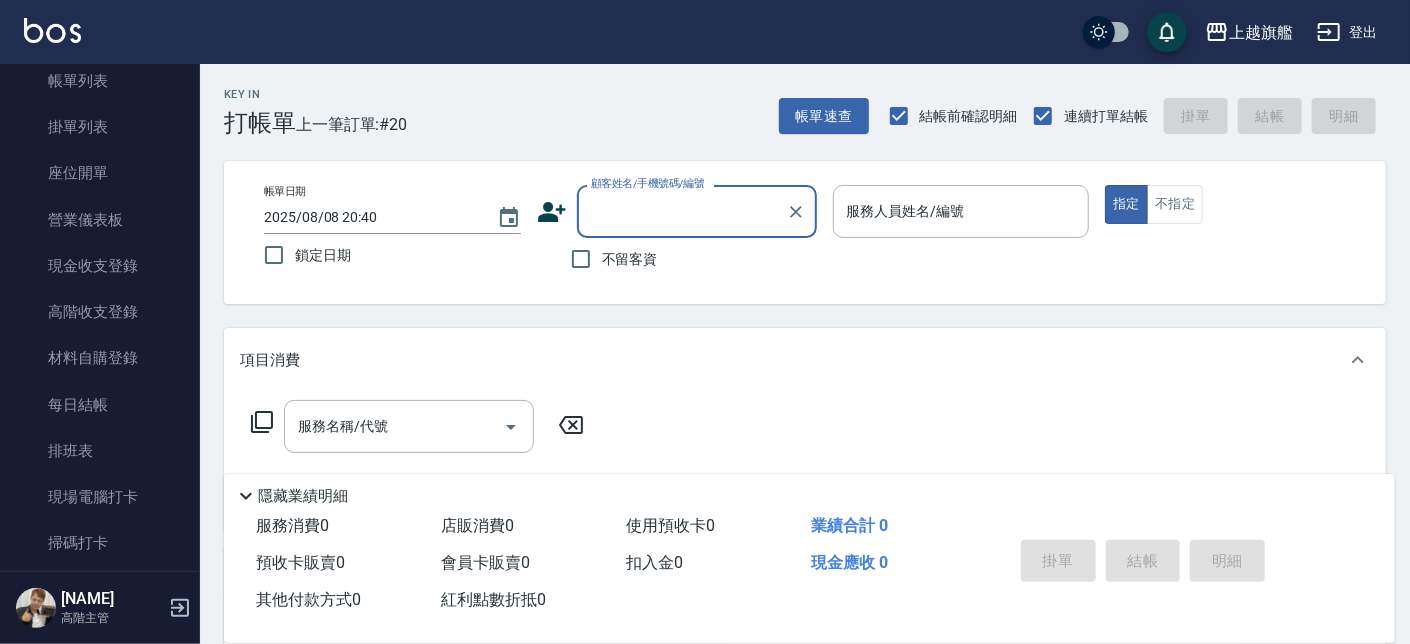 click on "不留客資" at bounding box center [630, 259] 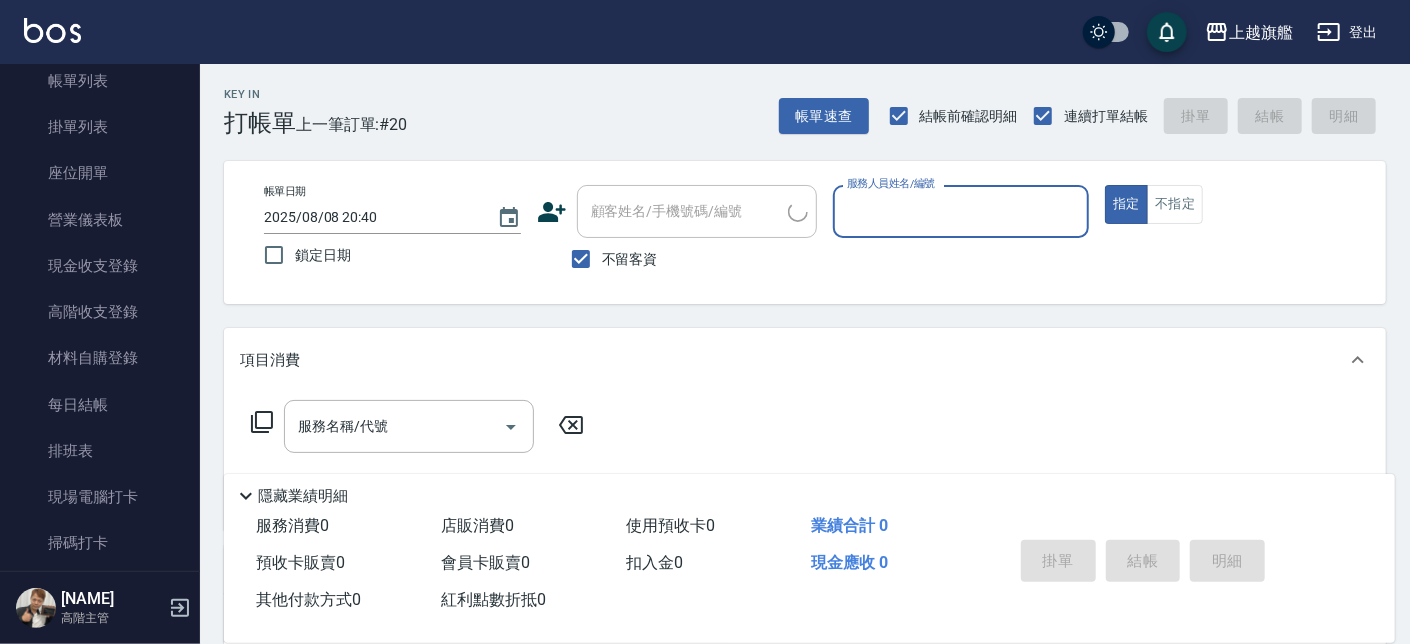 type on "[NAME]/[PHONE]/" 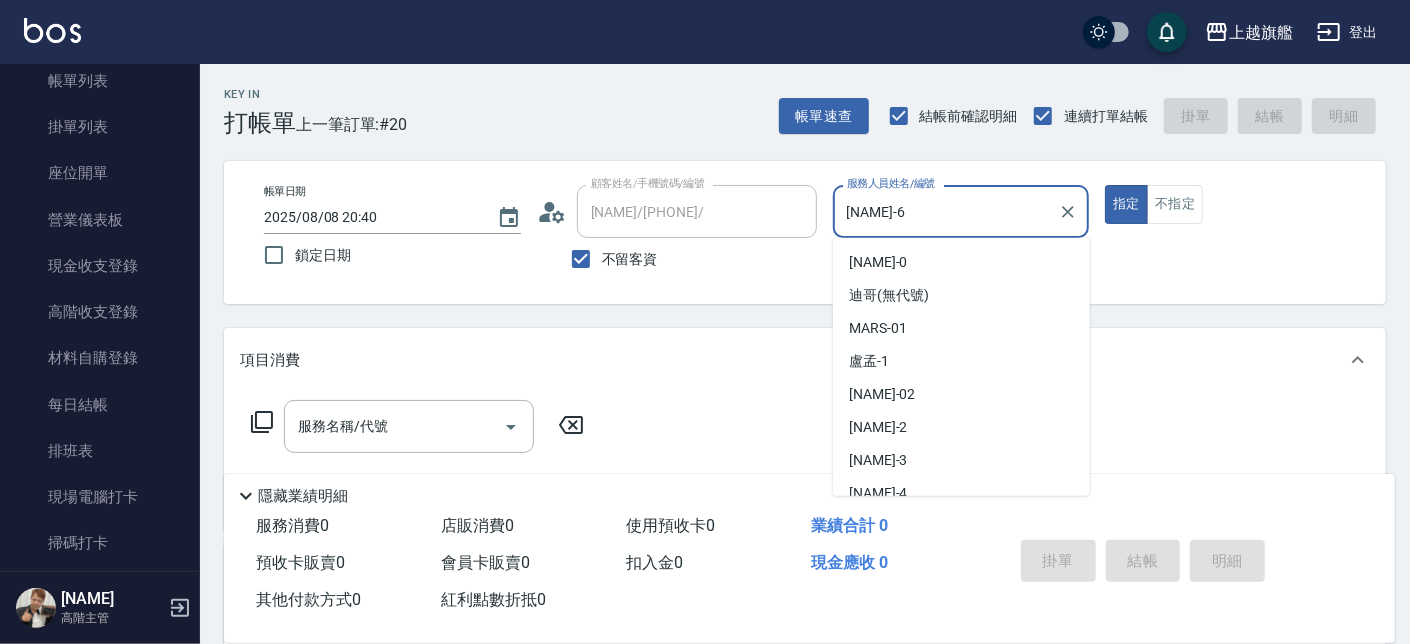 scroll, scrollTop: 80, scrollLeft: 0, axis: vertical 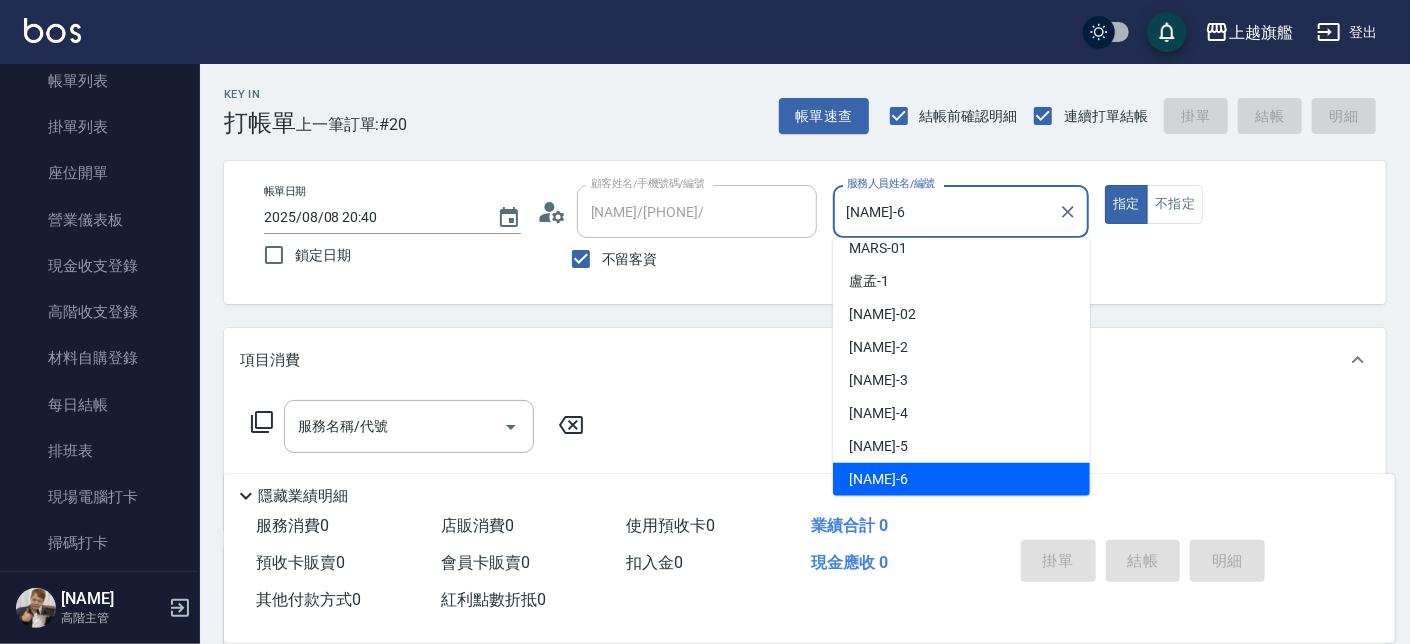 drag, startPoint x: 923, startPoint y: 209, endPoint x: 796, endPoint y: 218, distance: 127.3185 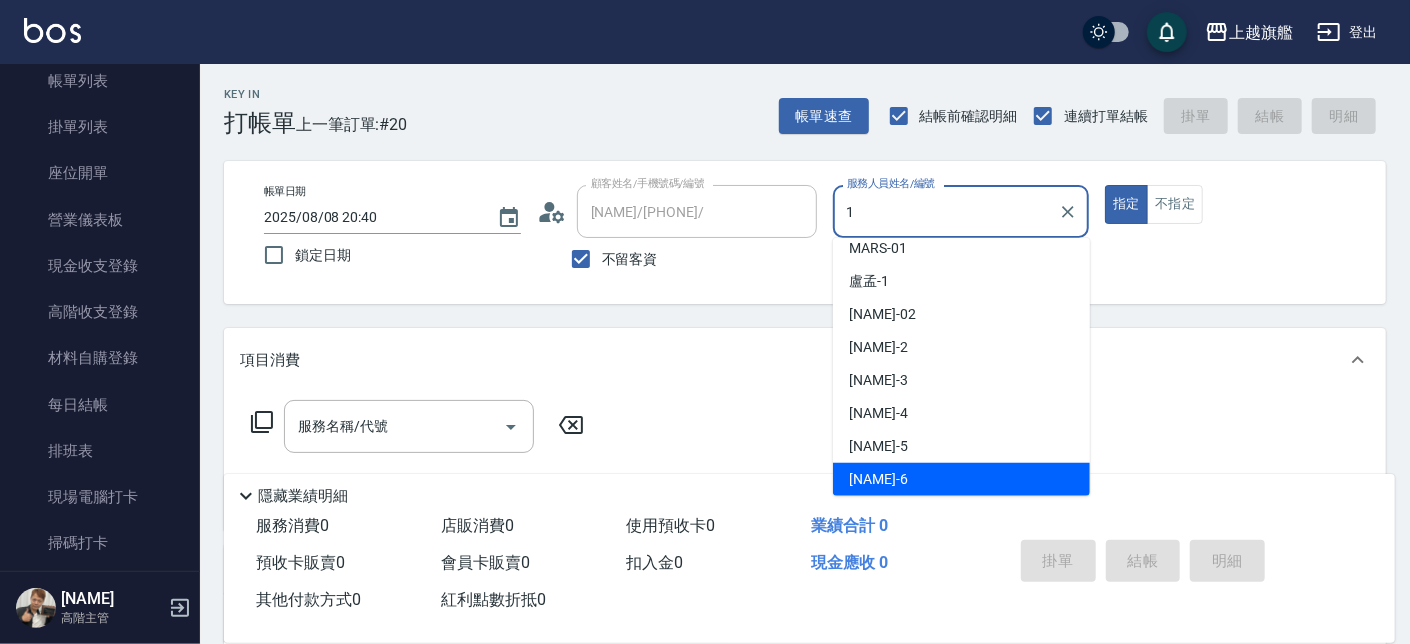 scroll, scrollTop: 0, scrollLeft: 0, axis: both 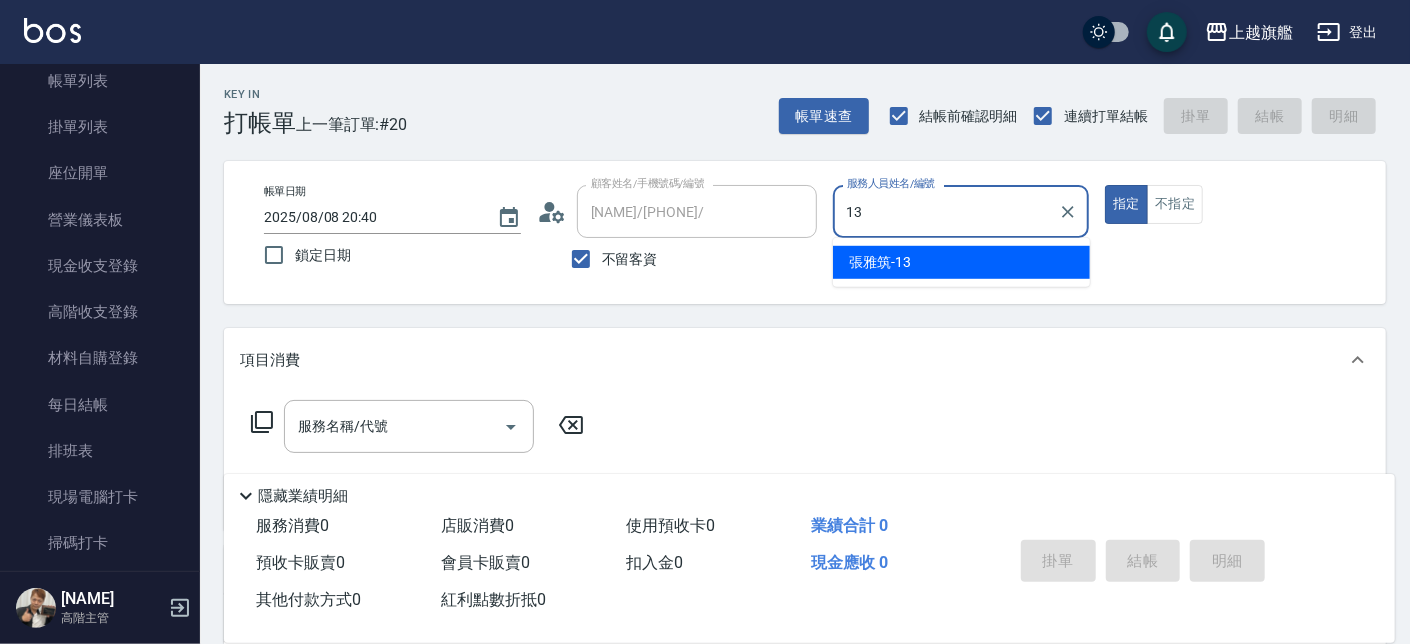 type on "[NAME]-13" 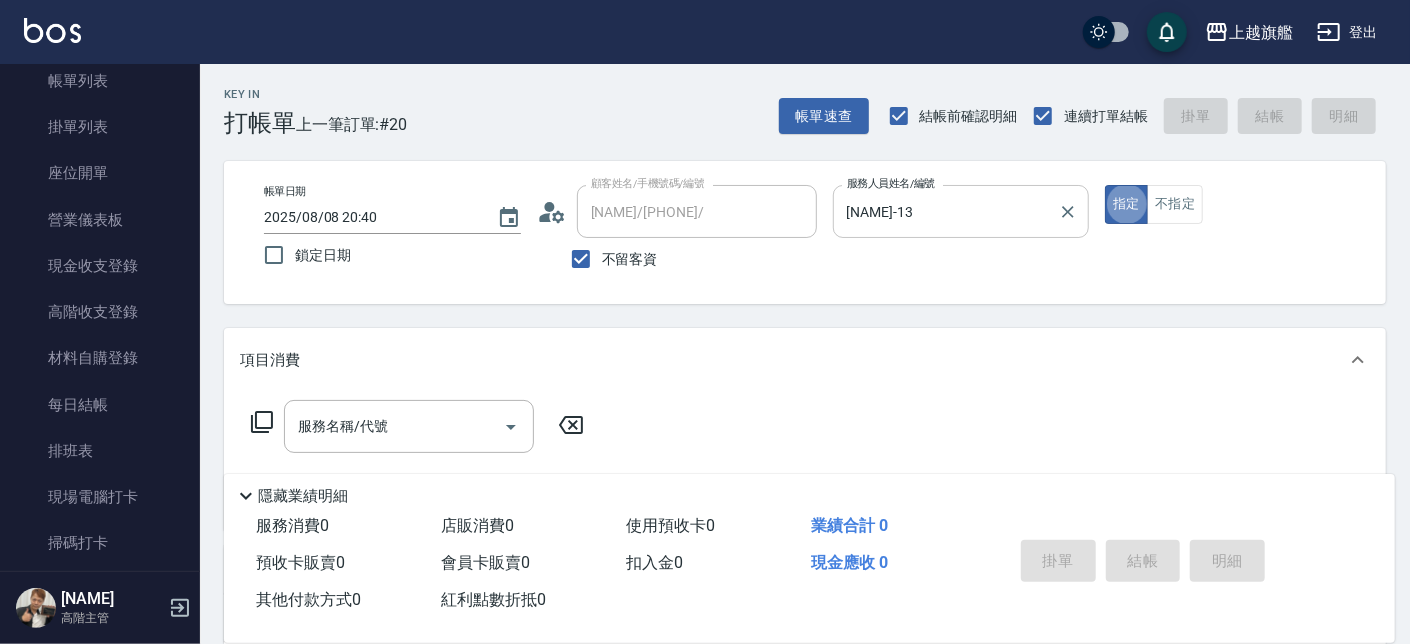 type on "true" 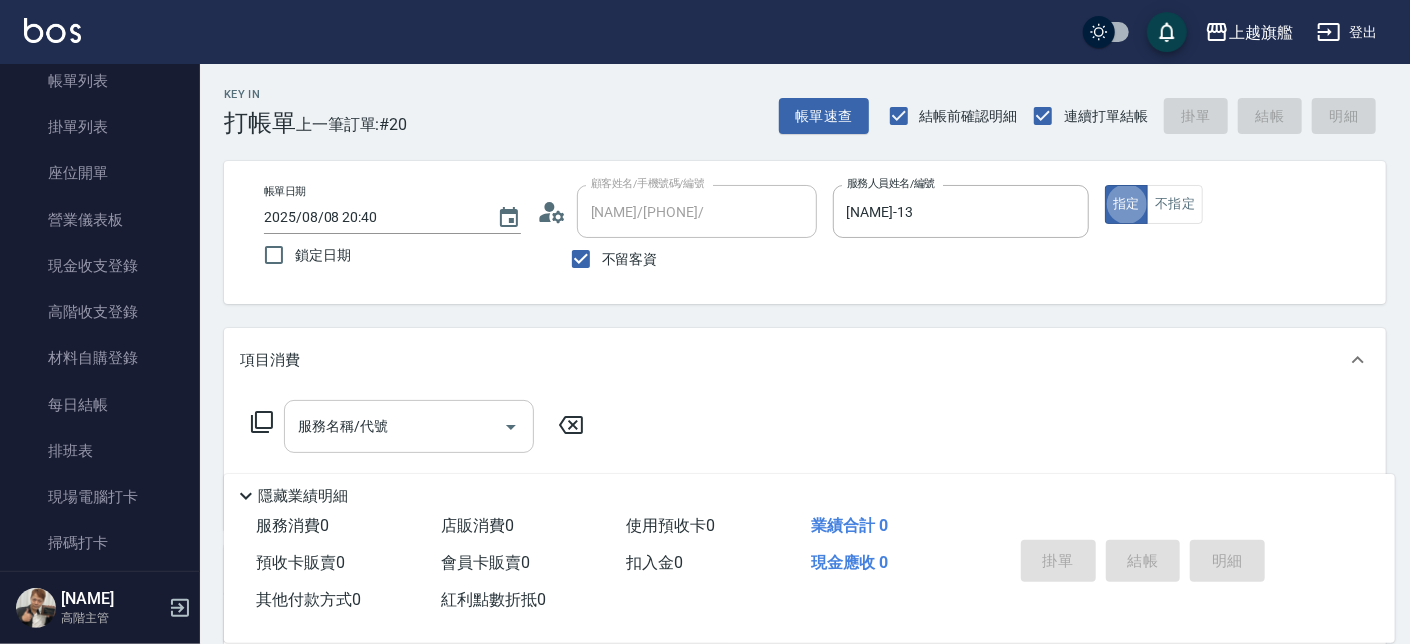 click on "服務名稱/代號" at bounding box center (394, 426) 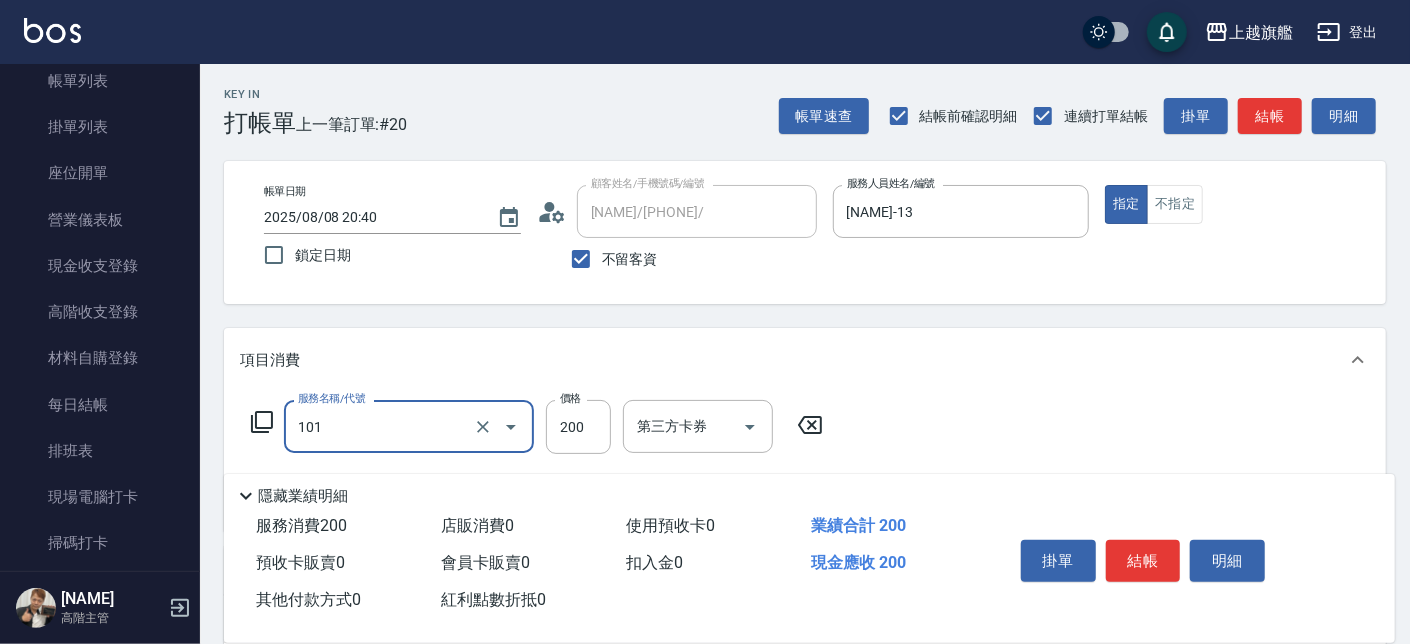 type on "一般洗(101)" 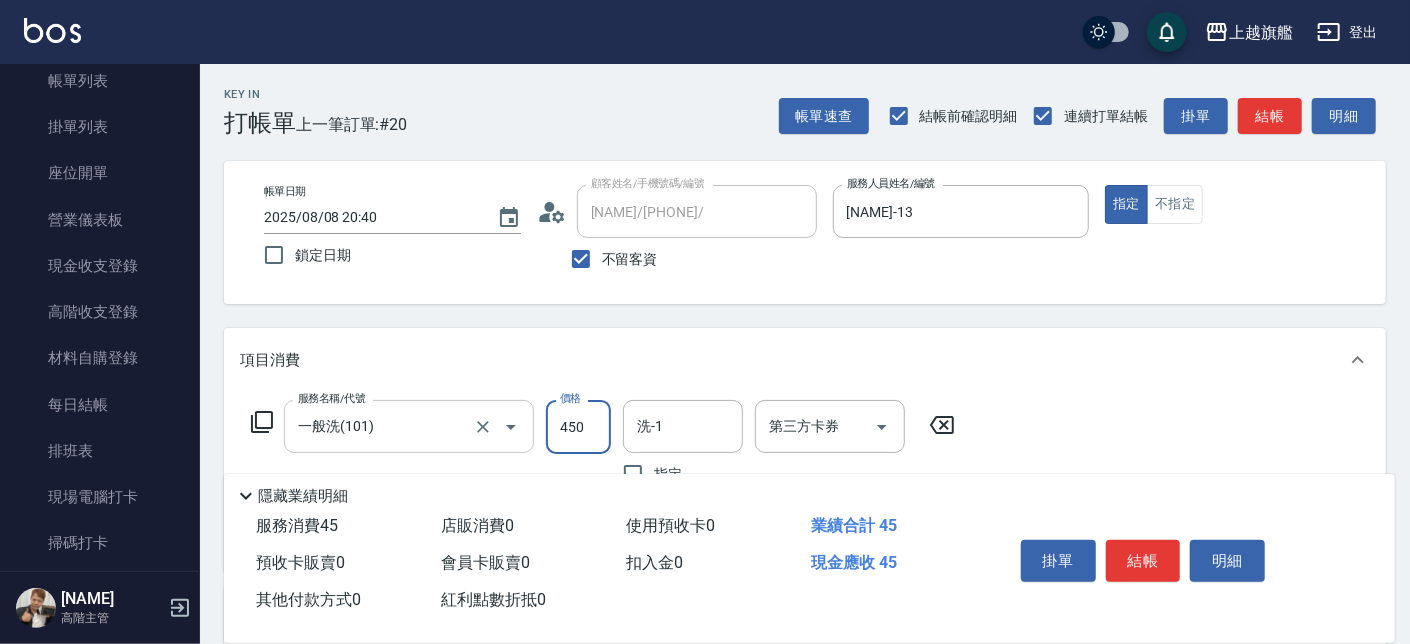 type on "450" 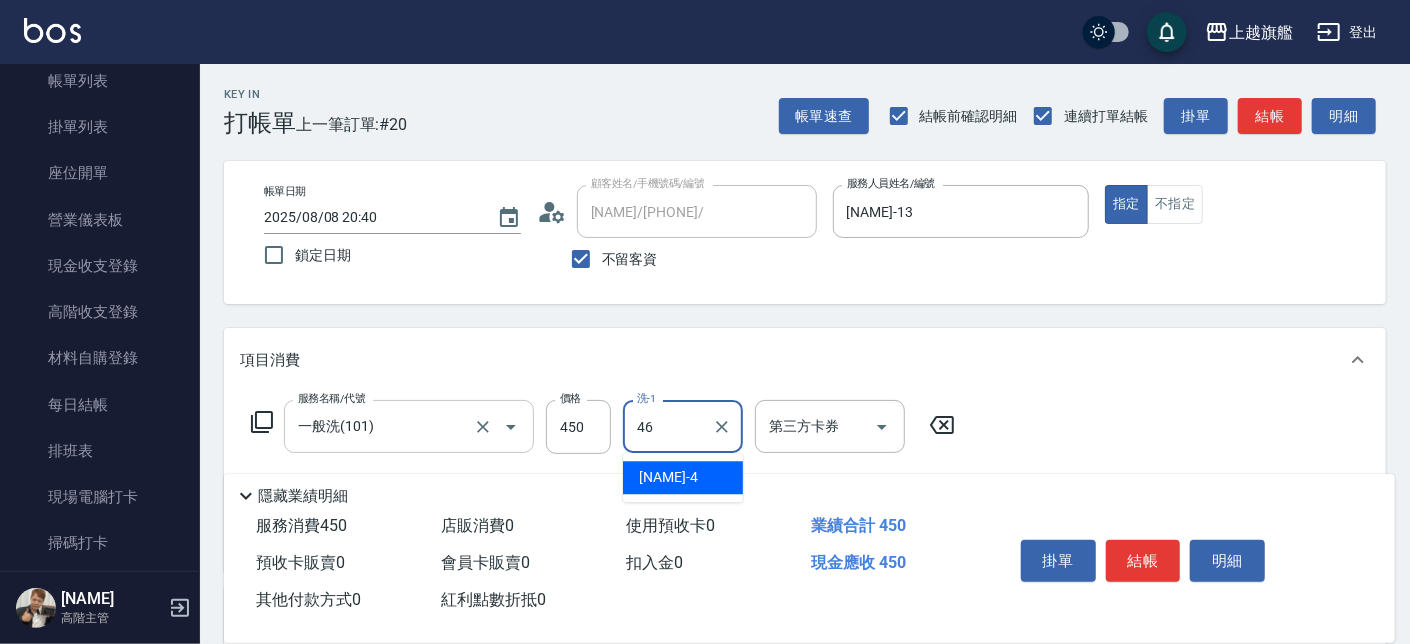type on "[NAME]-46" 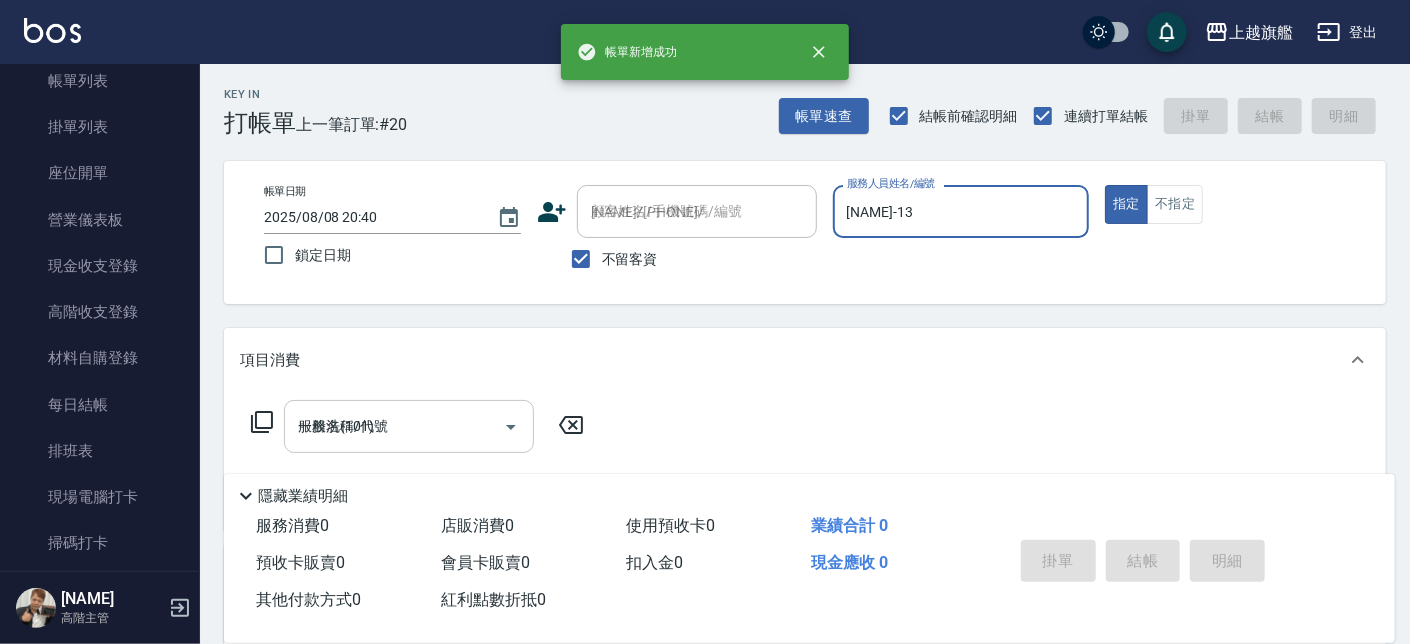 type on "2025/08/08 20:41" 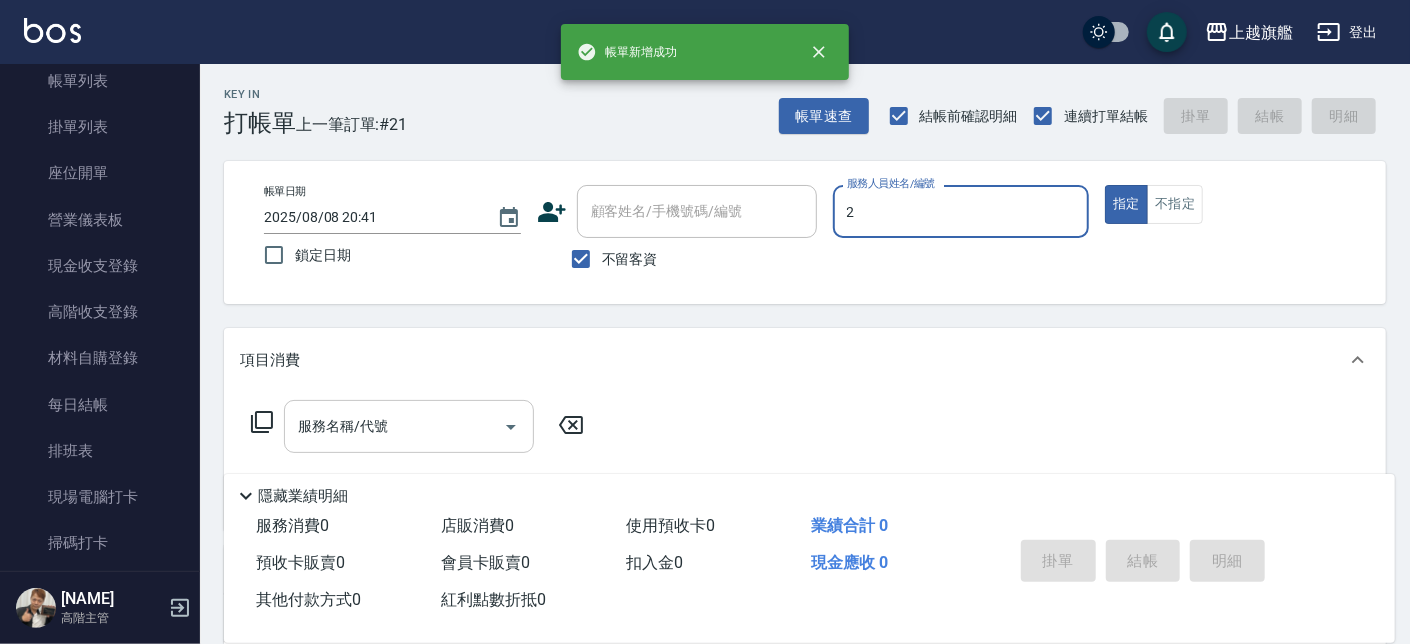 type on "[NAME]-2" 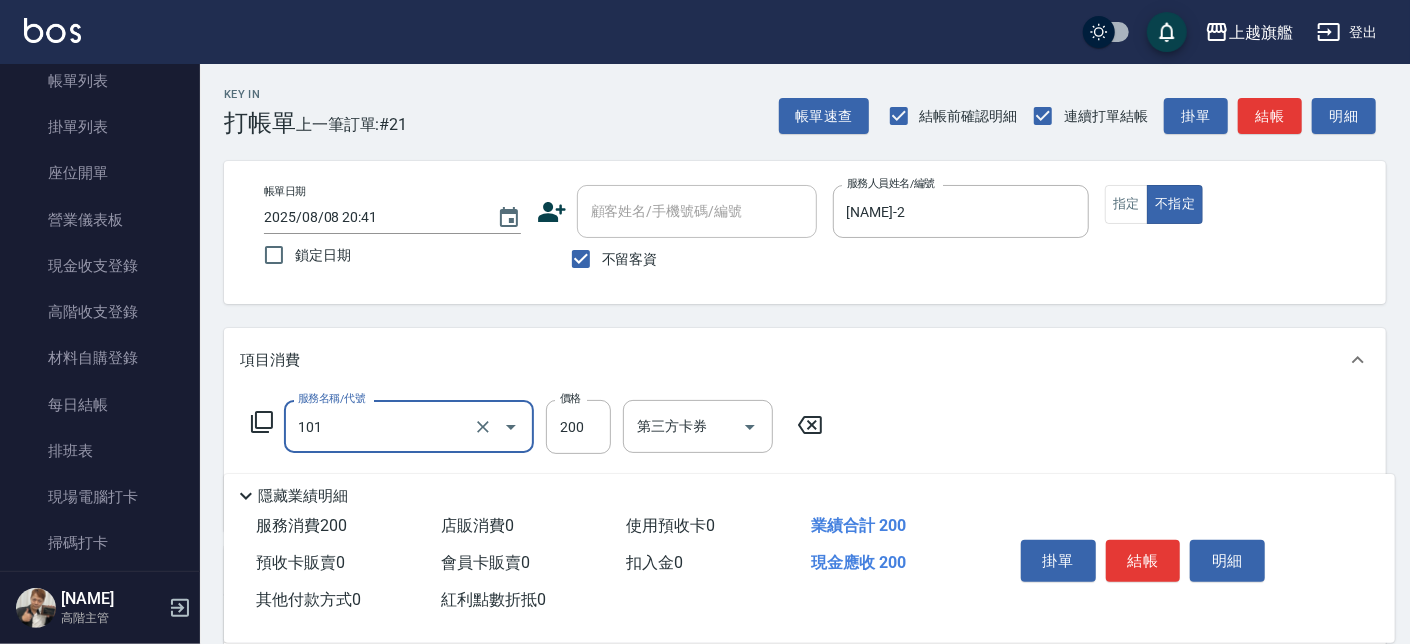 type on "一般洗(101)" 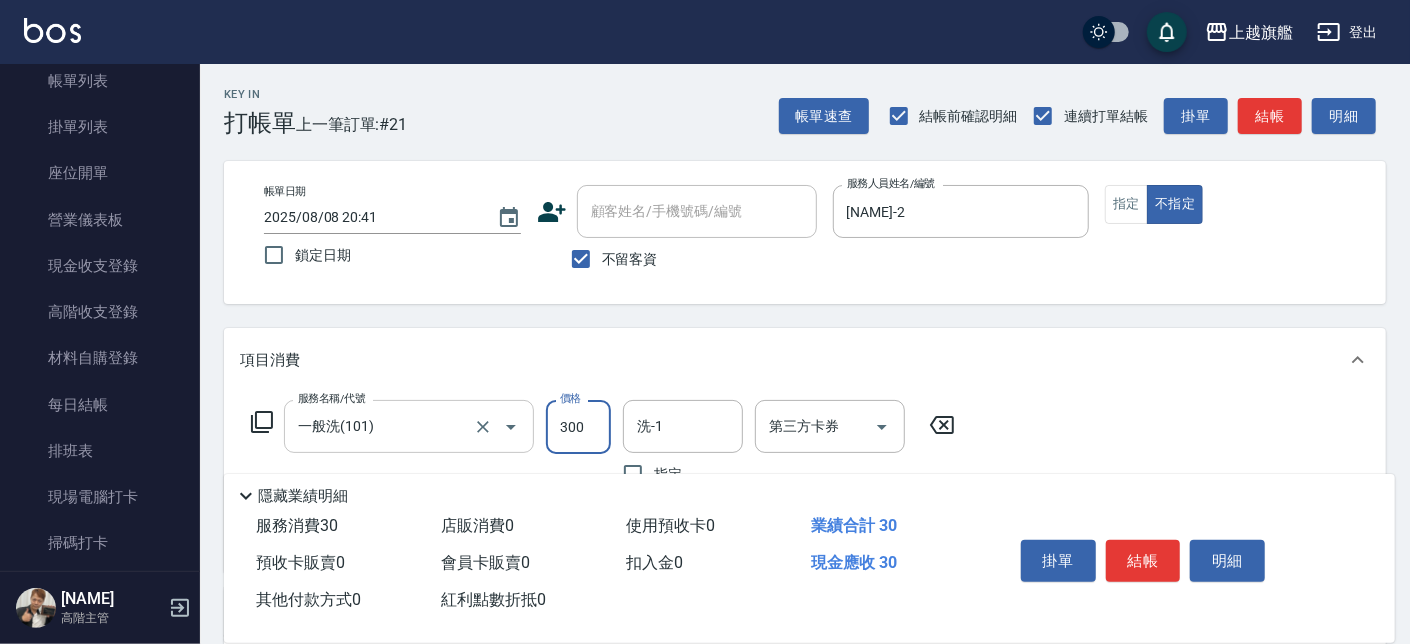 type on "300" 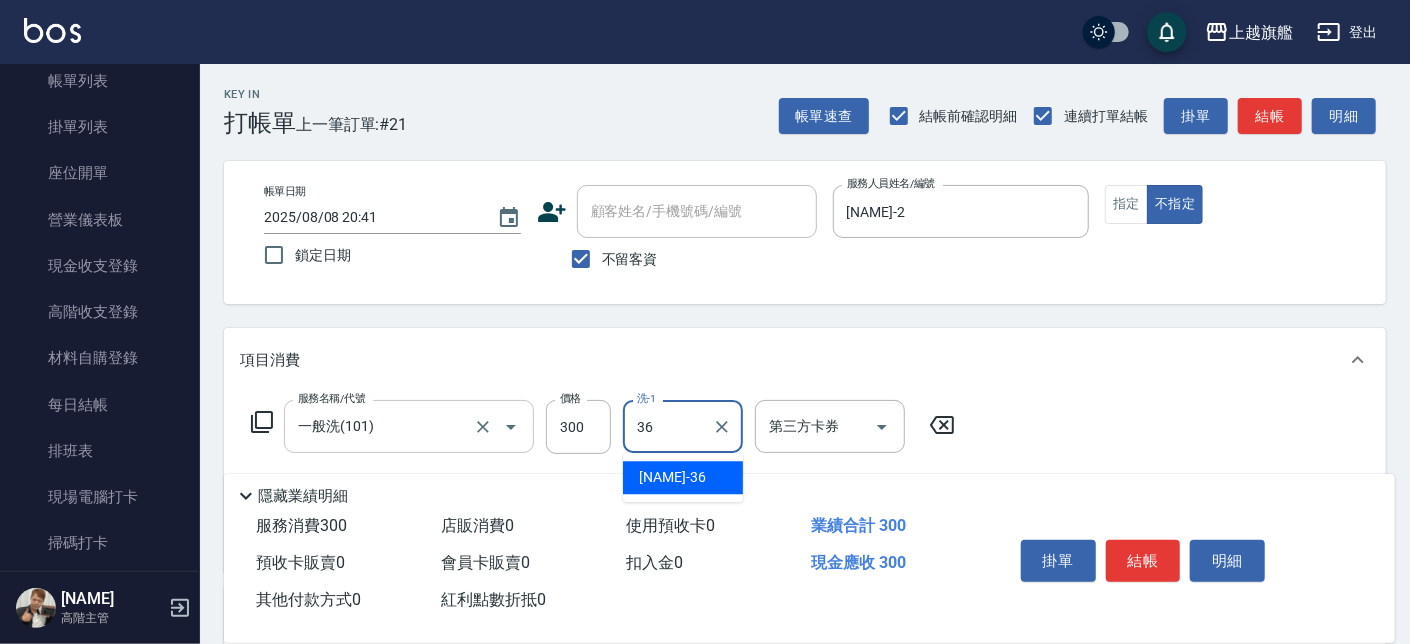 type on "[NAME]-36" 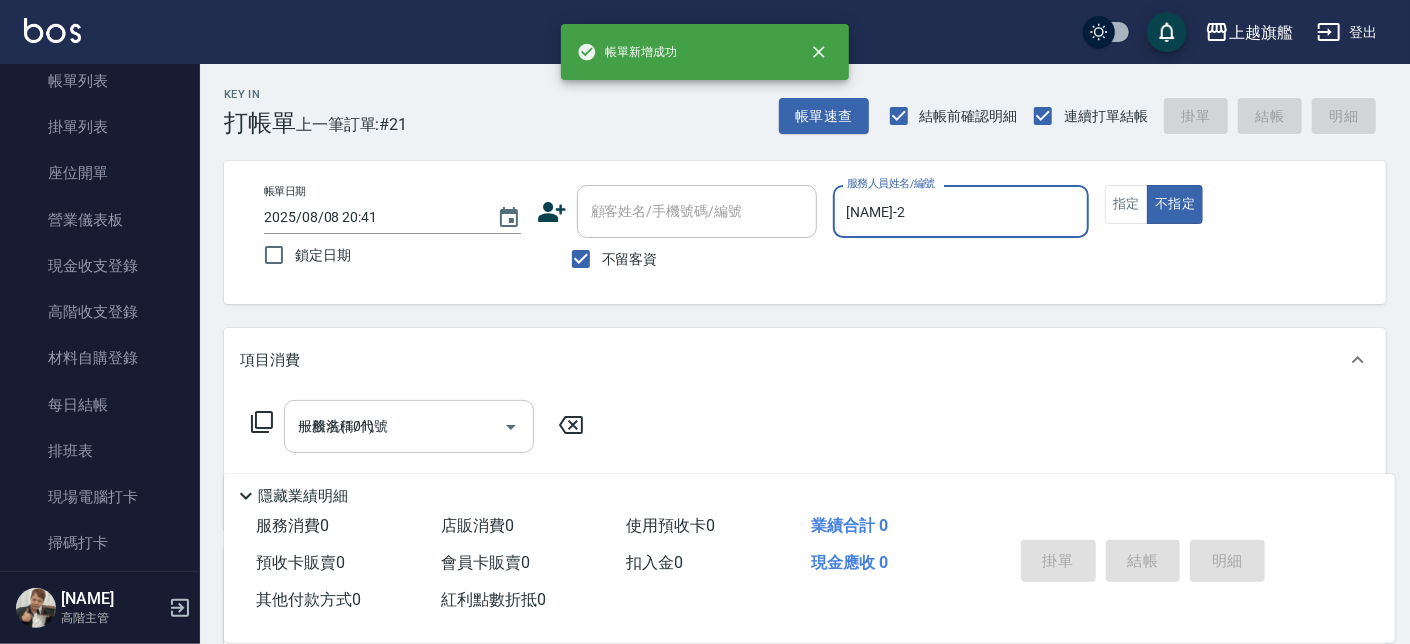 type 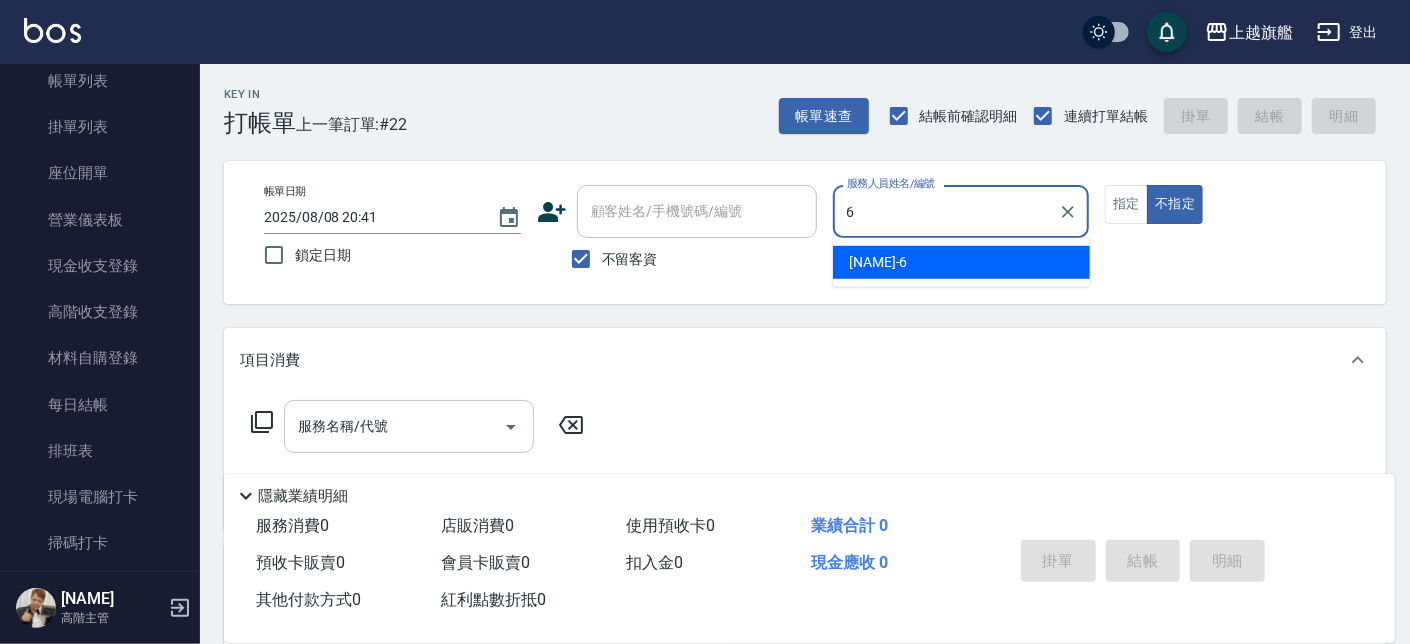 type on "[NAME]-6" 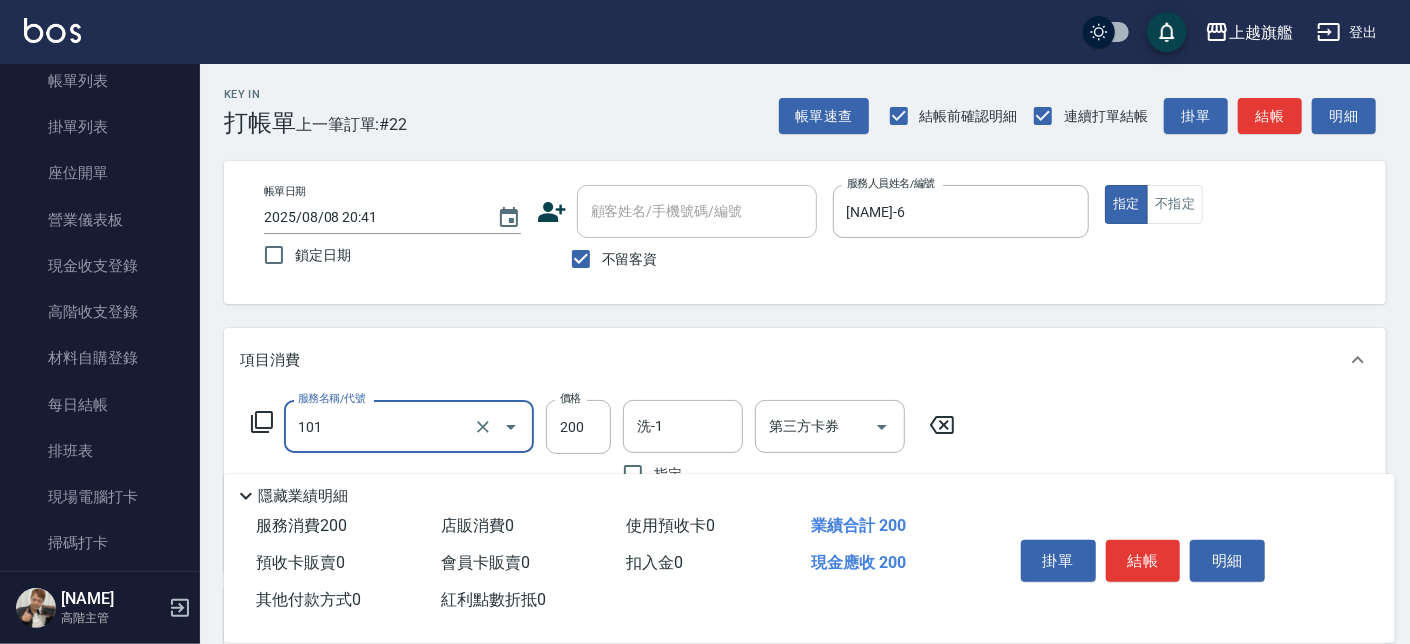 type on "一般洗(101)" 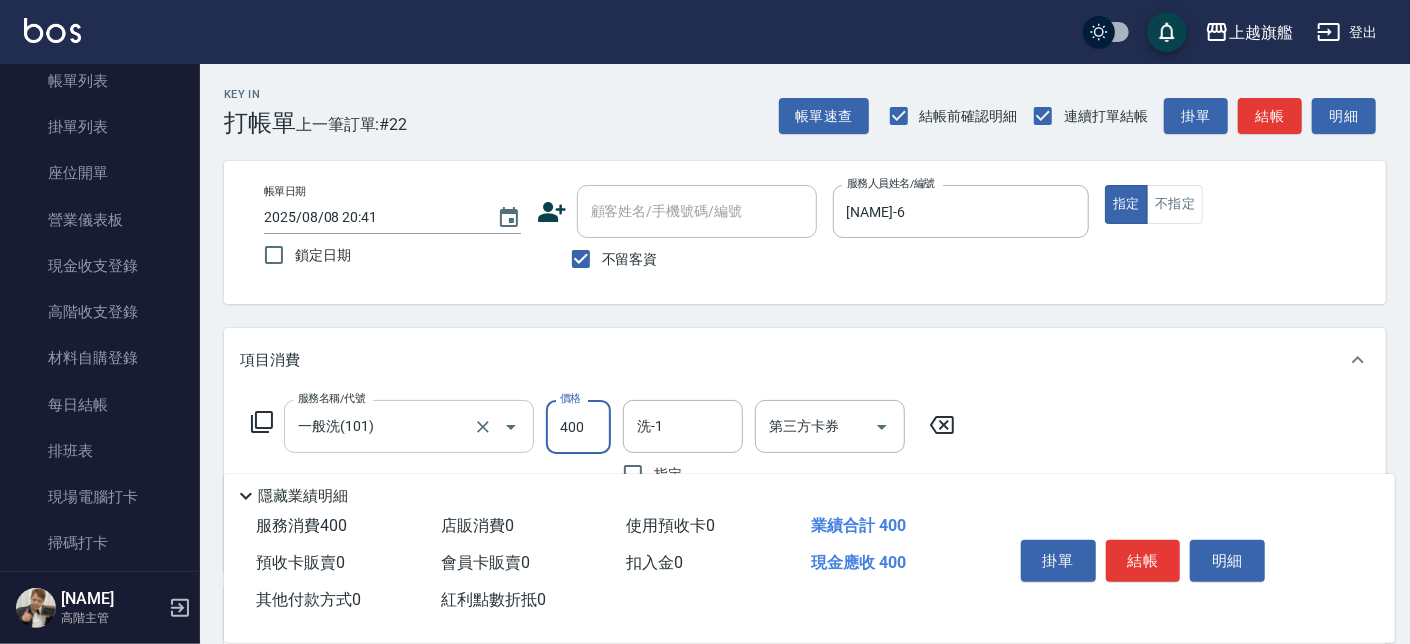 type on "400" 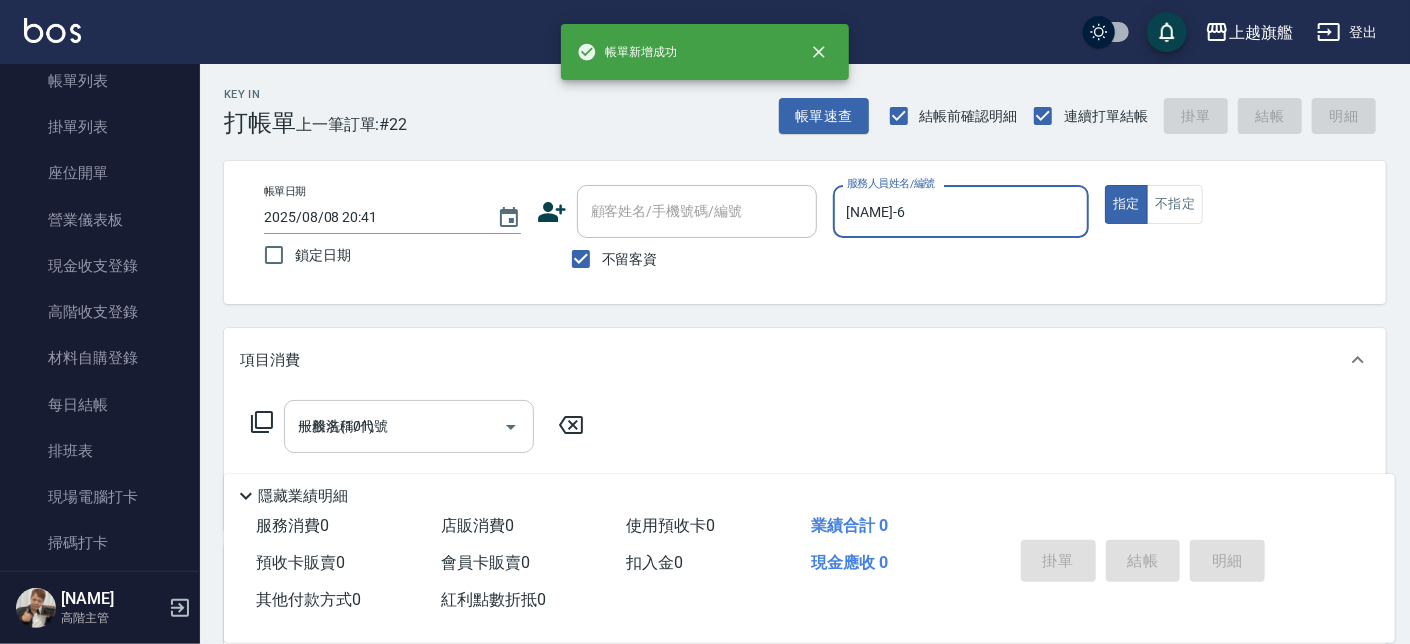 type 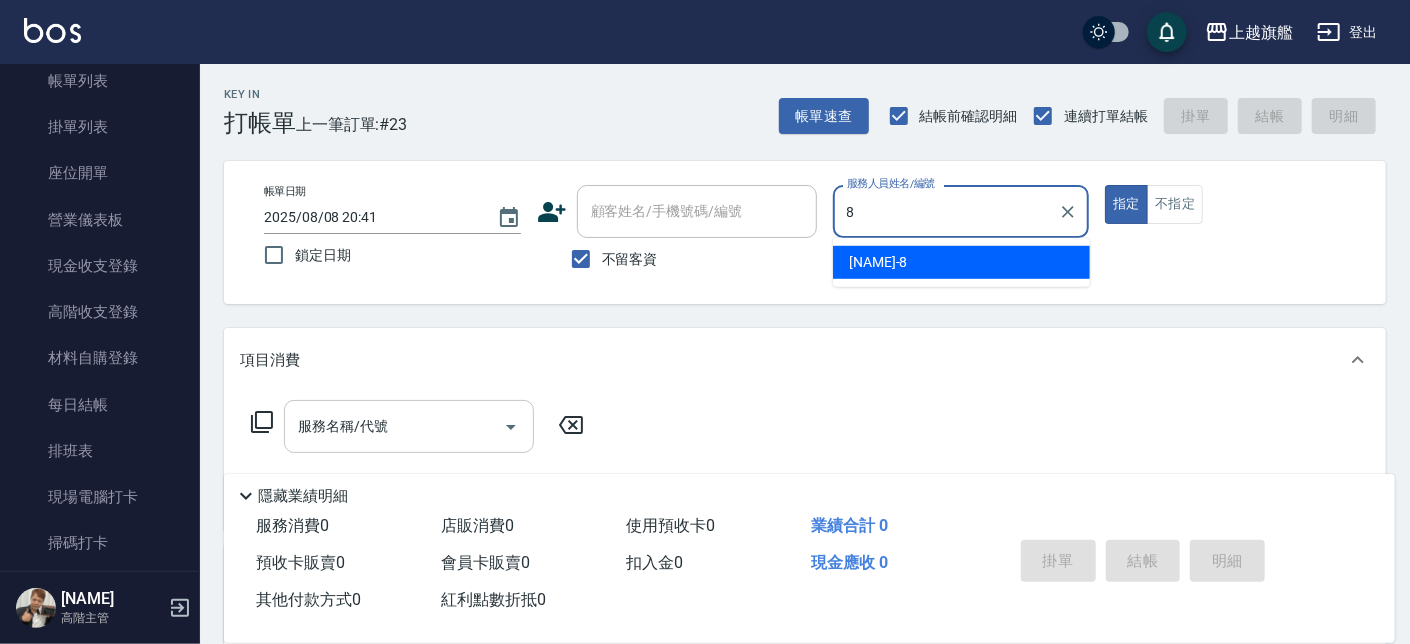 type on "[NAME]-8" 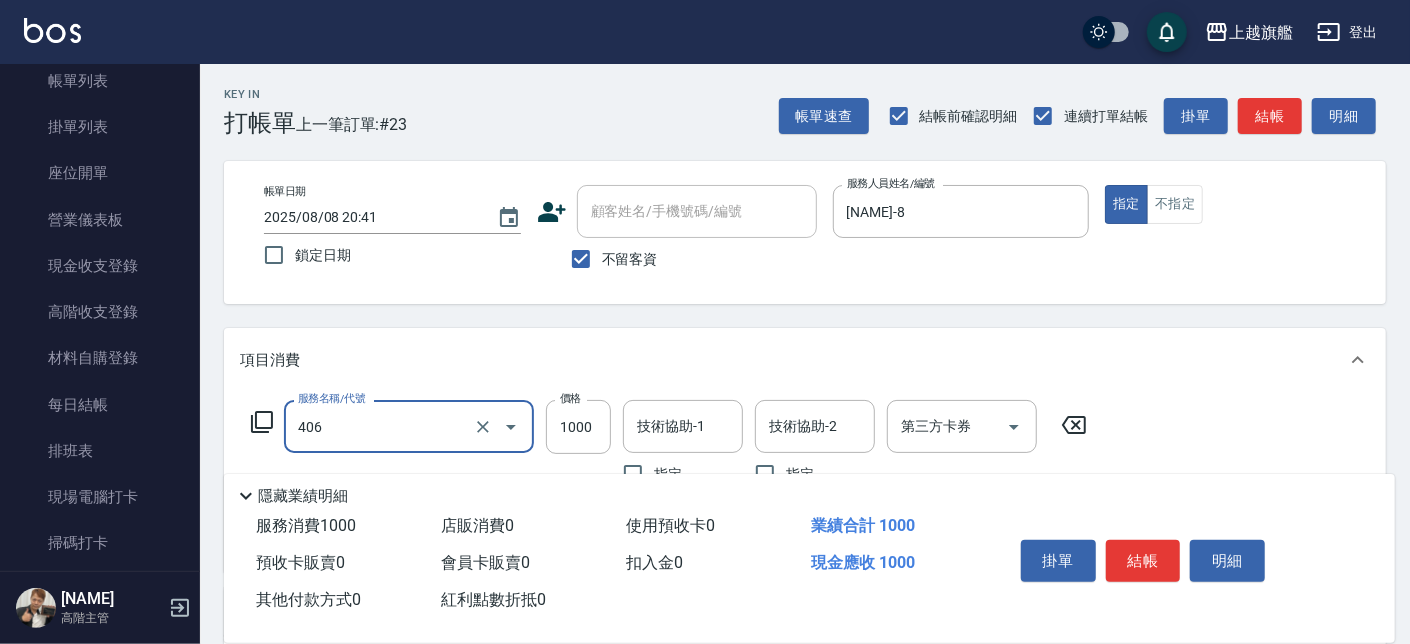 type on "水漾護1000(406)" 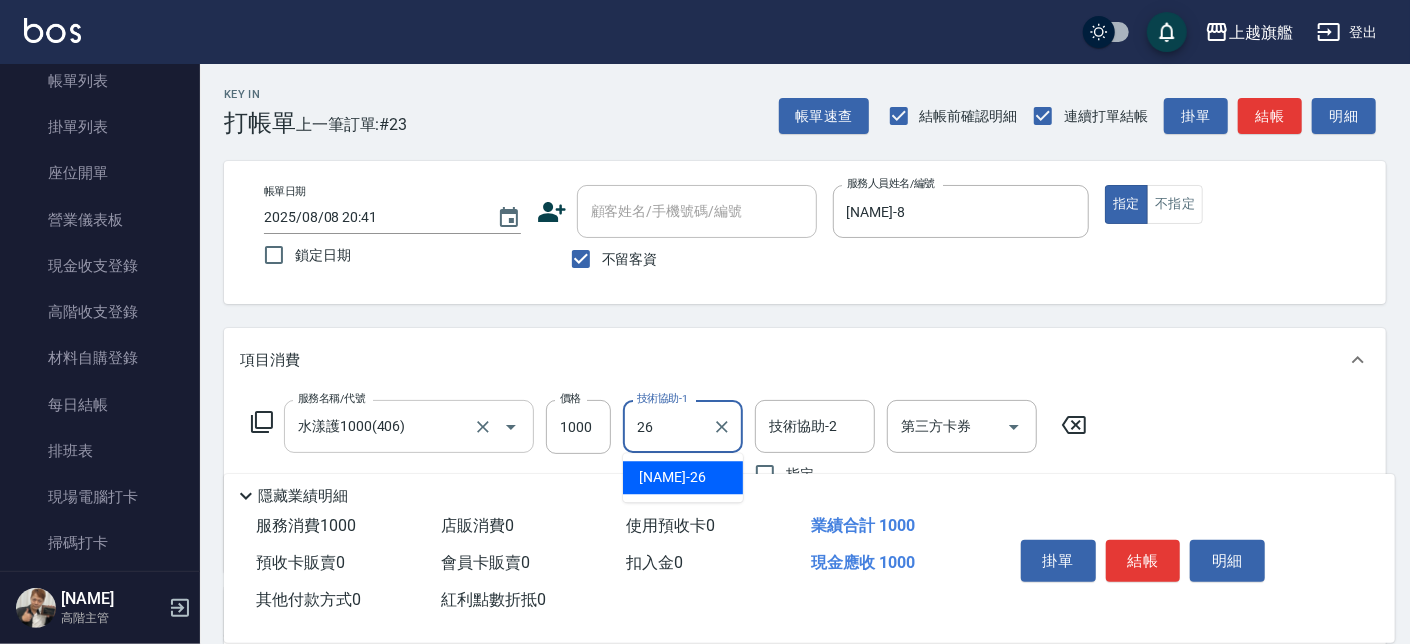 type on "[NAME]-26" 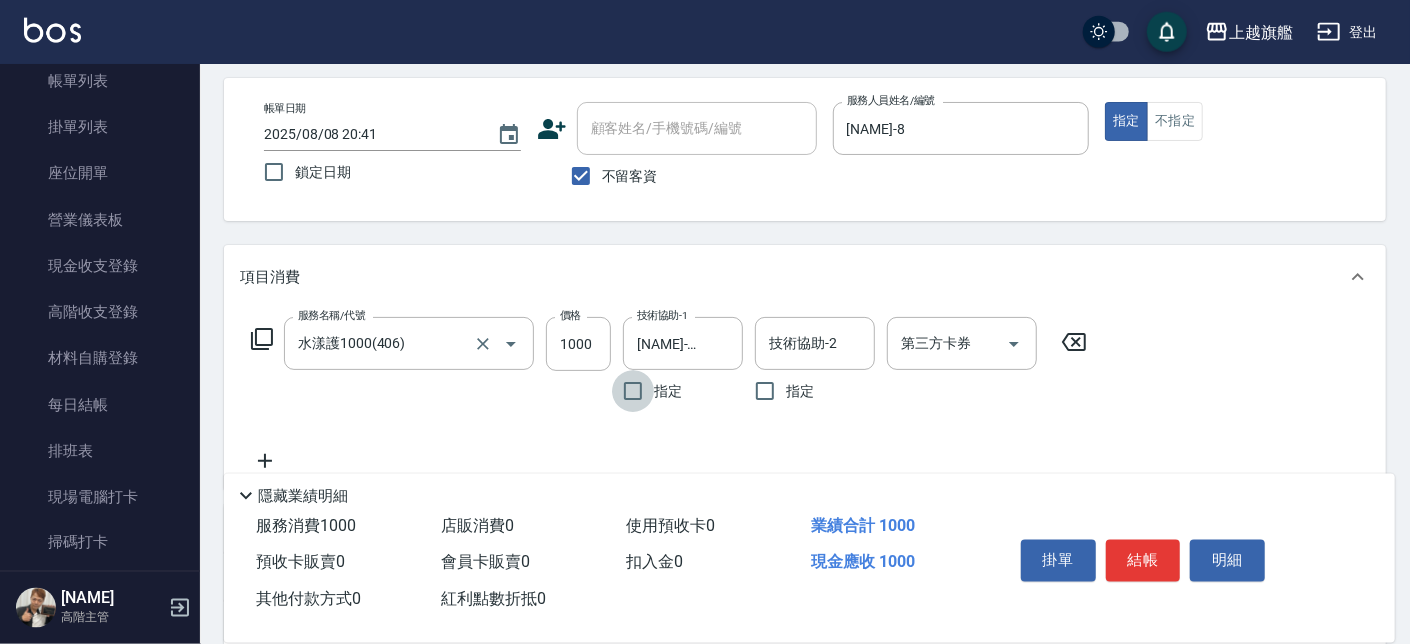 scroll, scrollTop: 113, scrollLeft: 0, axis: vertical 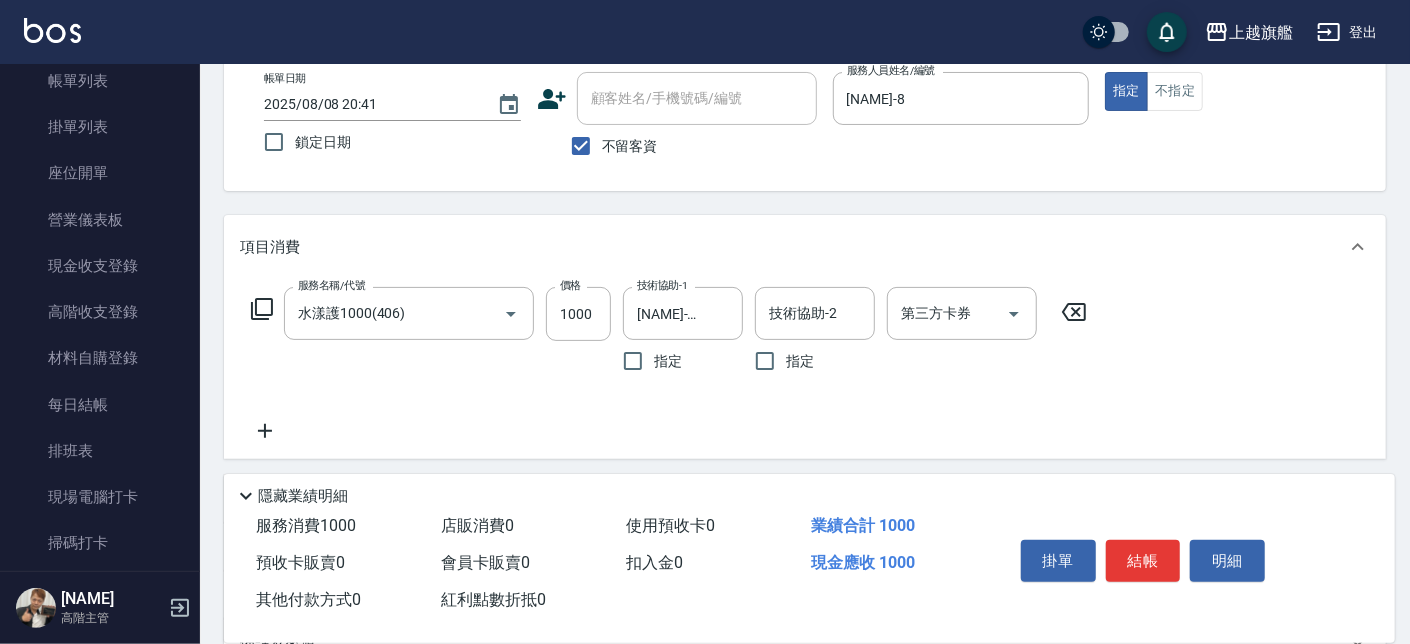 click 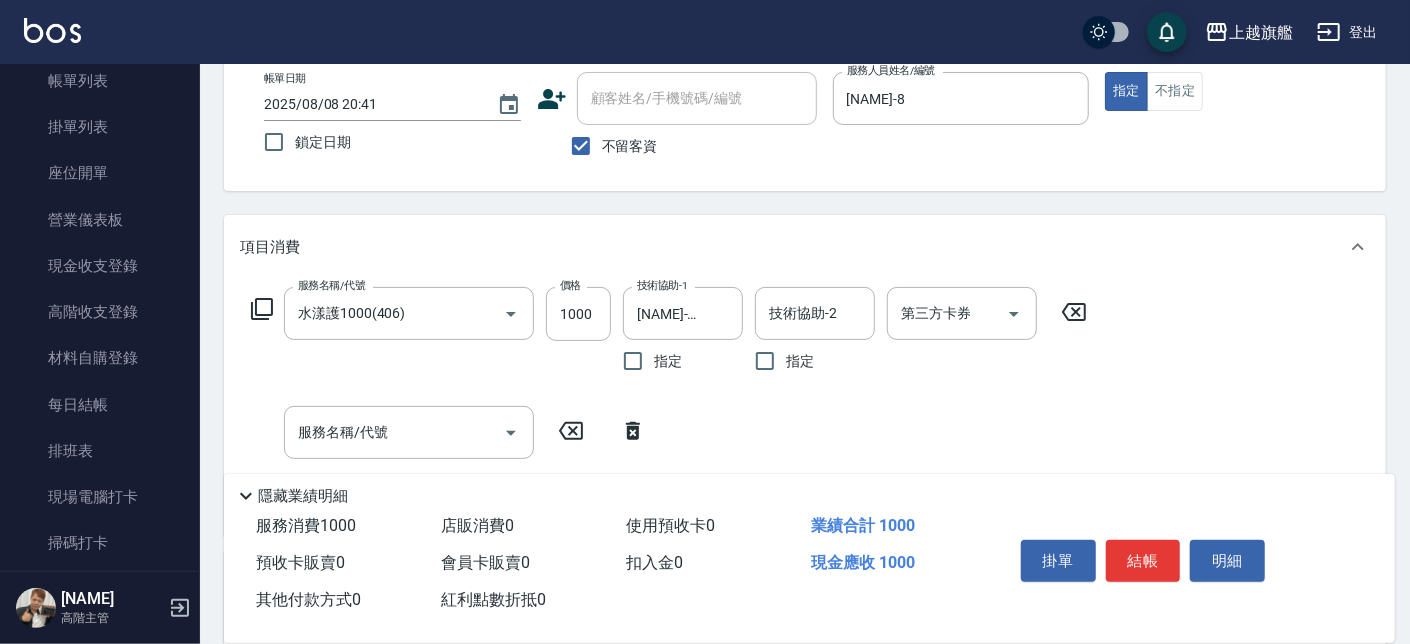 drag, startPoint x: 236, startPoint y: 241, endPoint x: 290, endPoint y: 248, distance: 54.451813 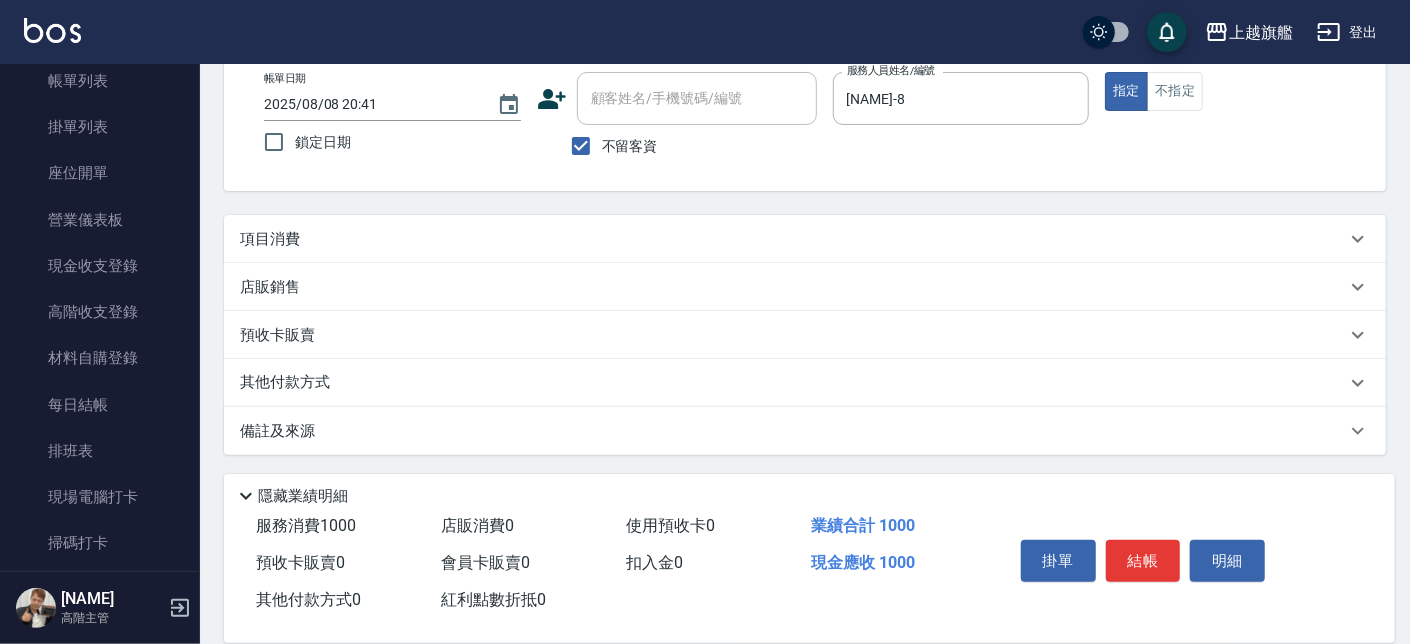 click on "項目消費" at bounding box center (805, 239) 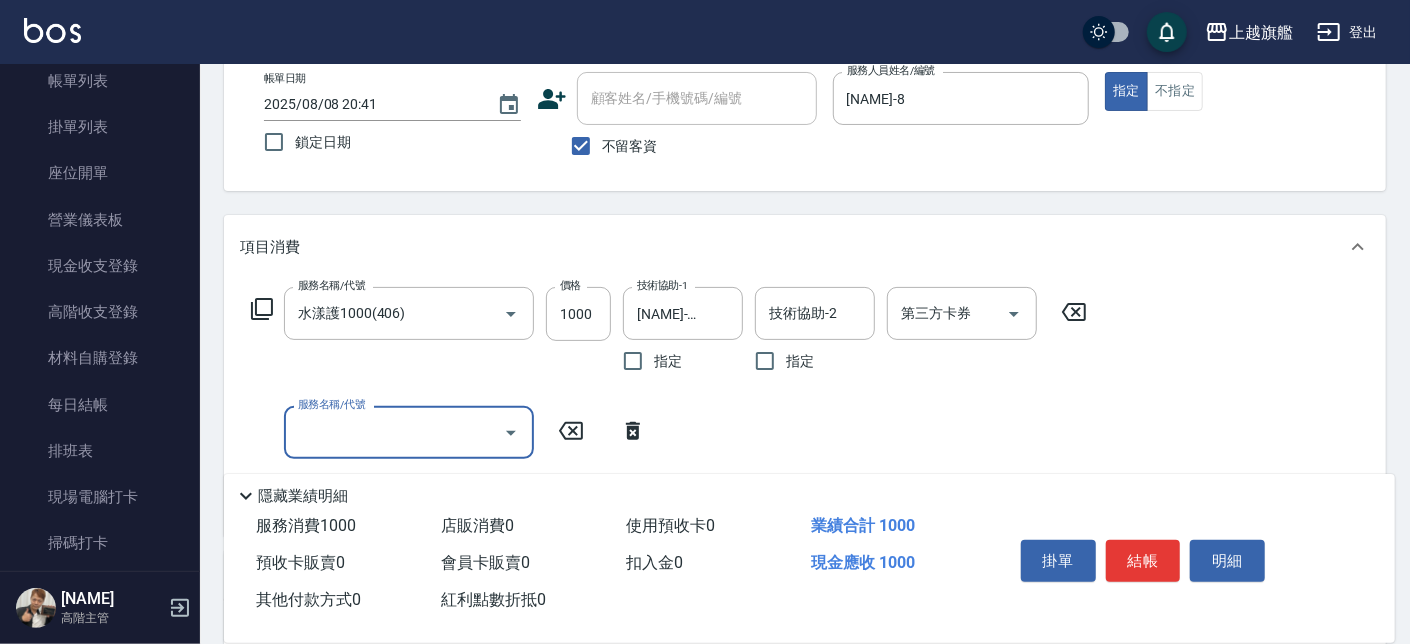 scroll, scrollTop: 0, scrollLeft: 0, axis: both 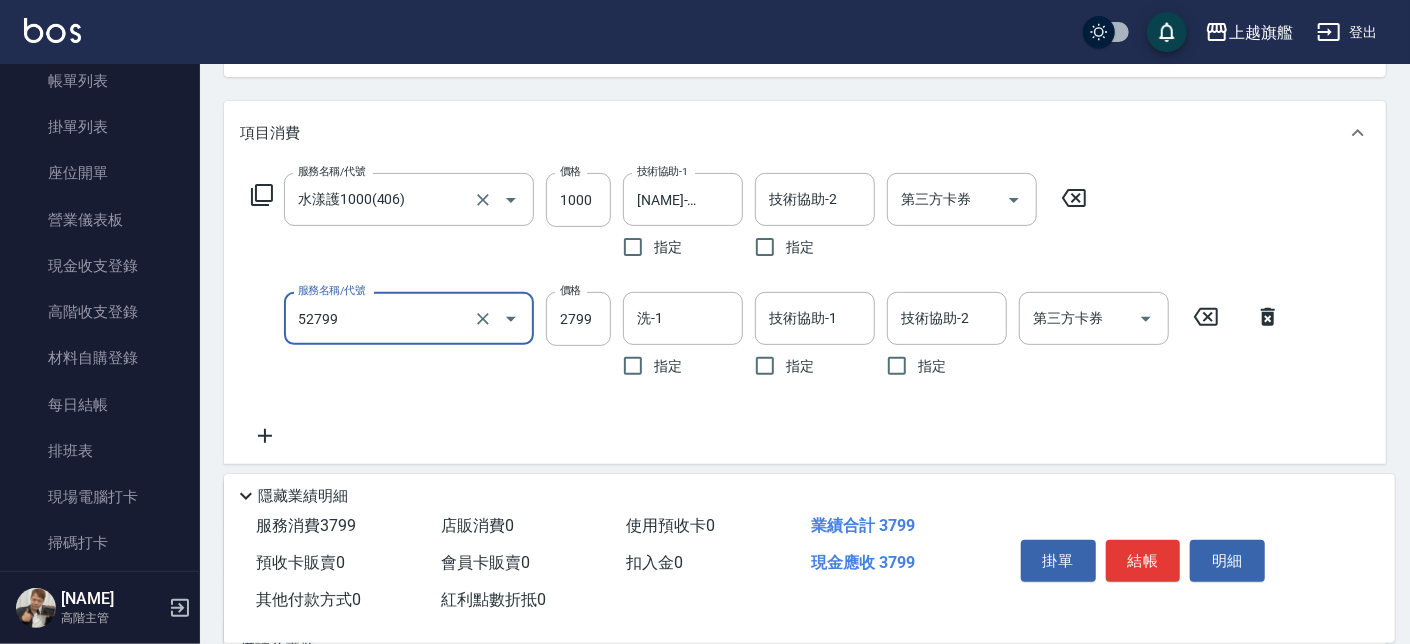 type on "染質感B2799(52799)" 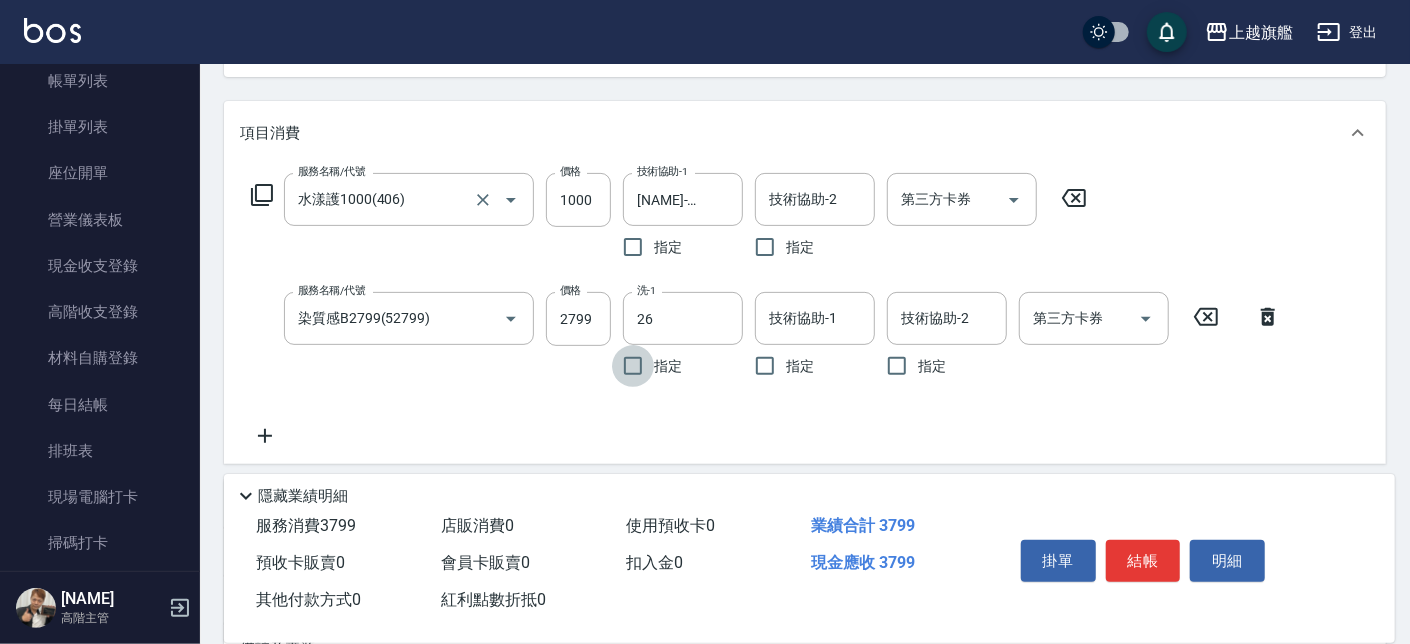 type on "[NAME]-26" 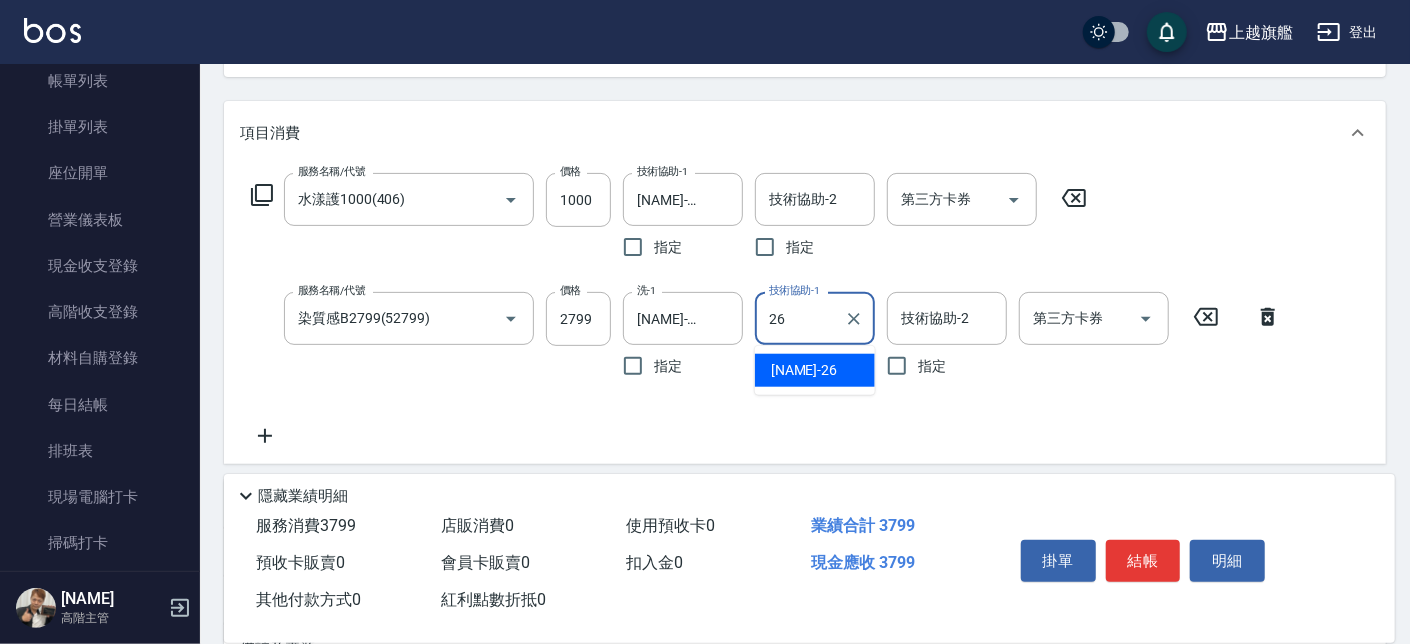 click on "[NAME] -26" at bounding box center [815, 370] 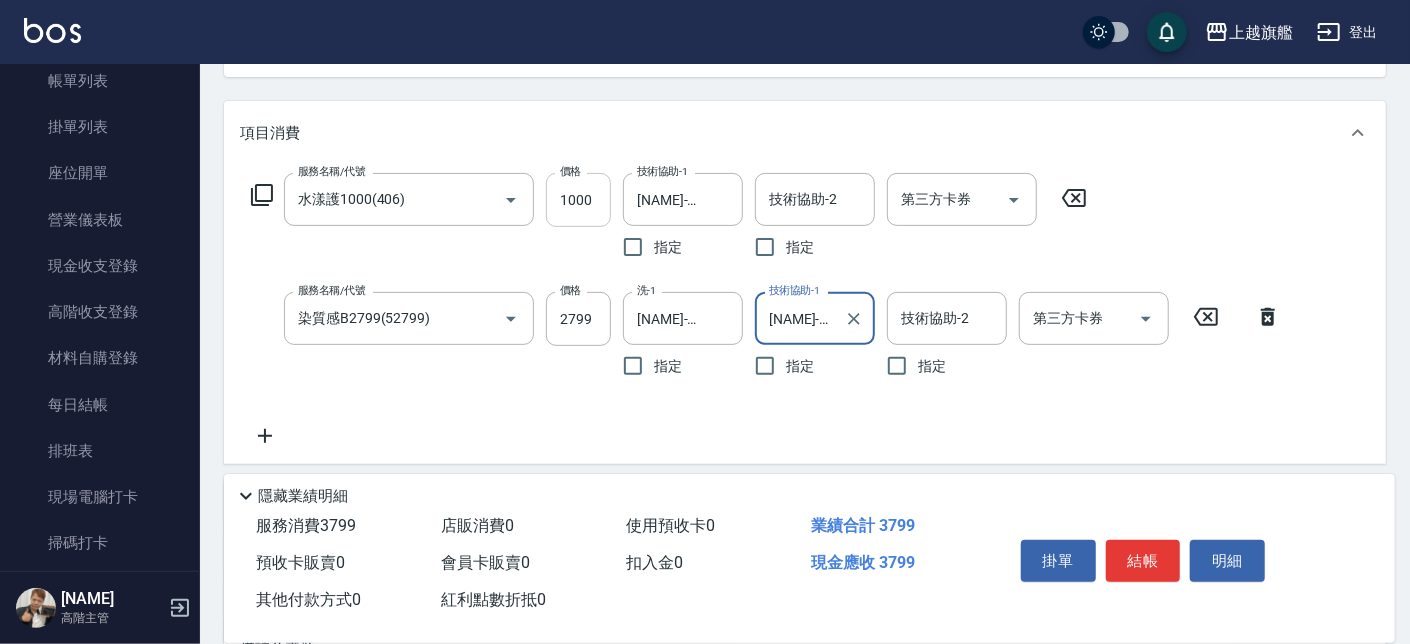 type on "[NAME]-26" 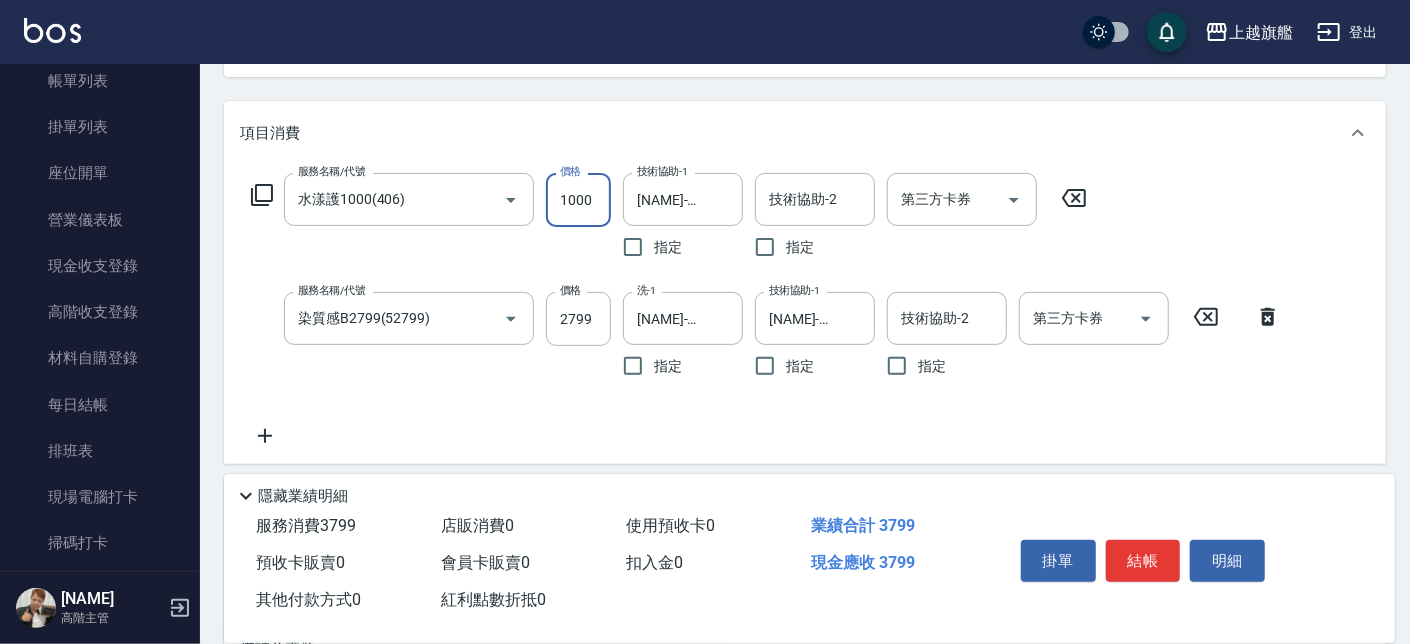 click on "1000" at bounding box center (578, 200) 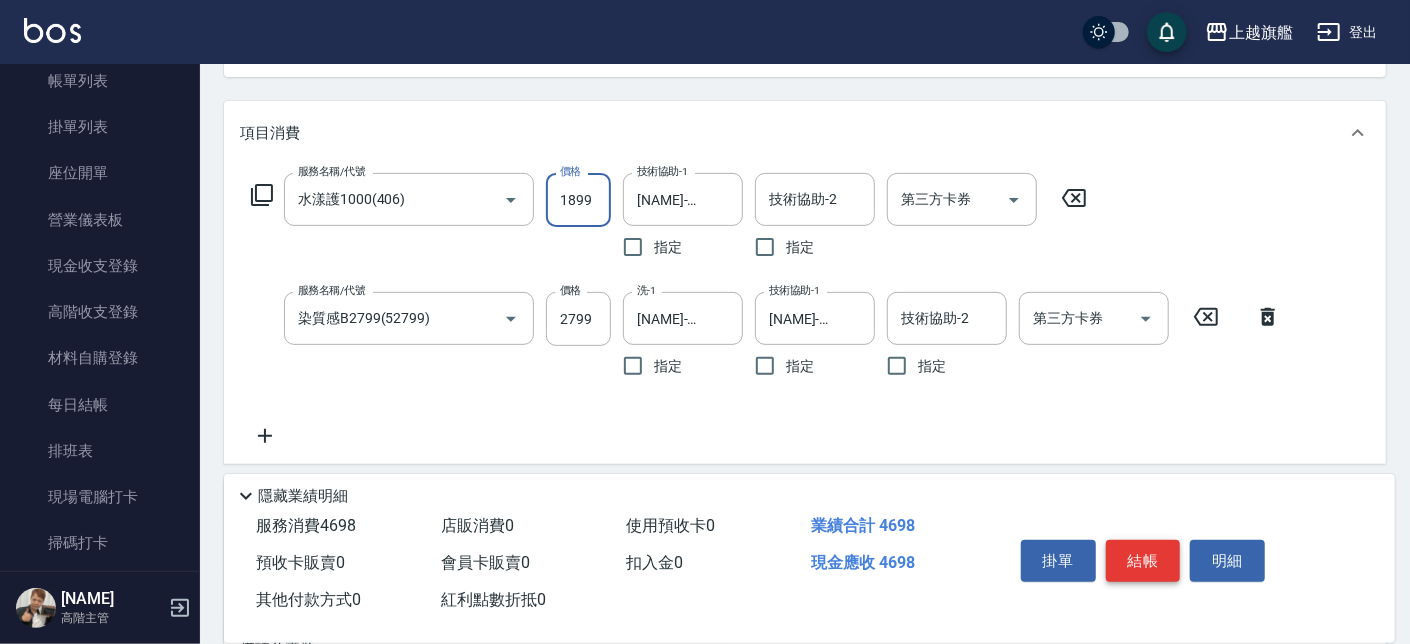 type on "1899" 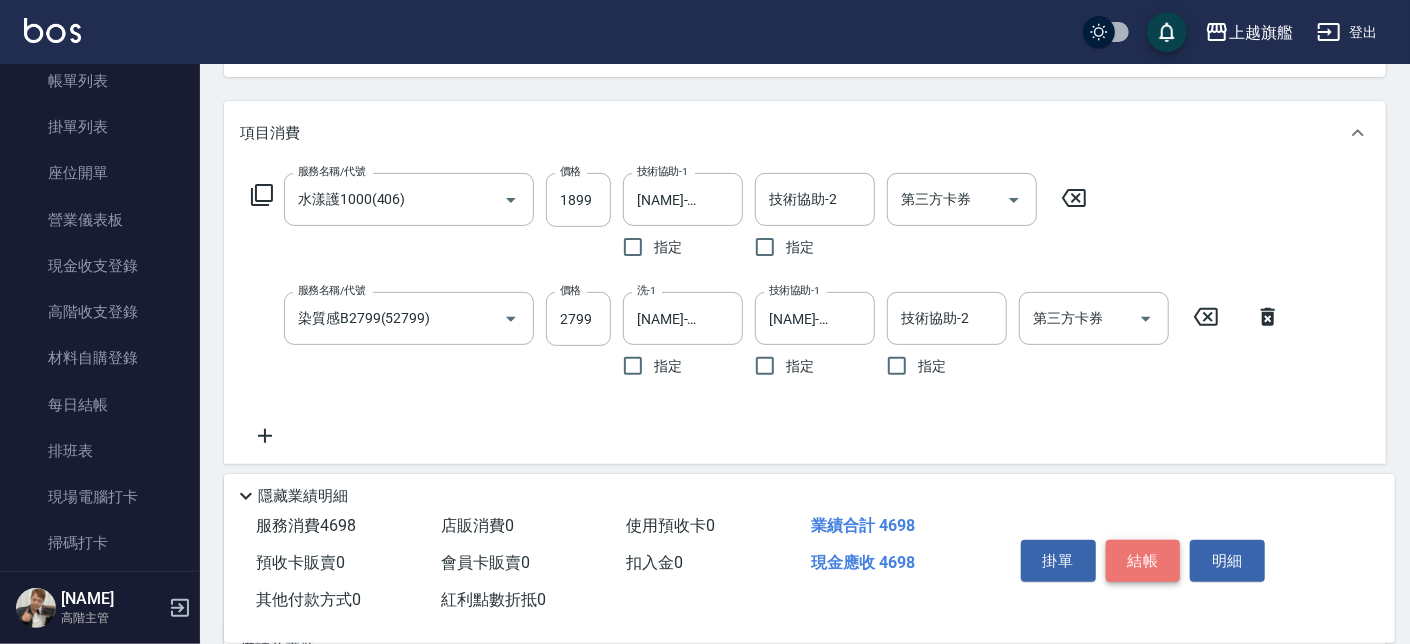 click on "結帳" at bounding box center [1143, 561] 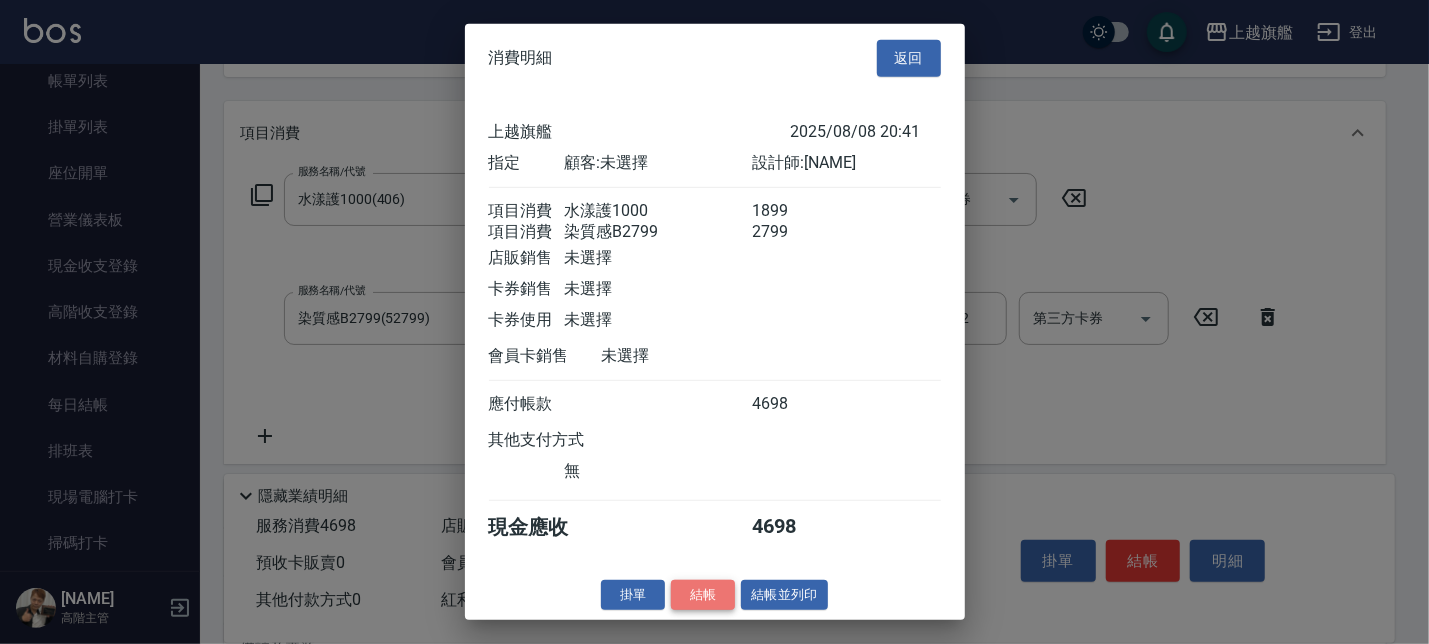 click on "結帳" at bounding box center [703, 594] 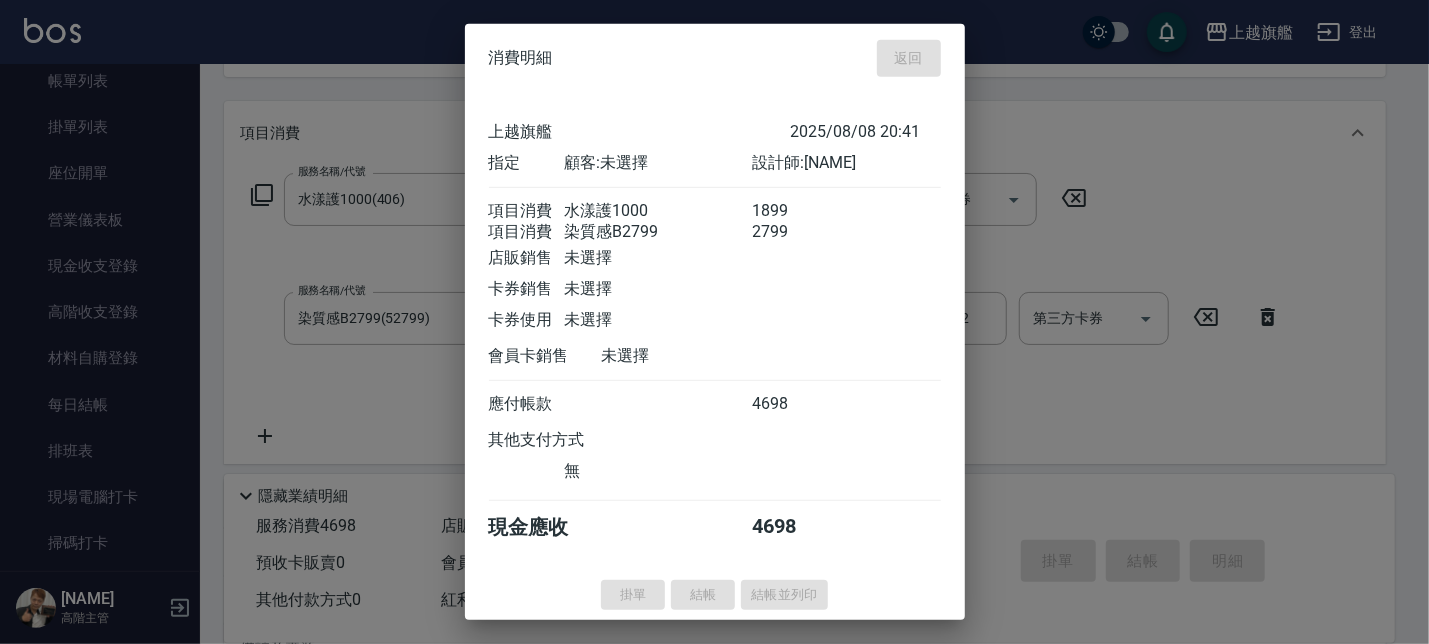 type on "2025/08/08 20:42" 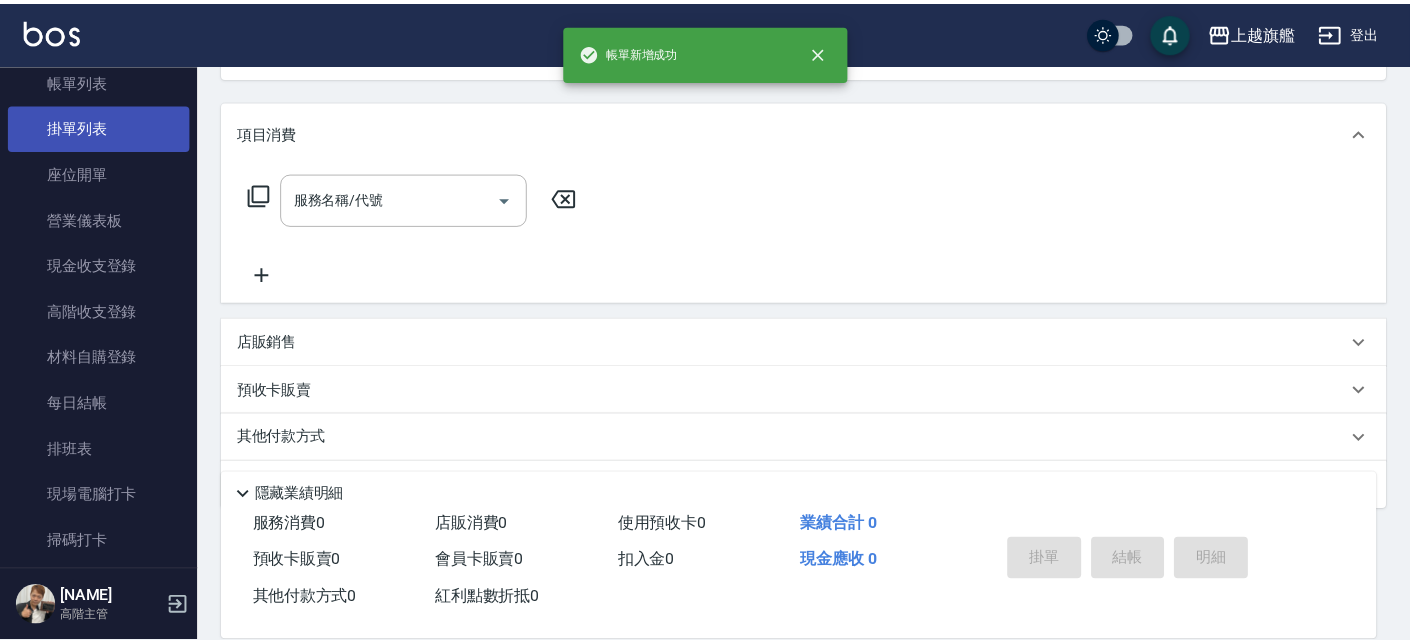 scroll, scrollTop: 0, scrollLeft: 0, axis: both 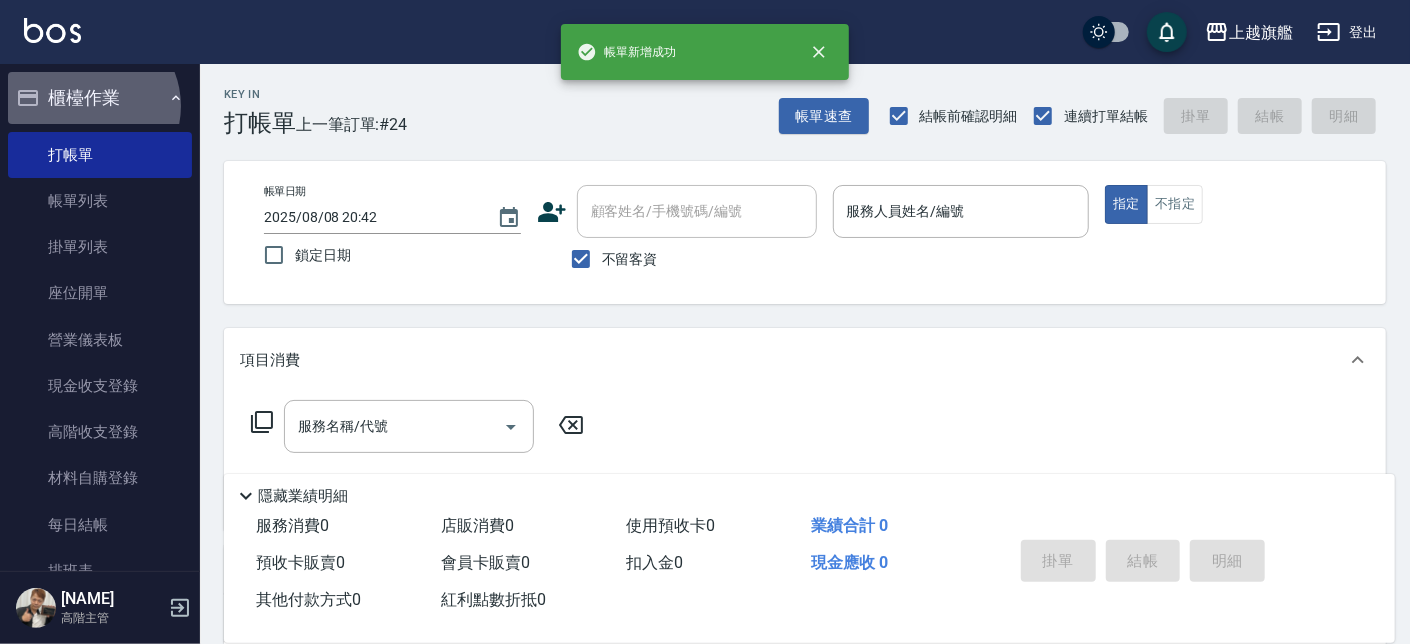 click on "櫃檯作業" at bounding box center [100, 98] 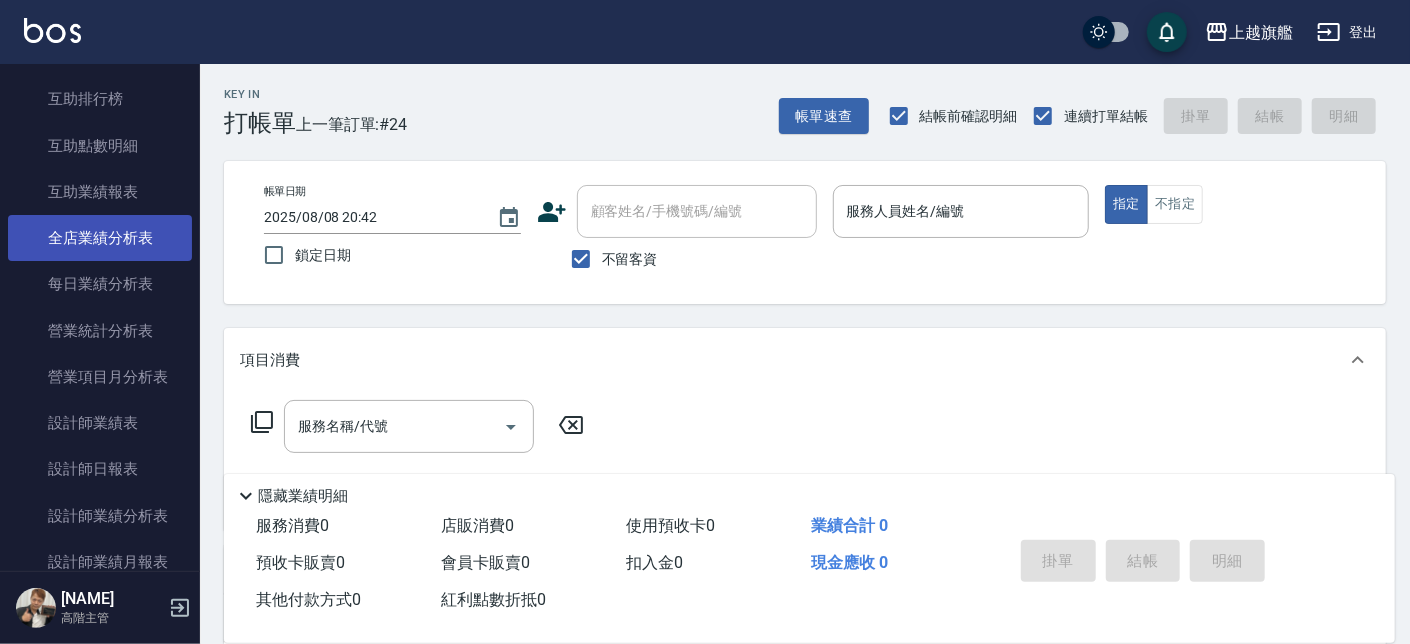 scroll, scrollTop: 361, scrollLeft: 0, axis: vertical 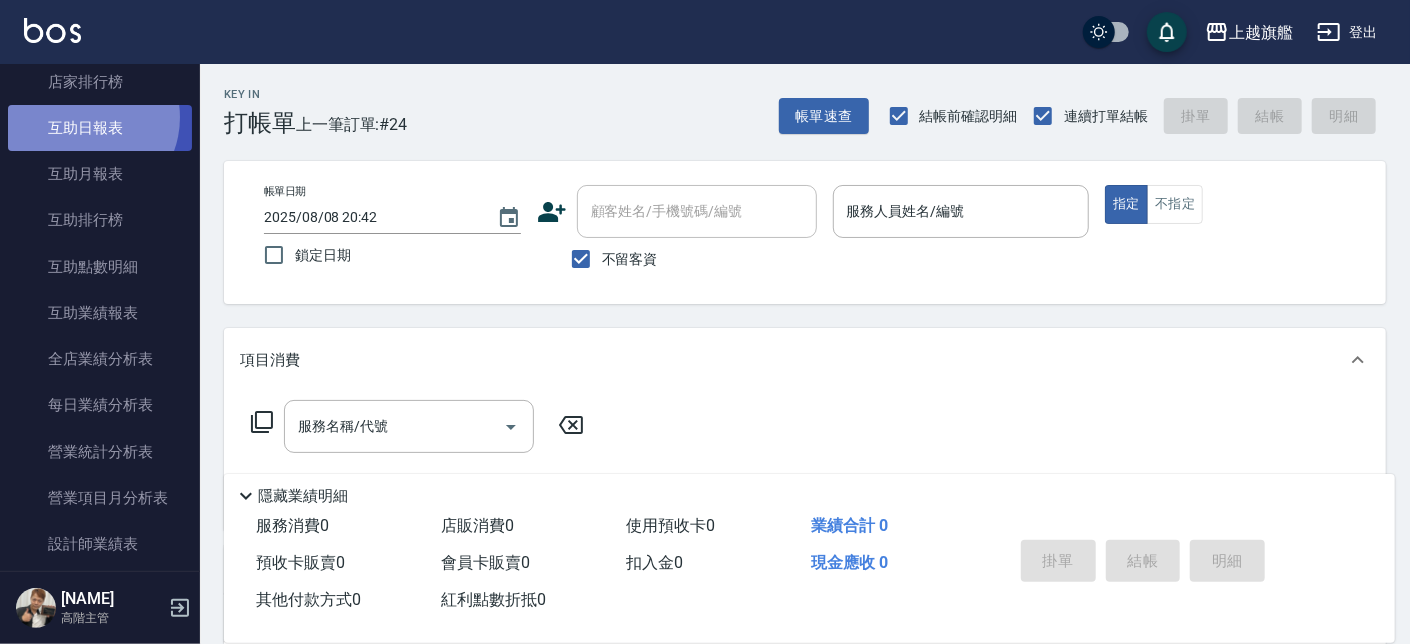 click on "互助日報表" at bounding box center [100, 128] 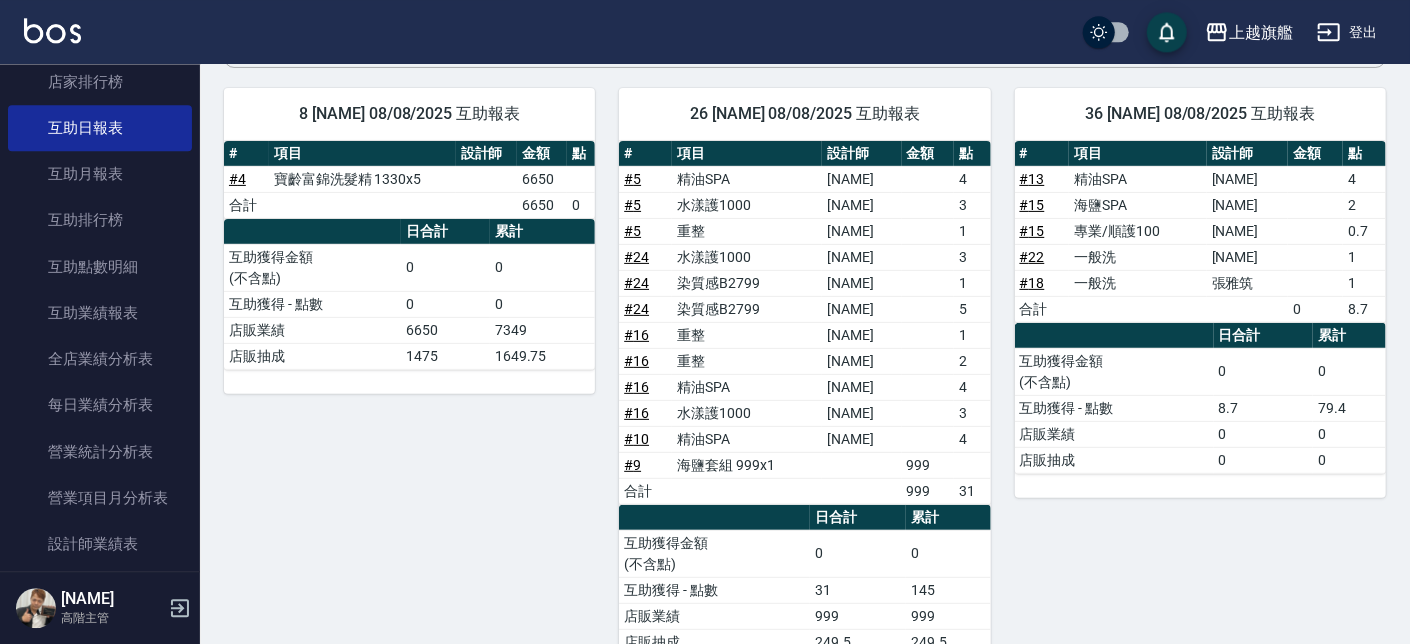 scroll, scrollTop: 227, scrollLeft: 0, axis: vertical 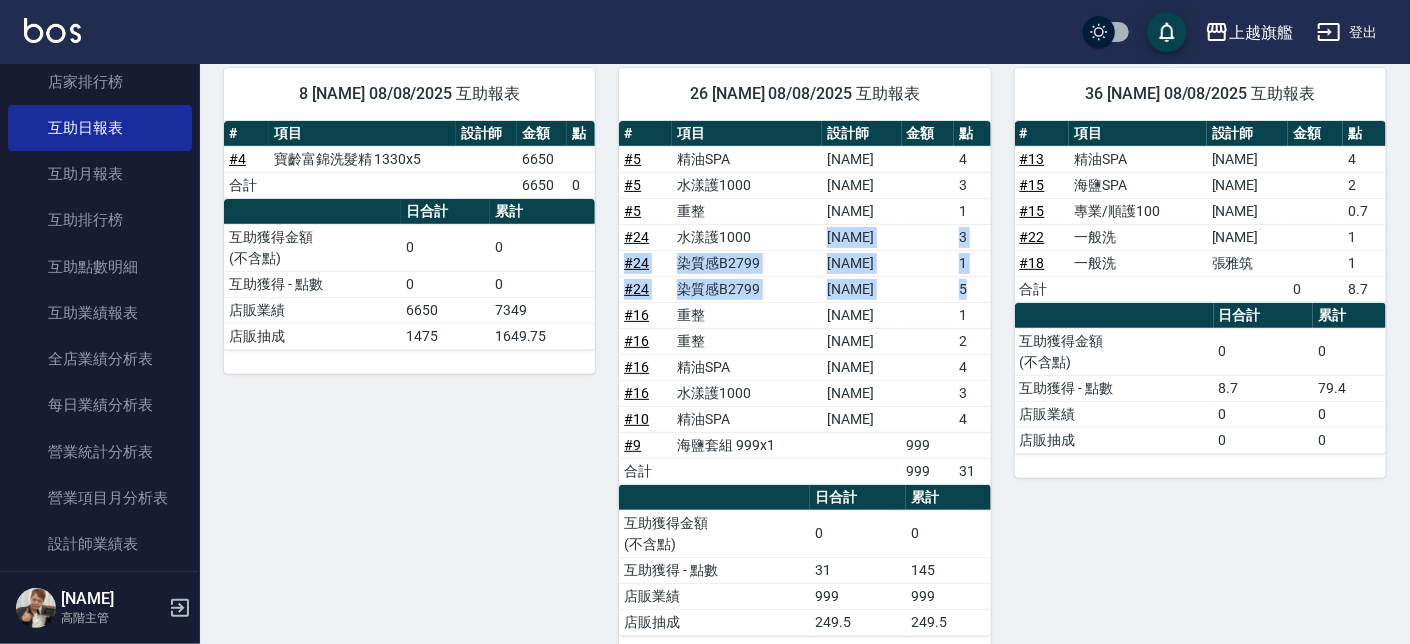 drag, startPoint x: 832, startPoint y: 224, endPoint x: 978, endPoint y: 291, distance: 160.63934 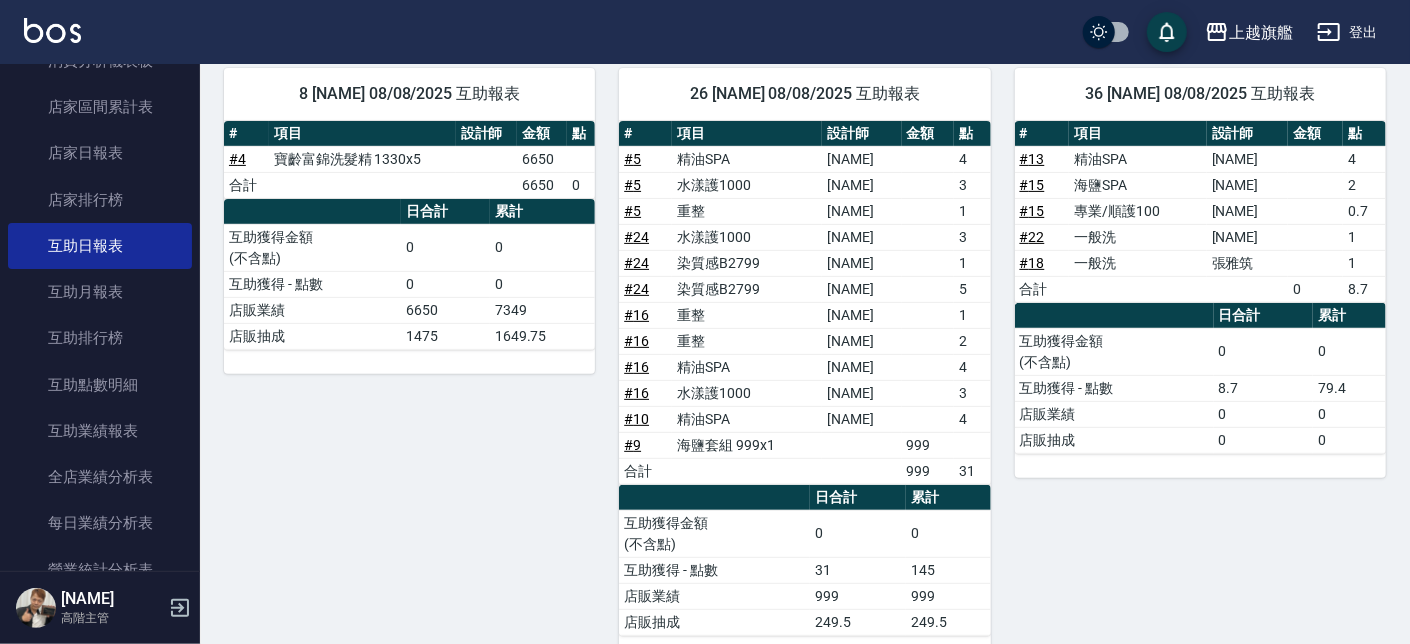 scroll, scrollTop: 0, scrollLeft: 0, axis: both 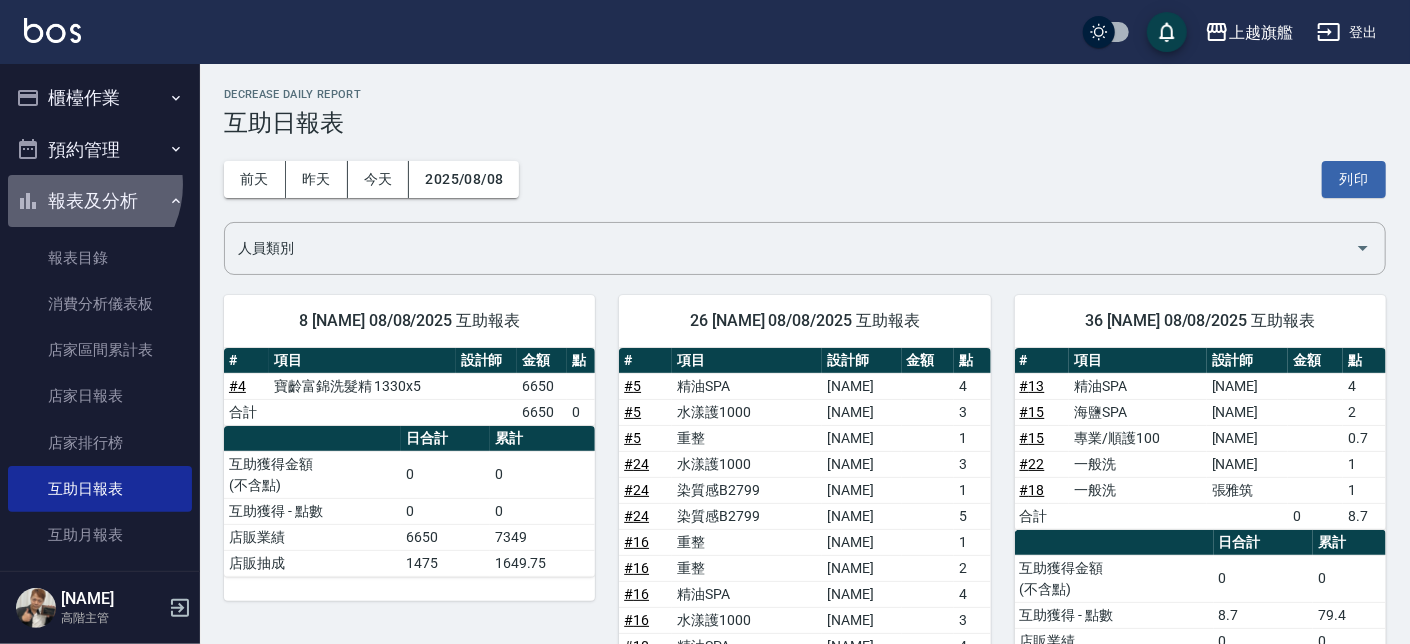 click on "報表及分析" at bounding box center (100, 201) 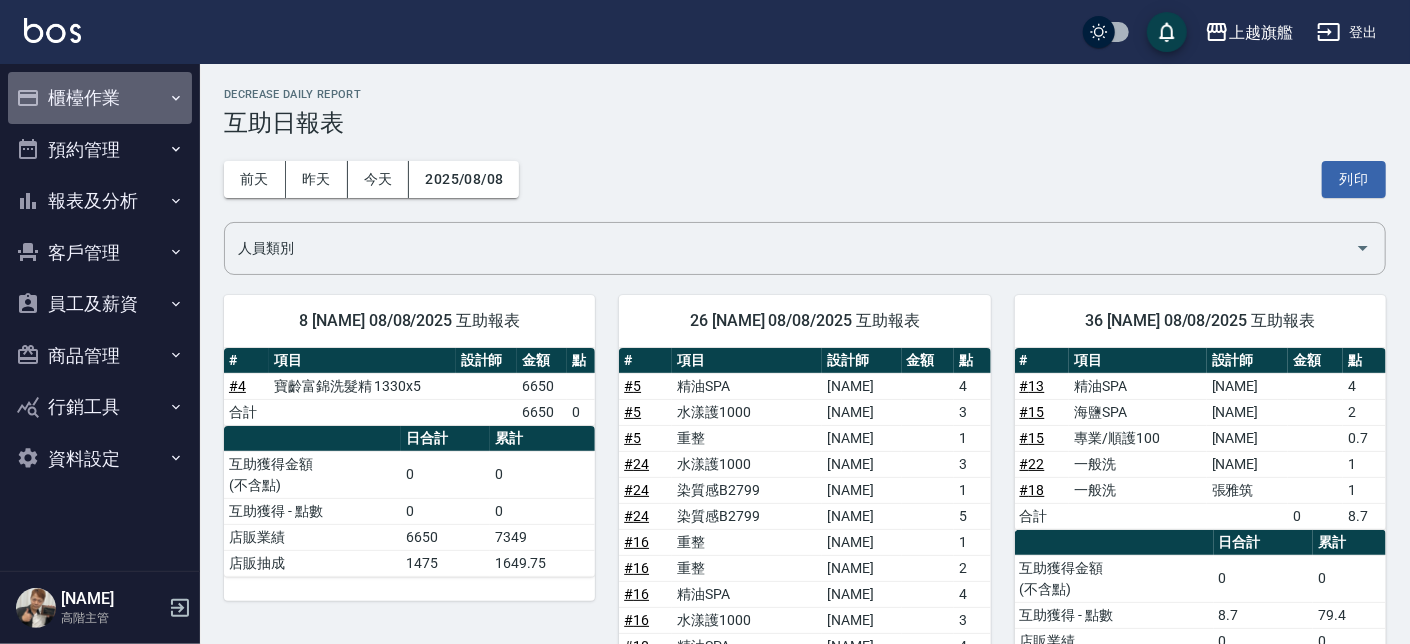 click on "櫃檯作業" at bounding box center [100, 98] 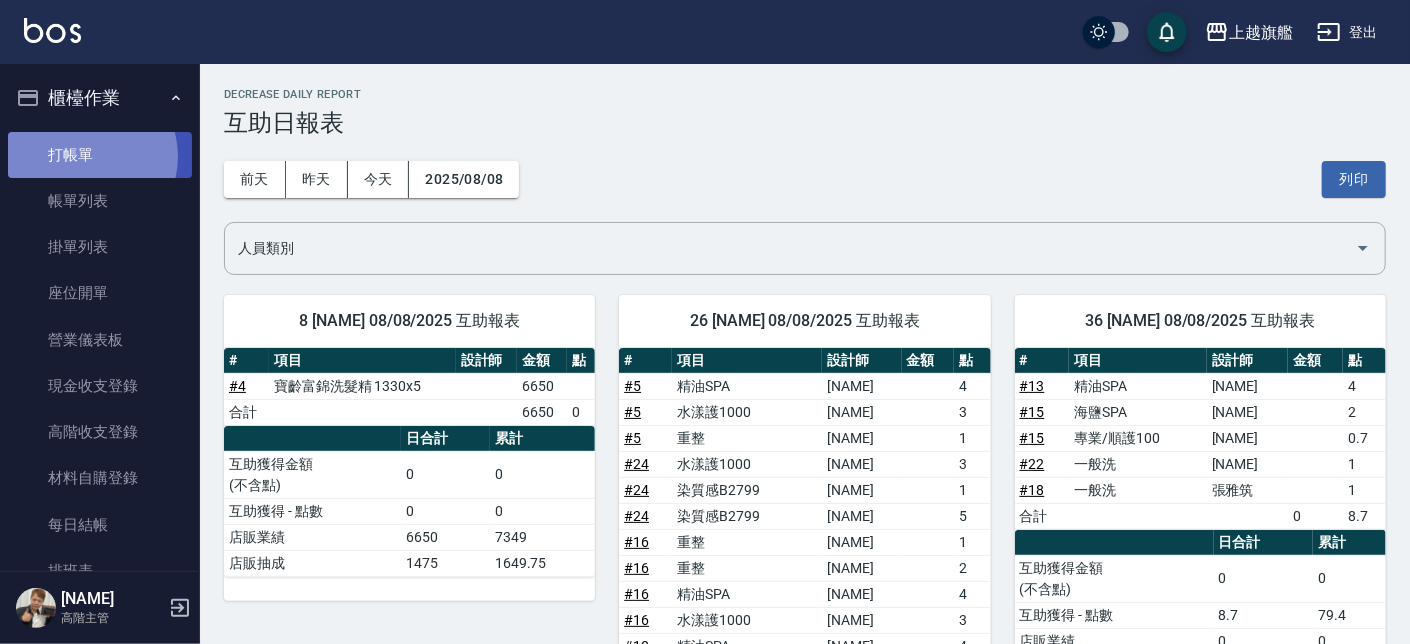 click on "打帳單" at bounding box center [100, 155] 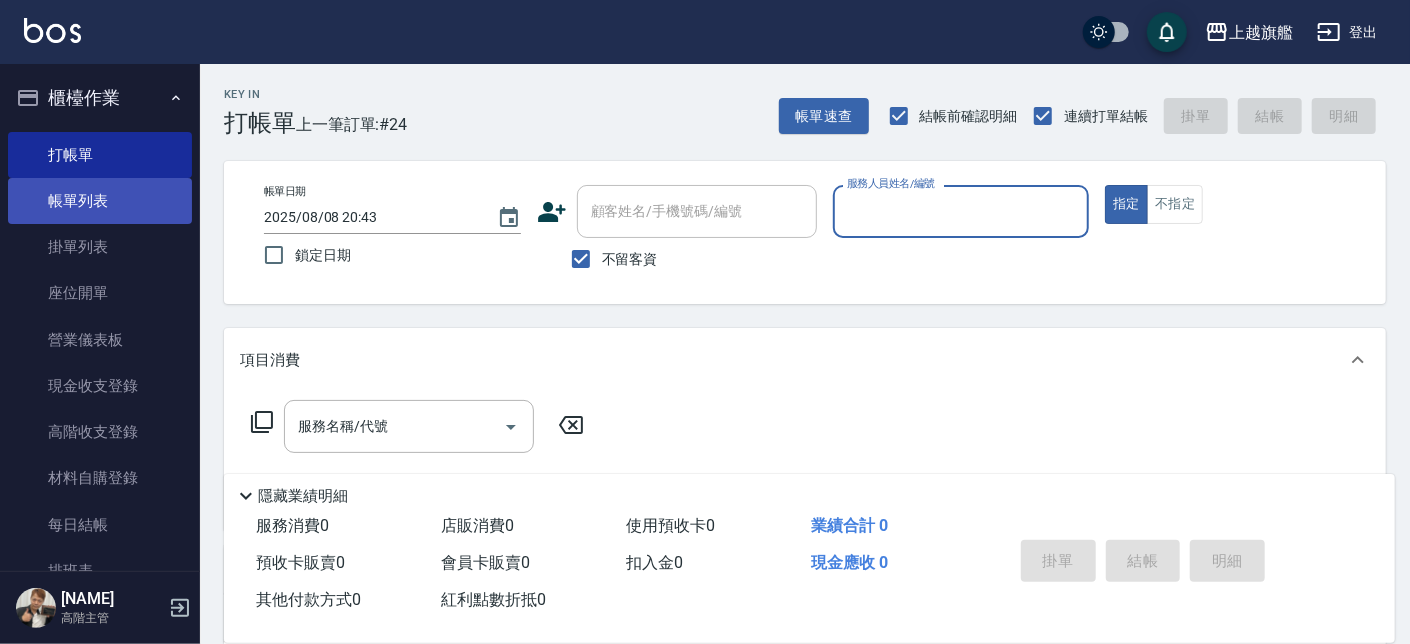 click on "帳單列表" at bounding box center [100, 201] 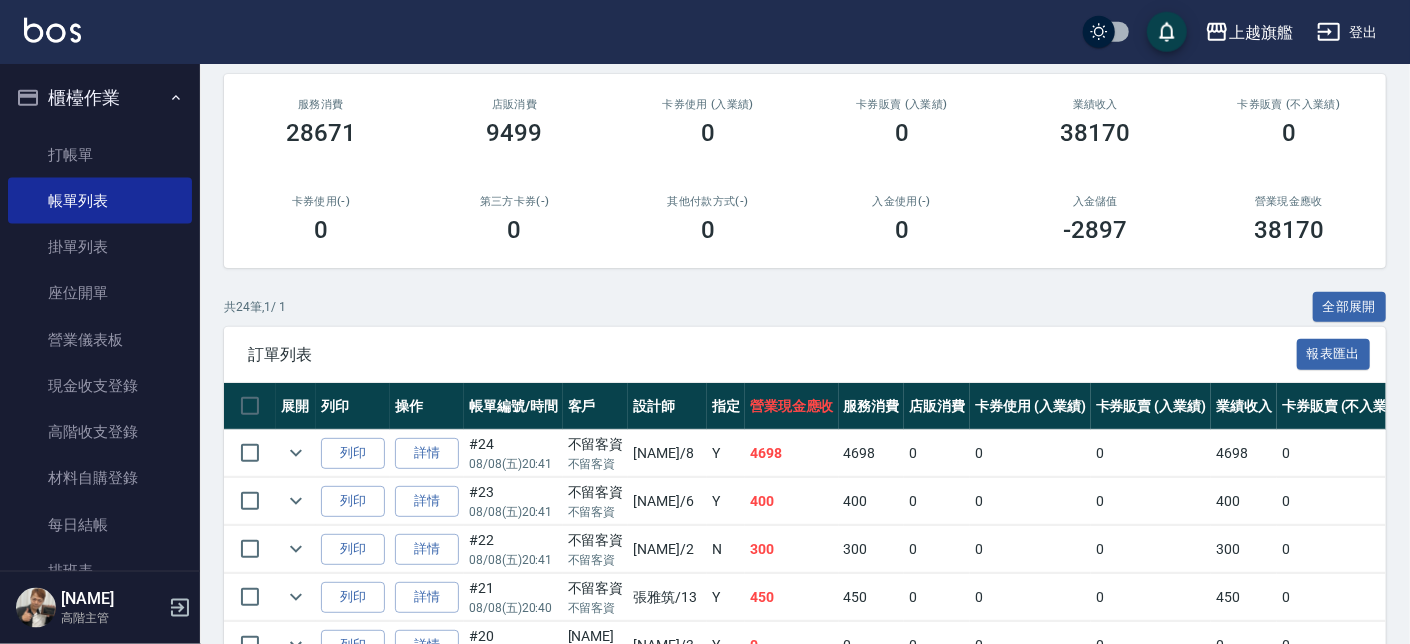 scroll, scrollTop: 341, scrollLeft: 0, axis: vertical 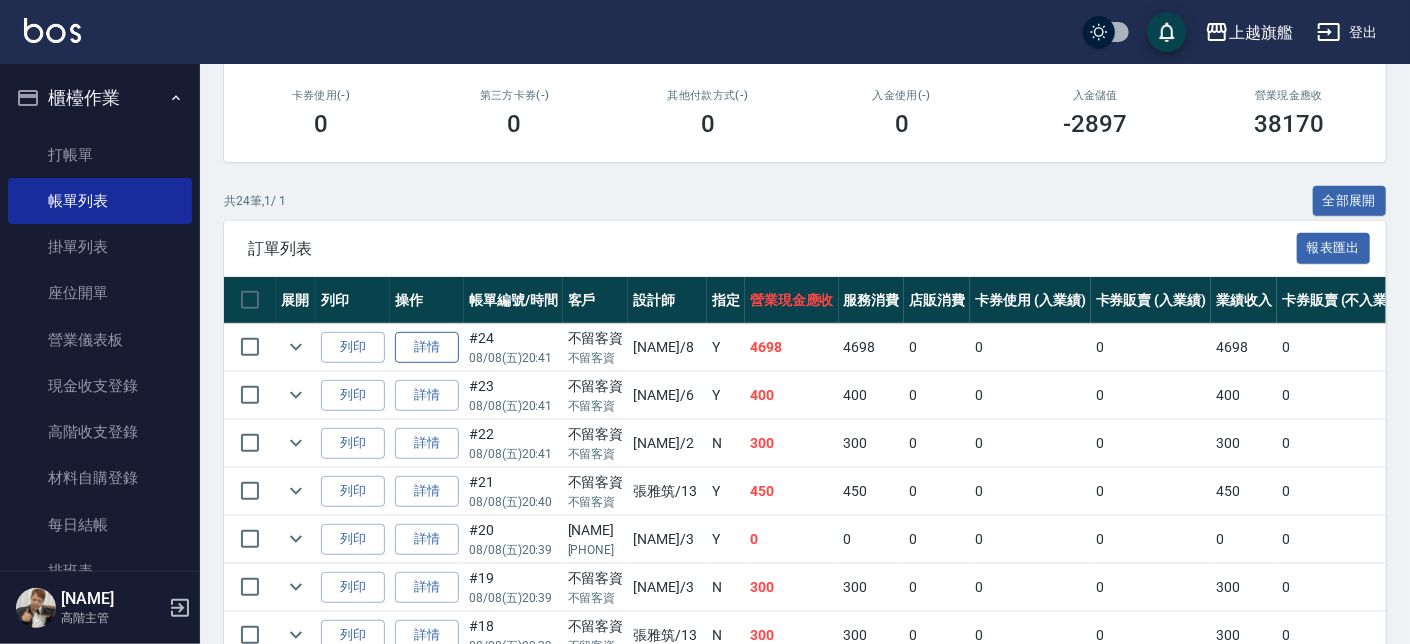 click on "詳情" at bounding box center (427, 347) 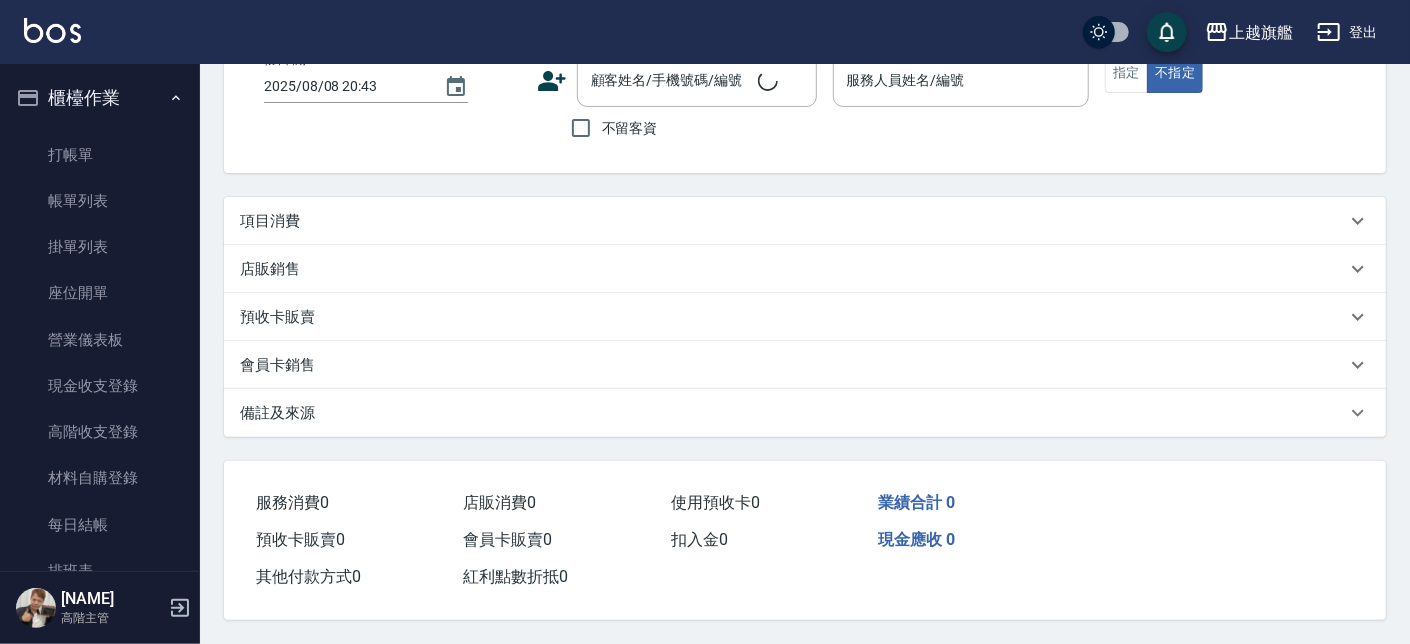 scroll, scrollTop: 0, scrollLeft: 0, axis: both 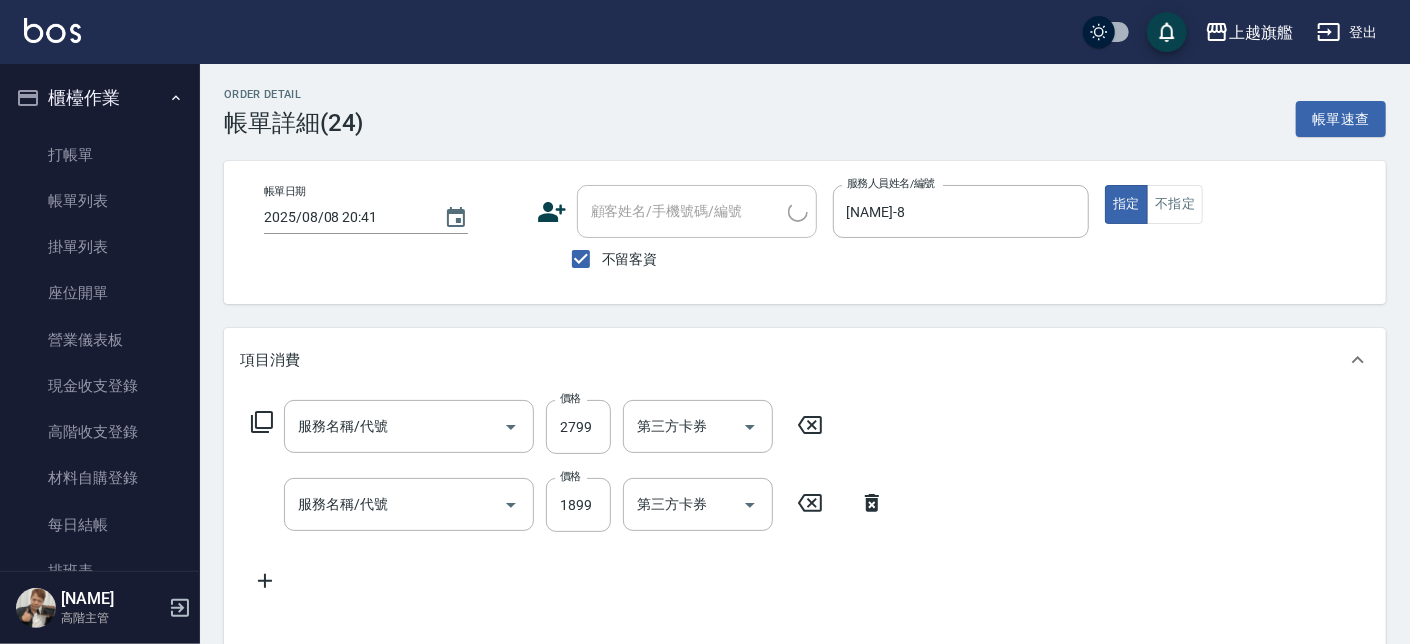 type on "2025/08/08 20:41" 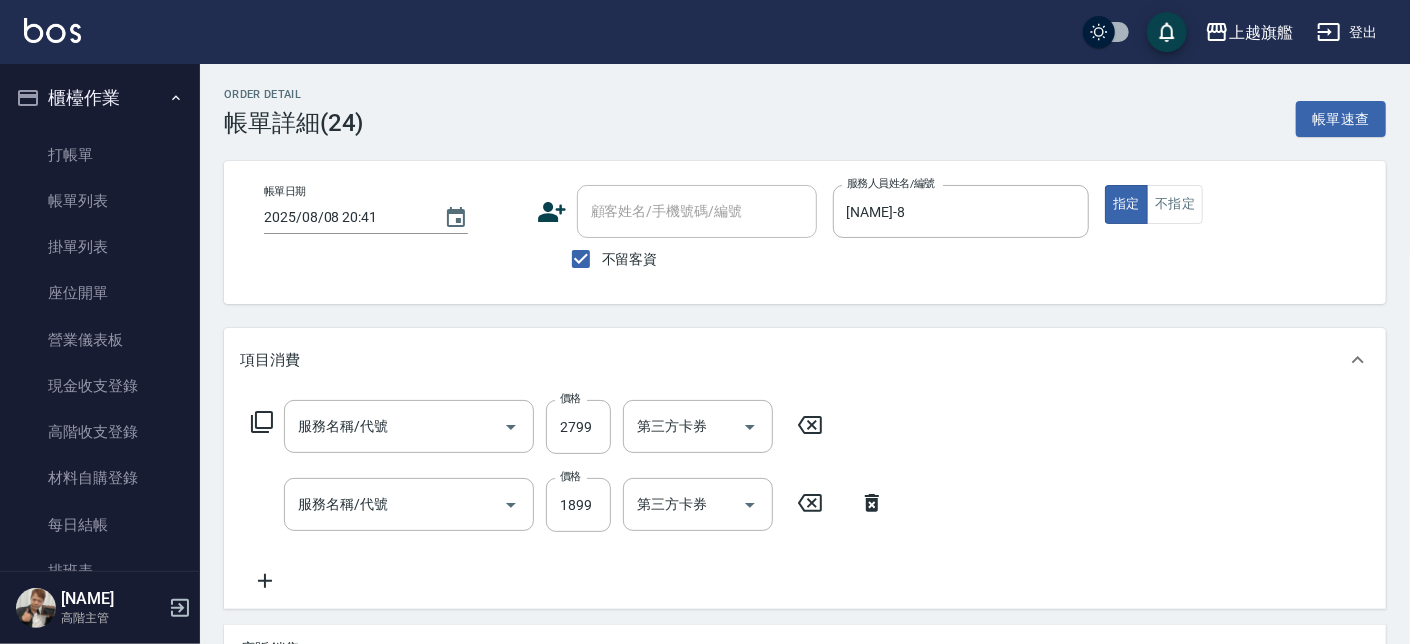 type on "染質感B2799(52799)" 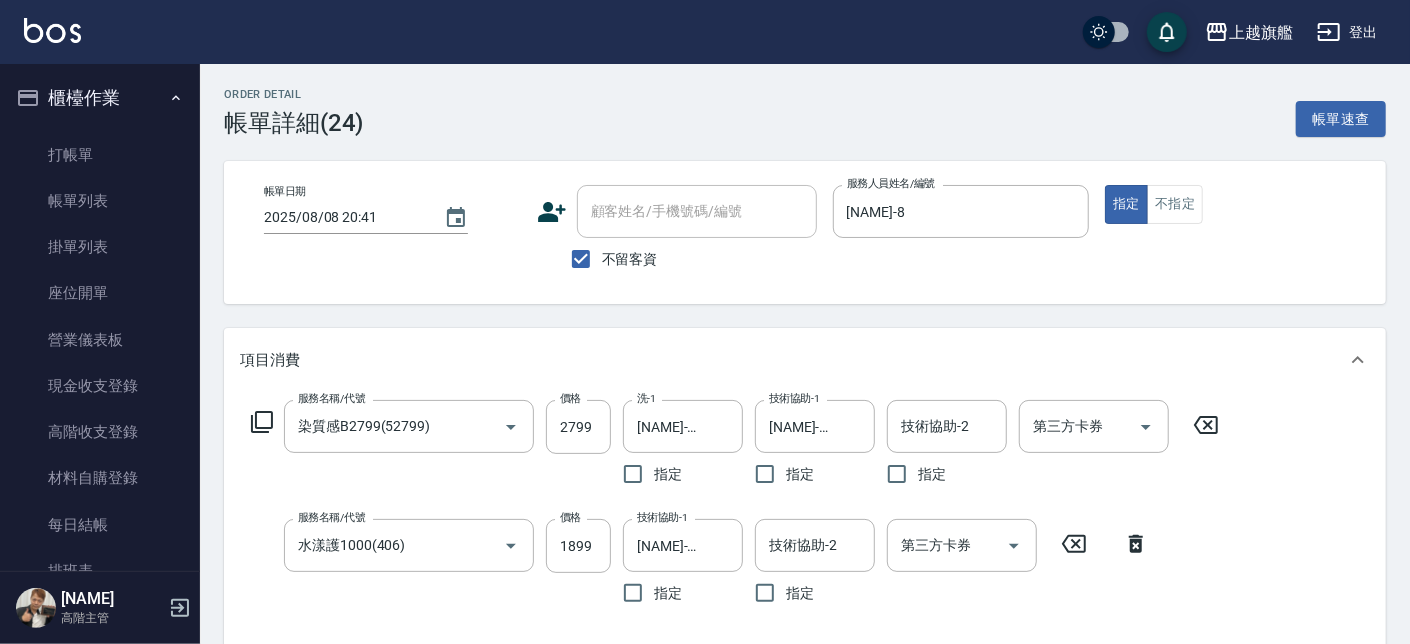 scroll, scrollTop: 113, scrollLeft: 0, axis: vertical 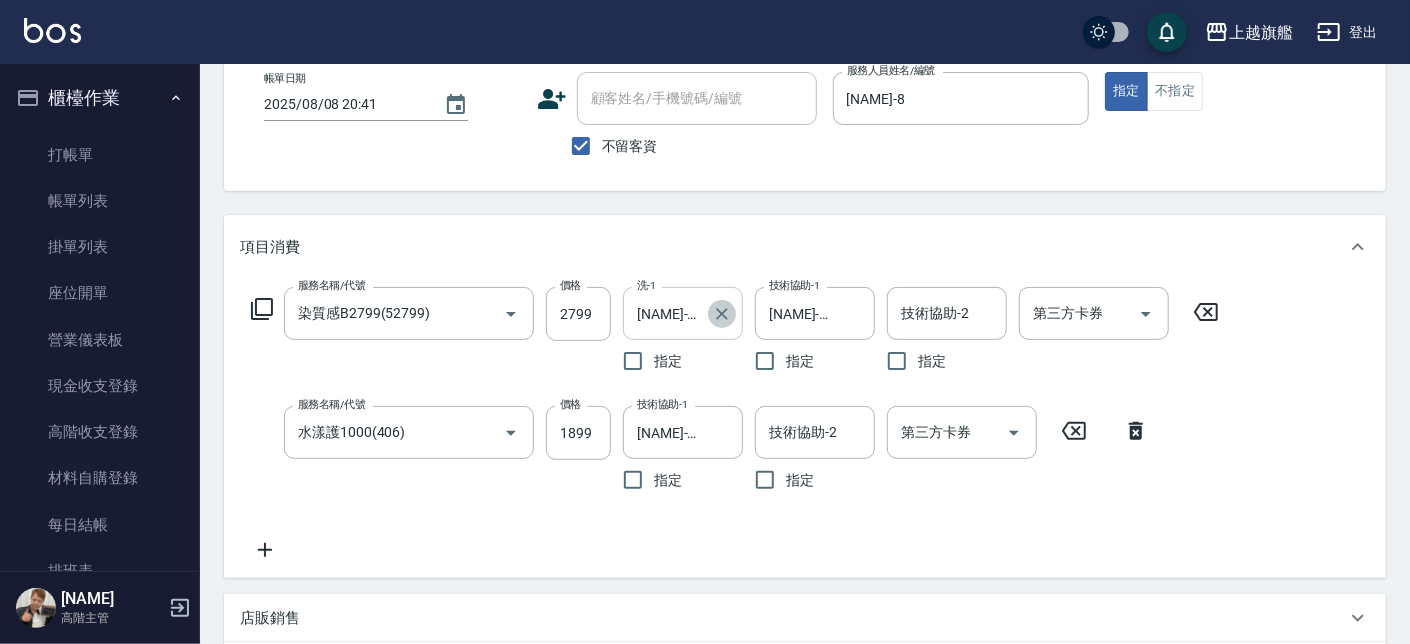 click 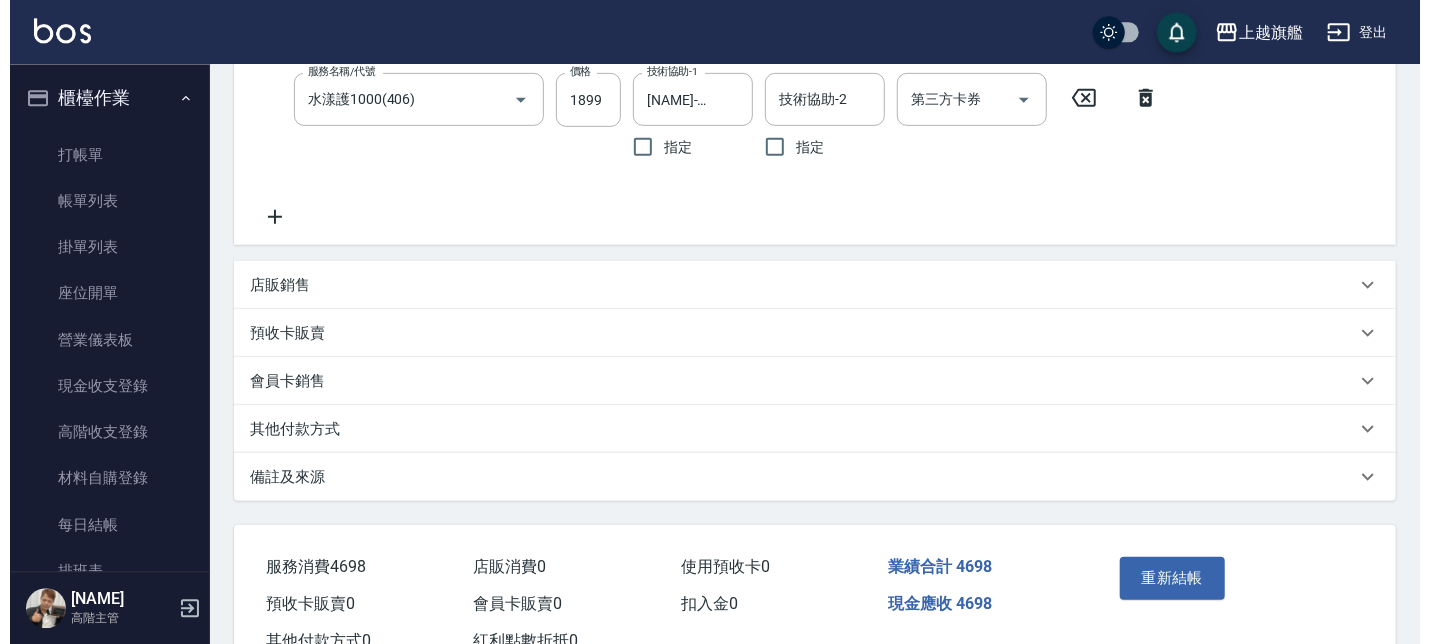 scroll, scrollTop: 455, scrollLeft: 0, axis: vertical 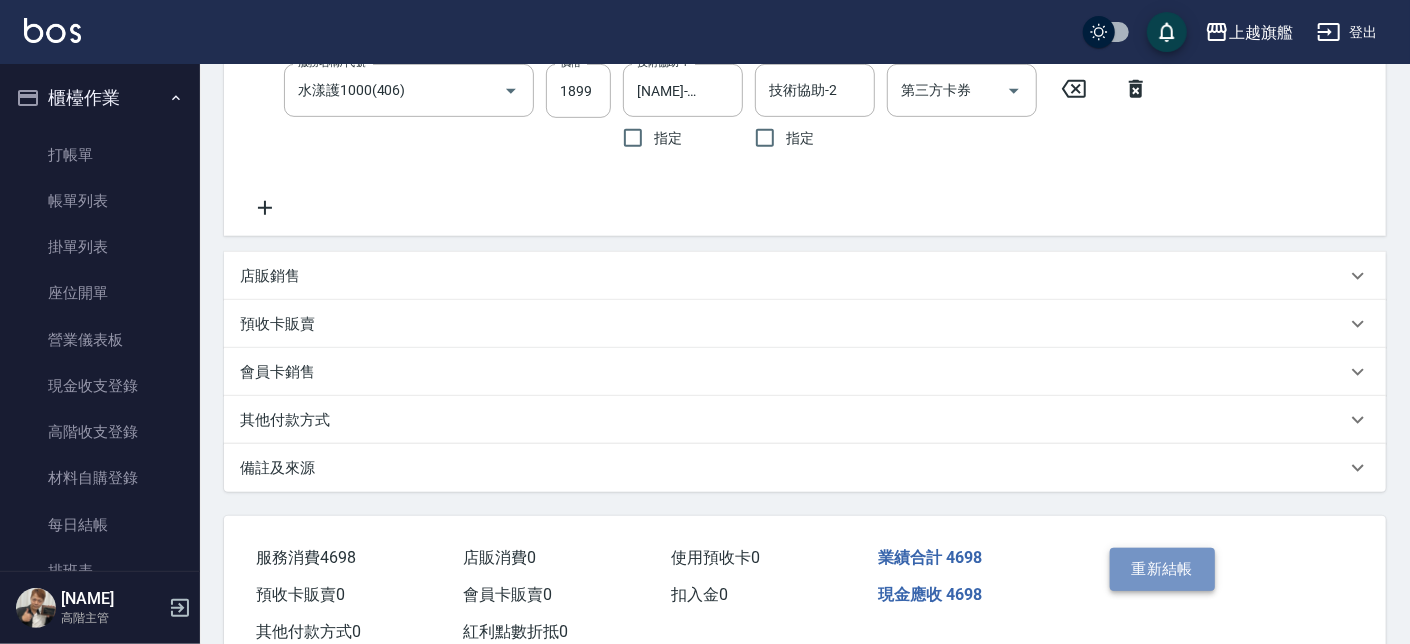 click on "重新結帳" at bounding box center [1163, 569] 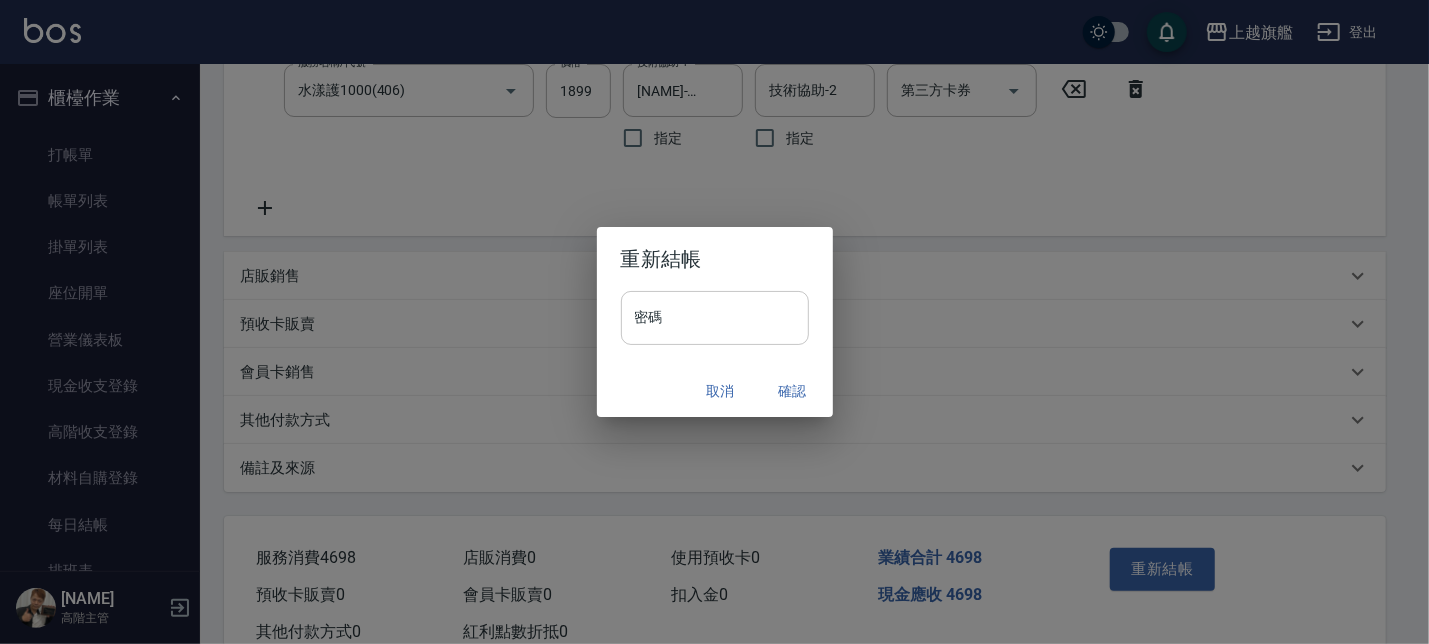 click on "密碼" at bounding box center [715, 318] 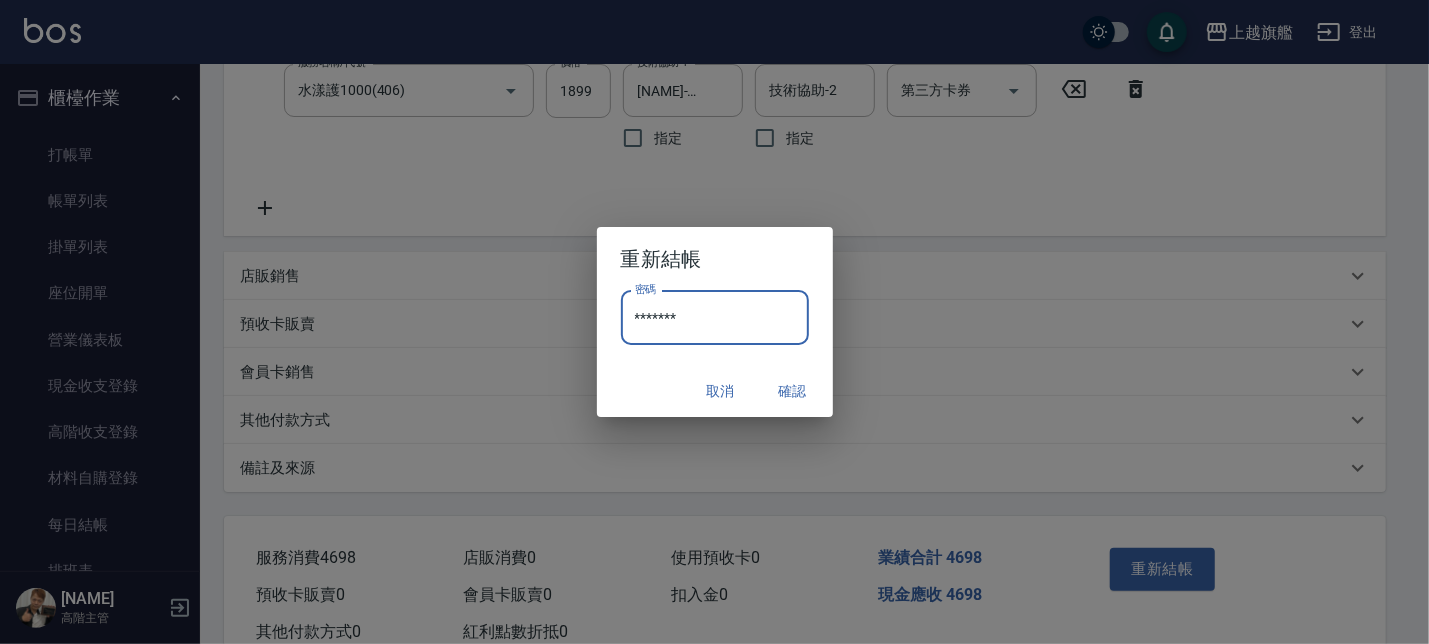 type on "*******" 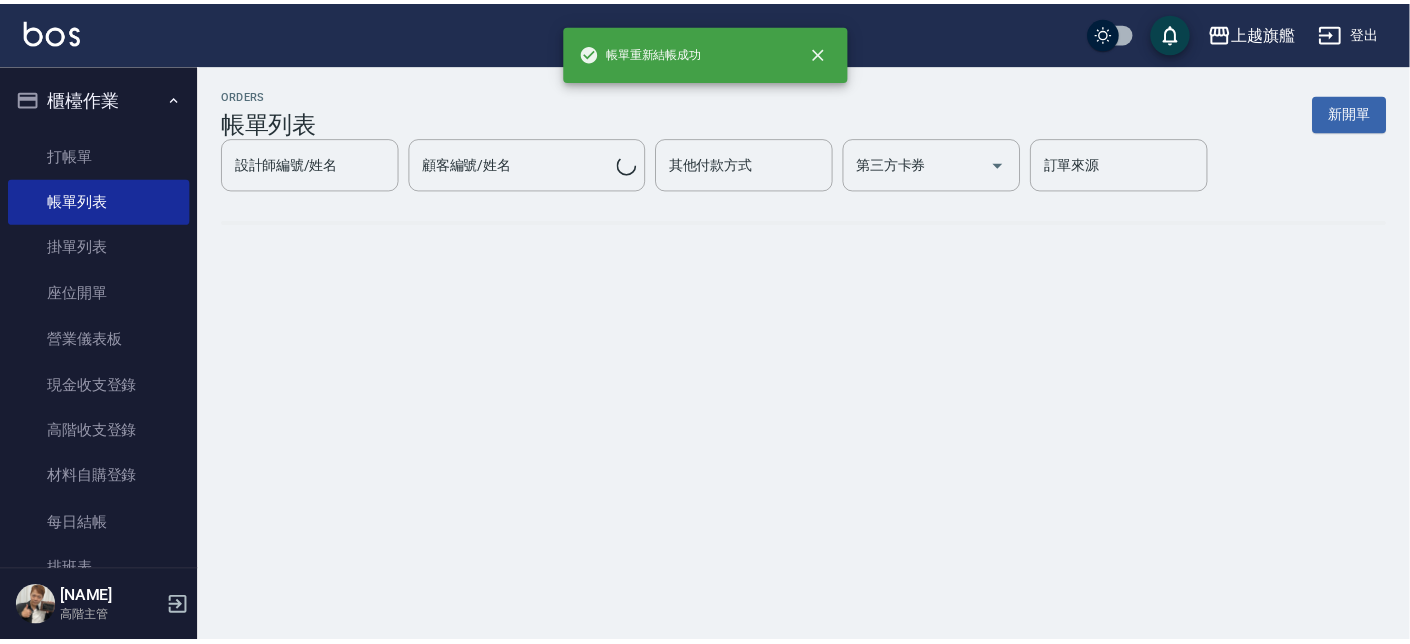 scroll, scrollTop: 0, scrollLeft: 0, axis: both 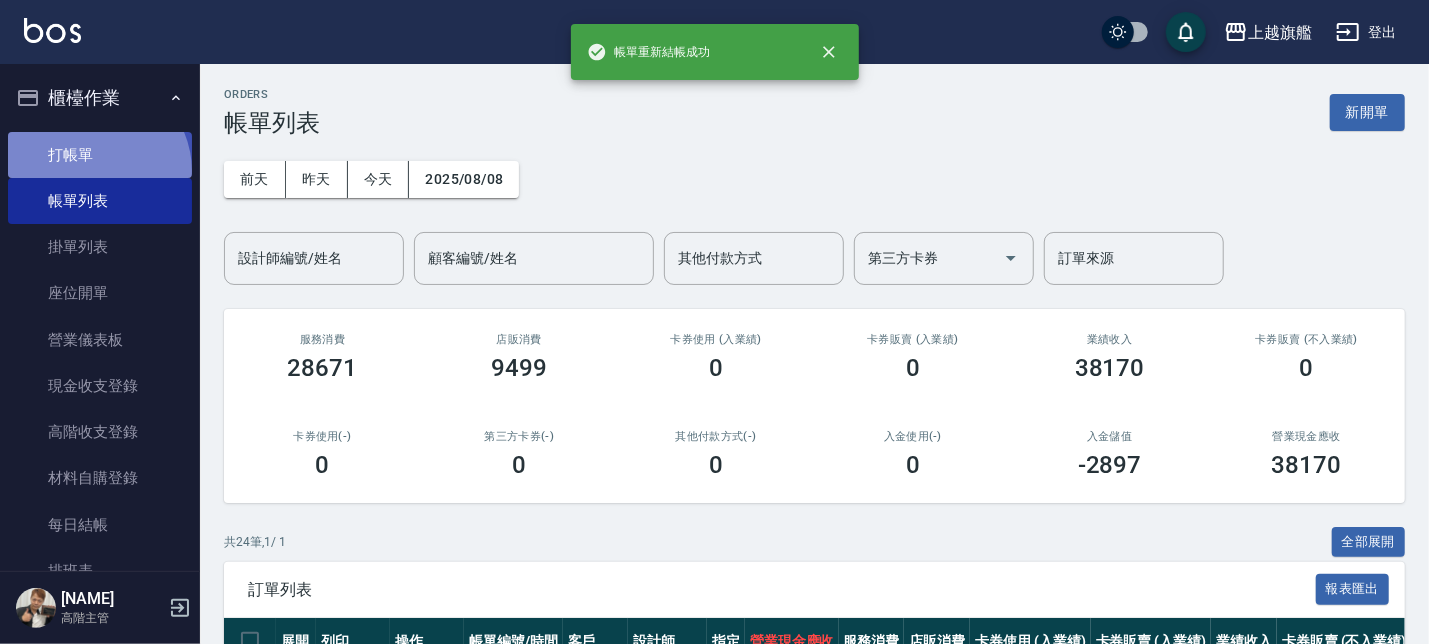 click on "打帳單" at bounding box center [100, 155] 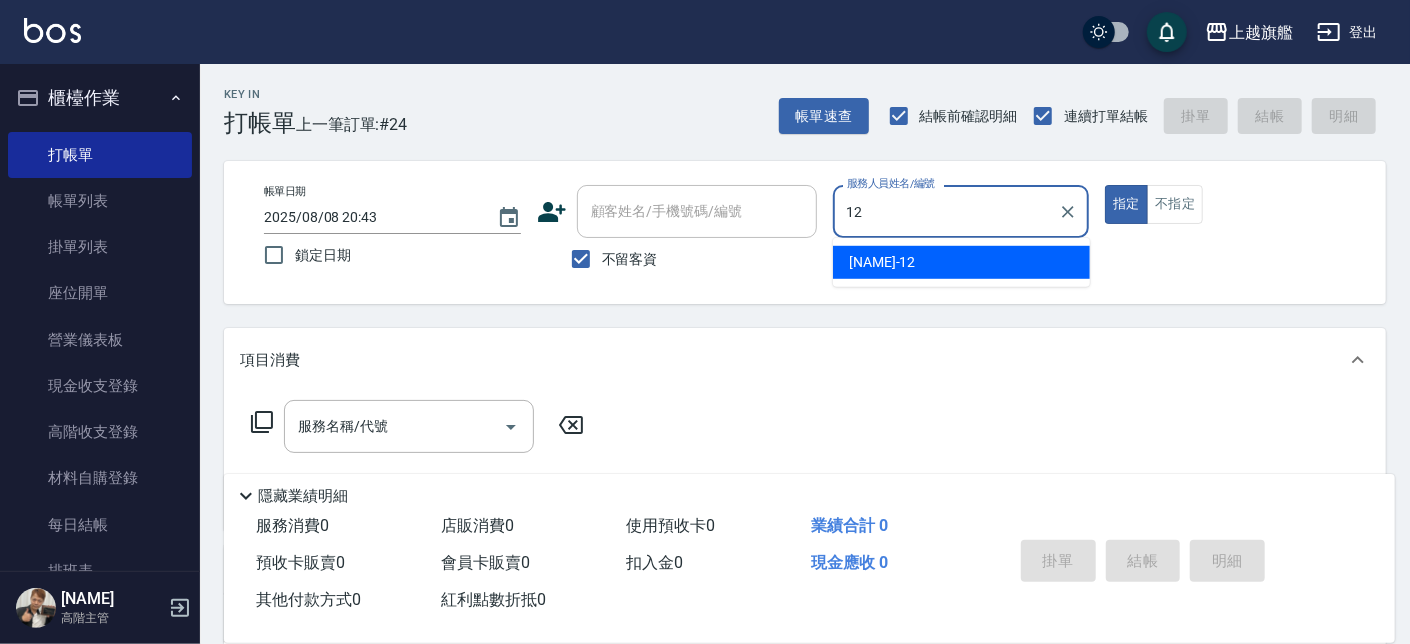 type on "[NAME]-12" 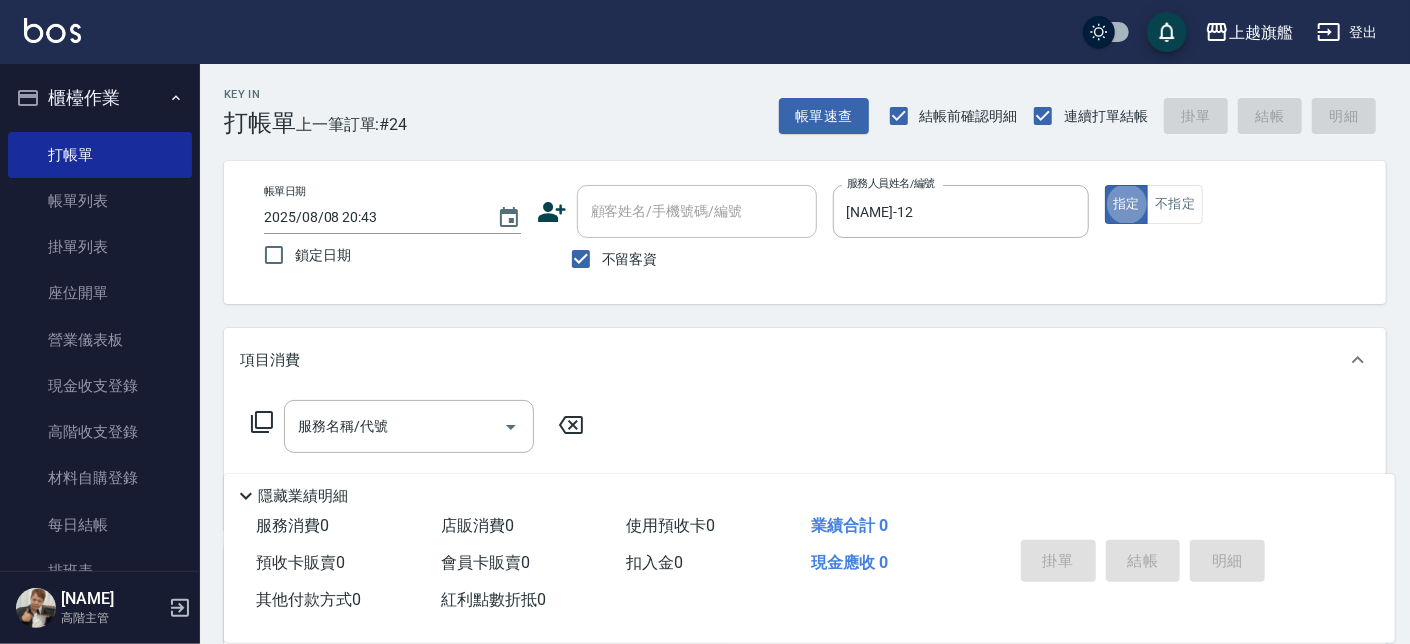 type on "true" 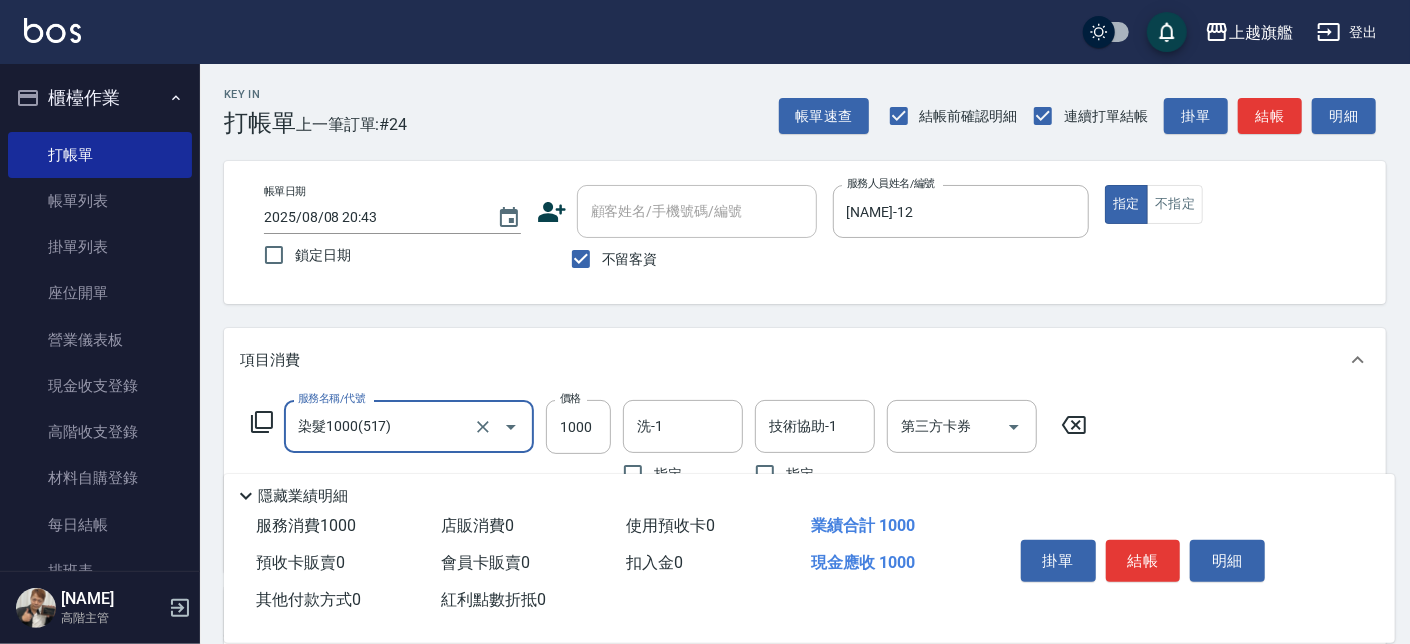 type on "染髮1000(517)" 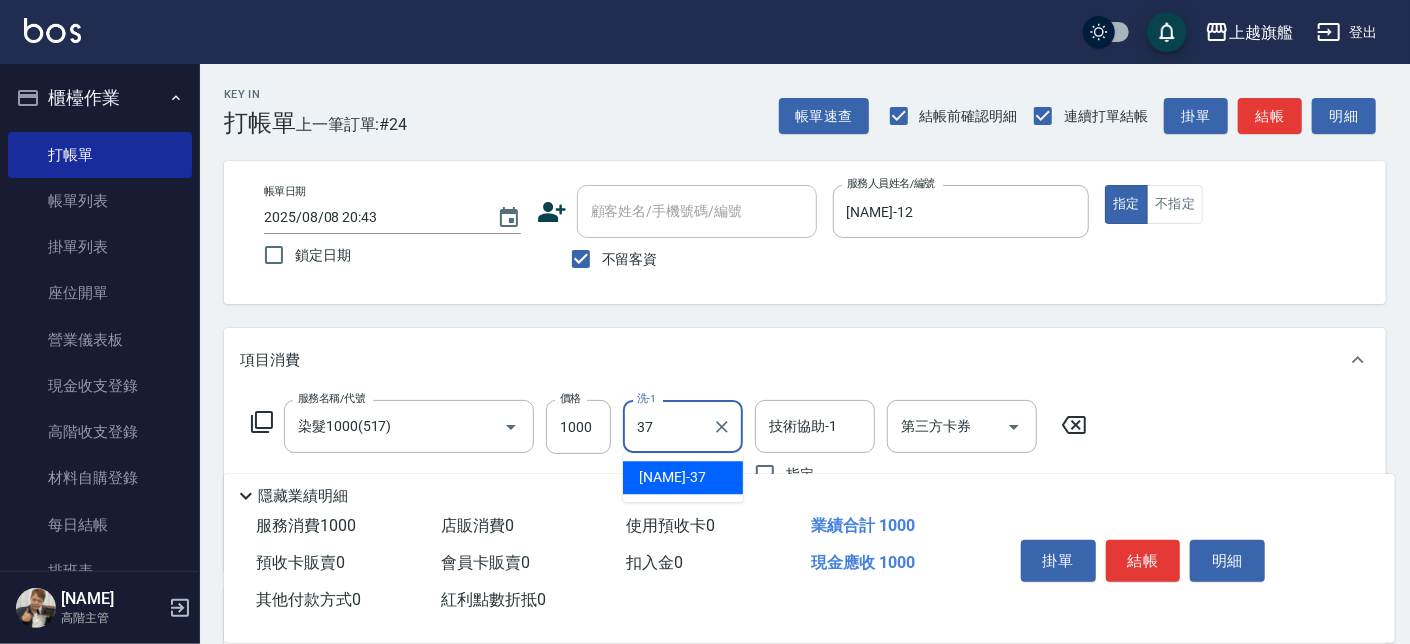 type on "[NAME]-37" 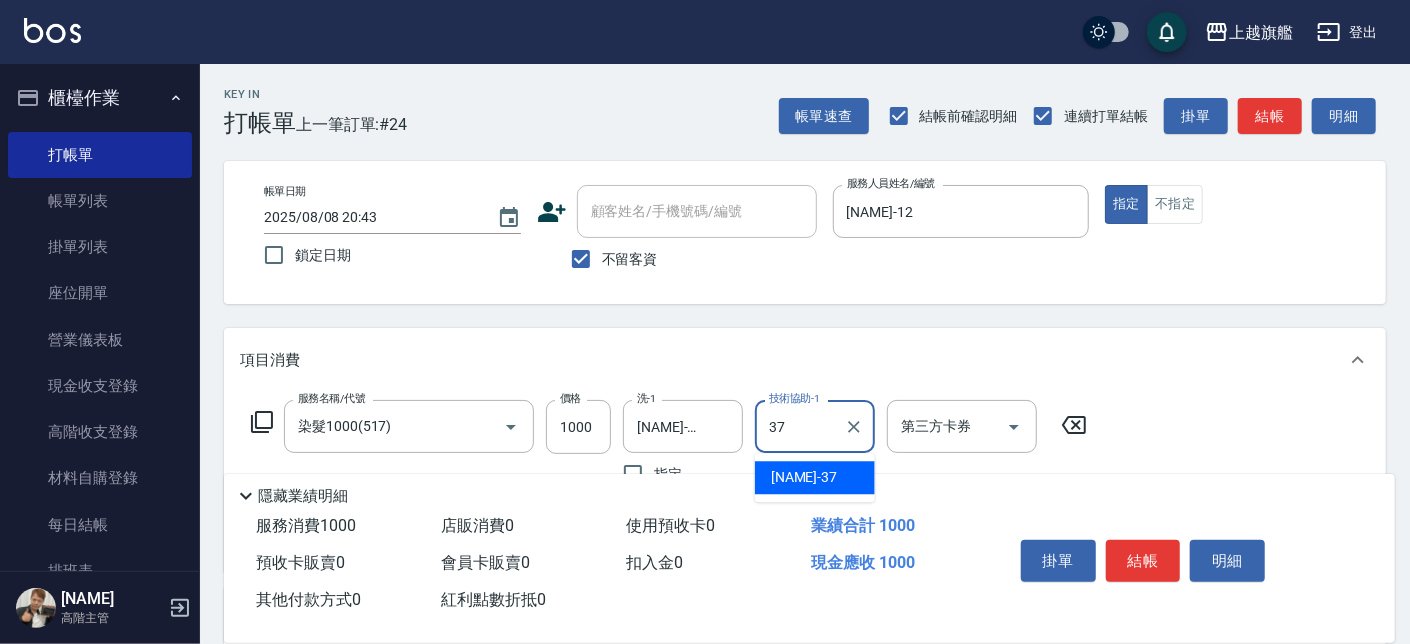 type on "[NAME]-37" 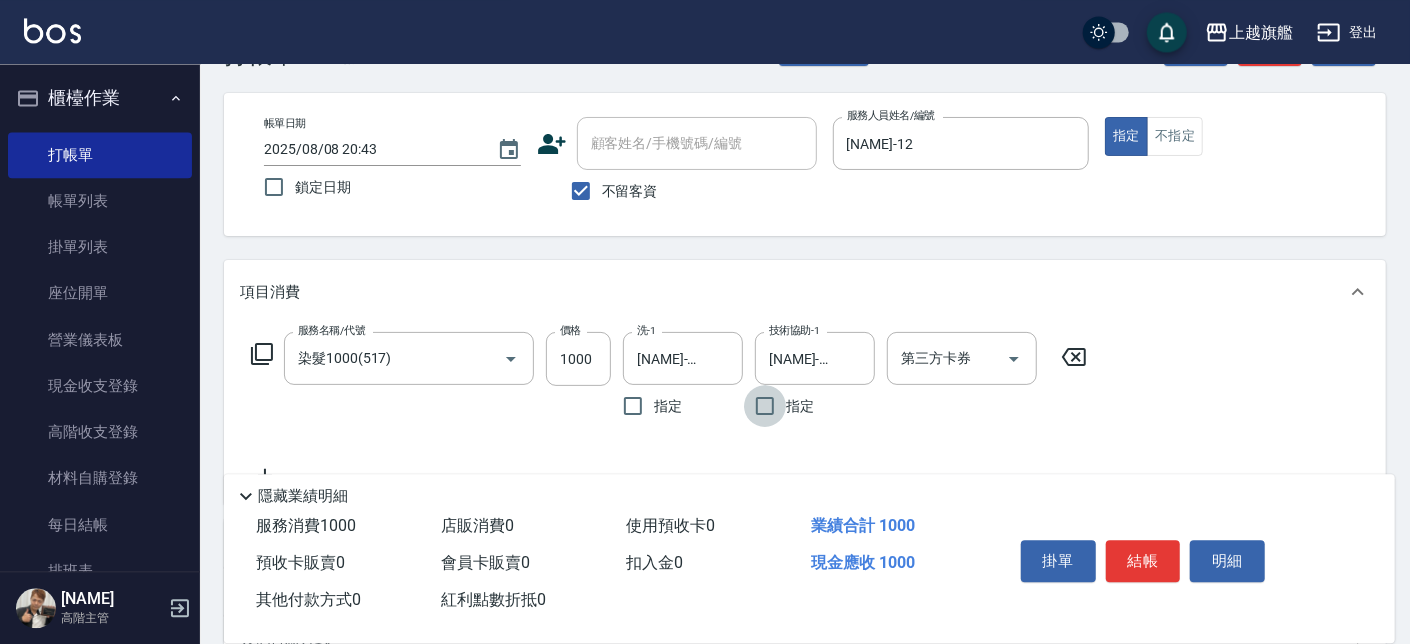 scroll, scrollTop: 227, scrollLeft: 0, axis: vertical 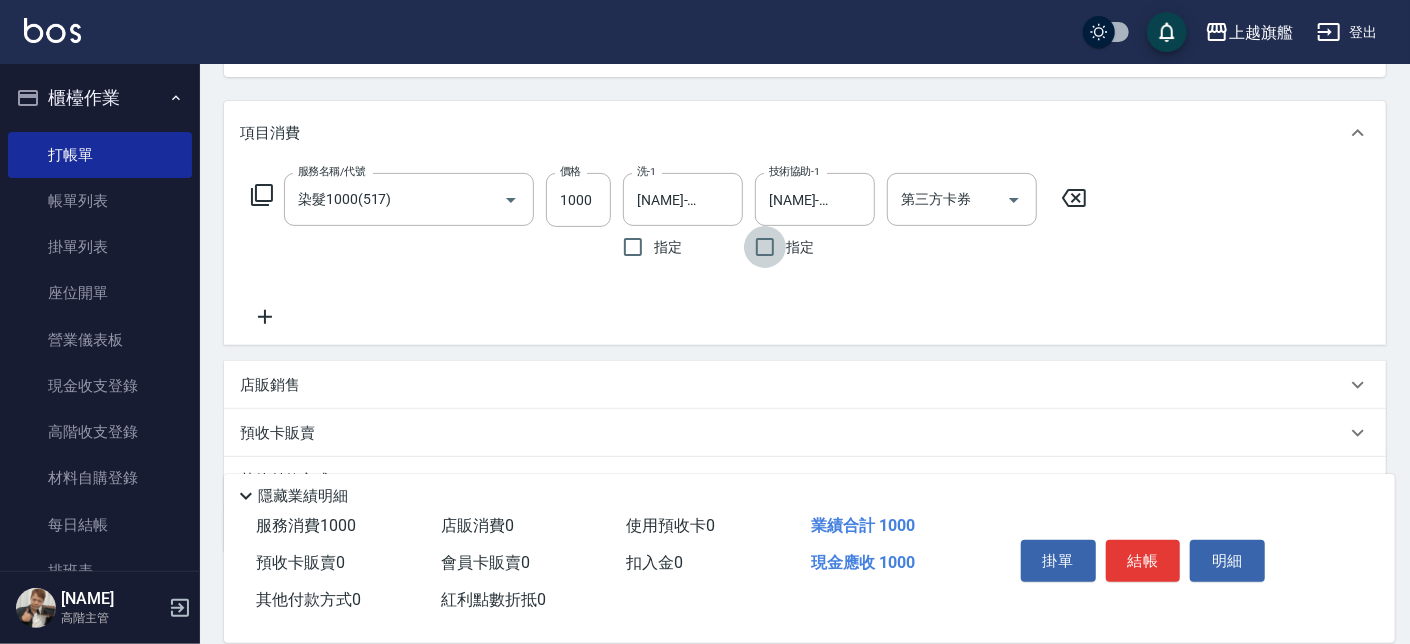 click 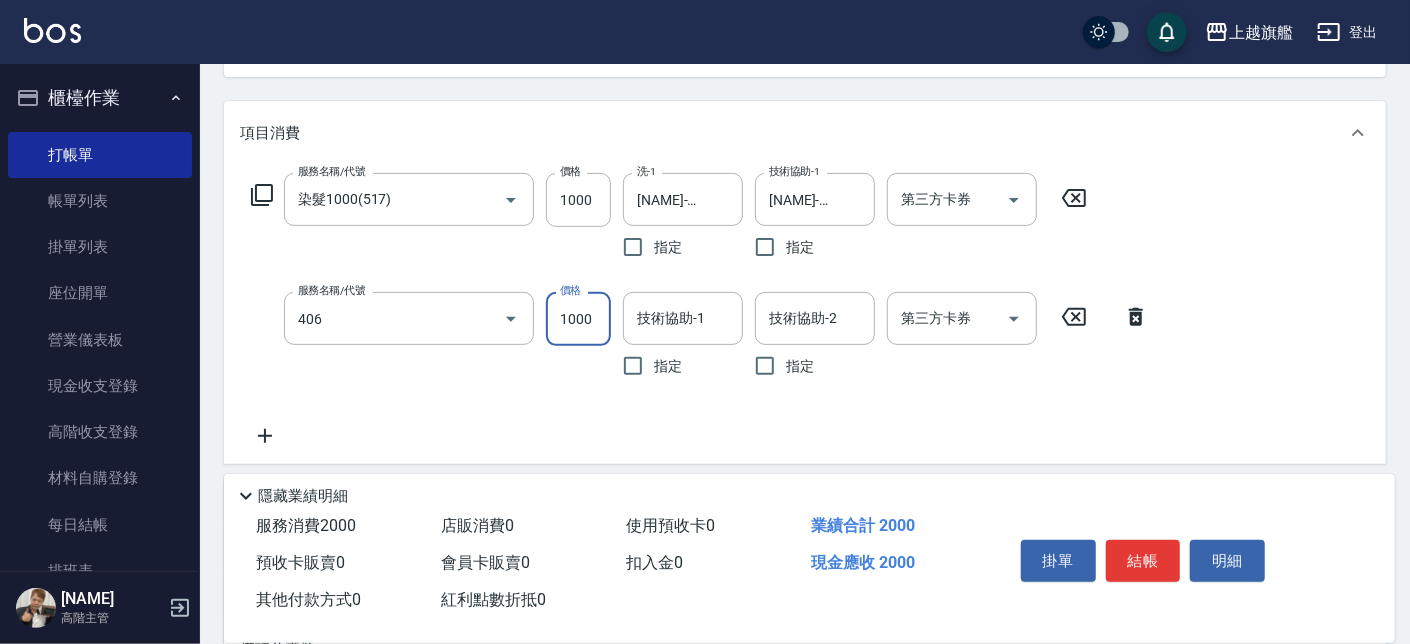 type on "水漾護1000(406)" 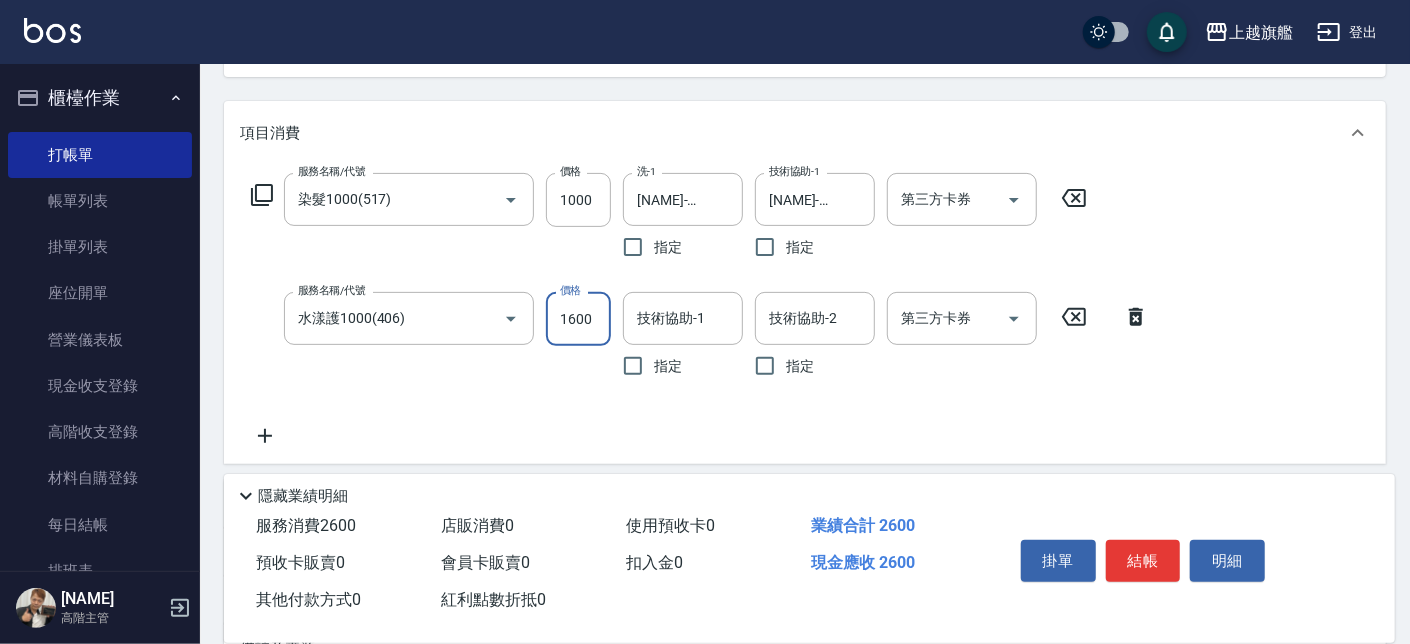 type on "1600" 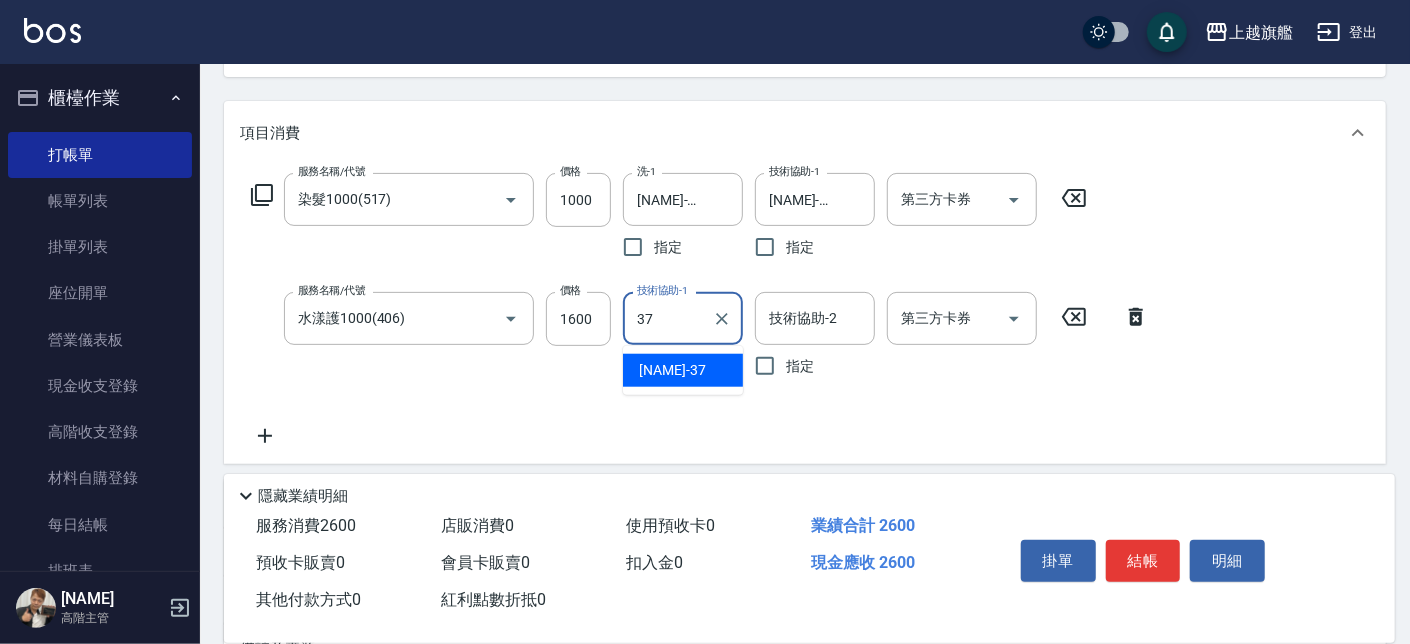 type on "[NAME]-37" 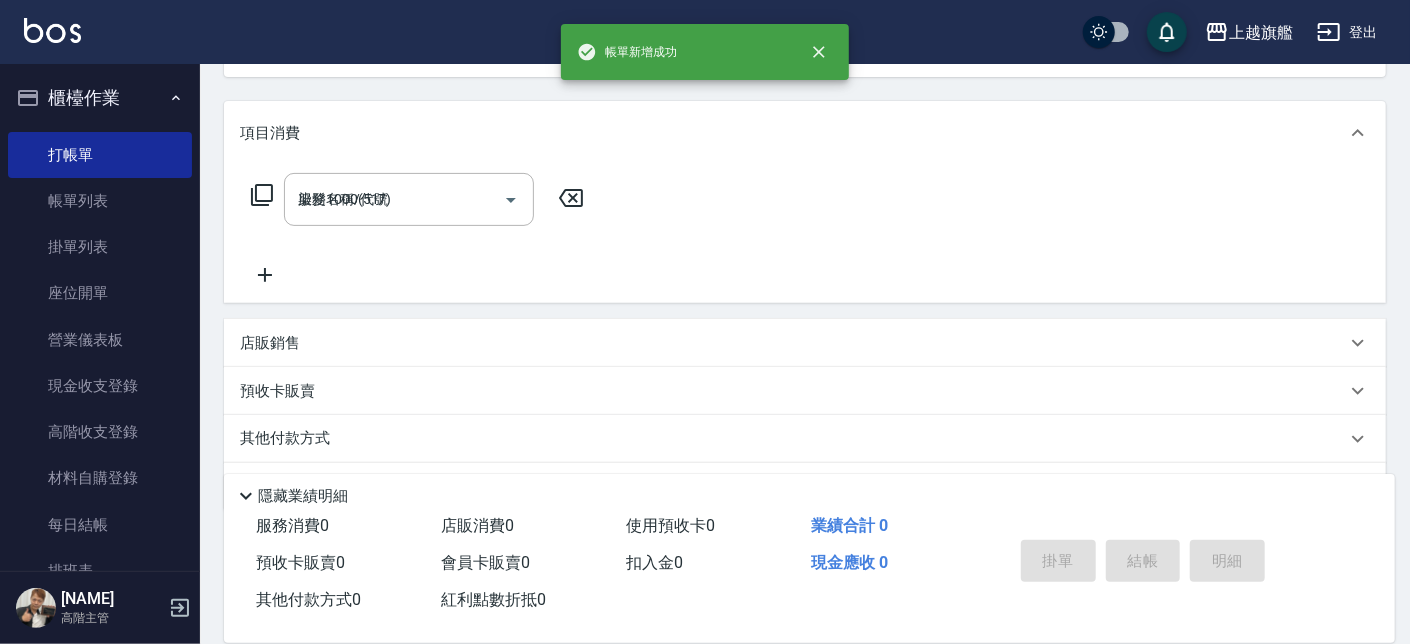 type on "2025/08/08 20:44" 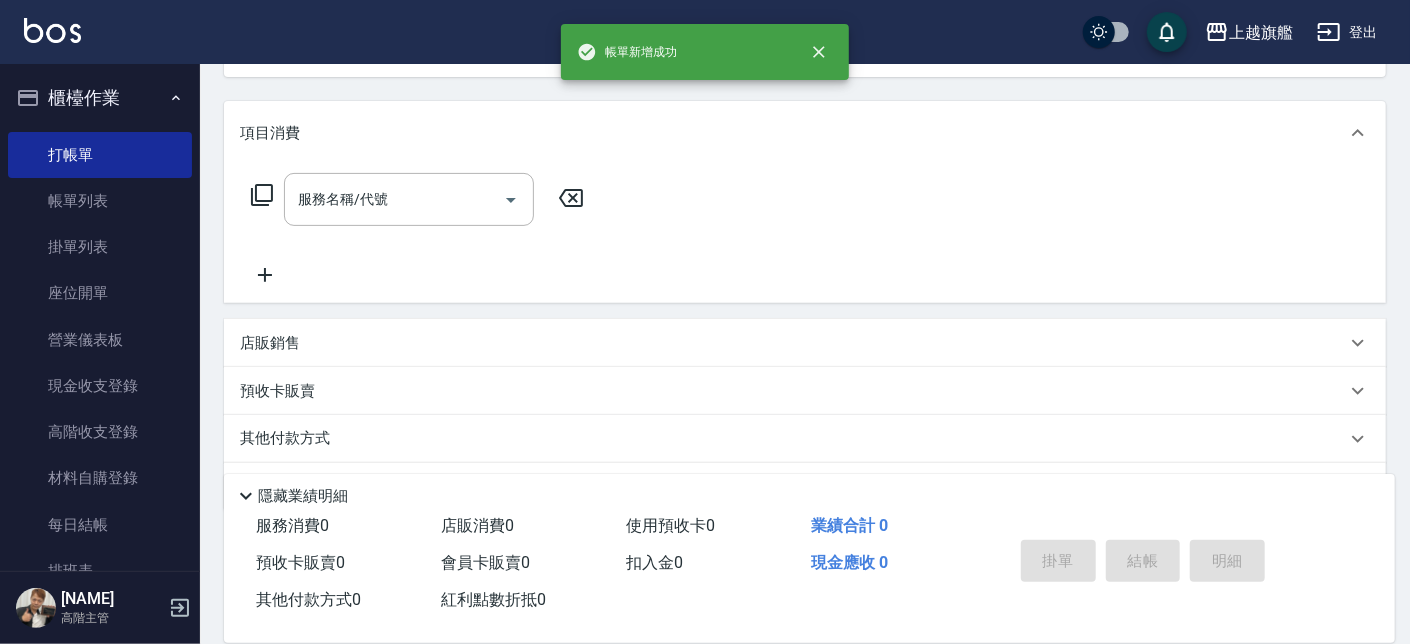 scroll, scrollTop: 0, scrollLeft: 0, axis: both 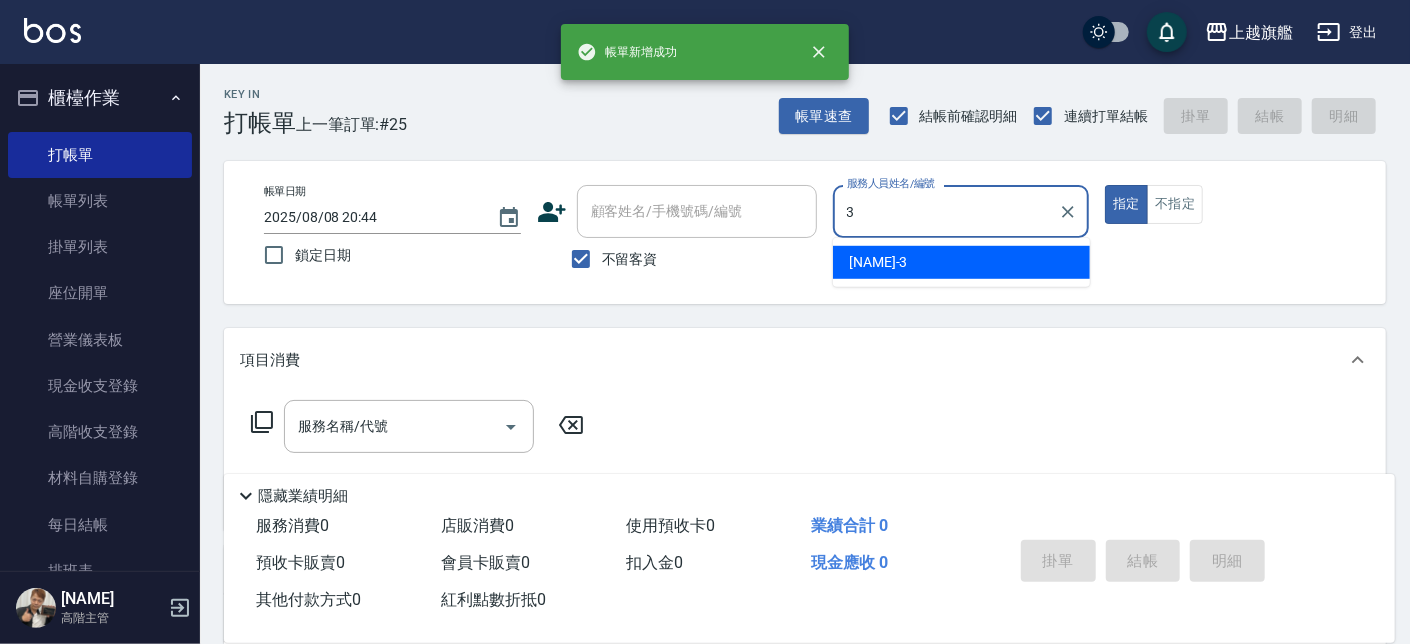 type on "[NAME]-3" 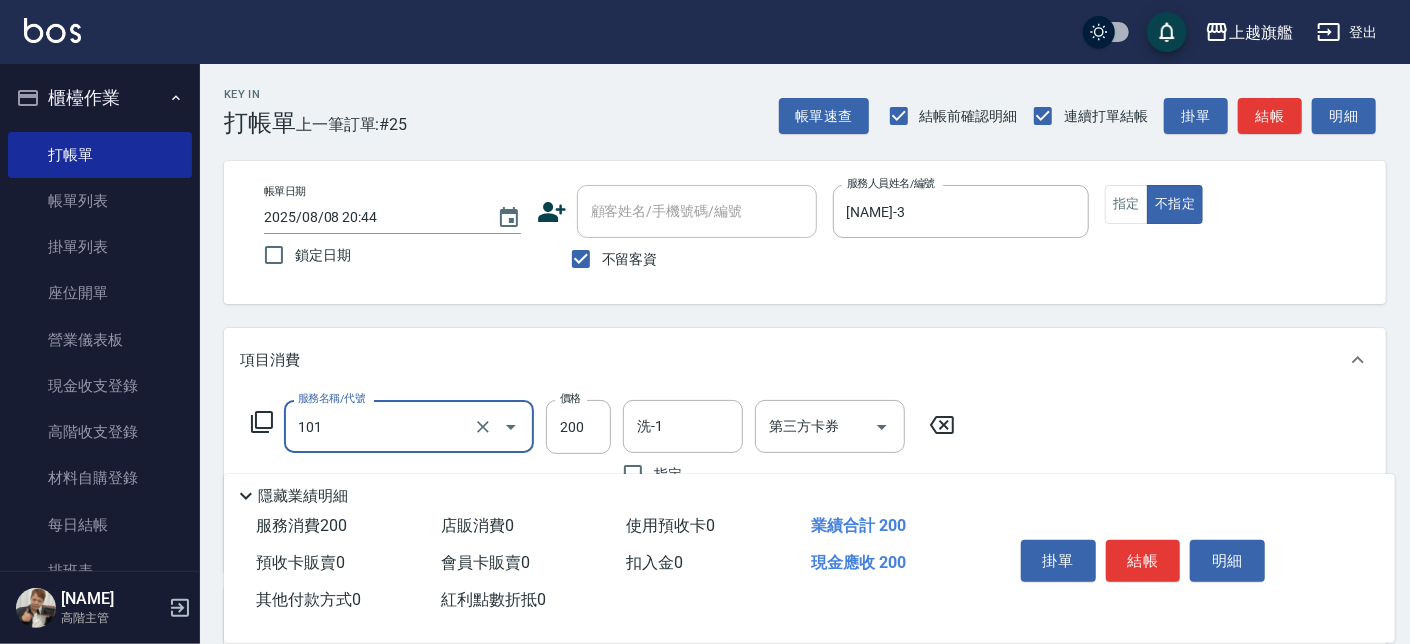 type on "一般洗(101)" 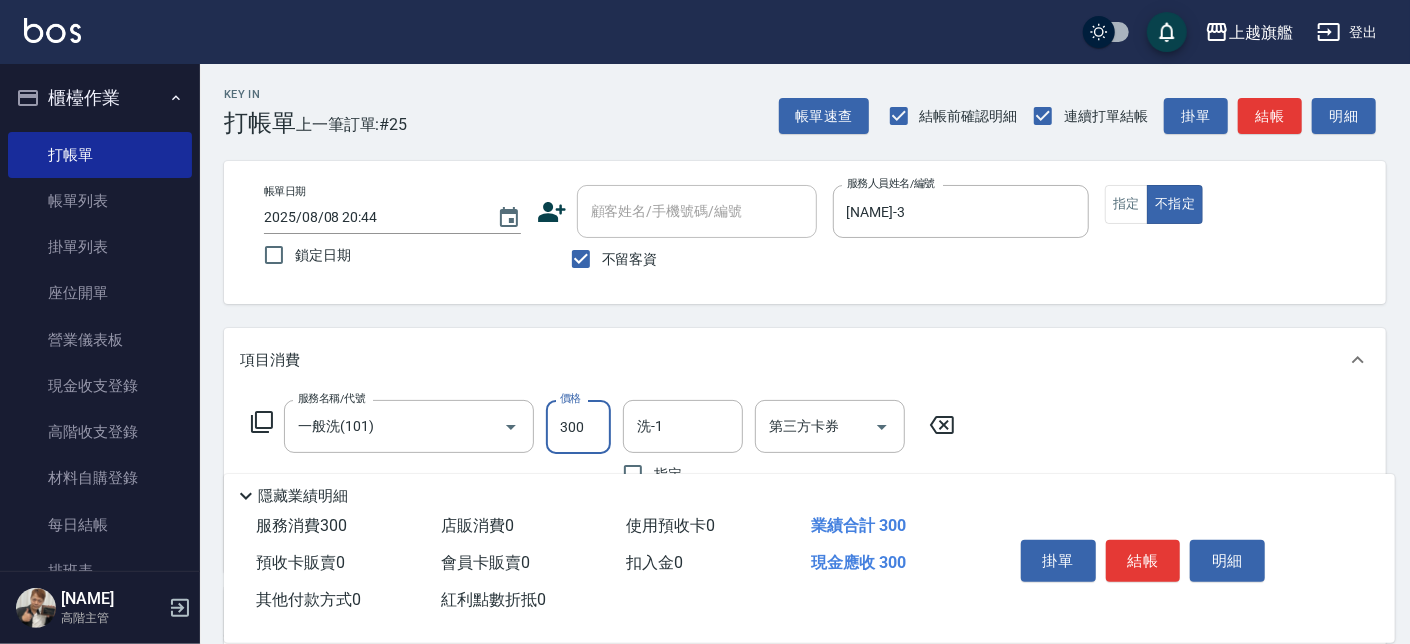 type on "300" 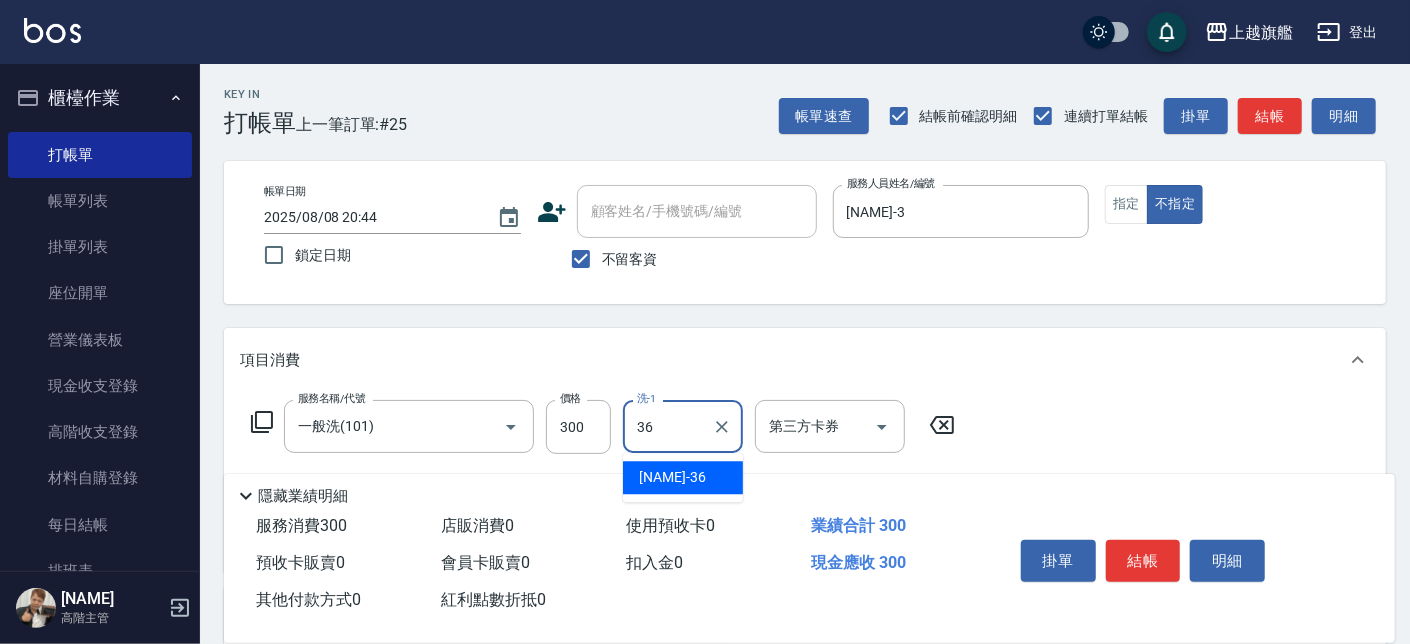 type on "[NAME]-36" 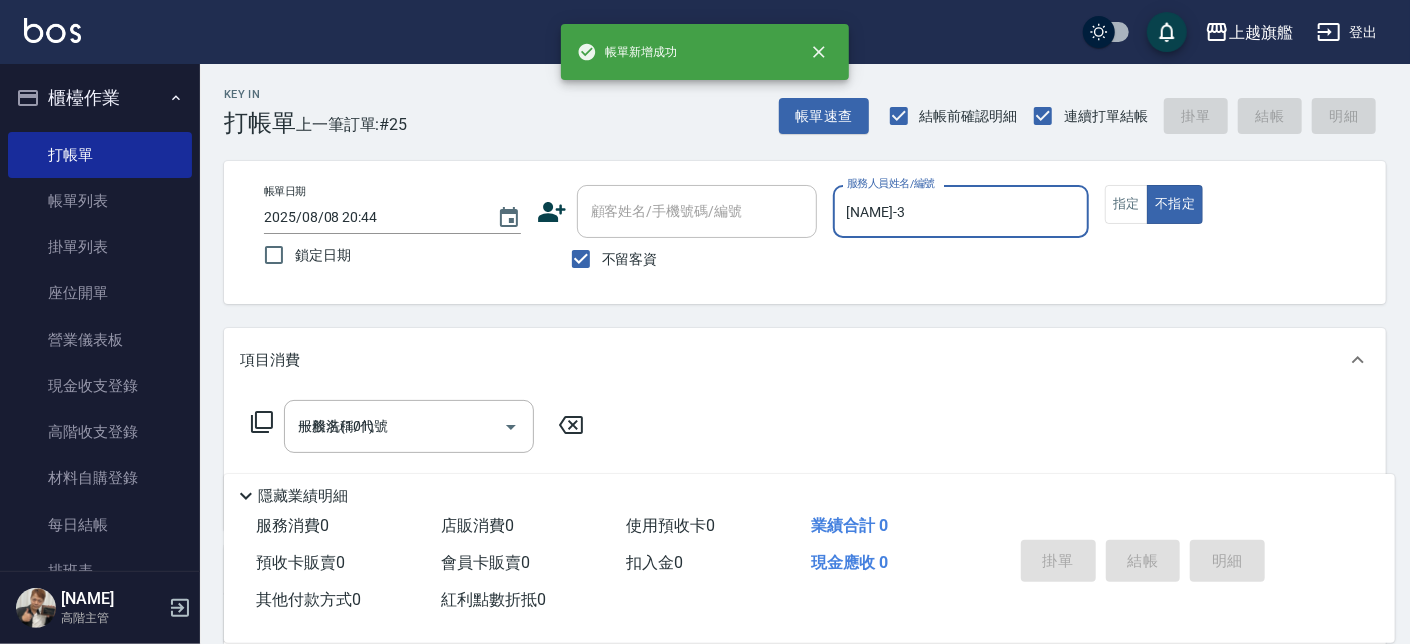 type 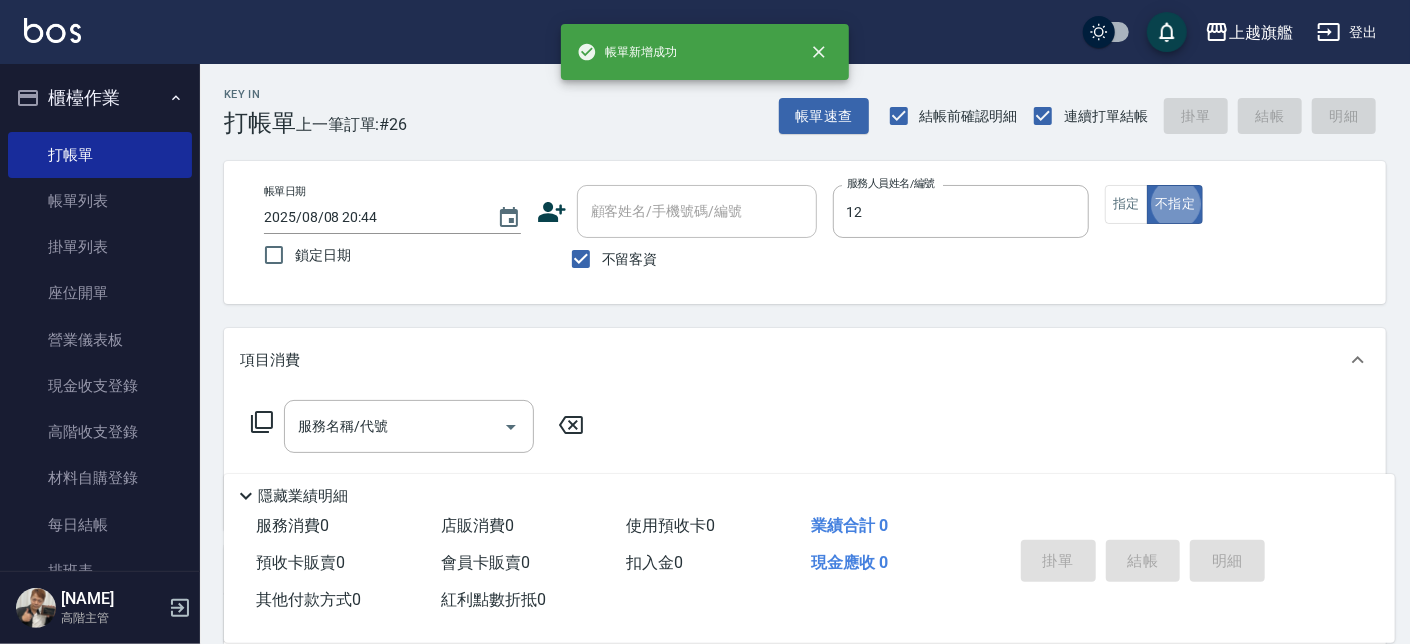 type on "[NAME]-12" 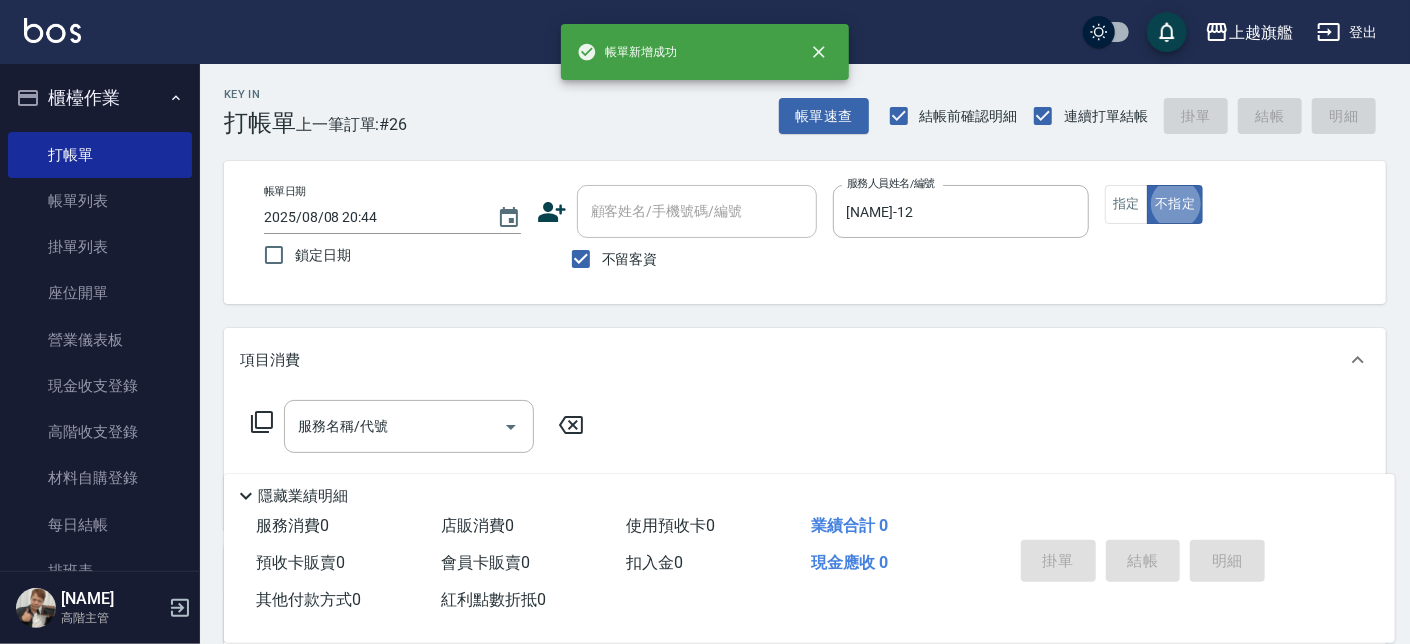 type on "false" 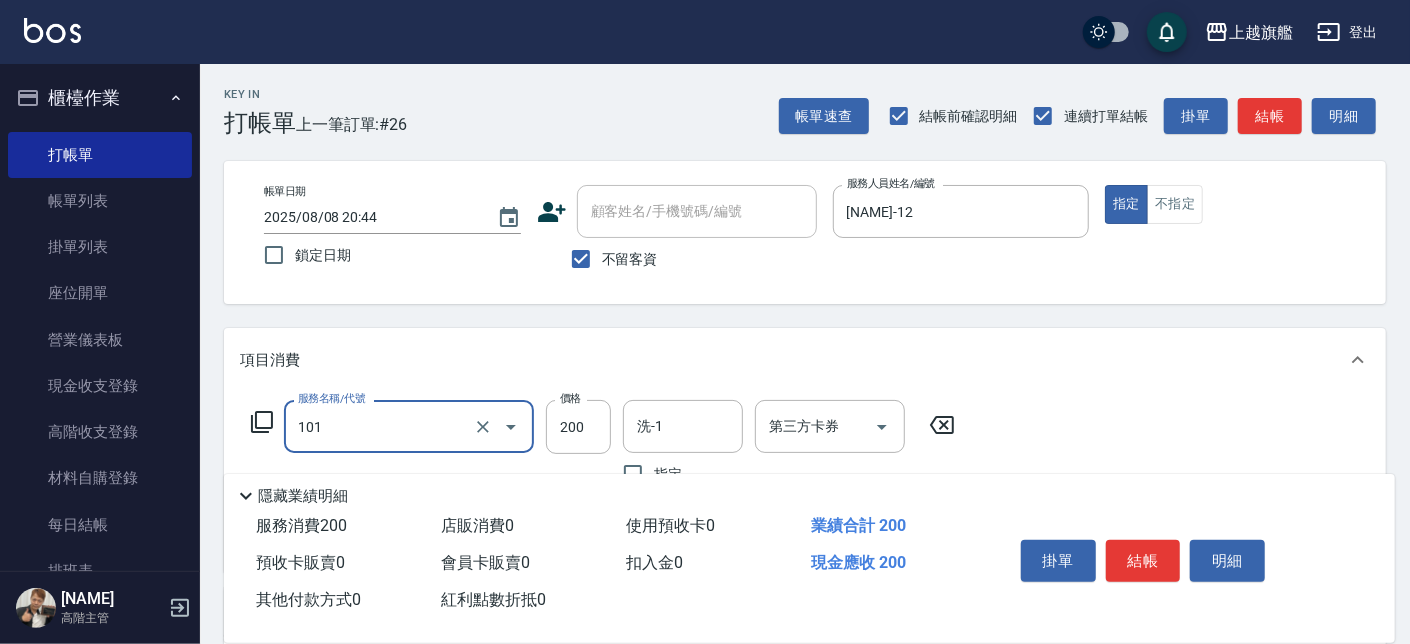 type on "一般洗(101)" 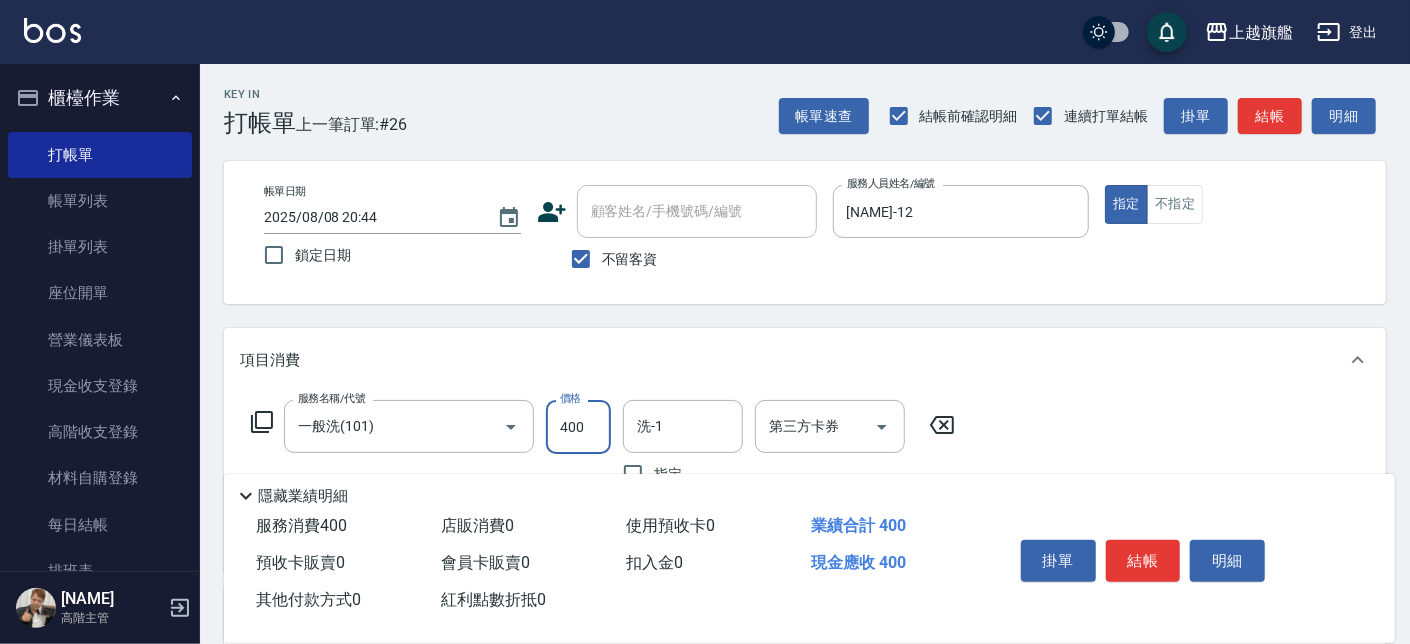 type on "400" 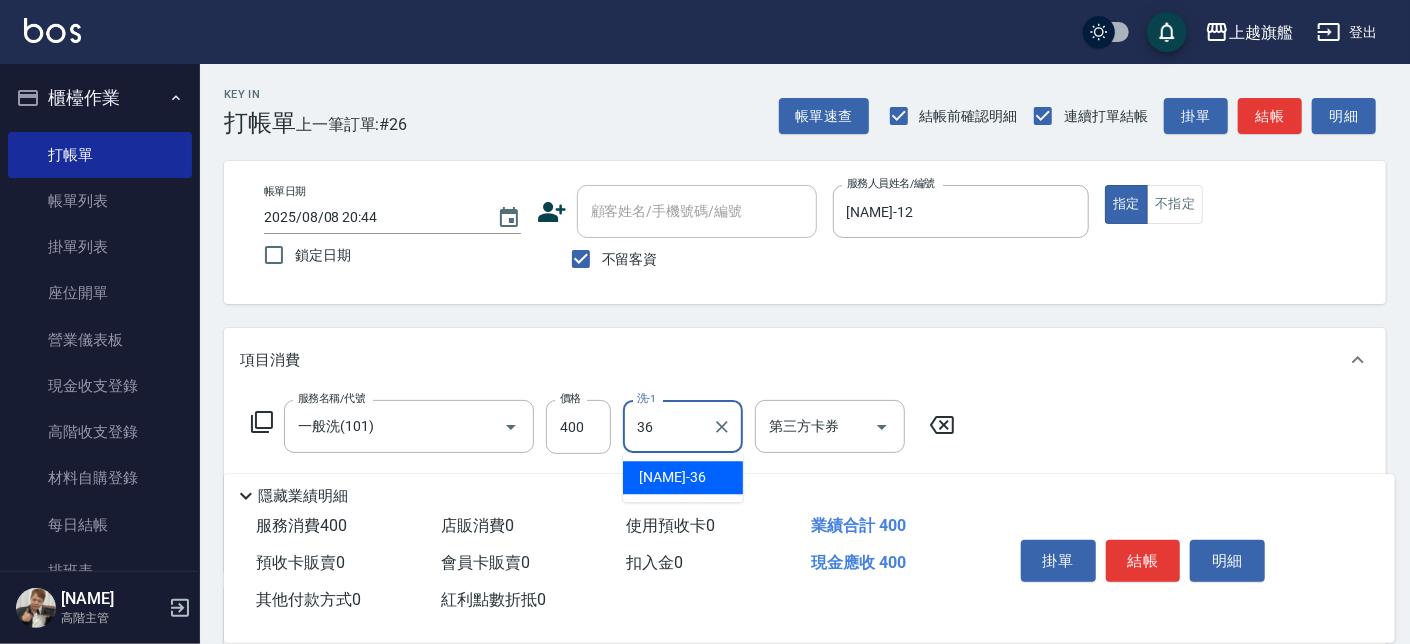 type on "[NAME]-36" 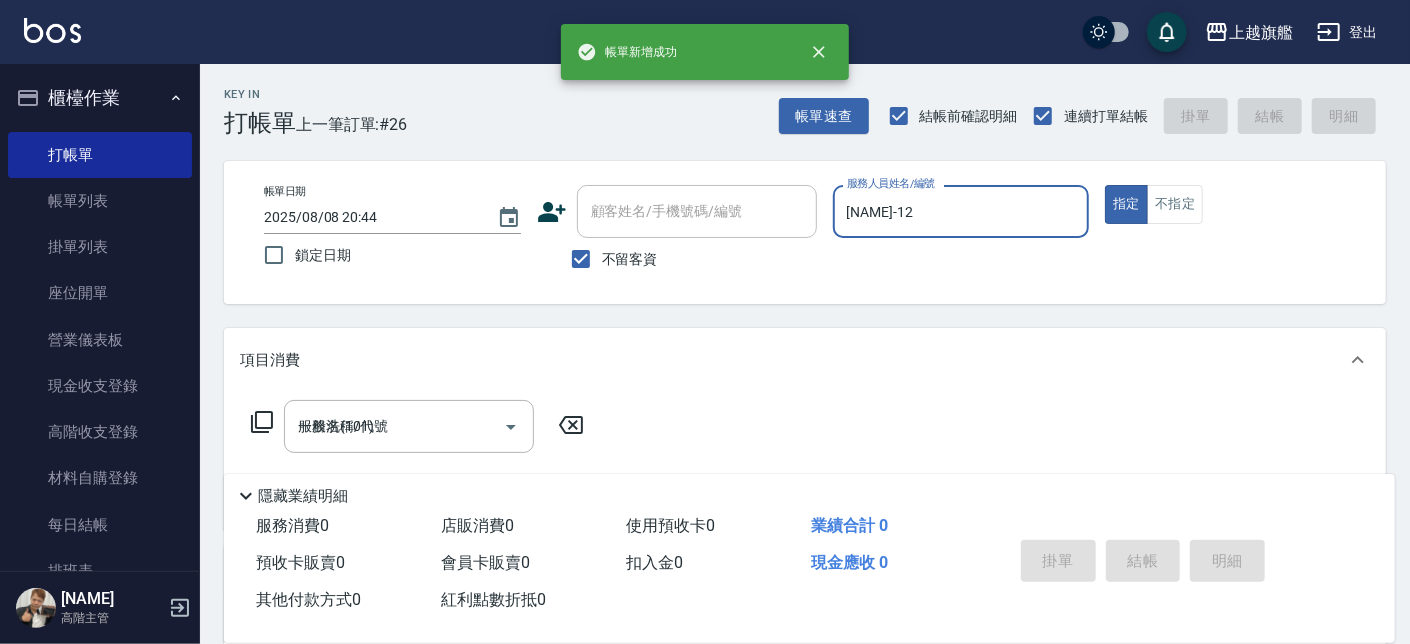 type 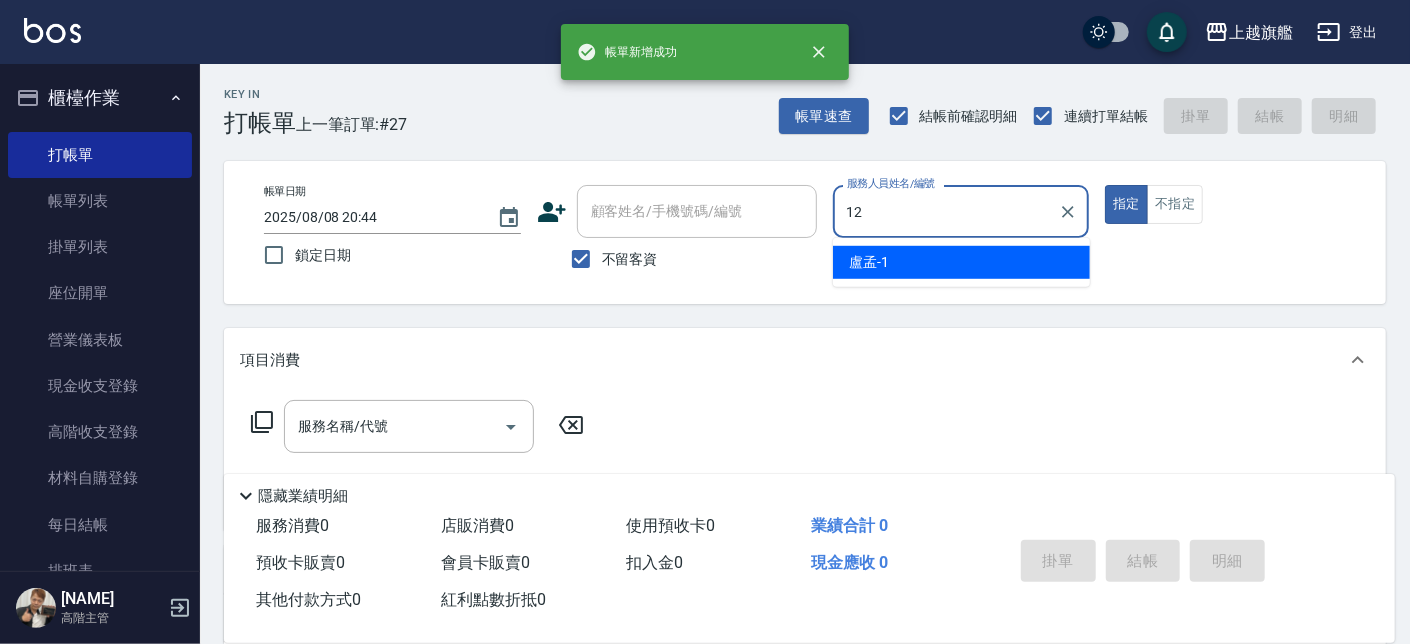 type on "[NAME]-12" 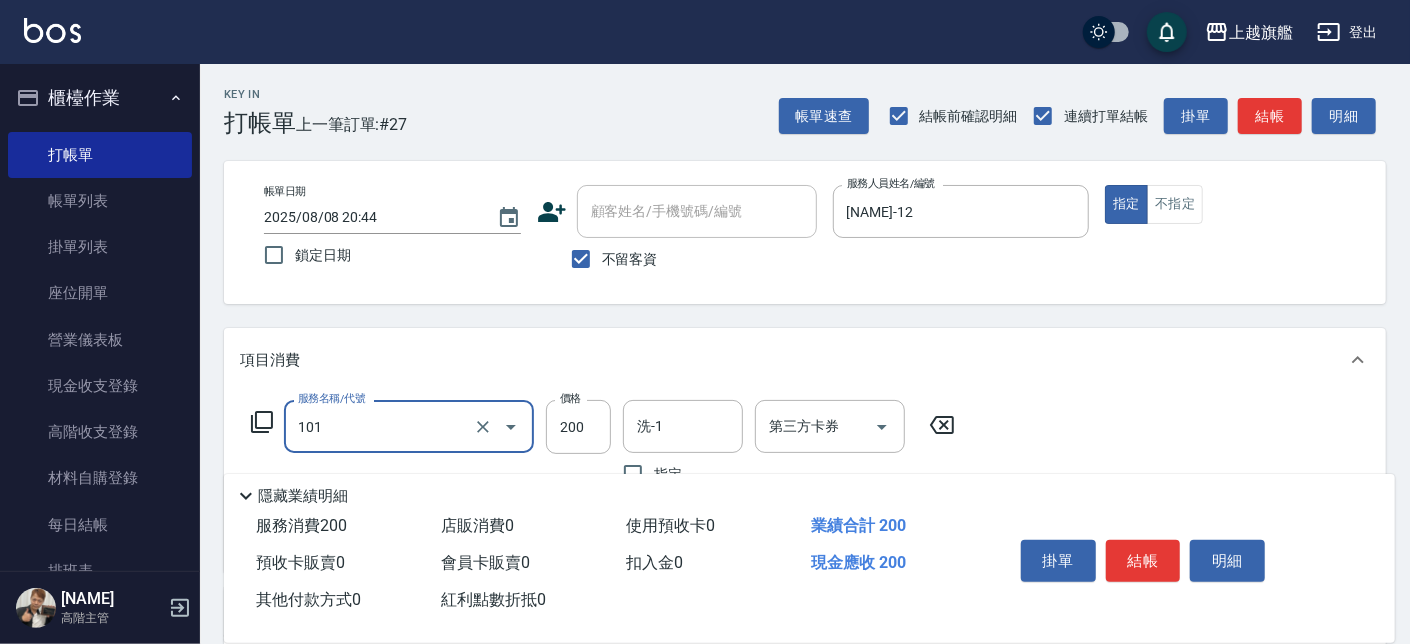 type on "一般洗(101)" 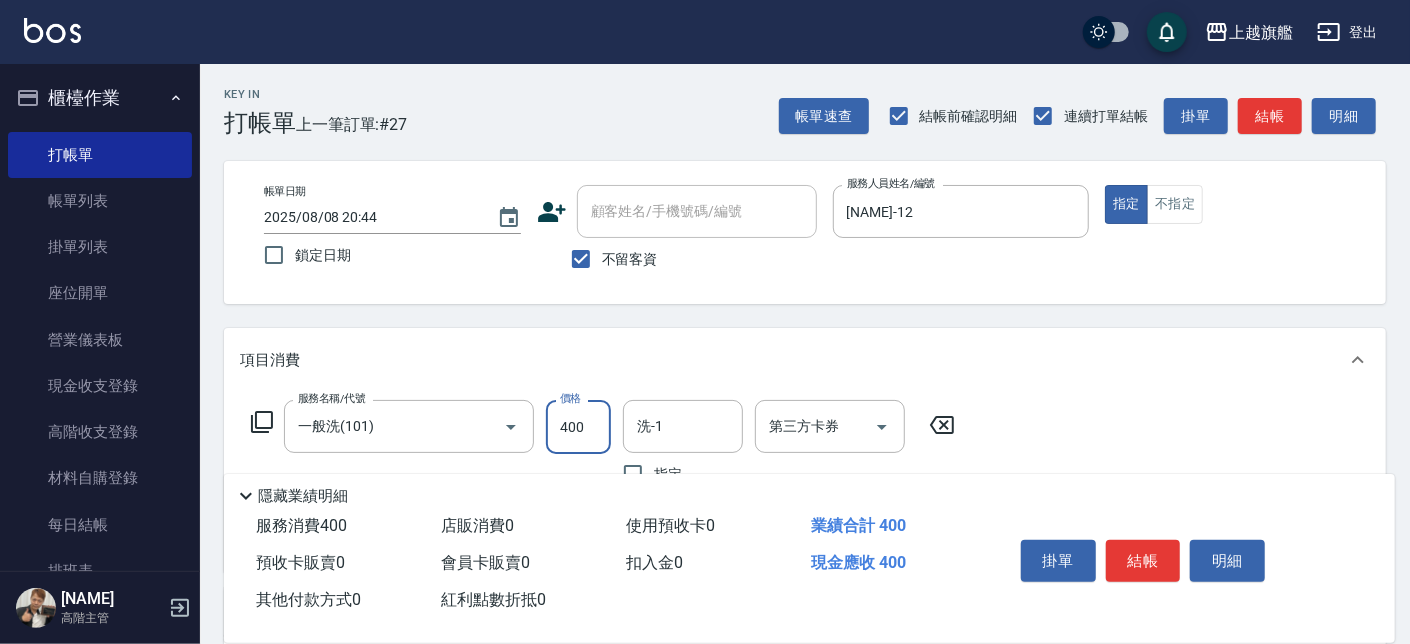 type on "400" 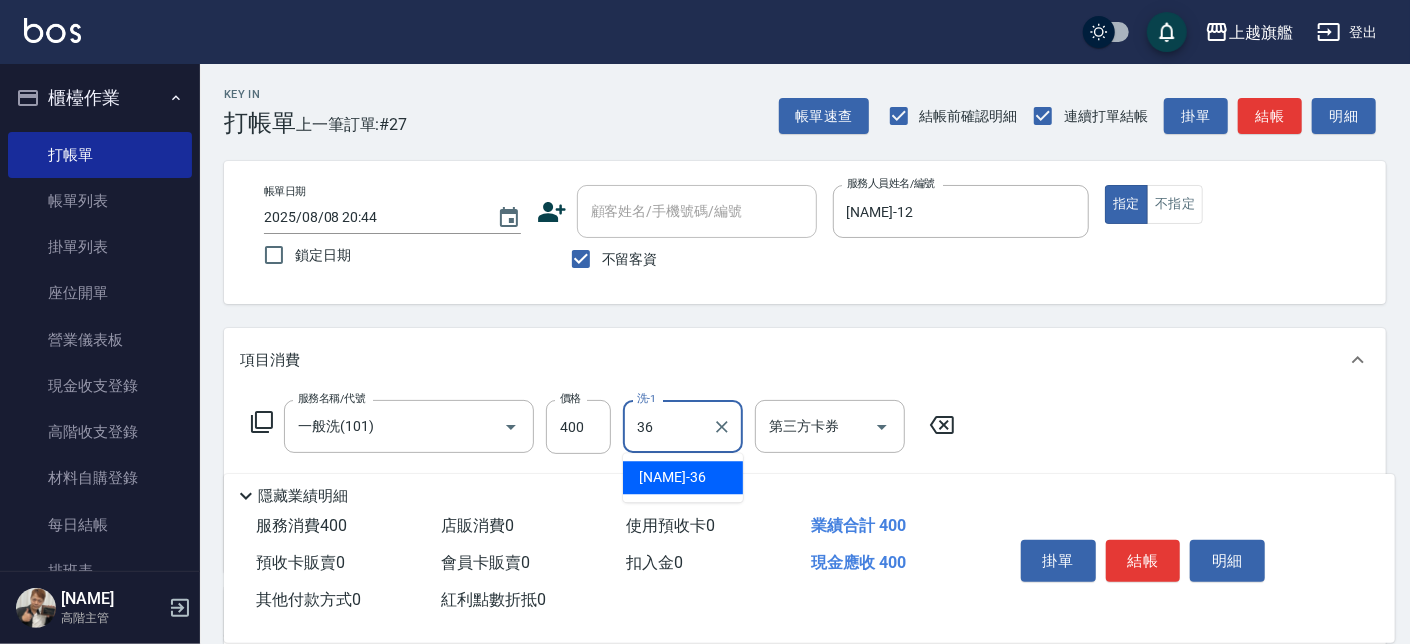 type on "[NAME]-36" 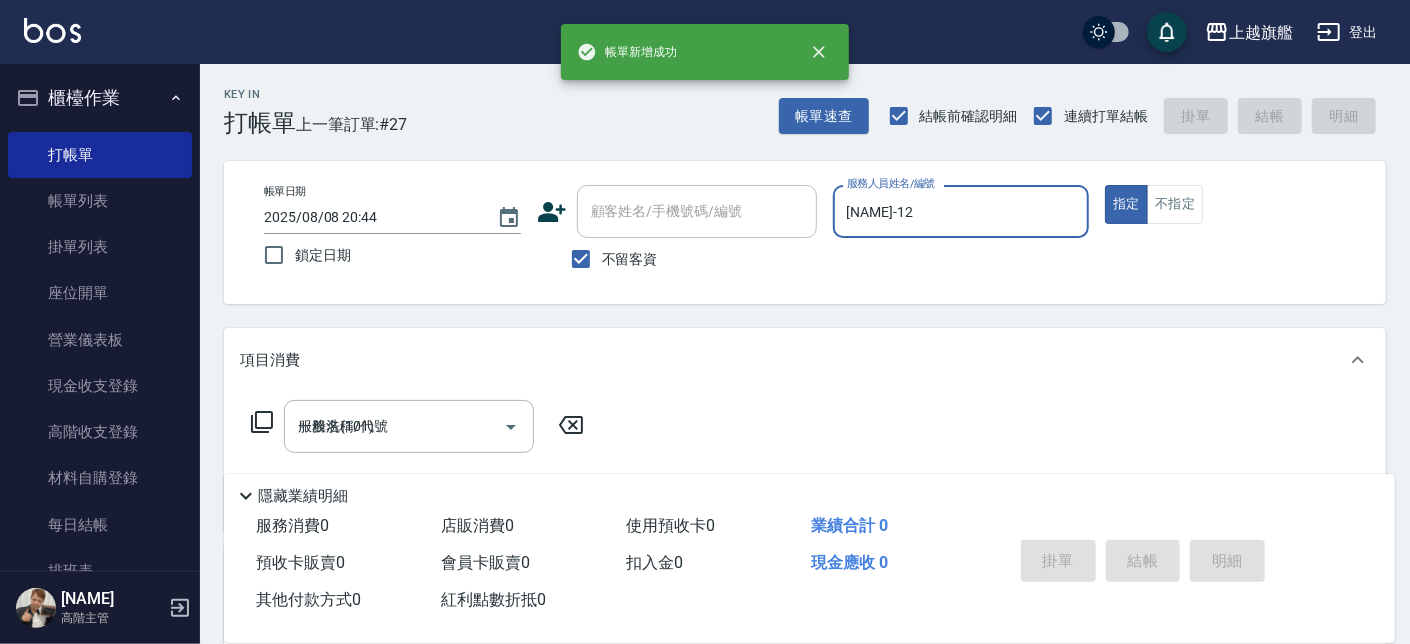 type on "2025/08/08 20:45" 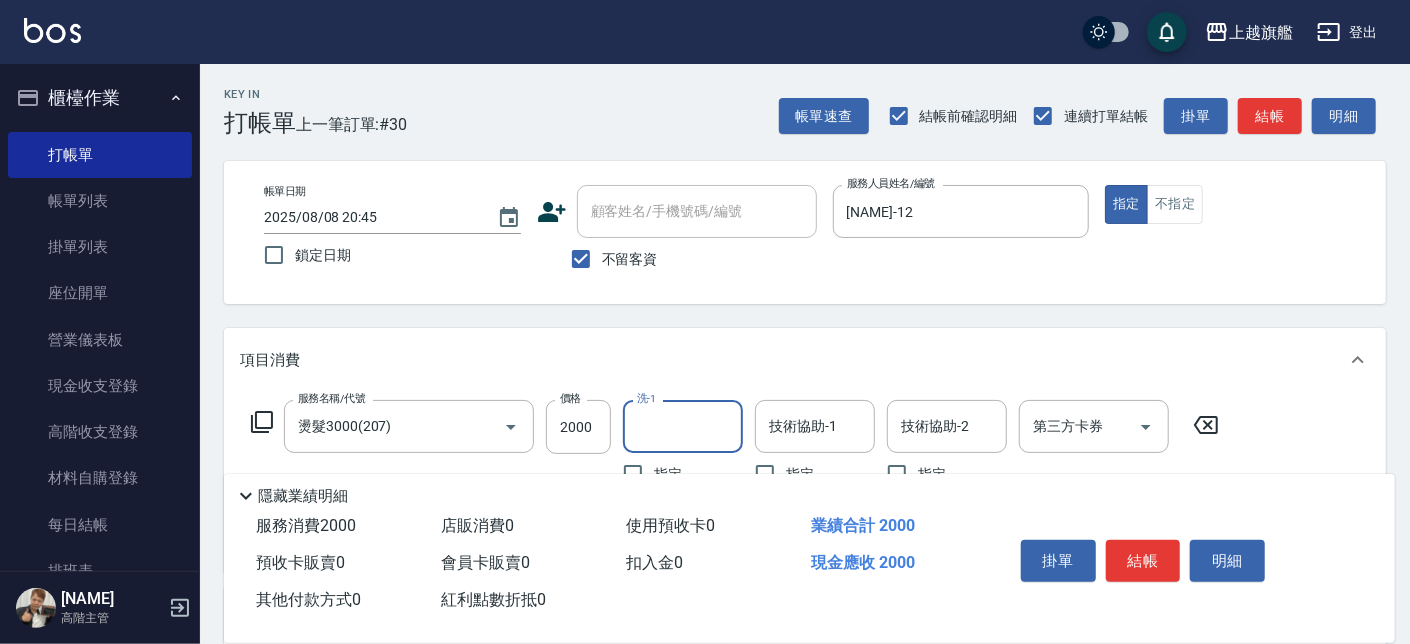 scroll, scrollTop: 227, scrollLeft: 0, axis: vertical 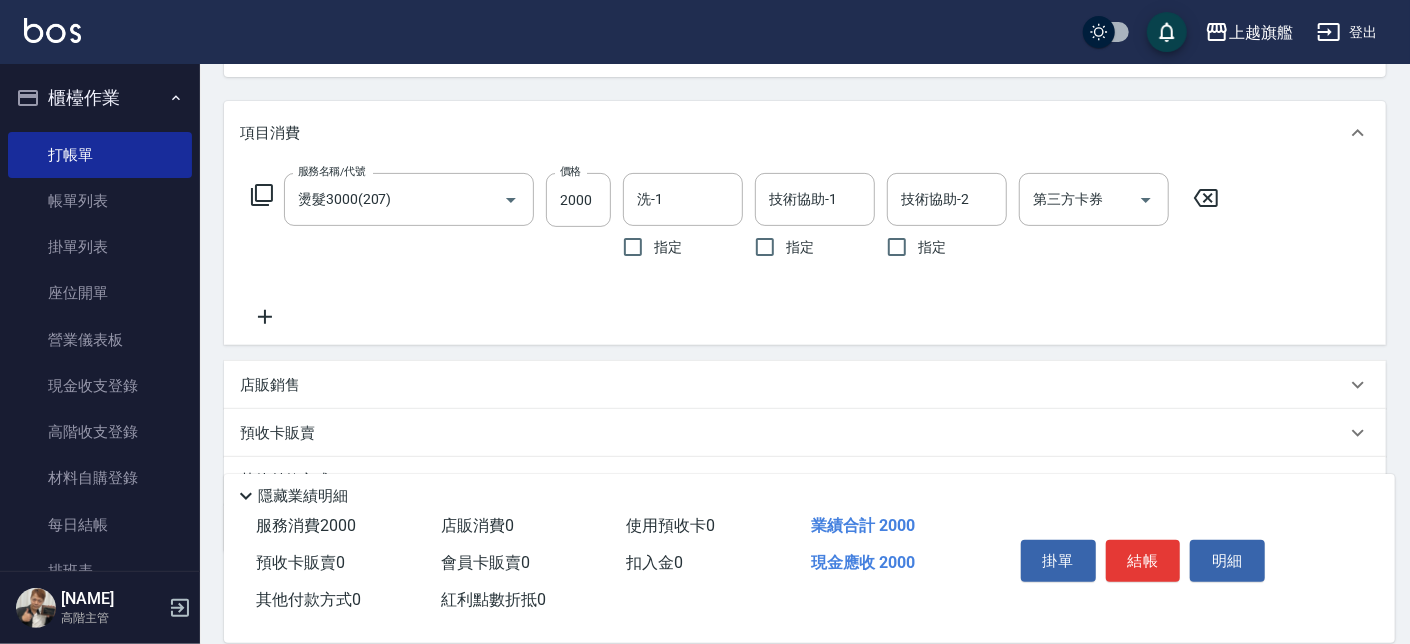 click 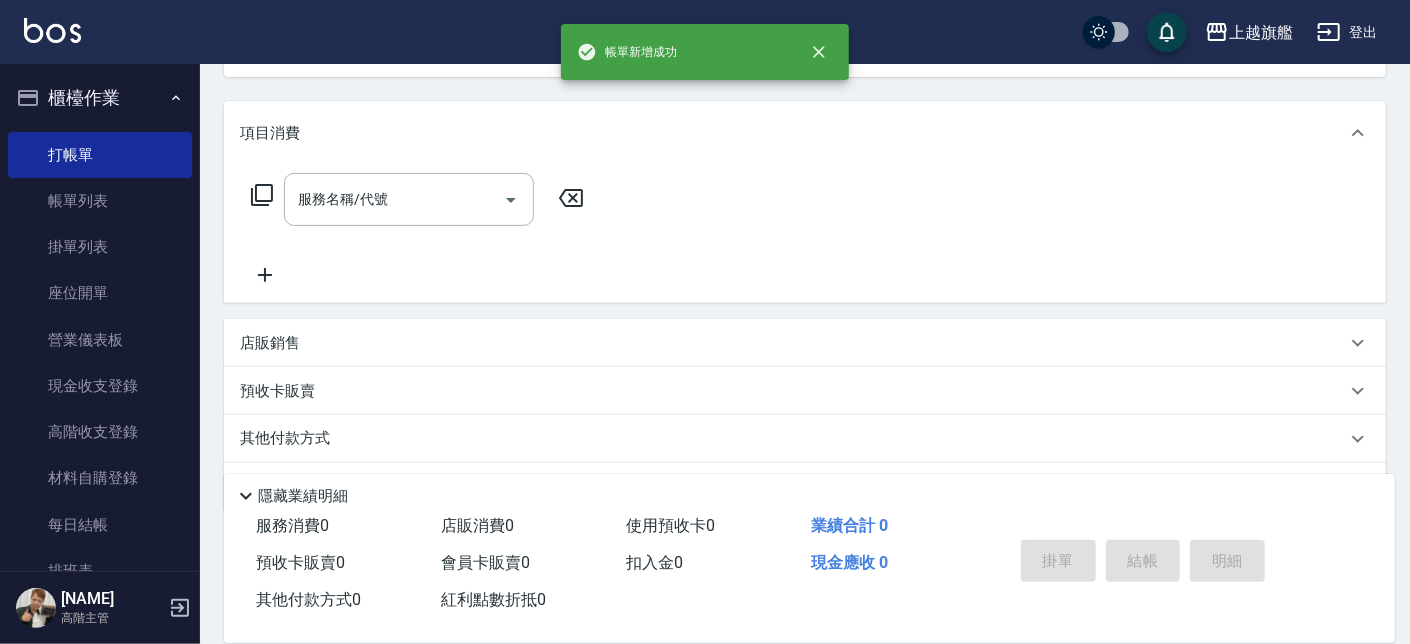 scroll, scrollTop: 0, scrollLeft: 0, axis: both 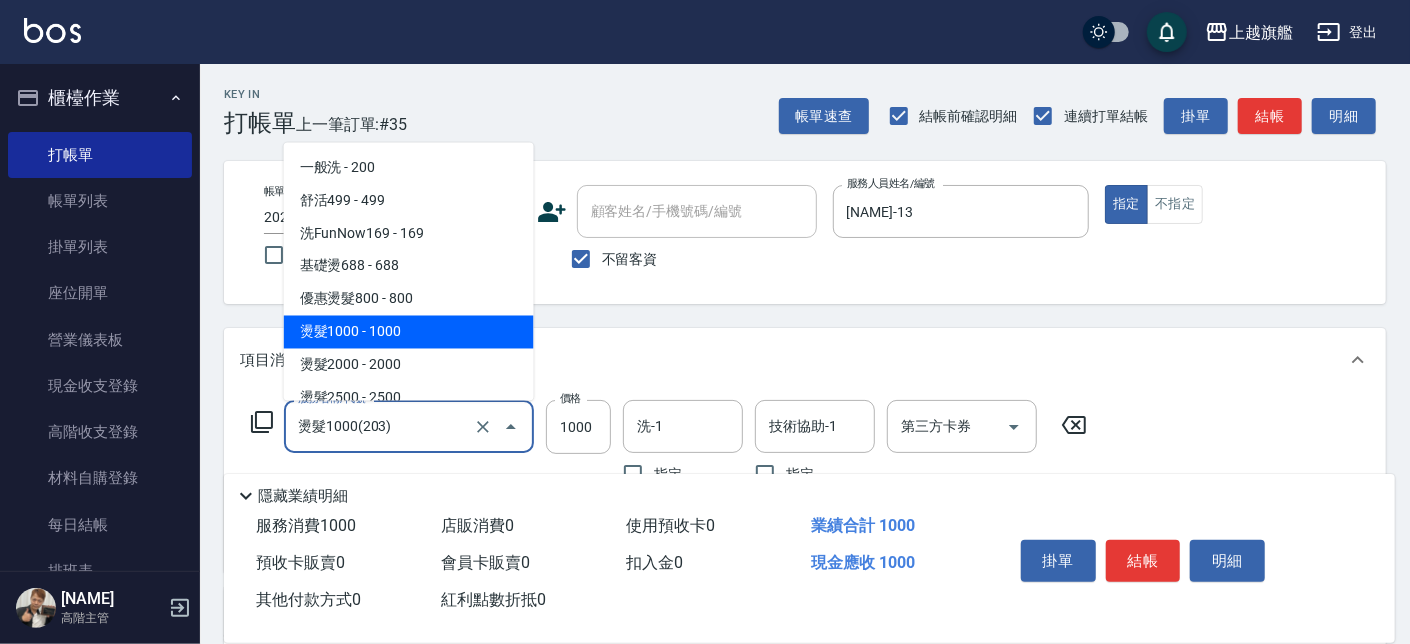 drag, startPoint x: 420, startPoint y: 414, endPoint x: 253, endPoint y: 411, distance: 167.02695 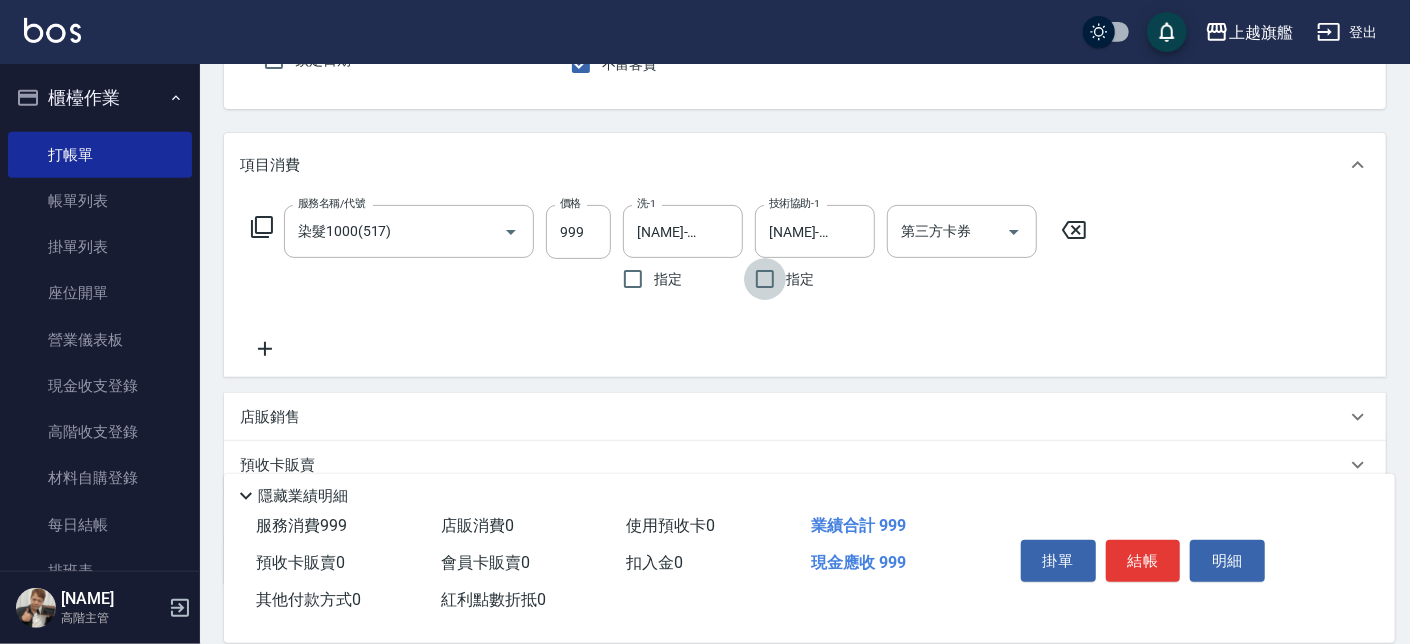 scroll, scrollTop: 227, scrollLeft: 0, axis: vertical 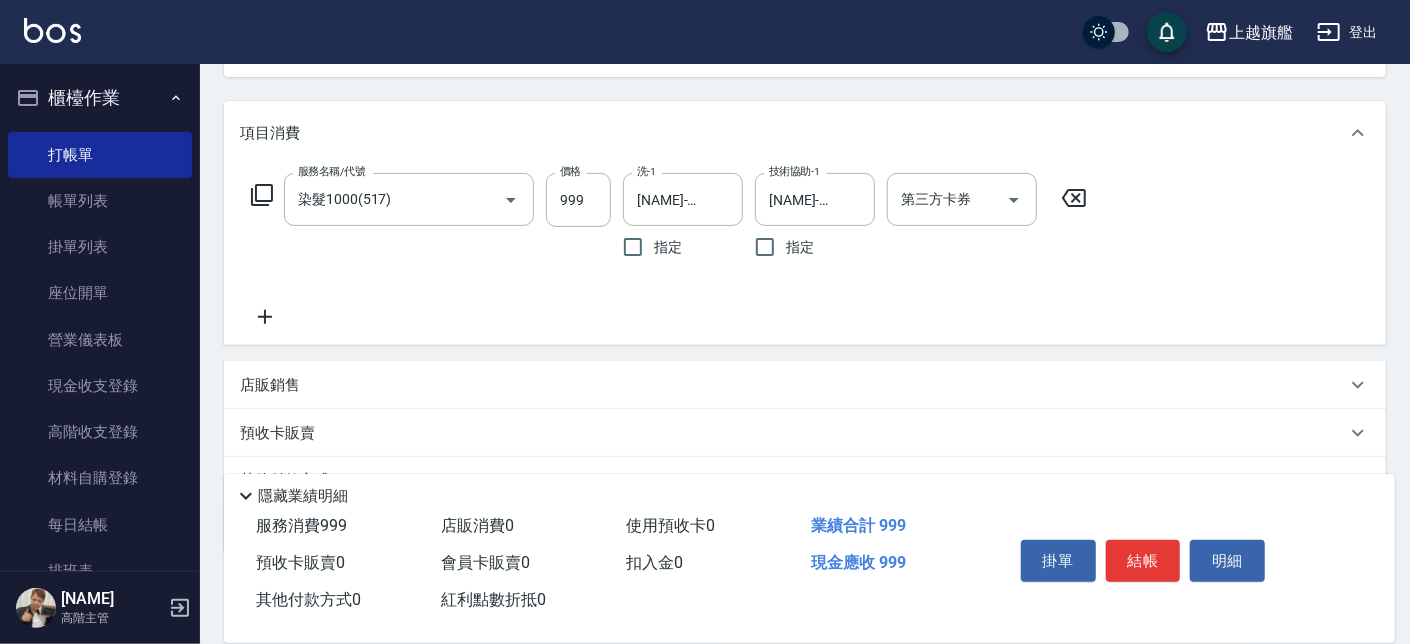 click 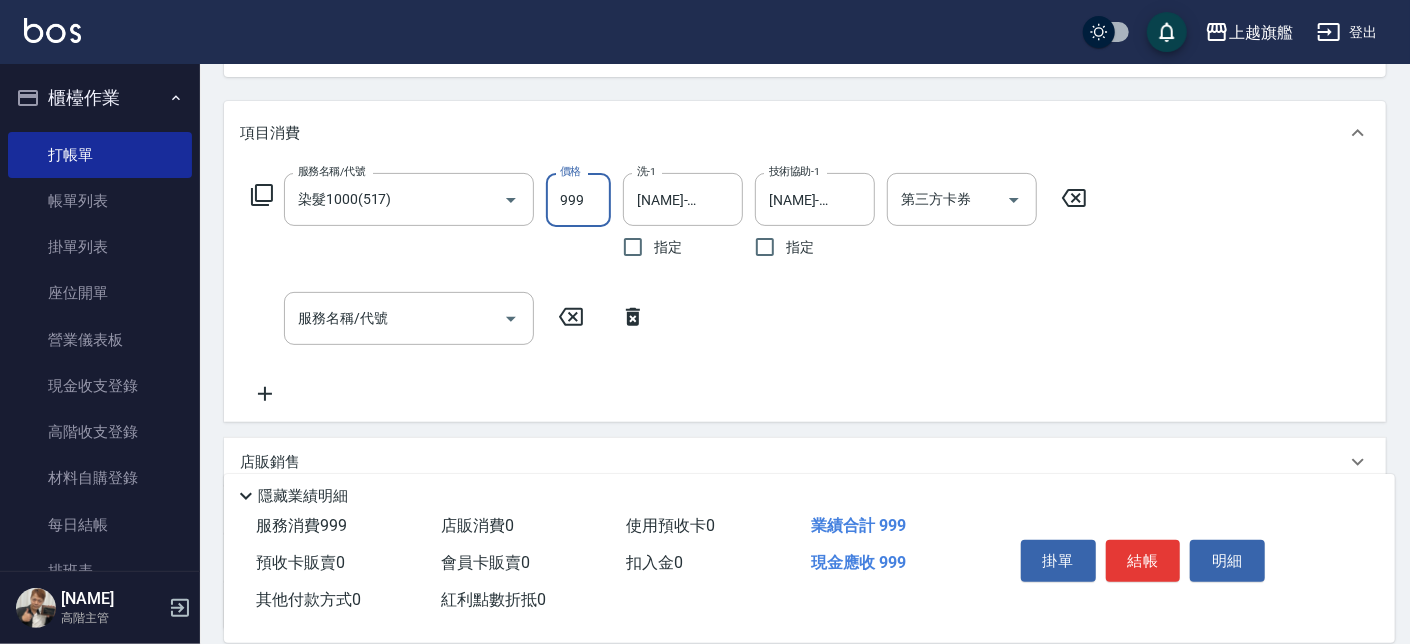 click on "999" at bounding box center (578, 200) 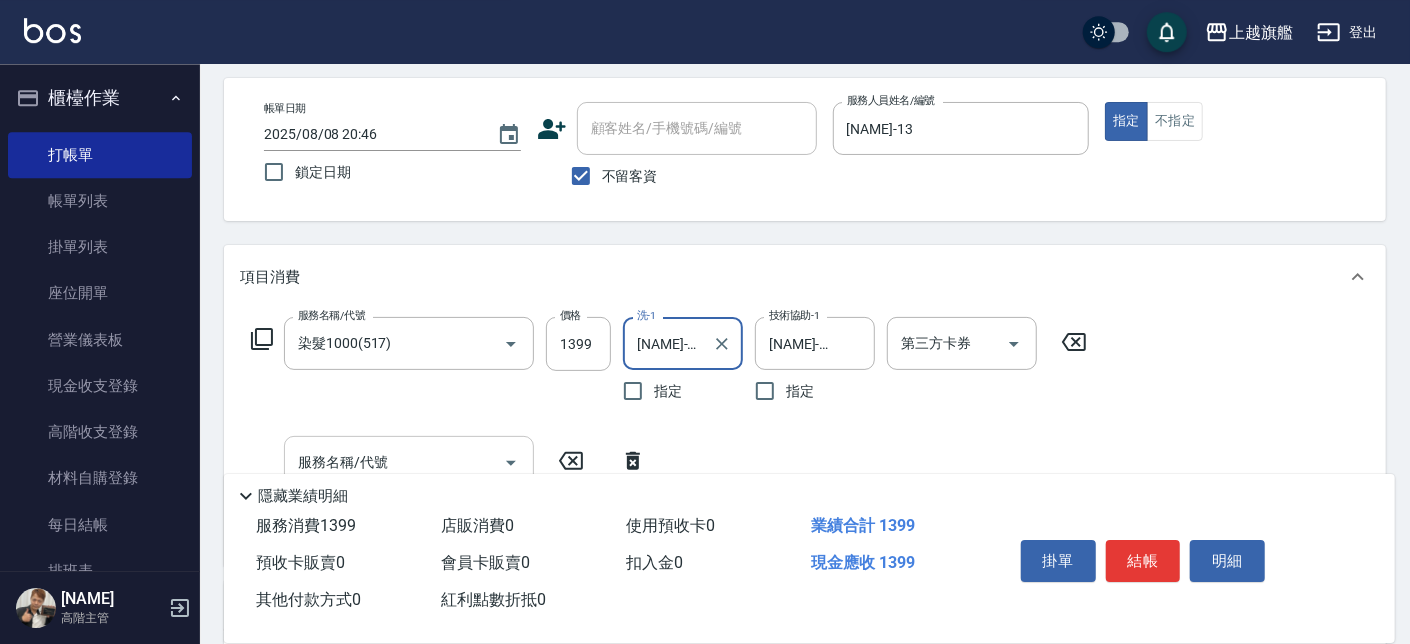 scroll, scrollTop: 0, scrollLeft: 0, axis: both 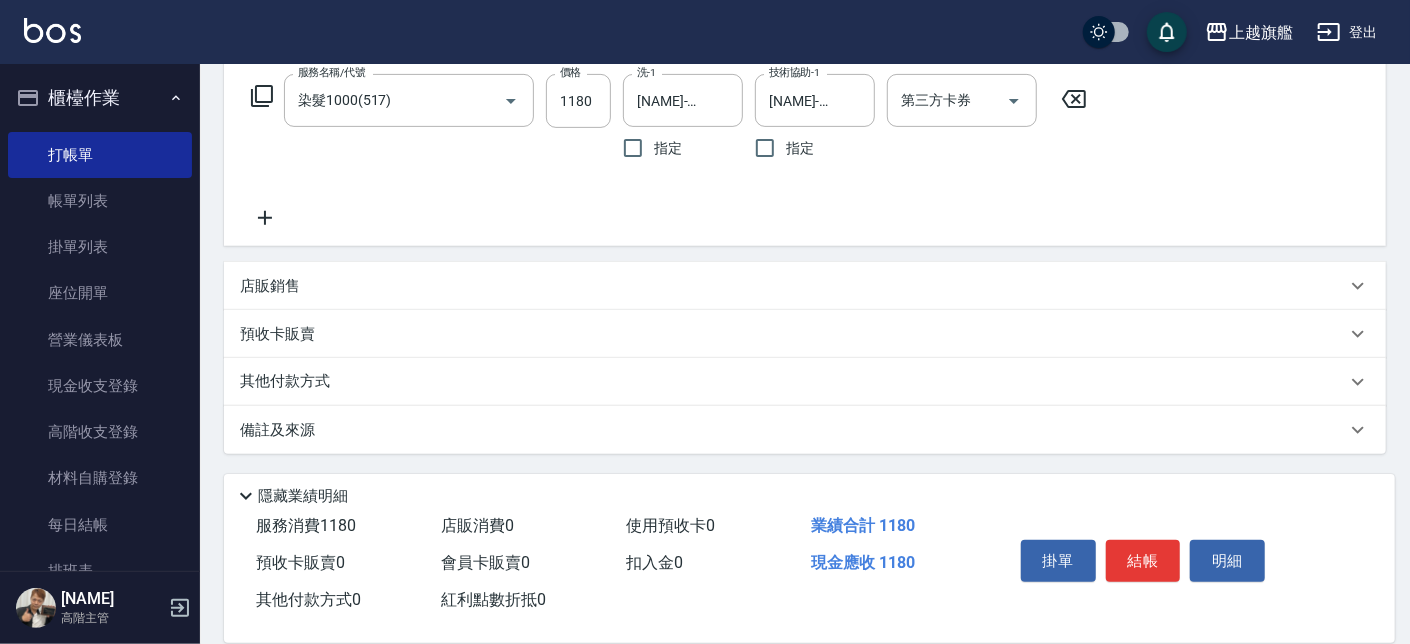 click 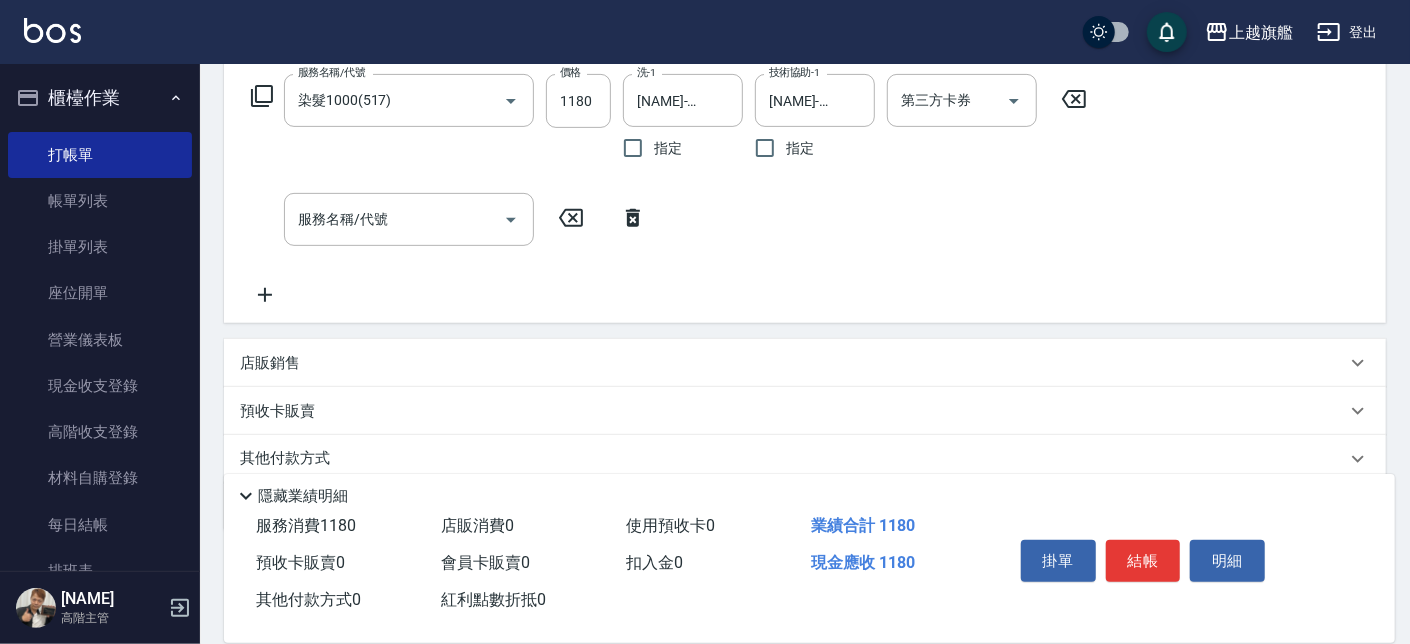 click on "服務名稱/代號 染髮1000(517) 服務名稱/代號 價格 1180 價格 洗-1 [NAME]-46 洗-1 指定 技術協助-1 [NAME]-46 技術協助-1 指定 第三方卡券 第三方卡券 服務名稱/代號 服務名稱/代號" at bounding box center [669, 190] 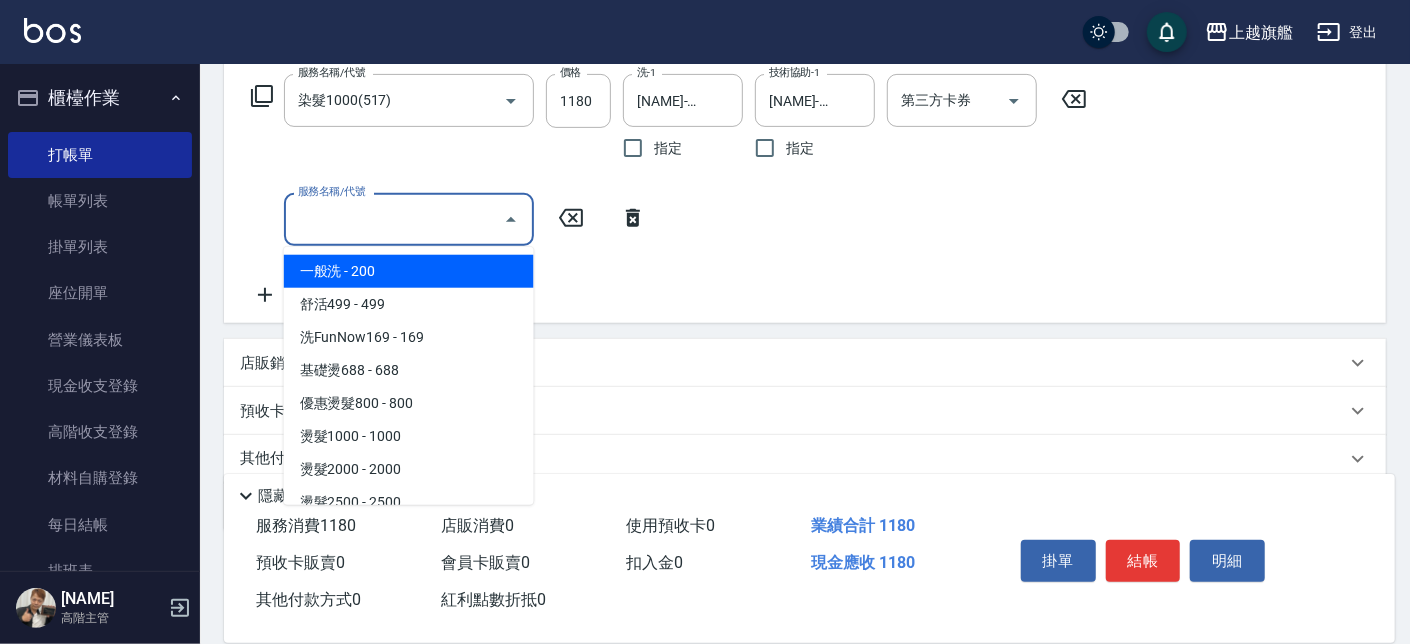 click on "服務名稱/代號" at bounding box center (394, 219) 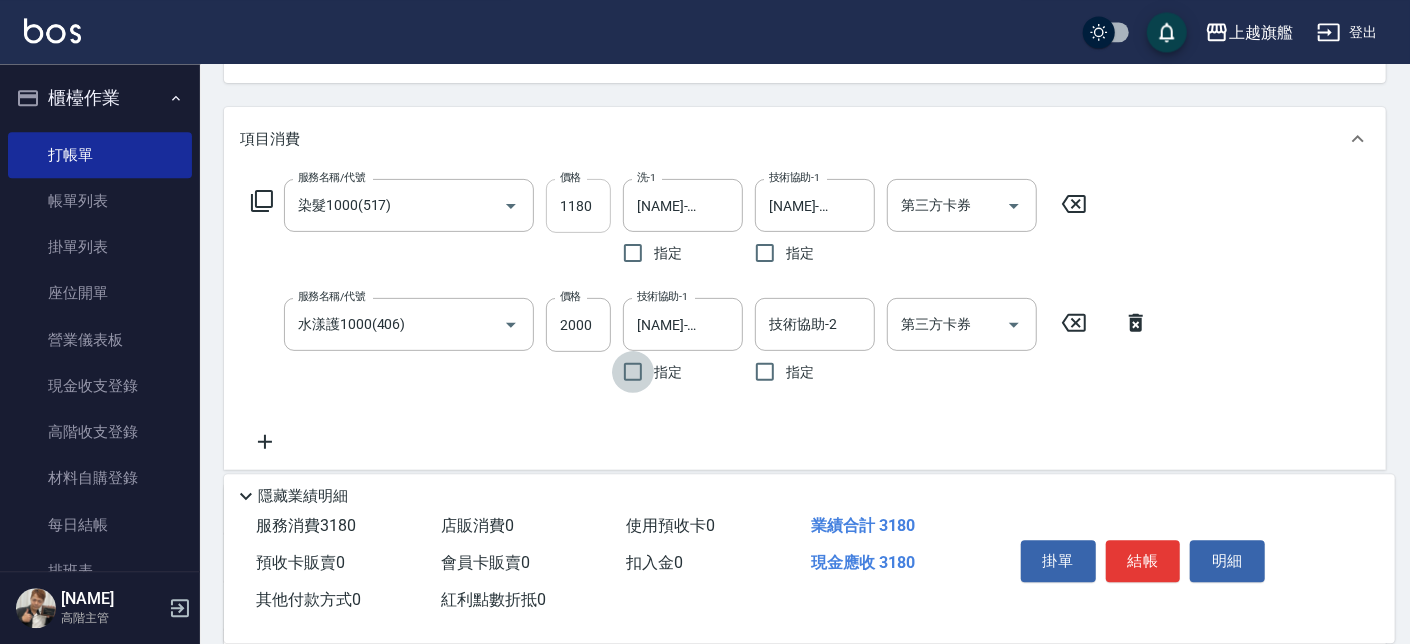 scroll, scrollTop: 212, scrollLeft: 0, axis: vertical 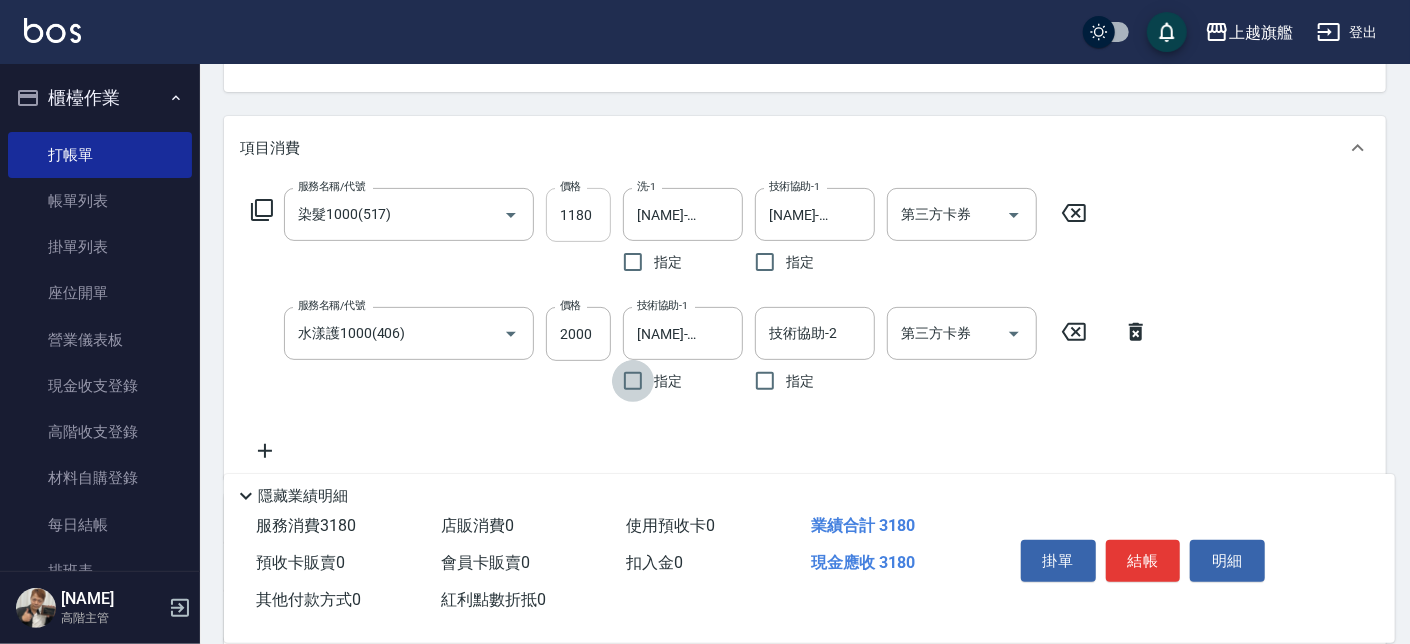 click on "1180" at bounding box center [578, 215] 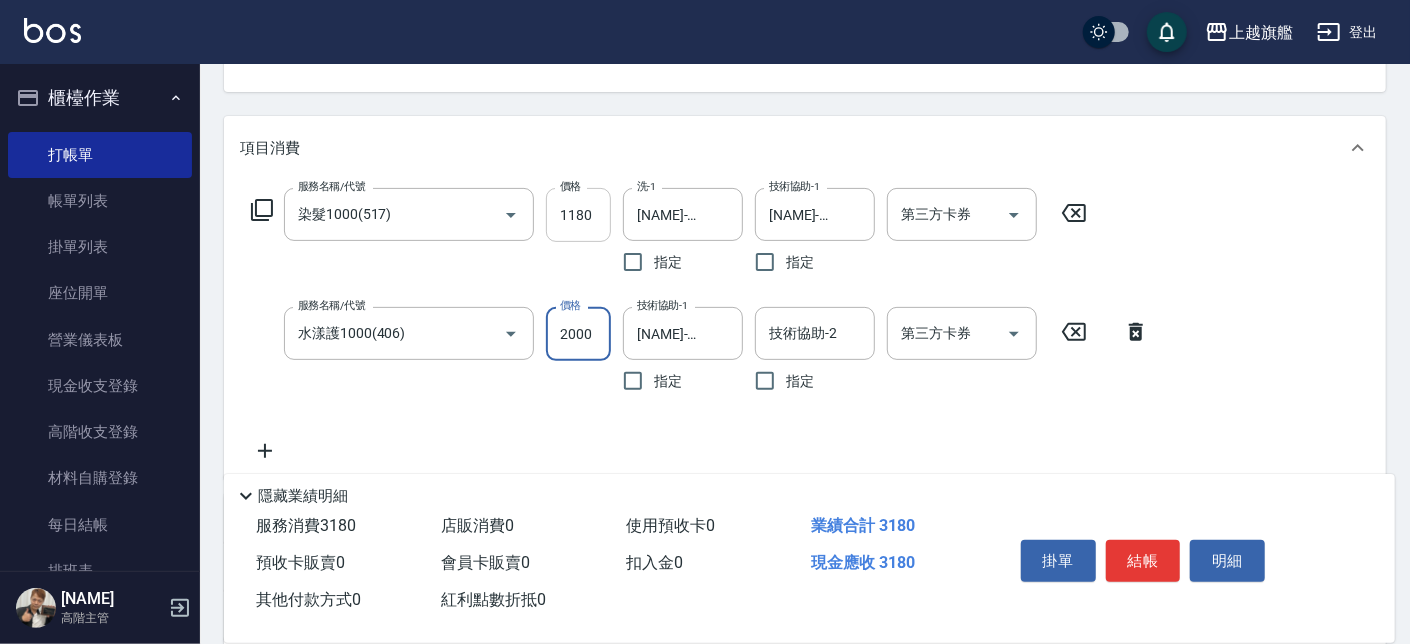click on "1180" at bounding box center (578, 215) 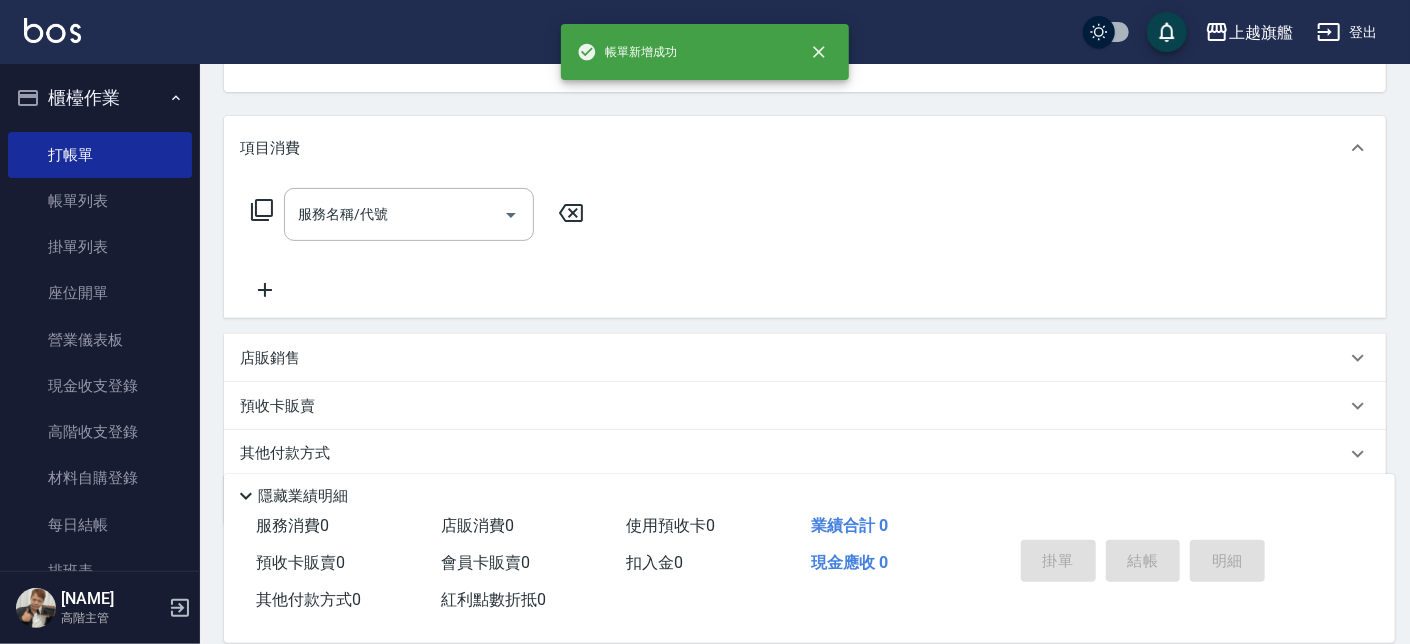scroll, scrollTop: 0, scrollLeft: 0, axis: both 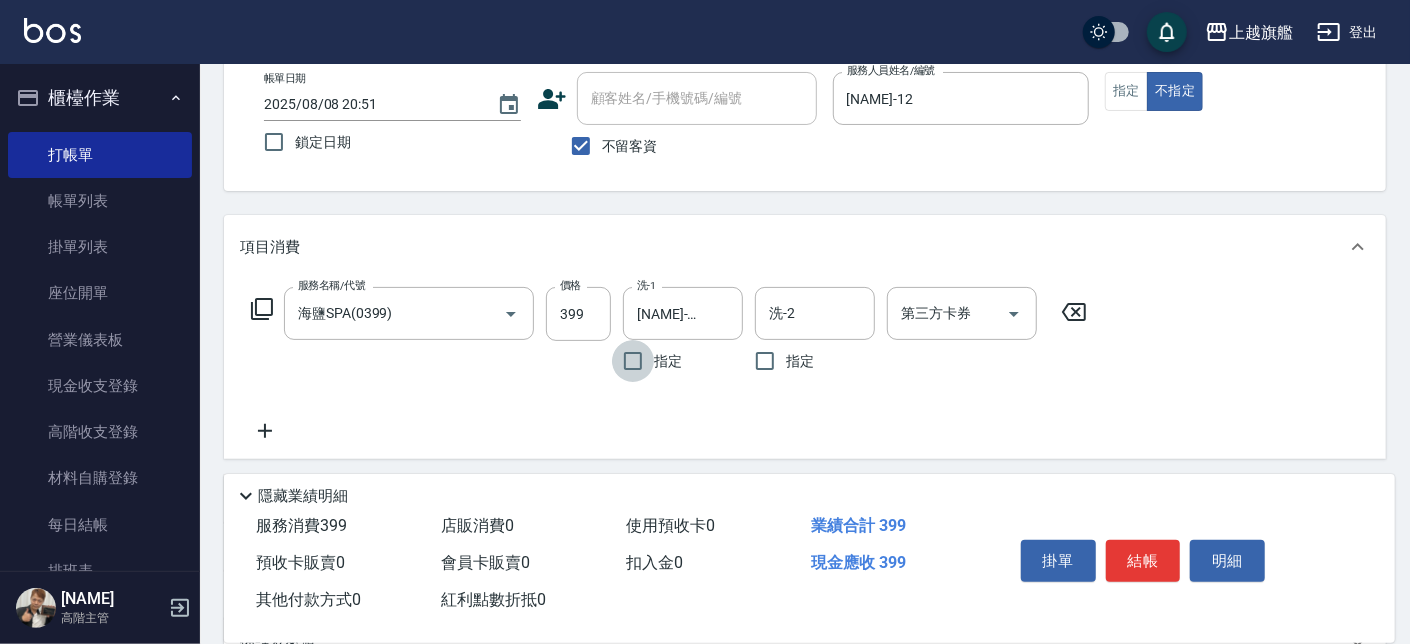 click 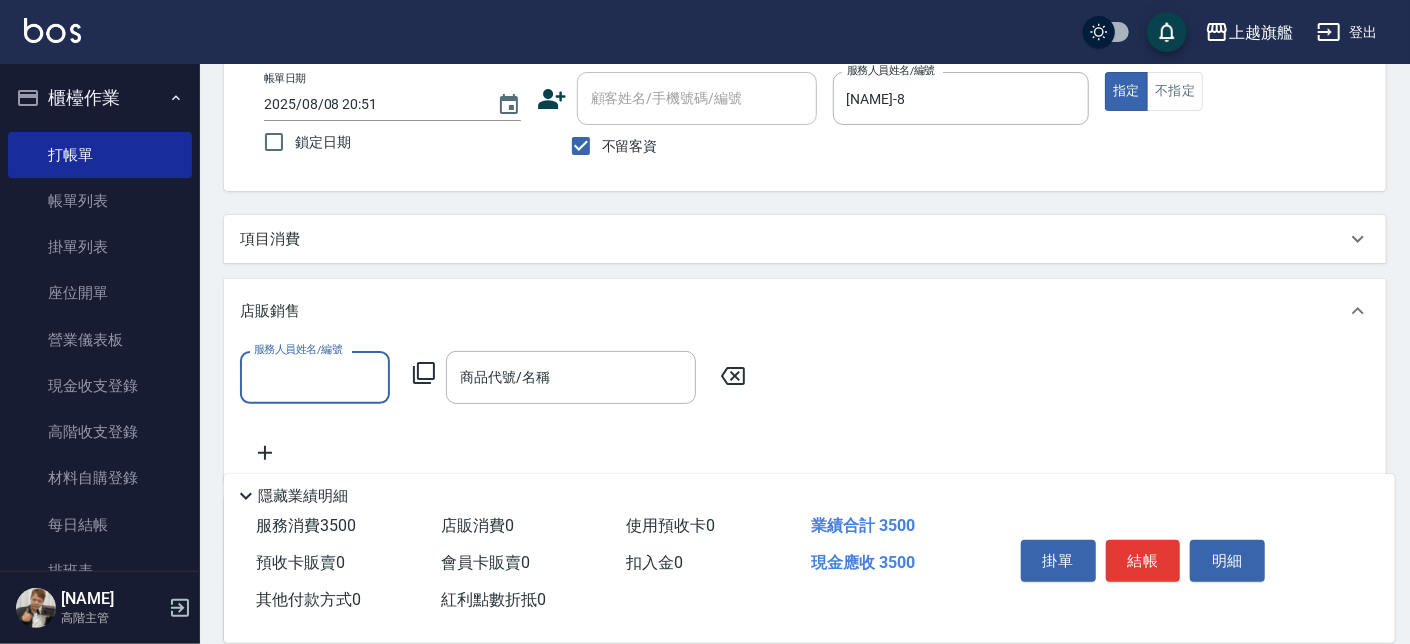 scroll, scrollTop: 0, scrollLeft: 0, axis: both 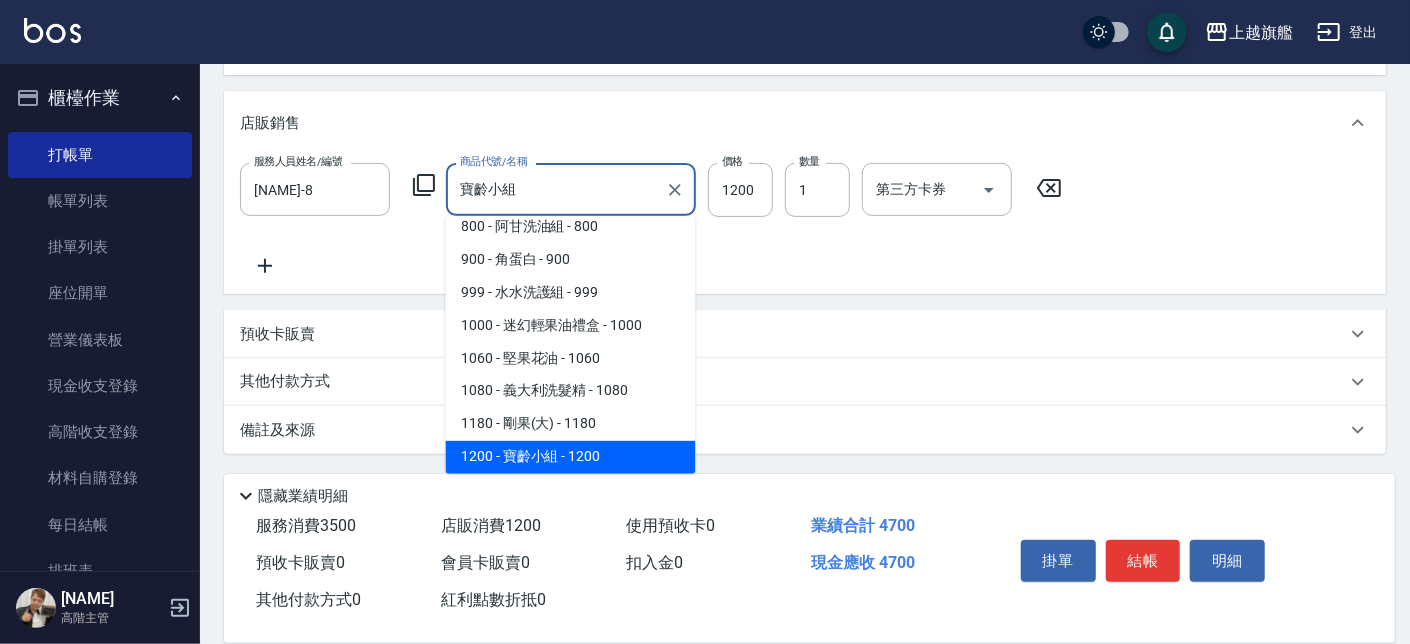 drag, startPoint x: 533, startPoint y: 188, endPoint x: 346, endPoint y: 144, distance: 192.10674 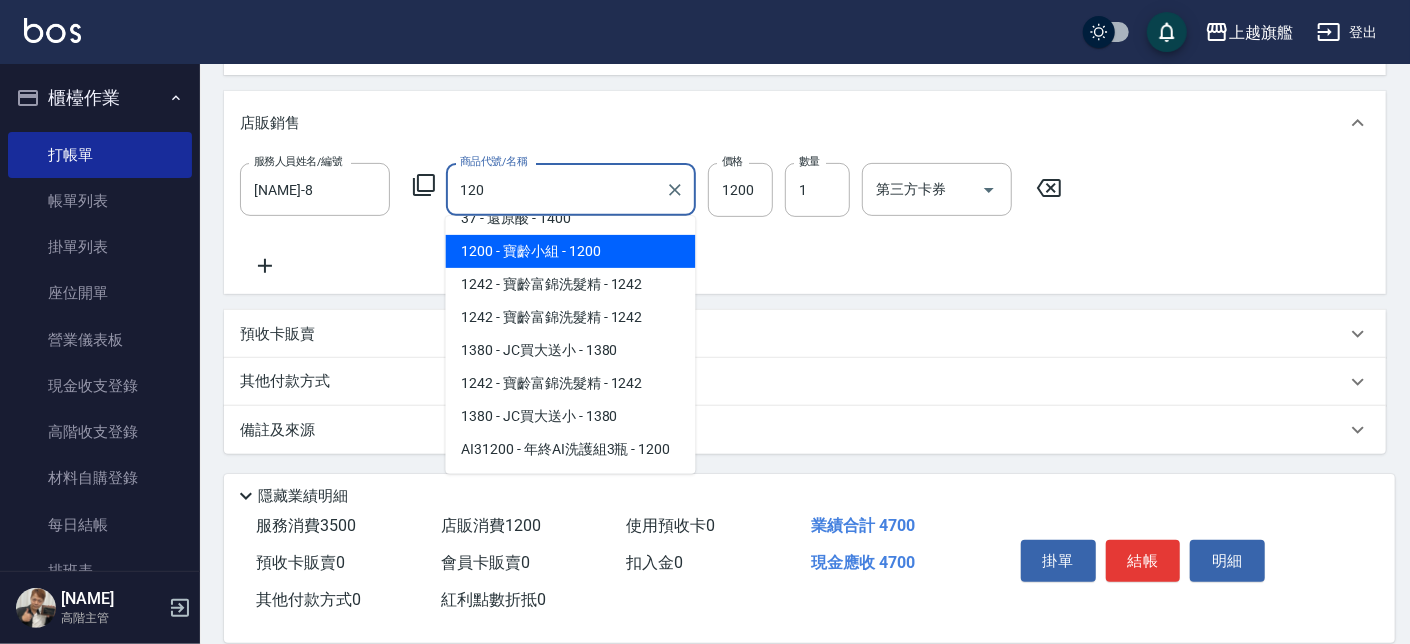 scroll, scrollTop: 10, scrollLeft: 0, axis: vertical 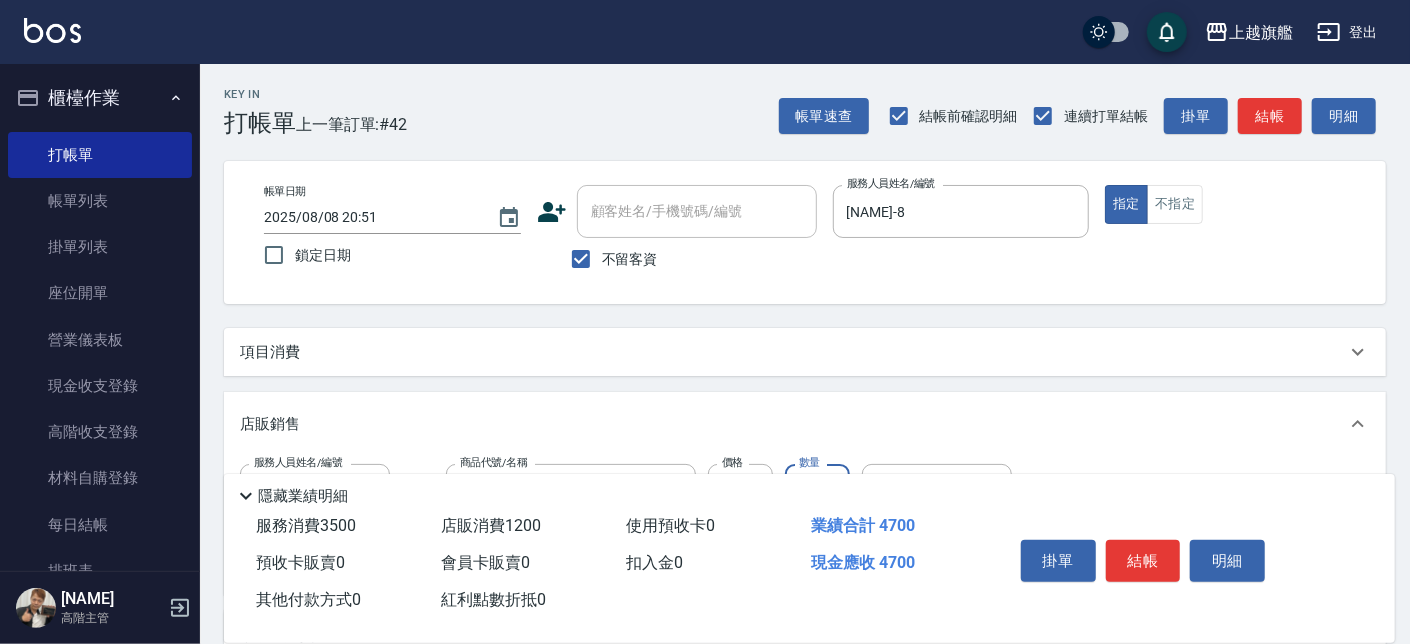 drag, startPoint x: 572, startPoint y: 261, endPoint x: 601, endPoint y: 204, distance: 63.953106 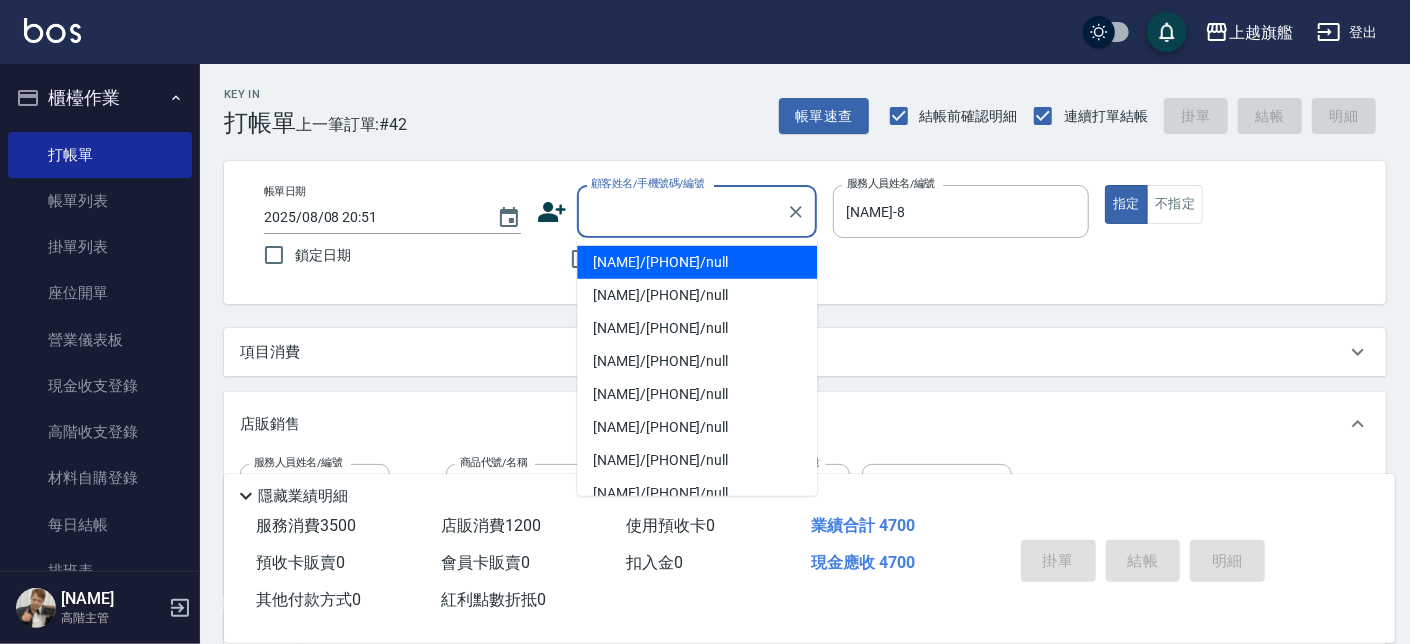 click on "顧客姓名/手機號碼/編號" at bounding box center (682, 211) 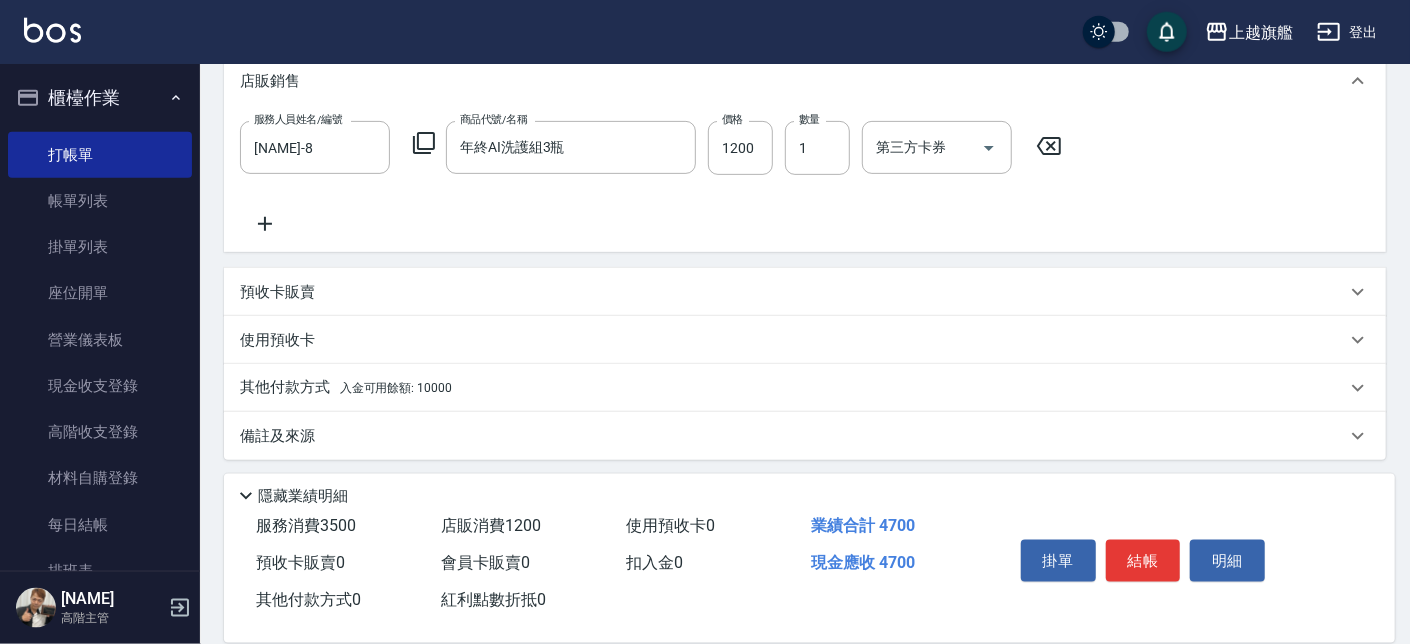 scroll, scrollTop: 348, scrollLeft: 0, axis: vertical 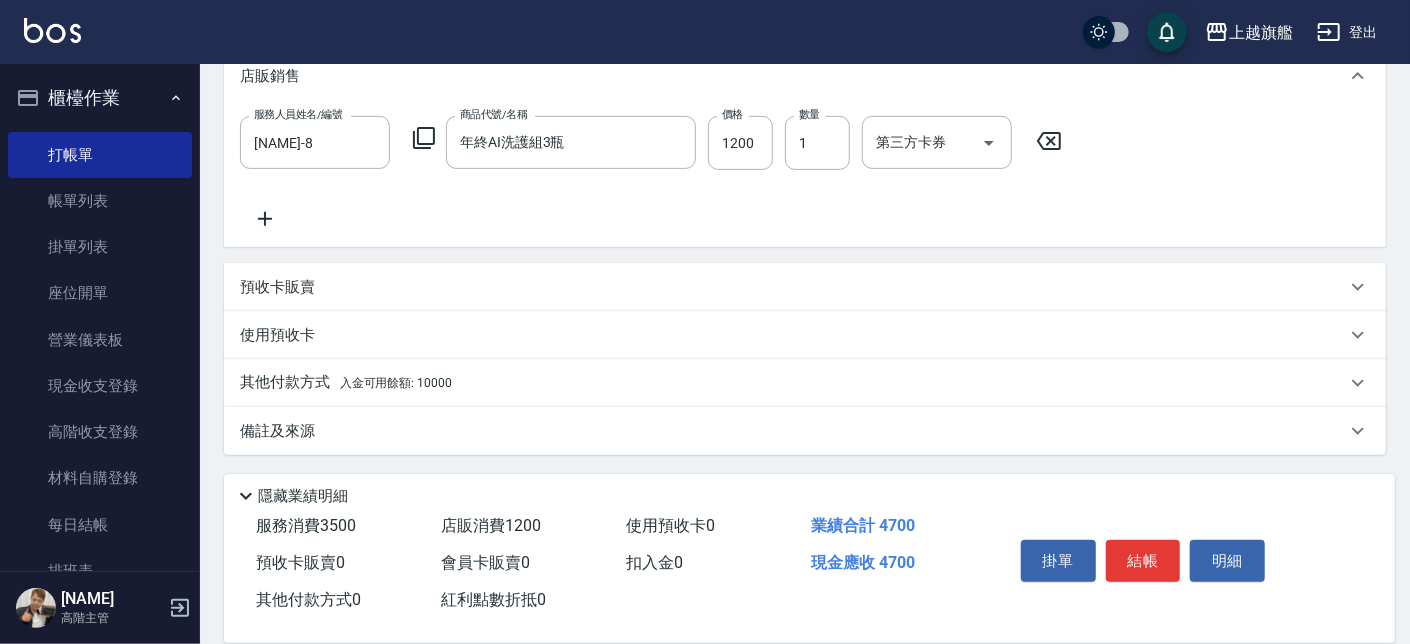 click on "入金可用餘額: 10000" at bounding box center [396, 383] 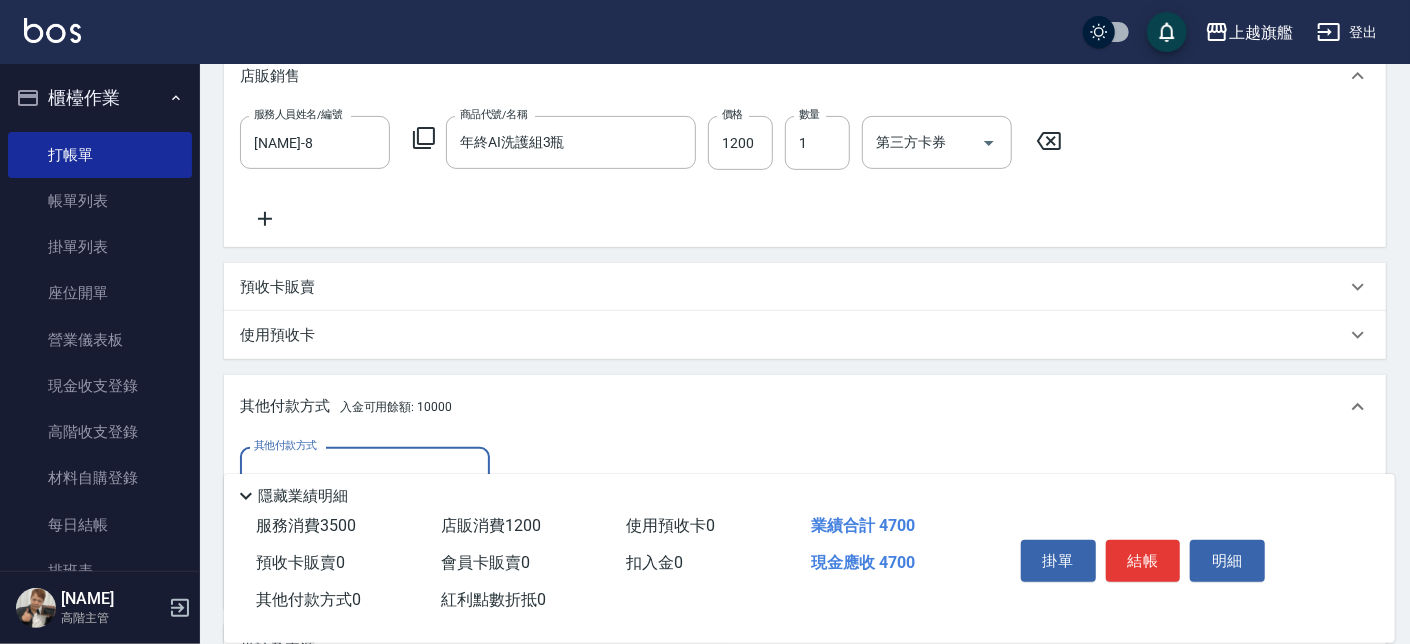 scroll, scrollTop: 435, scrollLeft: 0, axis: vertical 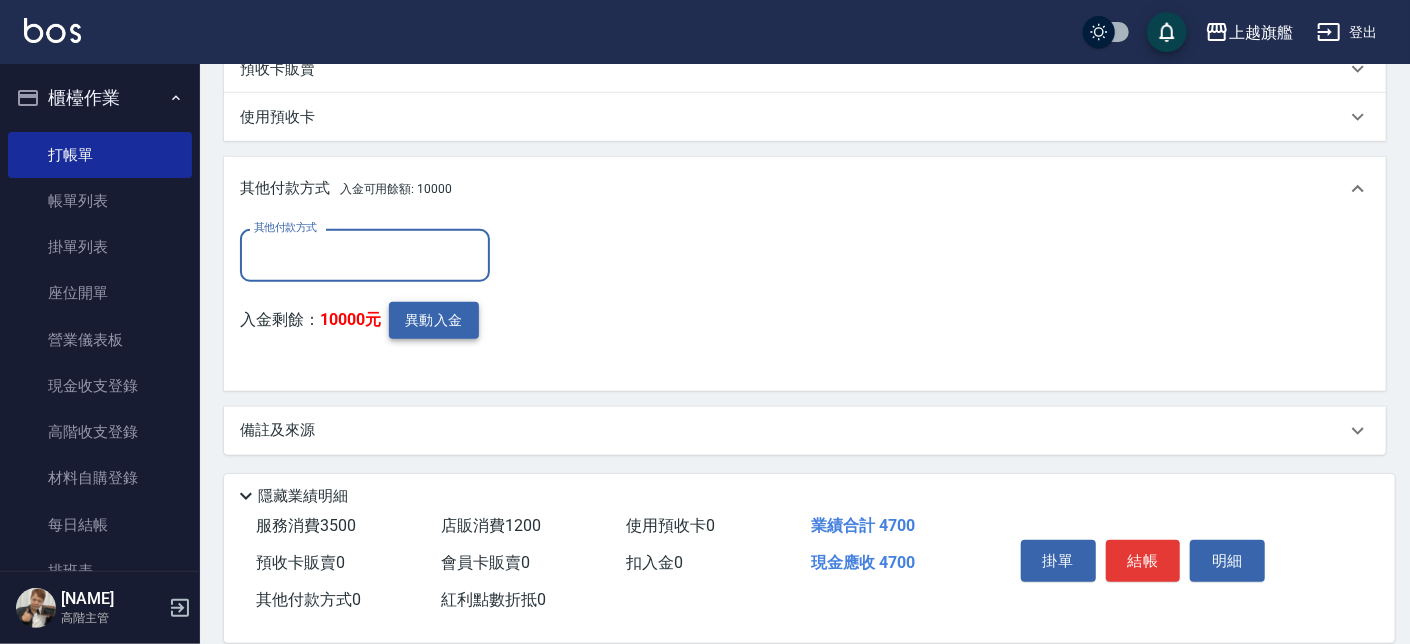 click on "異動入金" at bounding box center (434, 320) 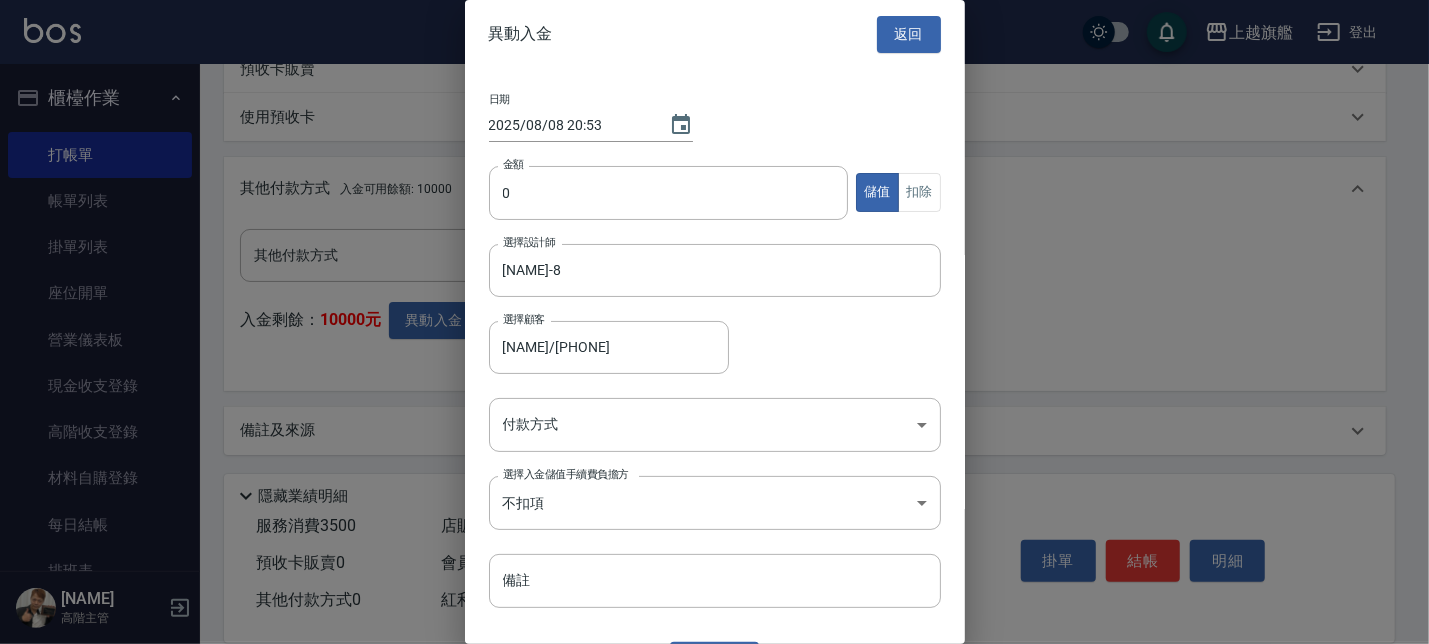 click on "日期 2025/08/08 20:53 金額 0 金額 儲值 扣除 選擇設計師 [NAME]-8 選擇設計師 選擇顧客 [NAME]/[PHONE] 選擇顧客 付款方式 ​ 付款方式 選擇入金儲值手續費負擔方 不扣項 WITHOUTHANDLINGFEE 選擇入金儲值手續費負擔方 備註 備註" at bounding box center [715, 351] 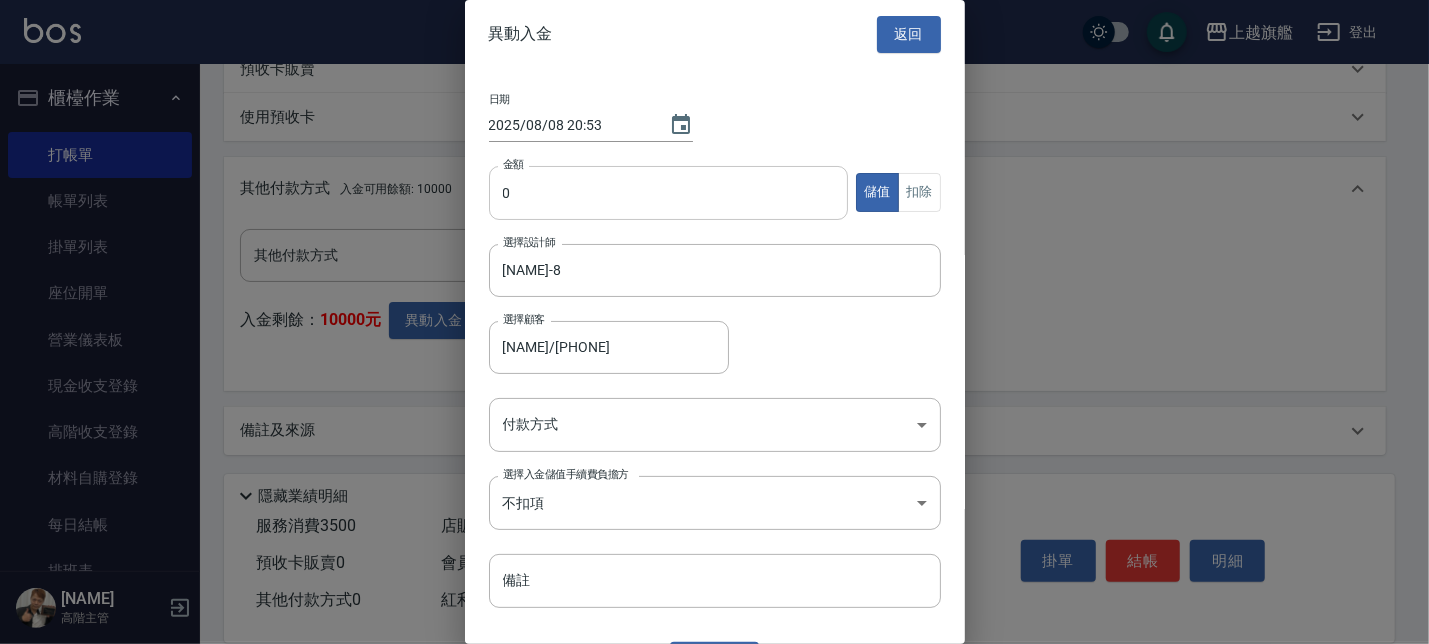 click on "0" at bounding box center [669, 193] 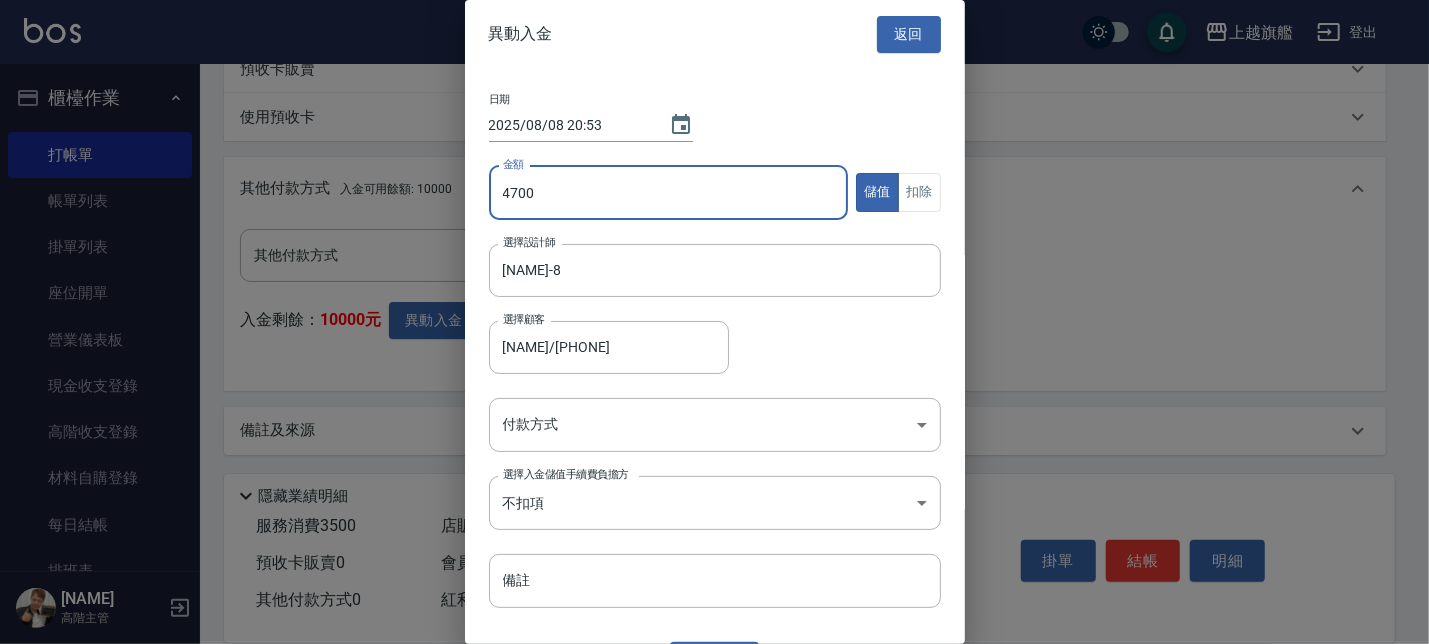 click on "金額 4700 金額 儲值 扣除" at bounding box center (715, 205) 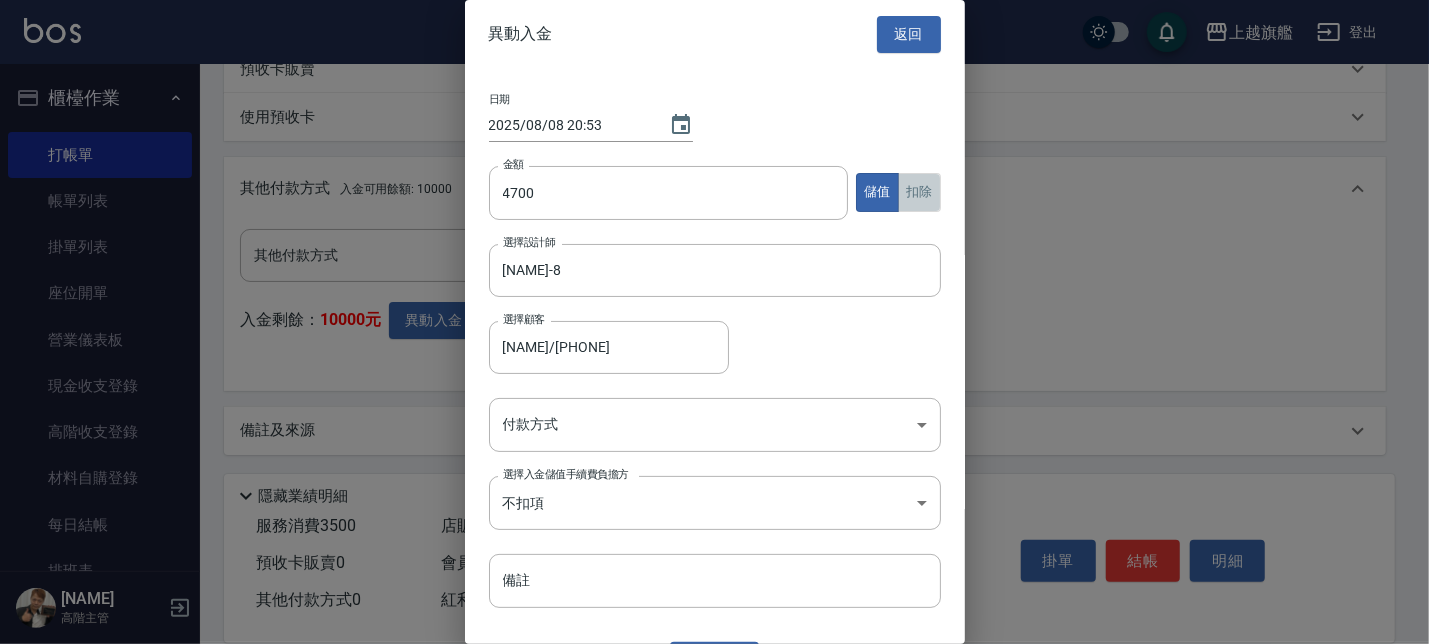 click on "扣除" at bounding box center (919, 192) 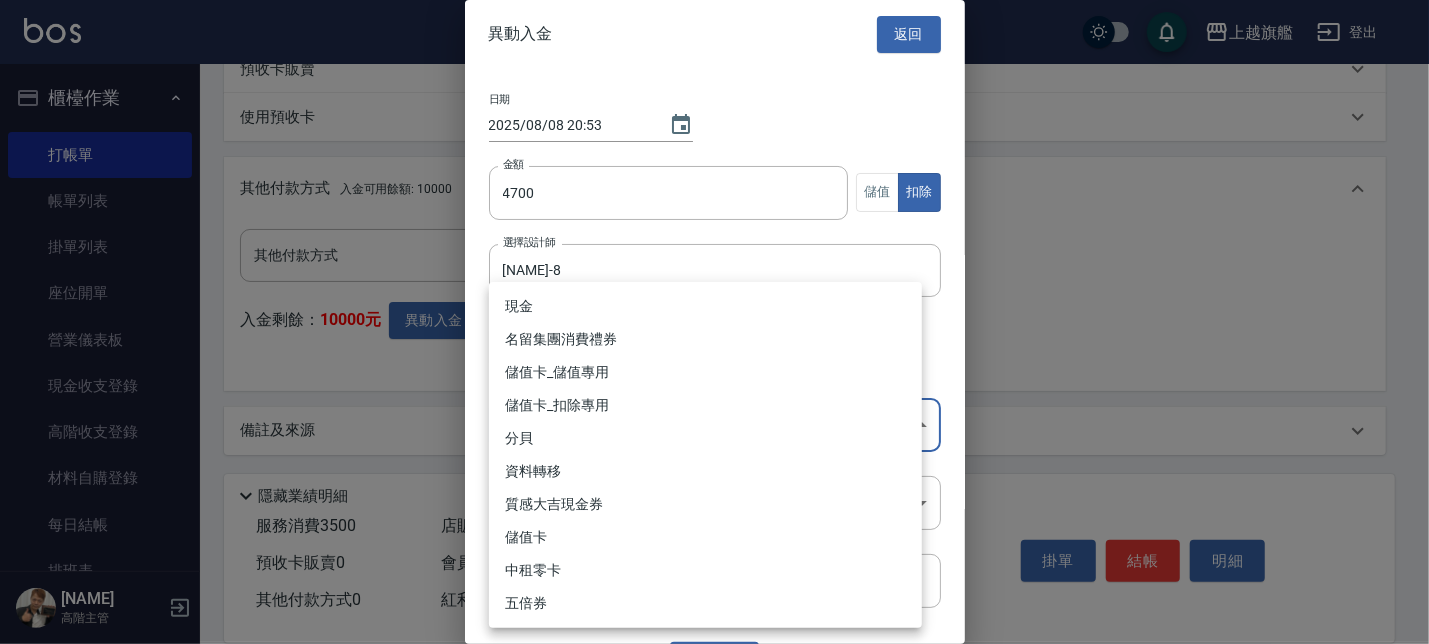 click on "上越旗艦 登出 櫃檯作業 打帳單 帳單列表 掛單列表 座位開單 營業儀表板 現金收支登錄 高階收支登錄 材料自購登錄 每日結帳 排班表 現場電腦打卡 掃碼打卡 預約管理 預約管理 單日預約紀錄 單週預約紀錄 報表及分析 報表目錄 消費分析儀表板 店家區間累計表 店家日報表 店家排行榜 互助日報表 互助月報表 互助排行榜 互助點數明細 互助業績報表 全店業績分析表 每日業績分析表 營業統計分析表 營業項目月分析表 設計師業績表 設計師日報表 設計師業績分析表 設計師業績月報表 設計師抽成報表 設計師排行榜 商品銷售排行榜 商品消耗明細 商品進銷貨報表 商品庫存表 商品庫存盤點表 會員卡銷售報表 服務扣項明細表 單一服務項目查詢 店販抽成明細 店販分類抽成明細 顧客入金餘額表 顧客卡券餘額表 每日非現金明細 每日收支明細 收支分類明細表 收支匯款表 1" at bounding box center [714, 39] 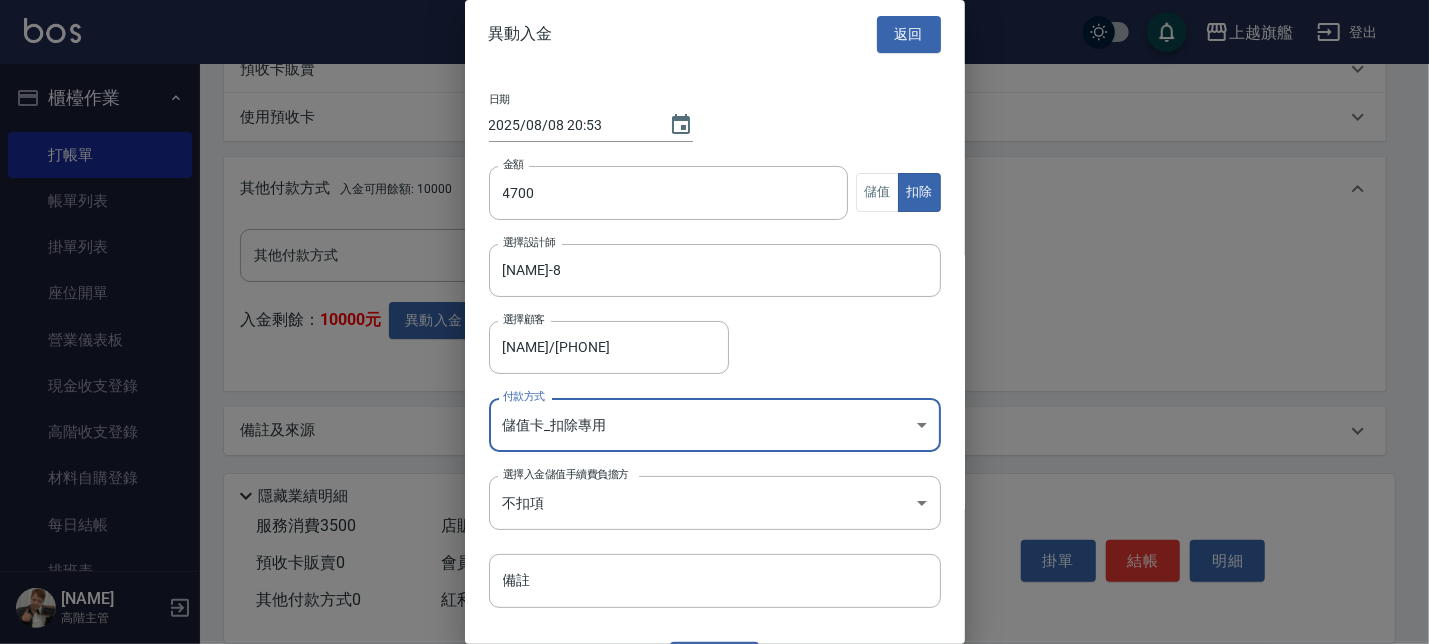scroll, scrollTop: 44, scrollLeft: 0, axis: vertical 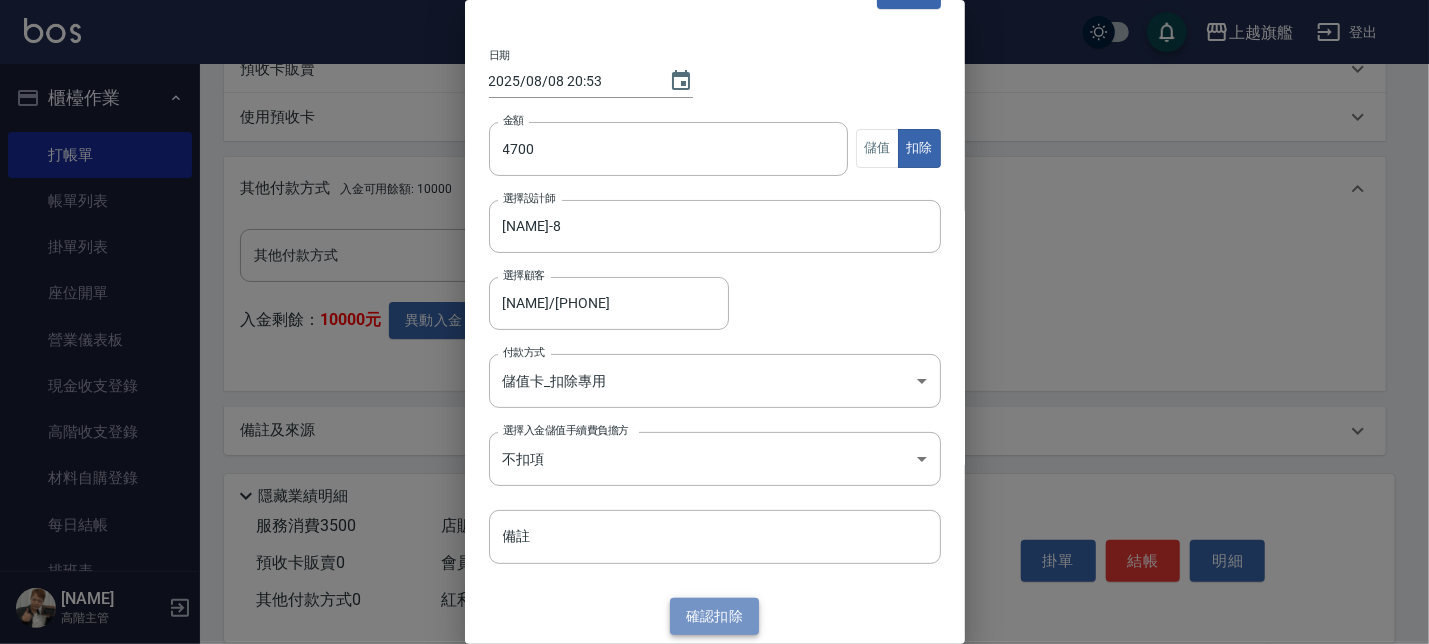 click on "確認 扣除" at bounding box center [715, 616] 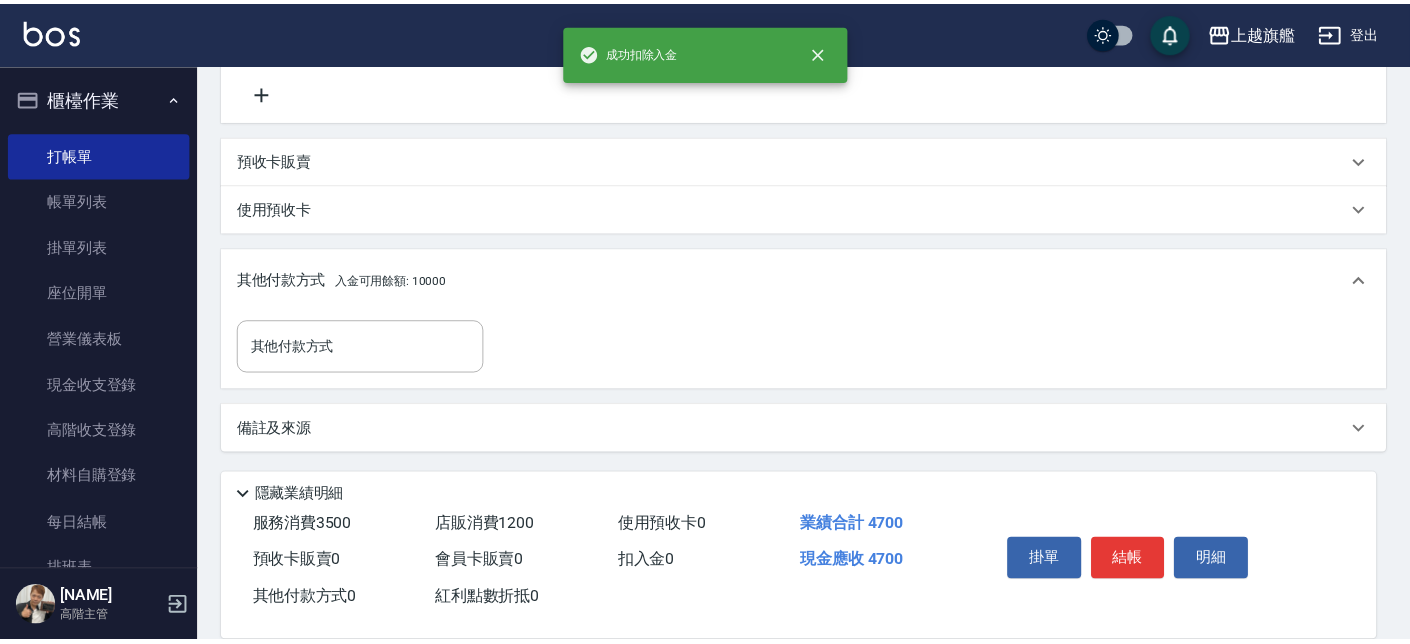 scroll, scrollTop: 474, scrollLeft: 0, axis: vertical 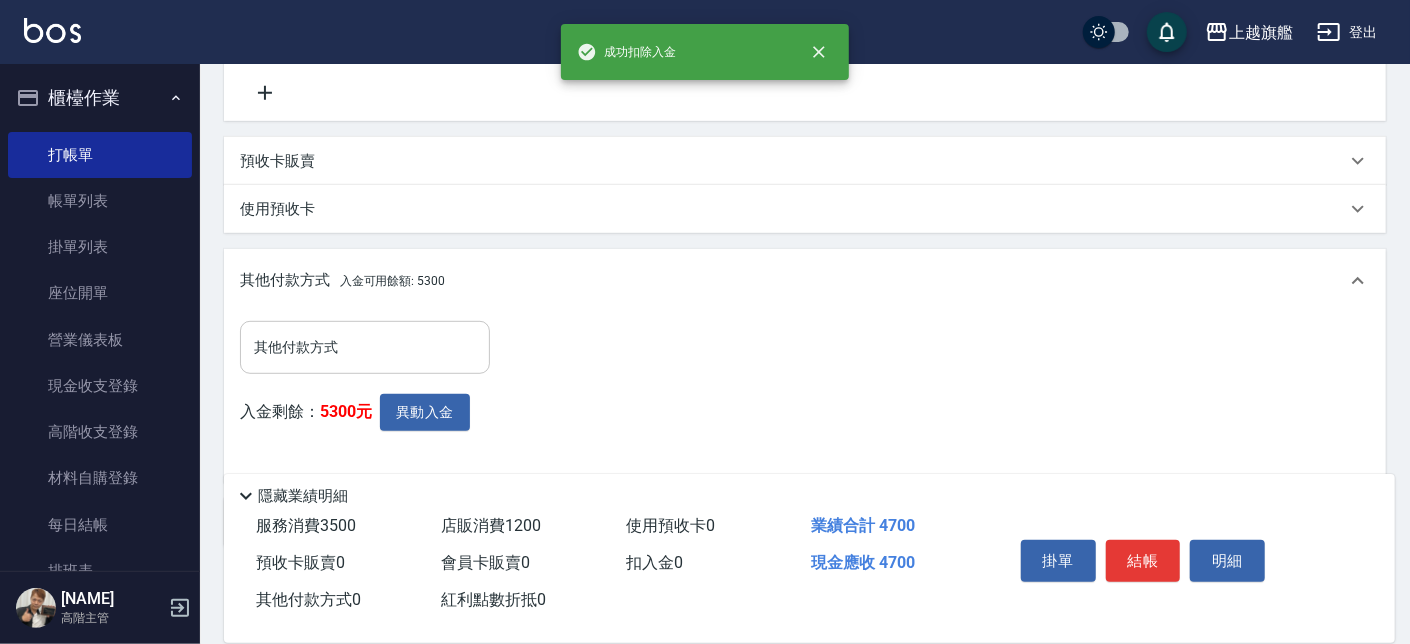 click on "其他付款方式" at bounding box center [365, 347] 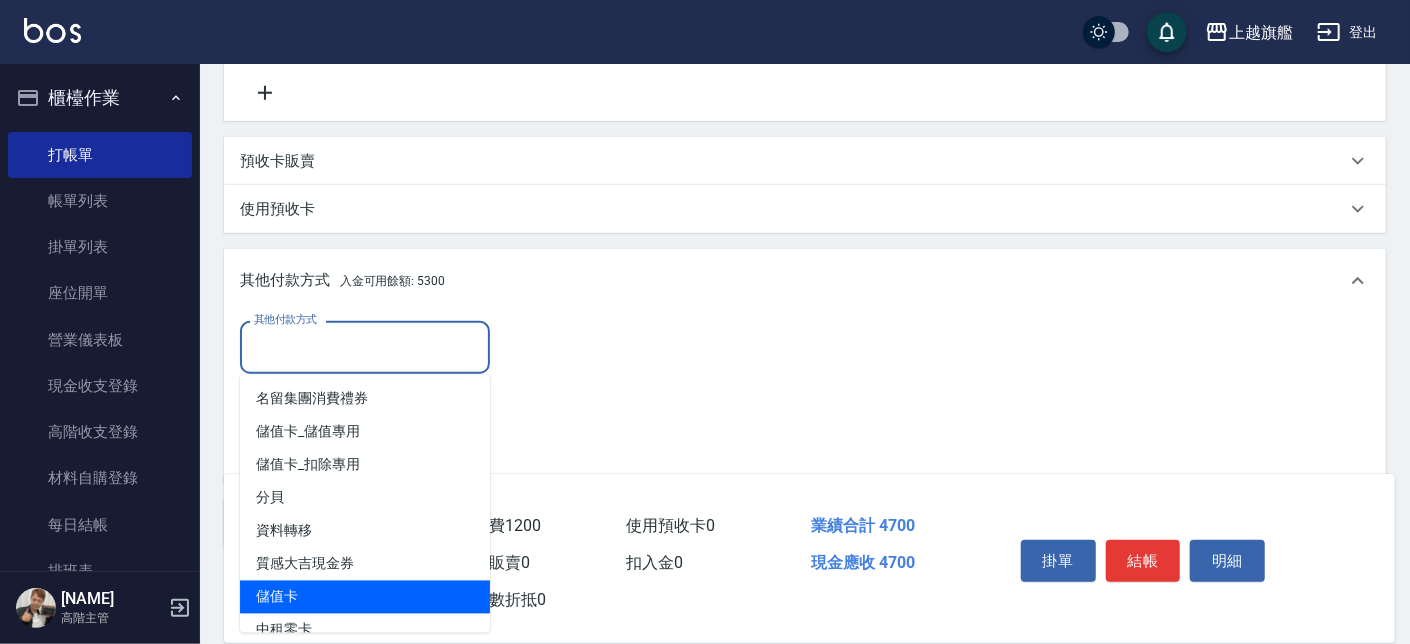 click on "儲值卡" at bounding box center (365, 597) 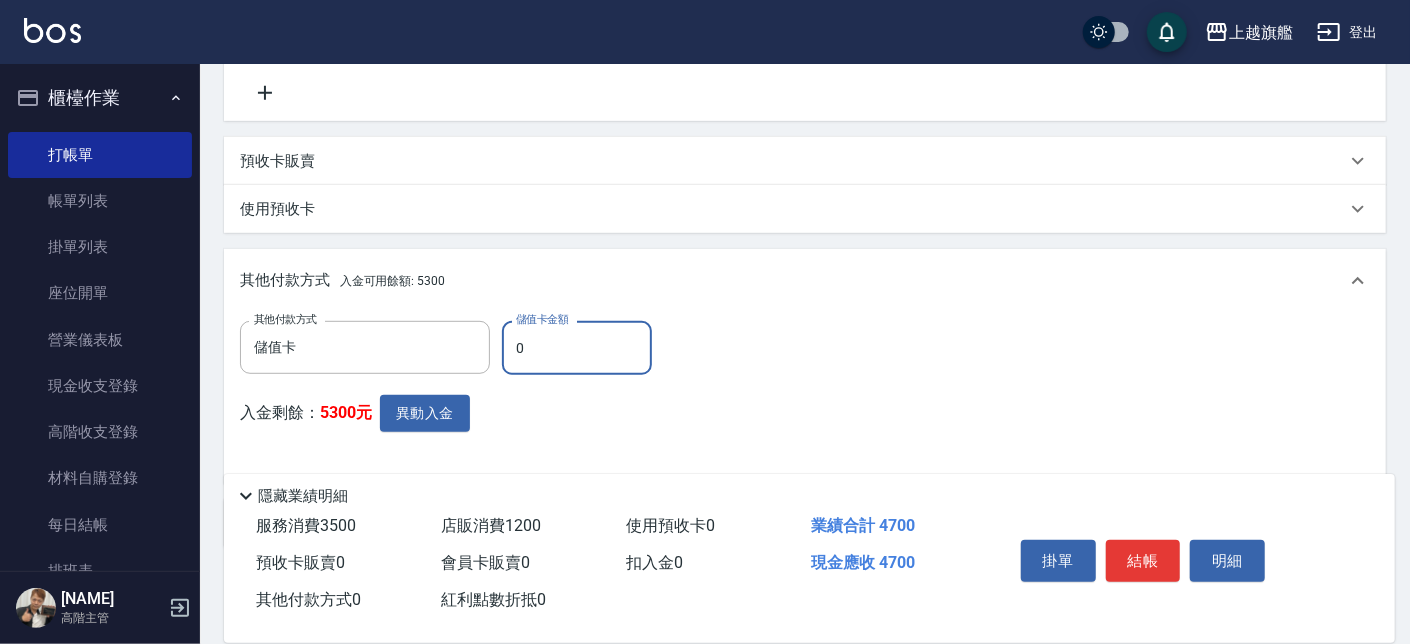 drag, startPoint x: 543, startPoint y: 348, endPoint x: 463, endPoint y: 346, distance: 80.024994 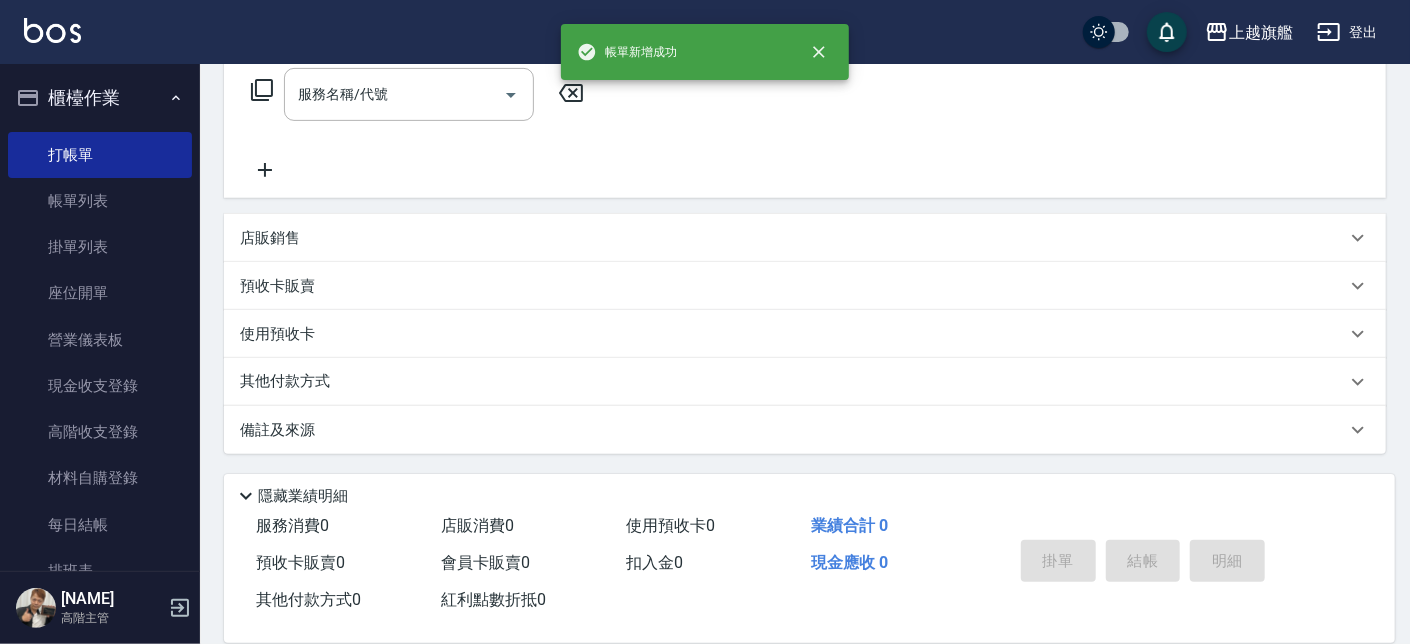 scroll, scrollTop: 0, scrollLeft: 0, axis: both 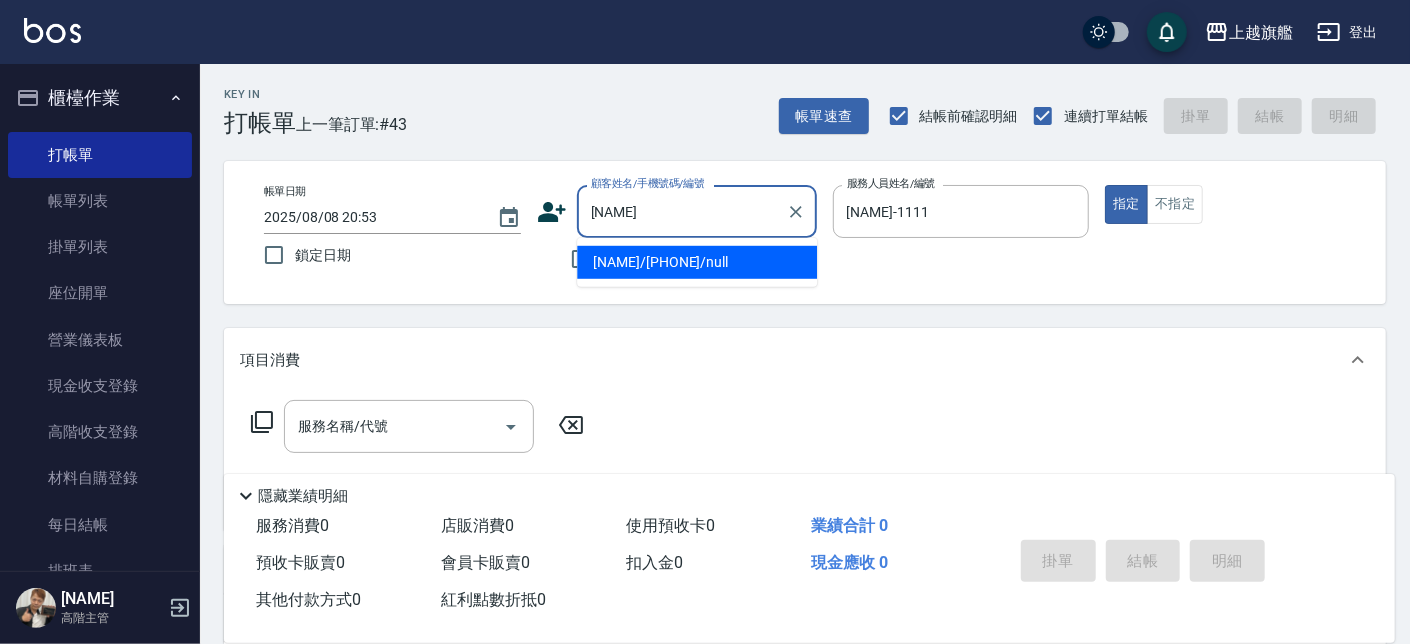 click on "[NAME]" at bounding box center (682, 211) 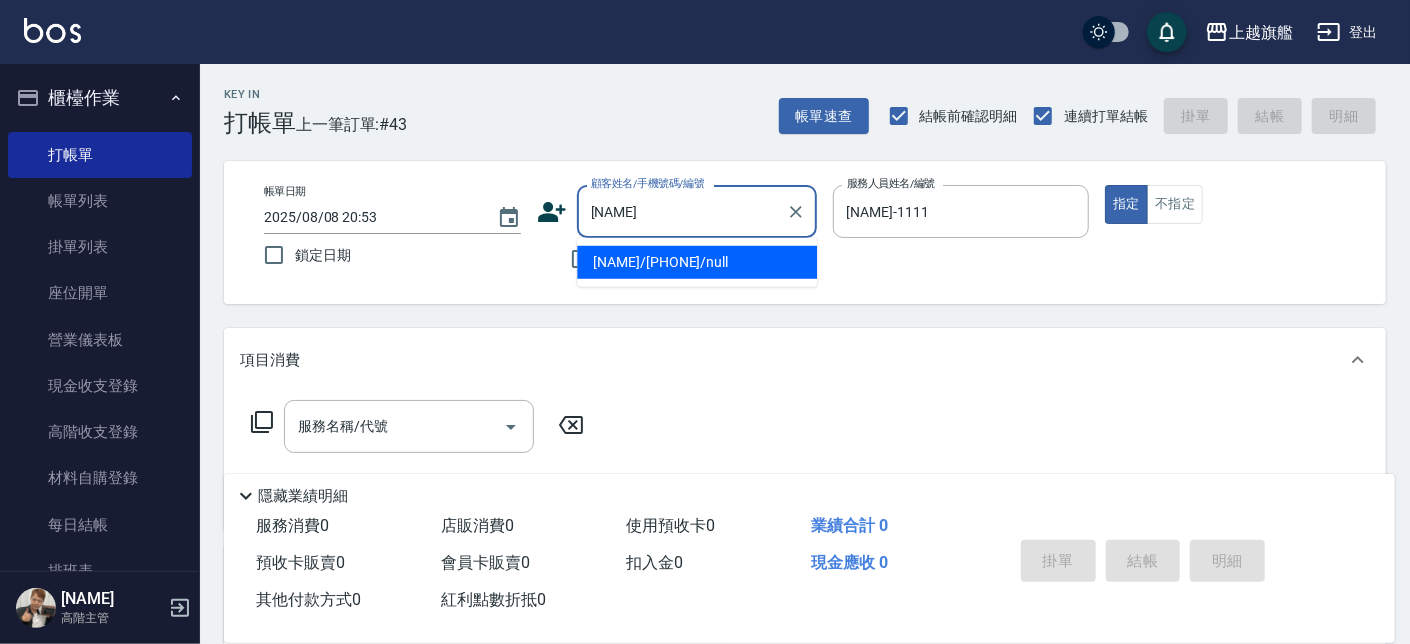 click on "[NAME]/[PHONE]/null" at bounding box center (697, 262) 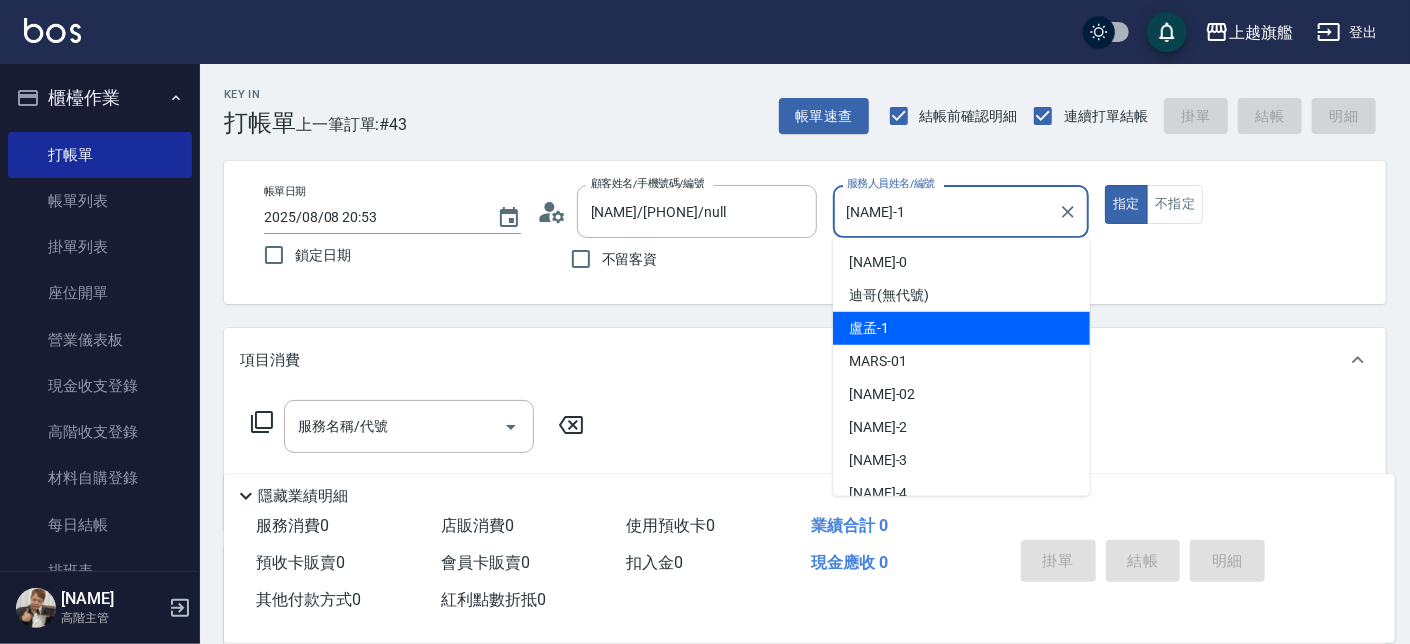 drag, startPoint x: 848, startPoint y: 212, endPoint x: 735, endPoint y: 210, distance: 113.0177 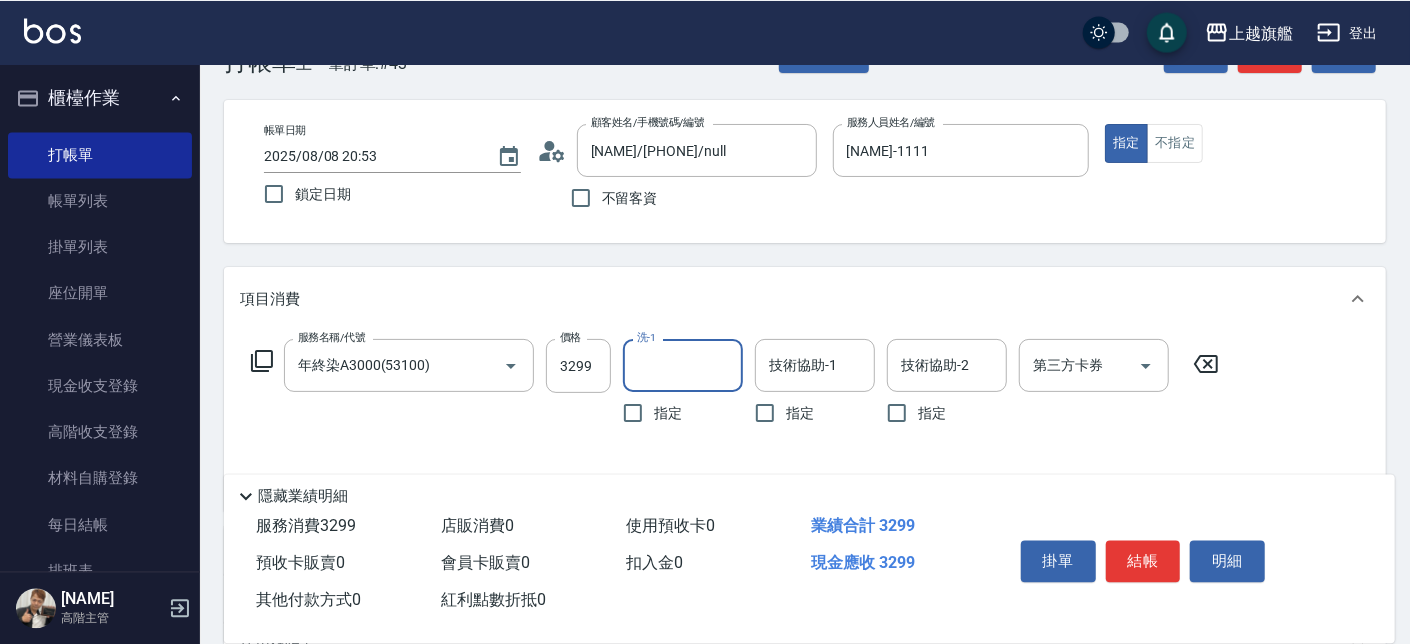 scroll, scrollTop: 113, scrollLeft: 0, axis: vertical 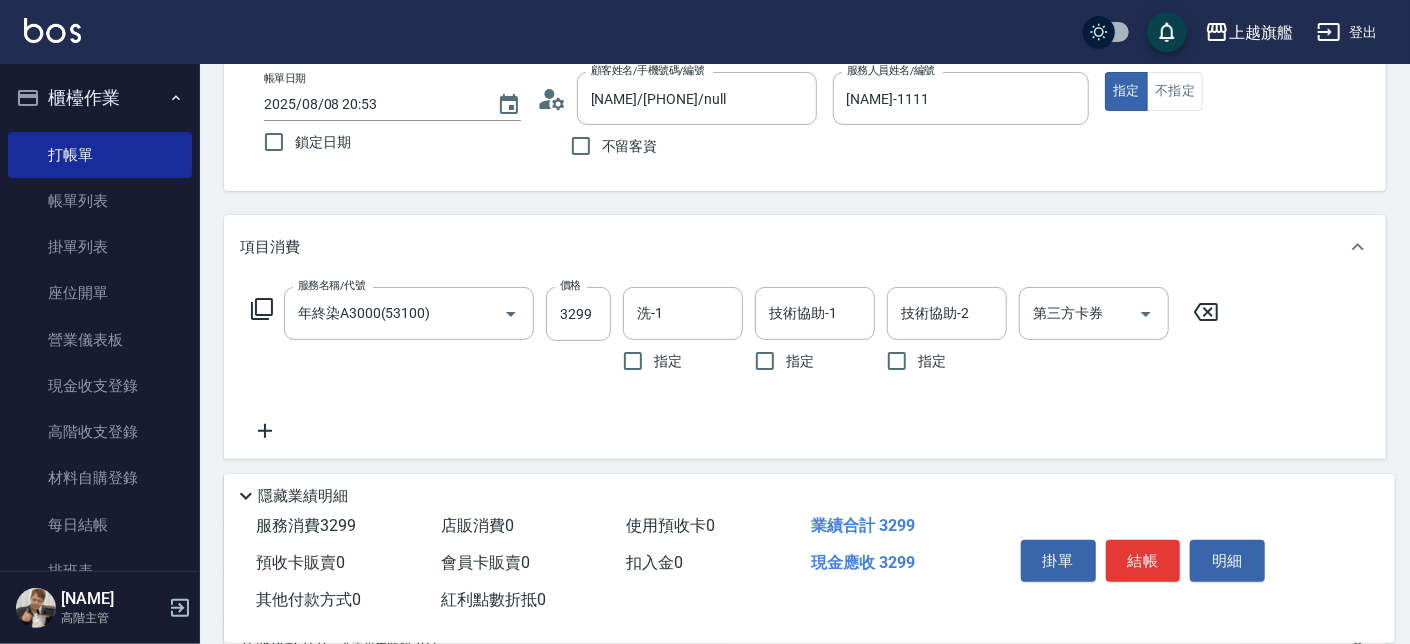 click 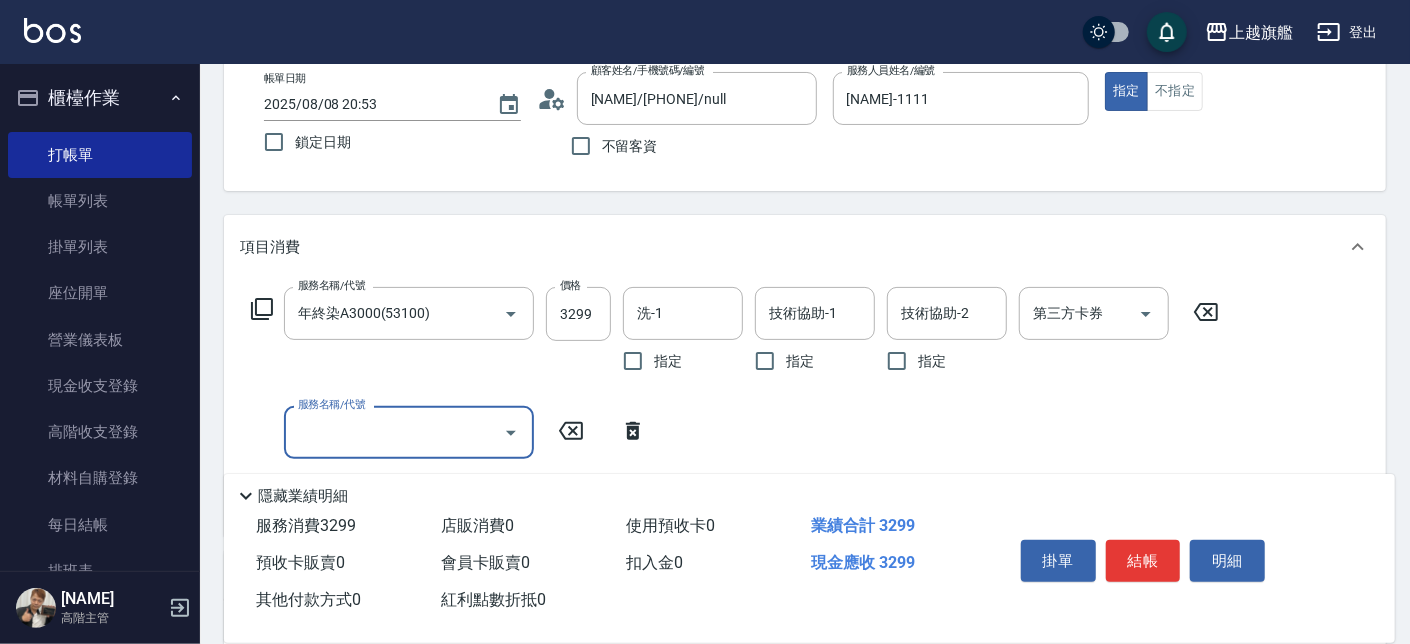 click on "服務名稱/代號" at bounding box center [394, 432] 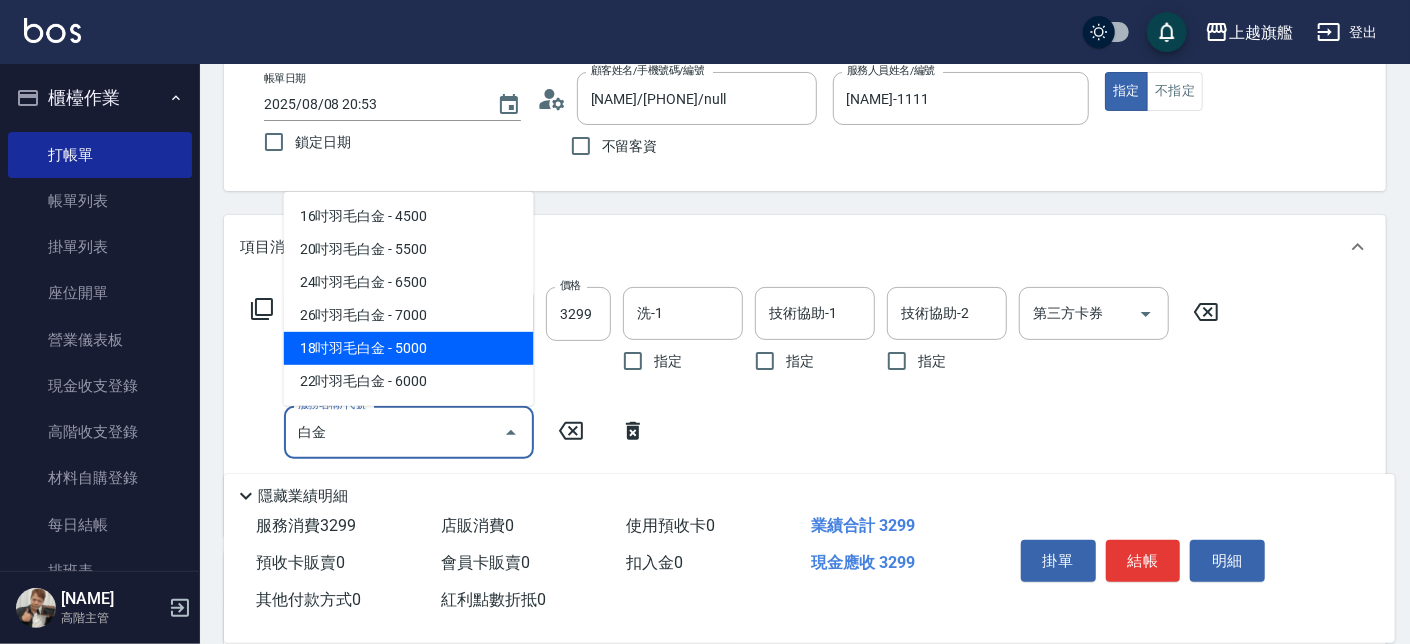 click on "18吋羽毛白金 - 5000" at bounding box center [409, 348] 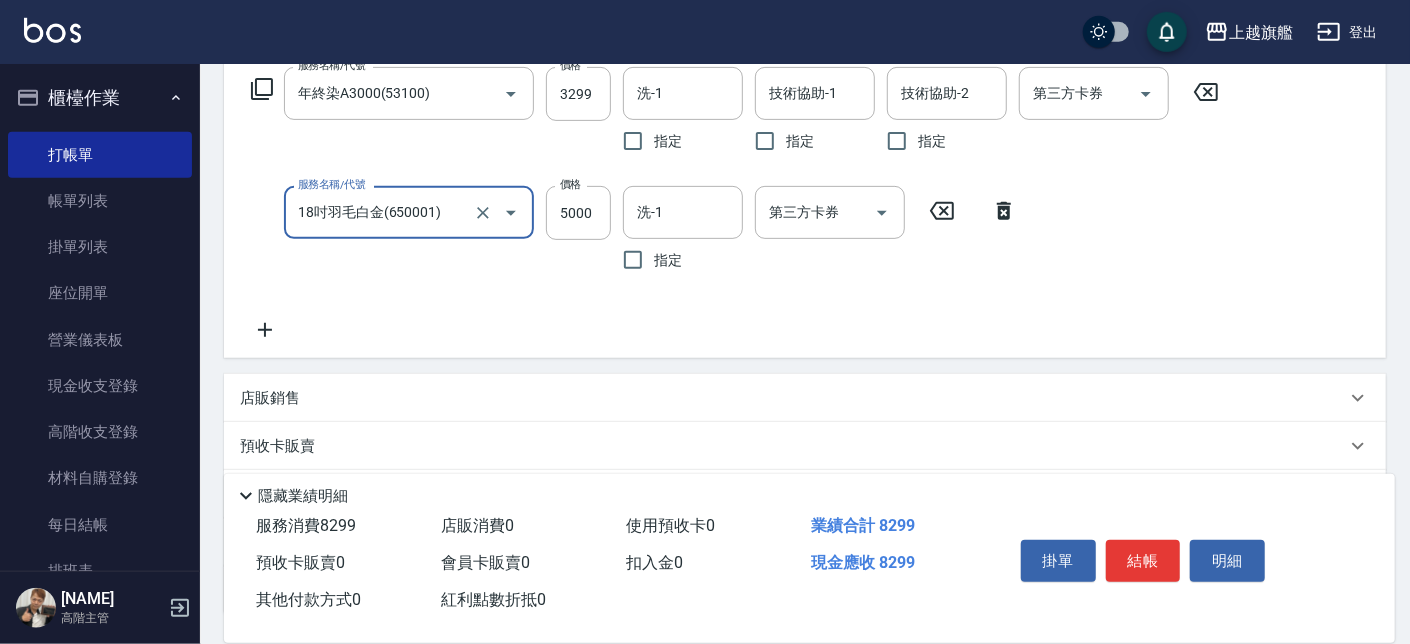 scroll, scrollTop: 341, scrollLeft: 0, axis: vertical 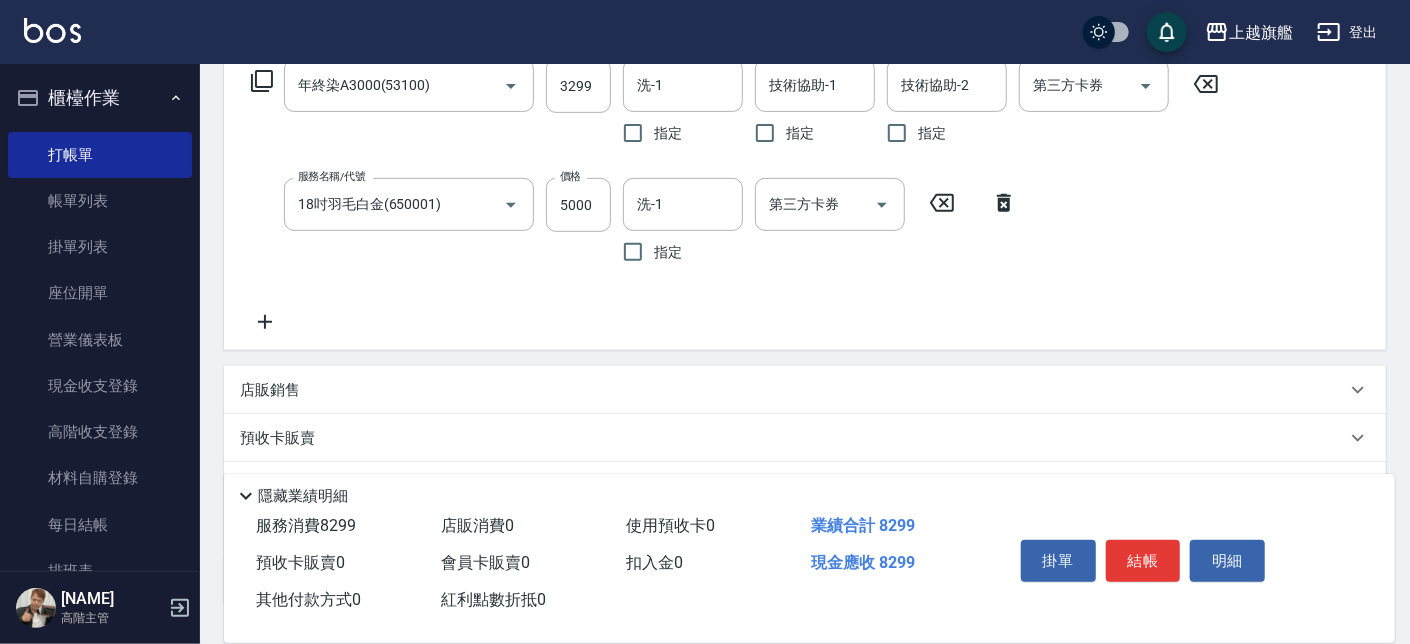 click 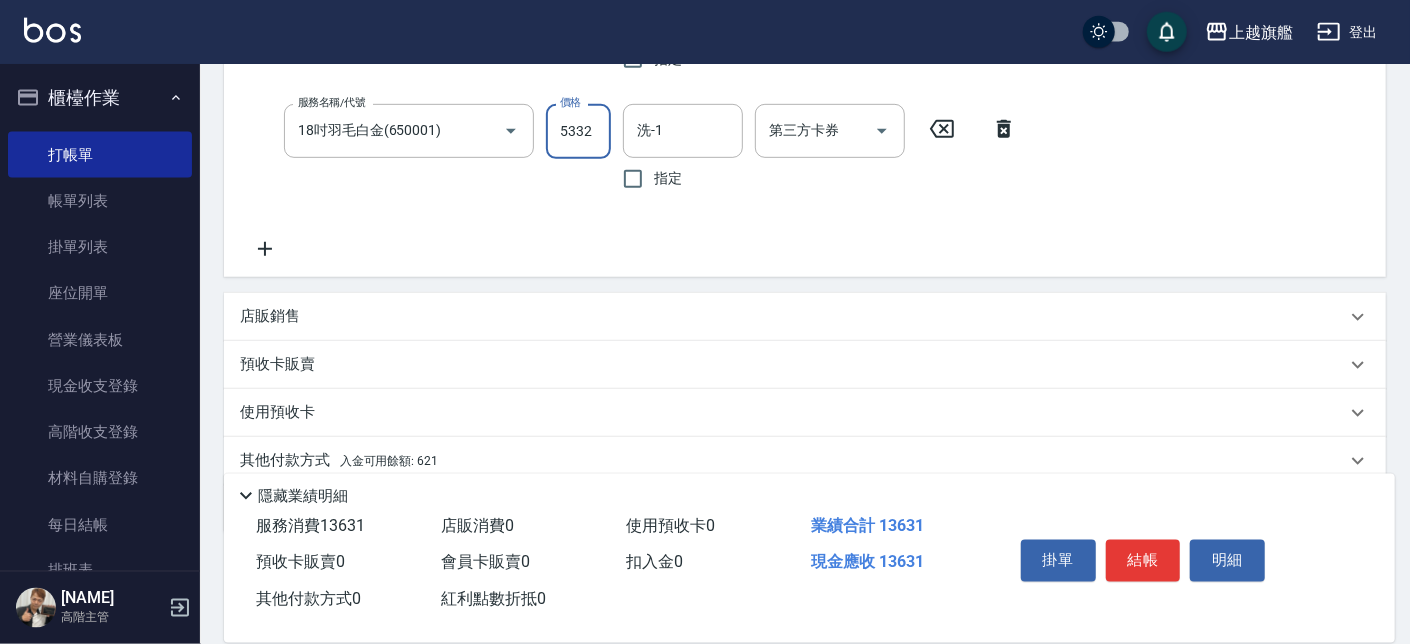 scroll, scrollTop: 611, scrollLeft: 0, axis: vertical 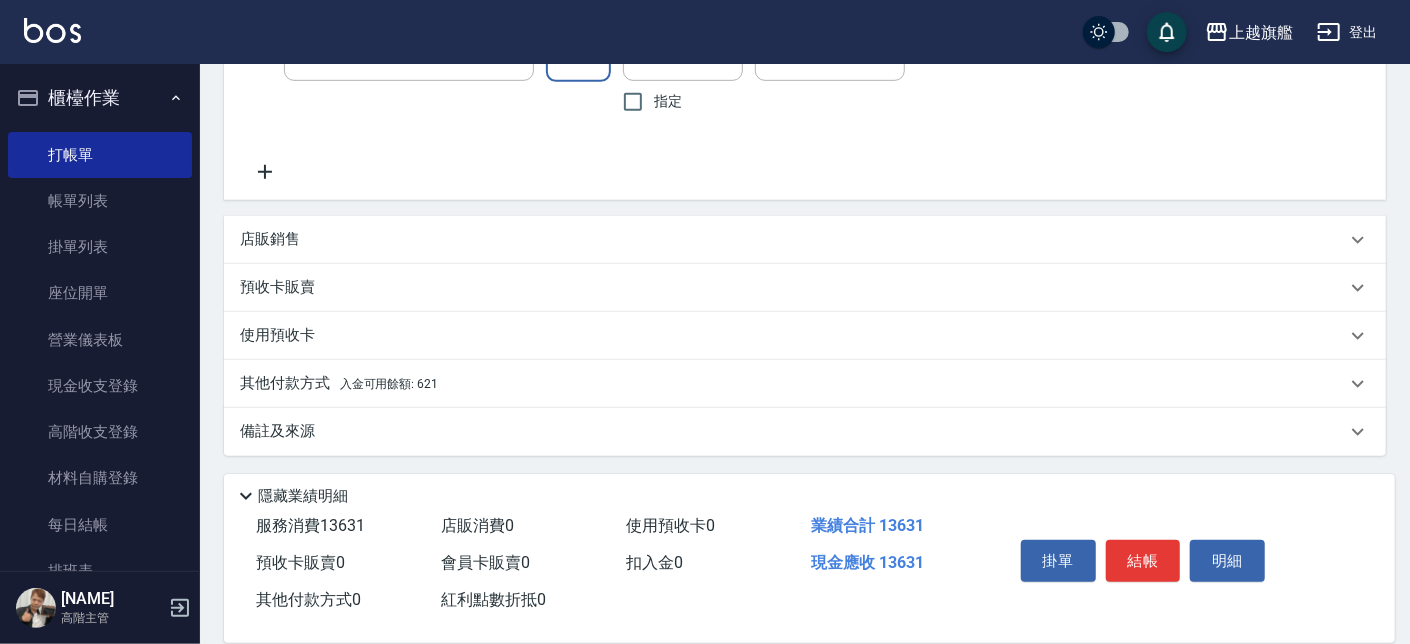 click on "其他付款方式 入金可用餘額: 621" at bounding box center [805, 384] 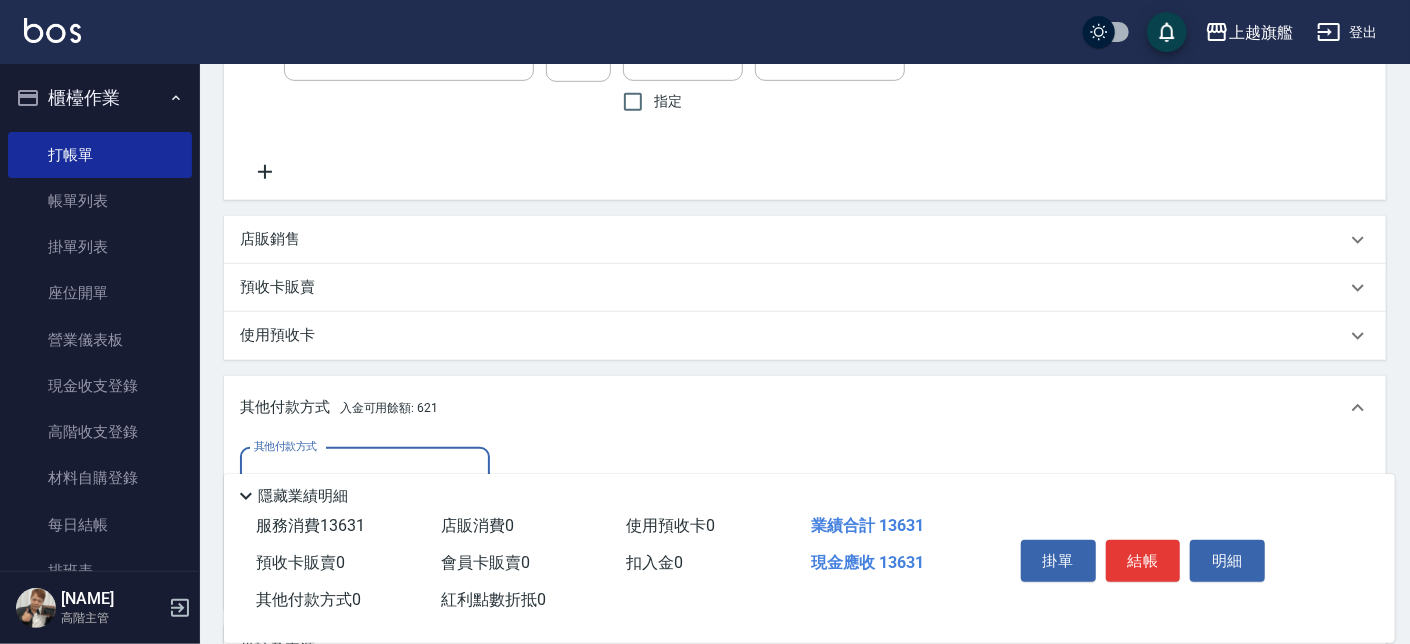 scroll, scrollTop: 0, scrollLeft: 0, axis: both 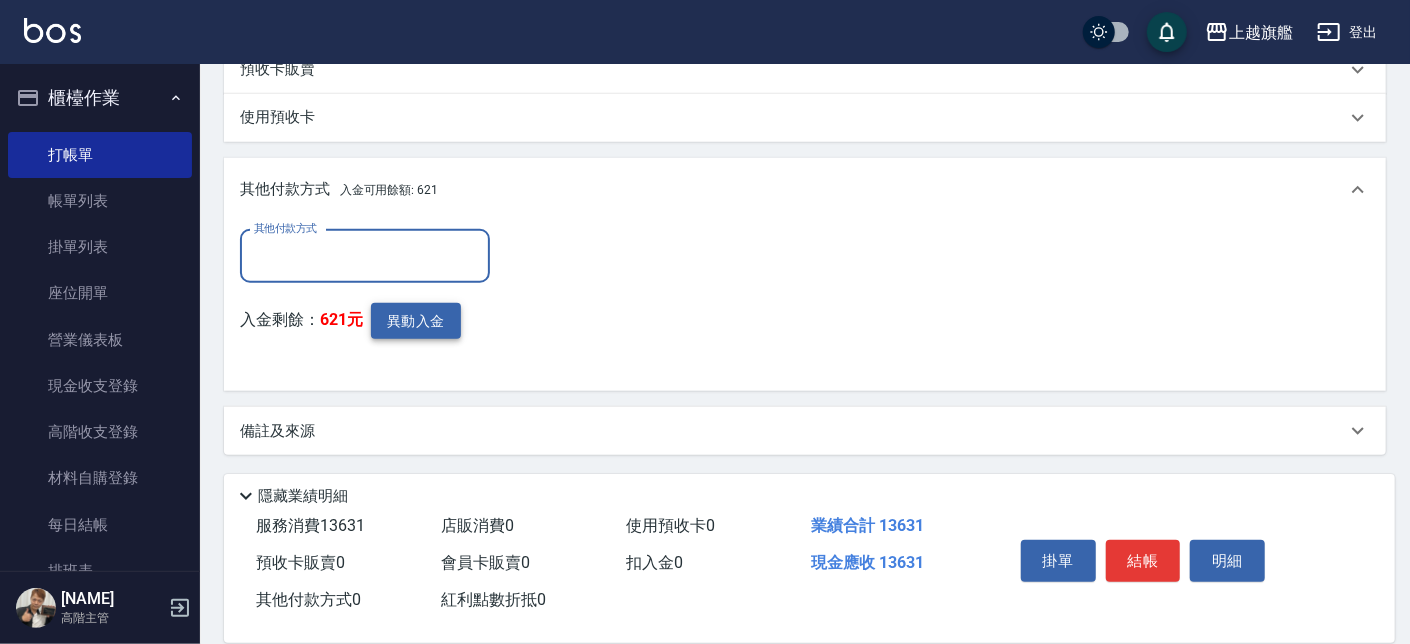 click on "異動入金" at bounding box center [416, 321] 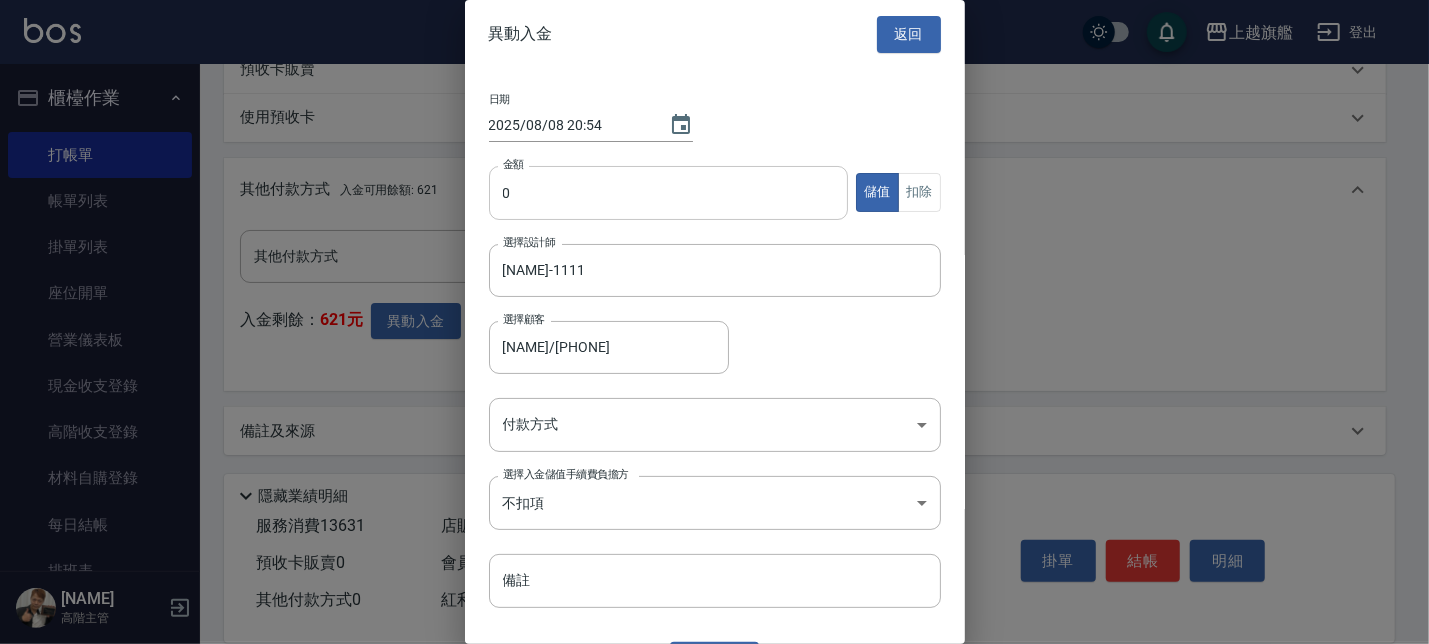 click on "0" at bounding box center [669, 193] 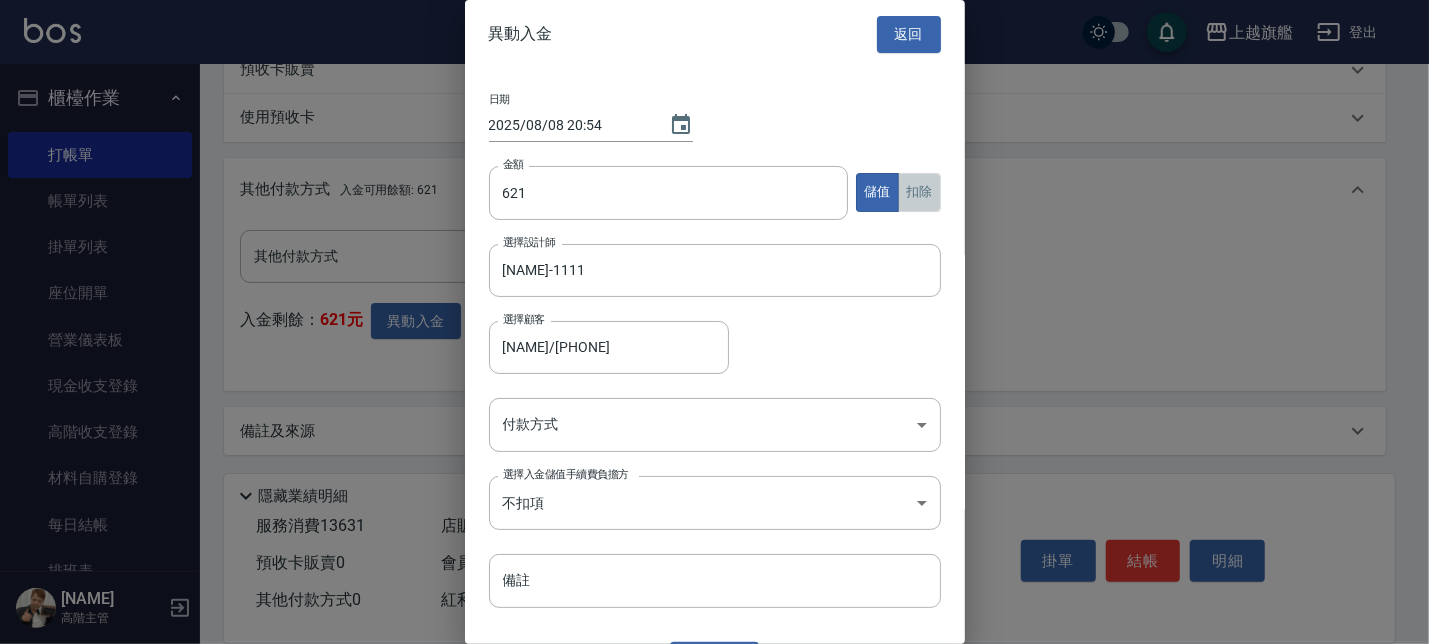 click on "扣除" at bounding box center (919, 192) 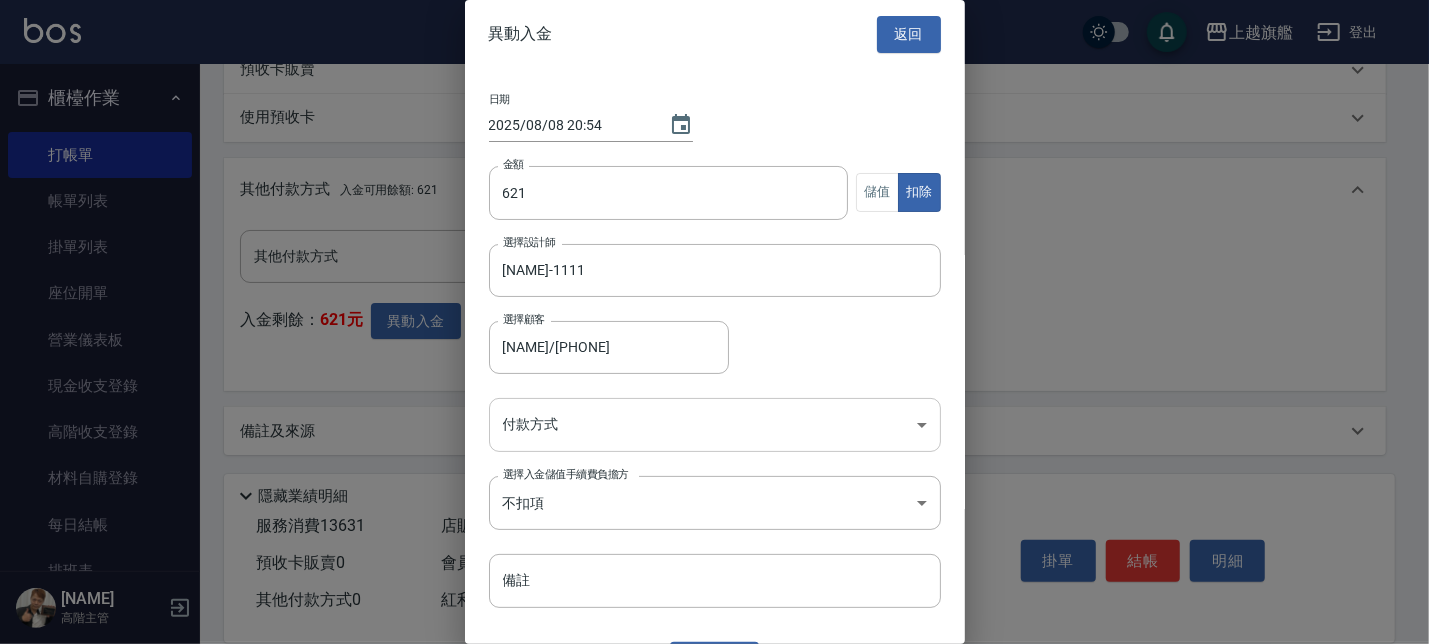 click on "上越旗艦 登出 櫃檯作業 打帳單 帳單列表 掛單列表 座位開單 營業儀表板 現金收支登錄 高階收支登錄 材料自購登錄 每日結帳 排班表 現場電腦打卡 掃碼打卡 預約管理 預約管理 單日預約紀錄 單週預約紀錄 報表及分析 報表目錄 消費分析儀表板 店家區間累計表 店家日報表 店家排行榜 互助日報表 互助月報表 互助排行榜 互助點數明細 互助業績報表 全店業績分析表 每日業績分析表 營業統計分析表 營業項目月分析表 設計師業績表 設計師日報表 設計師業績分析表 設計師業績月報表 設計師抽成報表 設計師排行榜 商品銷售排行榜 商品消耗明細 商品進銷貨報表 商品庫存表 商品庫存盤點表 會員卡銷售報表 服務扣項明細表 單一服務項目查詢 店販抽成明細 店販分類抽成明細 顧客入金餘額表 顧客卡券餘額表 每日非現金明細 每日收支明細 收支分類明細表 收支匯款表 0" at bounding box center [714, -92] 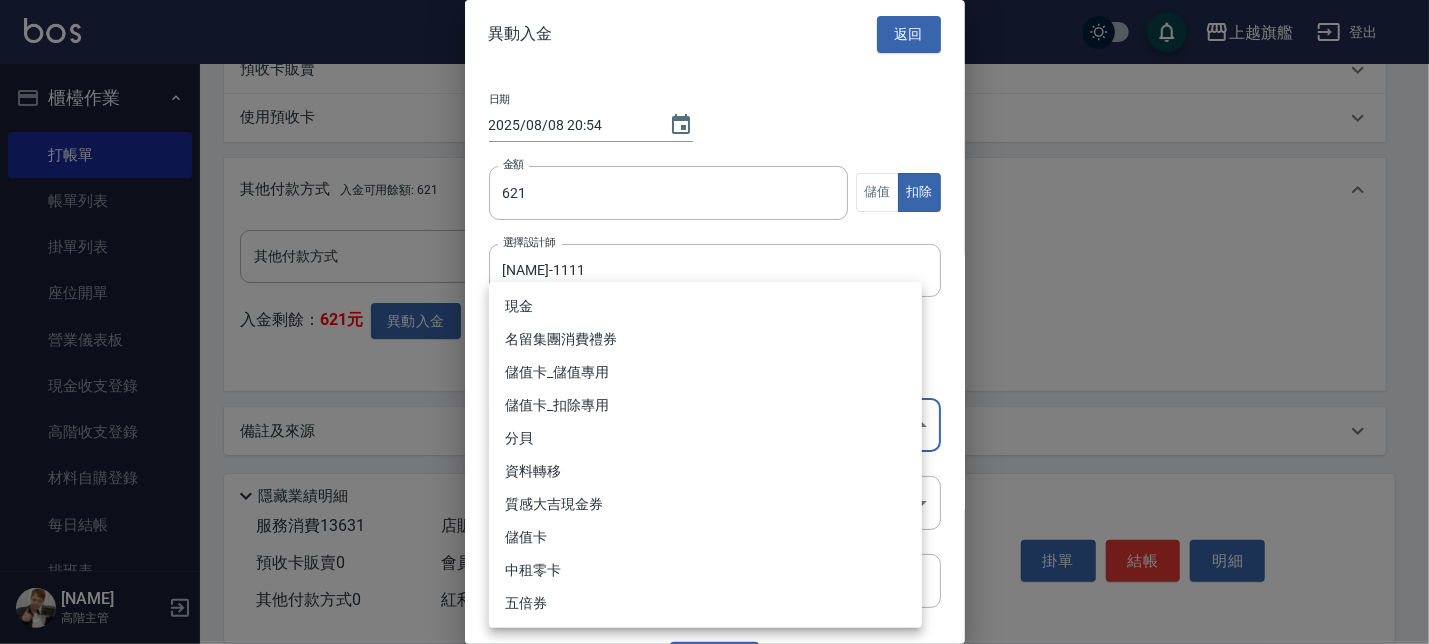 click on "儲值卡_扣除專用" at bounding box center (705, 405) 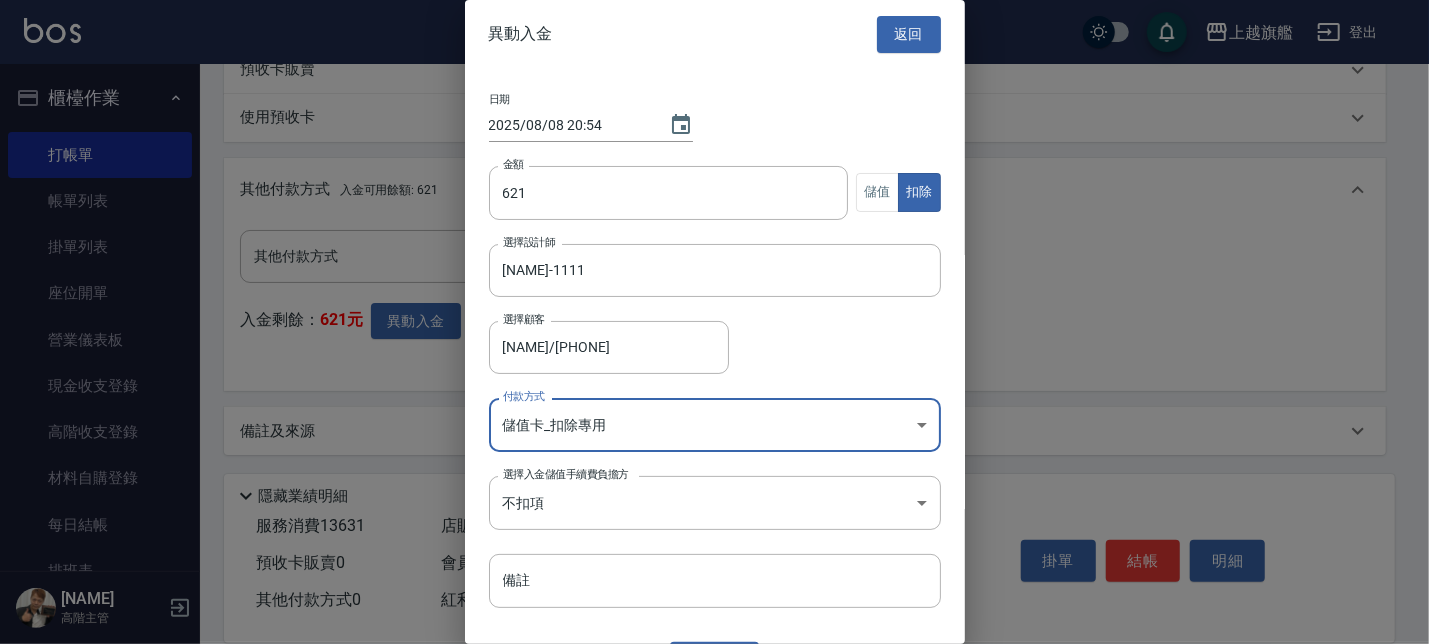 scroll, scrollTop: 44, scrollLeft: 0, axis: vertical 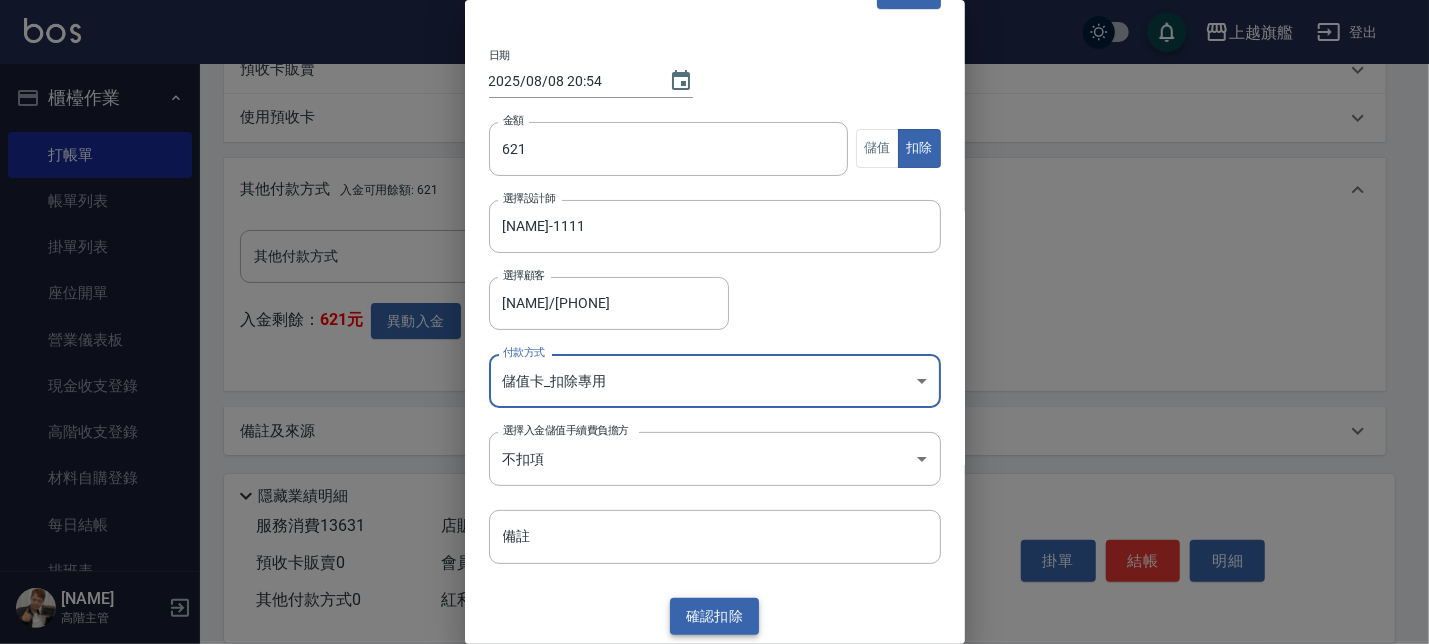 click on "確認 扣除" at bounding box center [715, 616] 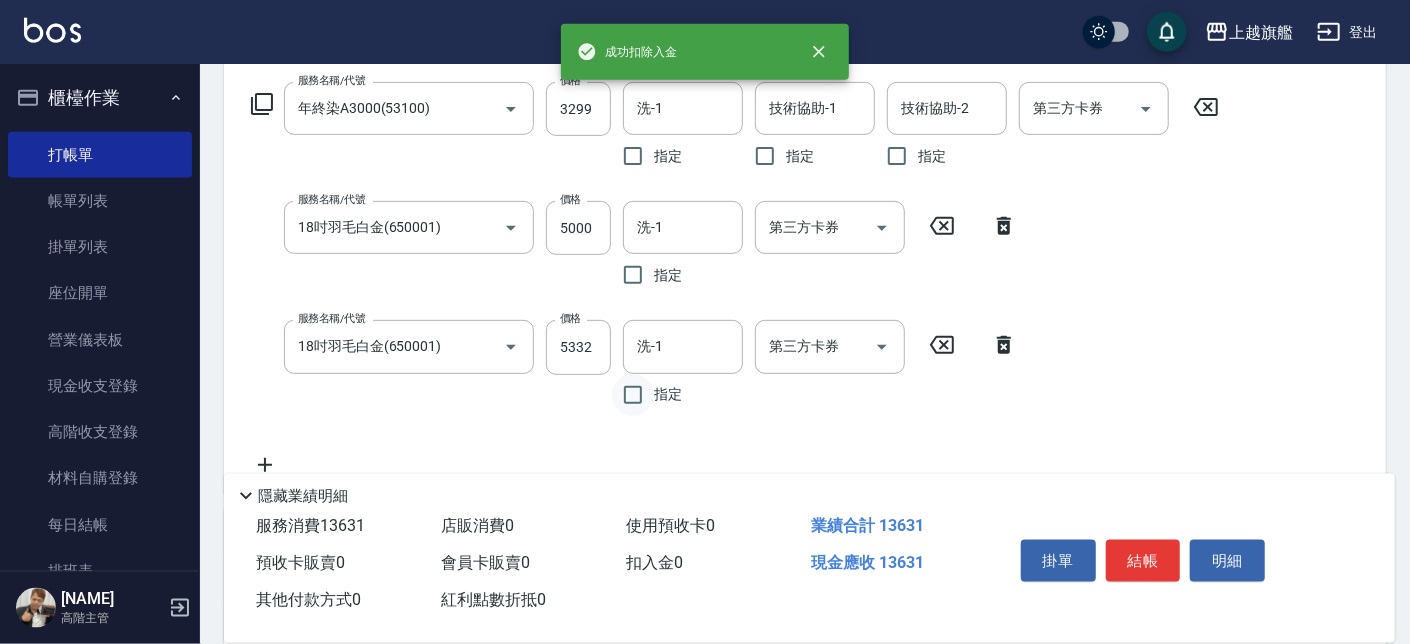 scroll, scrollTop: 341, scrollLeft: 0, axis: vertical 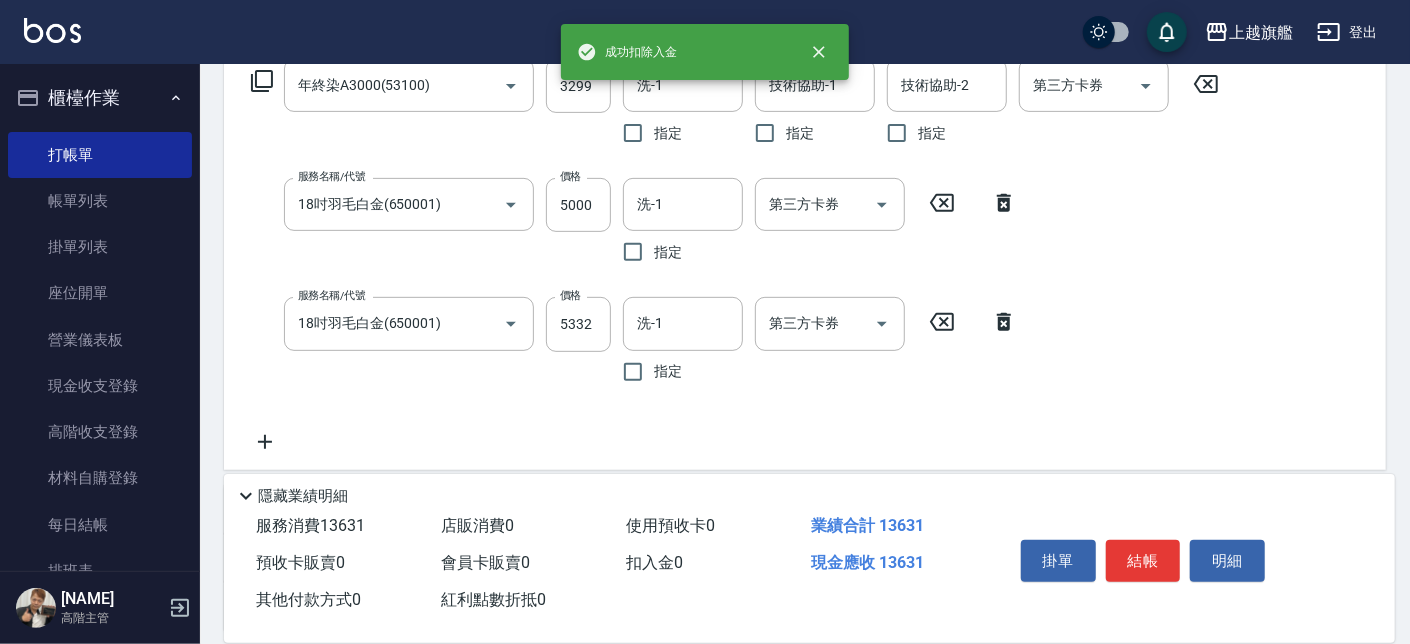 click 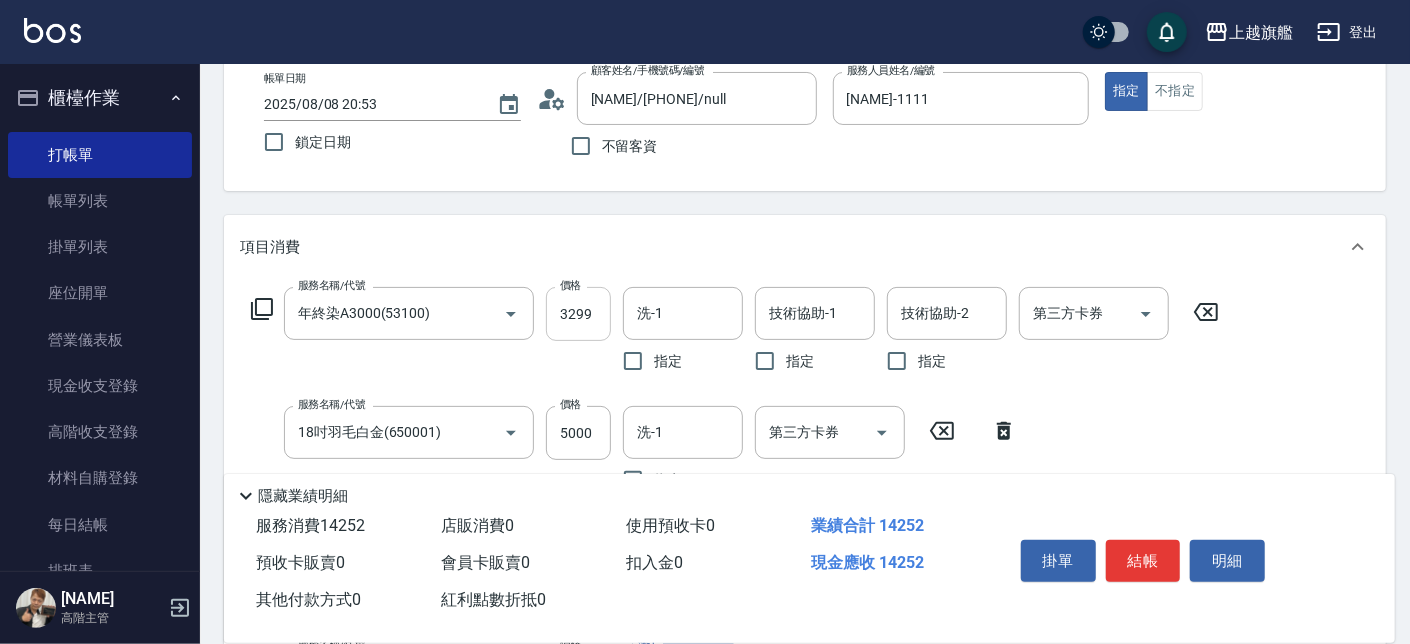 click on "3299" at bounding box center (578, 314) 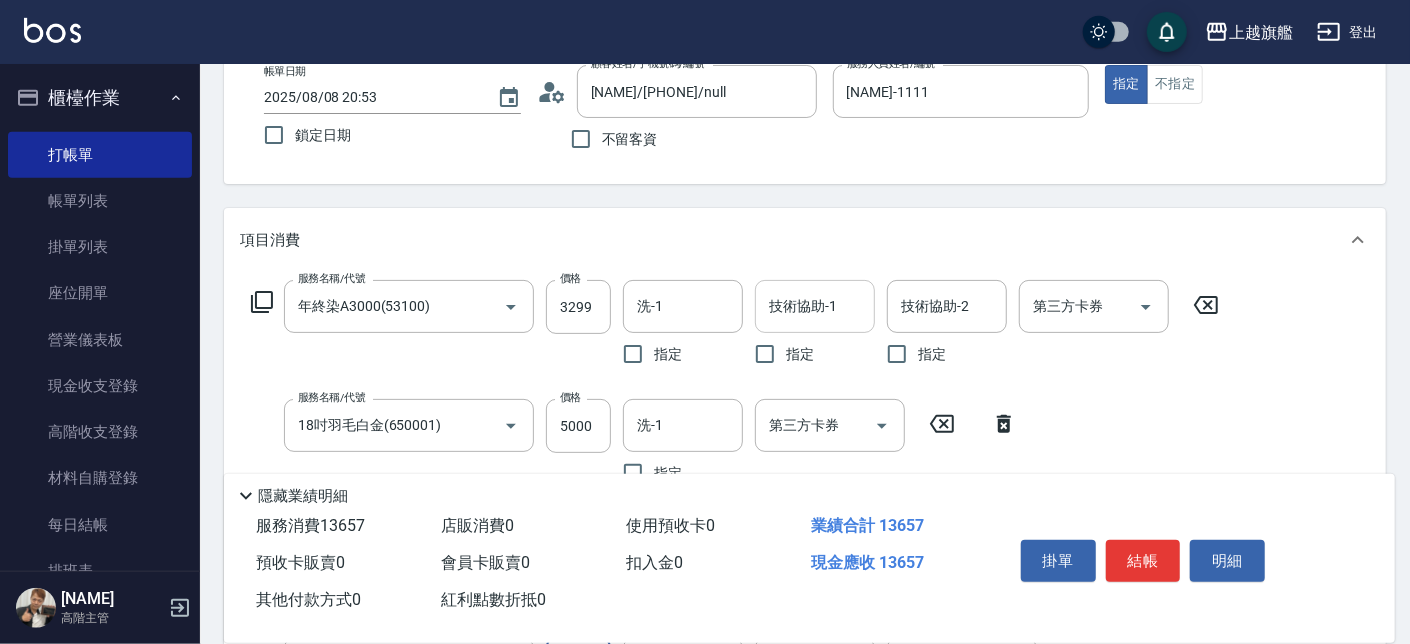 scroll, scrollTop: 148, scrollLeft: 0, axis: vertical 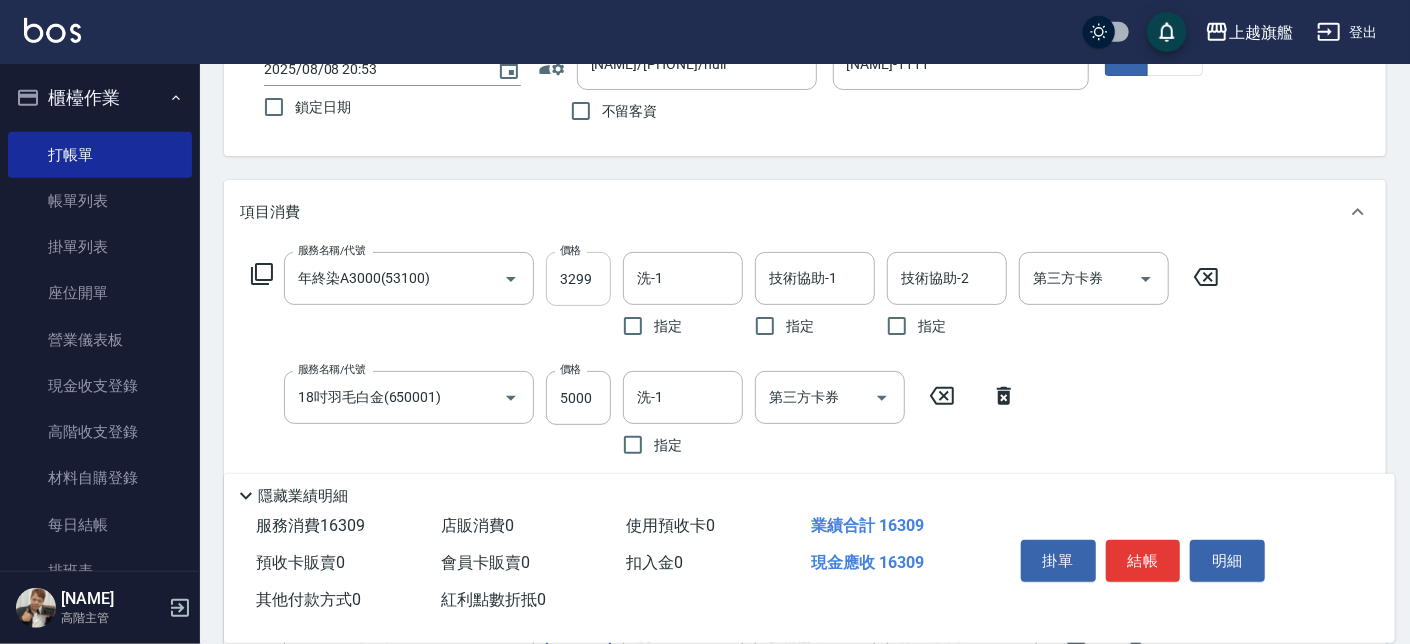 click on "3299" at bounding box center [578, 279] 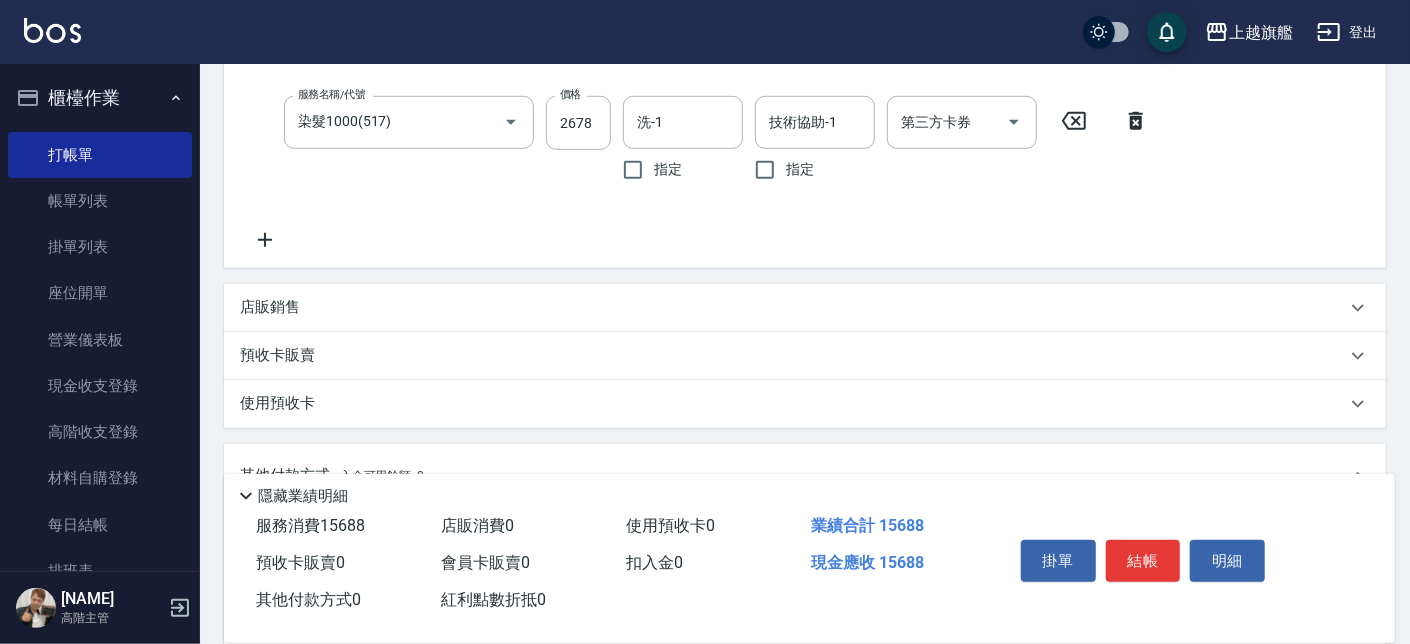 scroll, scrollTop: 604, scrollLeft: 0, axis: vertical 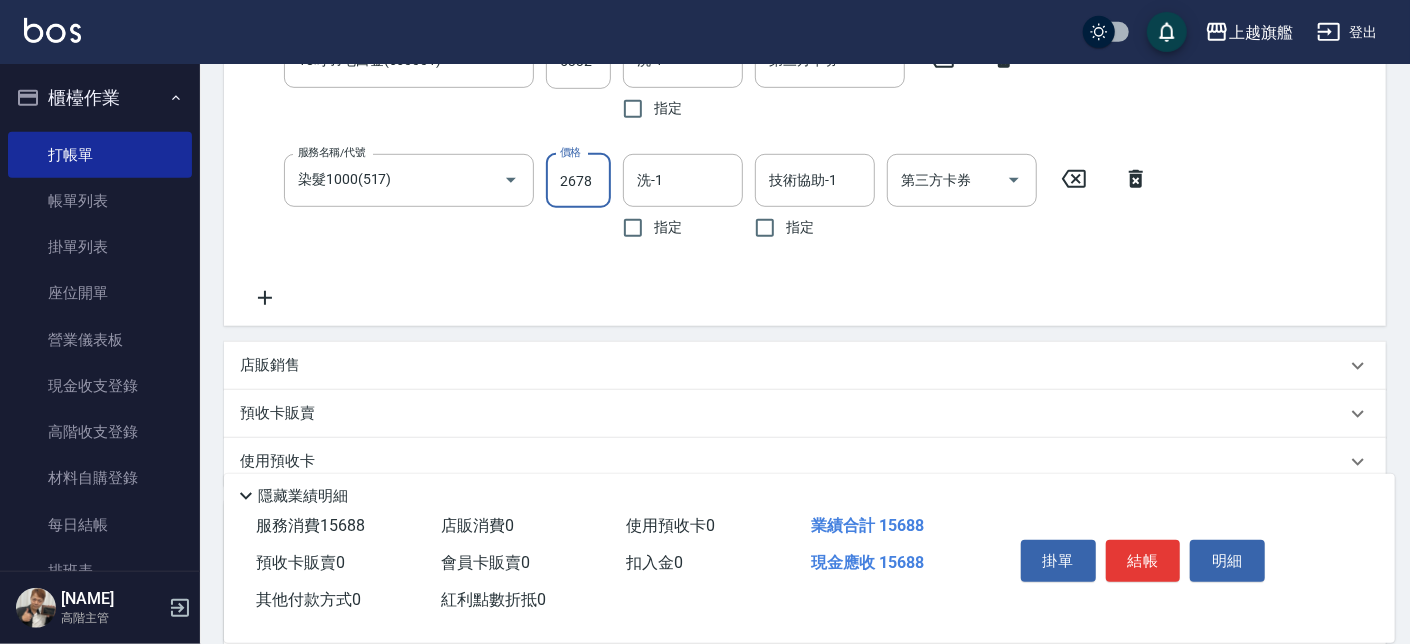 drag, startPoint x: 596, startPoint y: 183, endPoint x: 548, endPoint y: 180, distance: 48.09366 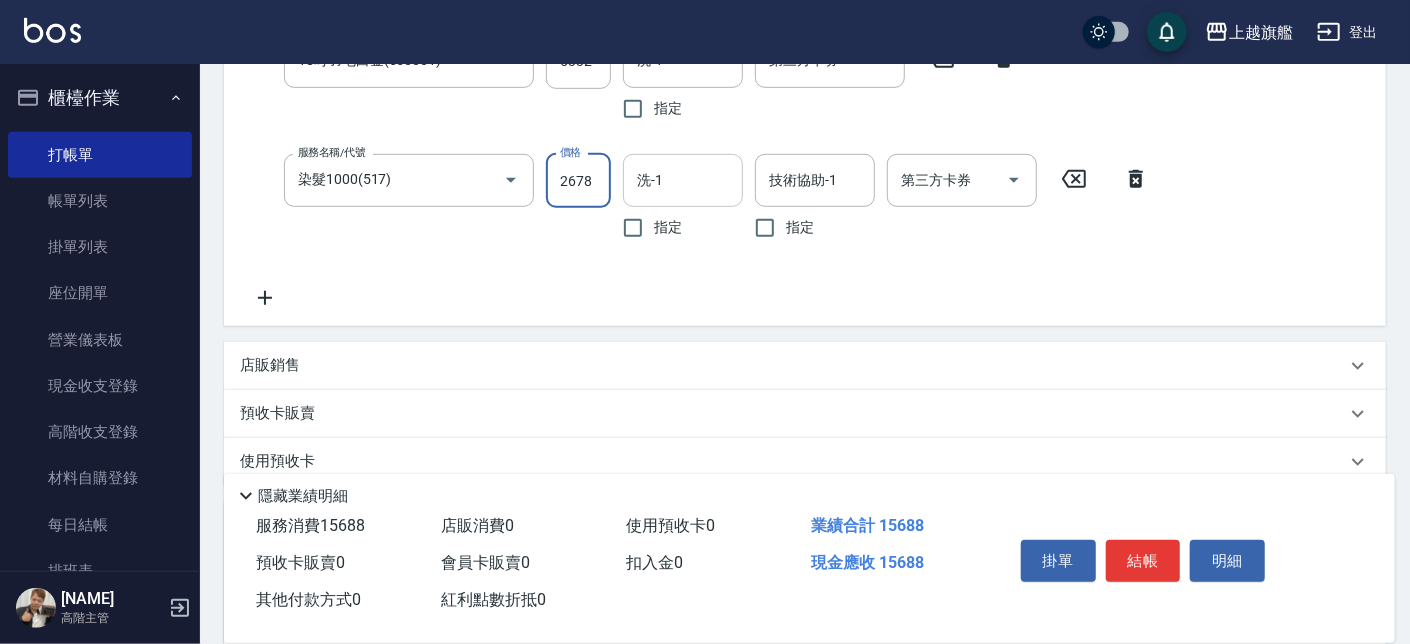 drag, startPoint x: 558, startPoint y: 181, endPoint x: 688, endPoint y: 180, distance: 130.00385 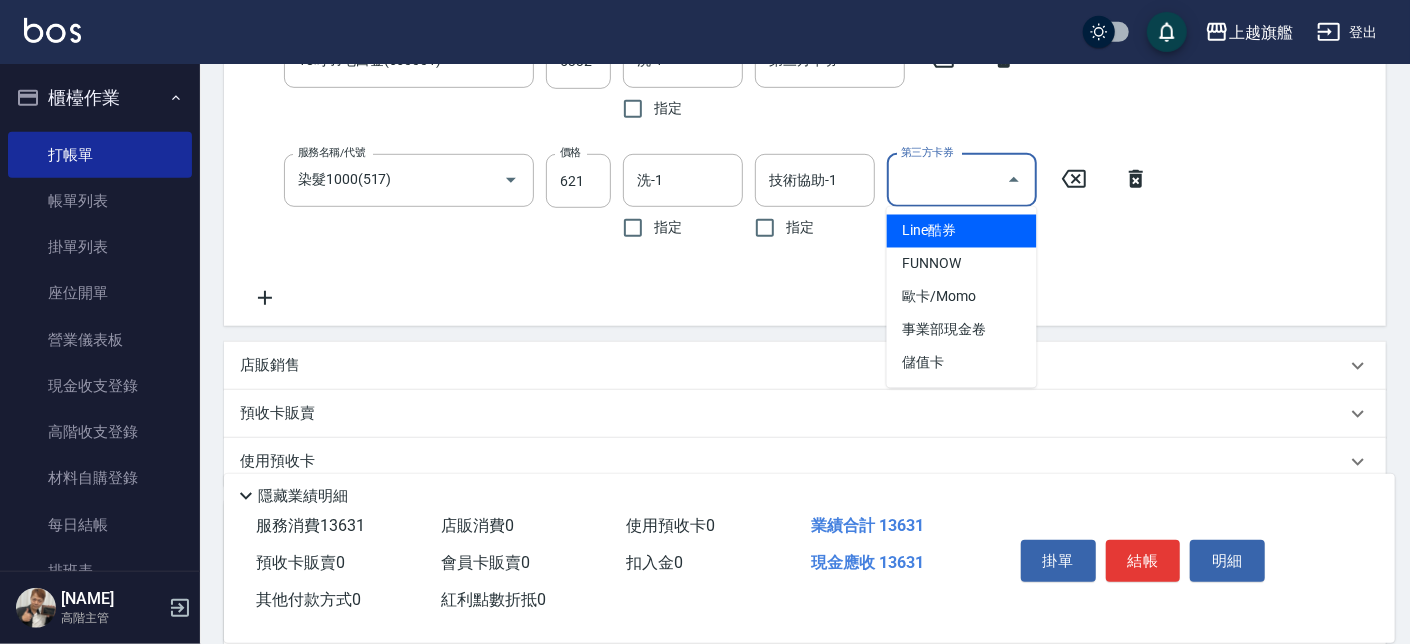 click on "第三方卡券" at bounding box center [947, 180] 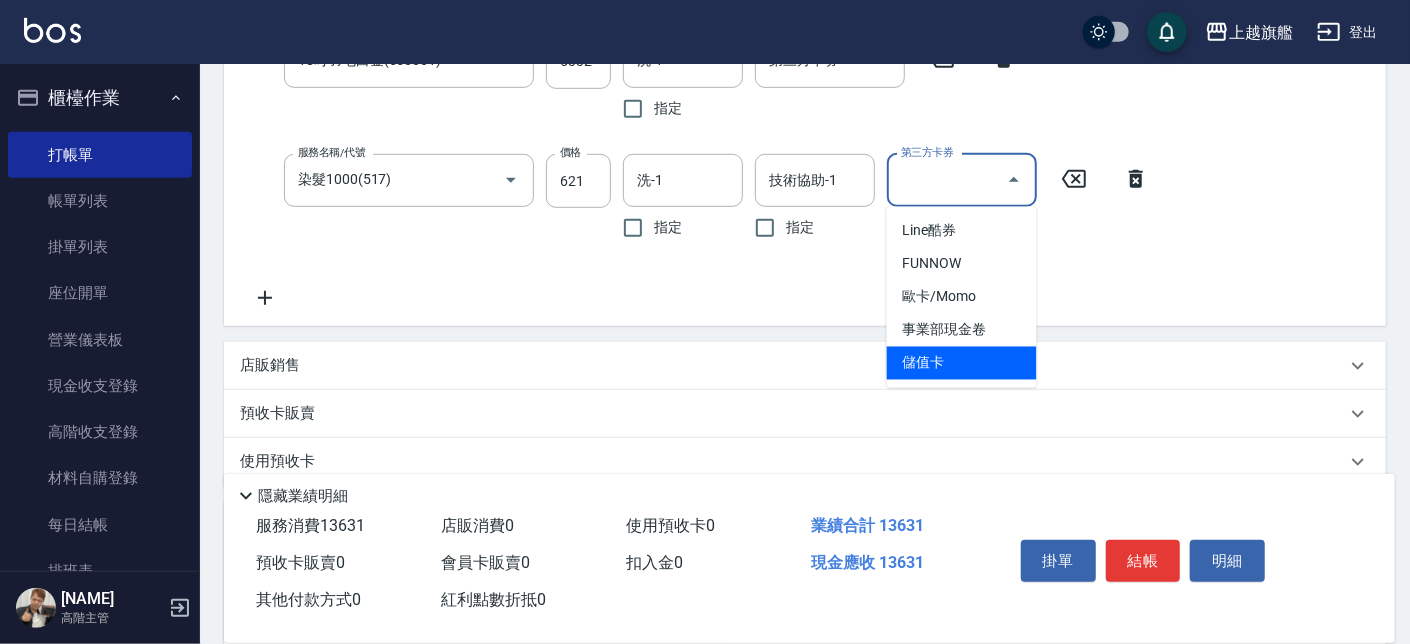 click on "儲值卡" at bounding box center [962, 363] 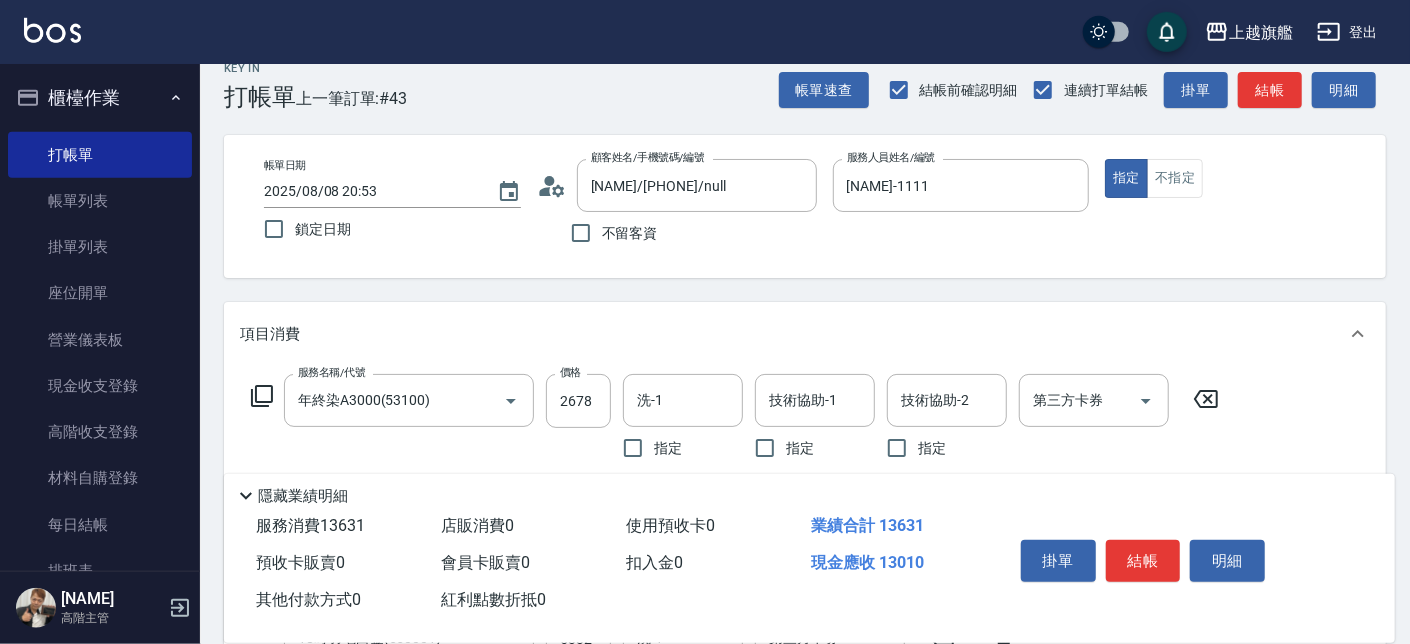 scroll, scrollTop: 0, scrollLeft: 0, axis: both 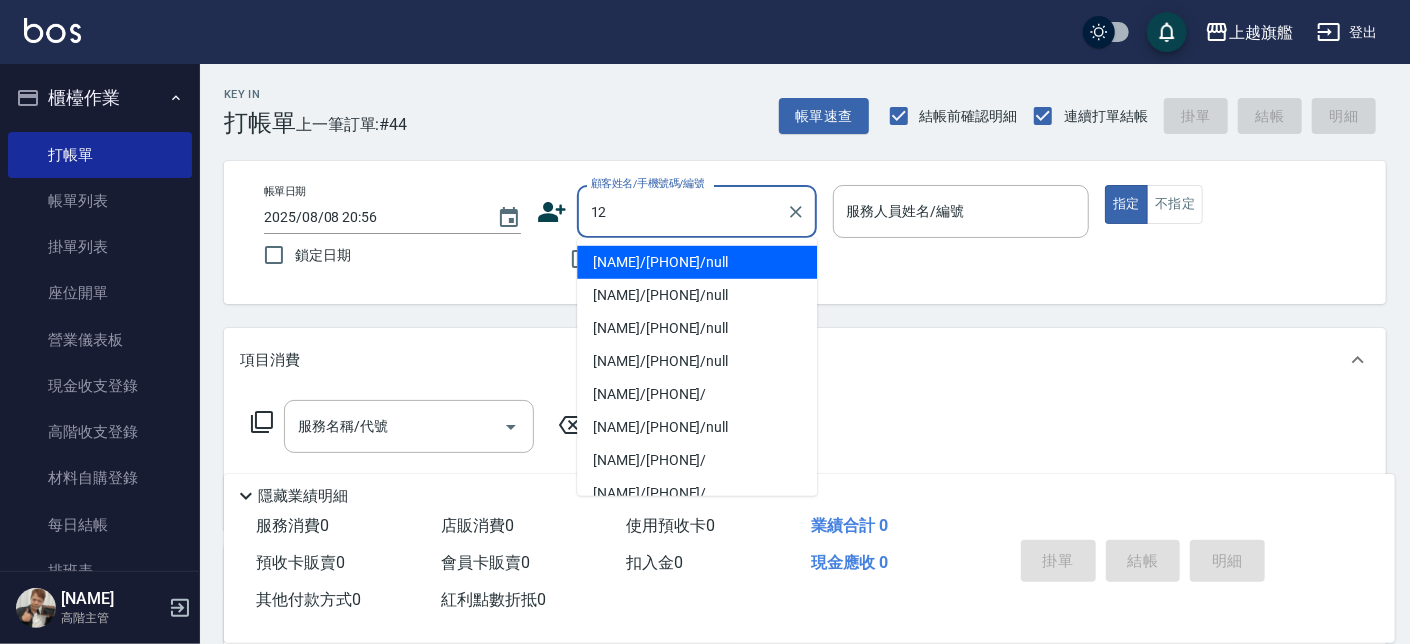 drag, startPoint x: 652, startPoint y: 207, endPoint x: 490, endPoint y: 174, distance: 165.32695 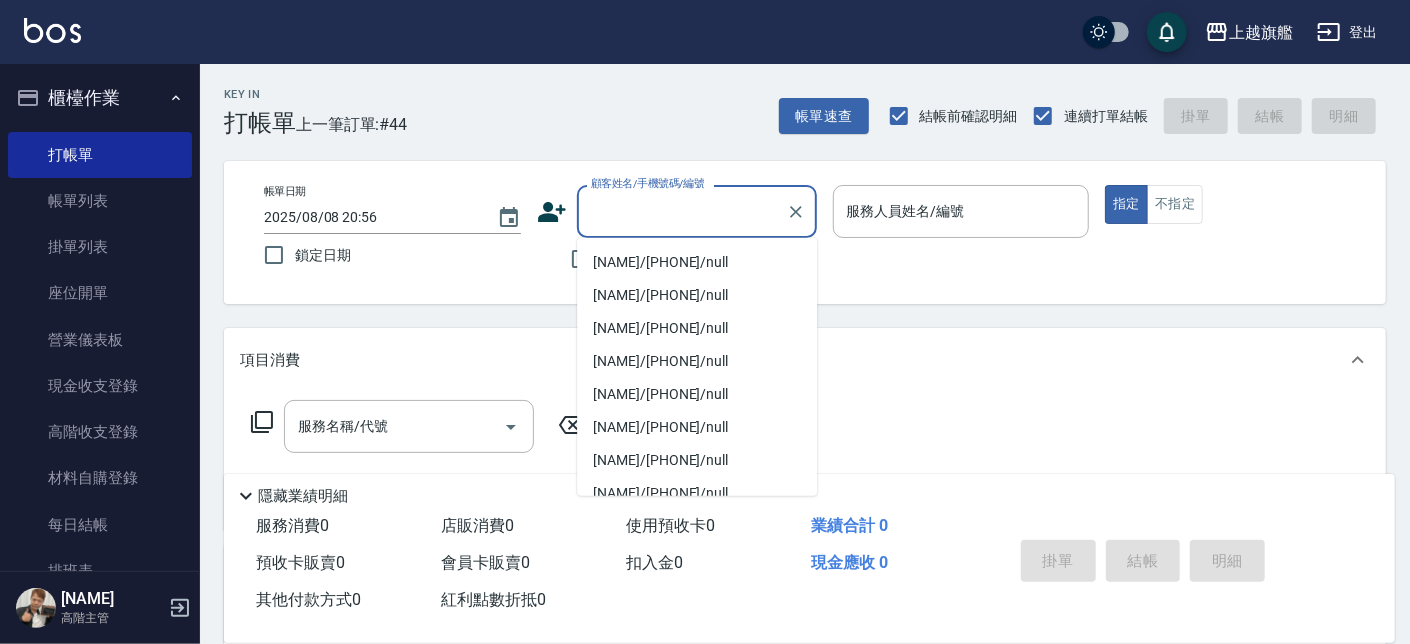 drag, startPoint x: 626, startPoint y: 61, endPoint x: 611, endPoint y: 121, distance: 61.846584 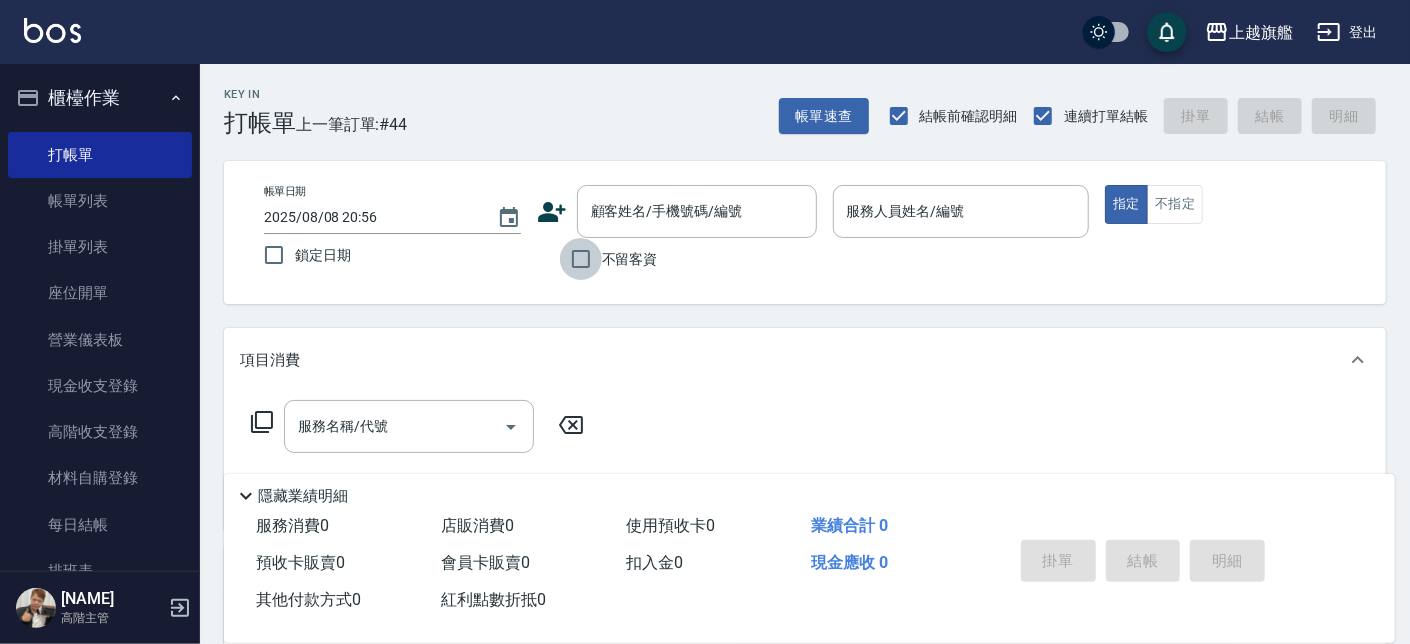 click on "不留客資" at bounding box center (581, 259) 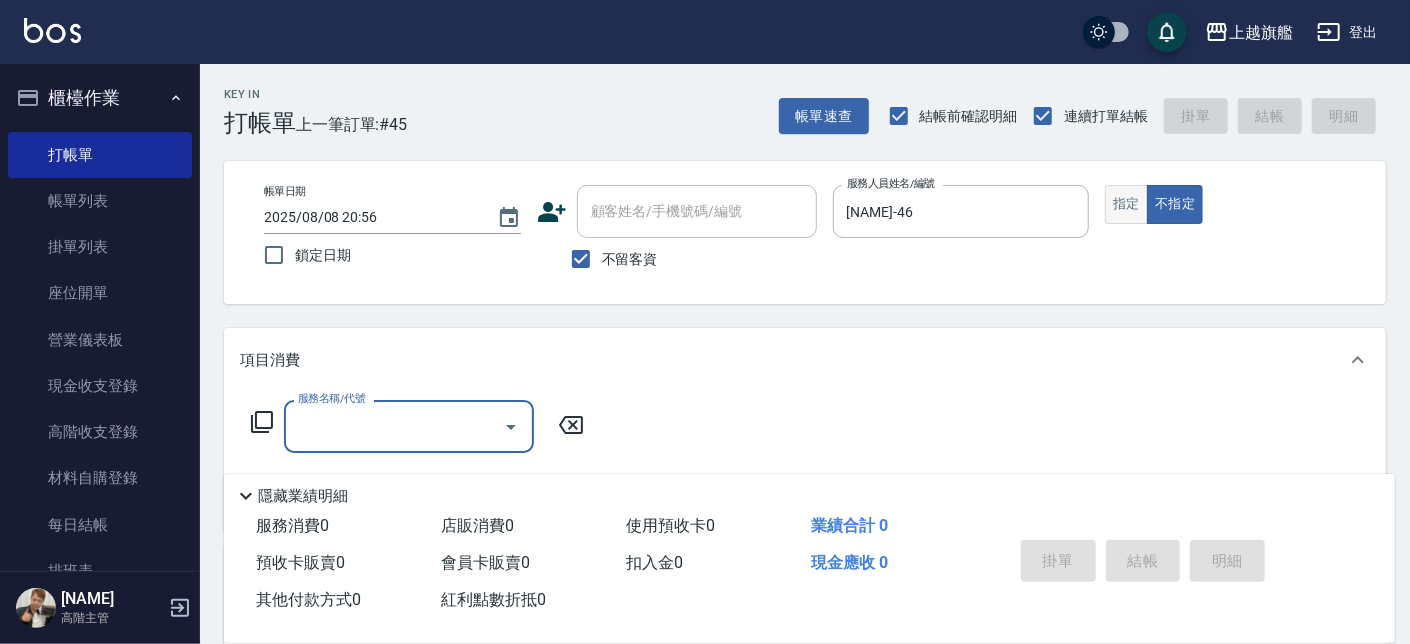click on "指定" at bounding box center [1126, 204] 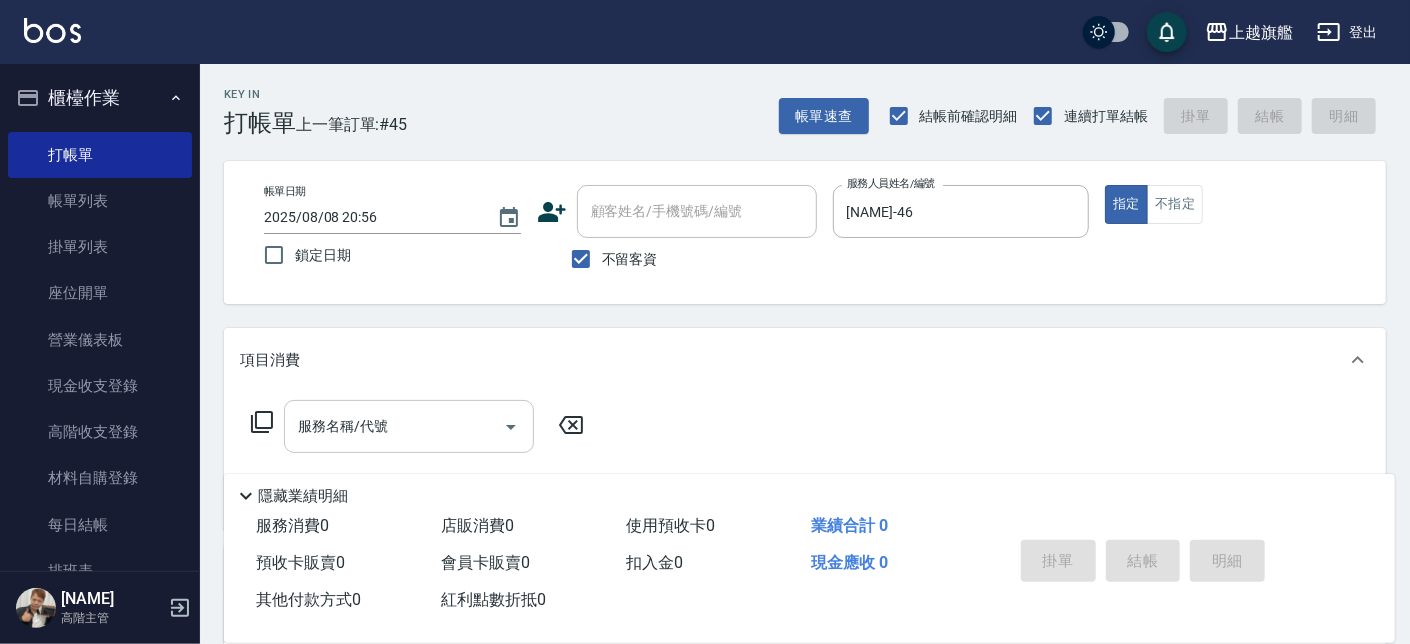 click on "服務名稱/代號" at bounding box center (394, 426) 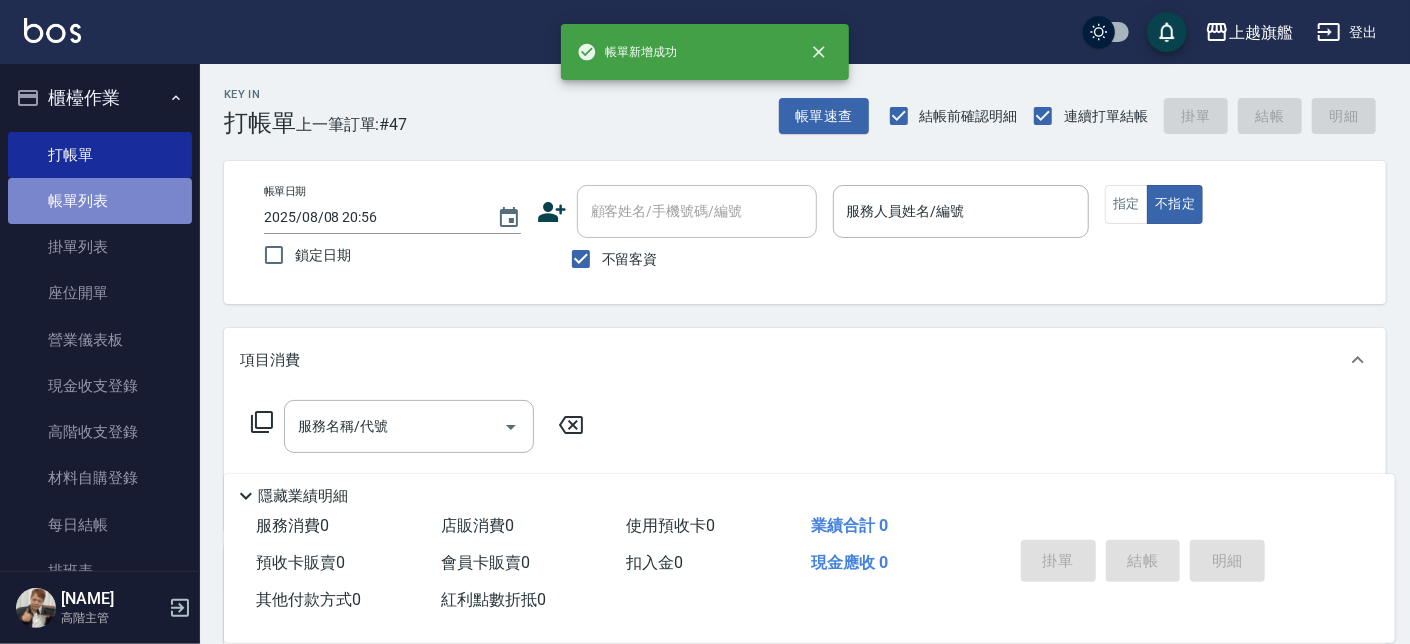 click on "帳單列表" at bounding box center (100, 201) 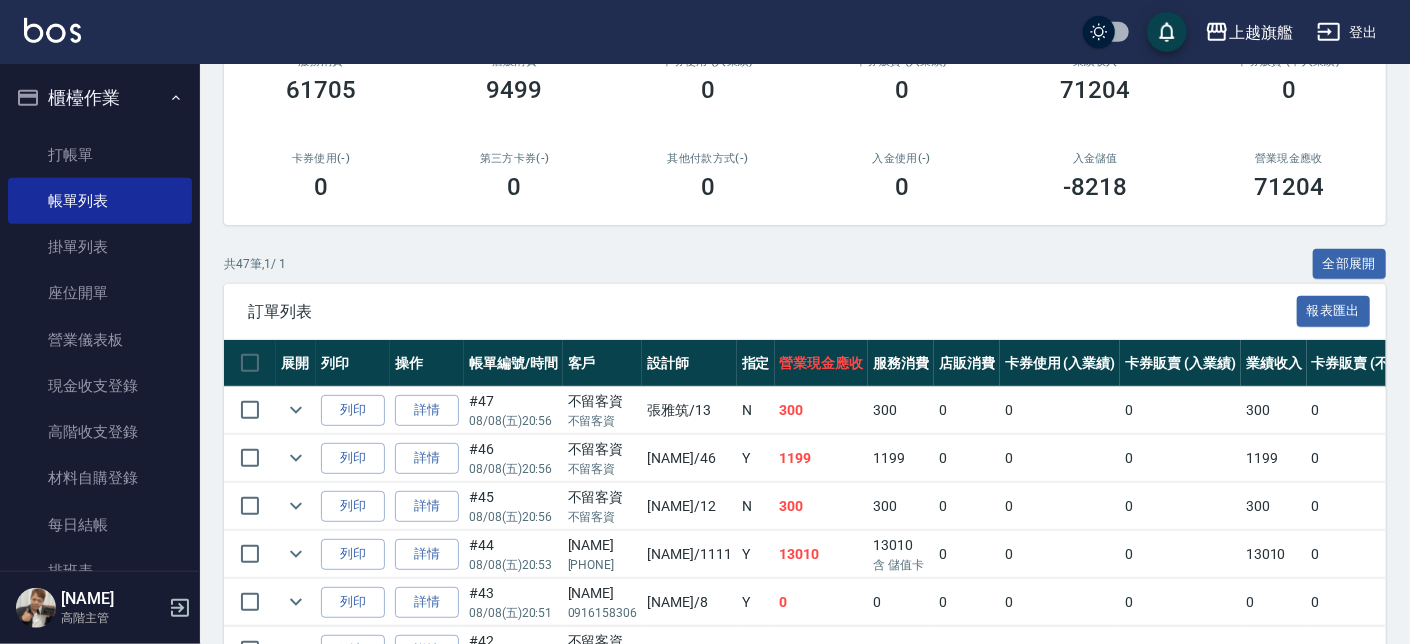 scroll, scrollTop: 341, scrollLeft: 0, axis: vertical 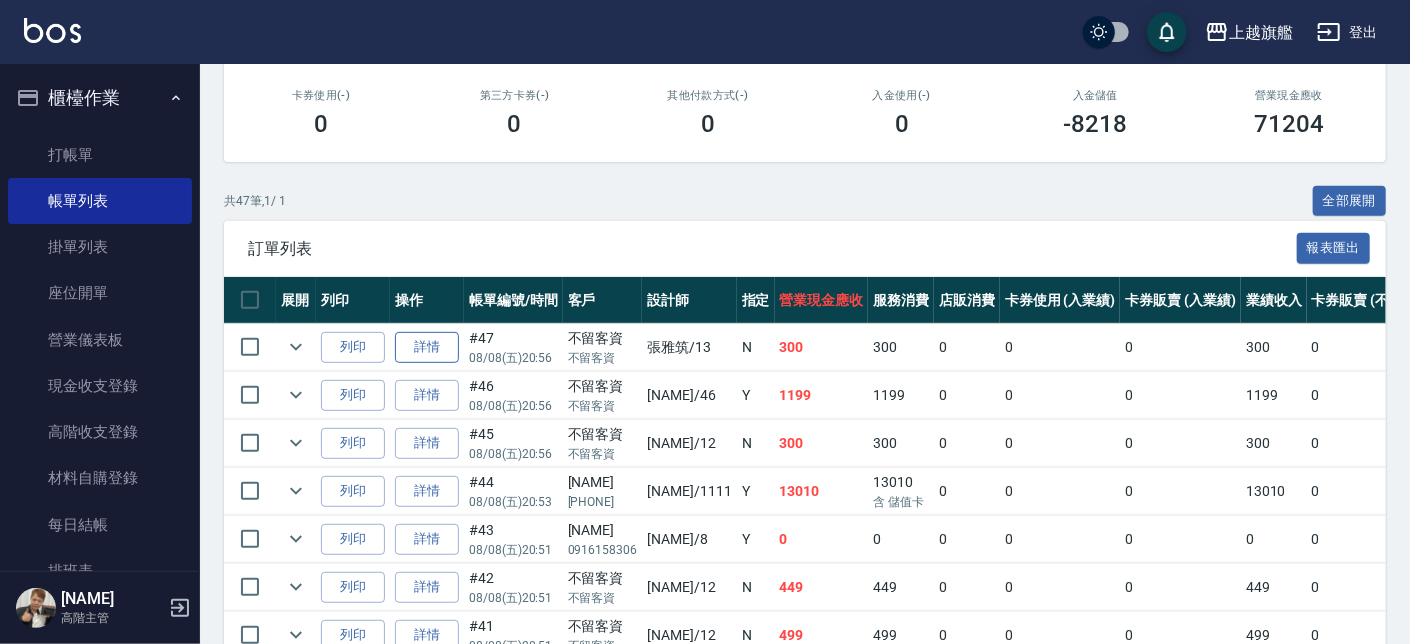 click on "詳情" at bounding box center (427, 347) 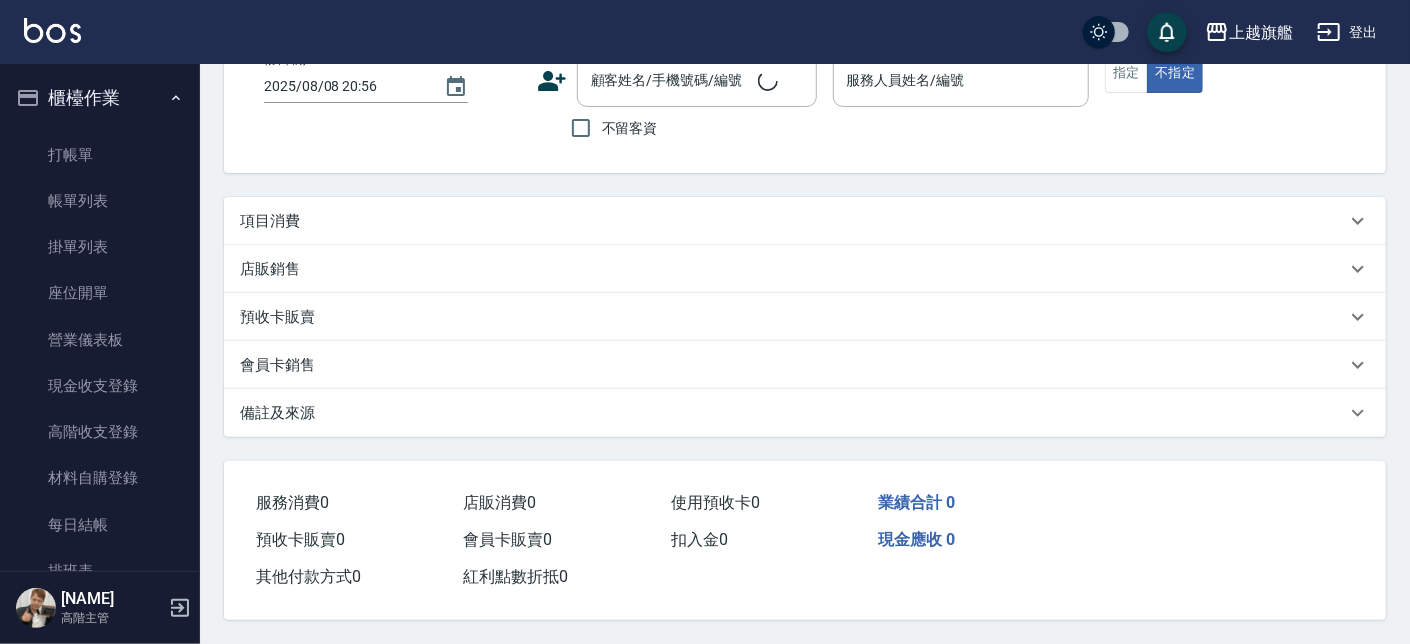 scroll, scrollTop: 0, scrollLeft: 0, axis: both 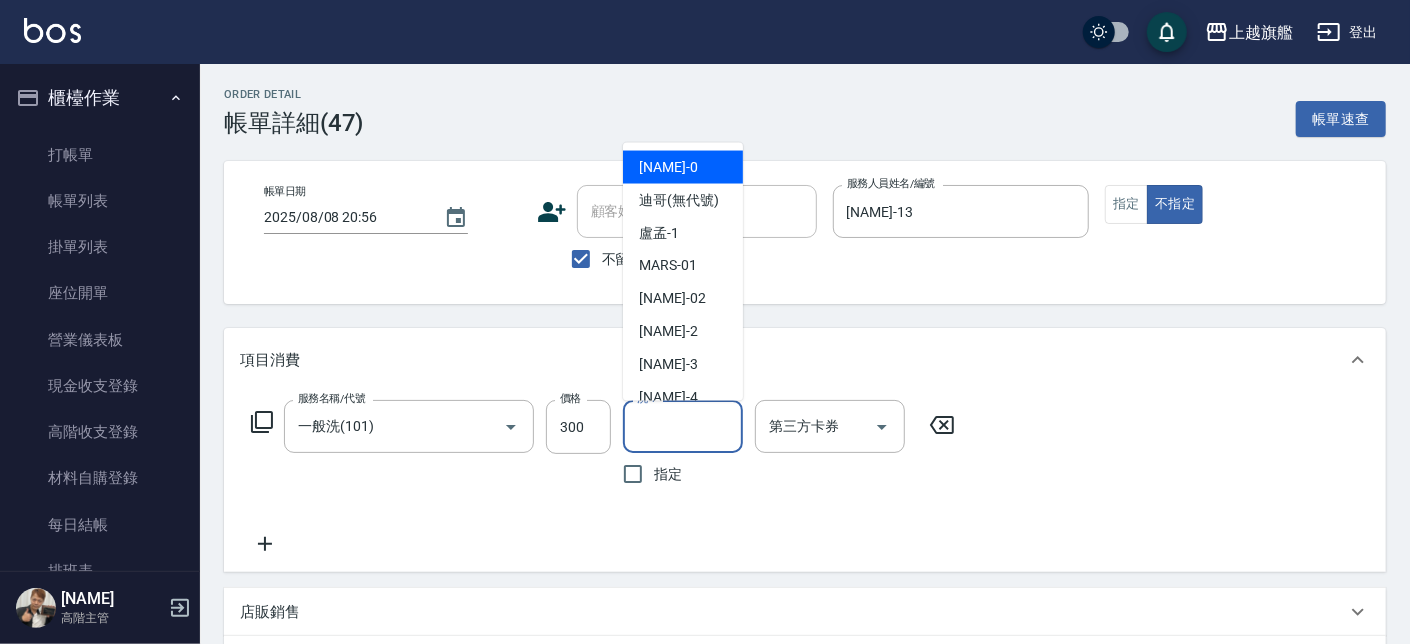 click on "洗-1" at bounding box center [683, 426] 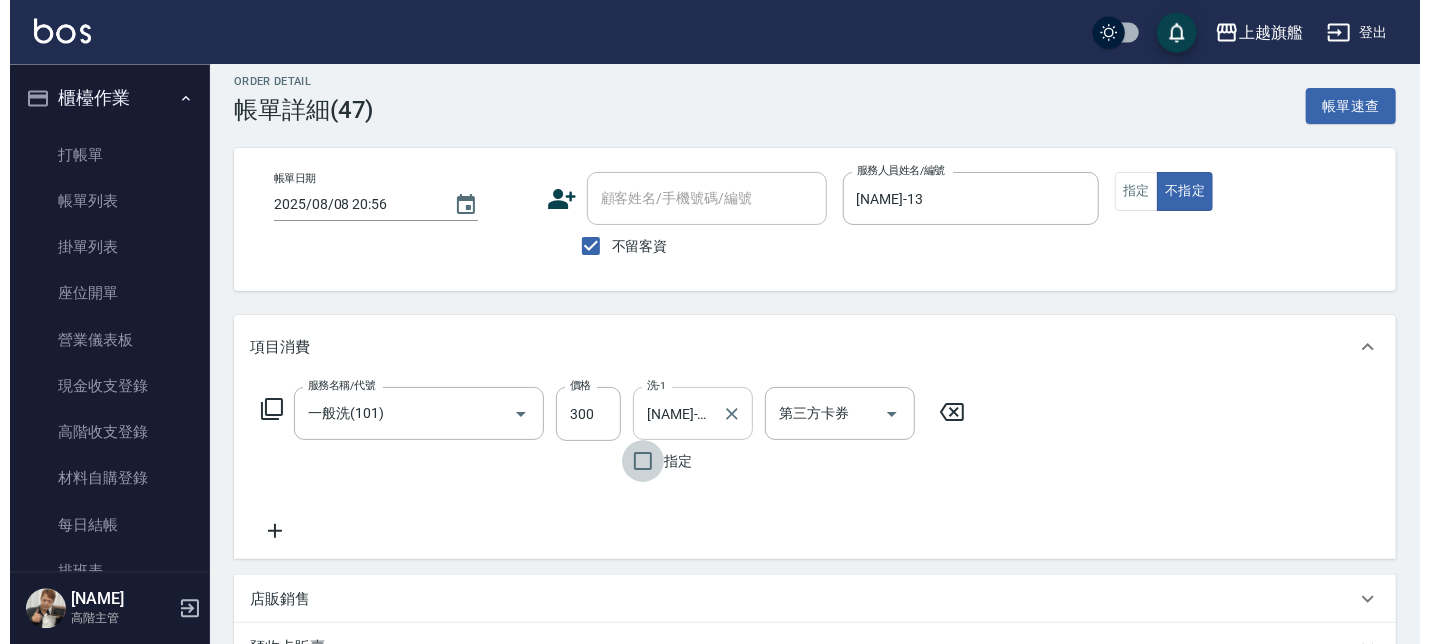 scroll, scrollTop: 341, scrollLeft: 0, axis: vertical 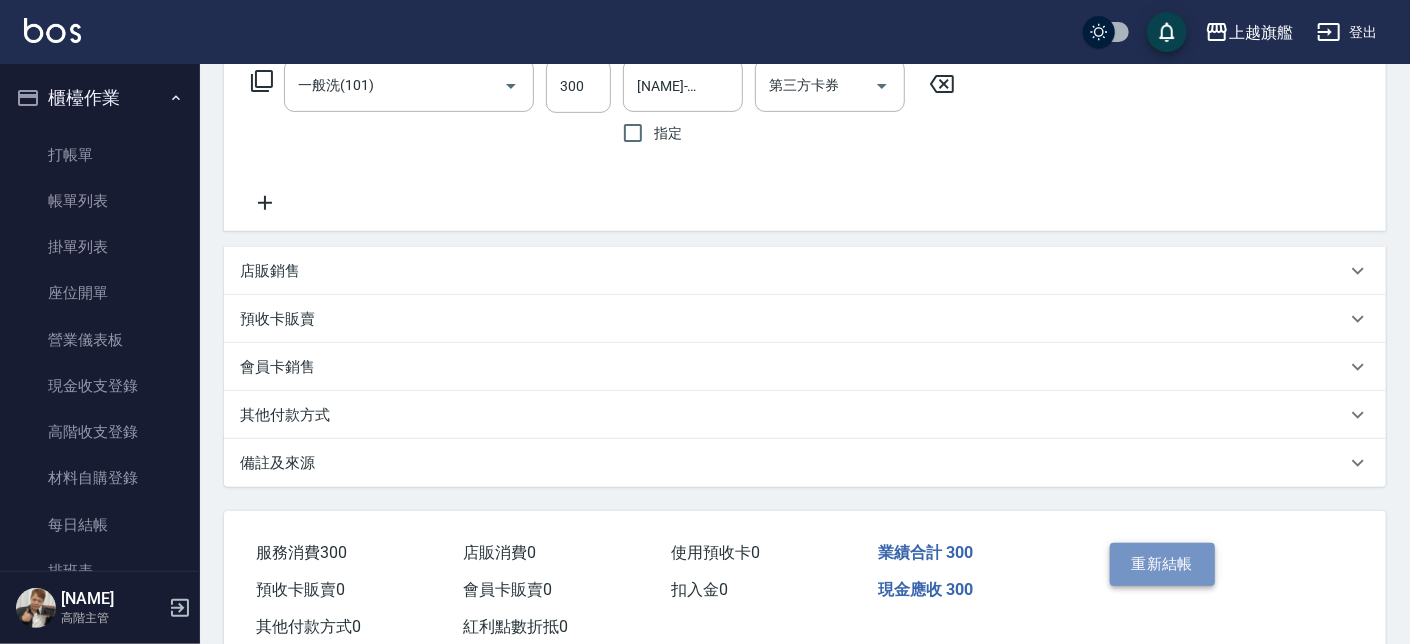 click on "重新結帳" at bounding box center (1163, 564) 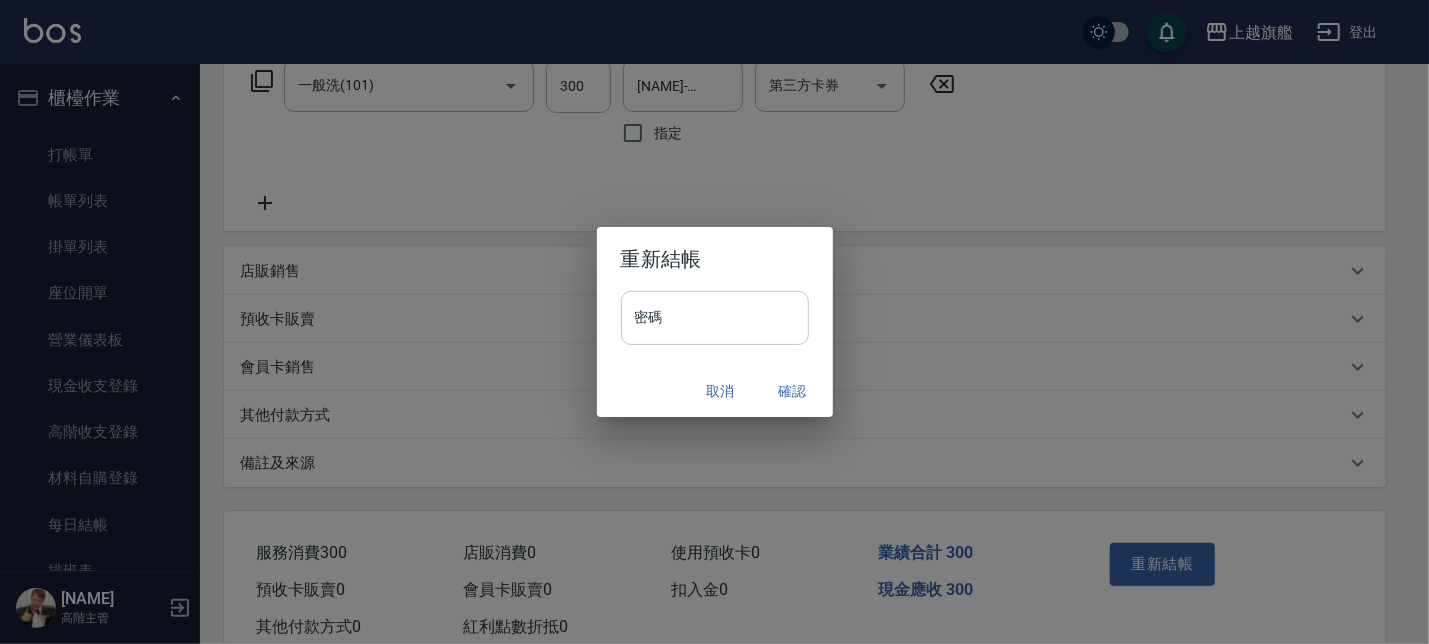click on "密碼" at bounding box center [715, 318] 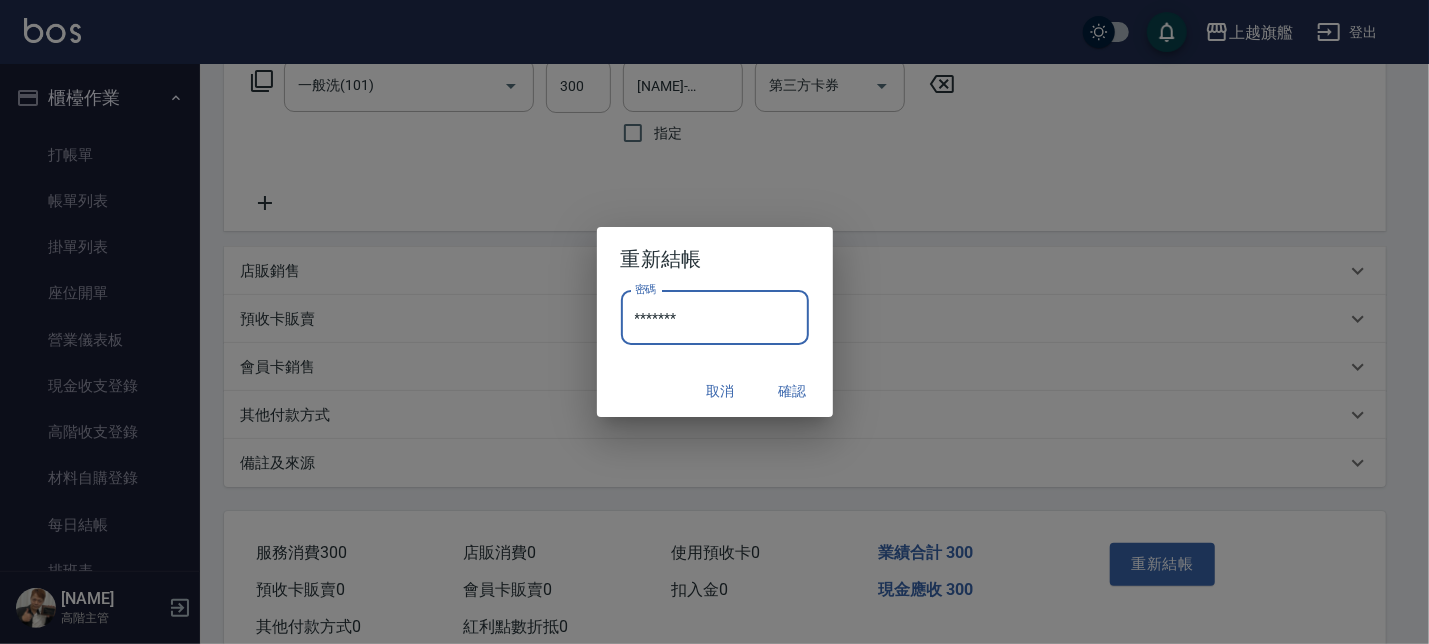 click on "確認" at bounding box center [793, 391] 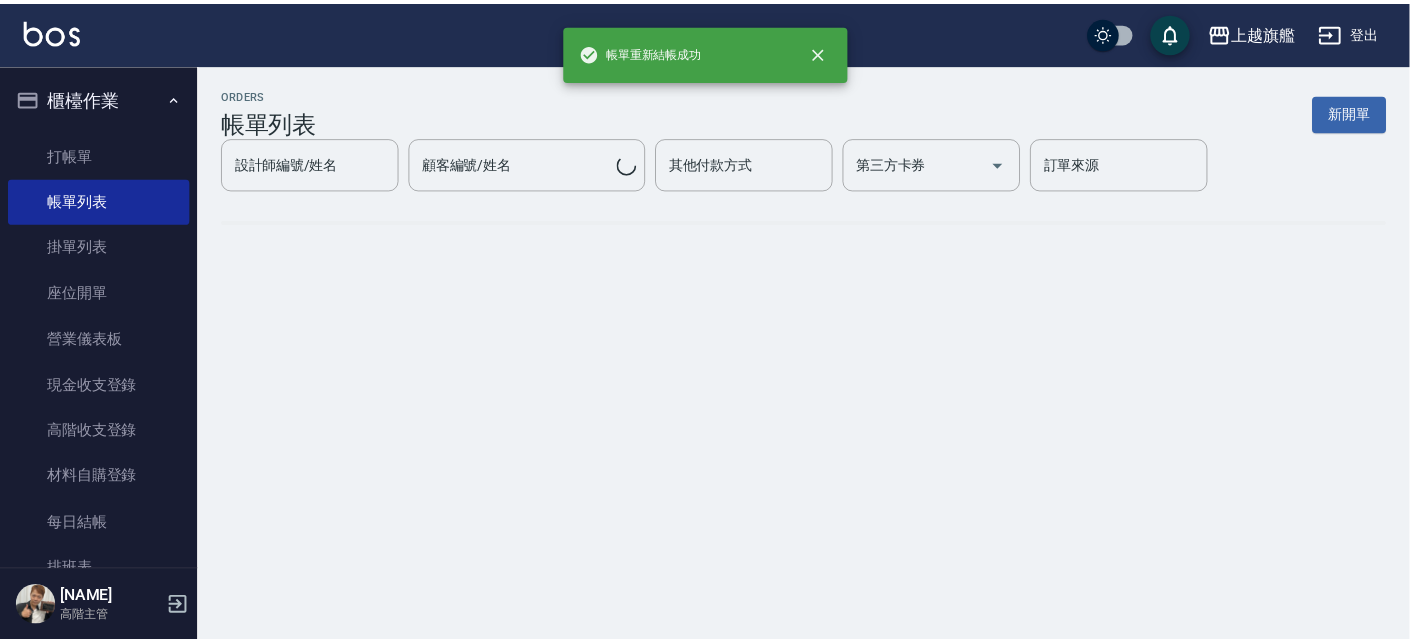 scroll, scrollTop: 0, scrollLeft: 0, axis: both 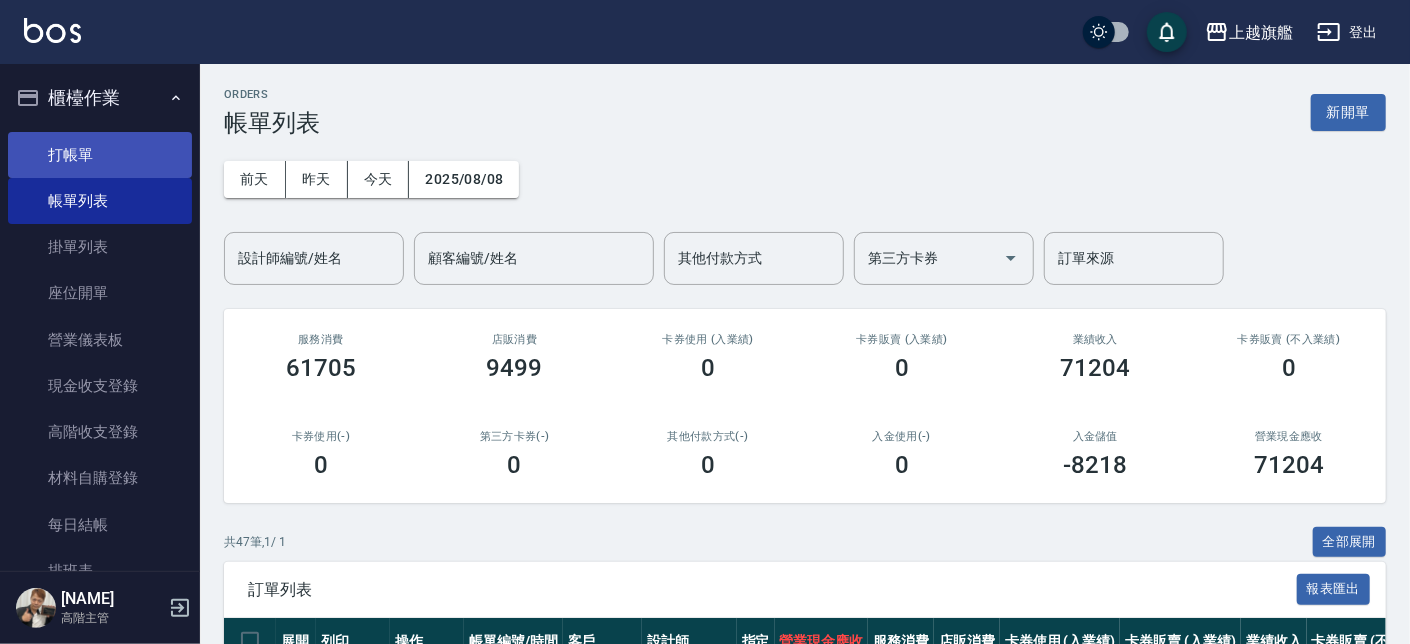 click on "打帳單" at bounding box center (100, 155) 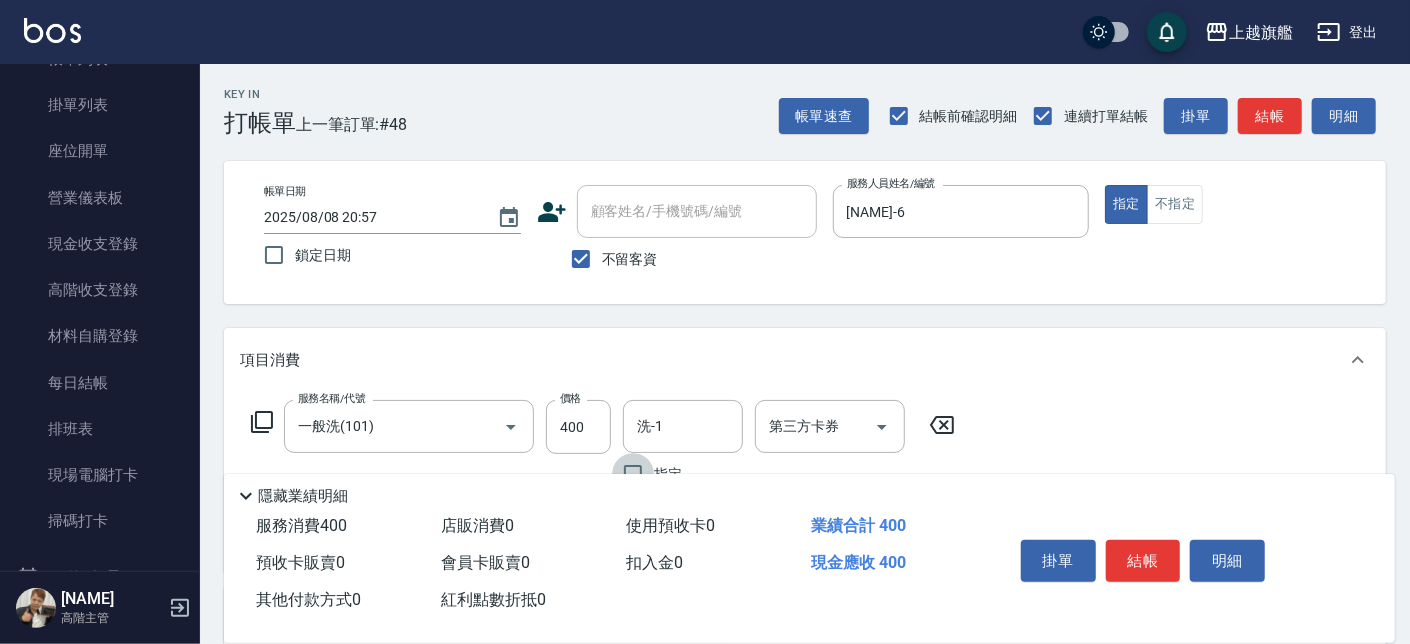 scroll, scrollTop: 241, scrollLeft: 0, axis: vertical 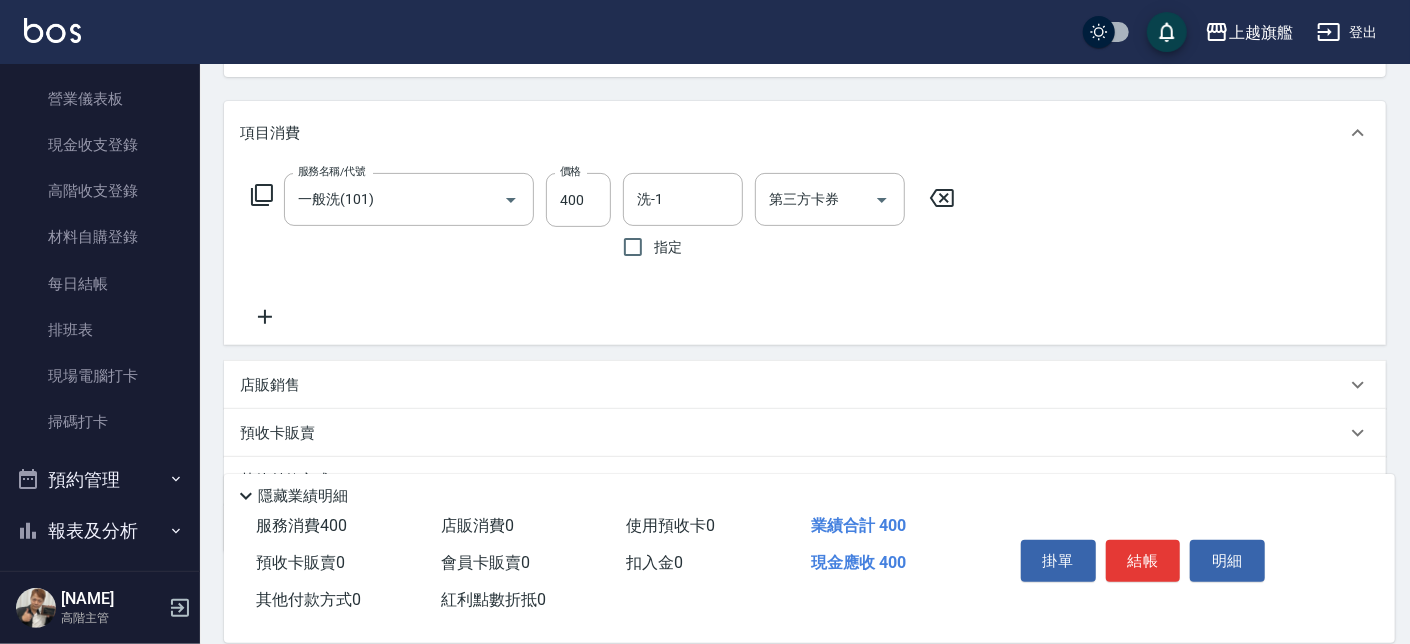 click 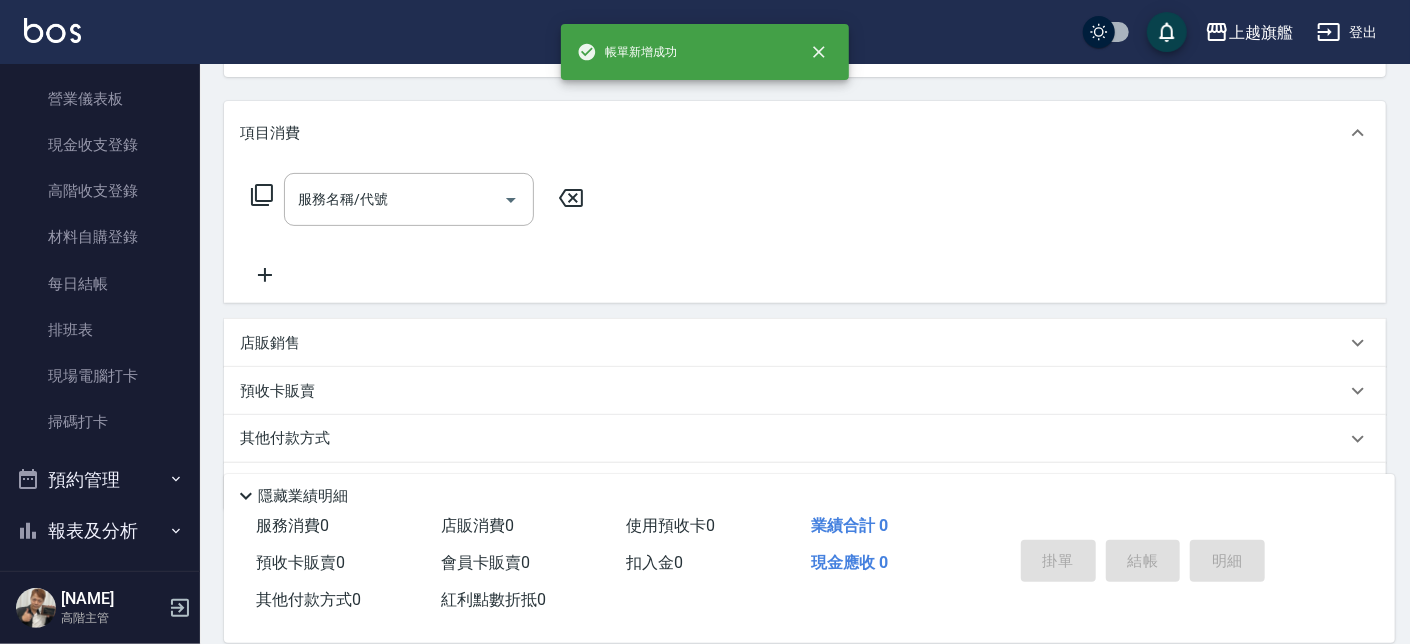 scroll, scrollTop: 0, scrollLeft: 0, axis: both 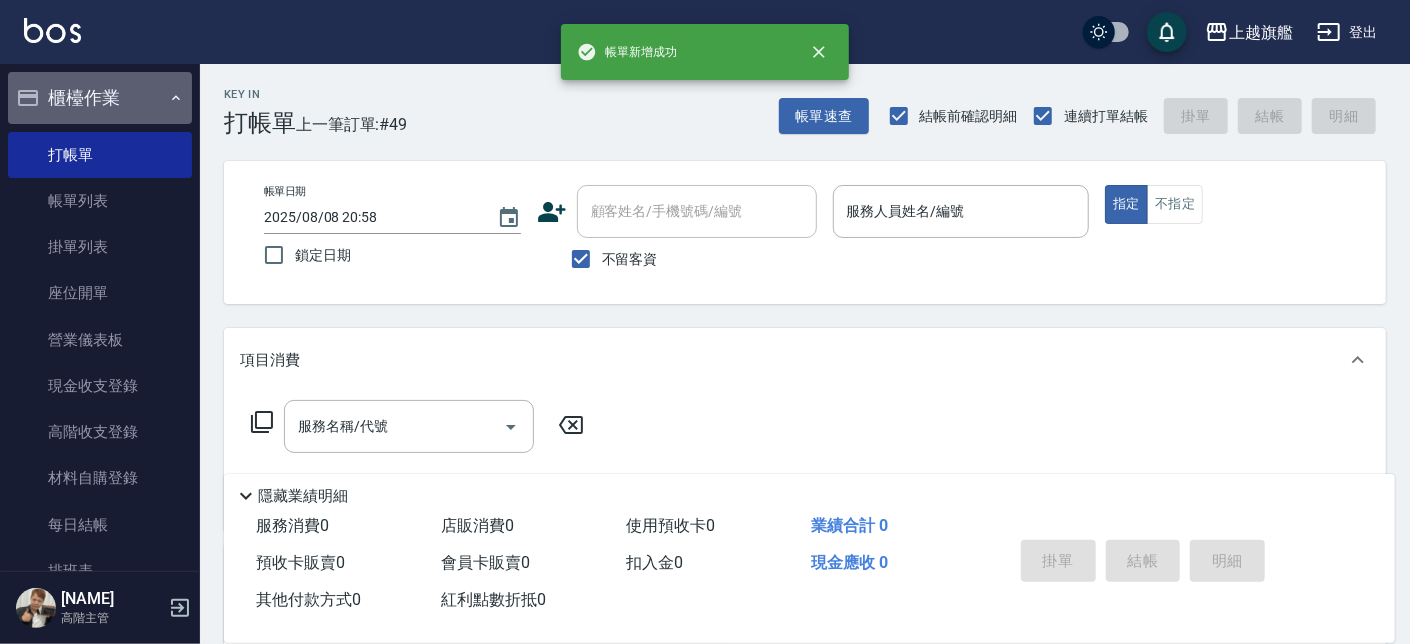 click on "櫃檯作業" at bounding box center (100, 98) 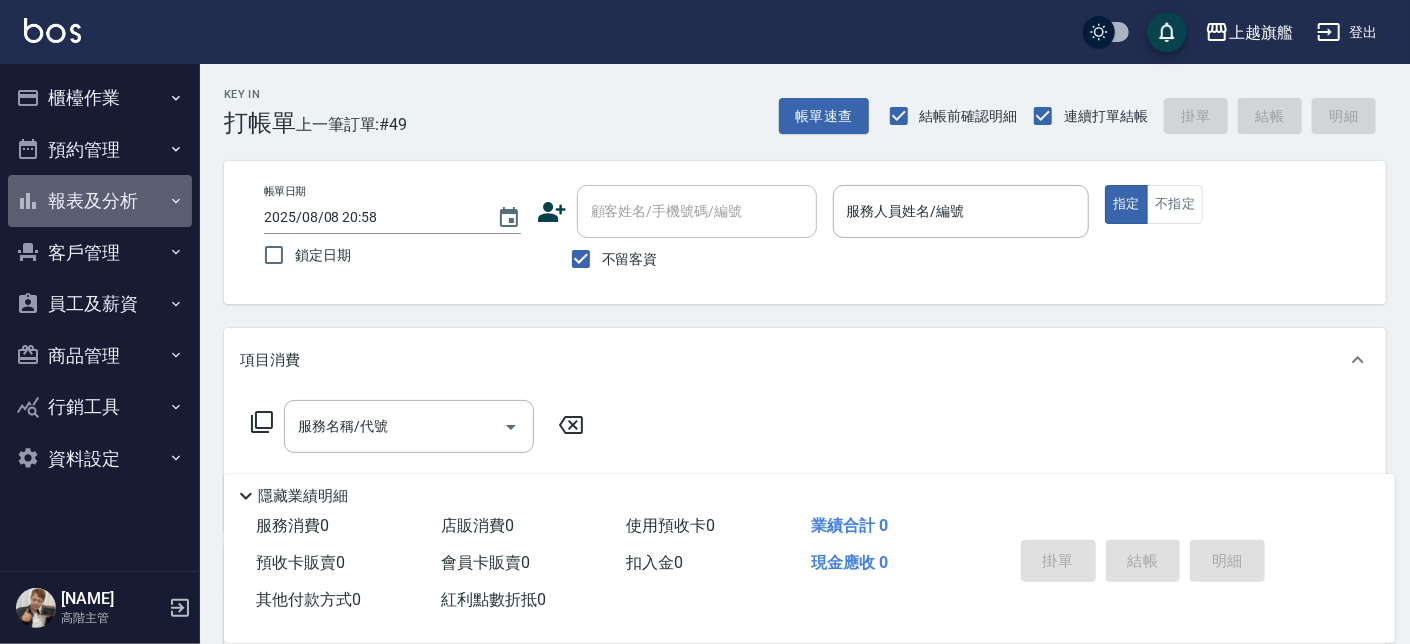 click on "報表及分析" at bounding box center (100, 201) 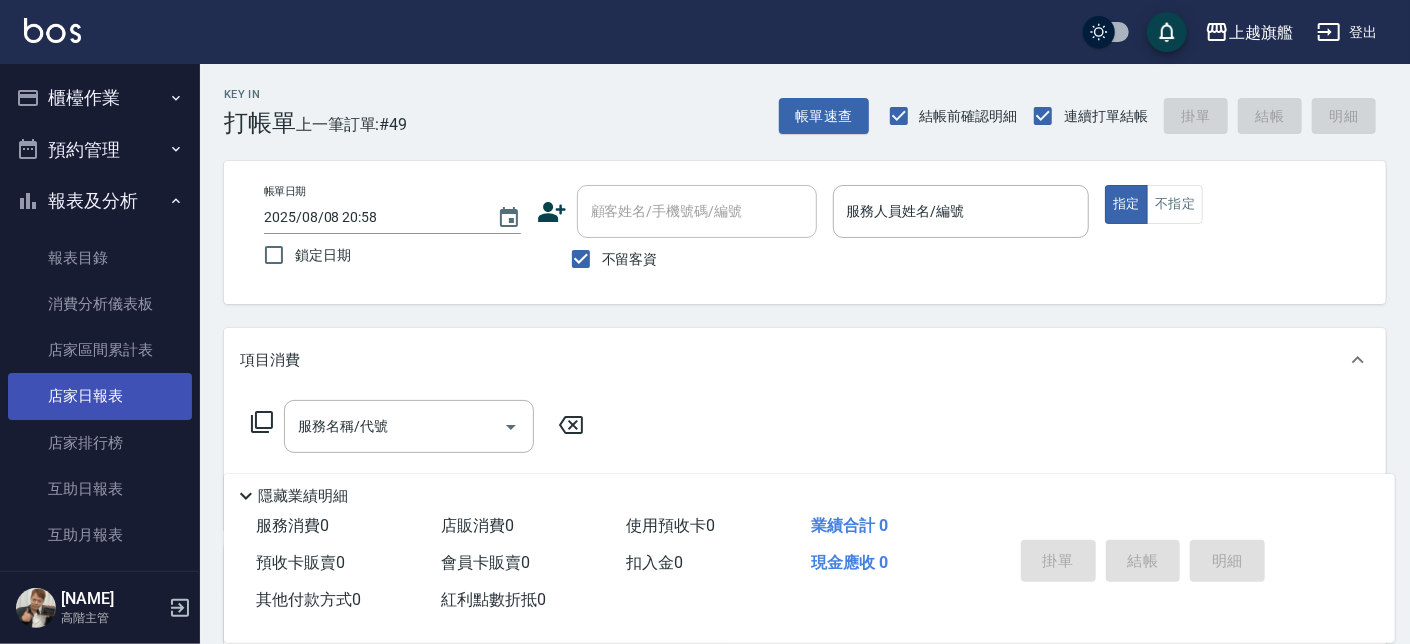 click on "店家日報表" at bounding box center [100, 396] 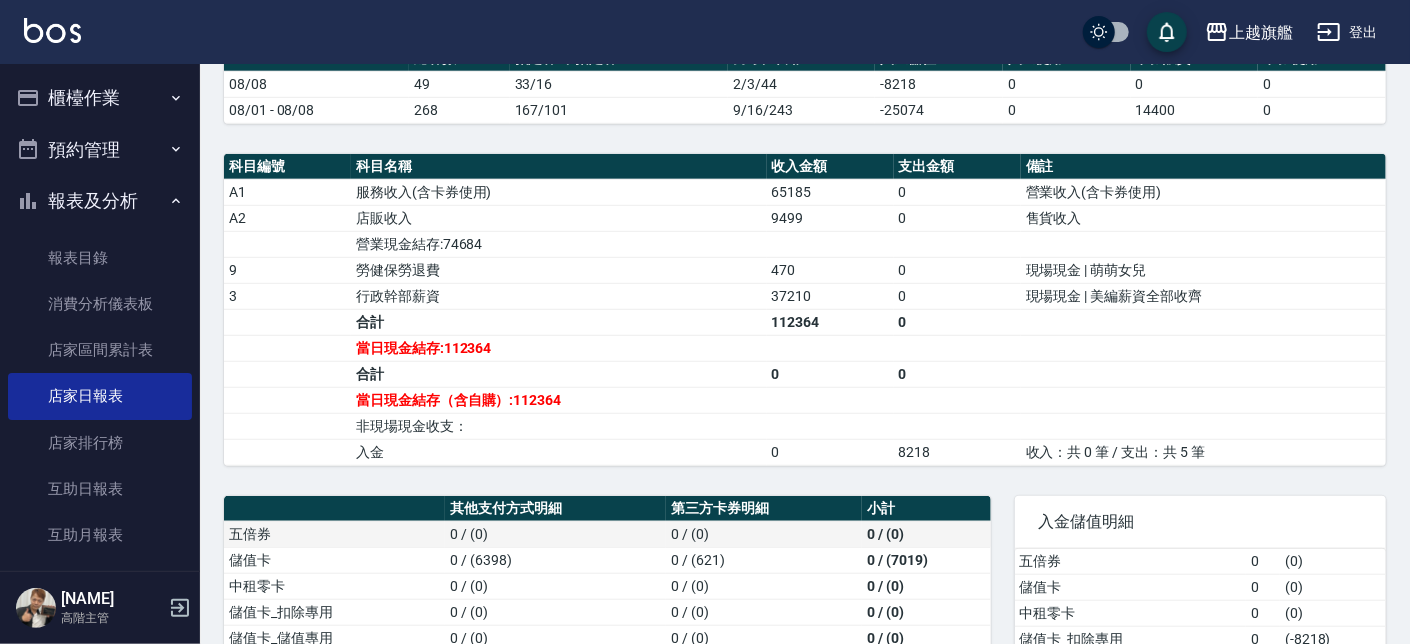 scroll, scrollTop: 797, scrollLeft: 0, axis: vertical 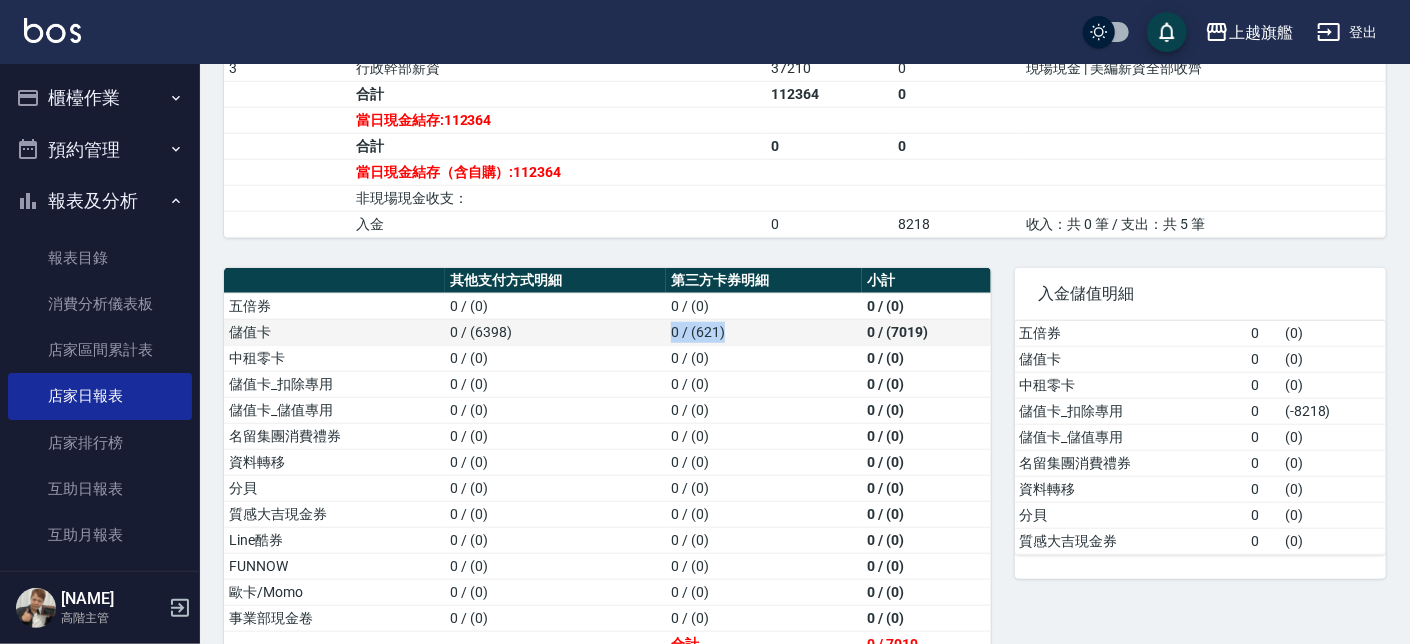 drag, startPoint x: 738, startPoint y: 342, endPoint x: 572, endPoint y: 348, distance: 166.1084 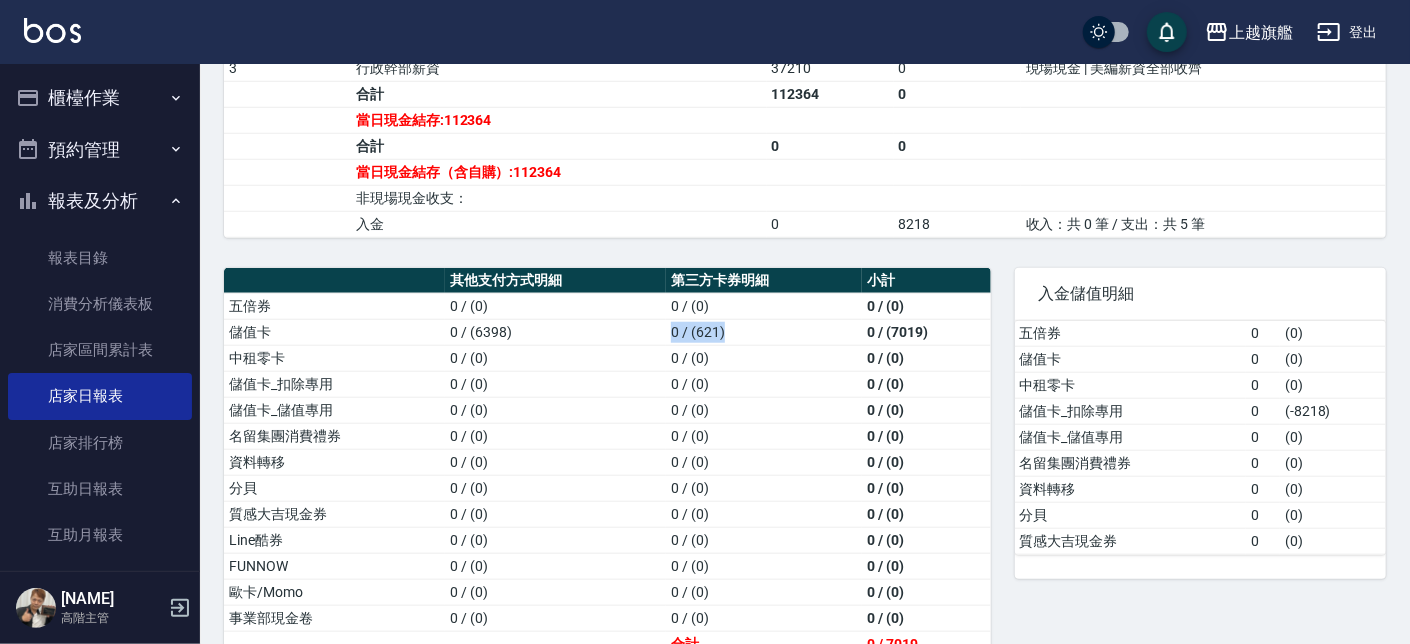 click on "櫃檯作業" at bounding box center [100, 98] 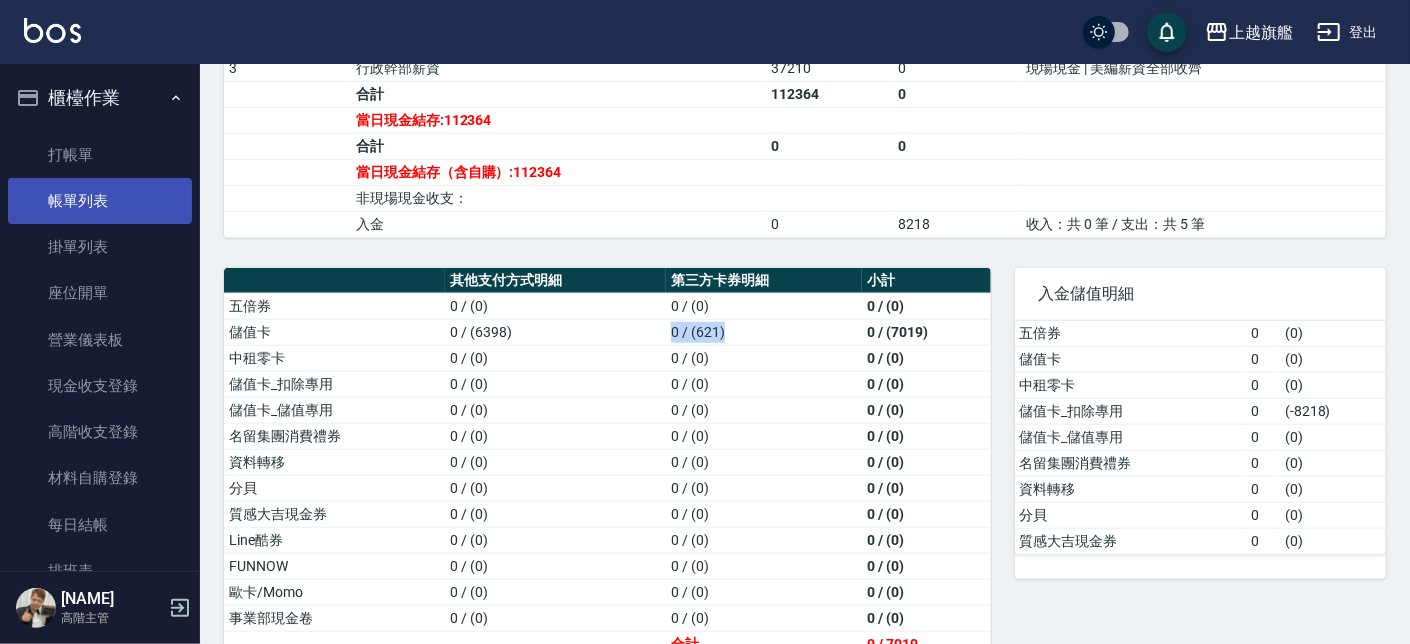click on "帳單列表" at bounding box center (100, 201) 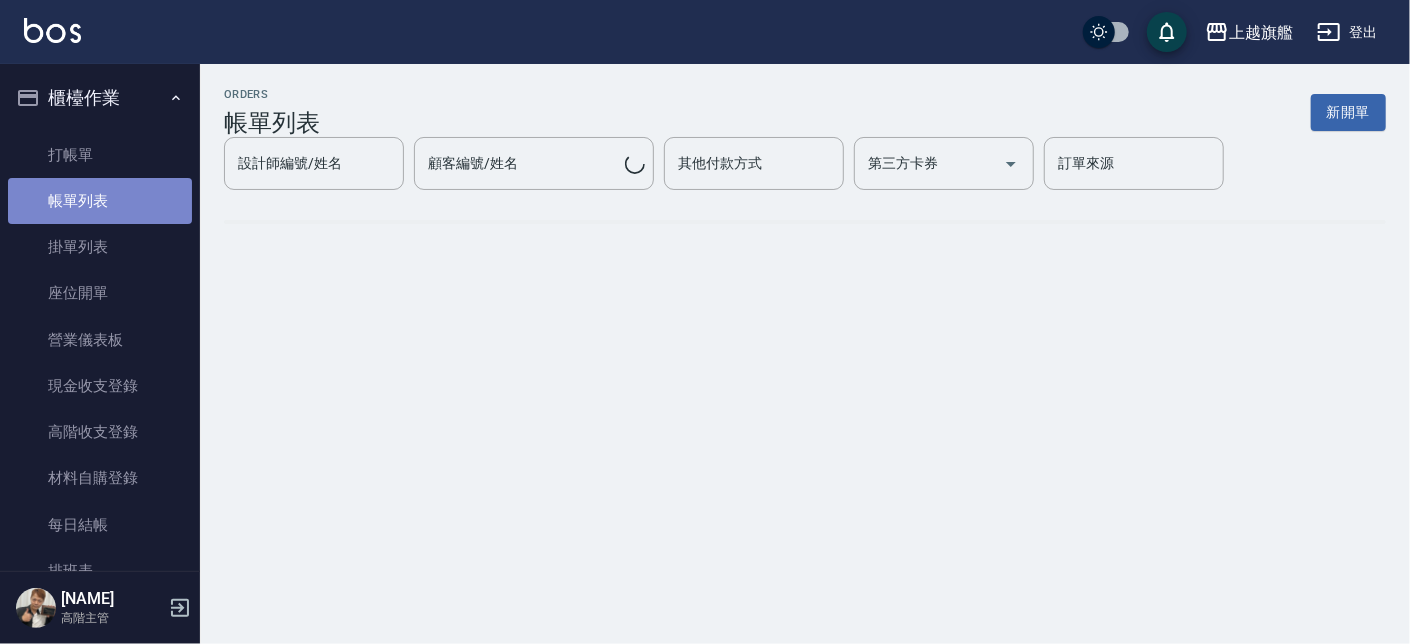 click on "帳單列表" at bounding box center [100, 201] 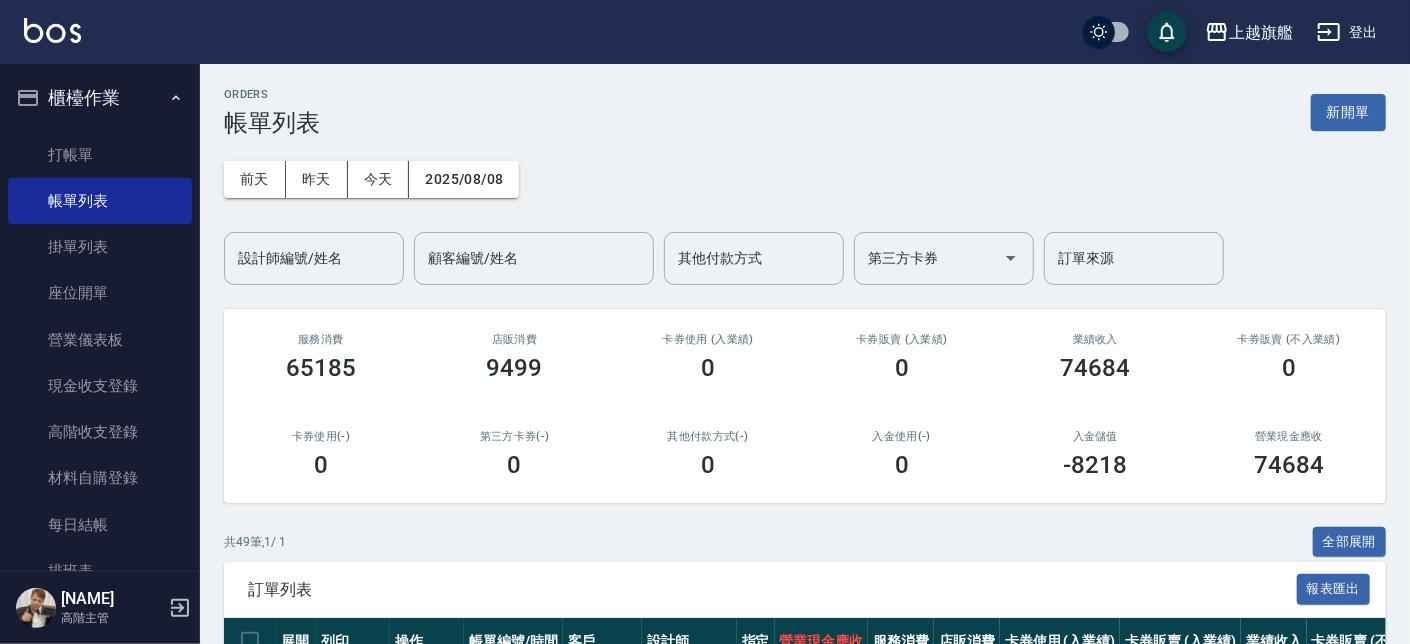 scroll, scrollTop: 455, scrollLeft: 0, axis: vertical 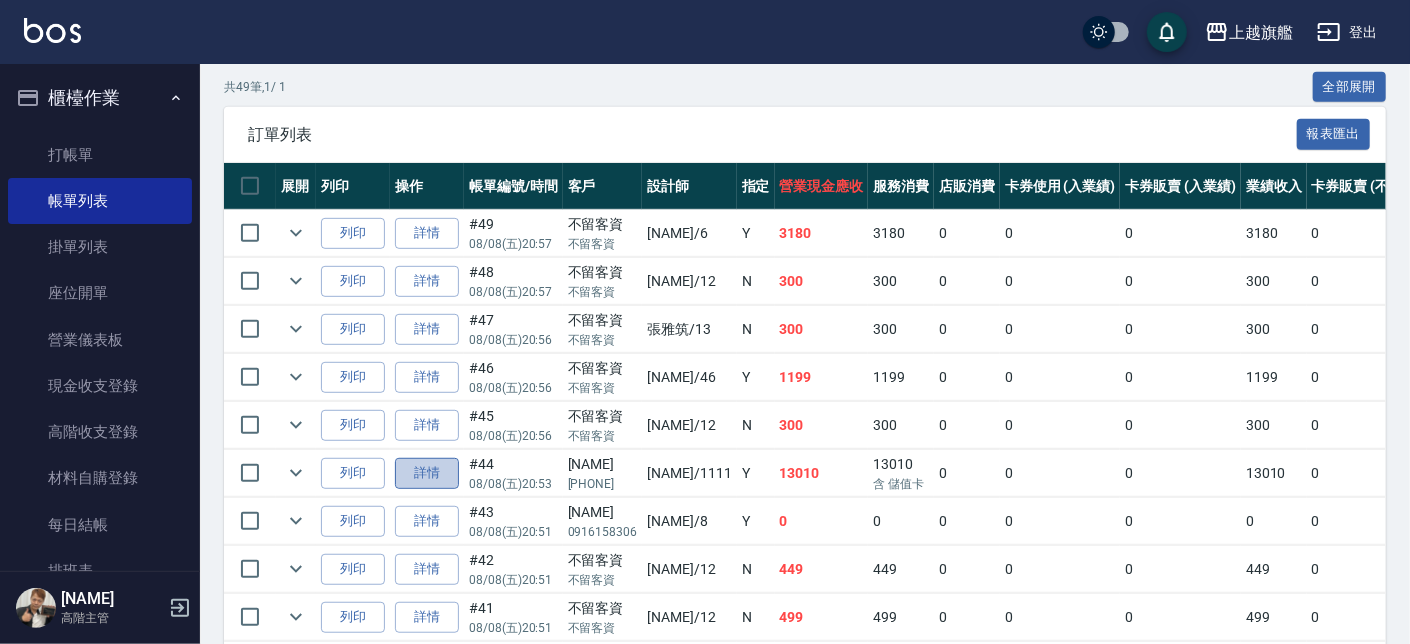 click on "詳情" at bounding box center [427, 473] 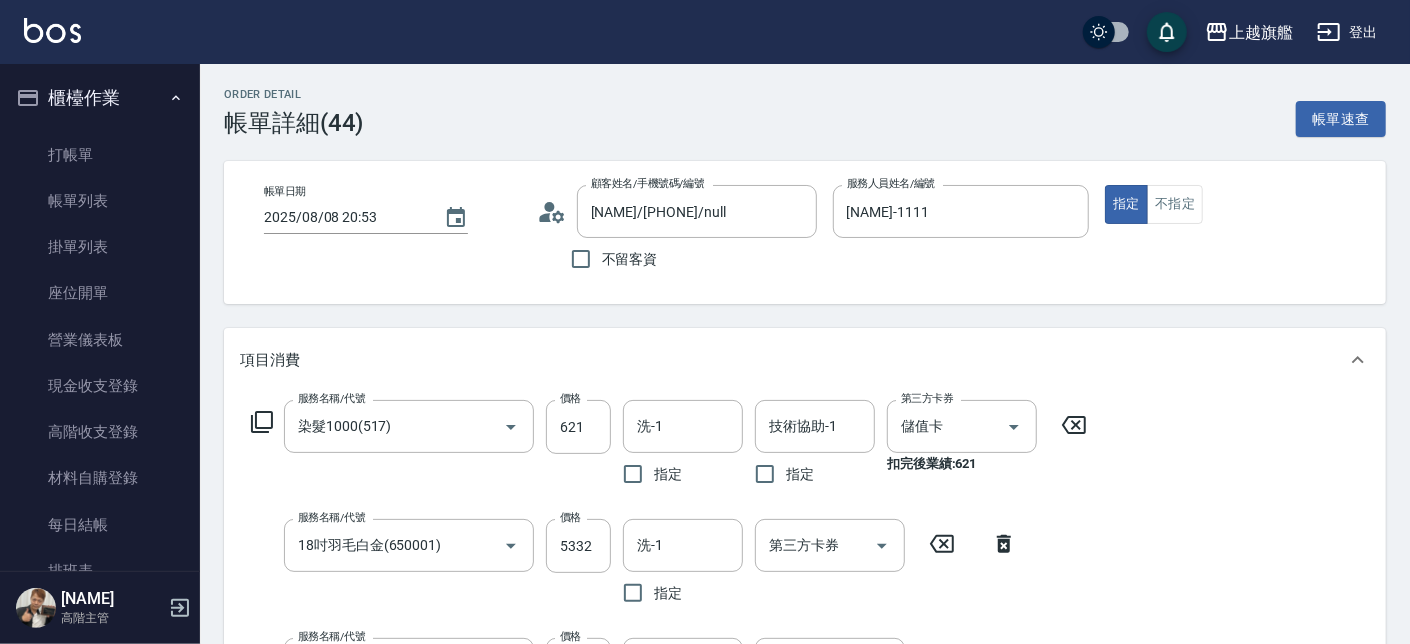 scroll, scrollTop: 113, scrollLeft: 0, axis: vertical 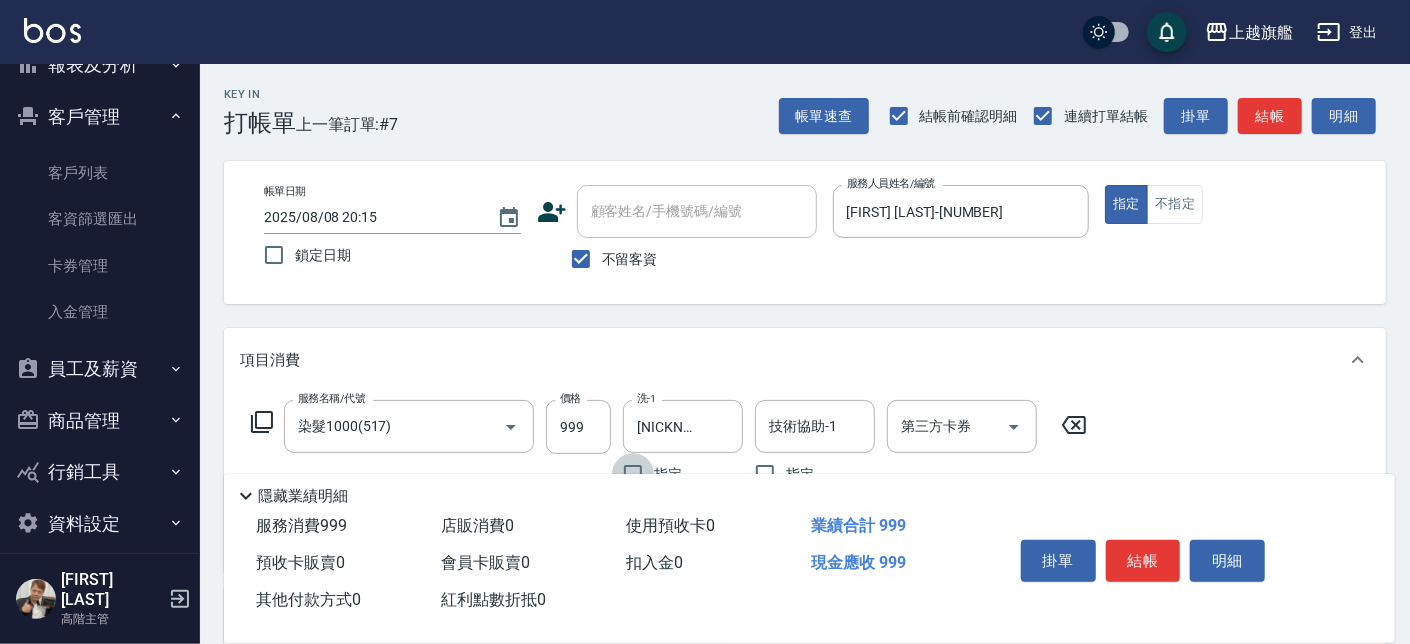 click on "員工及薪資" at bounding box center [100, 369] 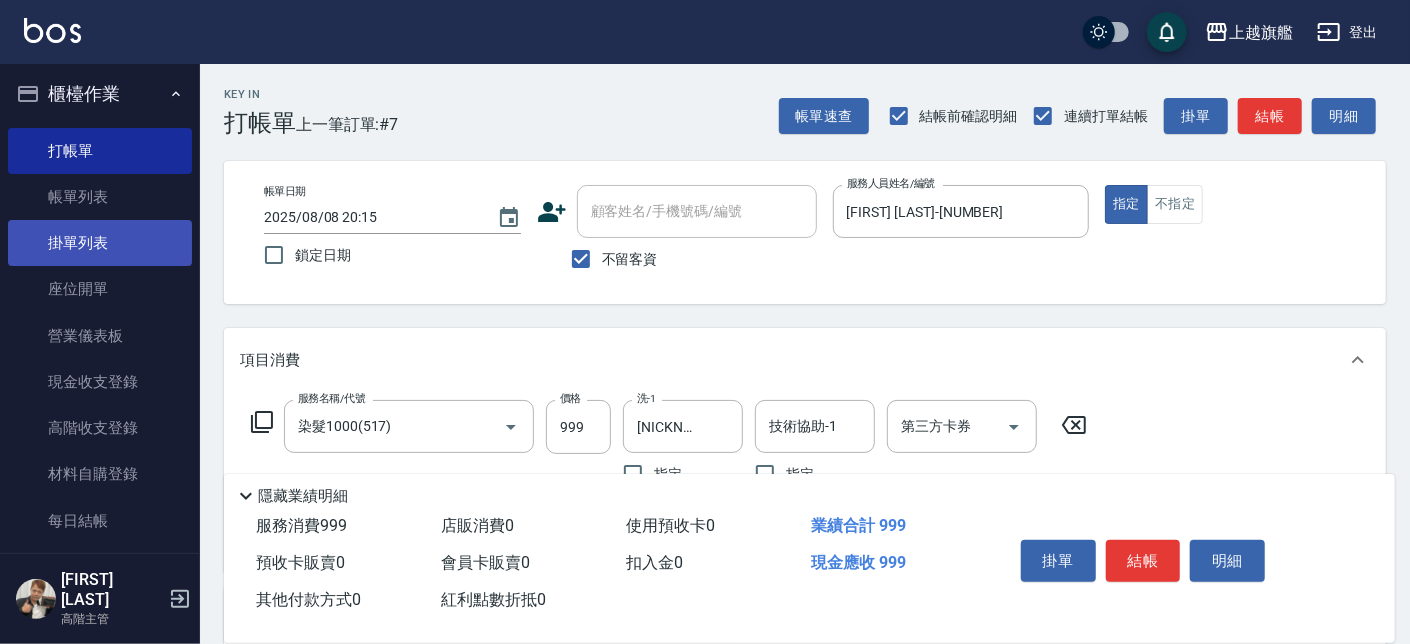 scroll, scrollTop: 0, scrollLeft: 0, axis: both 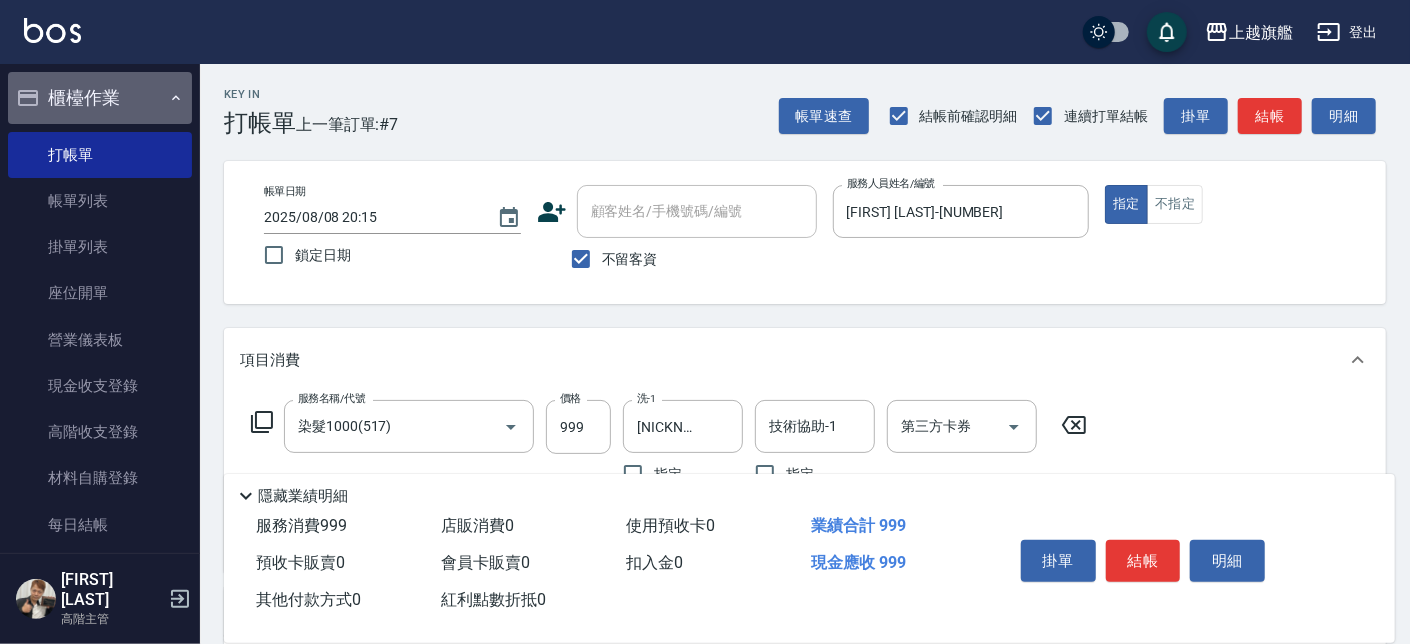 click on "櫃檯作業" at bounding box center [100, 98] 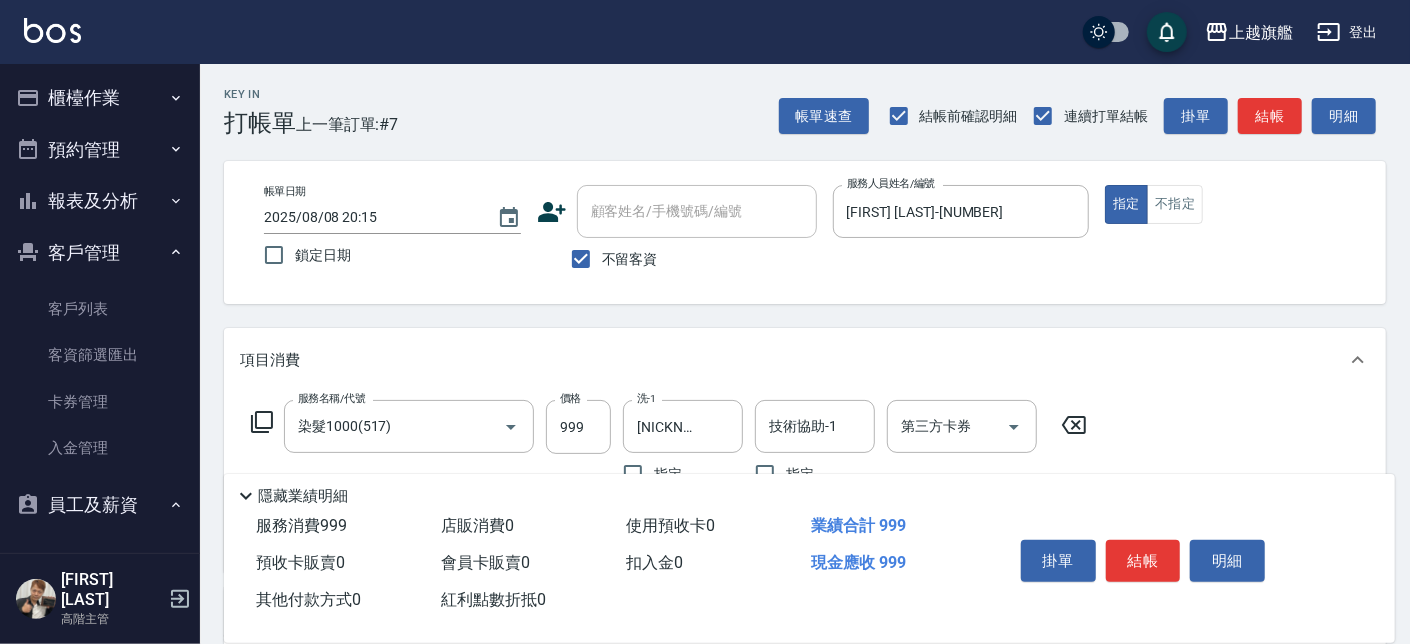 click on "客戶管理" at bounding box center [100, 253] 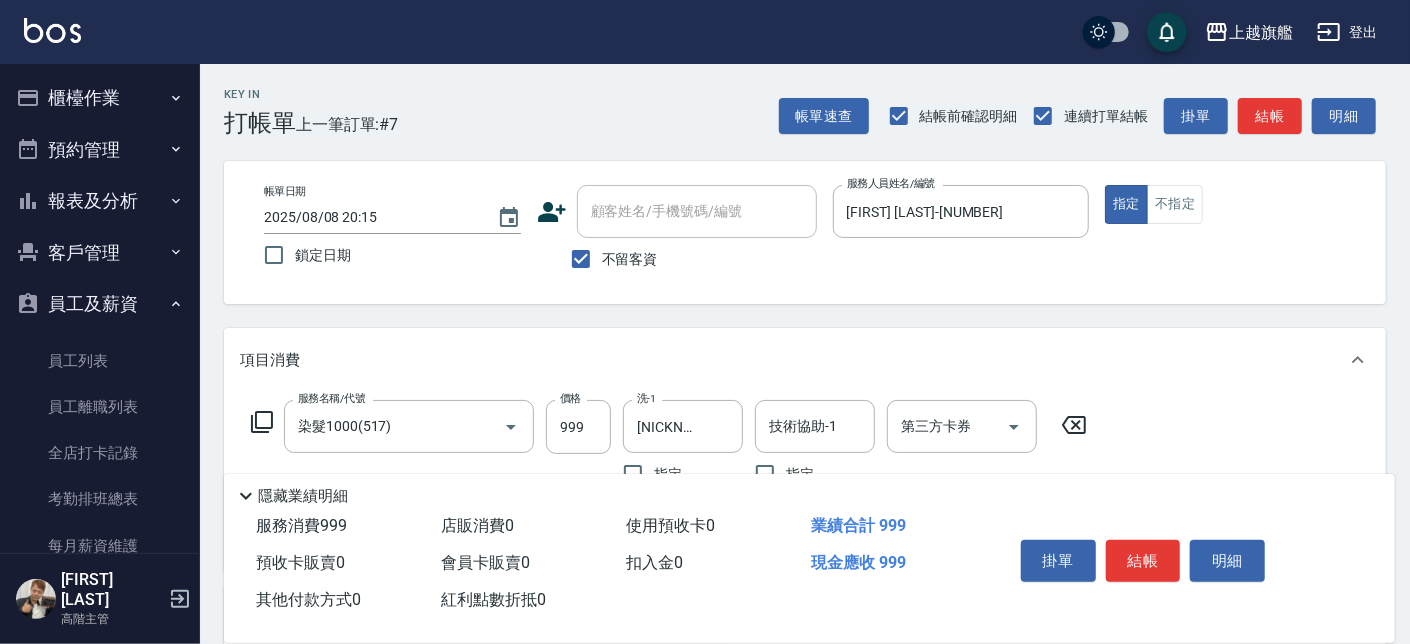 click on "報表及分析" at bounding box center [100, 201] 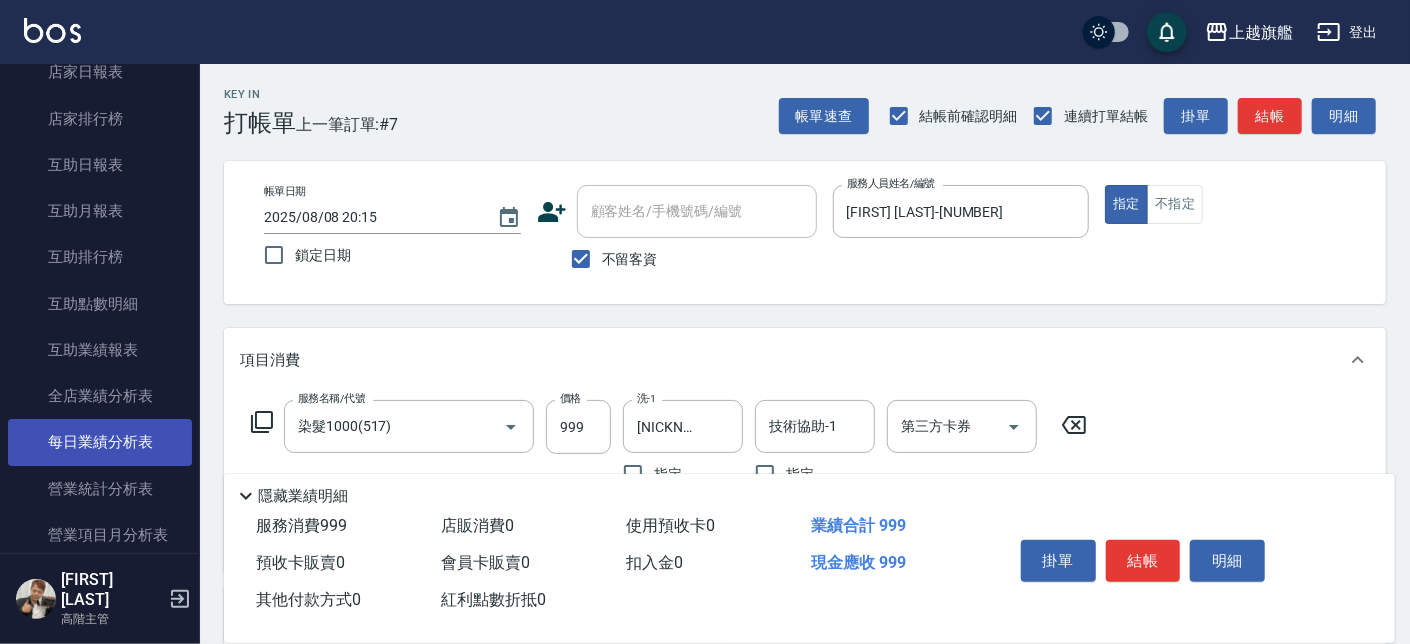 scroll, scrollTop: 482, scrollLeft: 0, axis: vertical 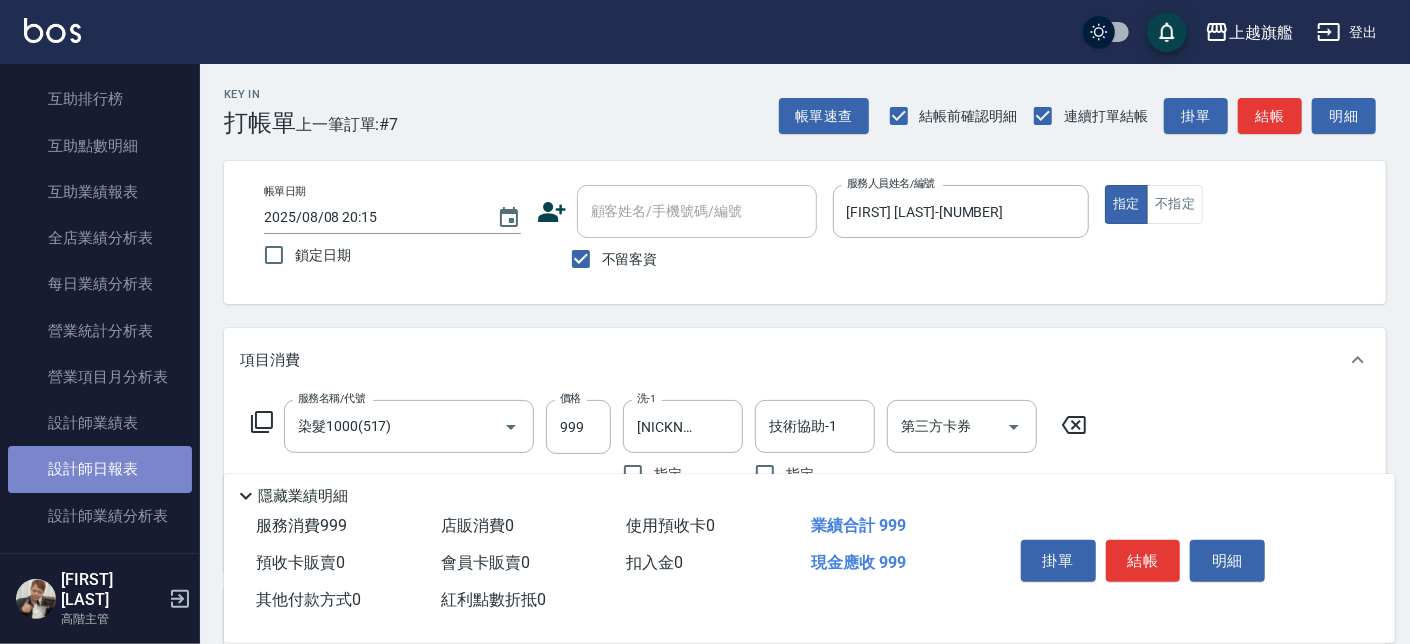 click on "設計師日報表" at bounding box center [100, 469] 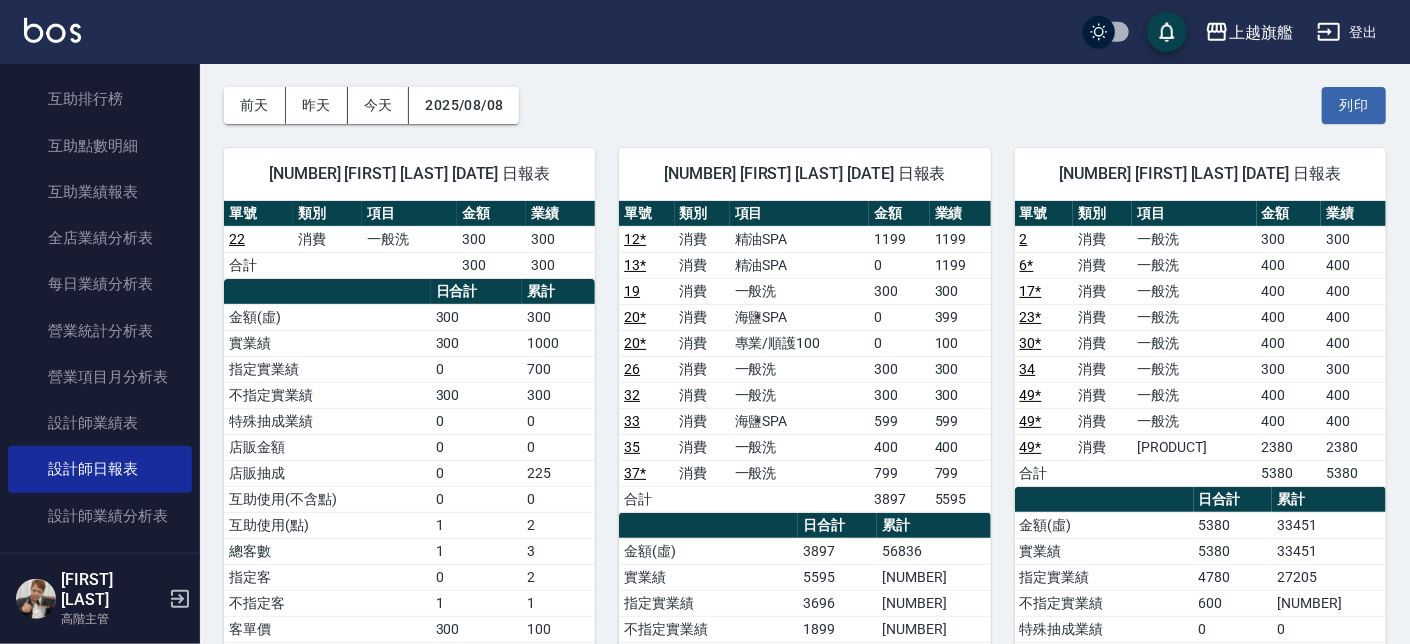 scroll, scrollTop: 0, scrollLeft: 0, axis: both 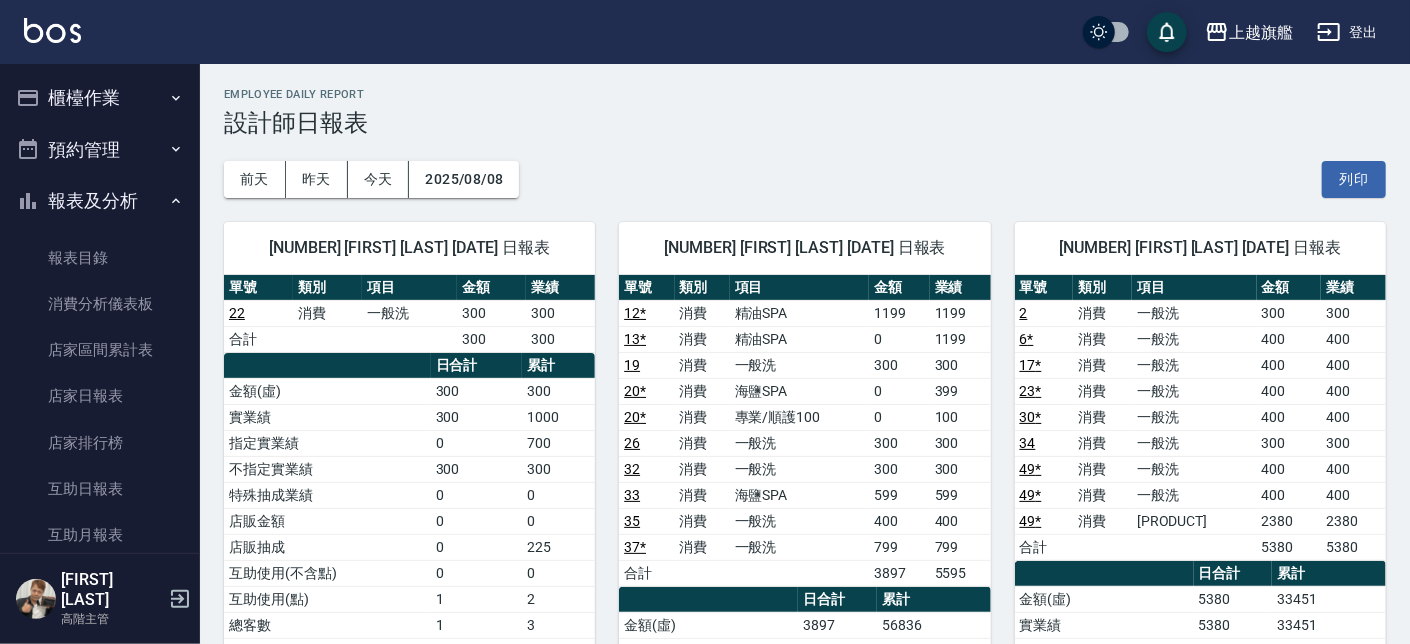 click on "報表及分析" at bounding box center (100, 201) 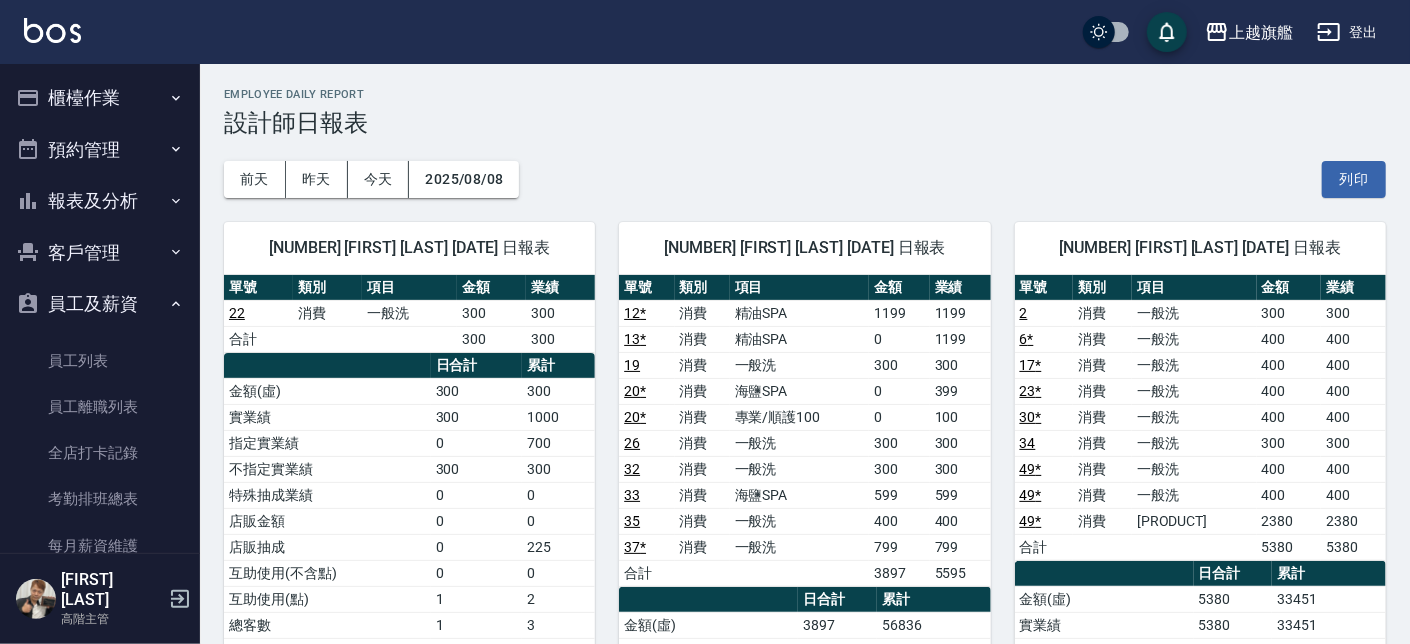 click on "櫃檯作業" at bounding box center [100, 98] 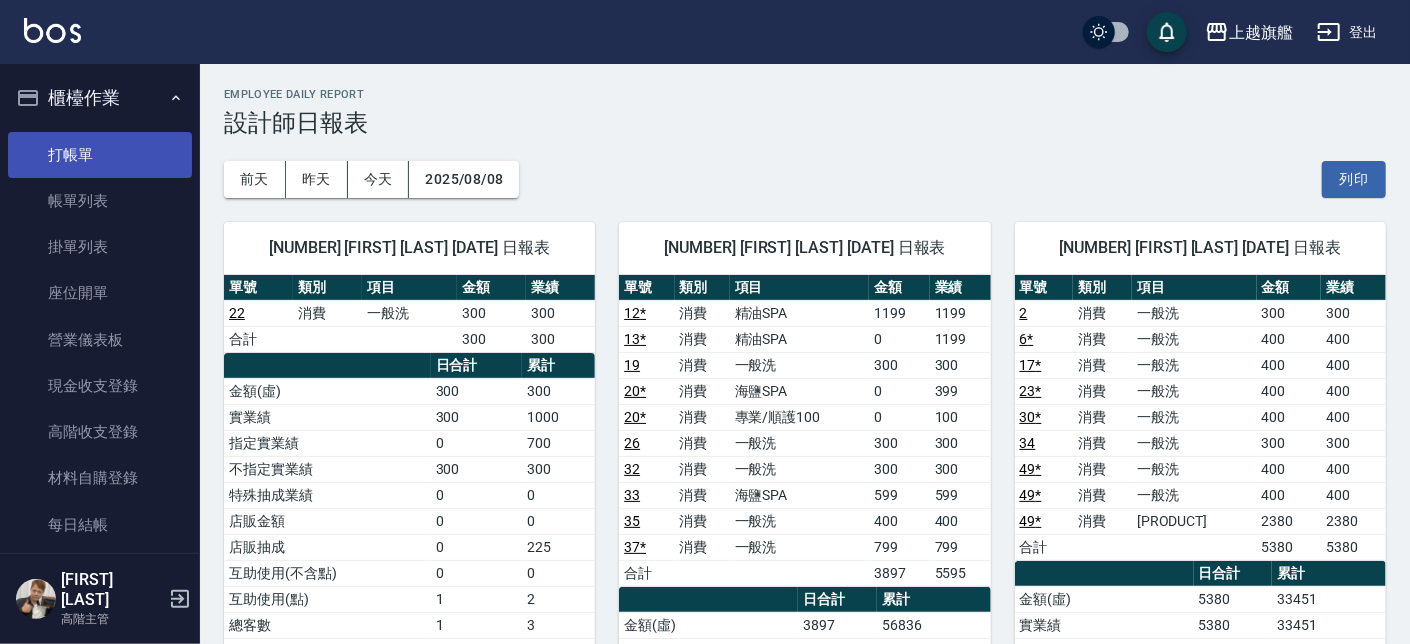 click on "打帳單" at bounding box center [100, 155] 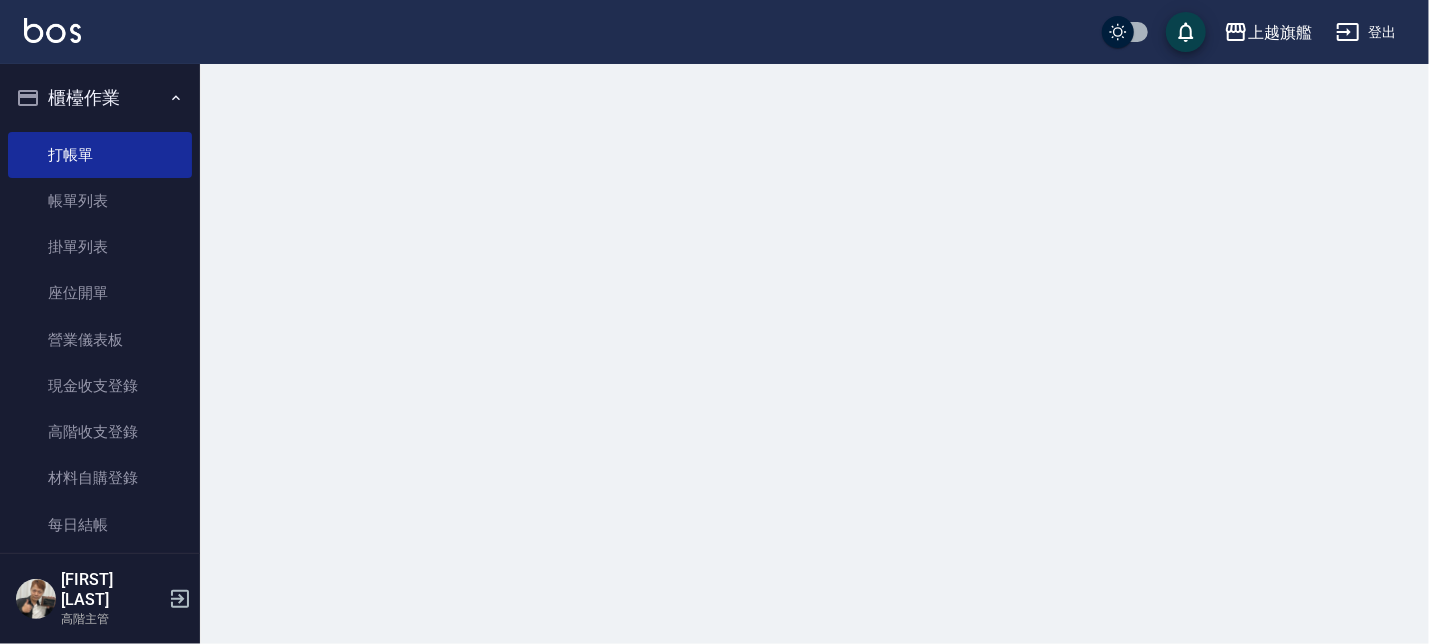 click on "櫃檯作業" at bounding box center [100, 98] 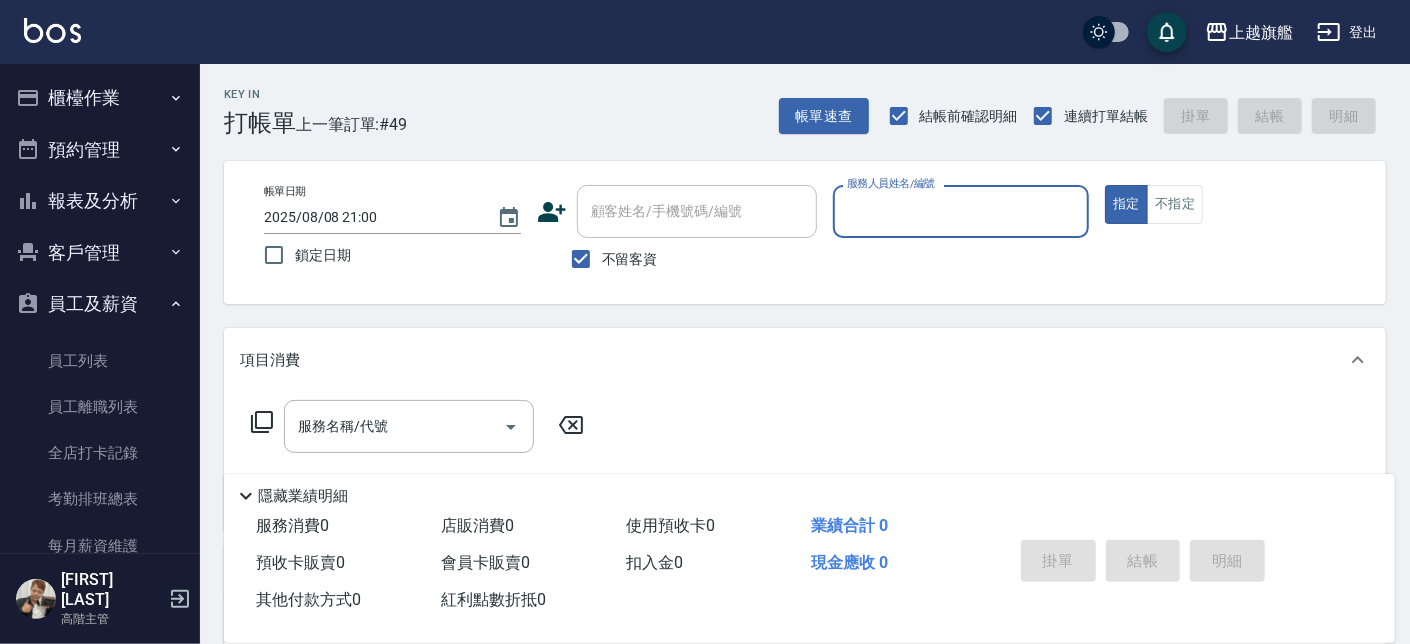 click on "員工及薪資" at bounding box center [100, 304] 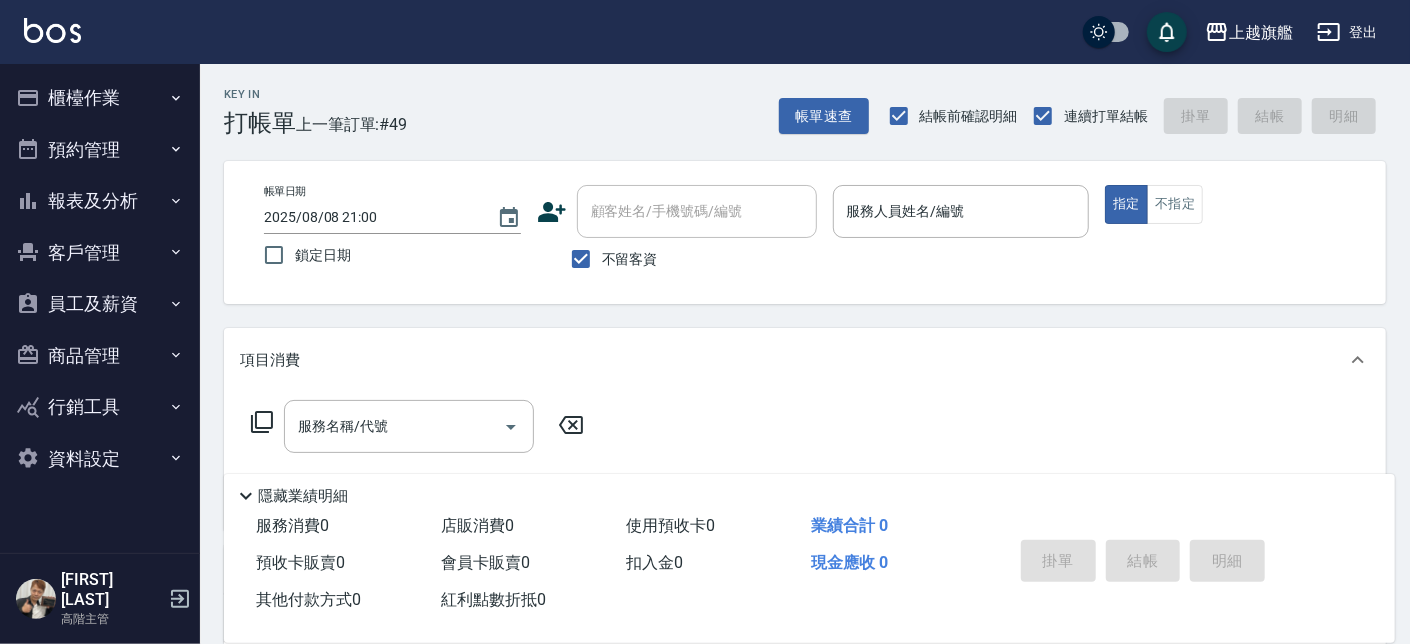 click on "櫃檯作業" at bounding box center (100, 98) 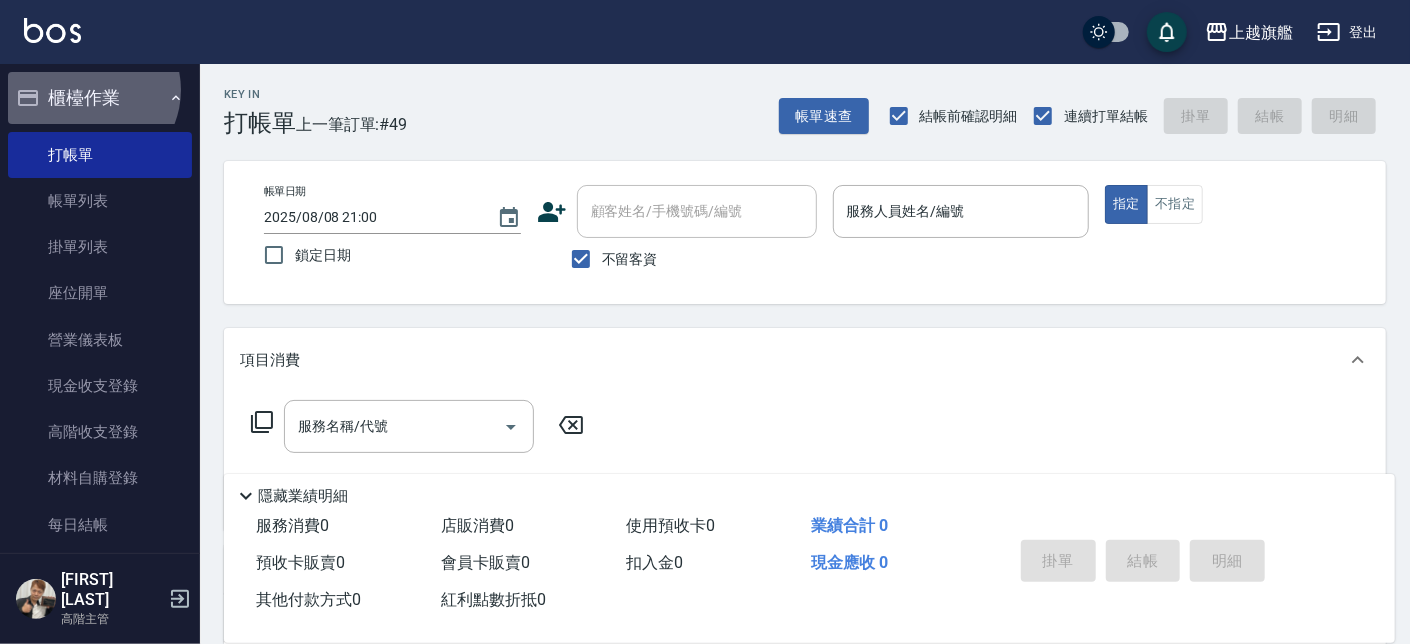 click on "櫃檯作業" at bounding box center (100, 98) 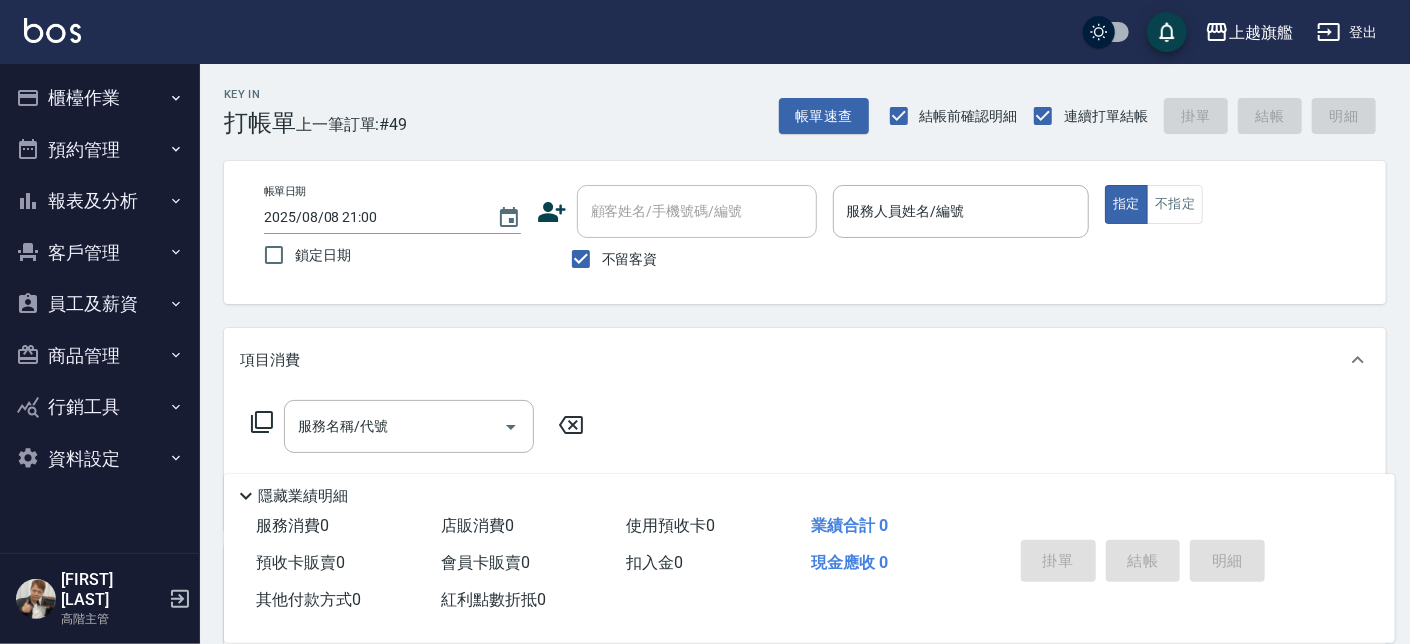 click on "報表及分析" at bounding box center [100, 201] 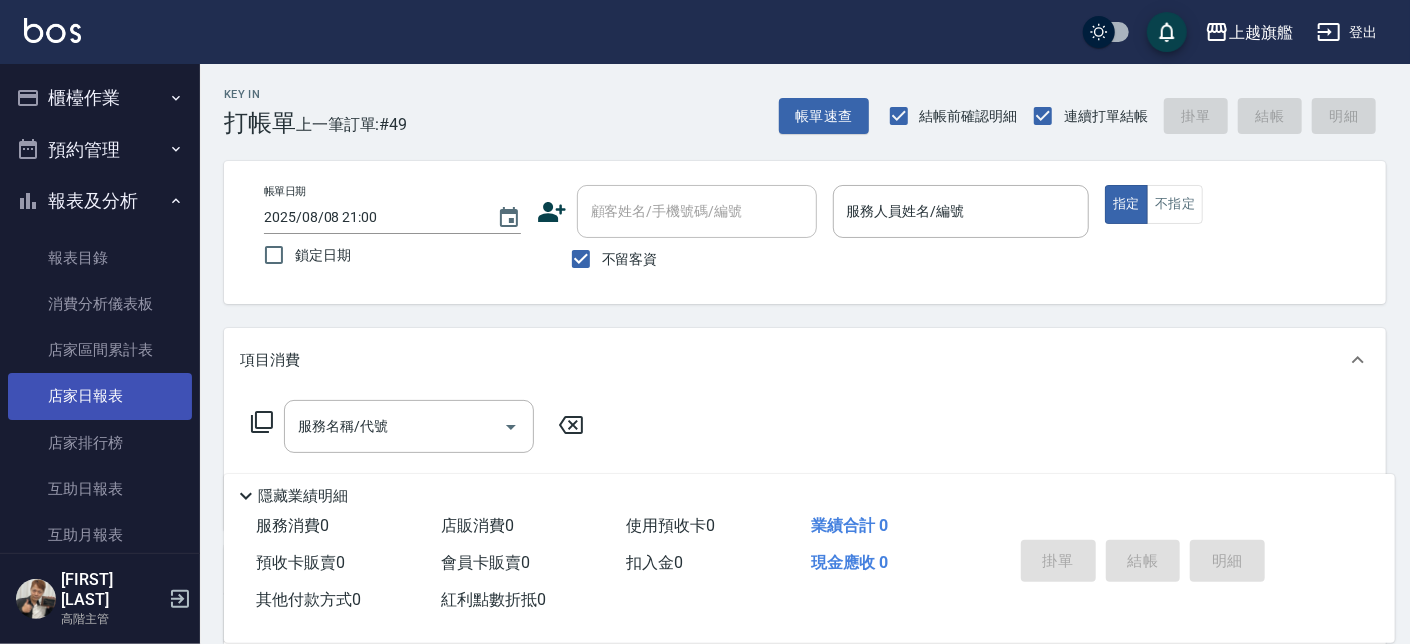 click on "店家日報表" at bounding box center (100, 396) 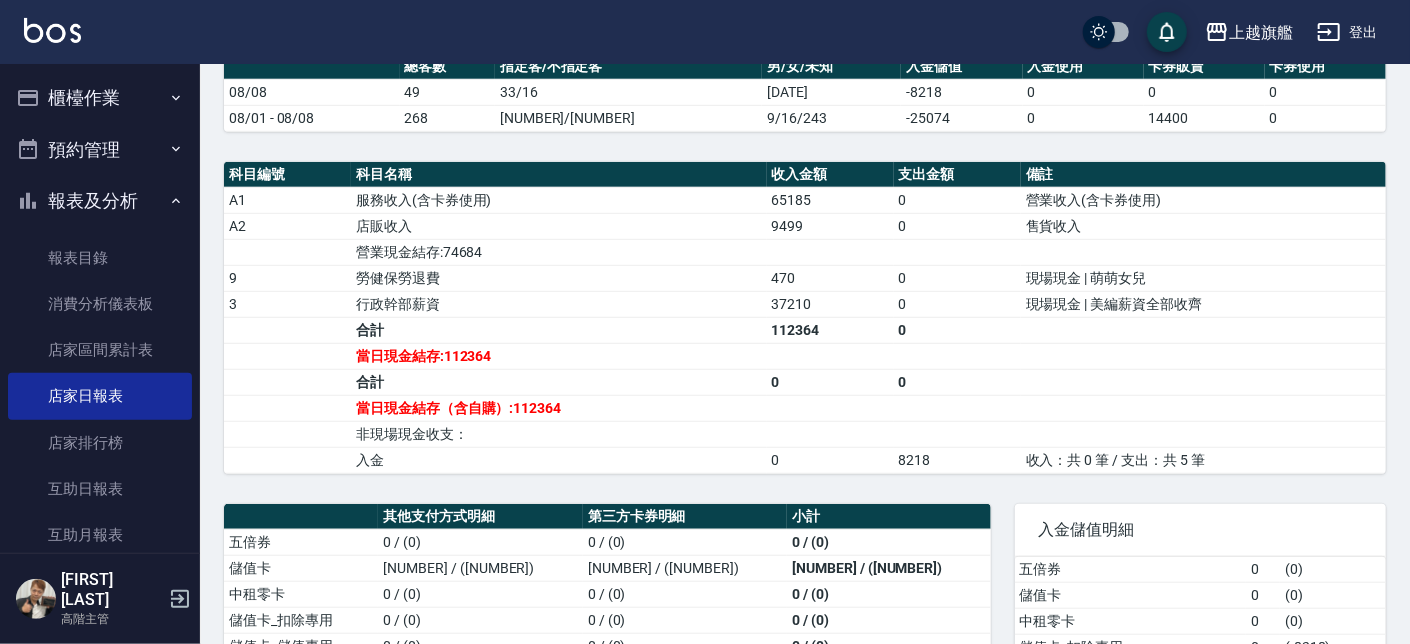 scroll, scrollTop: 569, scrollLeft: 0, axis: vertical 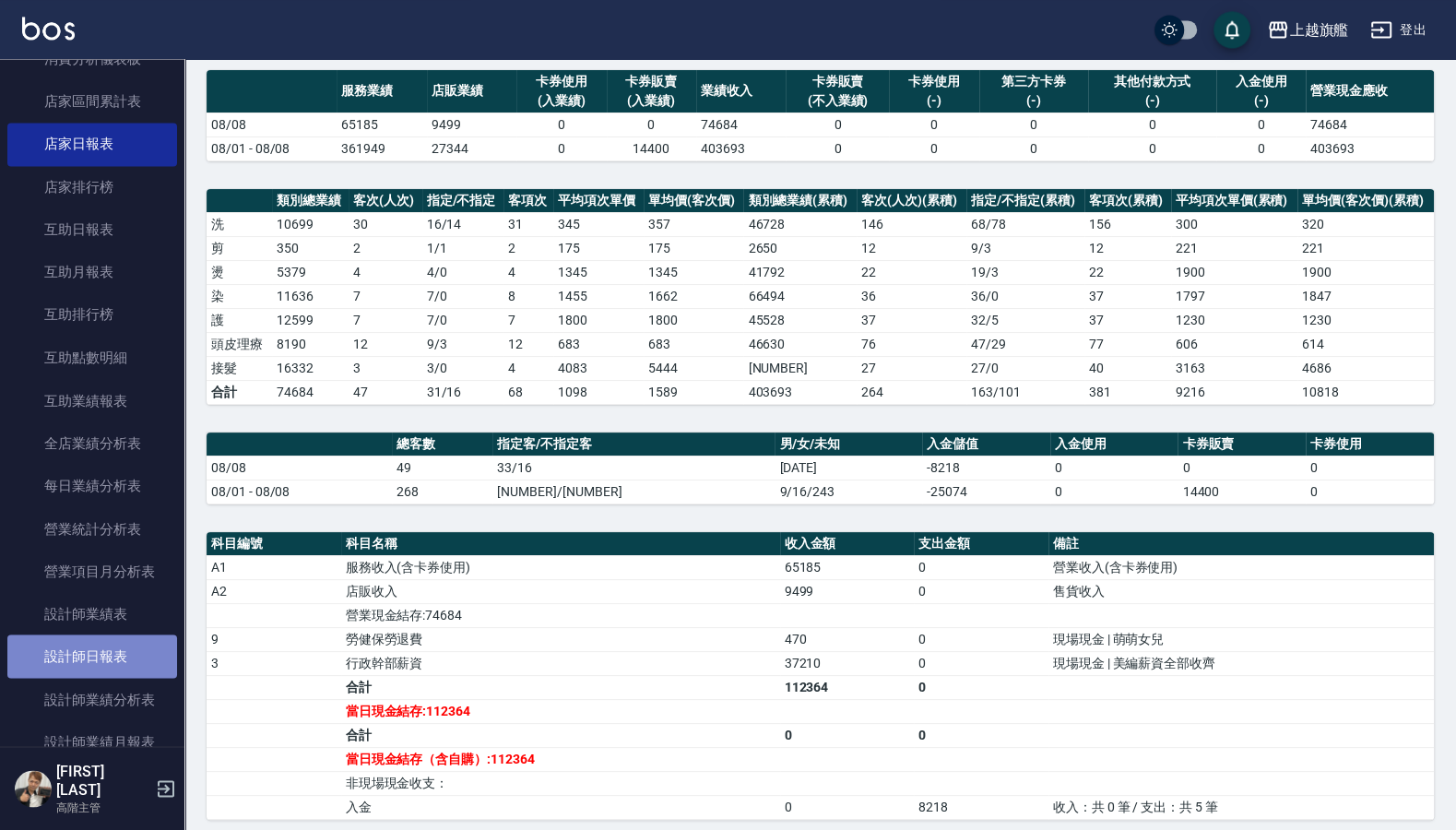 click on "設計師日報表" at bounding box center [92, 656] 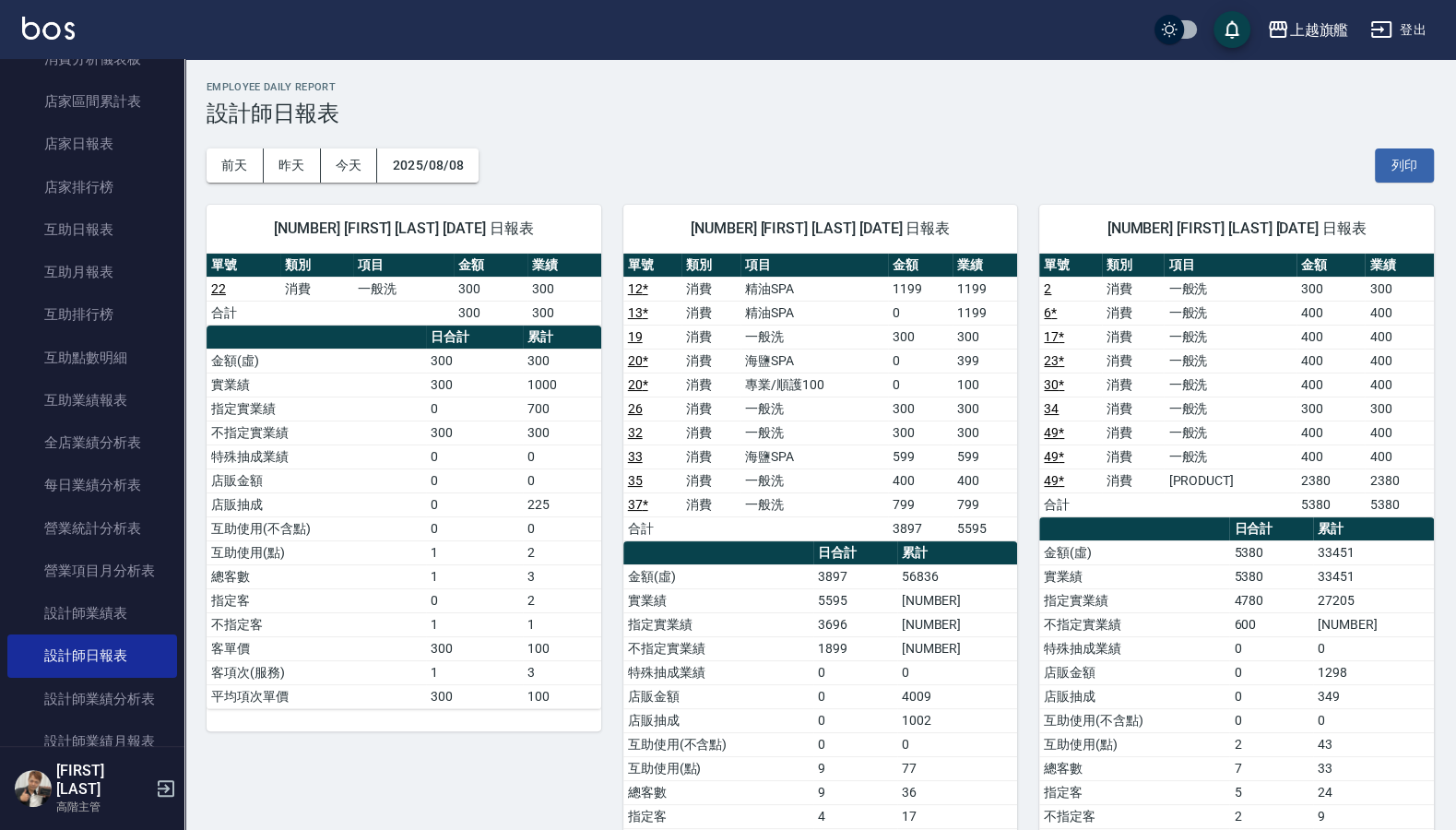 scroll, scrollTop: 111, scrollLeft: 0, axis: vertical 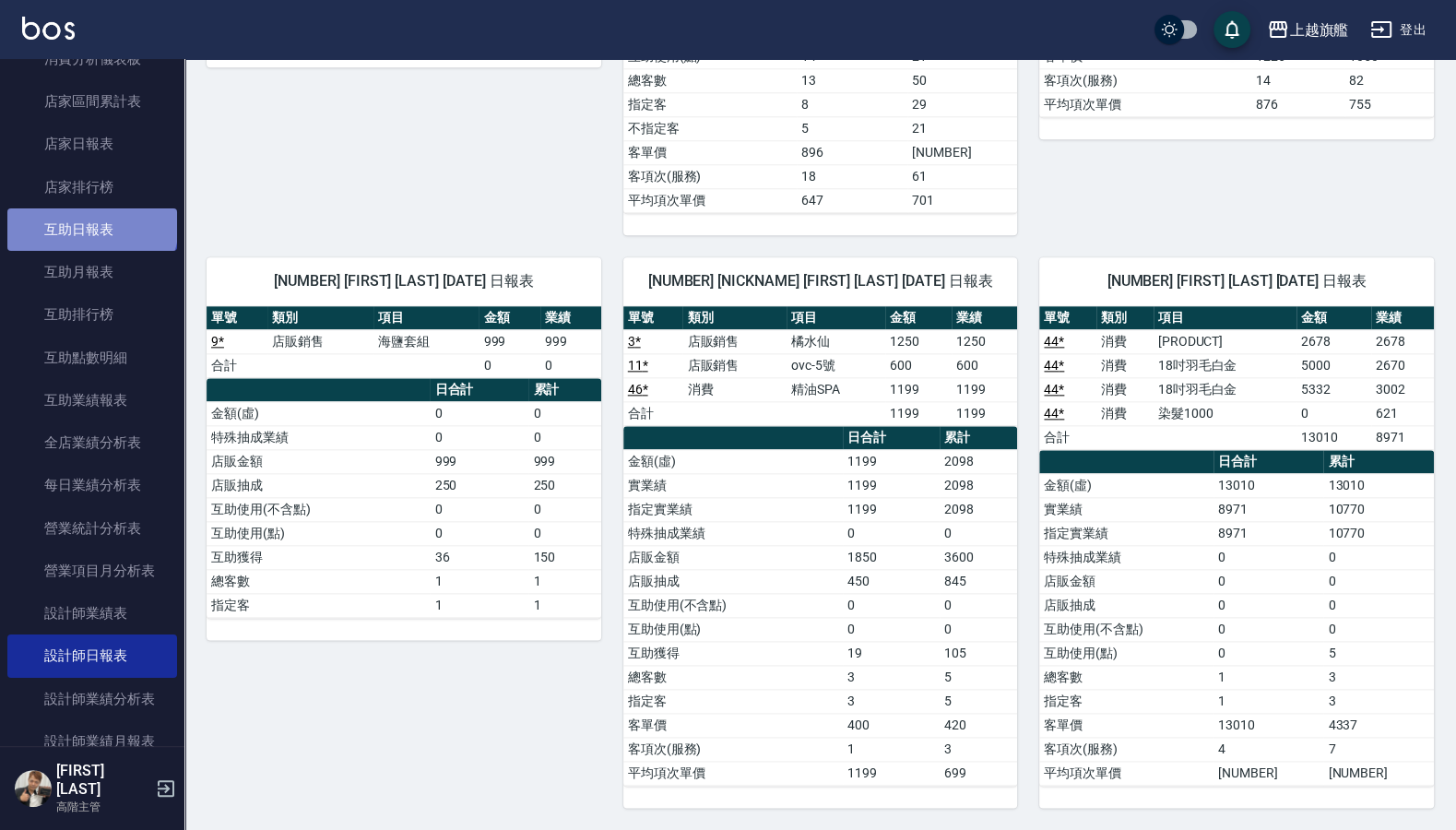 click on "互助日報表" at bounding box center [92, 230] 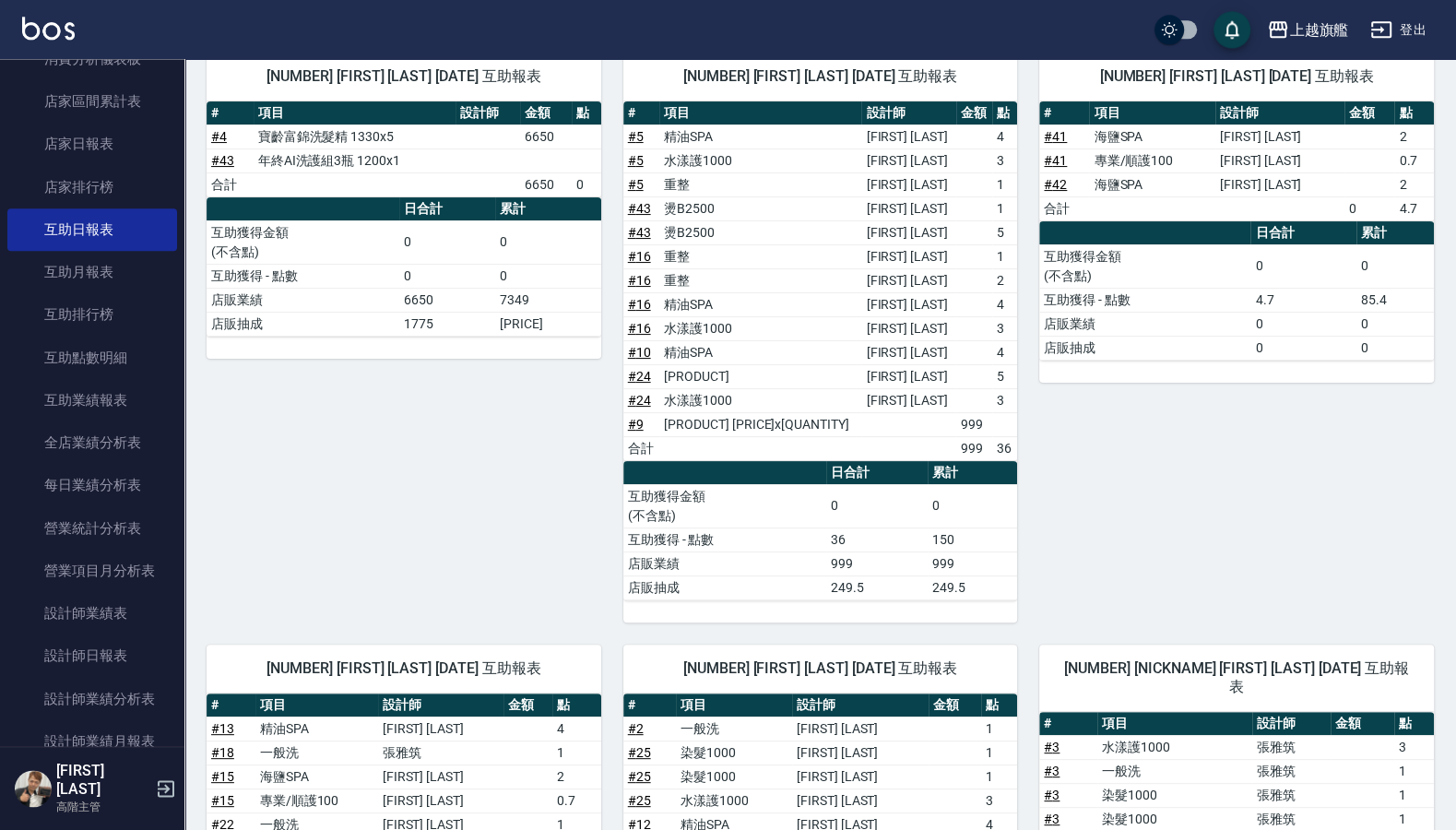 scroll, scrollTop: 221, scrollLeft: 0, axis: vertical 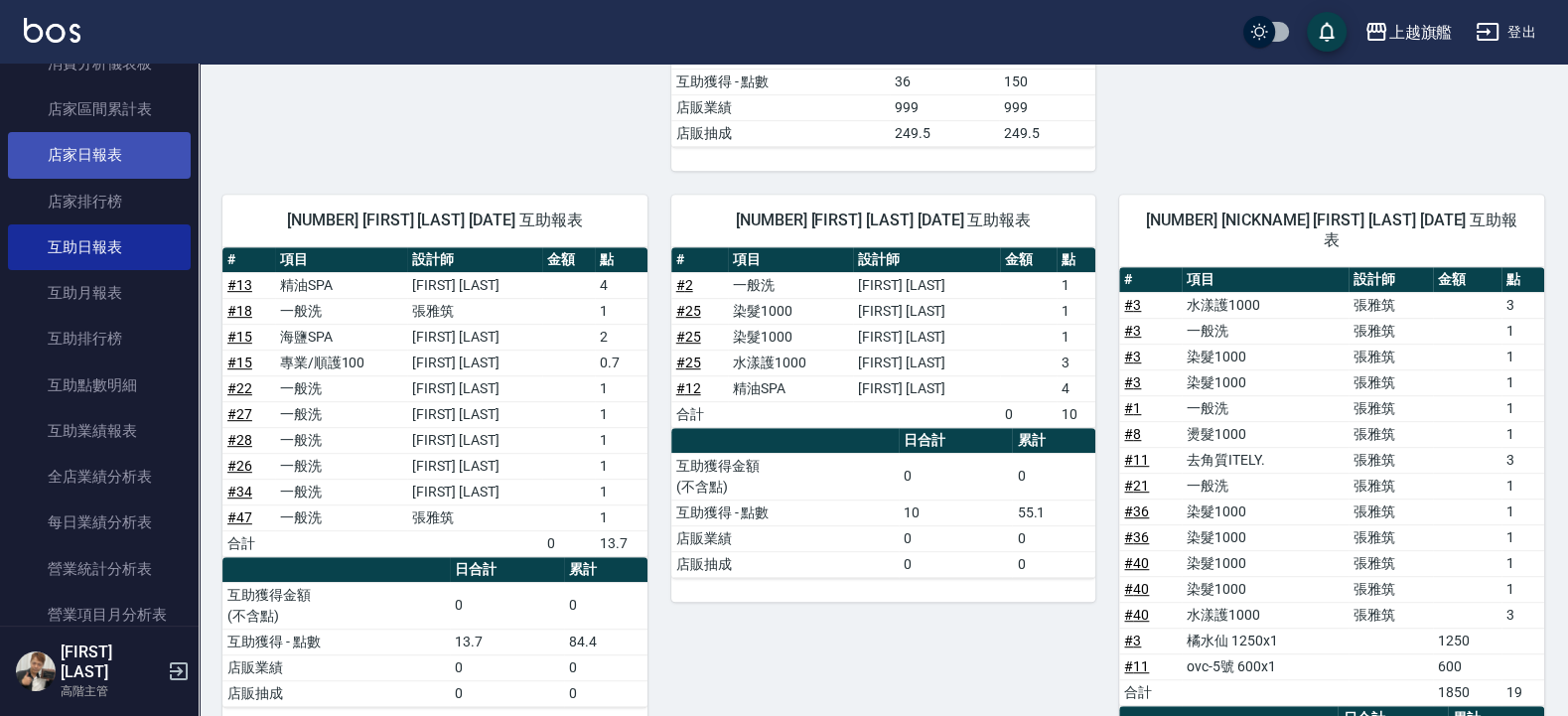 click on "店家日報表" at bounding box center [99, 155] 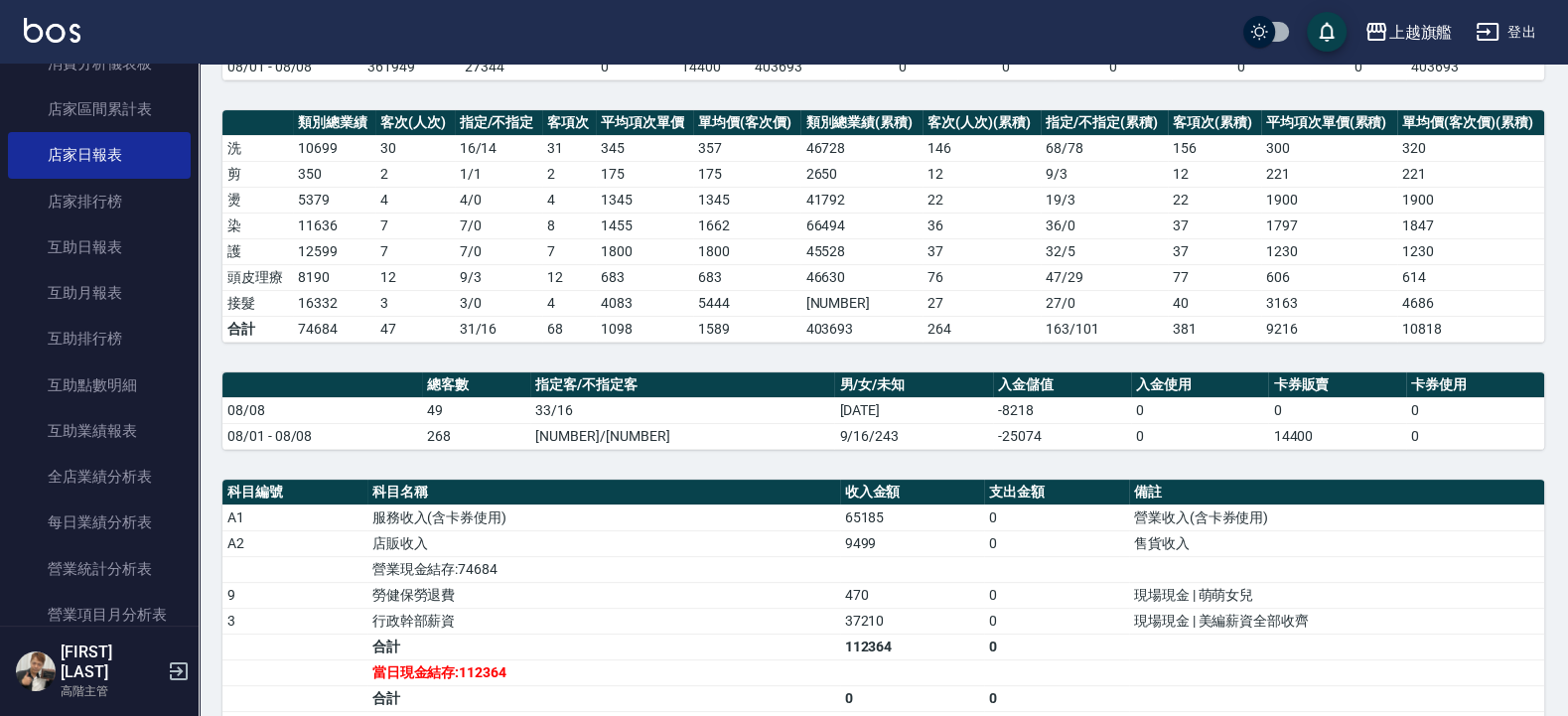scroll, scrollTop: 762, scrollLeft: 0, axis: vertical 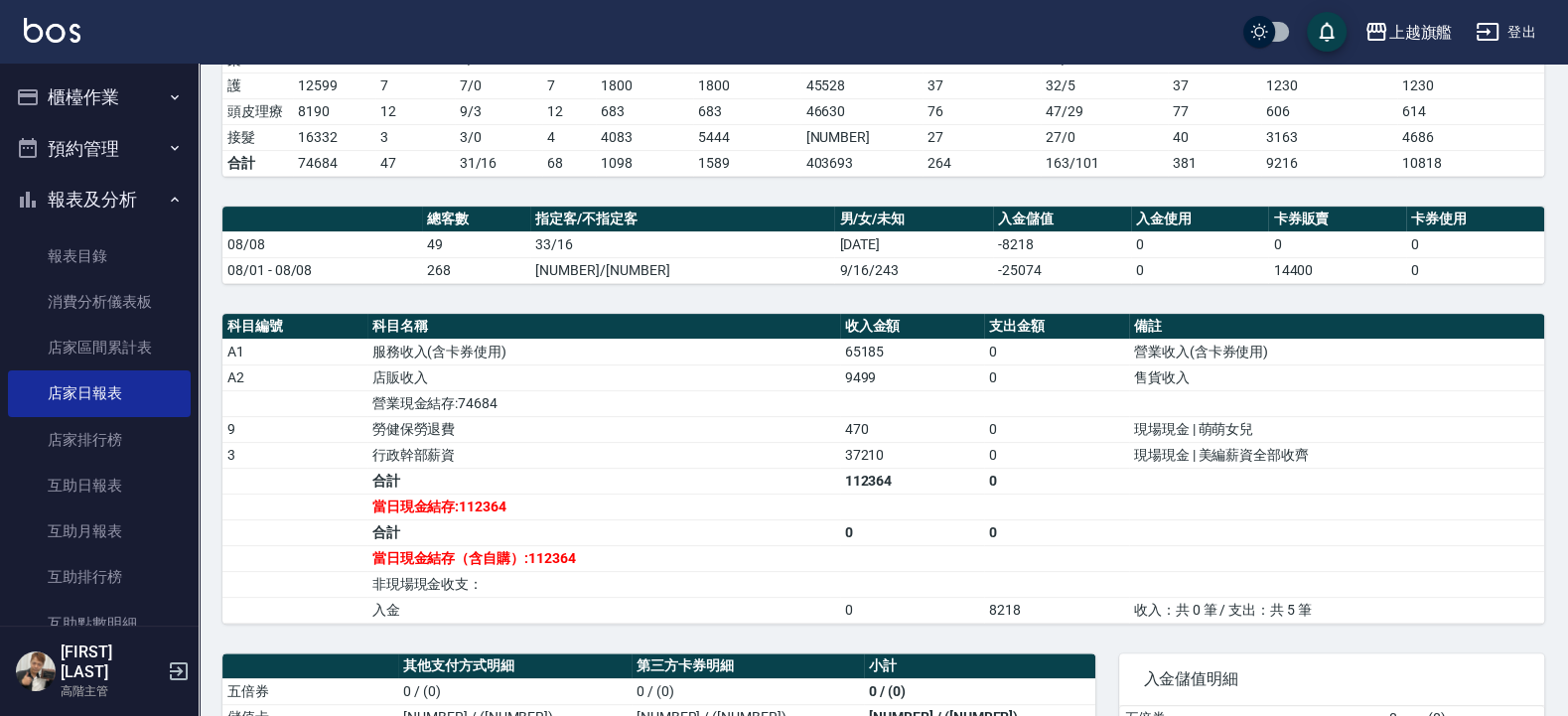 click on "櫃檯作業" at bounding box center [99, 97] 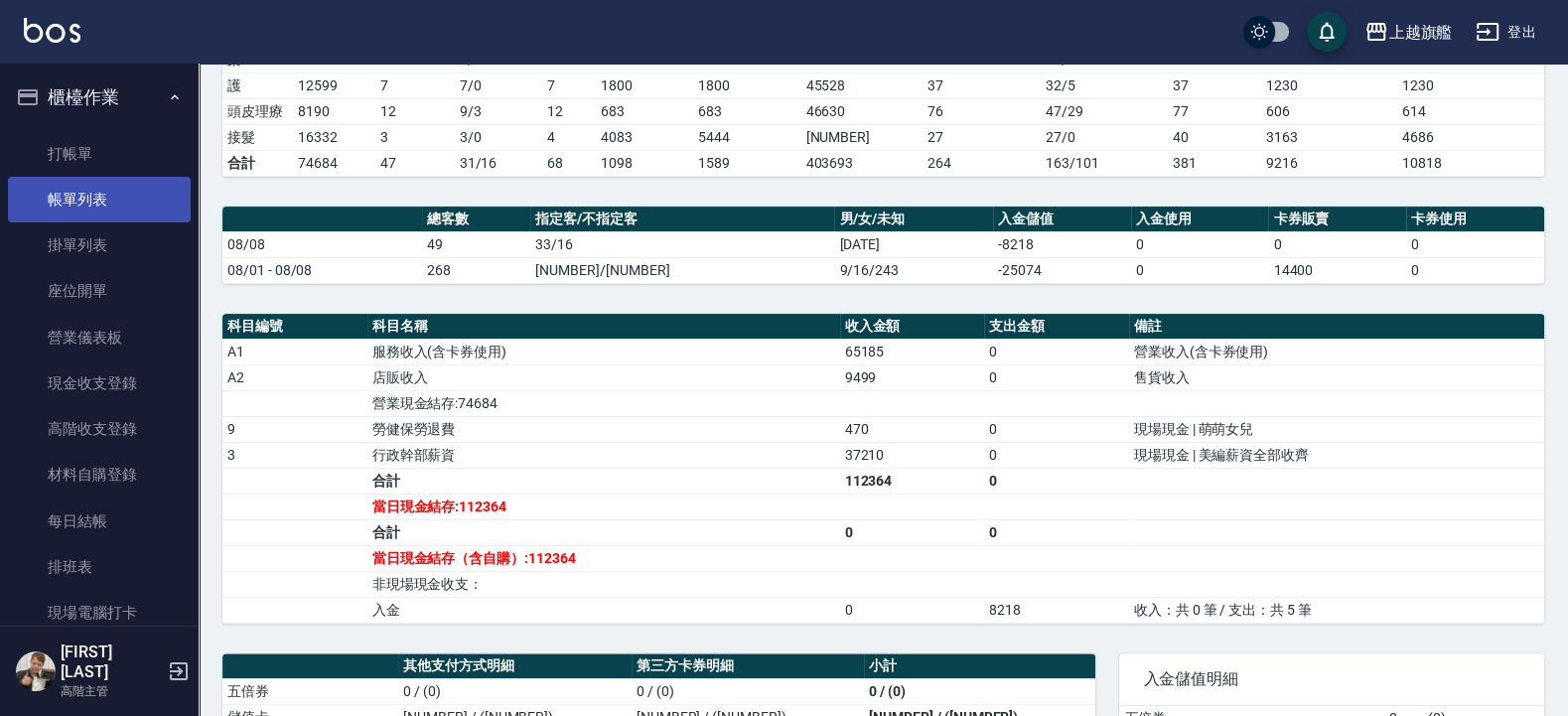 click on "帳單列表" at bounding box center (99, 200) 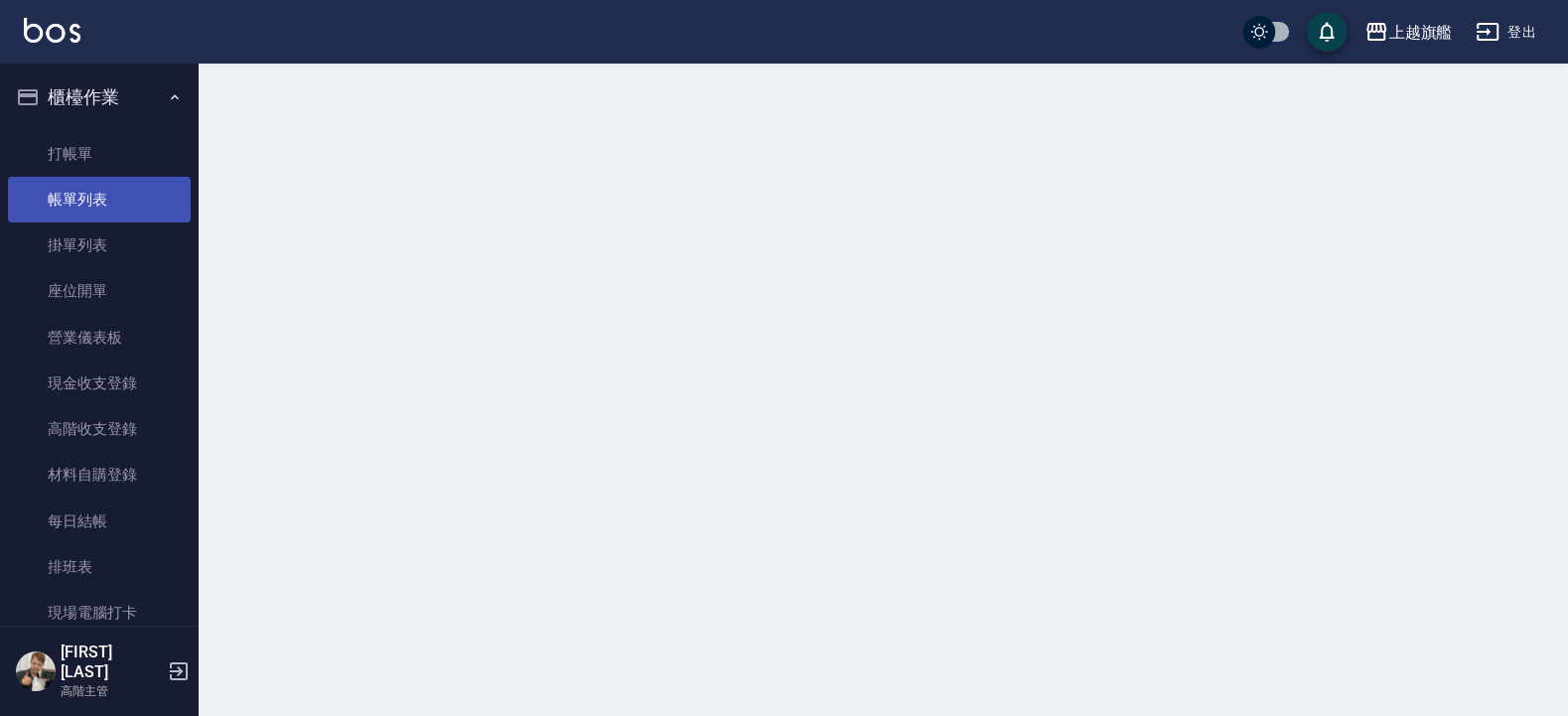 scroll, scrollTop: 0, scrollLeft: 0, axis: both 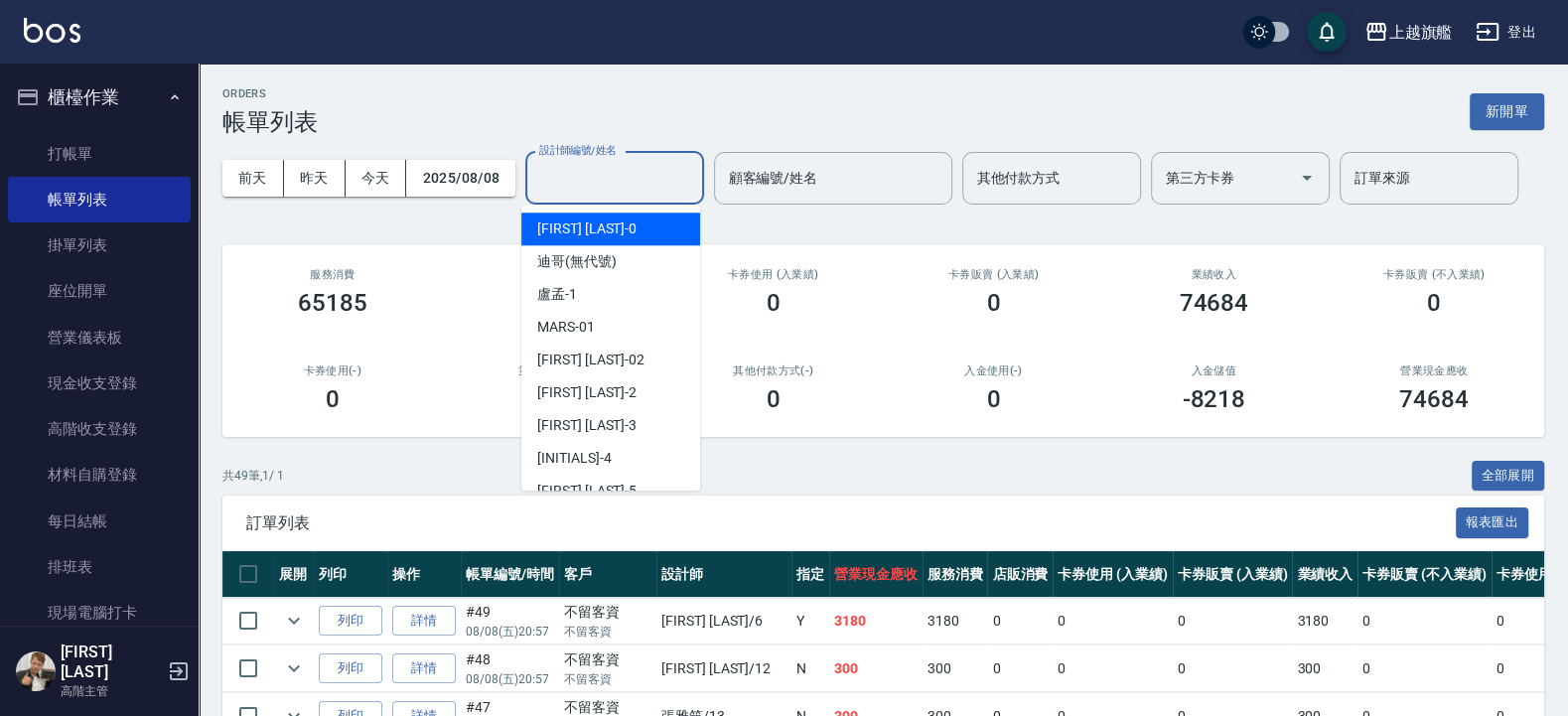 click on "設計師編號/姓名" at bounding box center (615, 178) 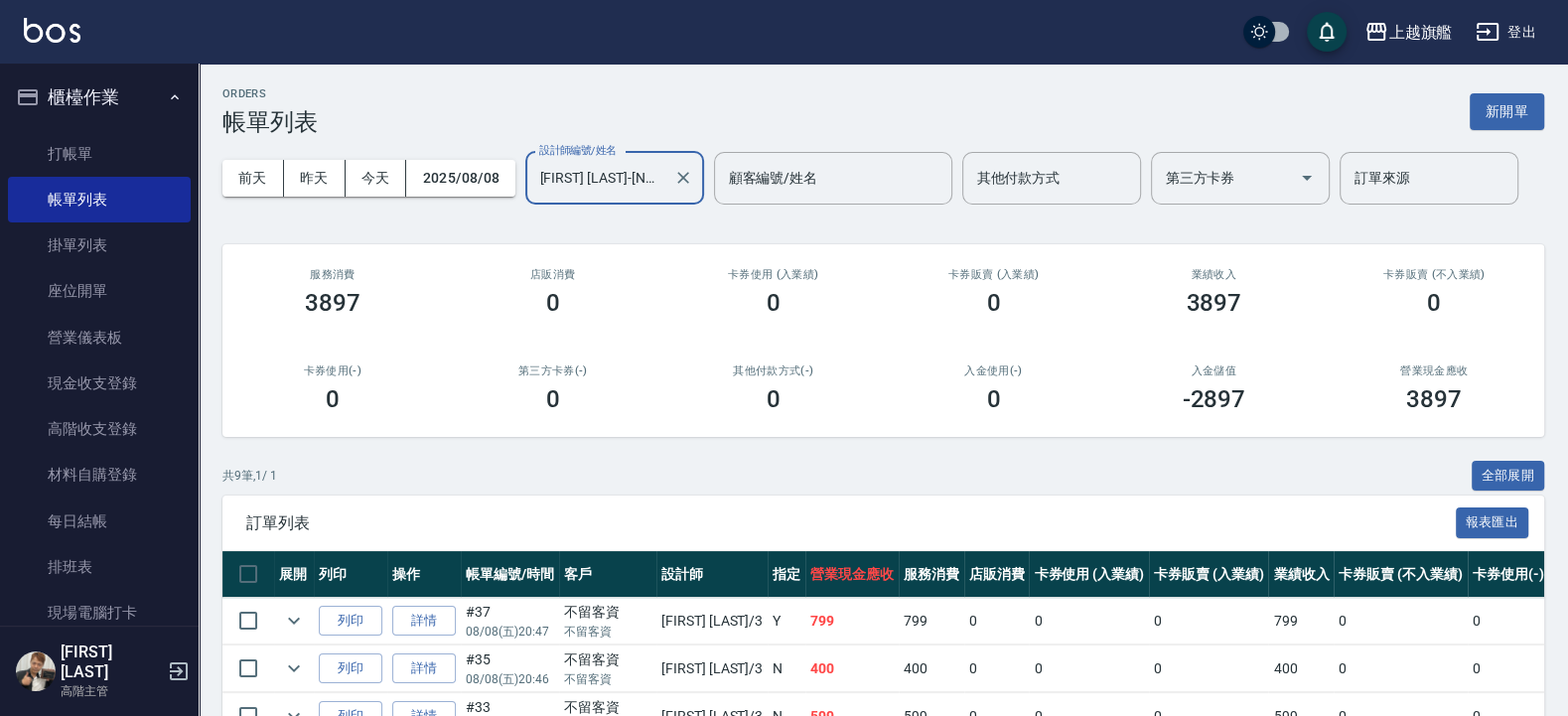 scroll, scrollTop: 414, scrollLeft: 0, axis: vertical 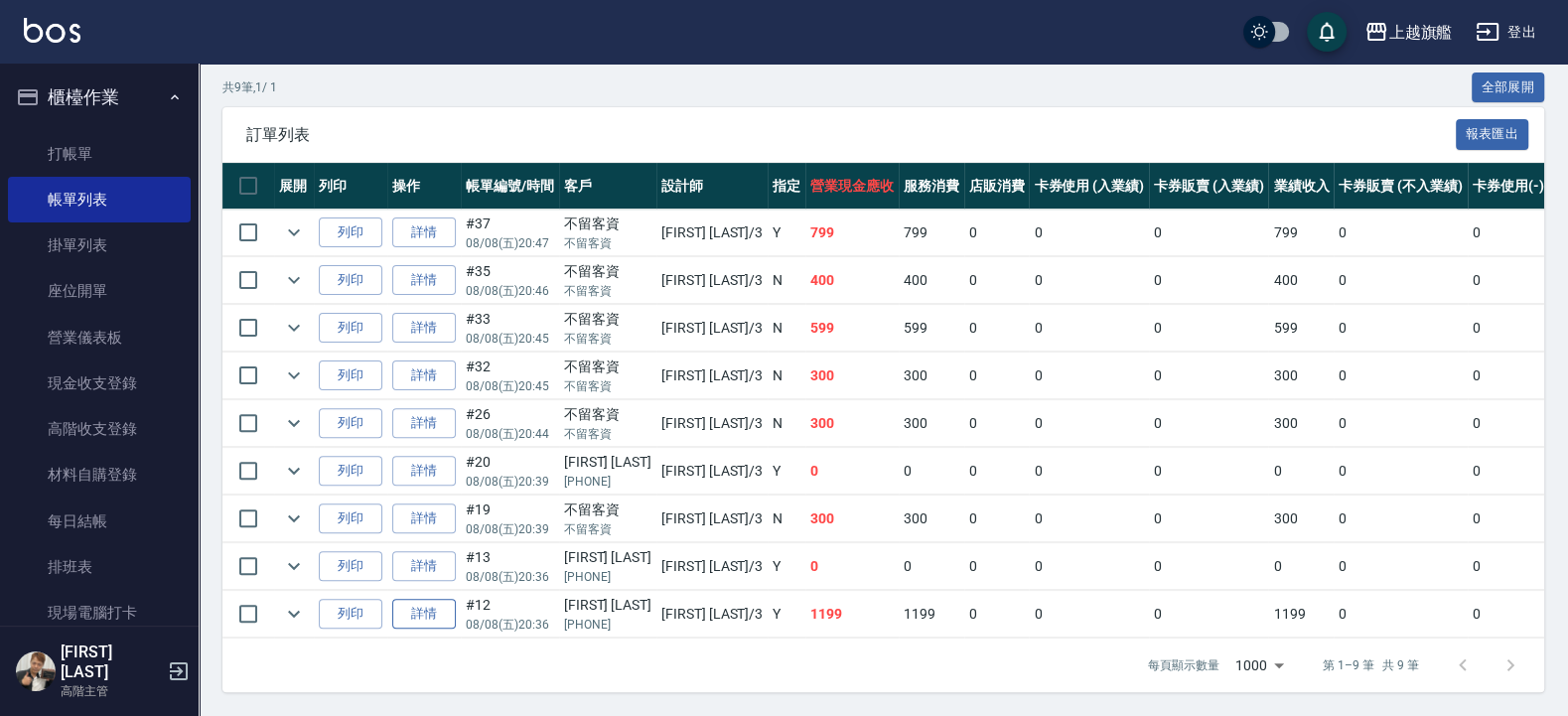 type on "[NAME]-3" 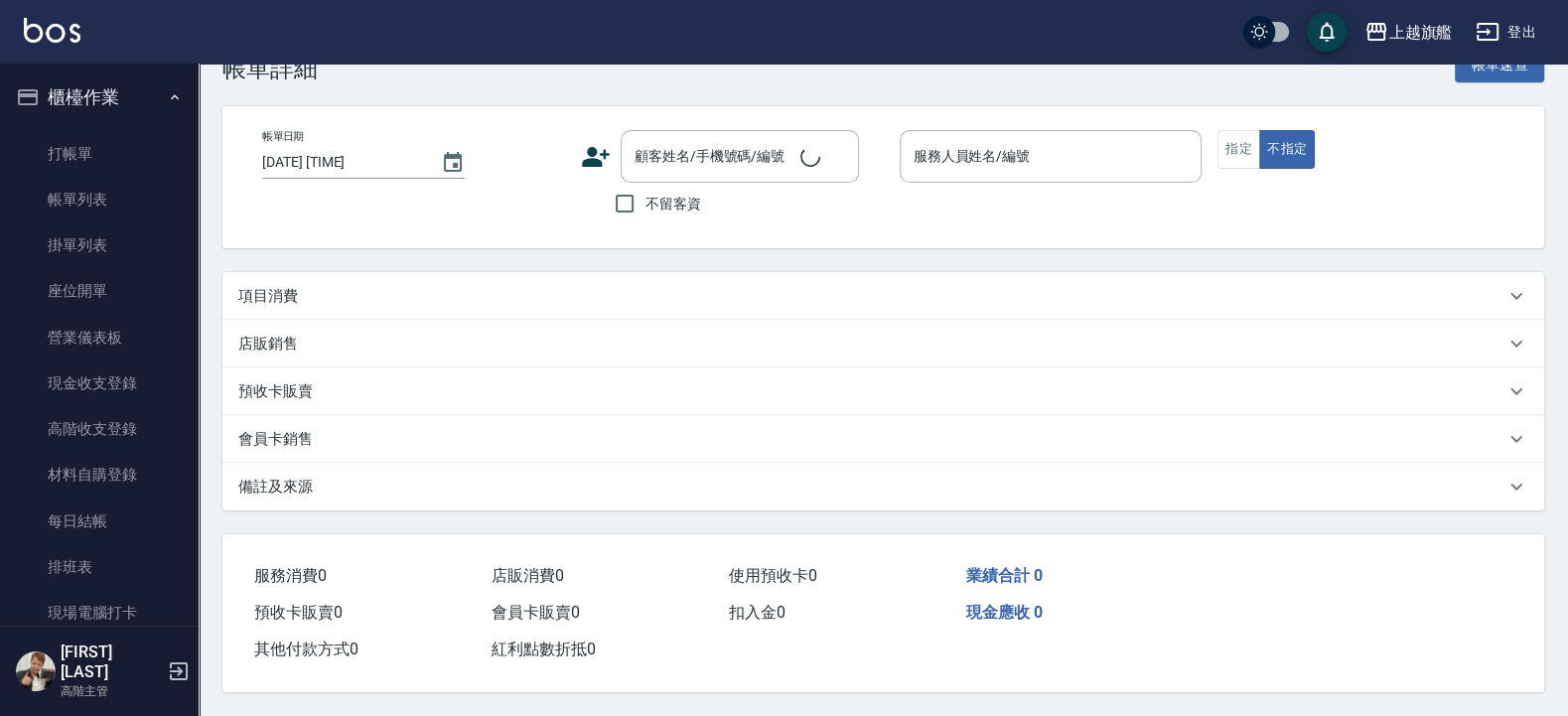 scroll, scrollTop: 0, scrollLeft: 0, axis: both 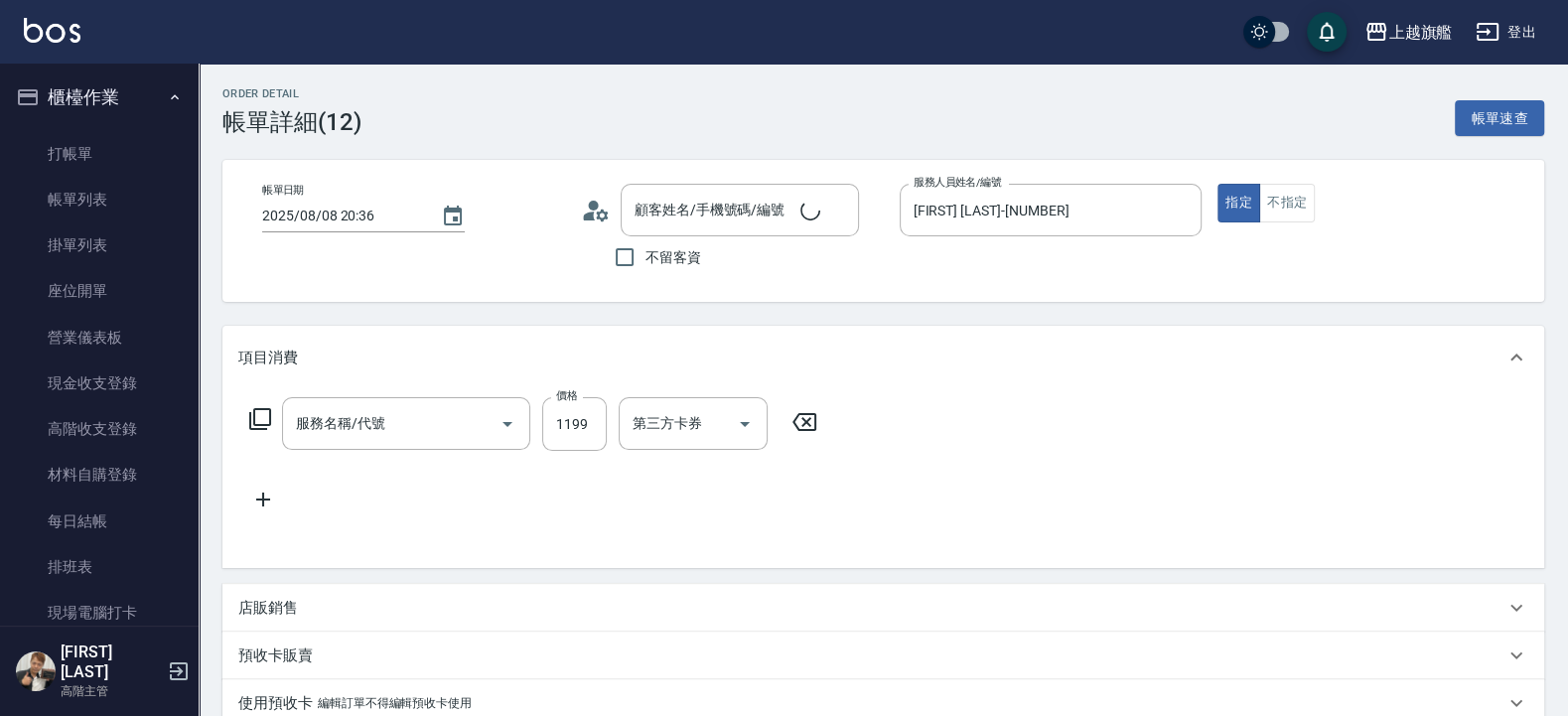 type on "2025/08/08 20:36" 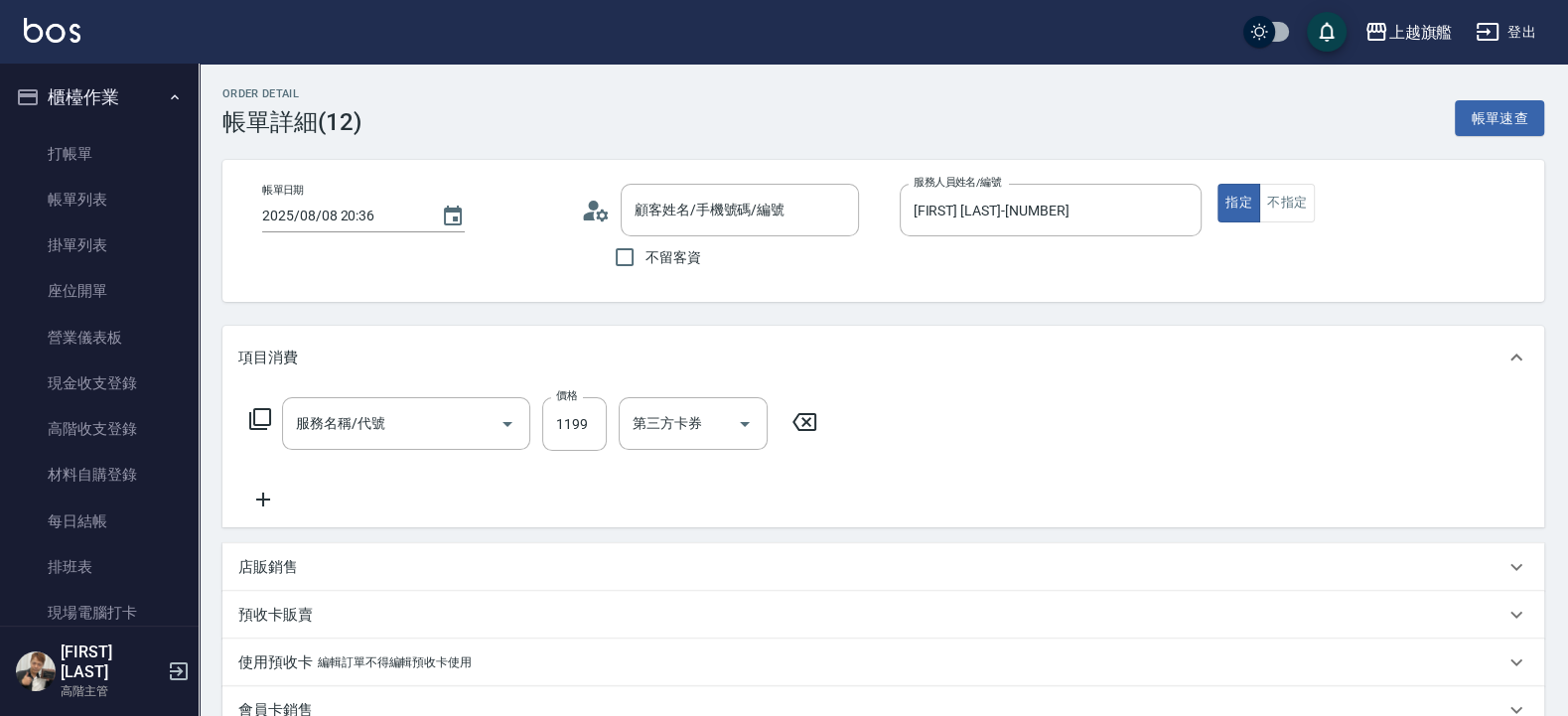 scroll, scrollTop: 326, scrollLeft: 0, axis: vertical 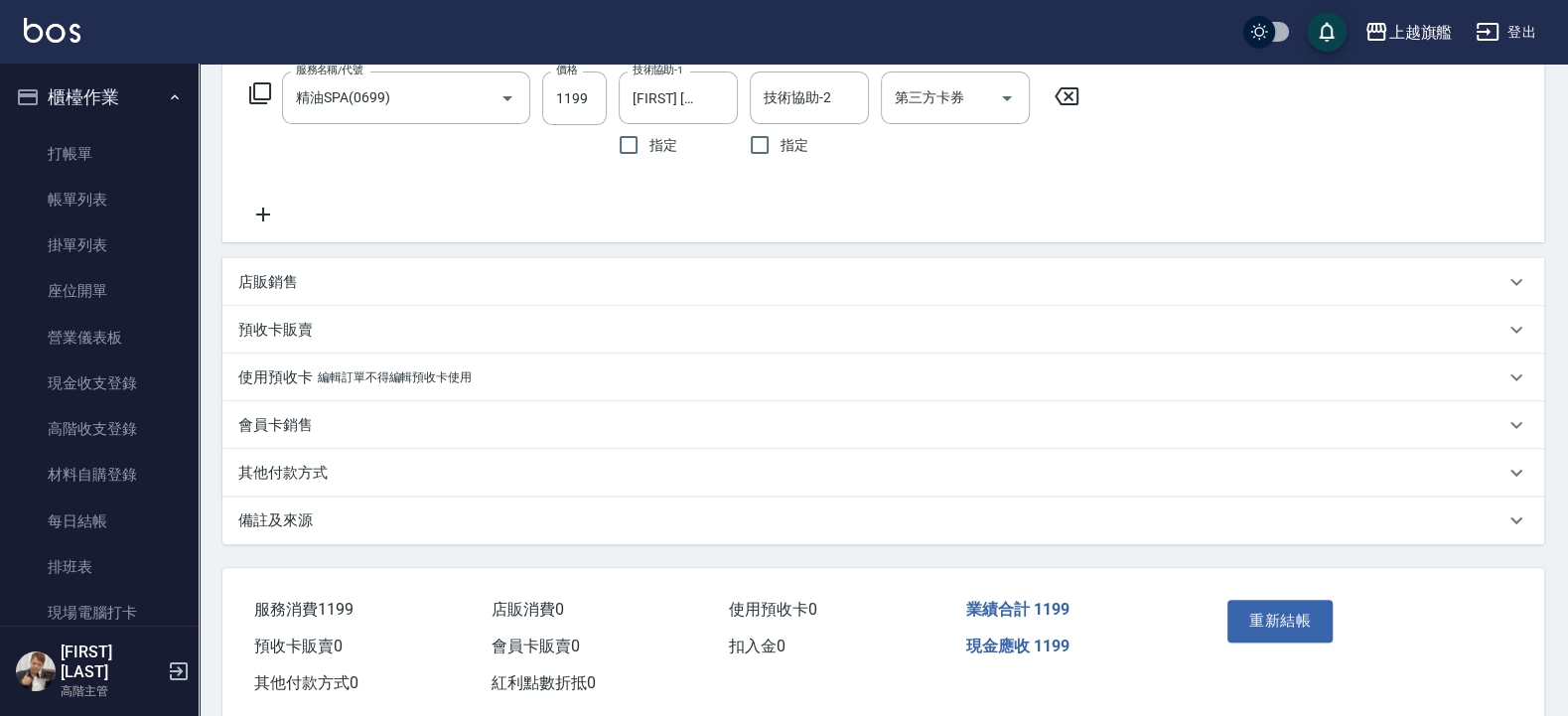 type on "精油SPA(0699)" 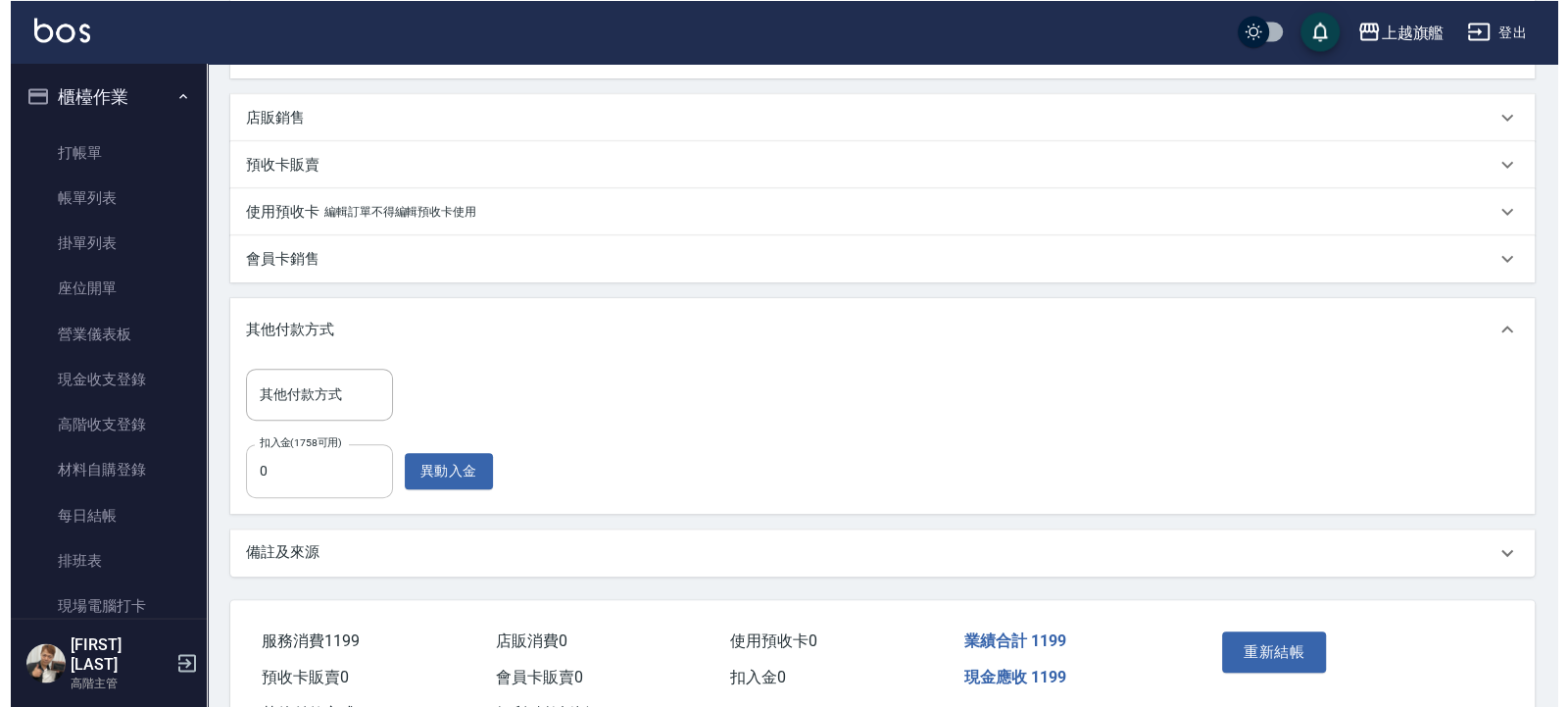 scroll, scrollTop: 561, scrollLeft: 0, axis: vertical 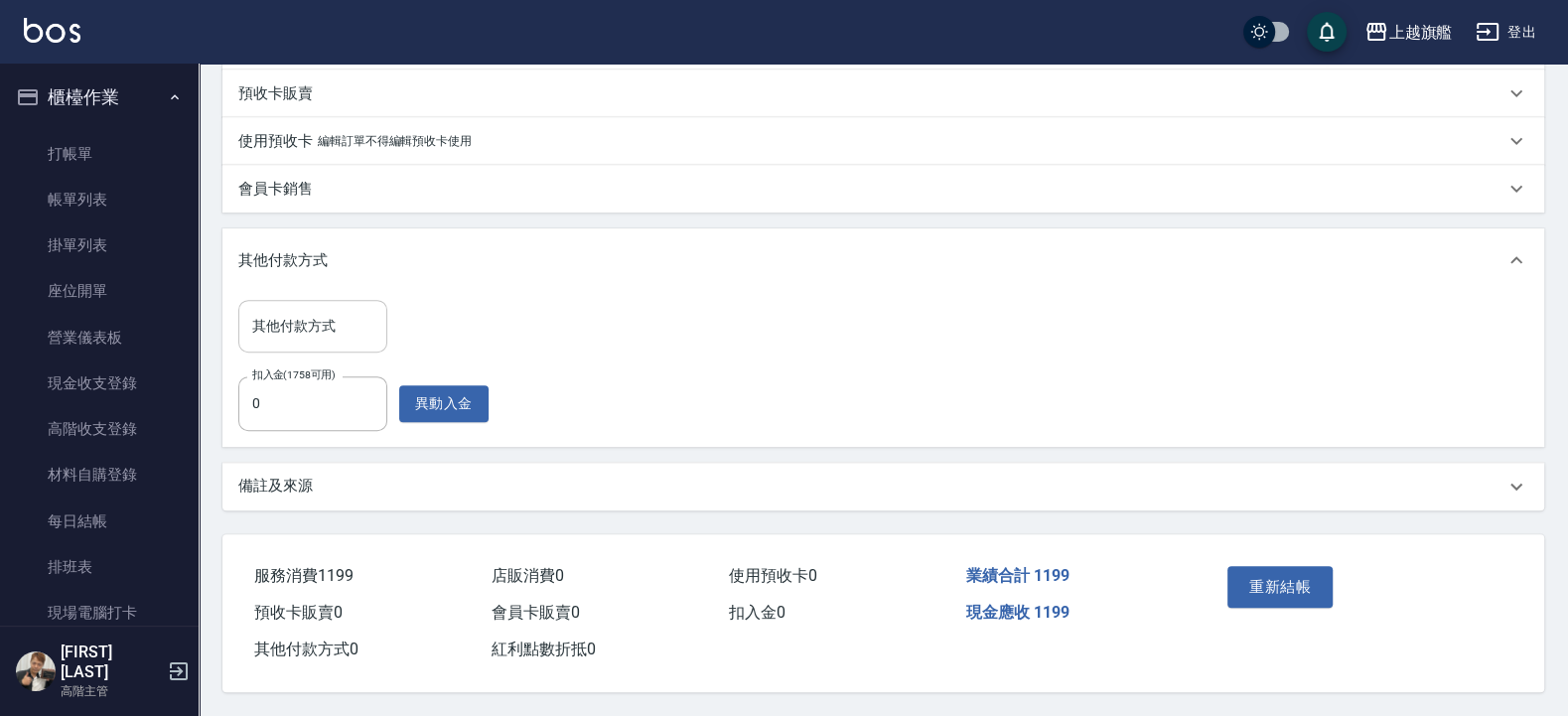 click on "其他付款方式" at bounding box center [313, 326] 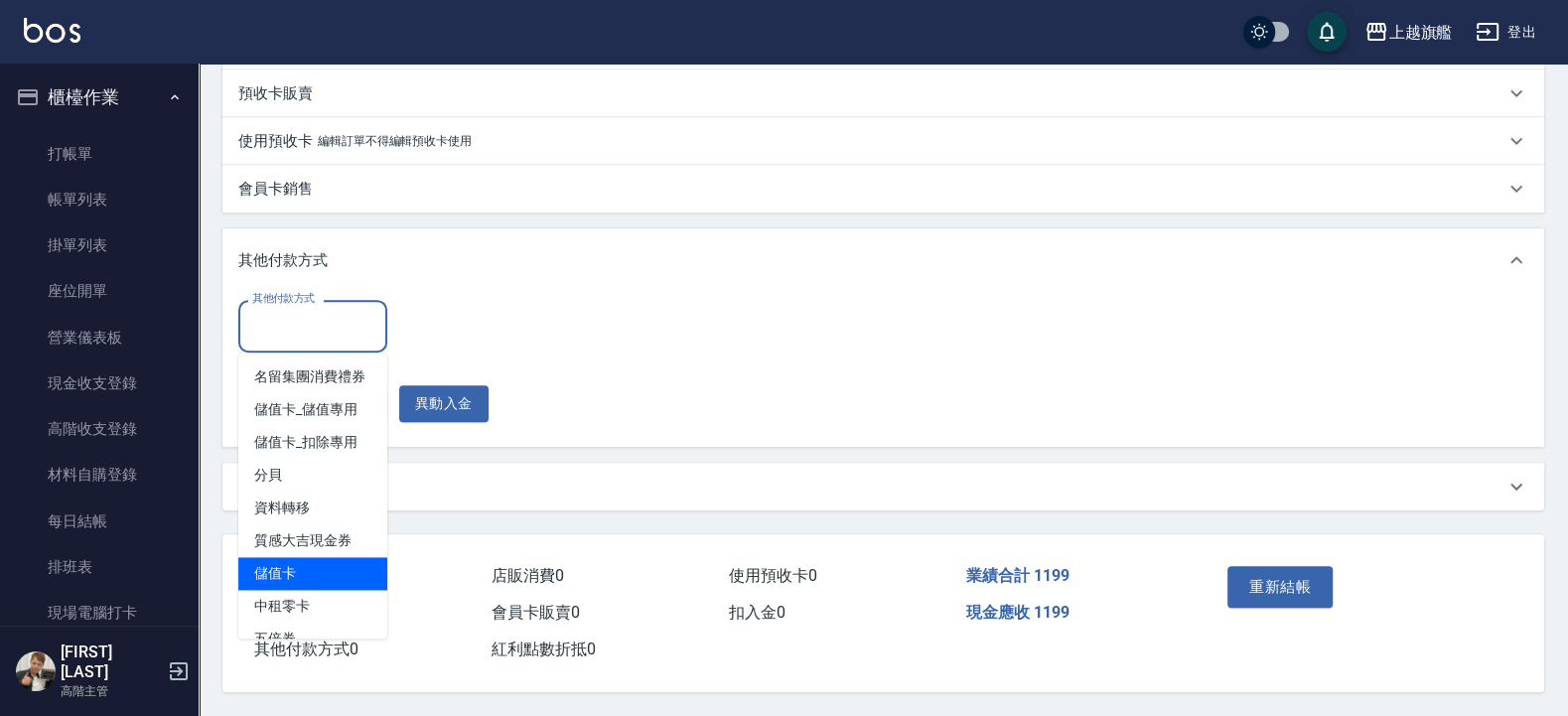 click on "儲值卡" at bounding box center [313, 573] 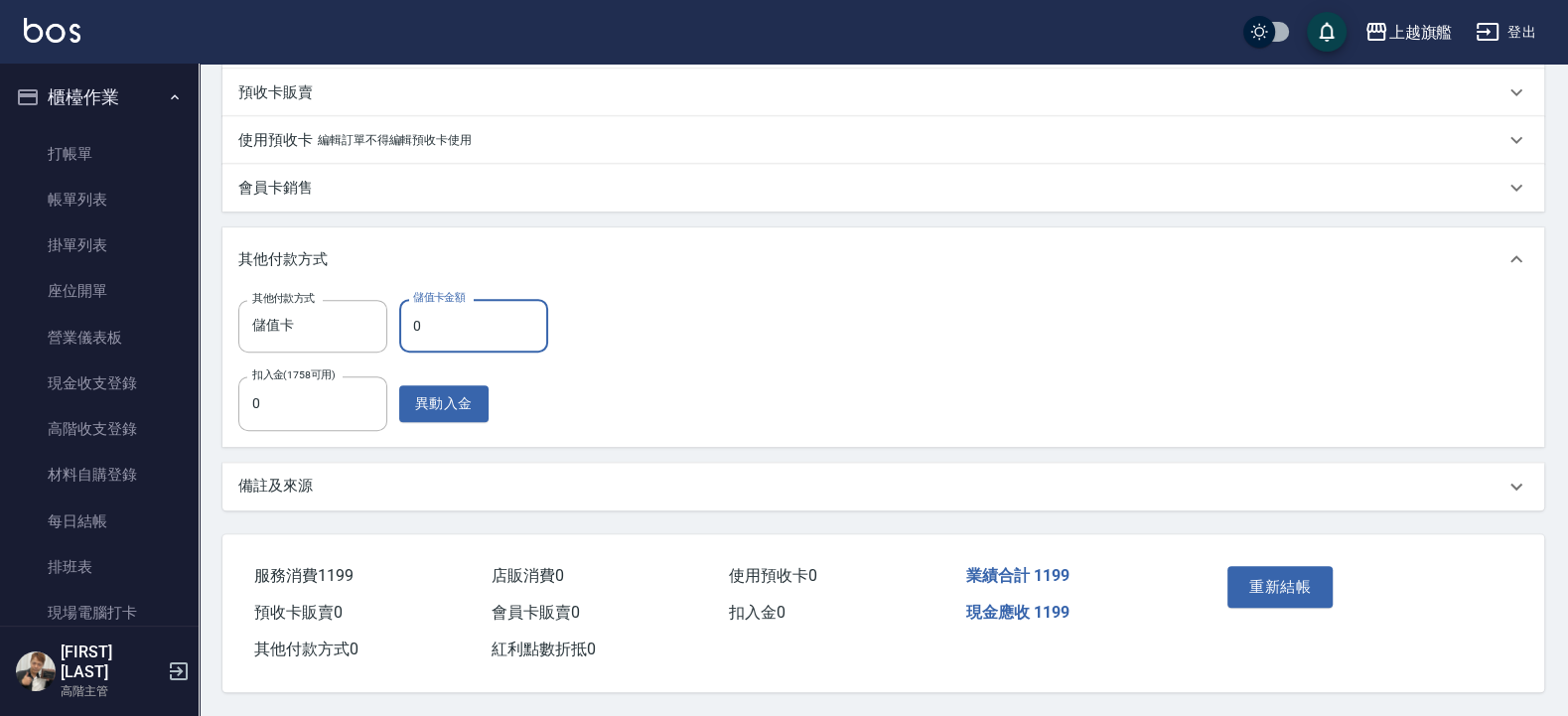 drag, startPoint x: 445, startPoint y: 323, endPoint x: 383, endPoint y: 313, distance: 62.801274 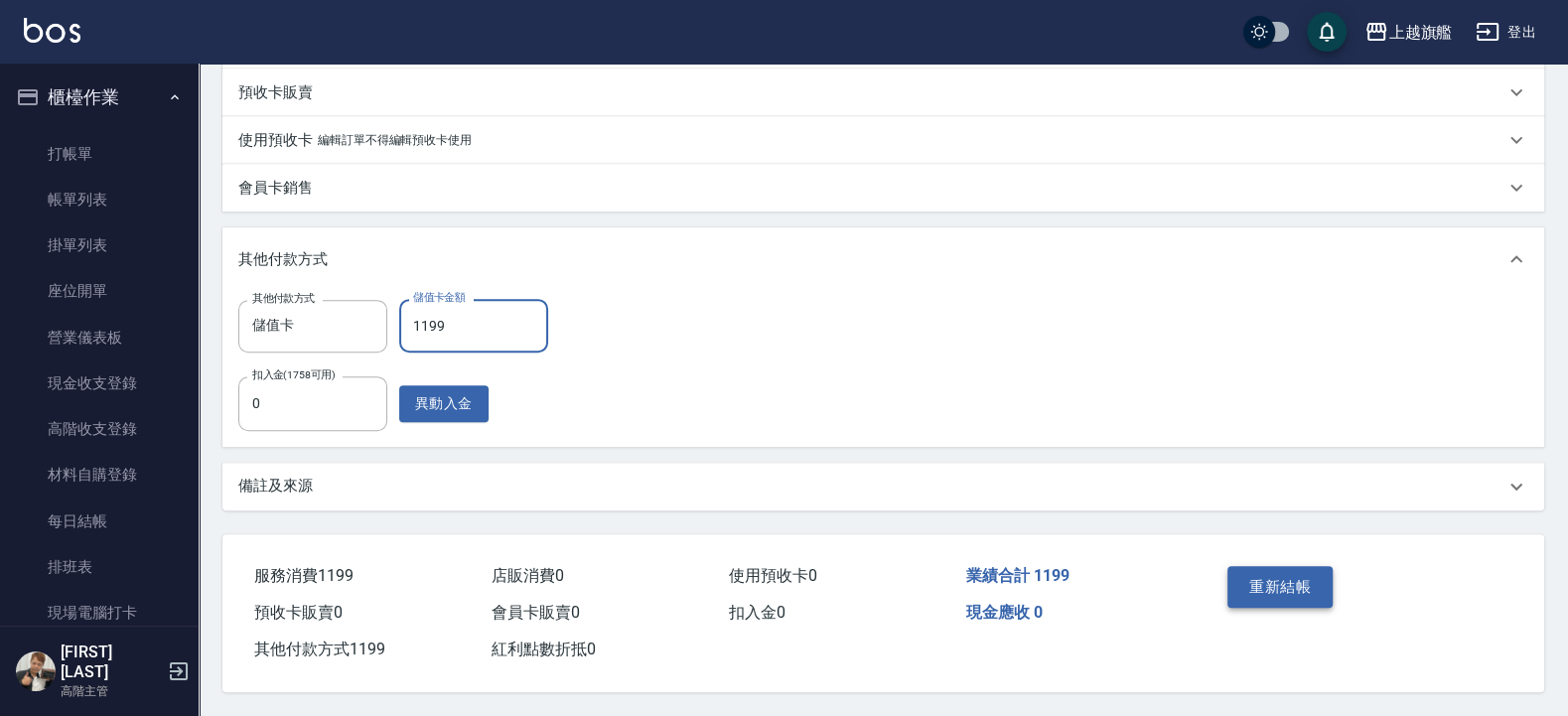 type on "1199" 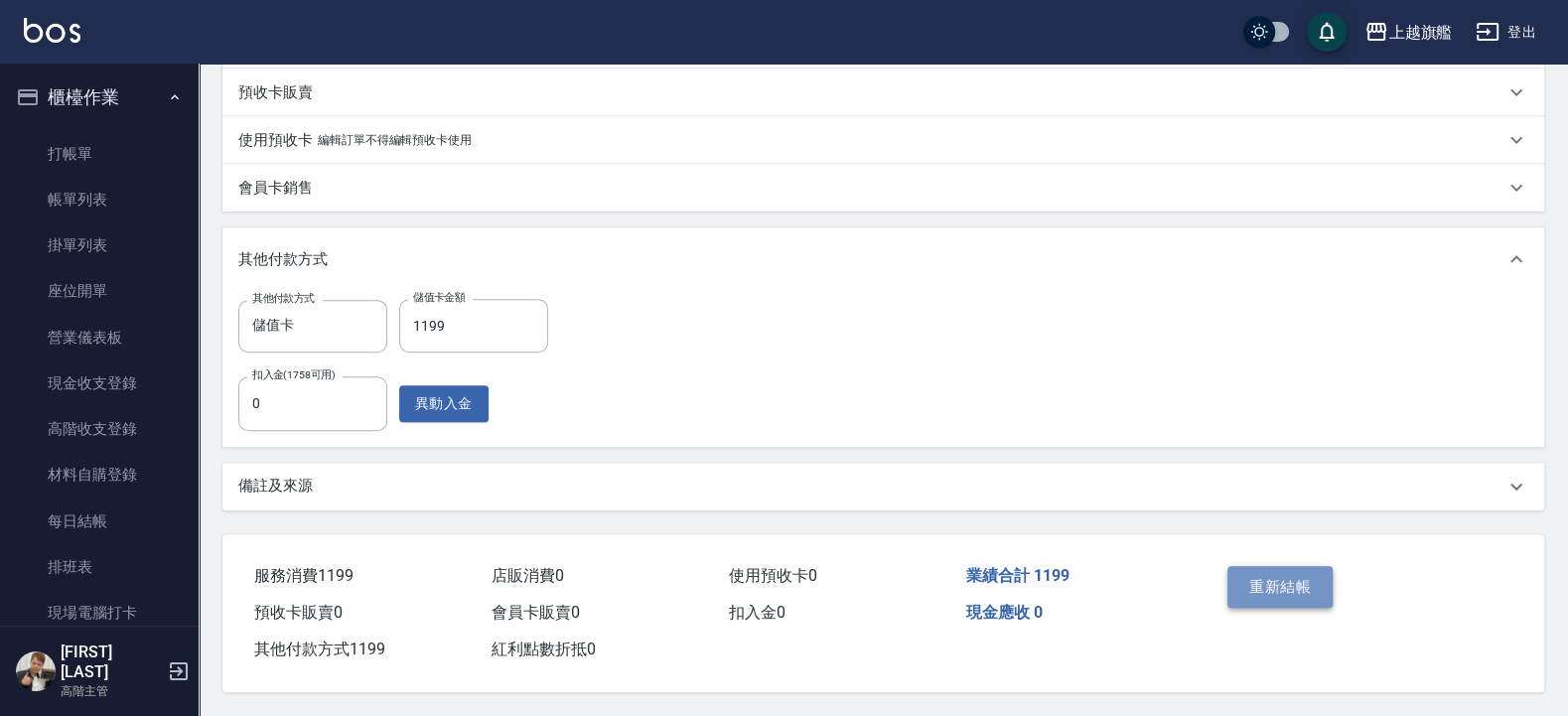 click on "重新結帳" at bounding box center (1280, 587) 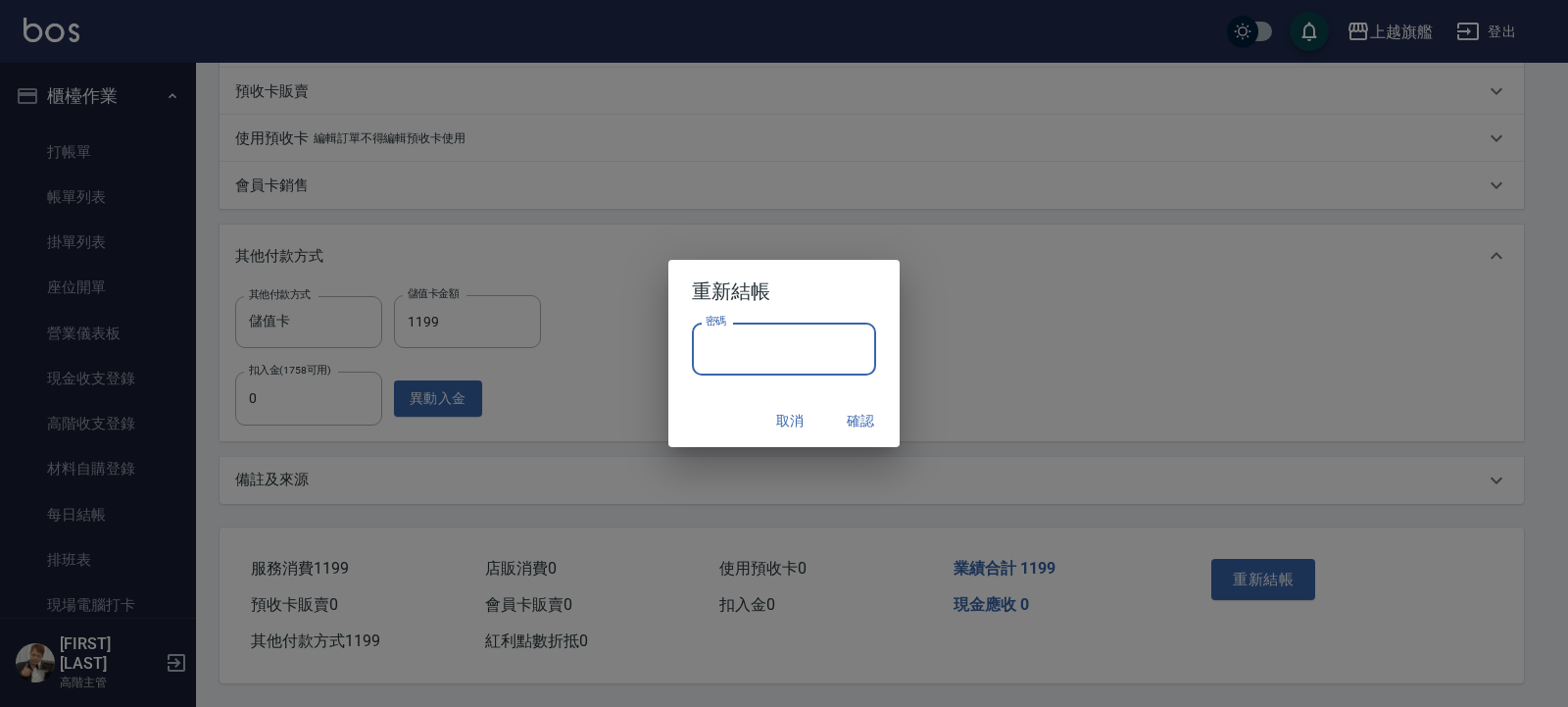 click on "密碼" at bounding box center (784, 349) 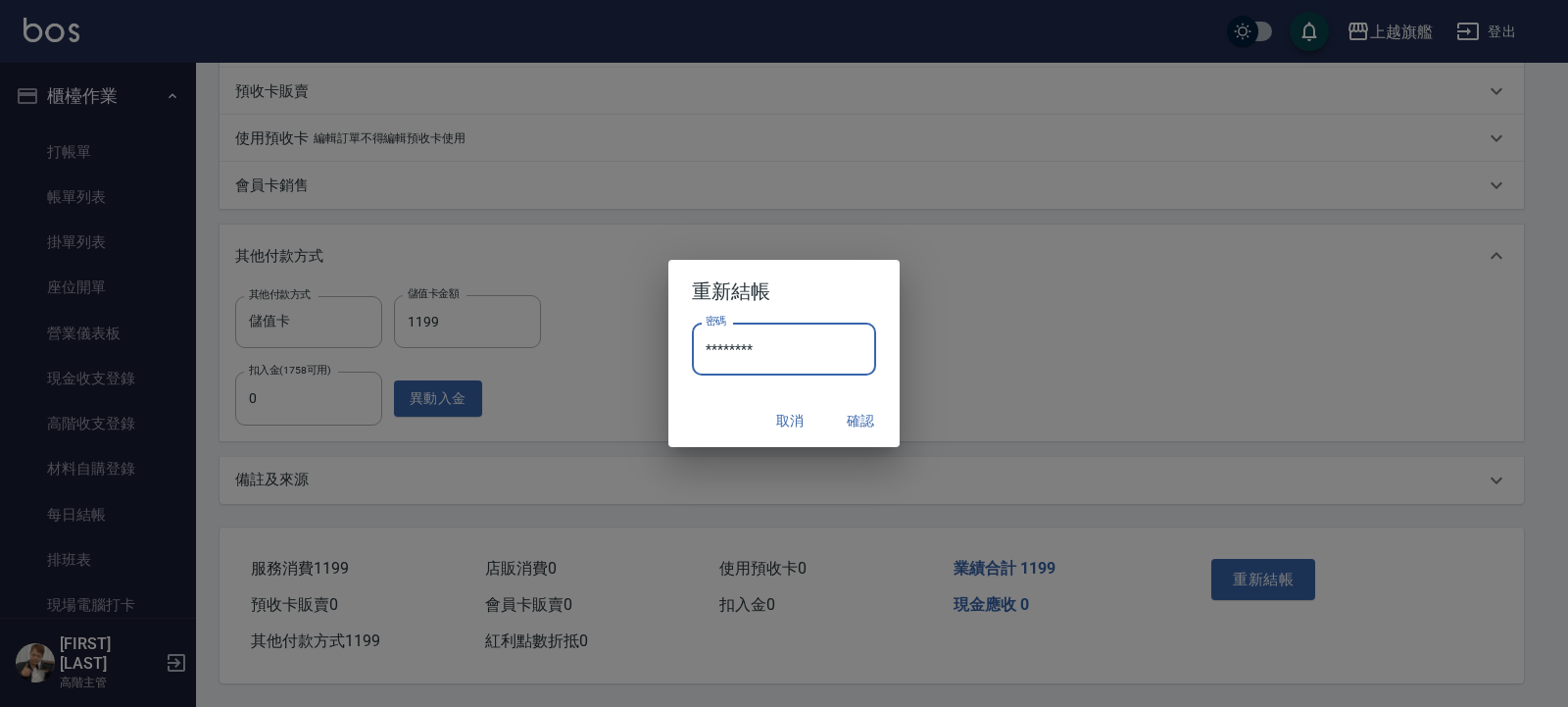 type on "********" 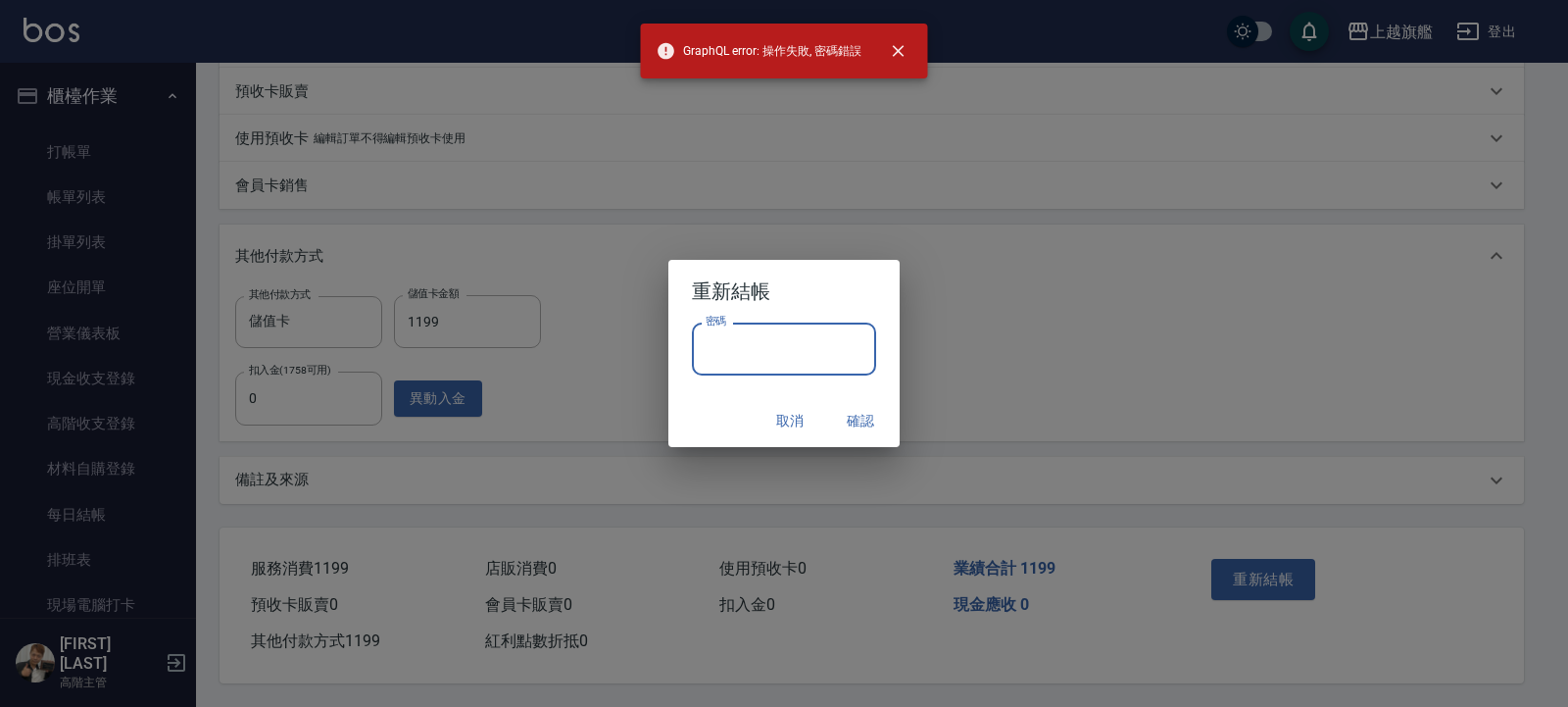 click on "密碼" at bounding box center [784, 349] 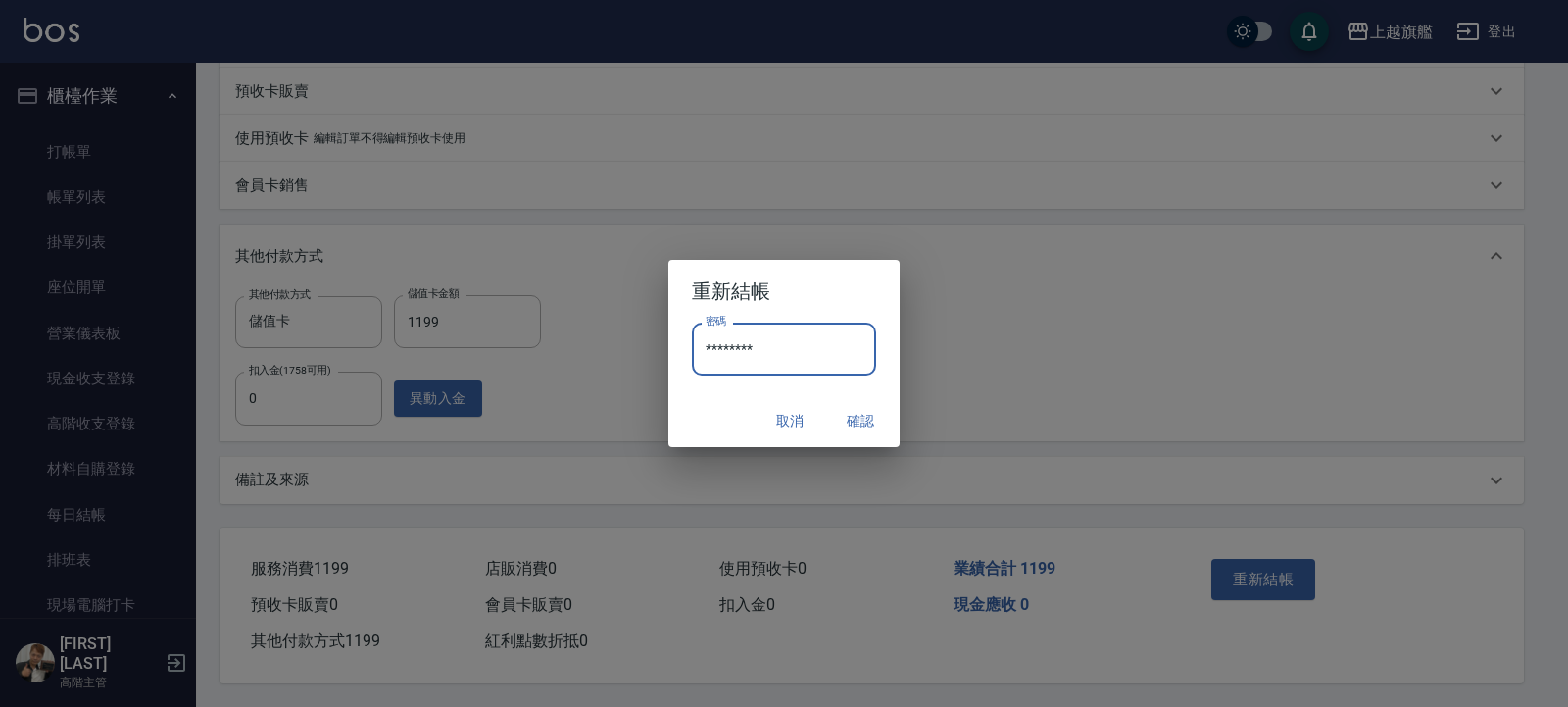 type on "********" 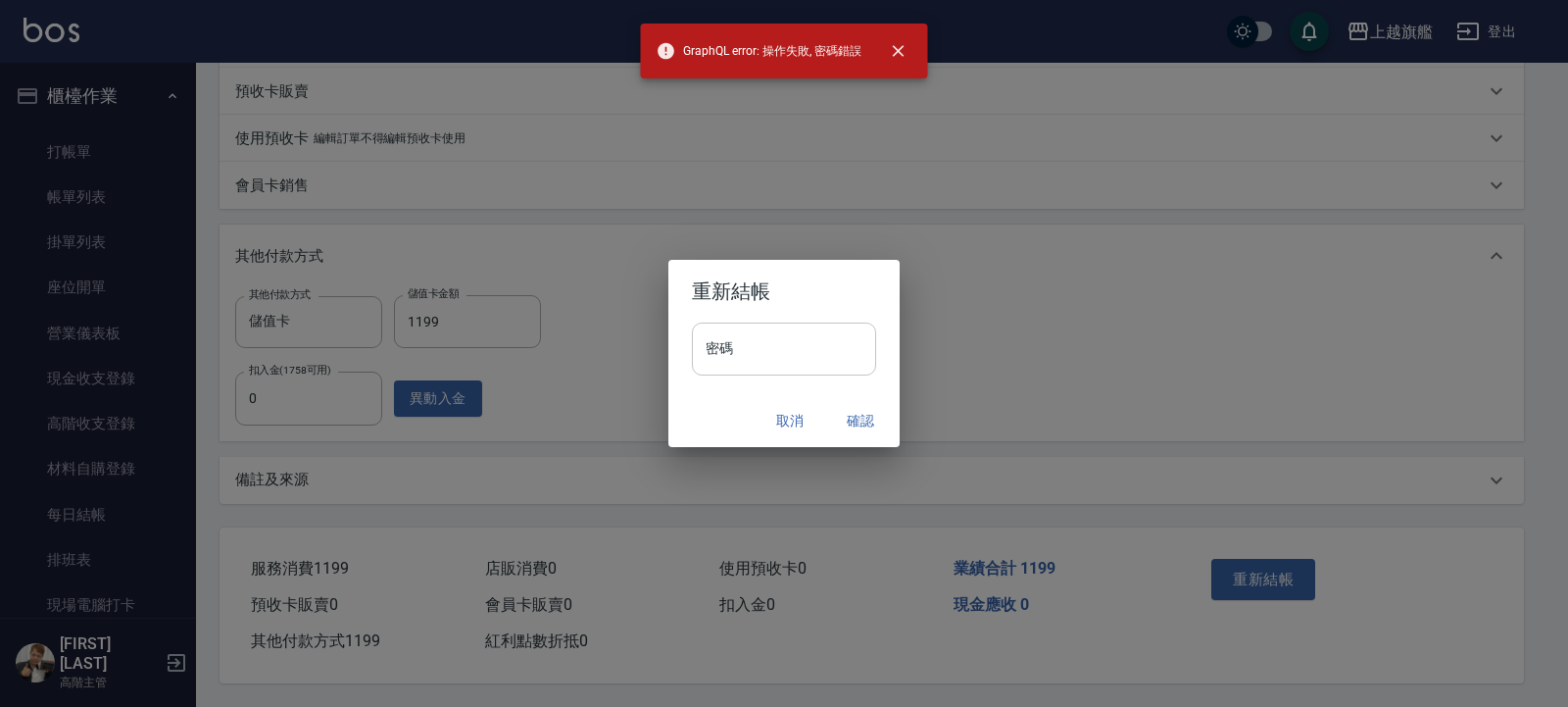click on "密碼" at bounding box center [784, 349] 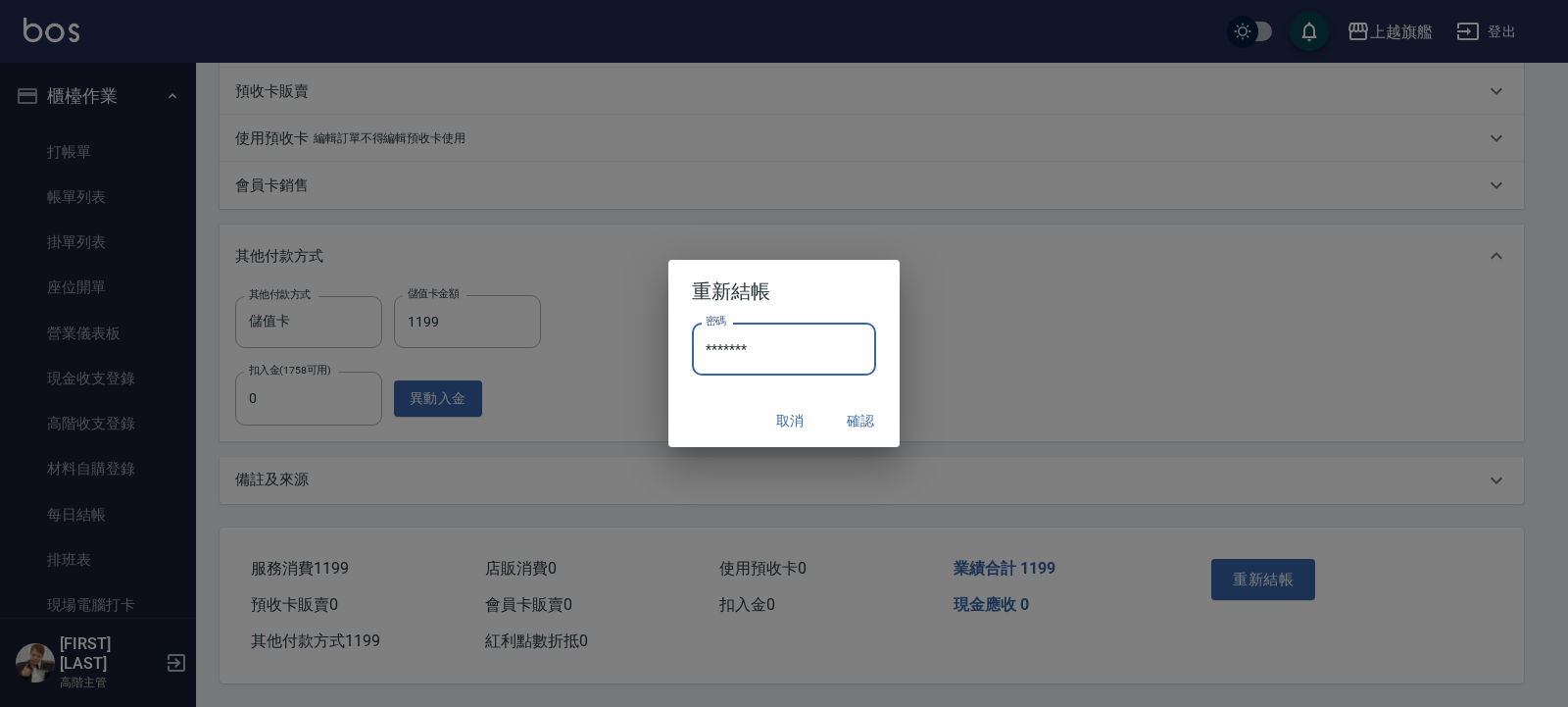type on "*******" 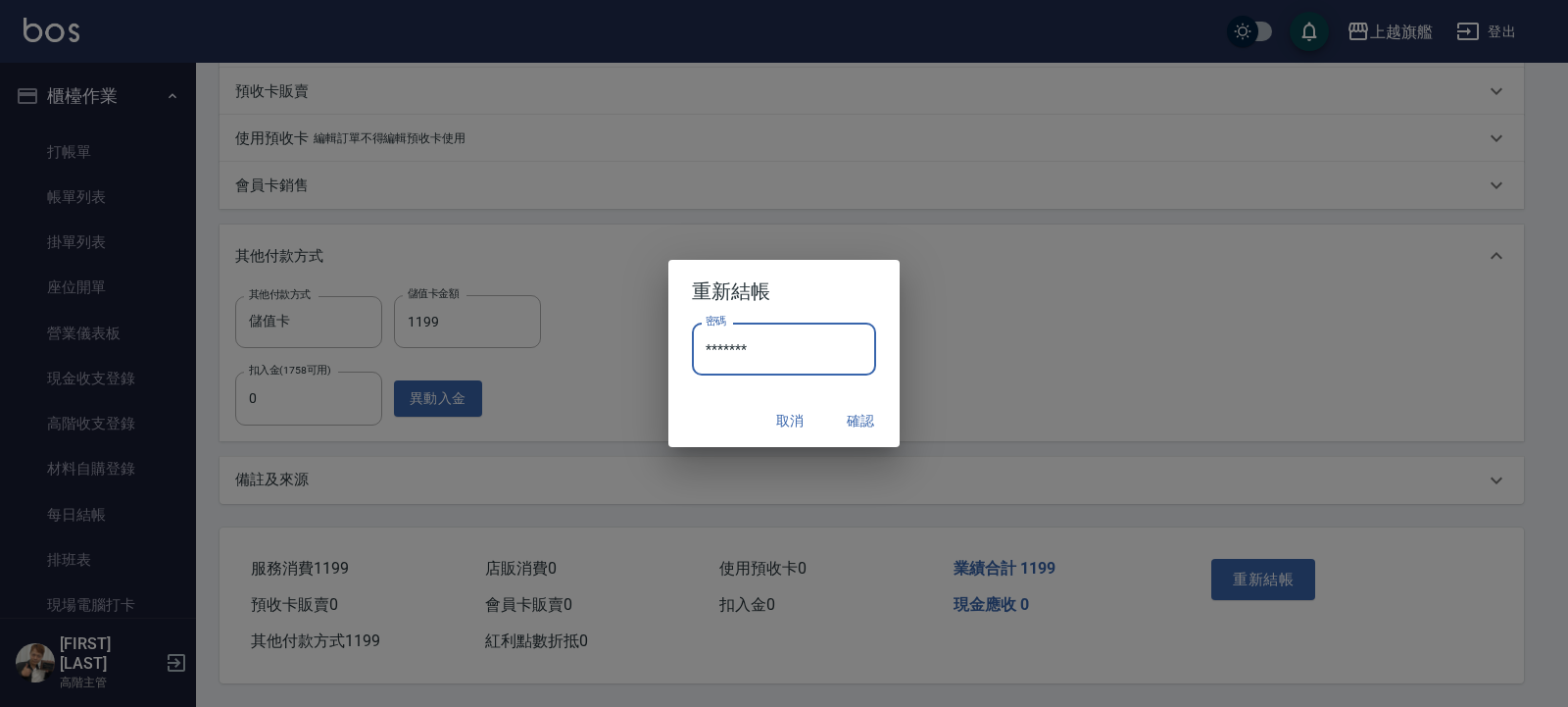 click on "確認" at bounding box center [860, 421] 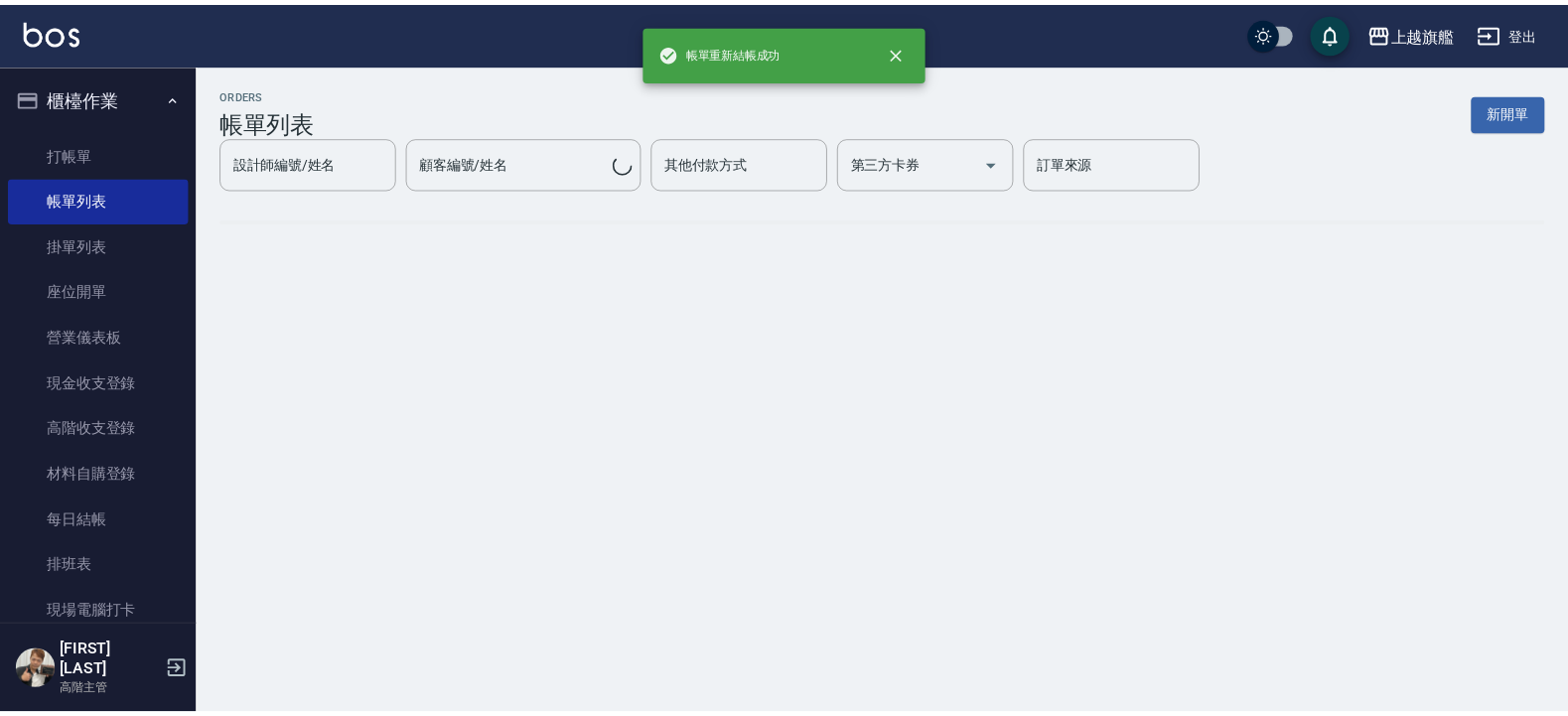 scroll, scrollTop: 0, scrollLeft: 0, axis: both 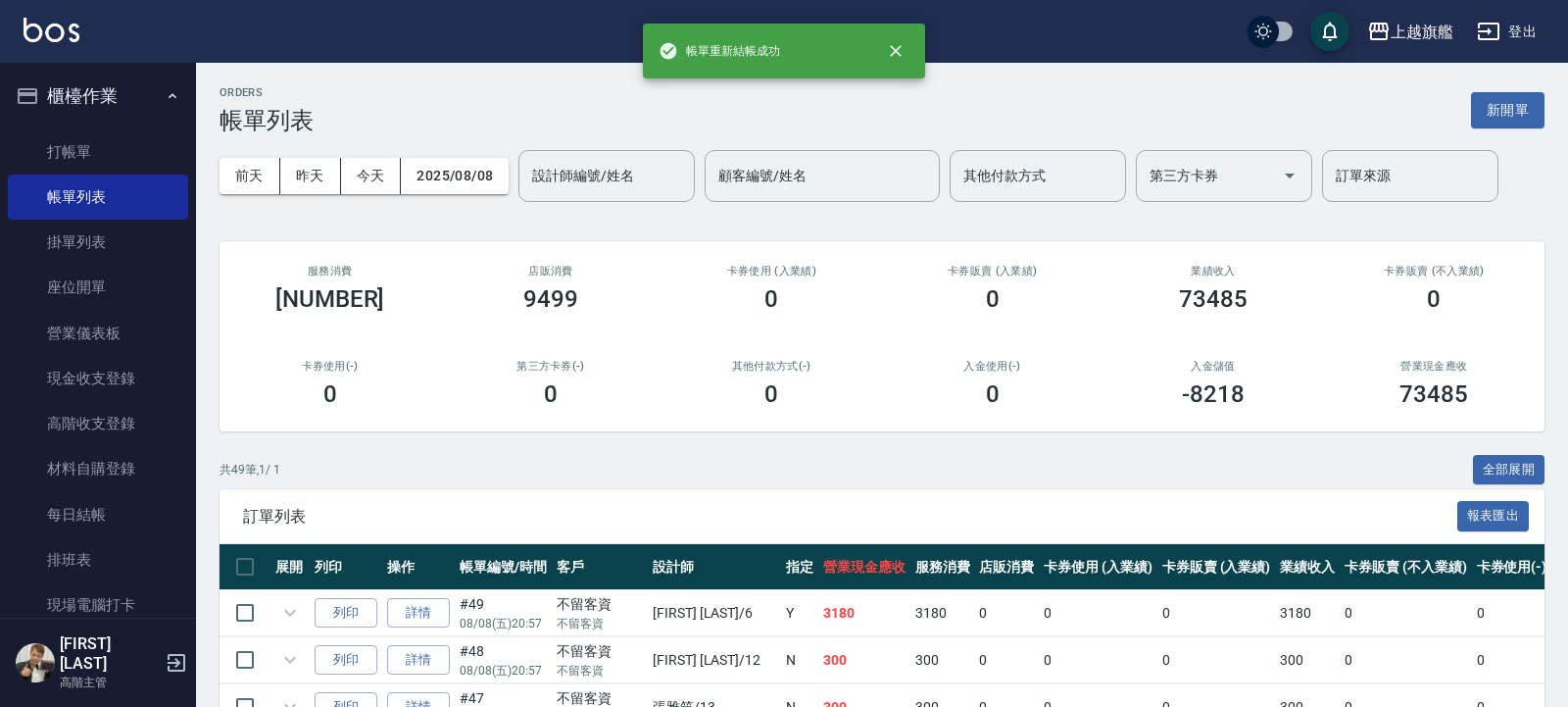 click on "櫃檯作業" at bounding box center [98, 96] 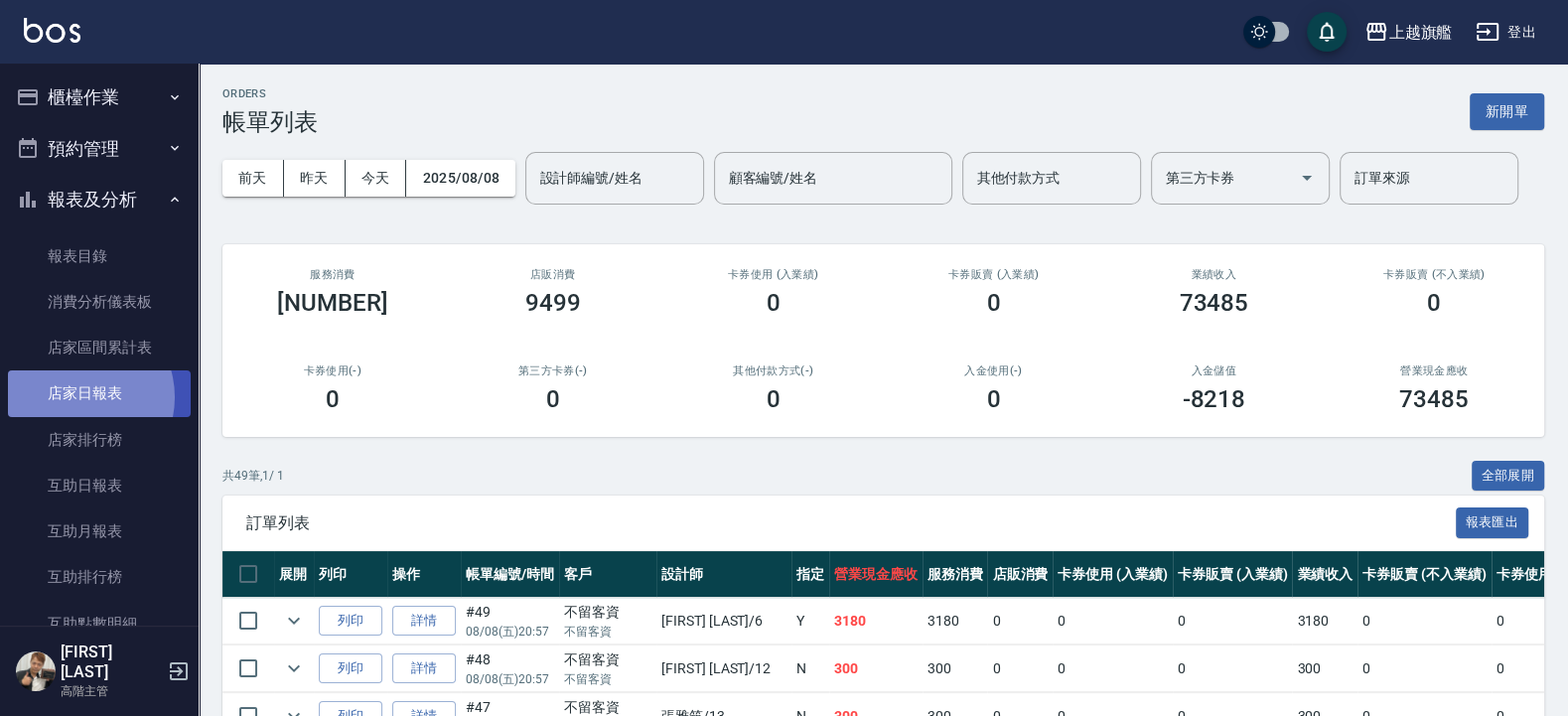click on "店家日報表" at bounding box center [99, 393] 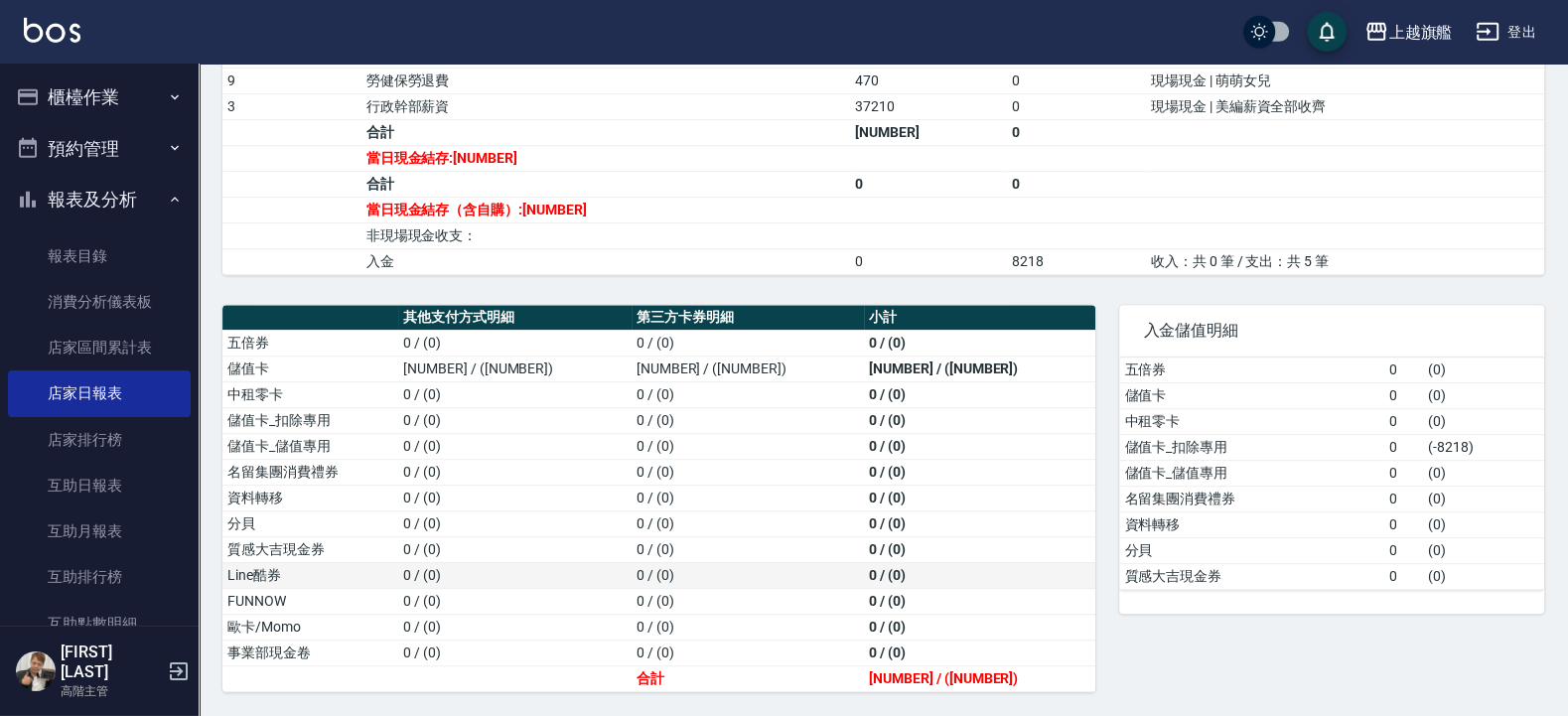 scroll, scrollTop: 762, scrollLeft: 0, axis: vertical 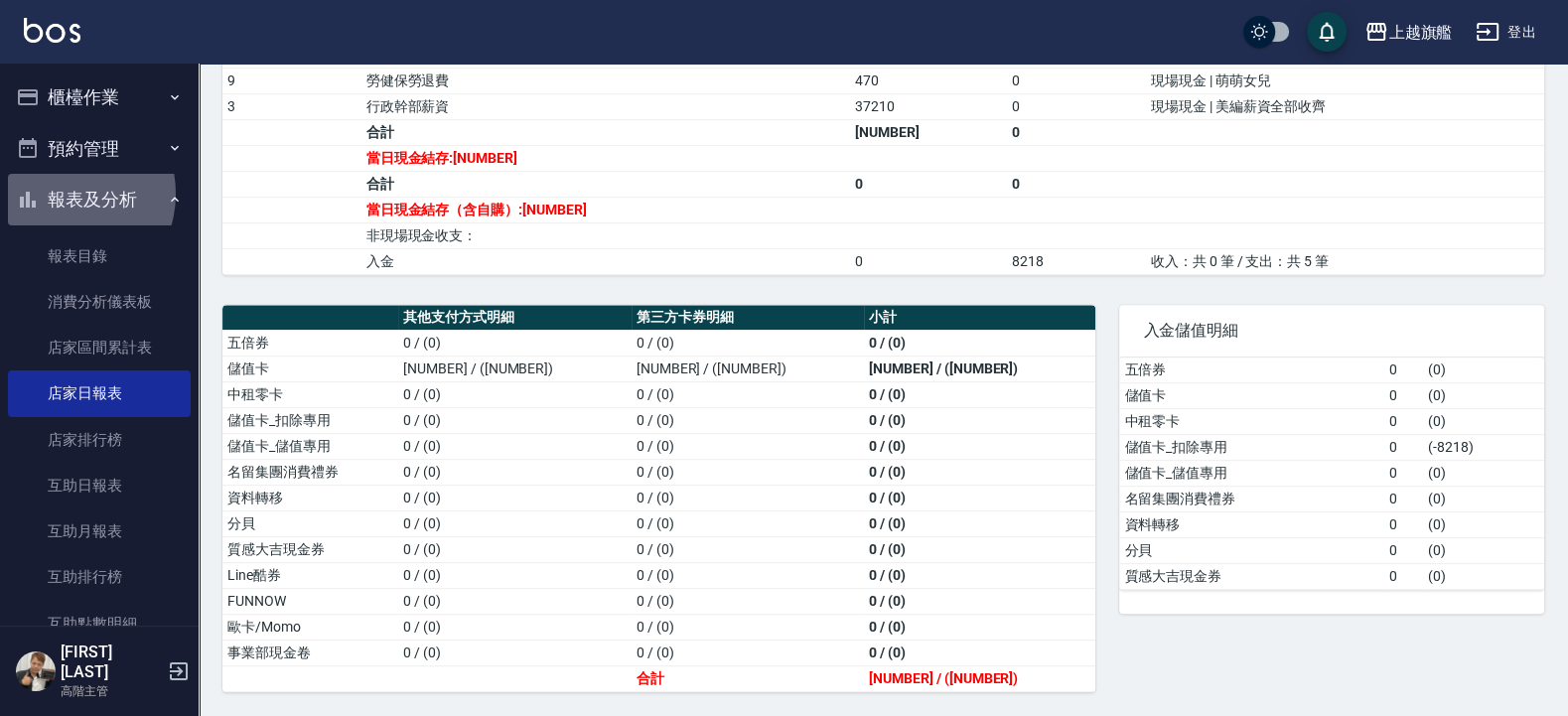 click on "報表及分析" at bounding box center (99, 200) 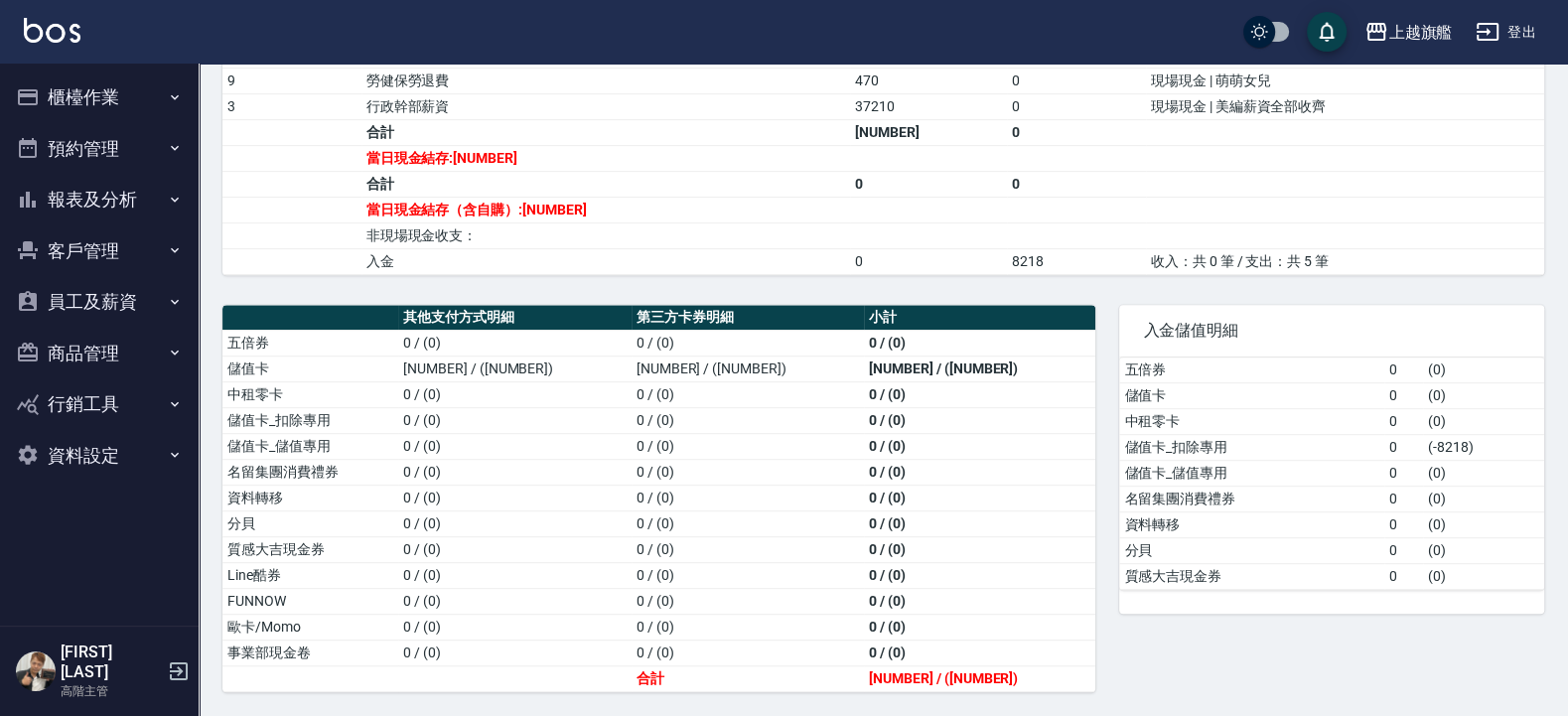 click on "報表及分析" at bounding box center (99, 200) 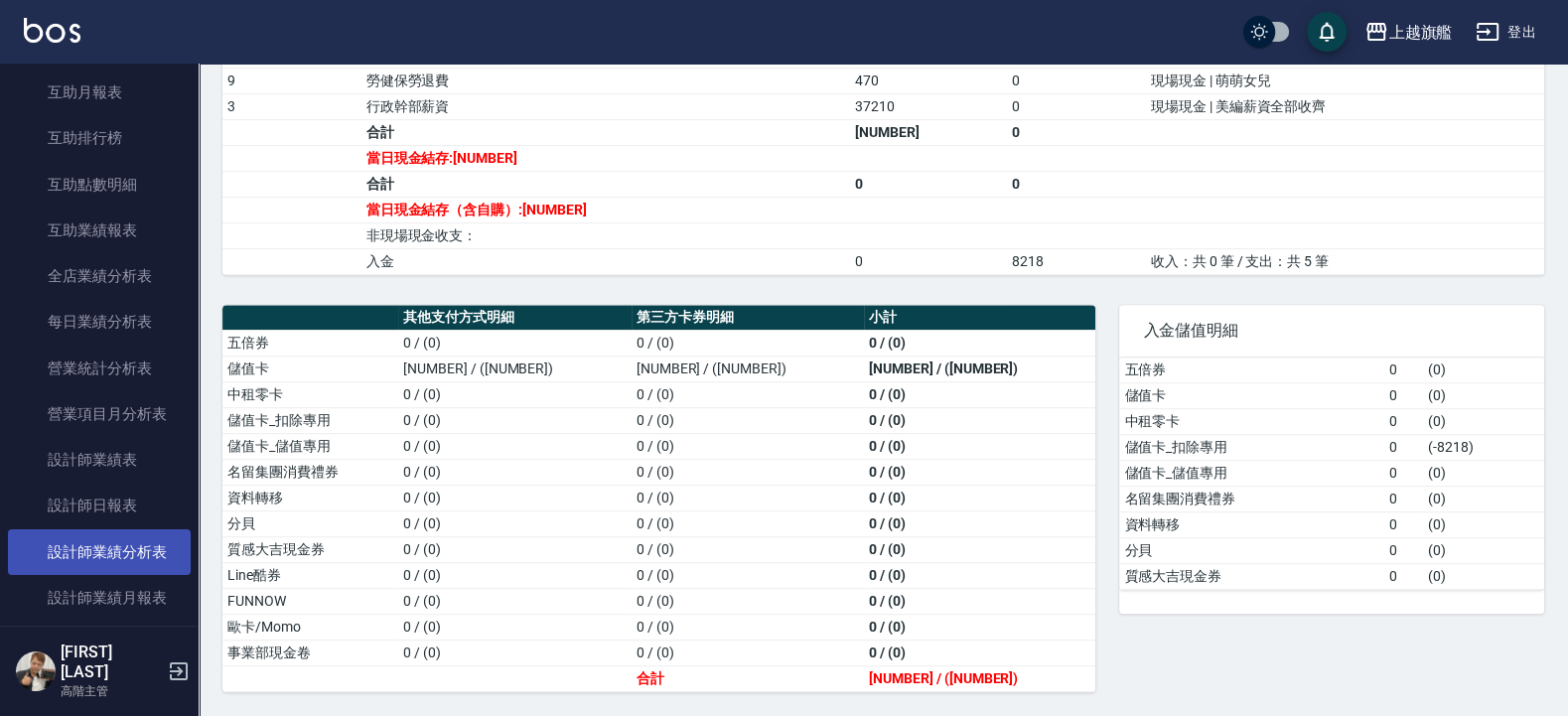 scroll, scrollTop: 477, scrollLeft: 0, axis: vertical 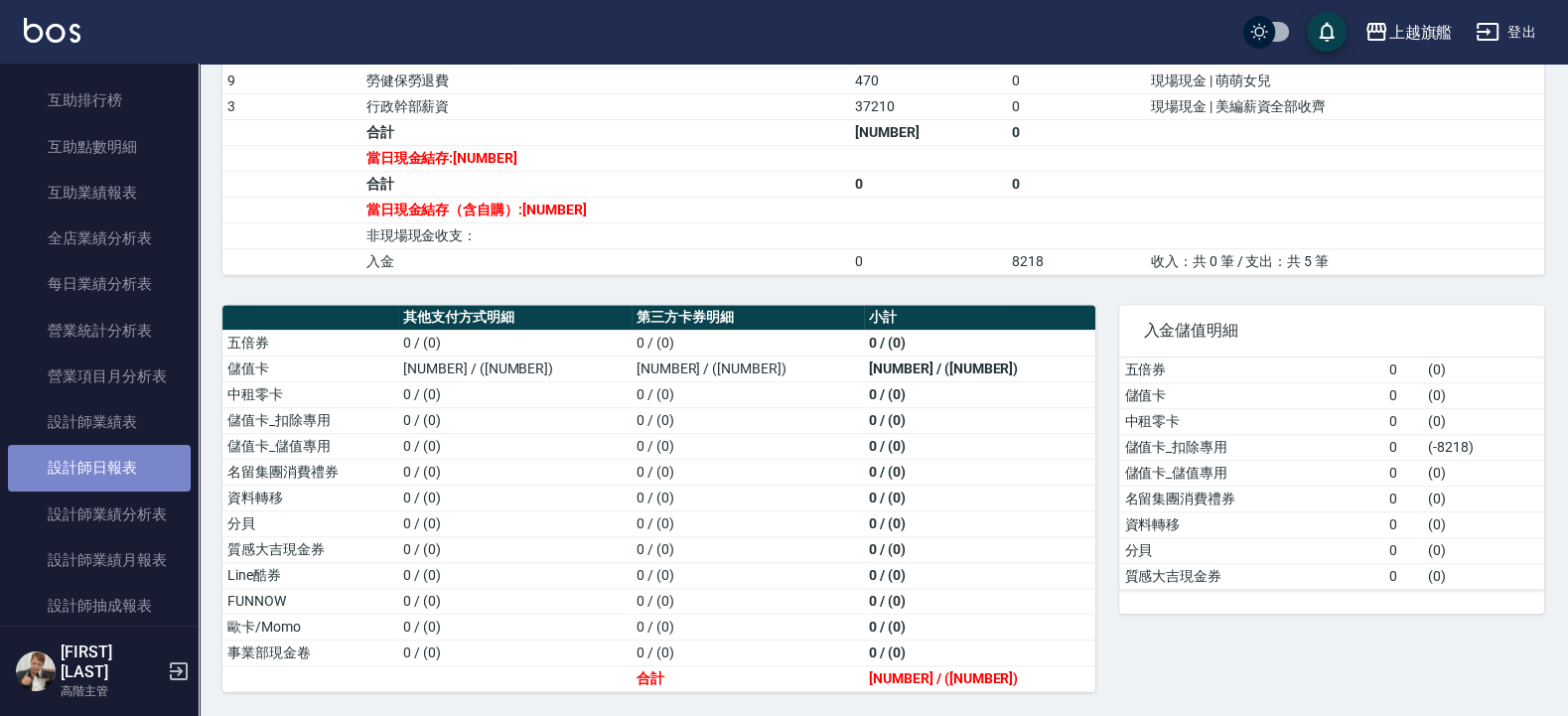 click on "設計師日報表" at bounding box center (99, 468) 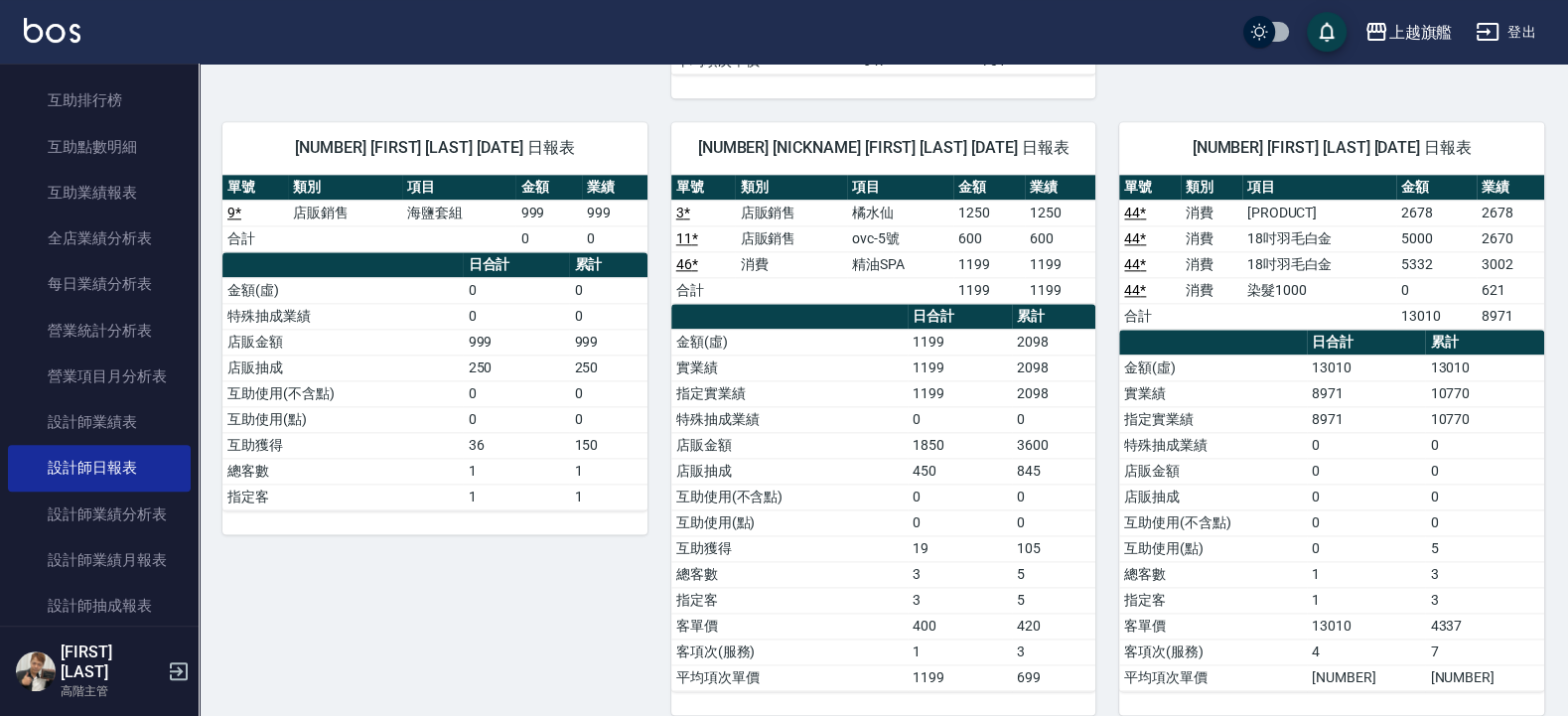 scroll, scrollTop: 1994, scrollLeft: 0, axis: vertical 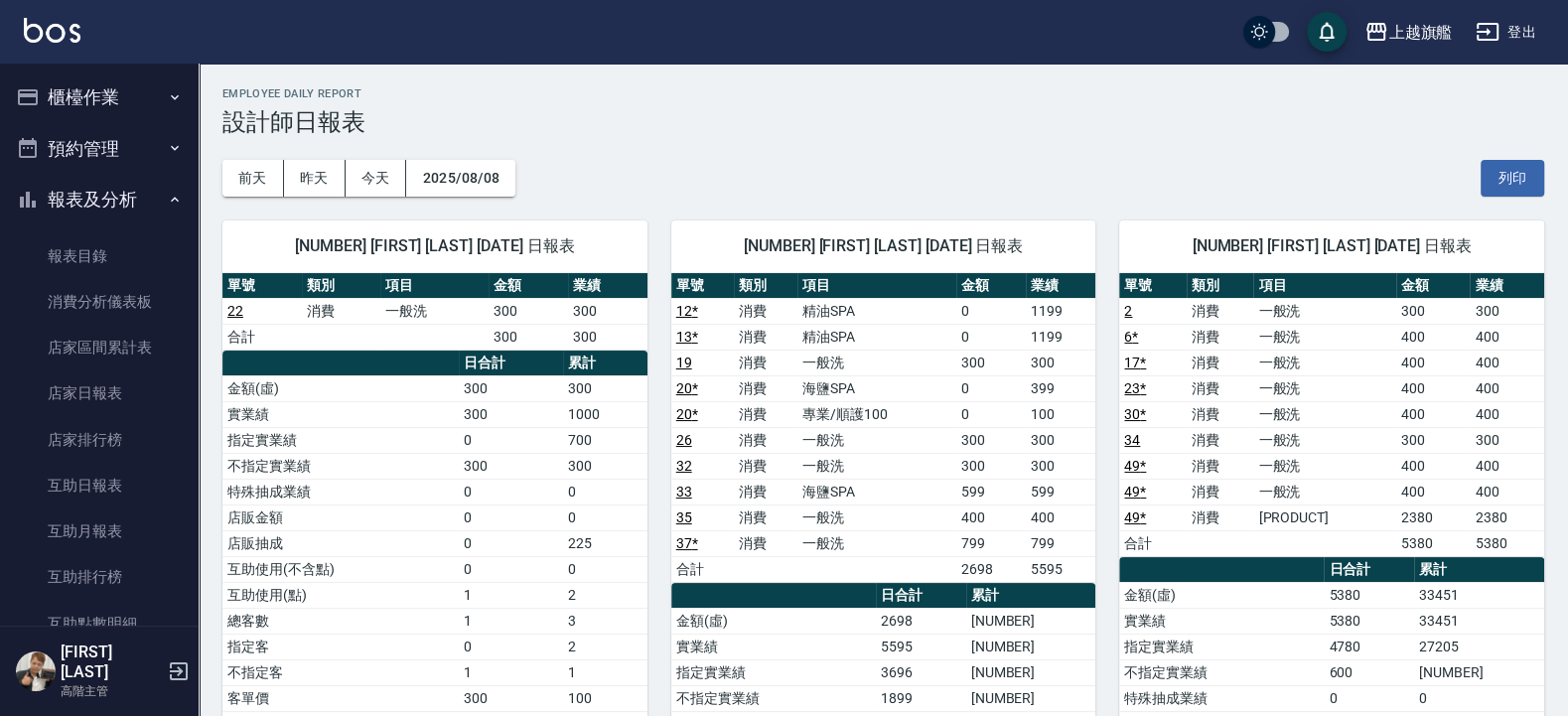 click on "櫃檯作業" at bounding box center (99, 97) 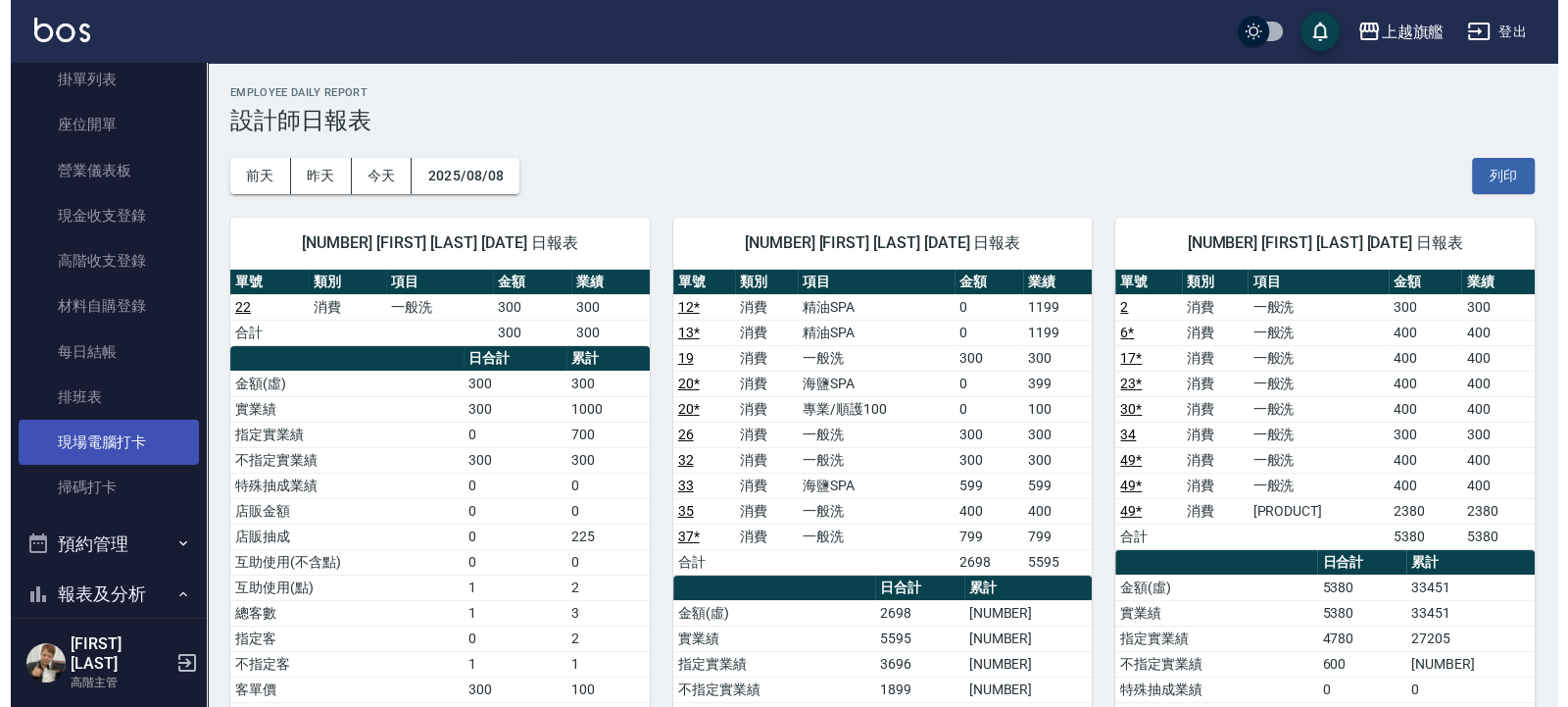 scroll, scrollTop: 235, scrollLeft: 0, axis: vertical 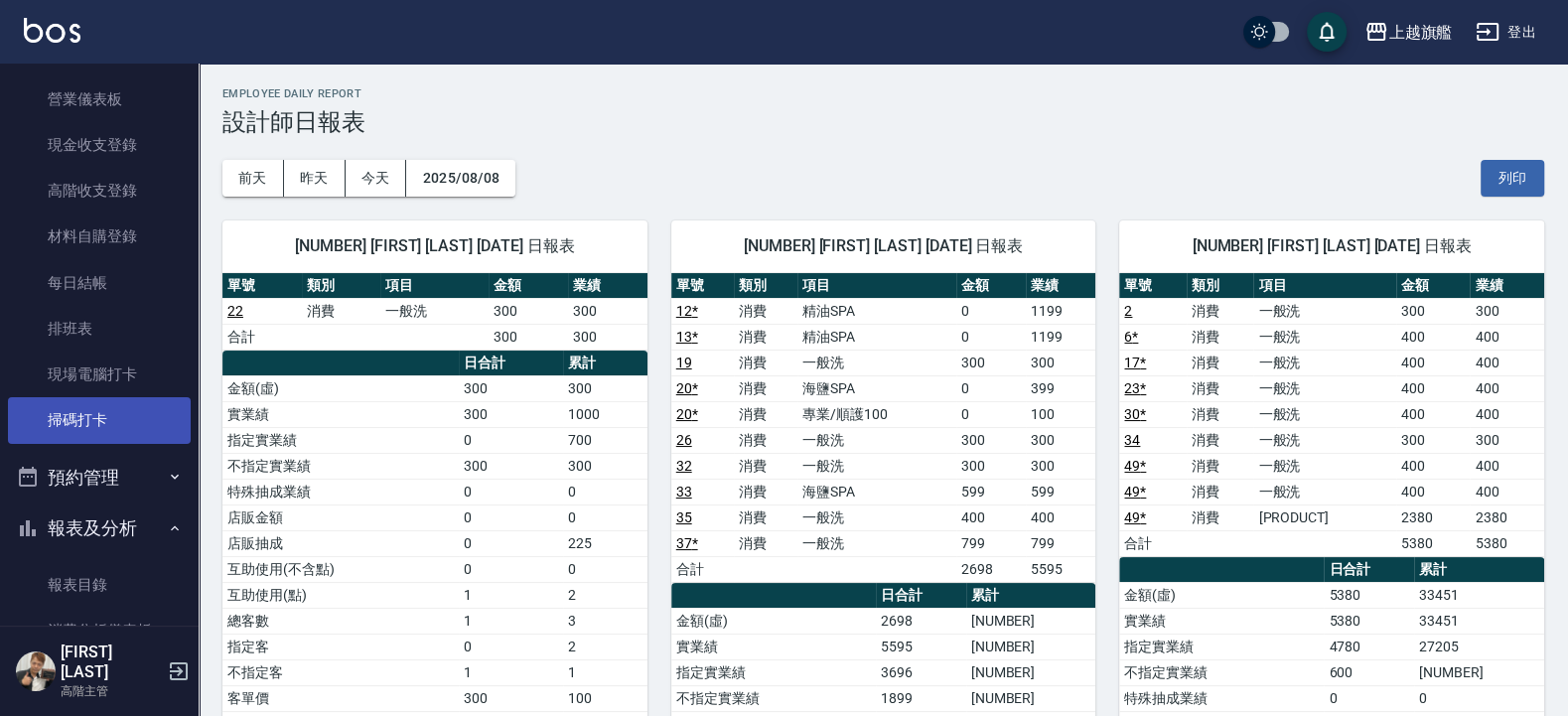 click on "掃碼打卡" at bounding box center (99, 420) 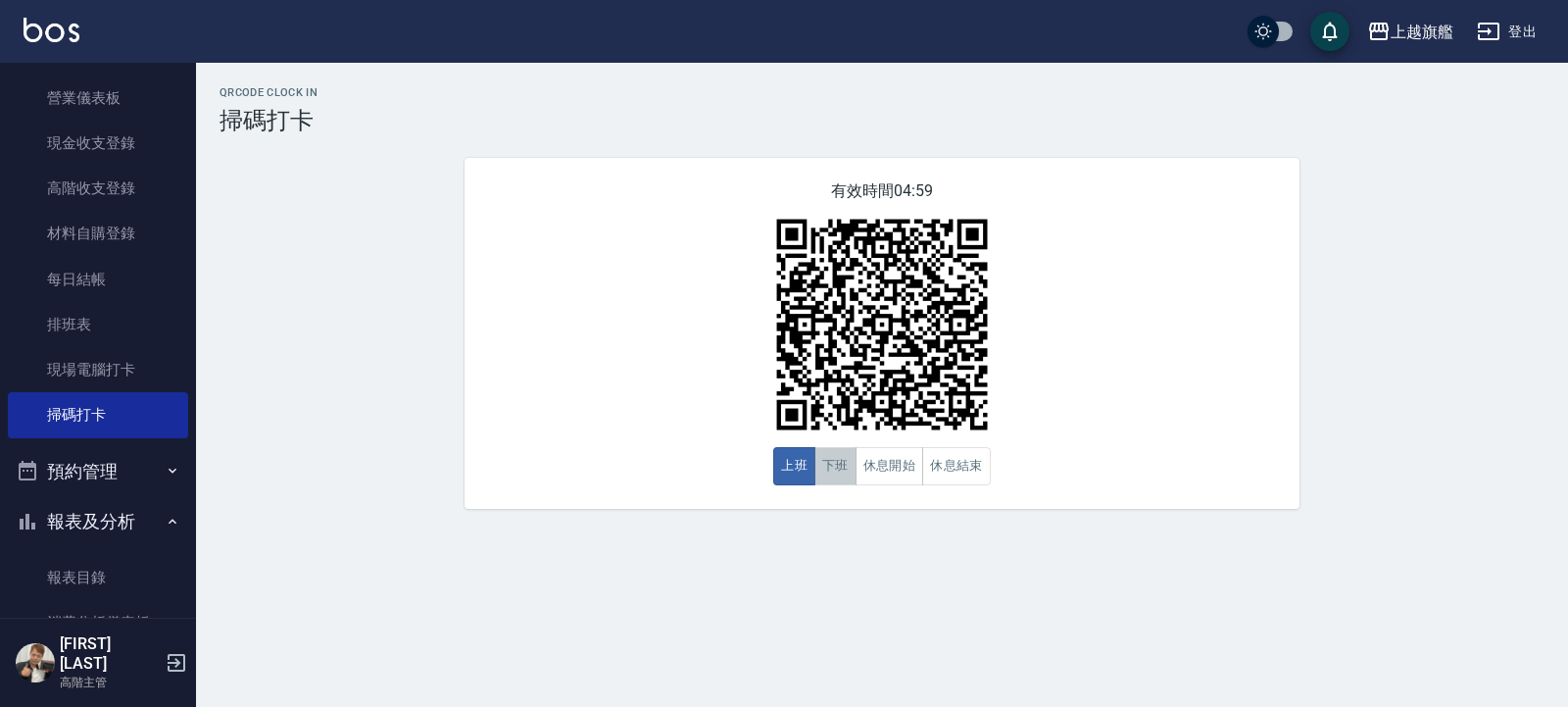 click on "下班" at bounding box center (835, 466) 